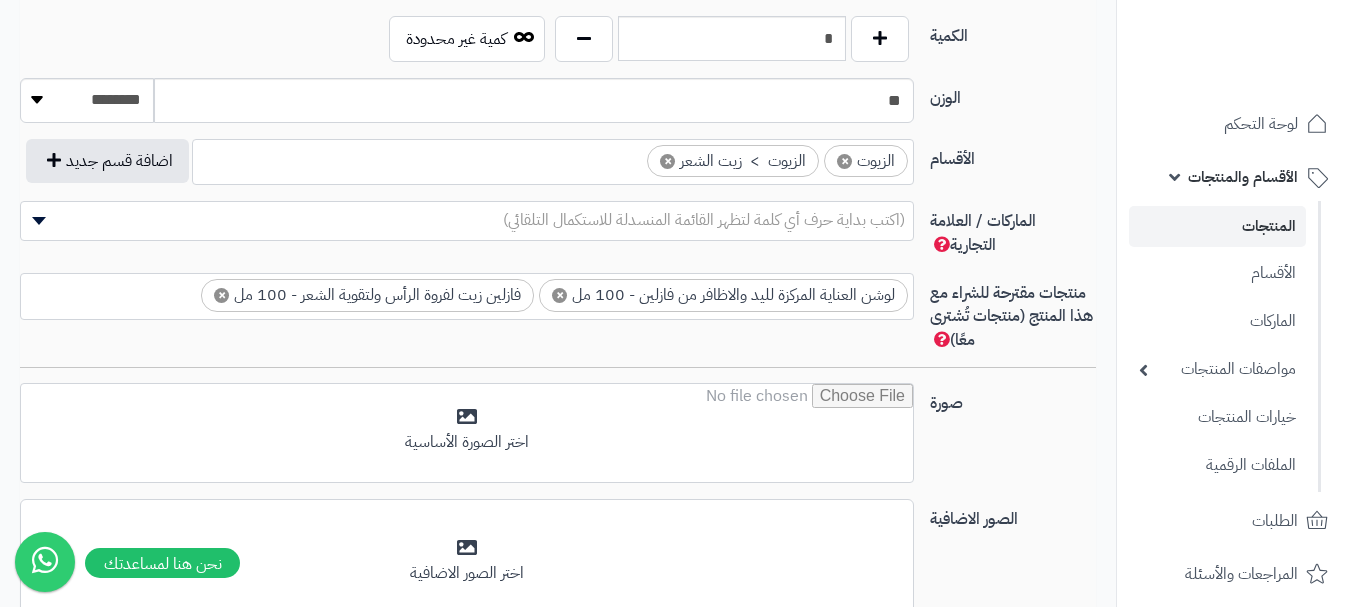 scroll, scrollTop: 1100, scrollLeft: 0, axis: vertical 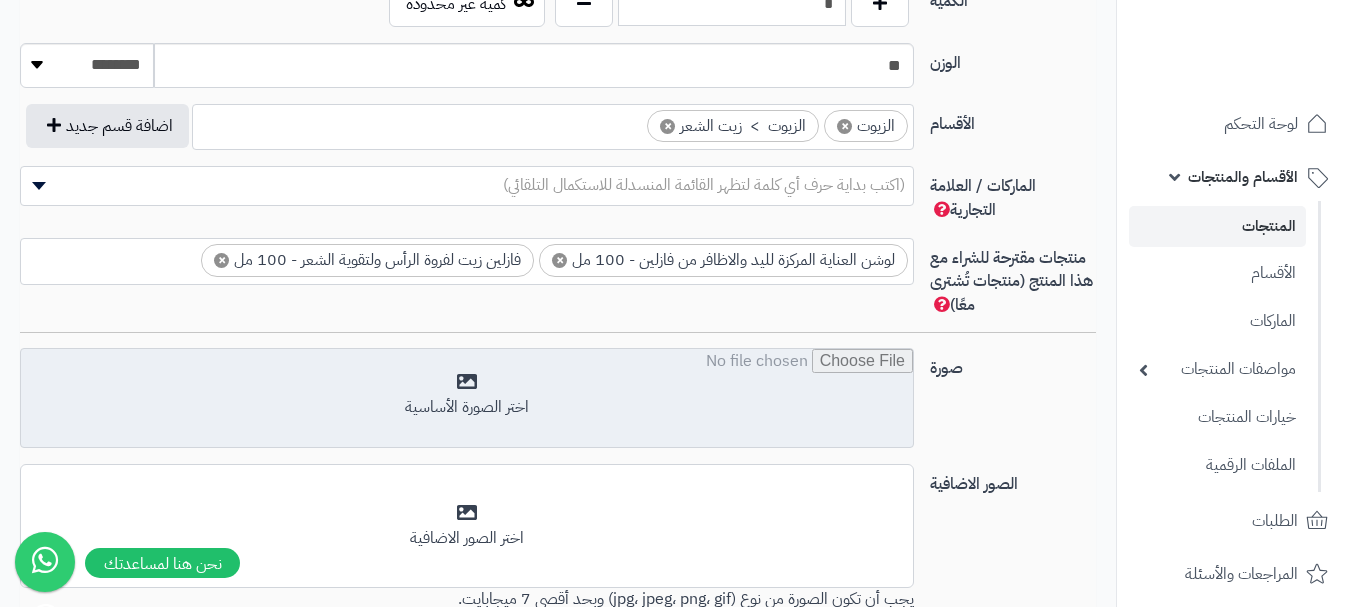 drag, startPoint x: 637, startPoint y: 409, endPoint x: 621, endPoint y: 427, distance: 24.083189 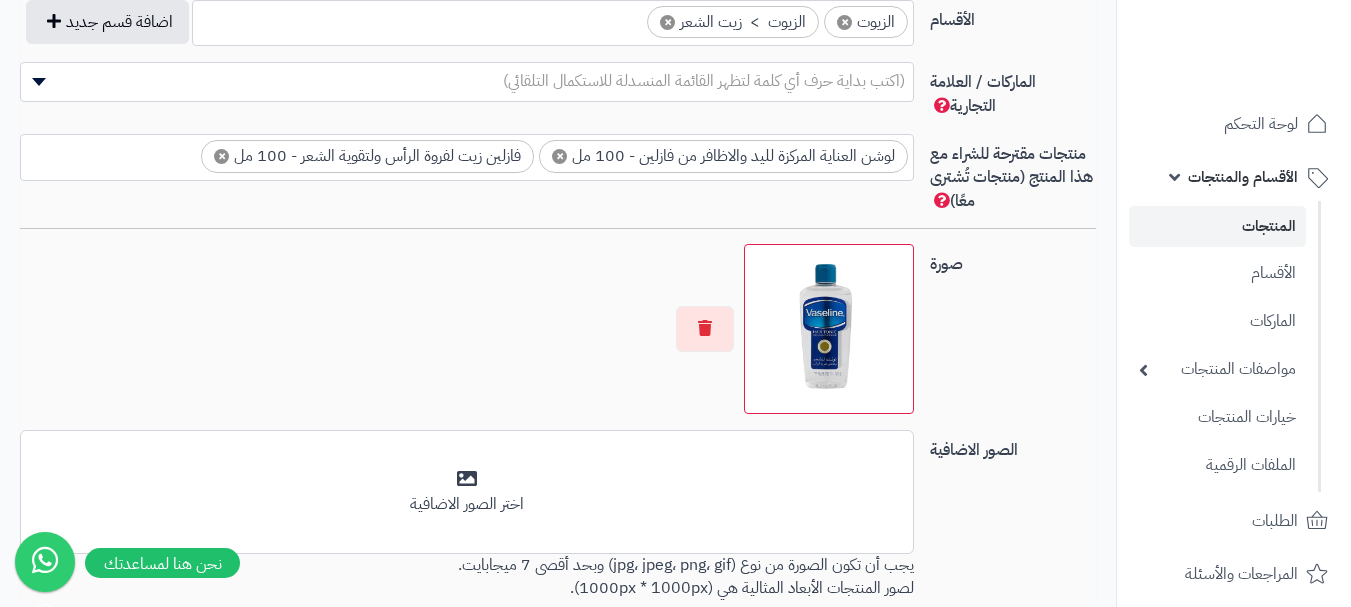 scroll, scrollTop: 1300, scrollLeft: 0, axis: vertical 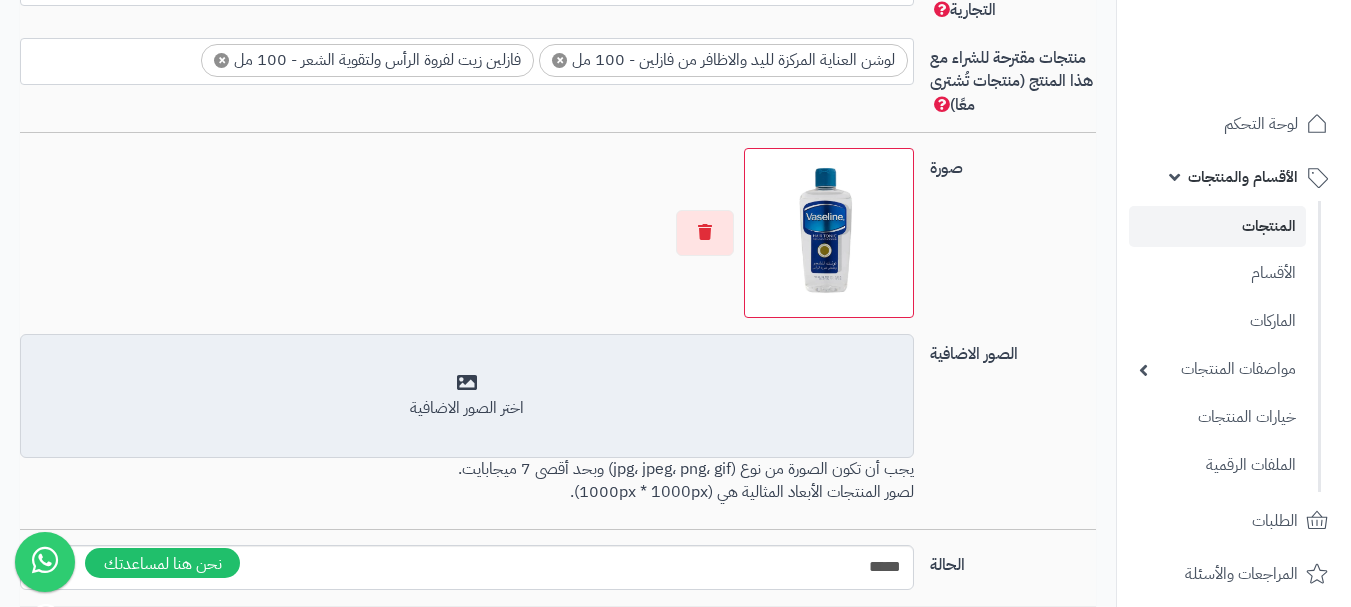 click on "اختر الصور الاضافية" at bounding box center [467, 408] 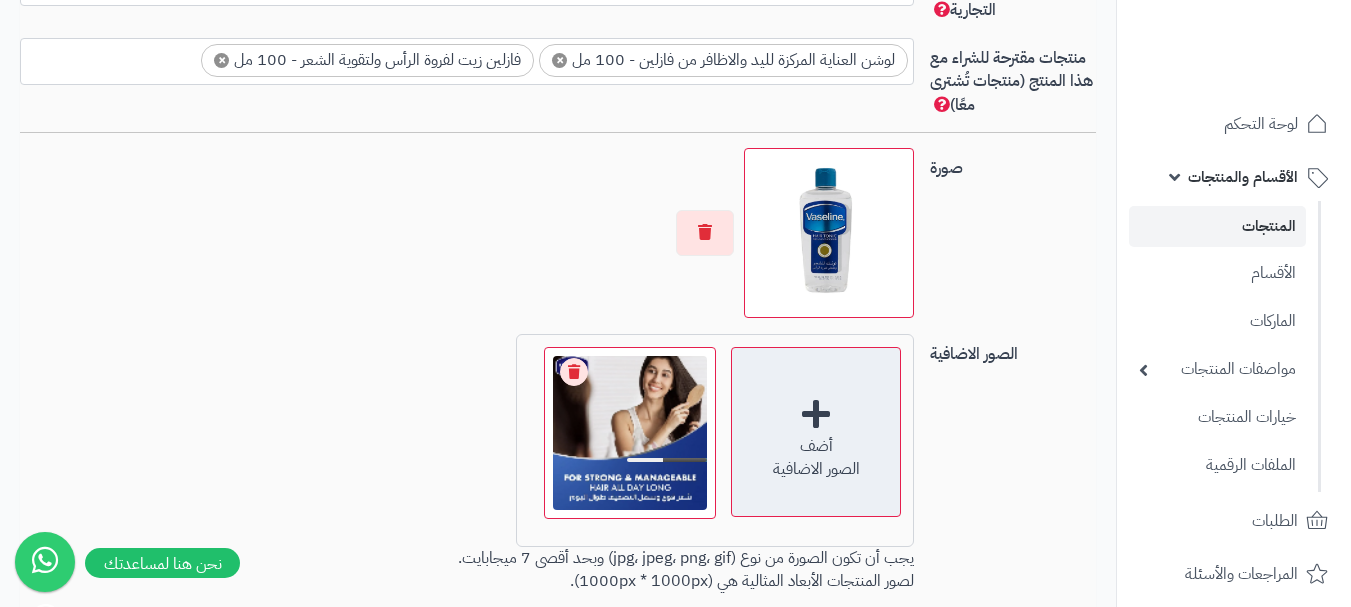 click on "الصور الاضافية" at bounding box center [816, 469] 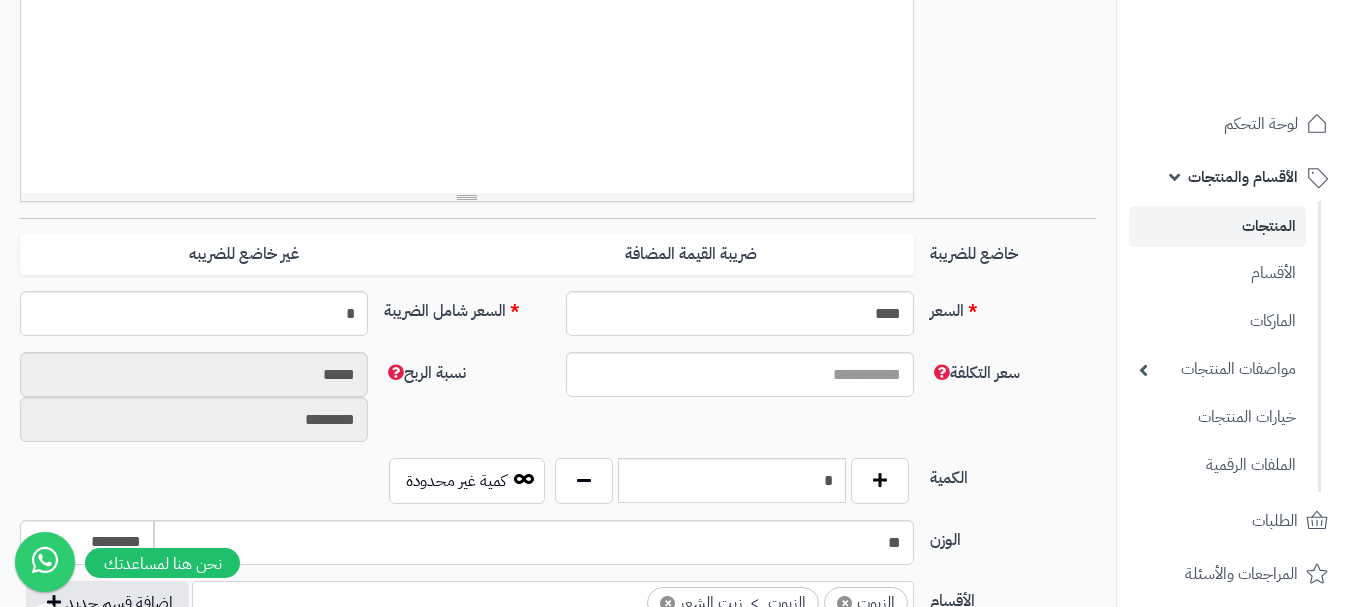 scroll, scrollTop: 600, scrollLeft: 0, axis: vertical 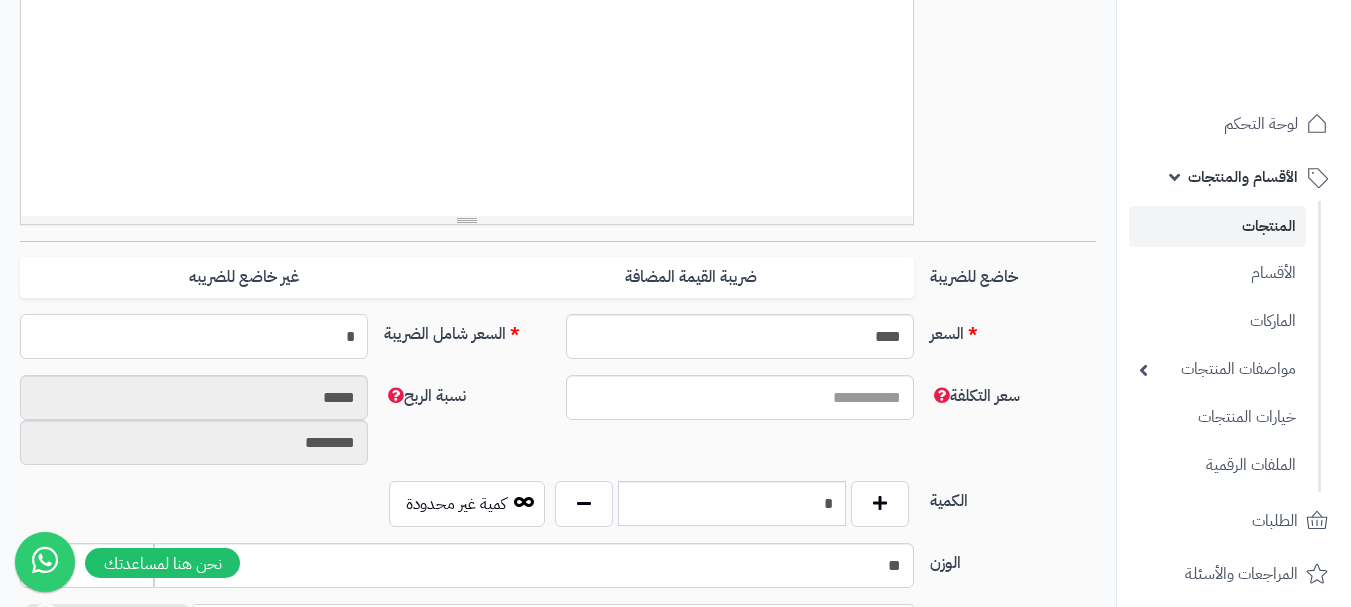 click on "*" at bounding box center [194, 336] 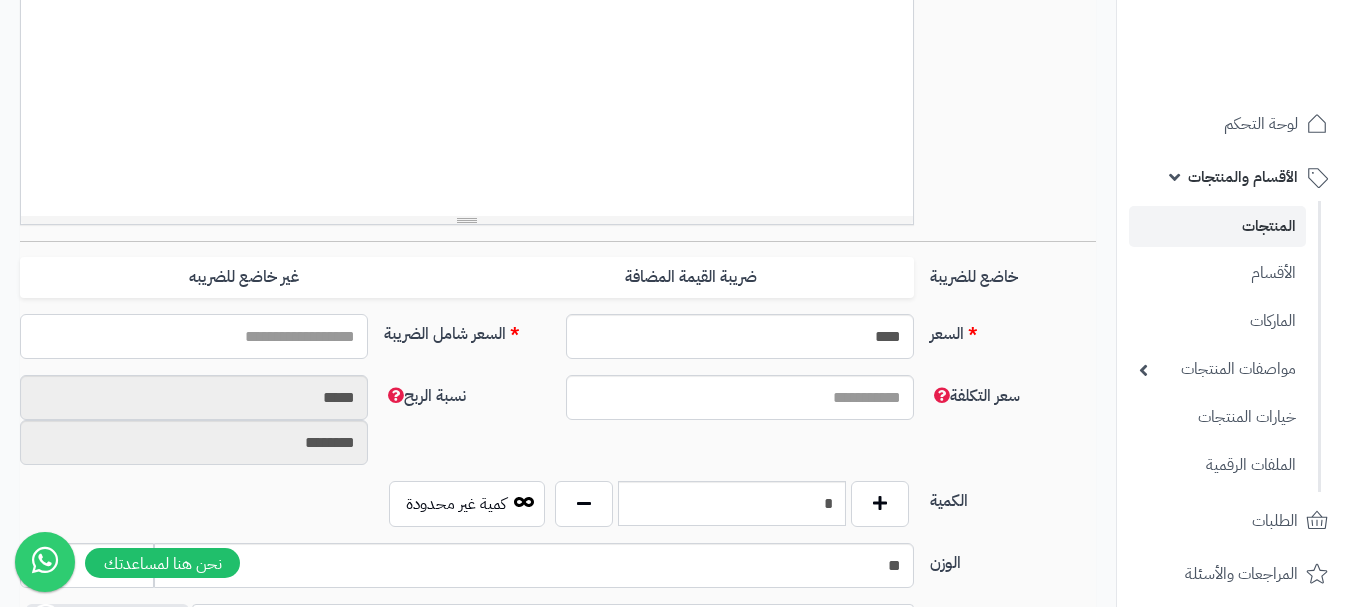 type on "*" 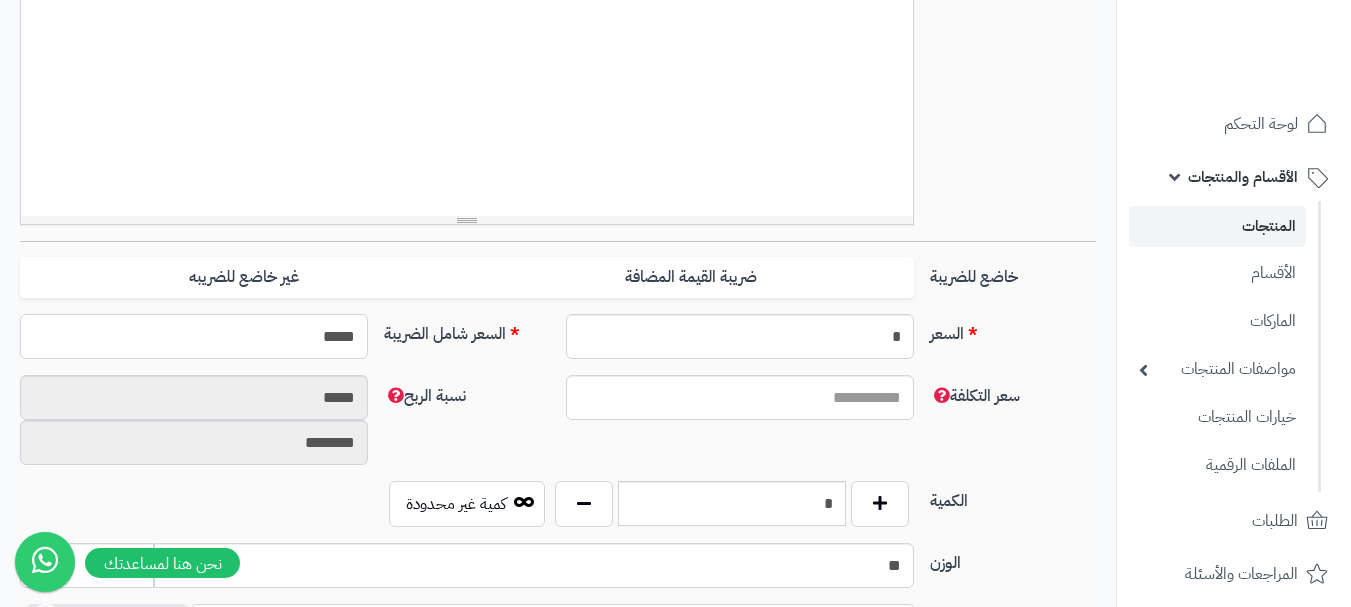type on "******" 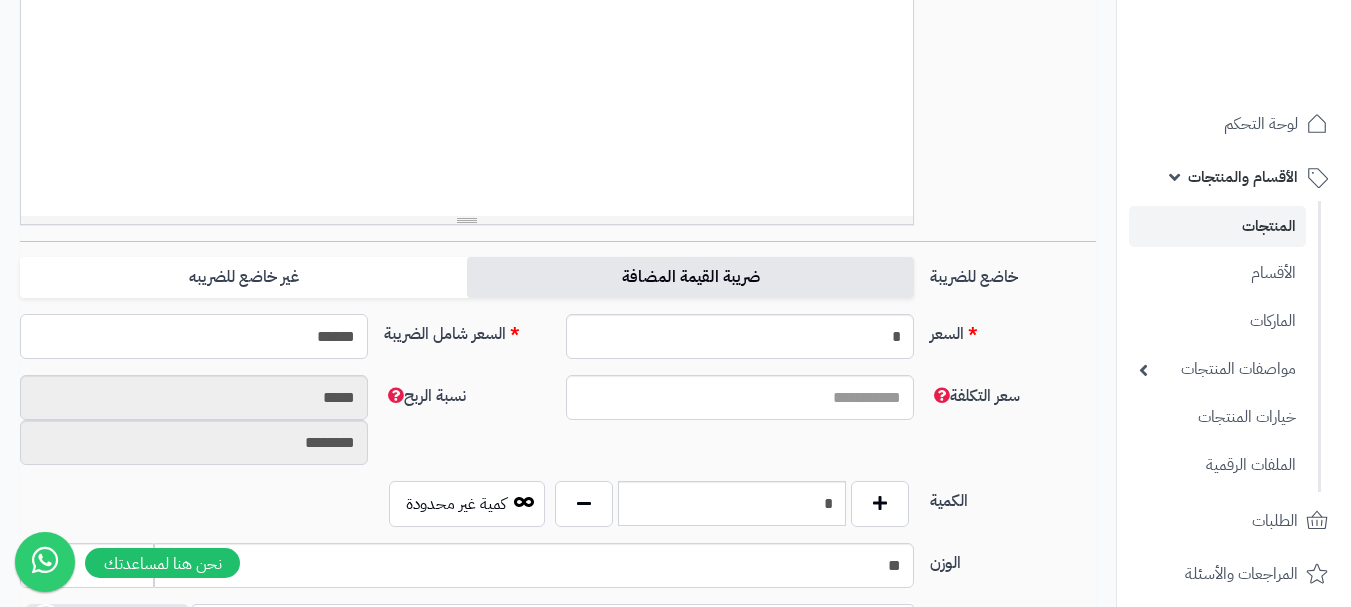 type on "**********" 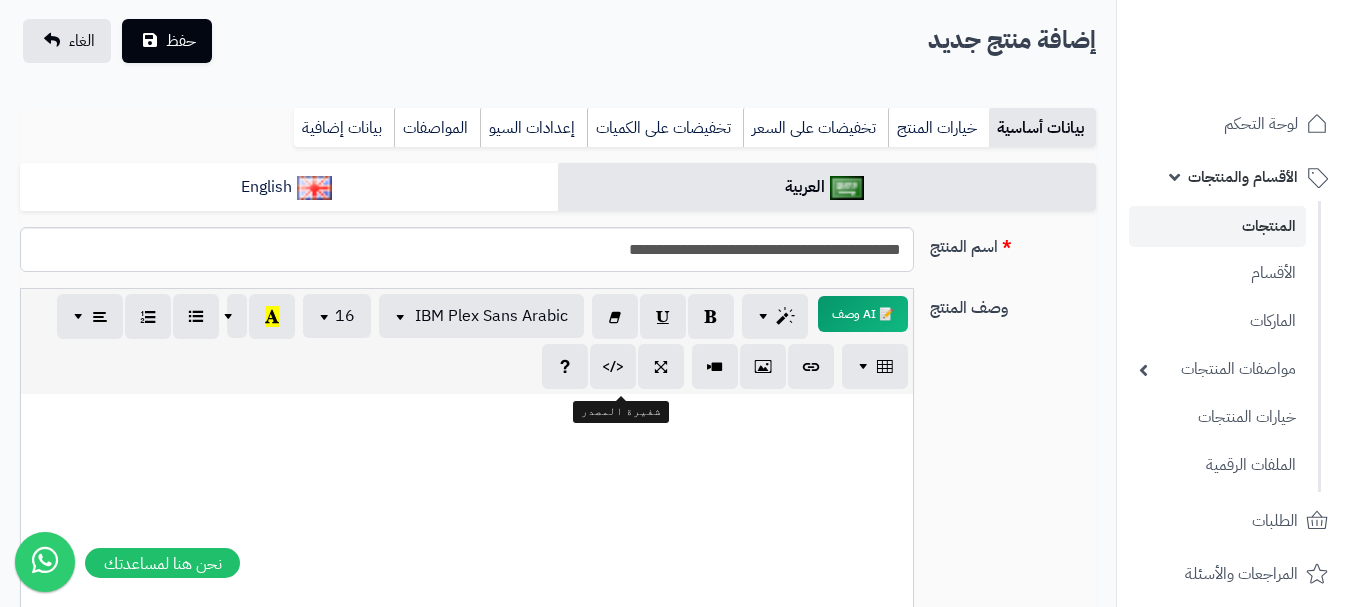 scroll, scrollTop: 100, scrollLeft: 0, axis: vertical 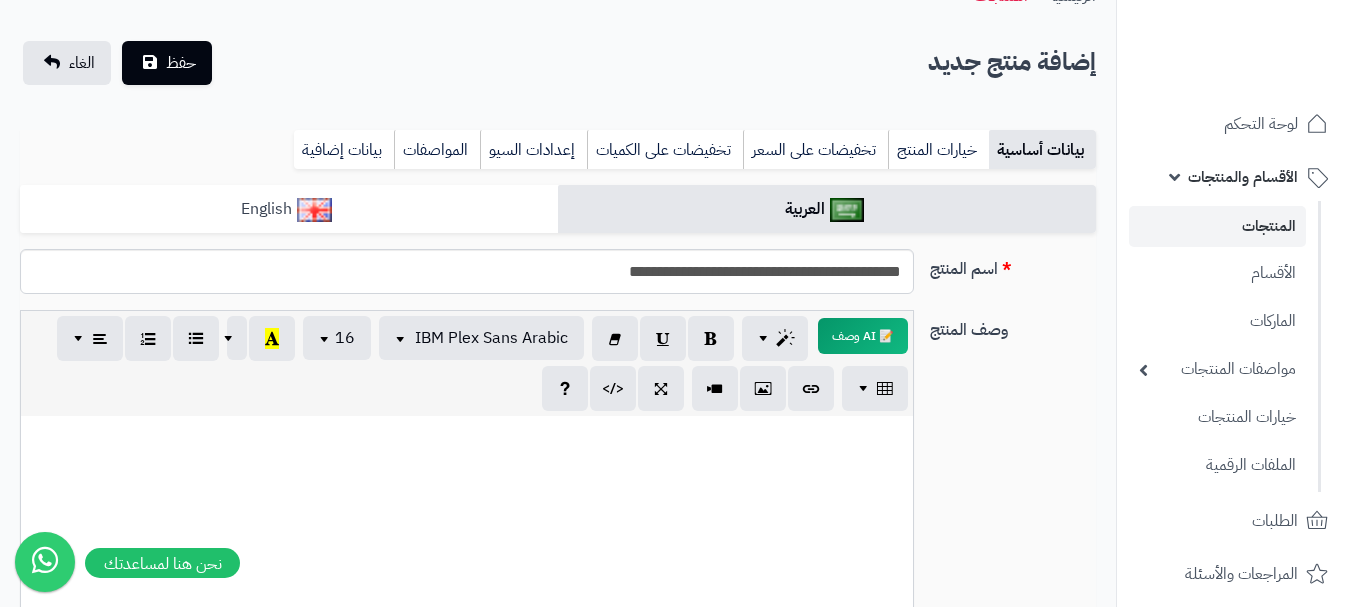 type on "******" 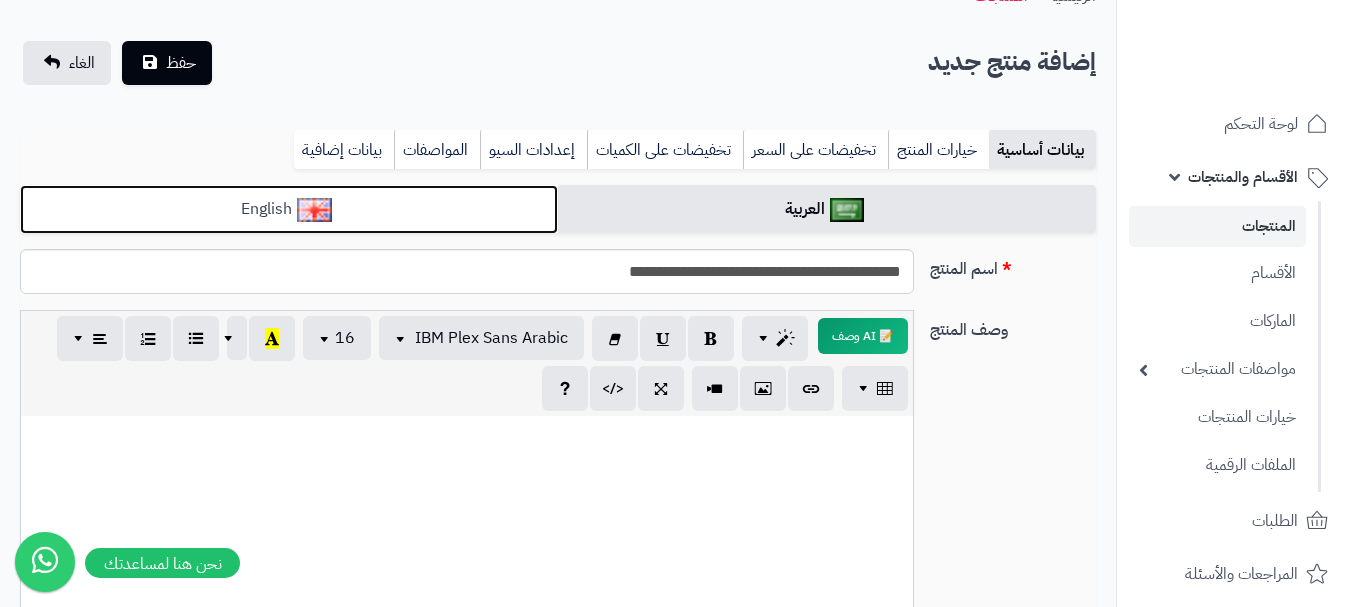 click on "English" at bounding box center (289, 209) 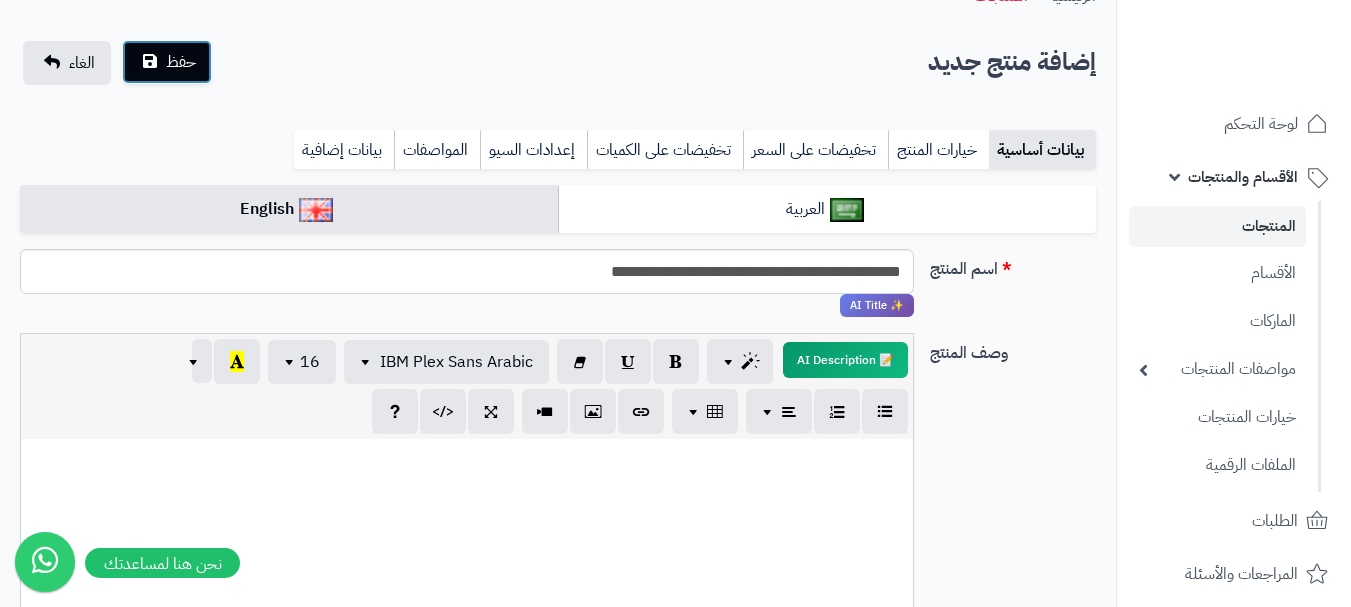 click on "حفظ" at bounding box center (181, 62) 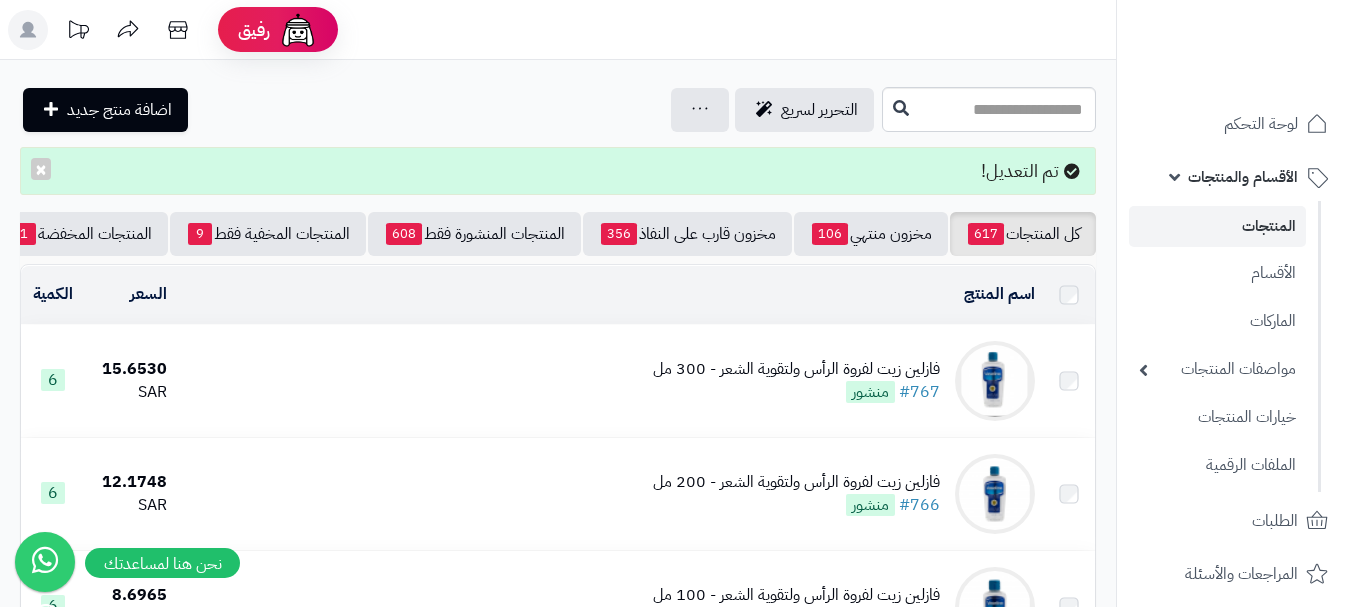 scroll, scrollTop: 0, scrollLeft: 0, axis: both 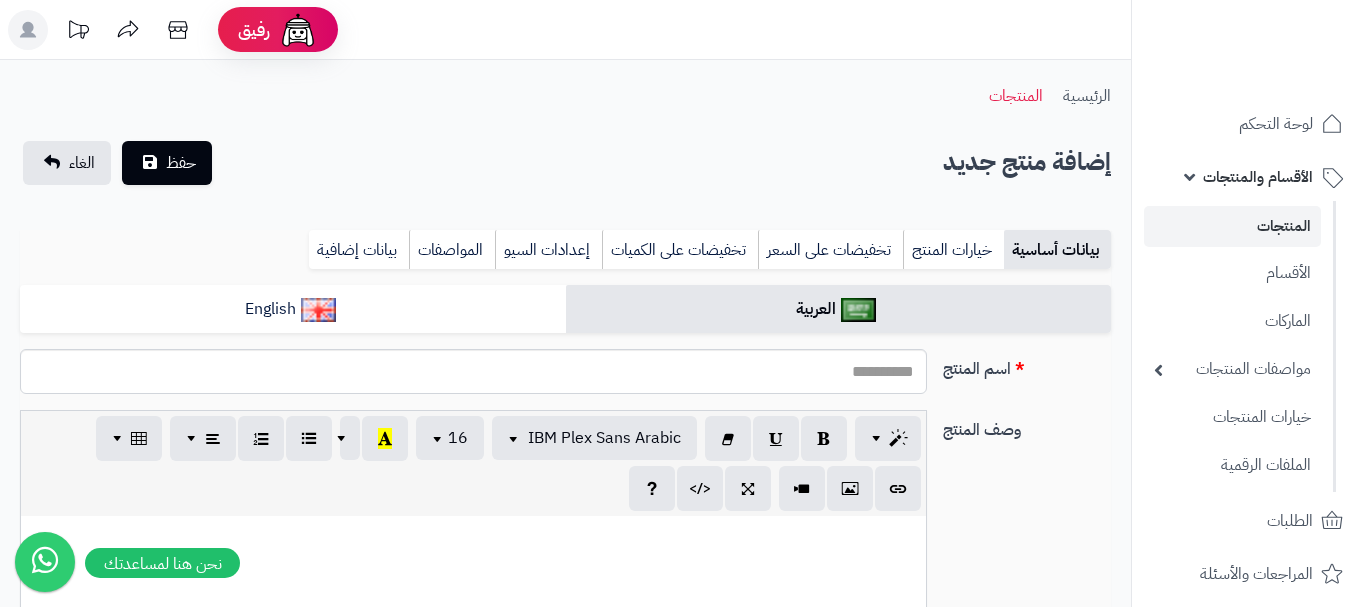 select 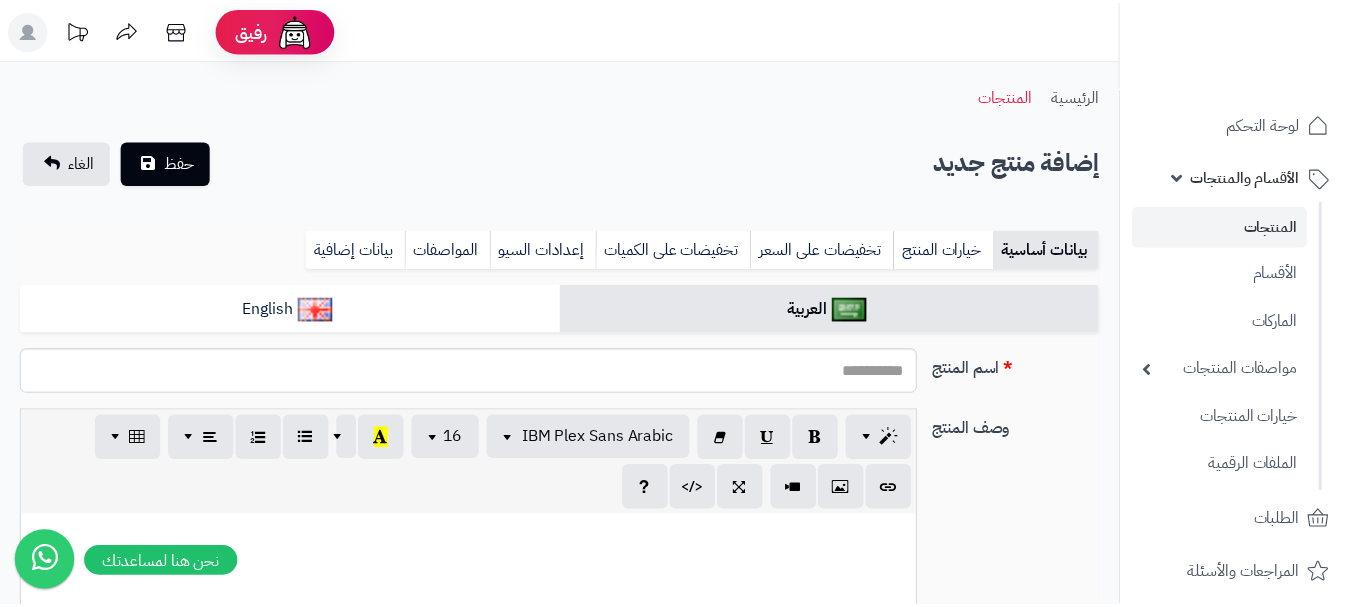 scroll, scrollTop: 0, scrollLeft: 0, axis: both 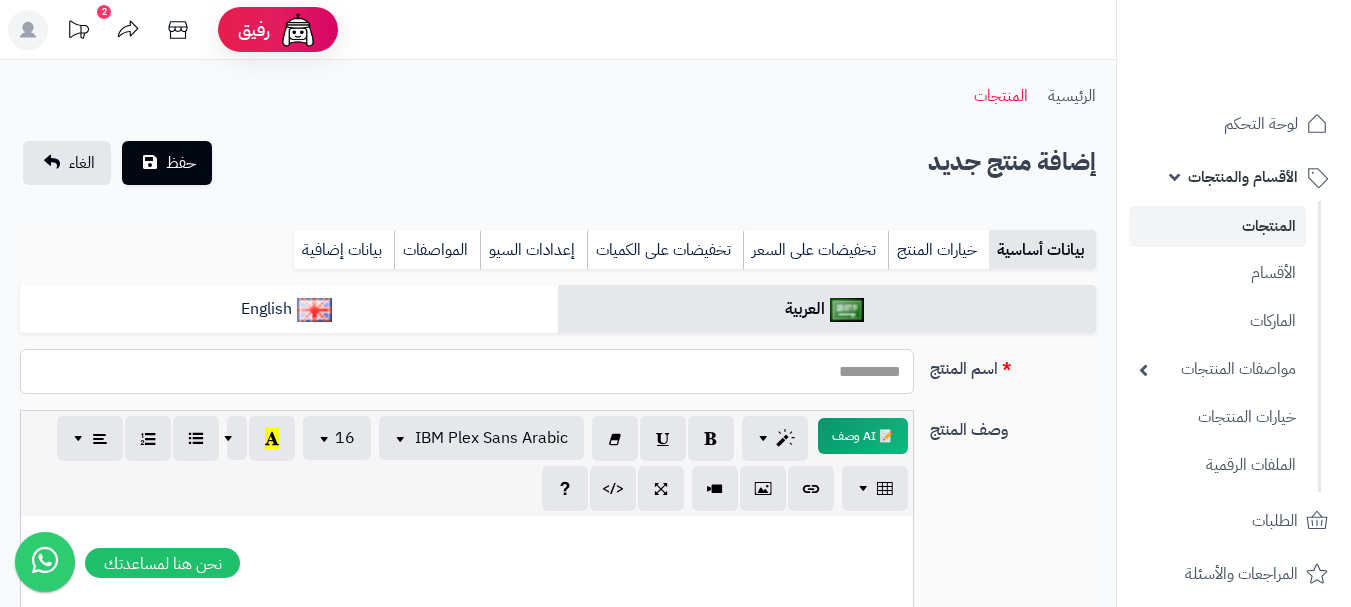 paste on "**********" 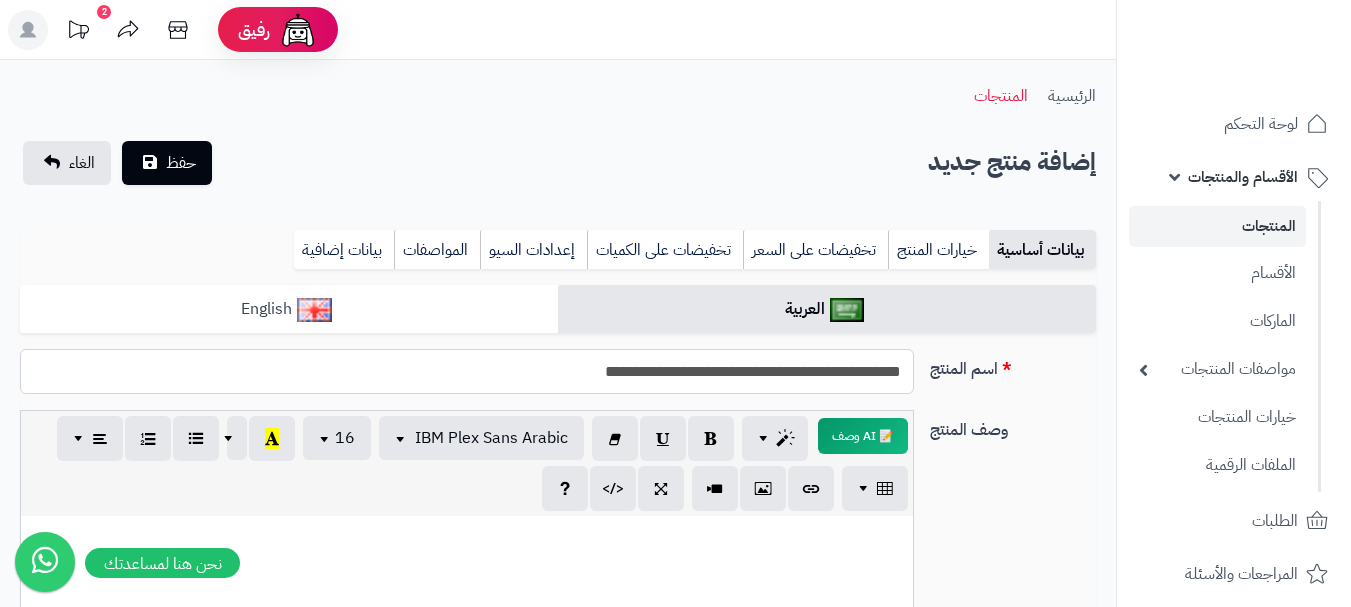 type on "**********" 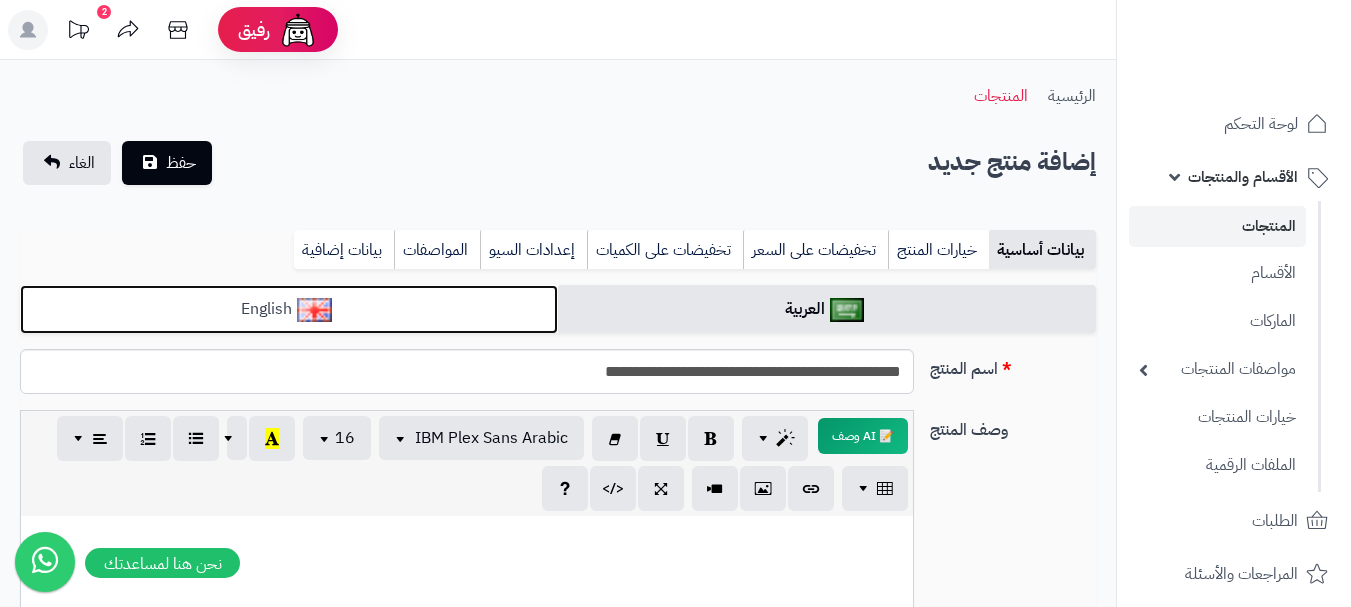 click on "English" at bounding box center (289, 309) 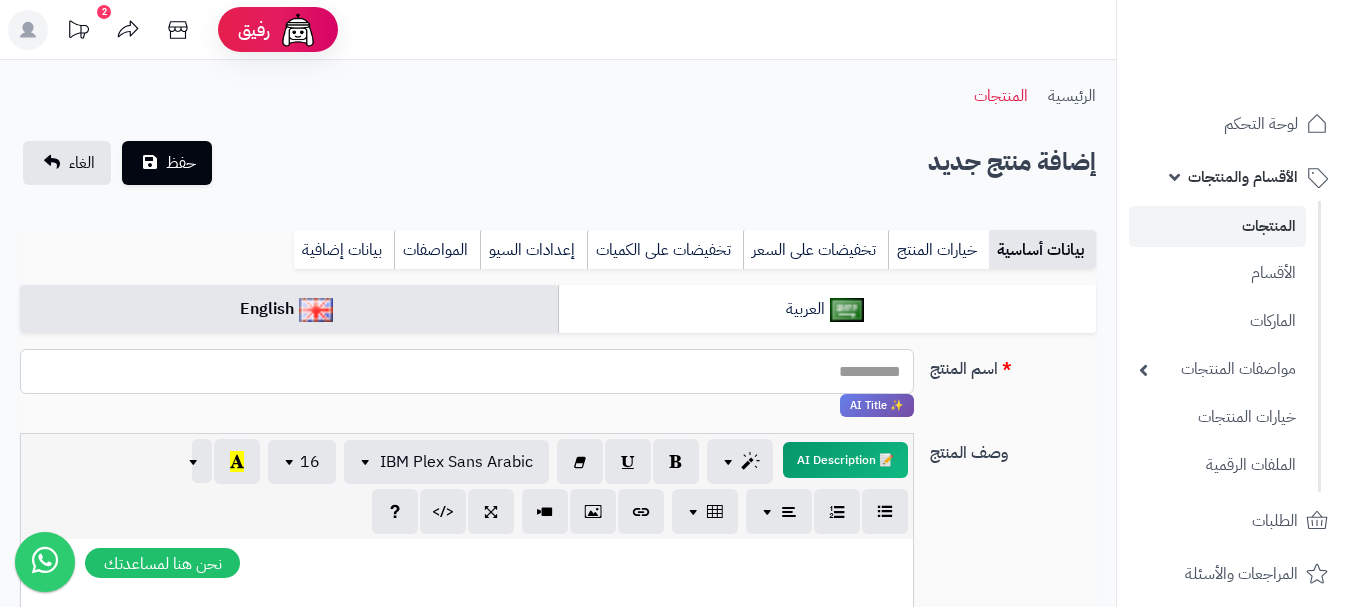 paste on "**********" 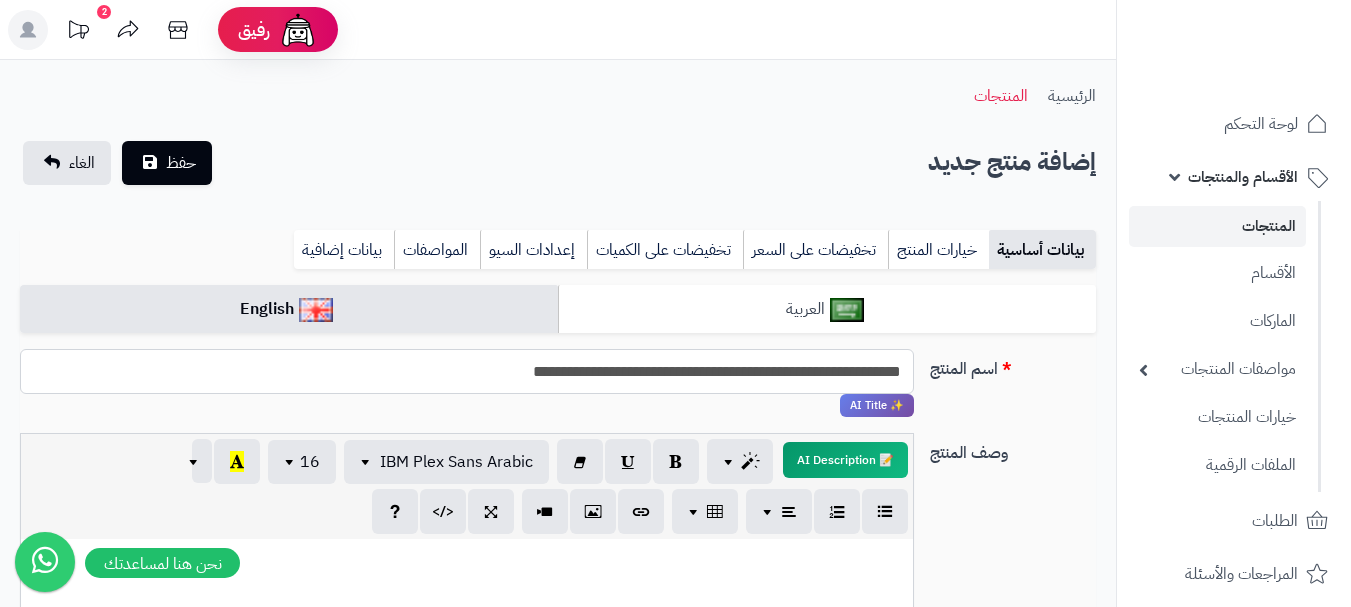 type on "**********" 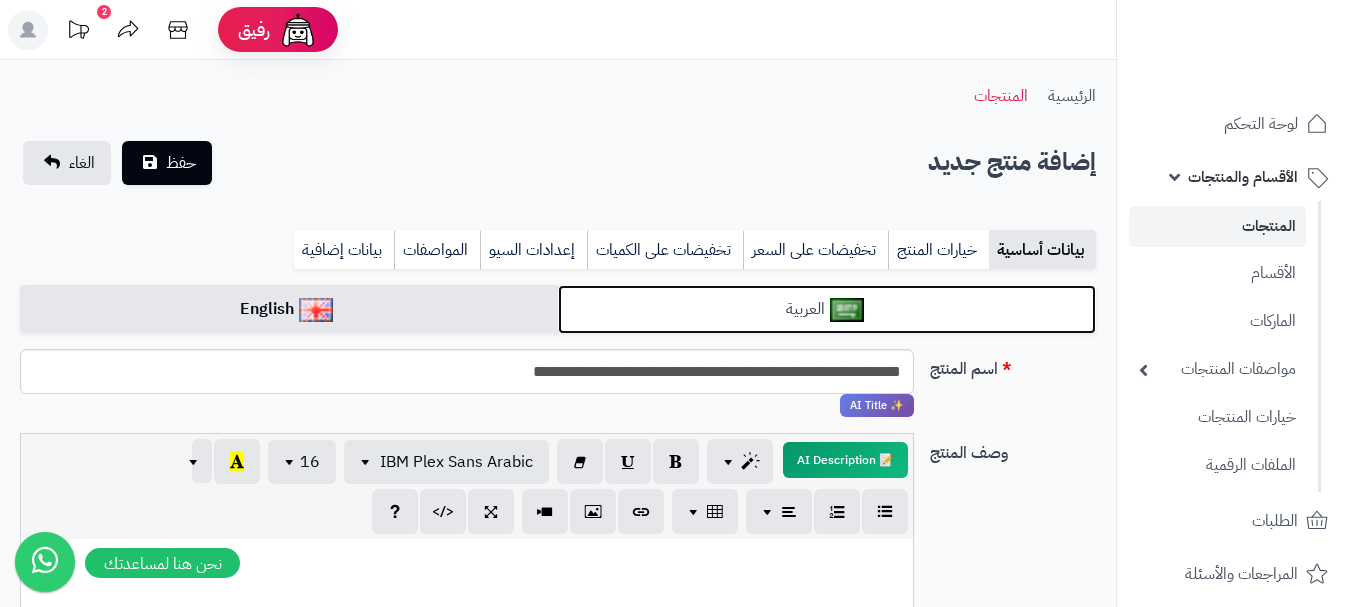click on "العربية" at bounding box center [827, 309] 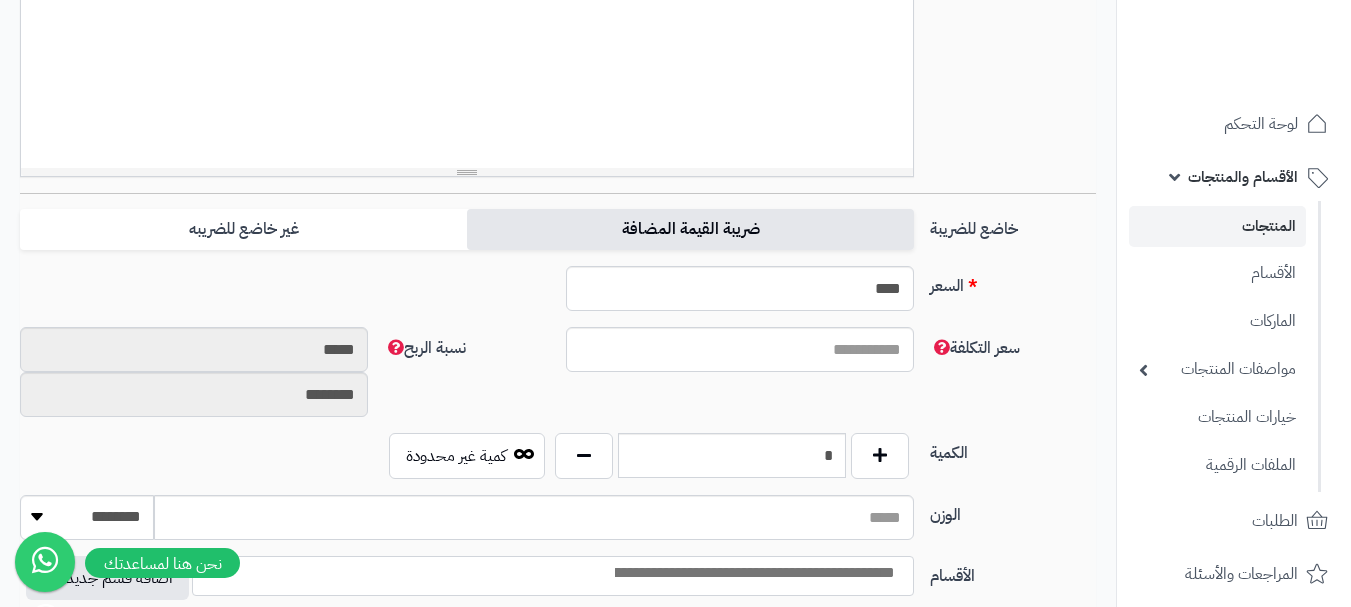 scroll, scrollTop: 800, scrollLeft: 0, axis: vertical 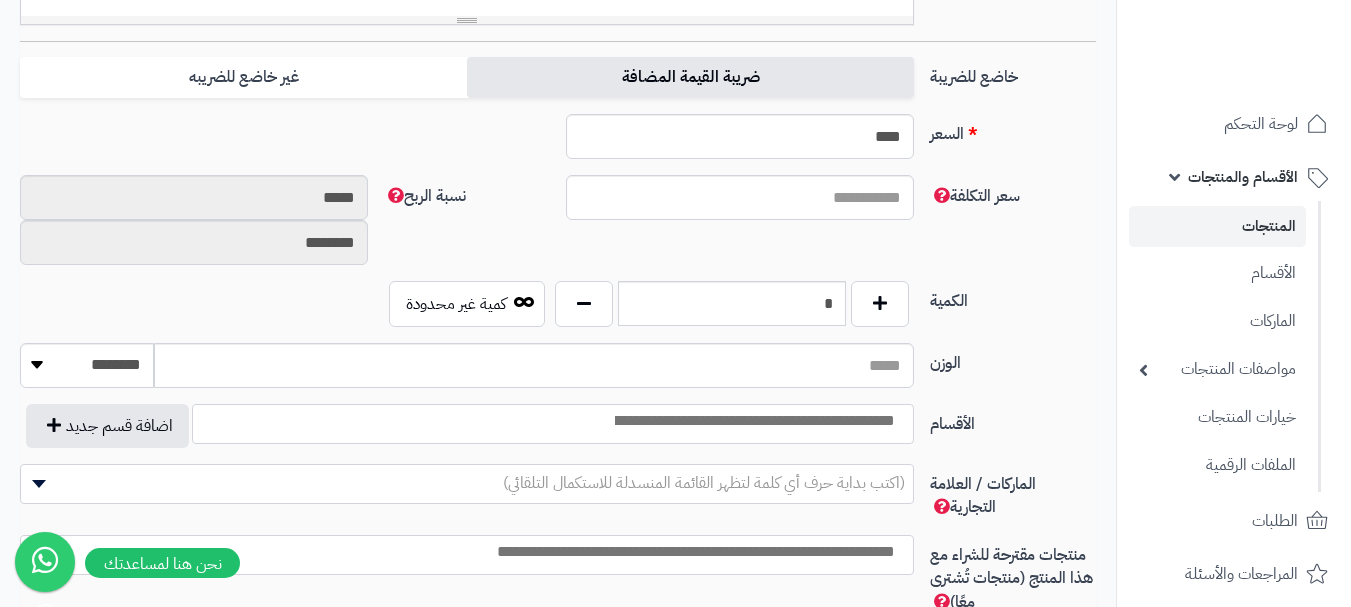 click on "ضريبة القيمة المضافة" at bounding box center (690, 77) 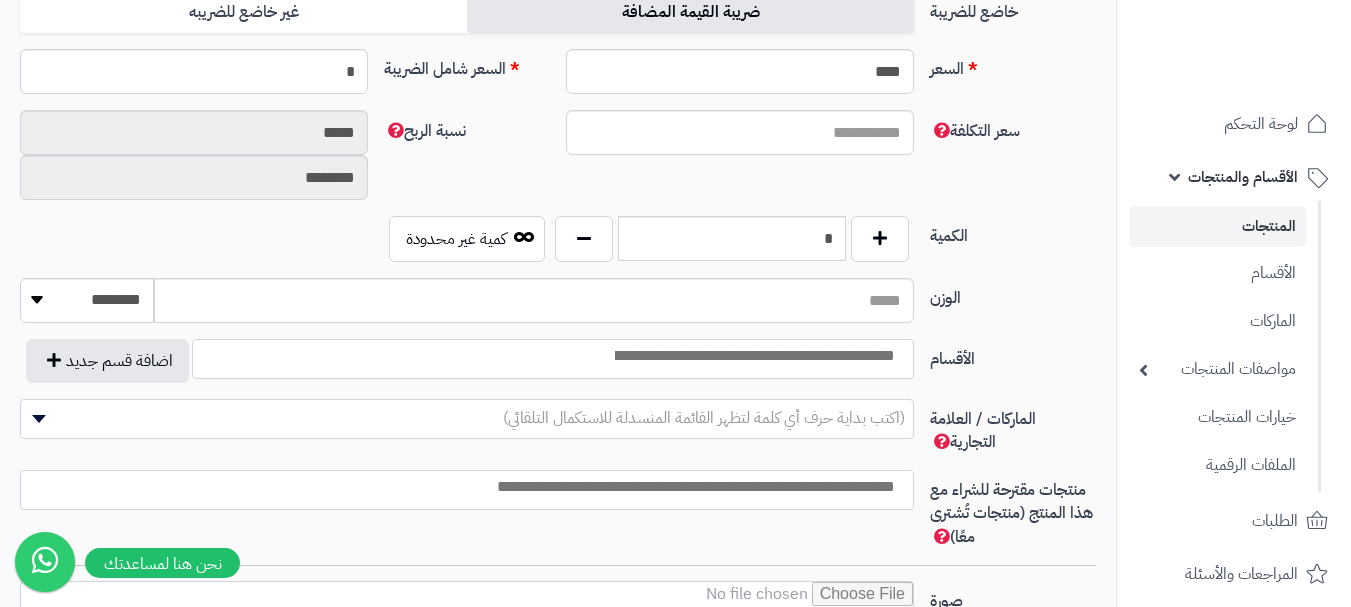 scroll, scrollTop: 900, scrollLeft: 0, axis: vertical 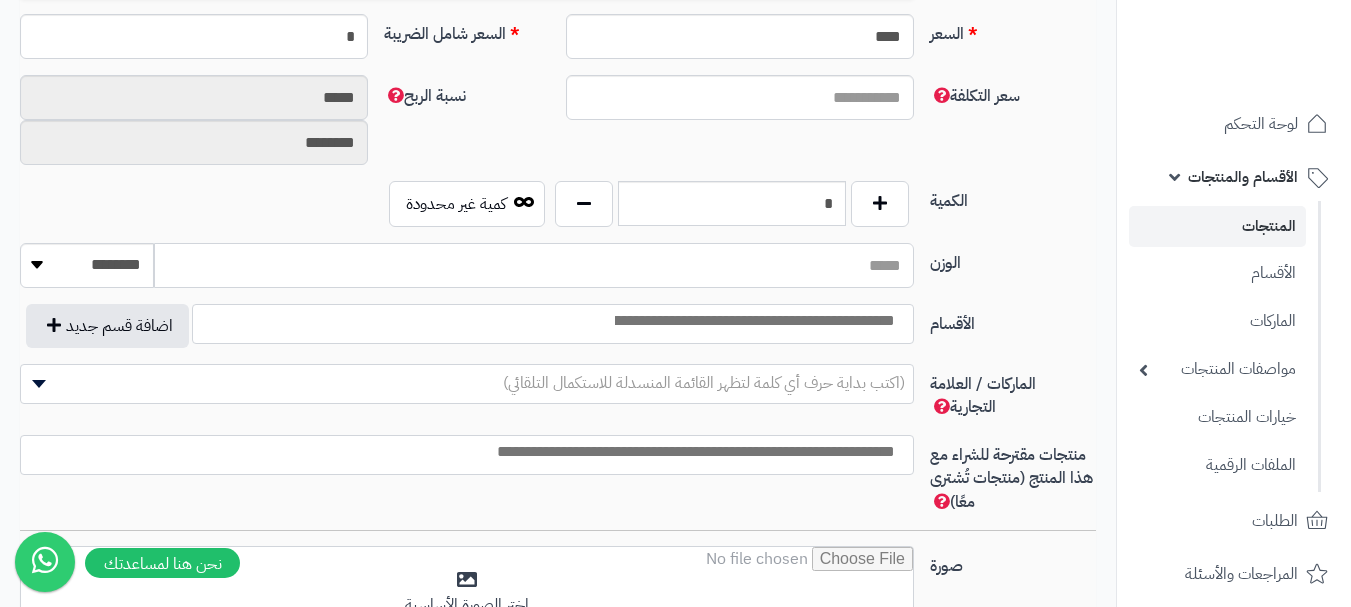 click on "الوزن" at bounding box center (534, 265) 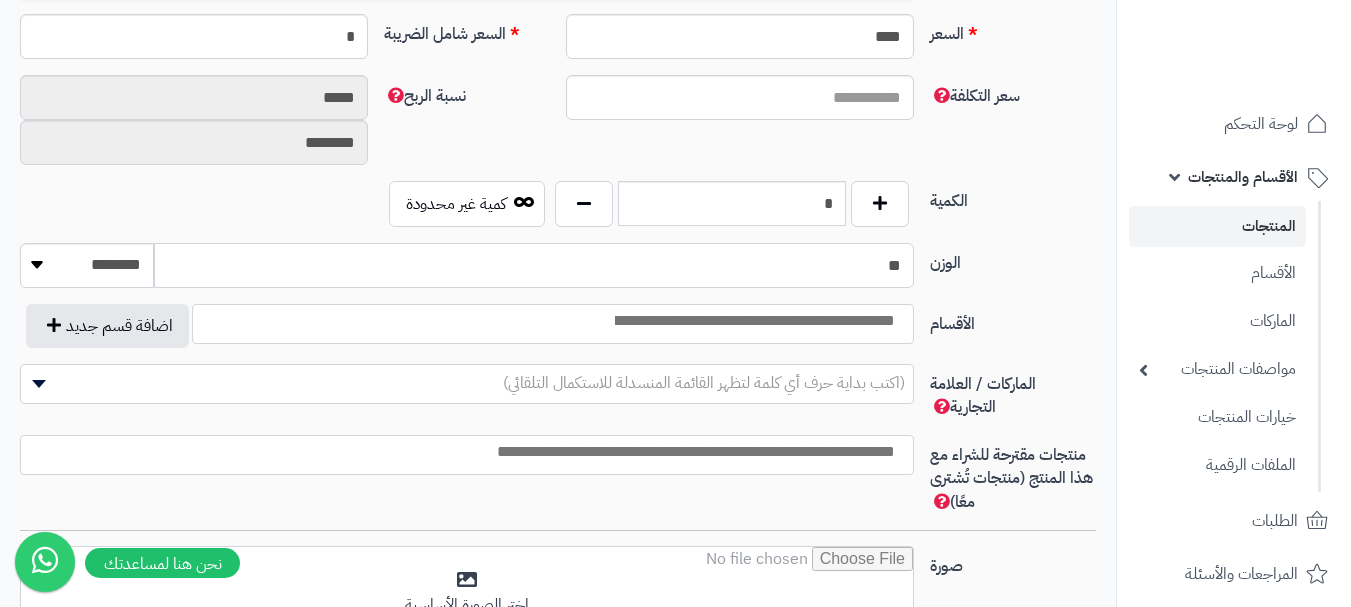 type on "**" 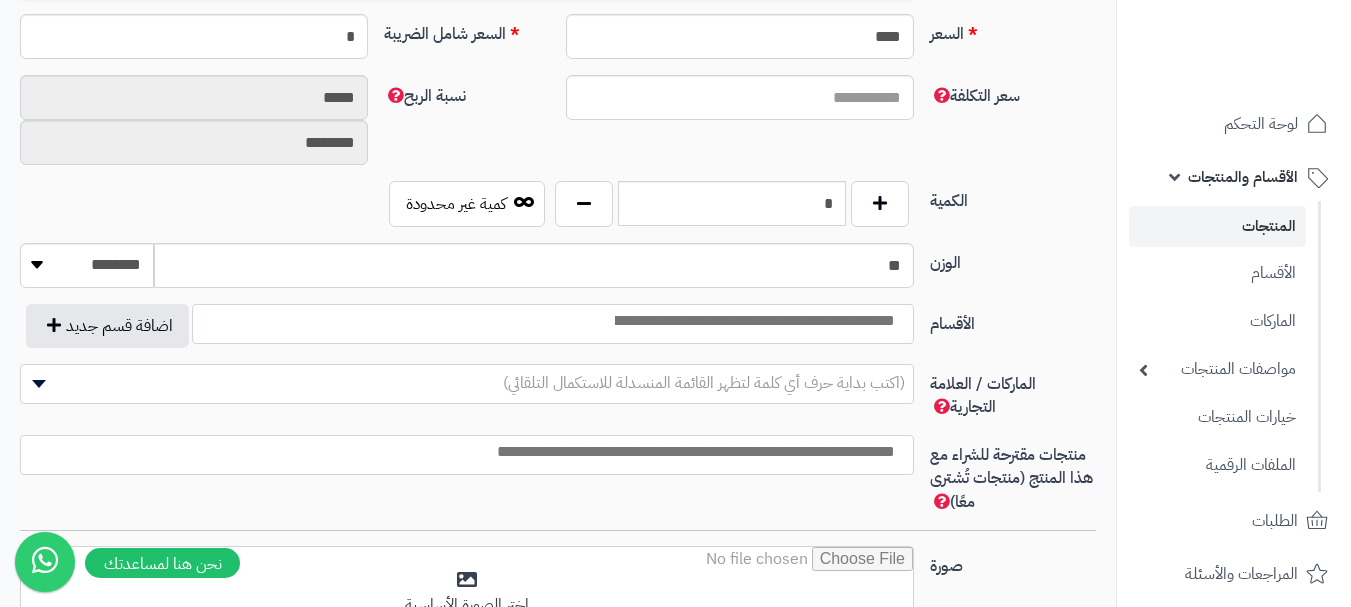 click at bounding box center [753, 321] 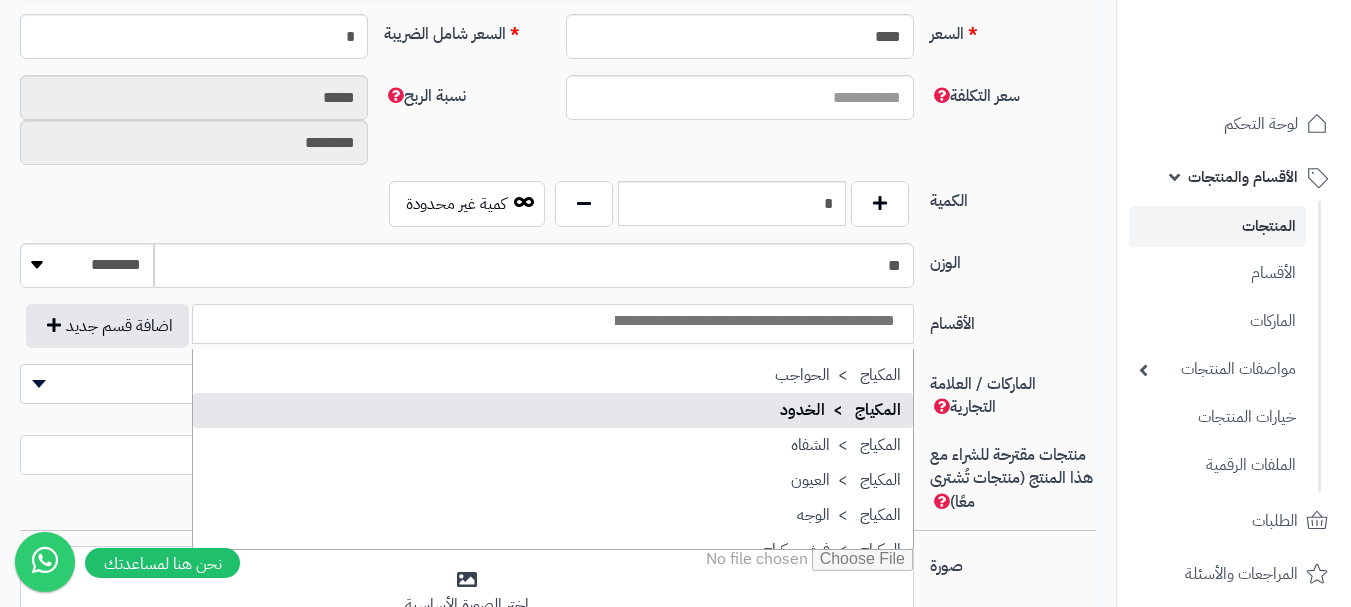 scroll, scrollTop: 100, scrollLeft: 0, axis: vertical 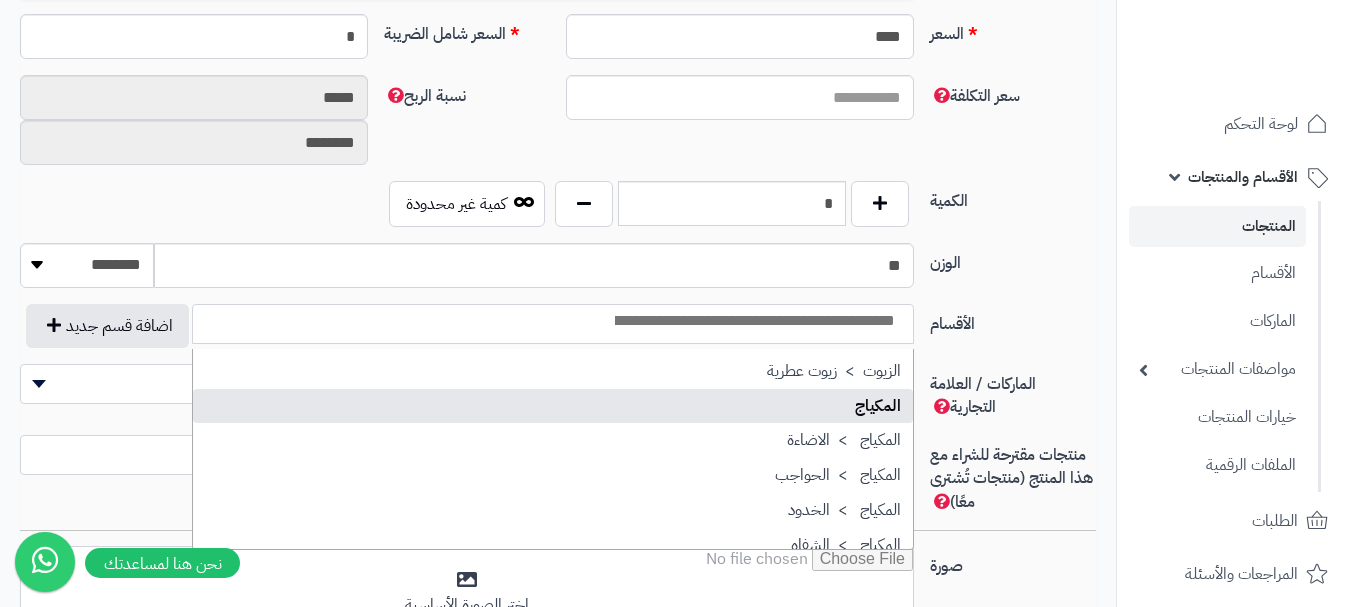select on "**" 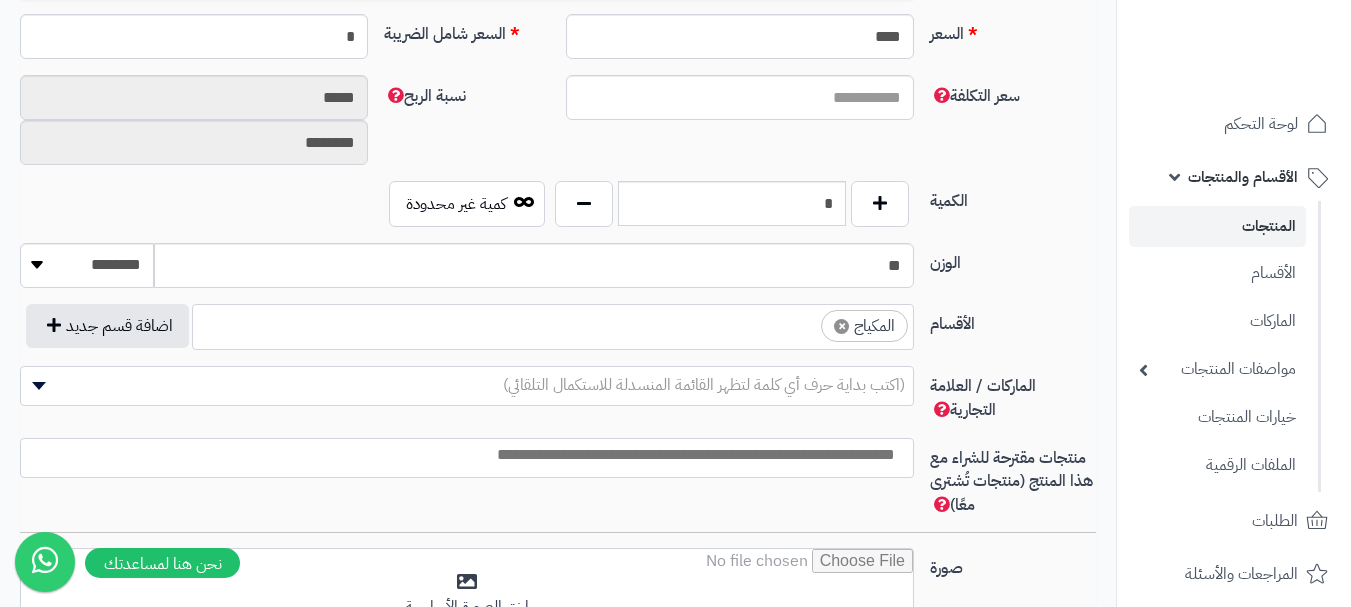 click on "× المكياج" at bounding box center (553, 324) 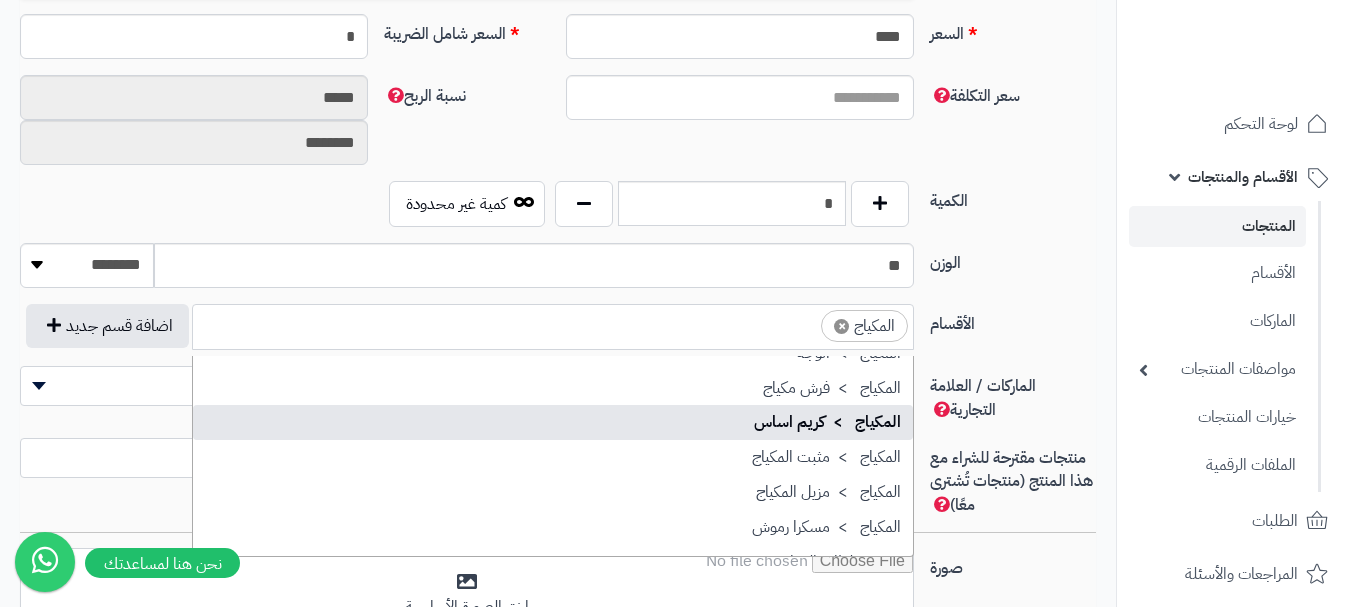 scroll, scrollTop: 400, scrollLeft: 0, axis: vertical 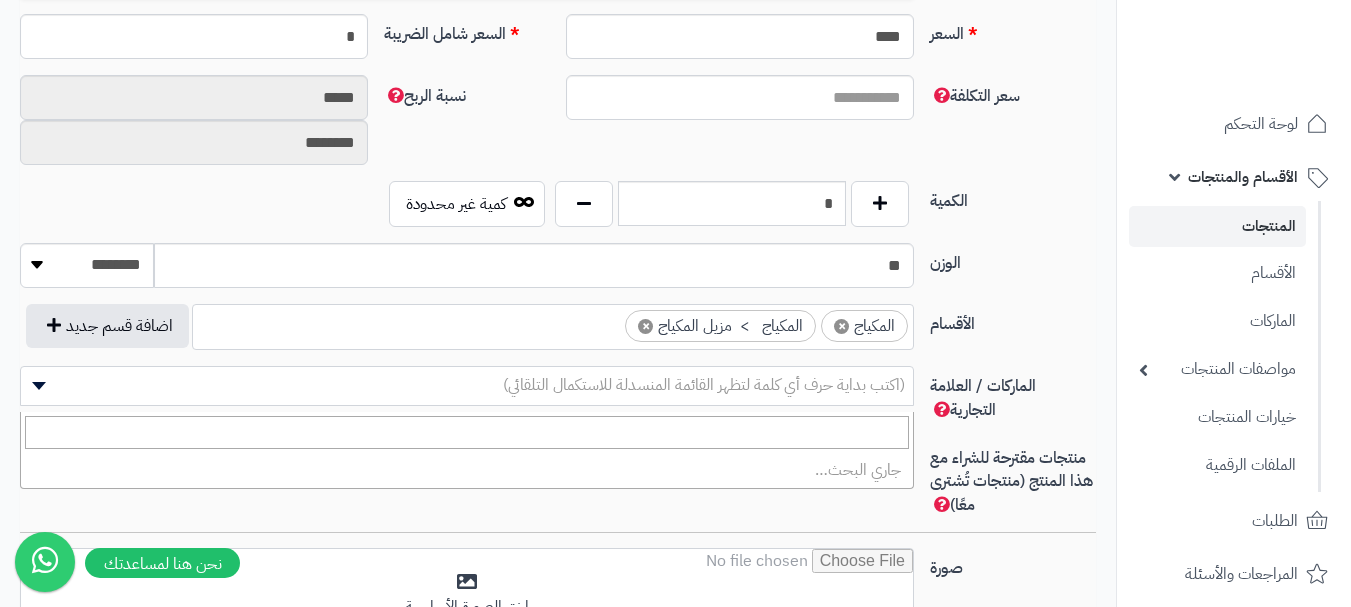 click on "(اكتب بداية حرف أي كلمة لتظهر القائمة المنسدلة للاستكمال التلقائي)" at bounding box center [704, 385] 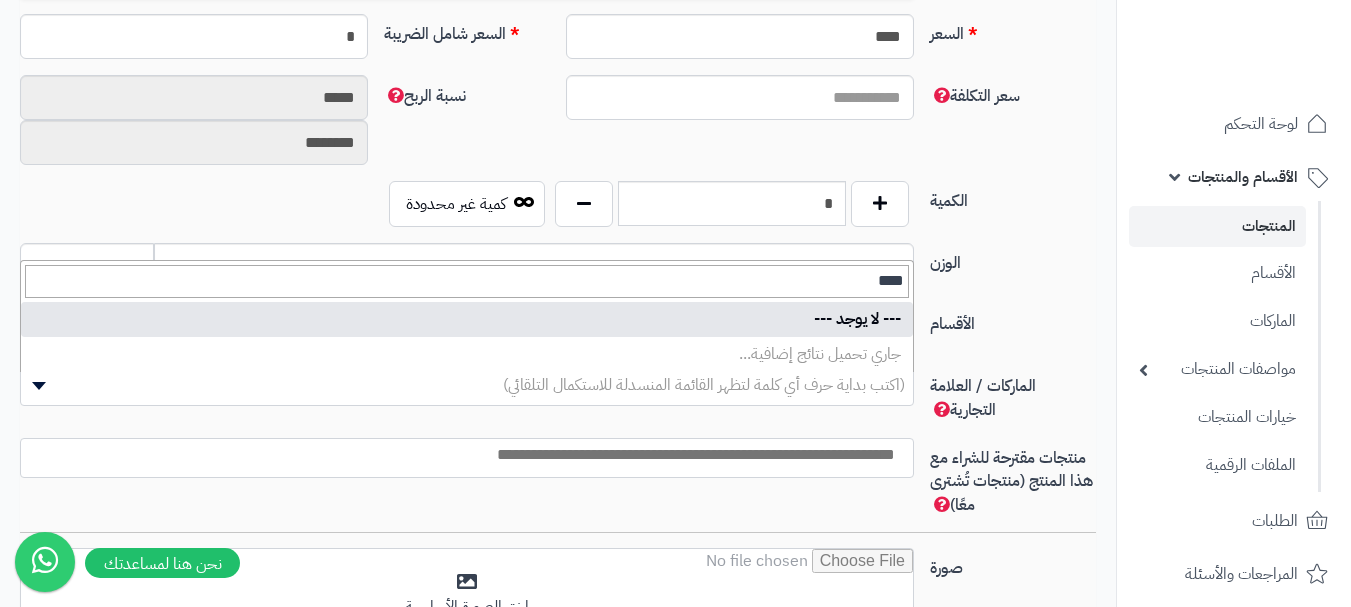 type on "***" 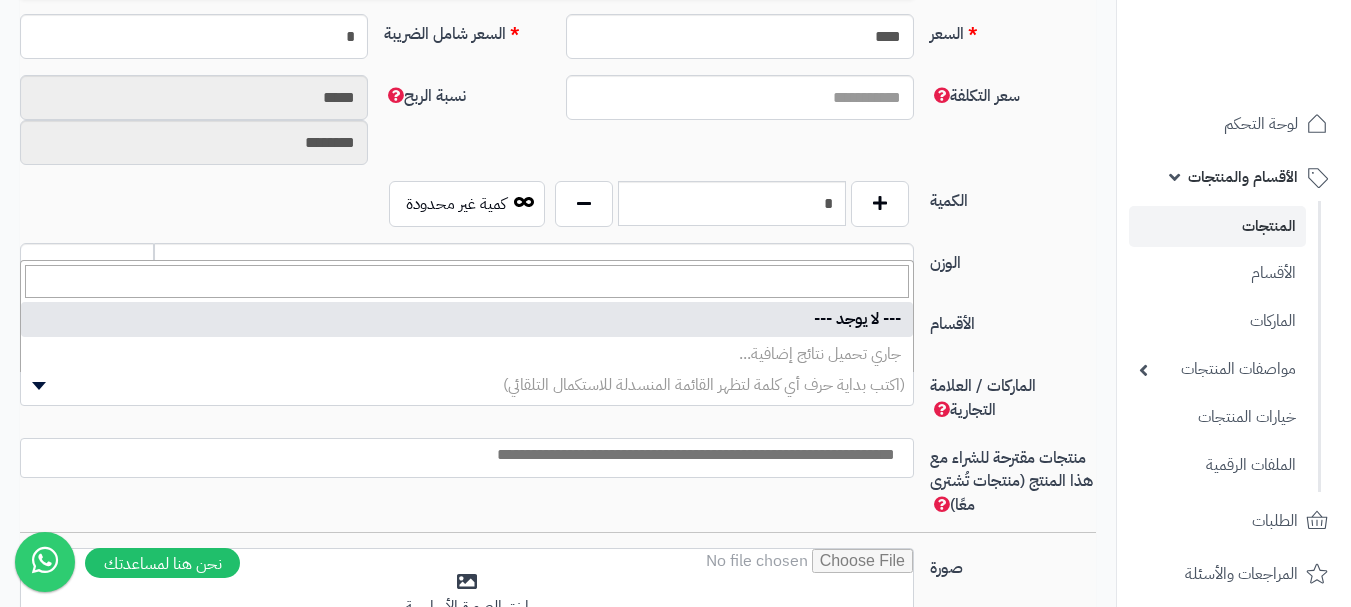click on "الأقسام" at bounding box center [1013, 320] 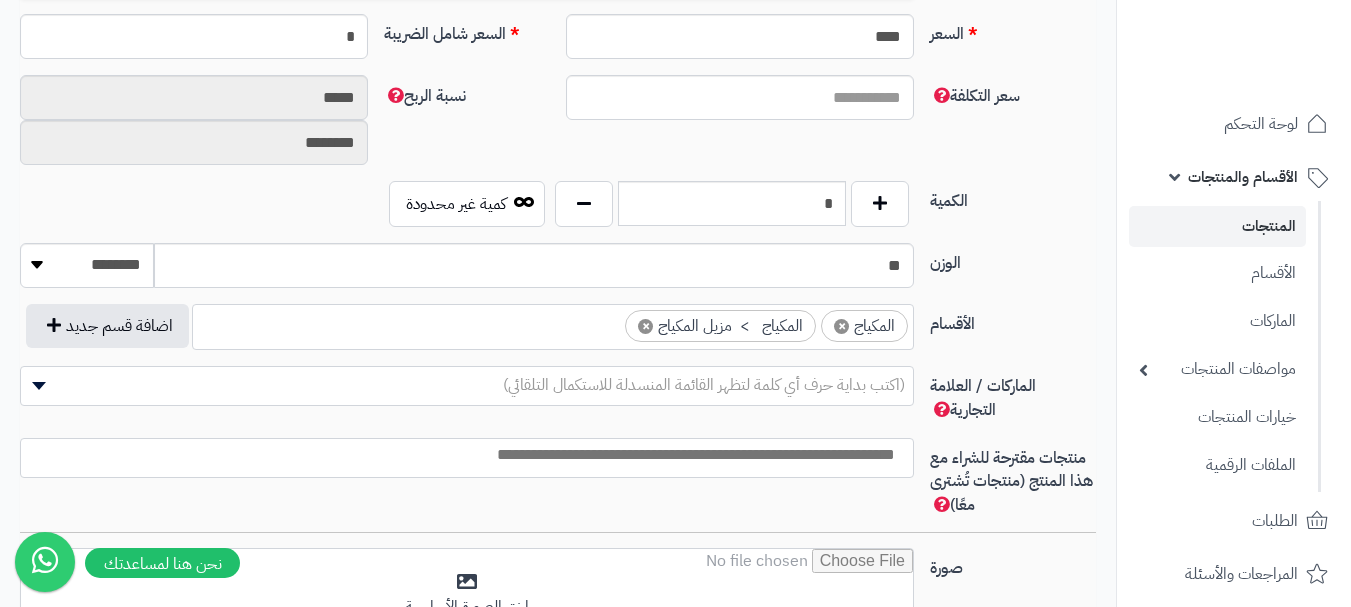 click at bounding box center [462, 455] 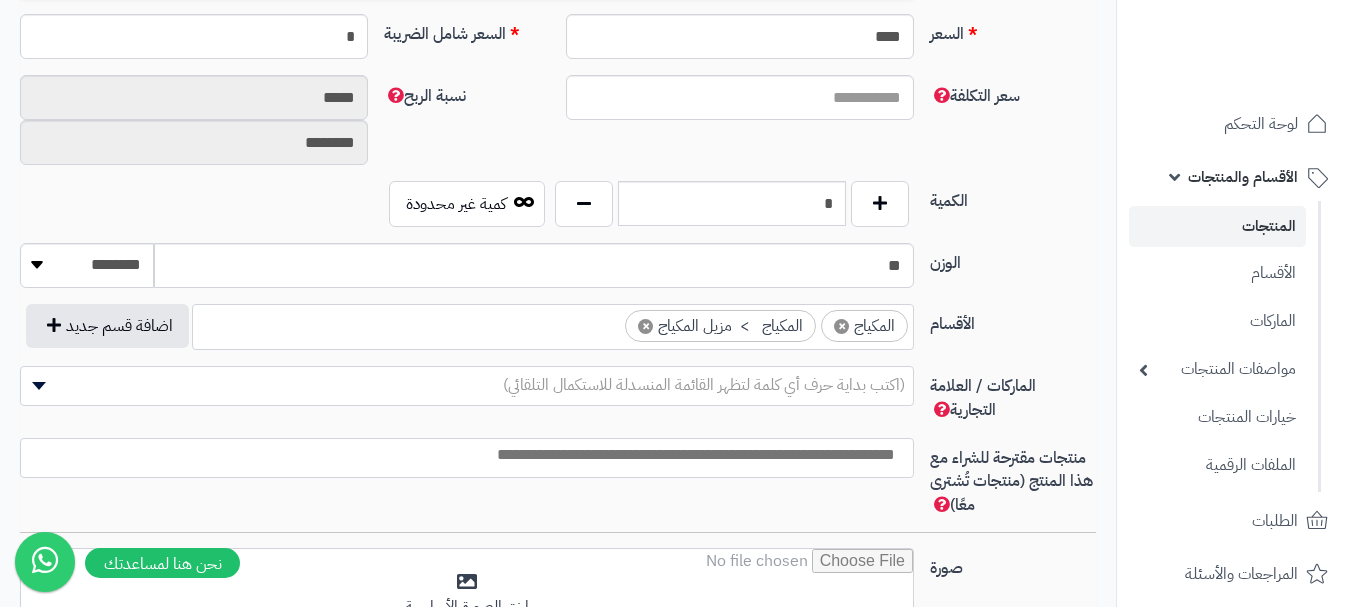 click on "الأقسام" at bounding box center [1013, 320] 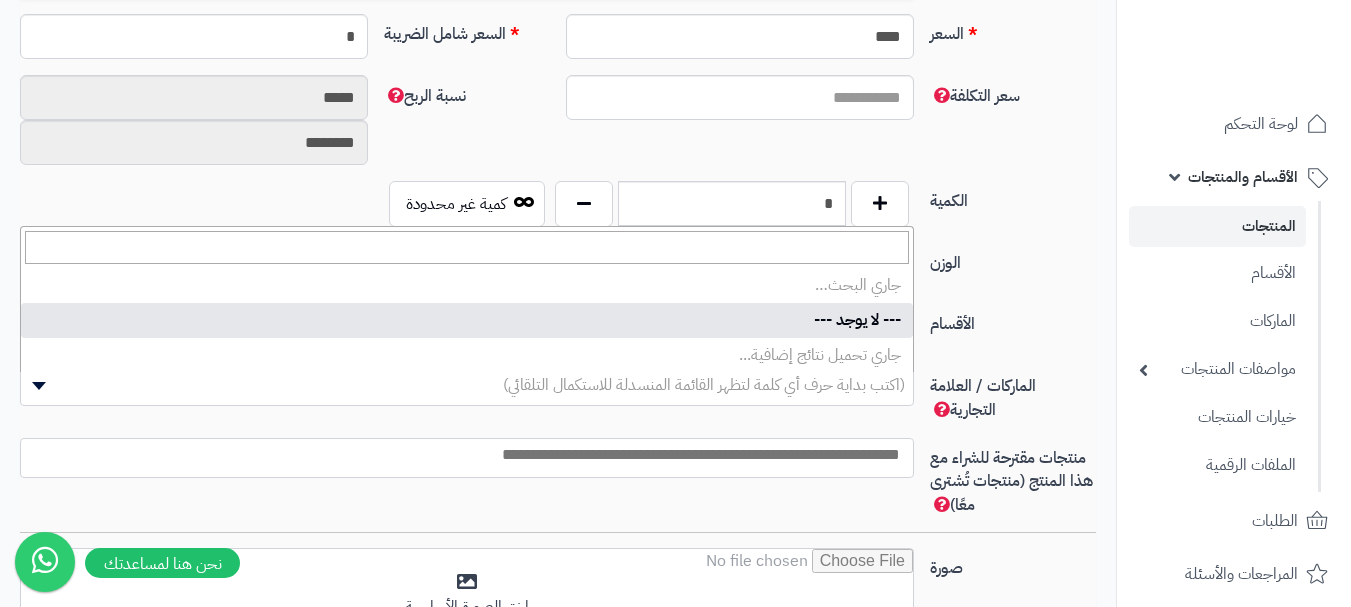 click on "(اكتب بداية حرف أي كلمة لتظهر القائمة المنسدلة للاستكمال التلقائي)" at bounding box center [467, 386] 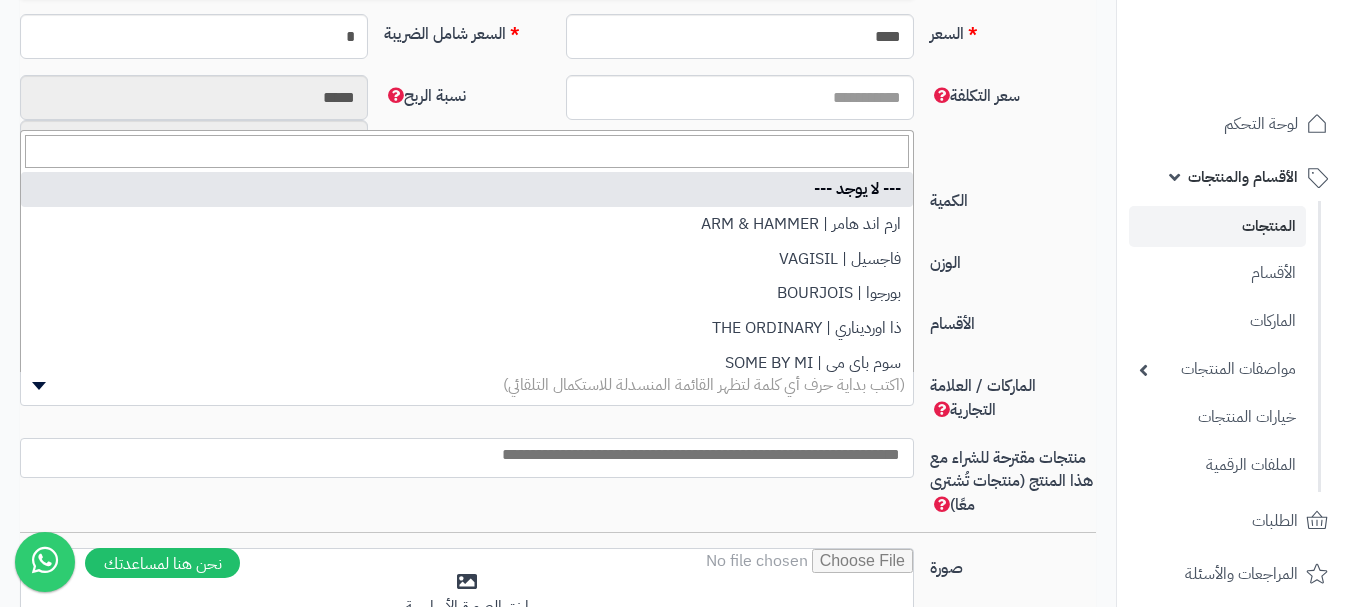 click at bounding box center (467, 455) 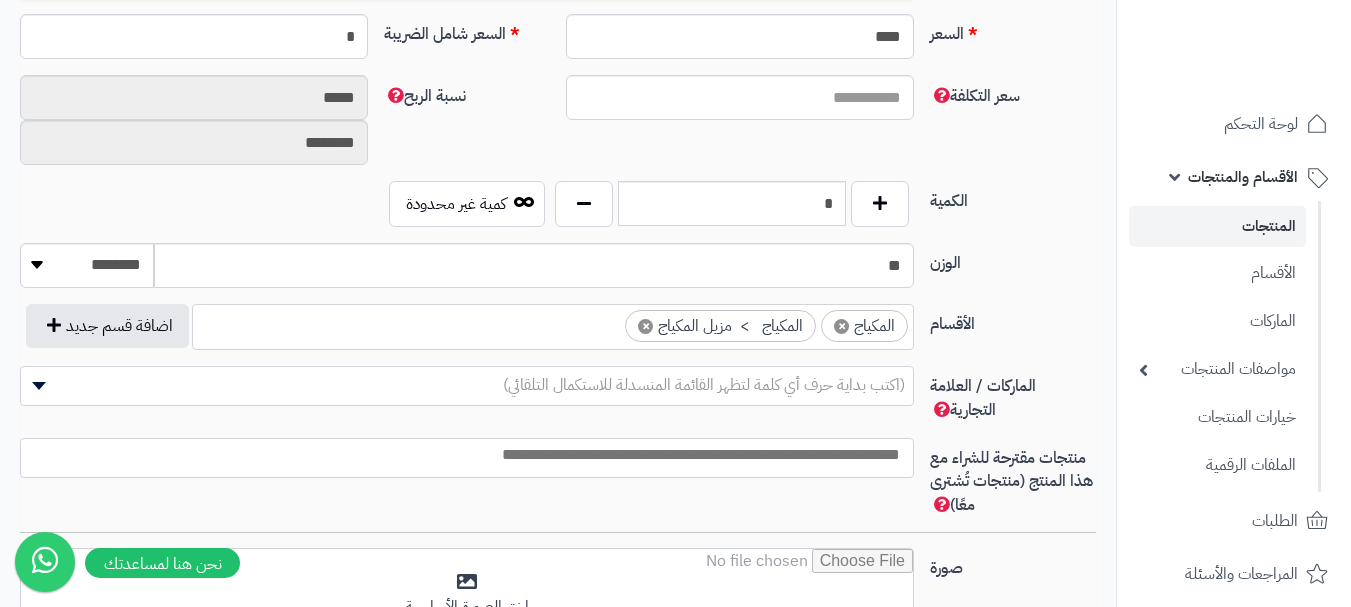 click on "الأقسام" at bounding box center [1013, 320] 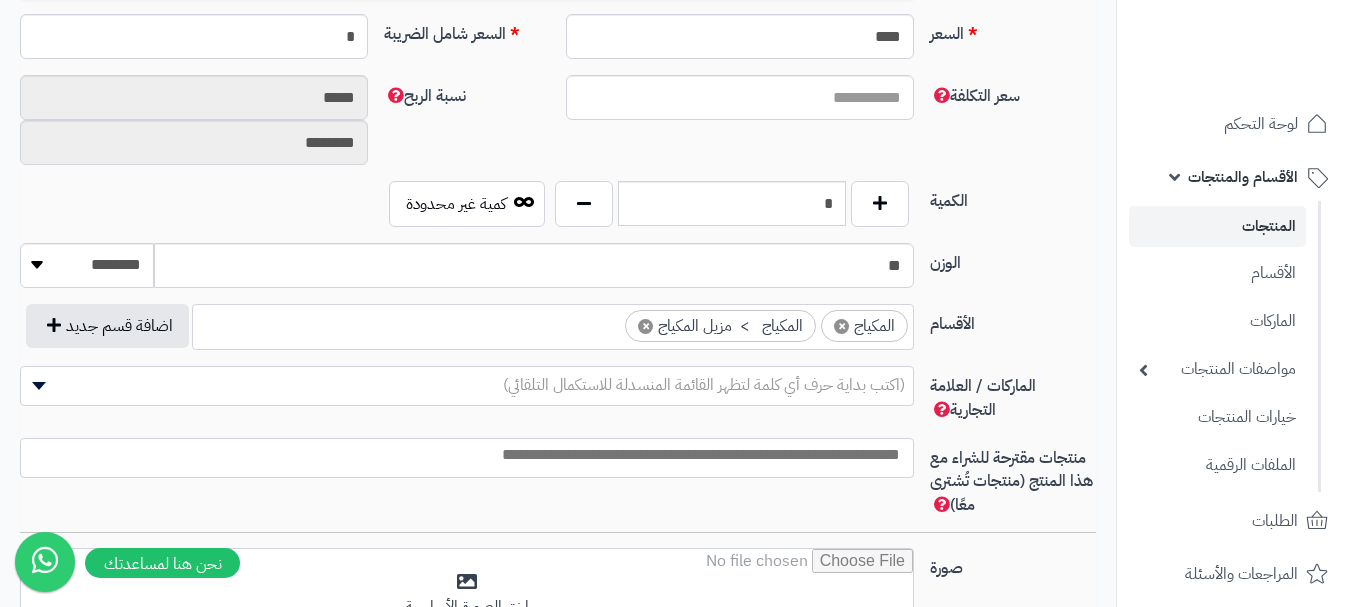 click at bounding box center (467, 455) 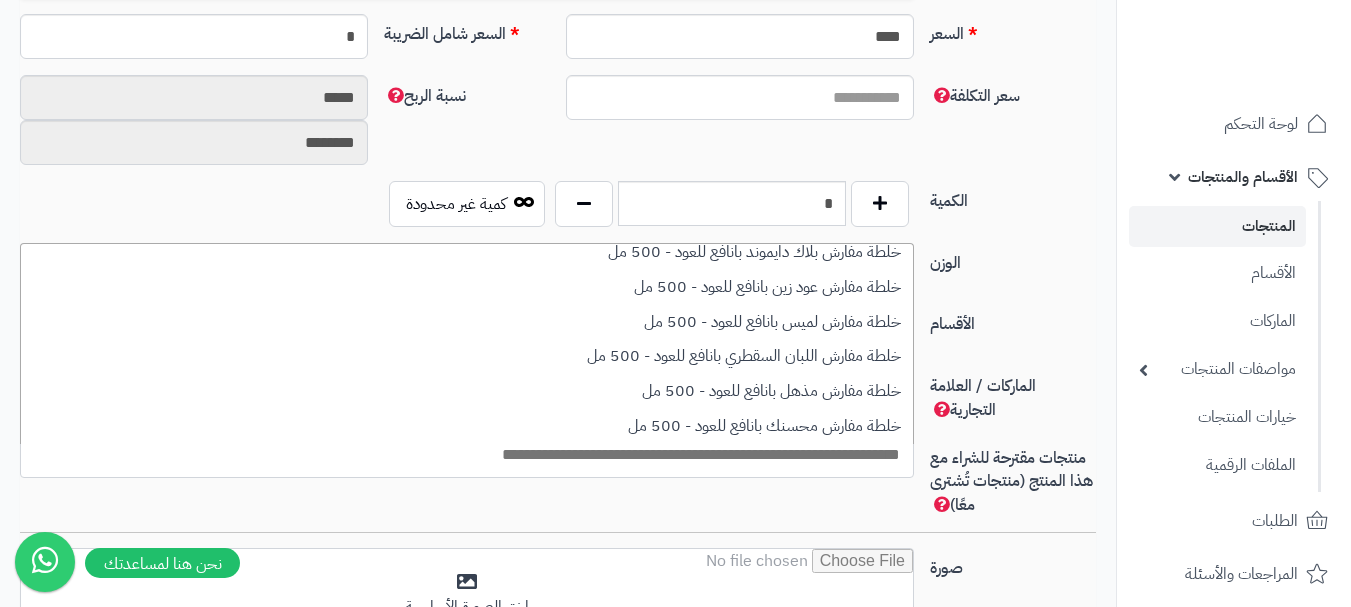 scroll, scrollTop: 357, scrollLeft: 0, axis: vertical 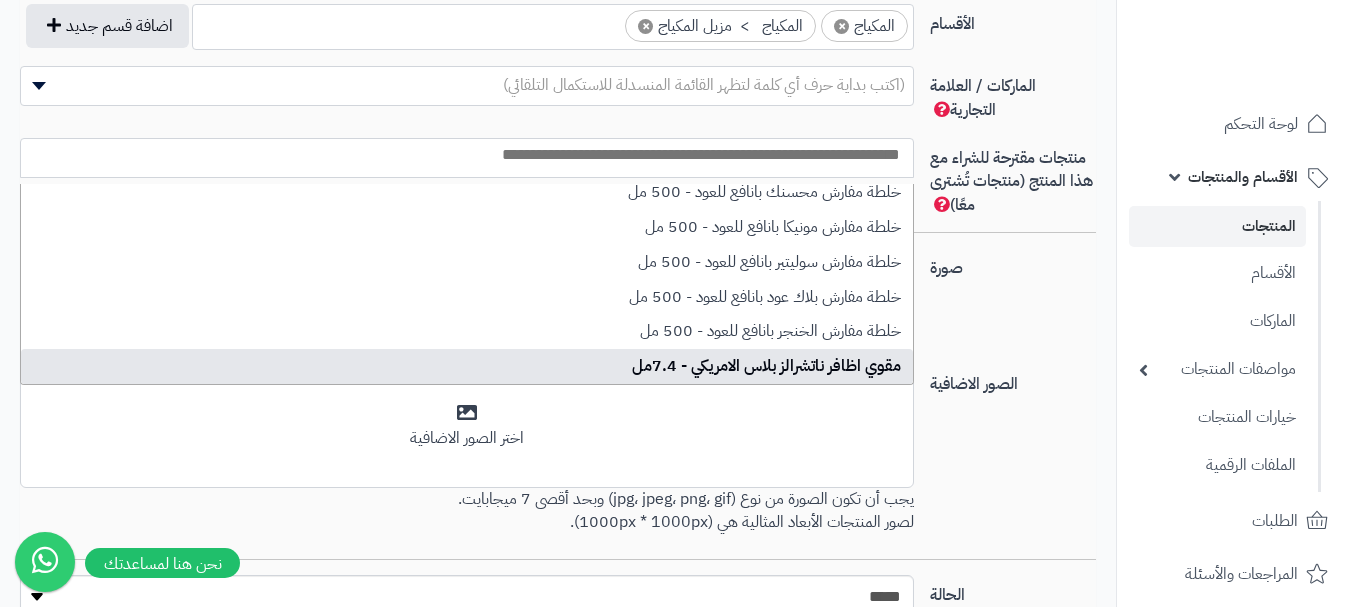 click on "صورة
اختر الصورة الأساسية" at bounding box center (558, 306) 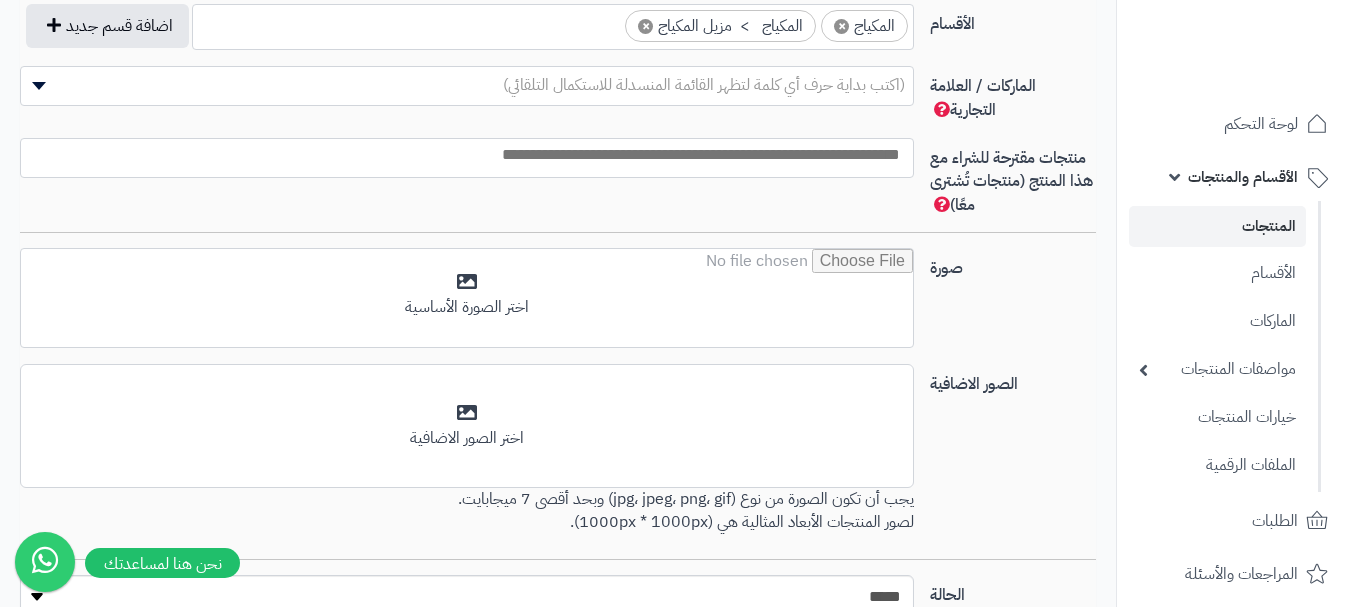 click at bounding box center (467, 155) 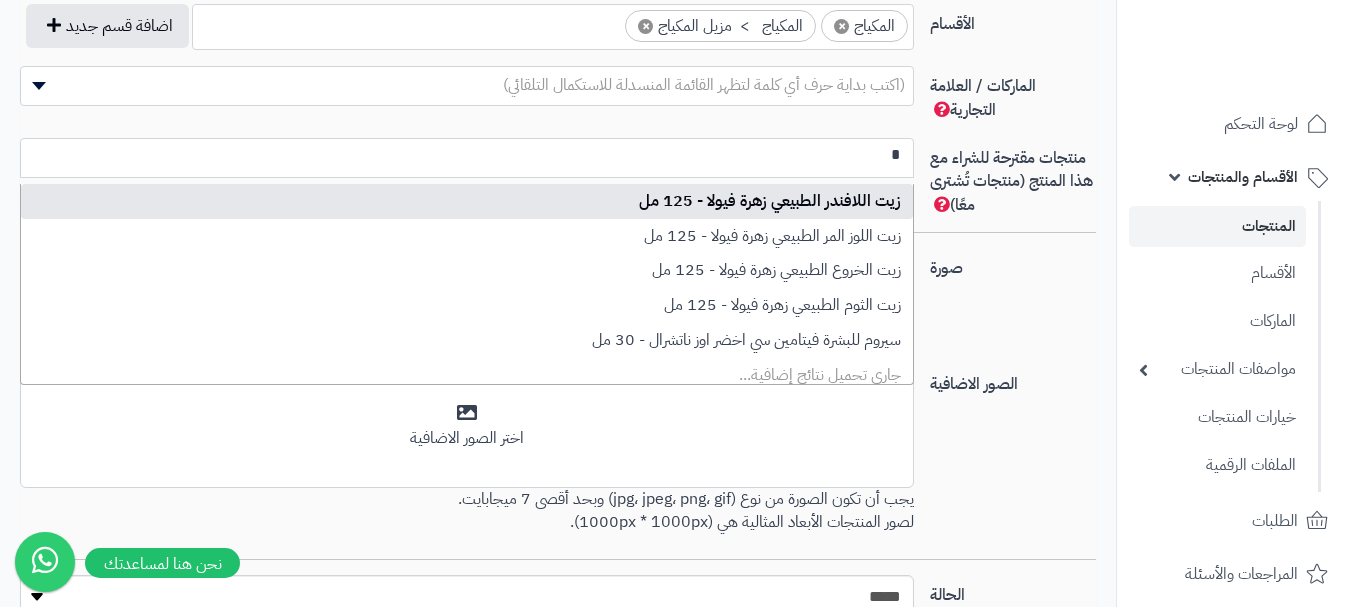 scroll, scrollTop: 0, scrollLeft: 0, axis: both 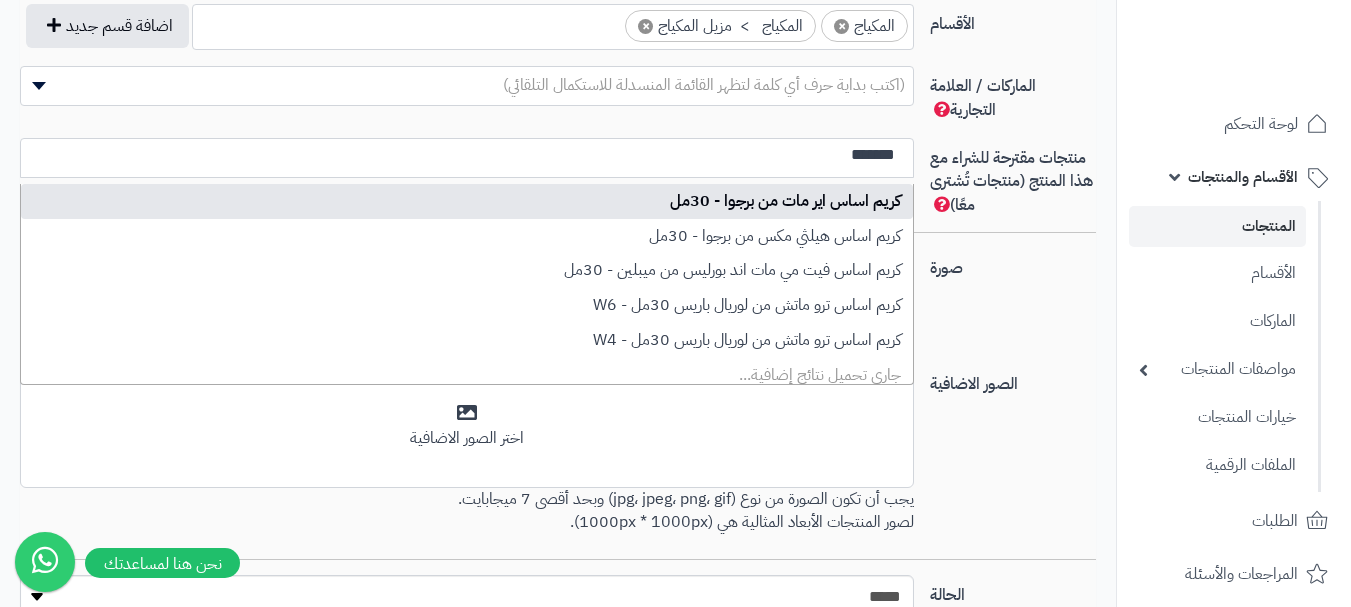 type on "*******" 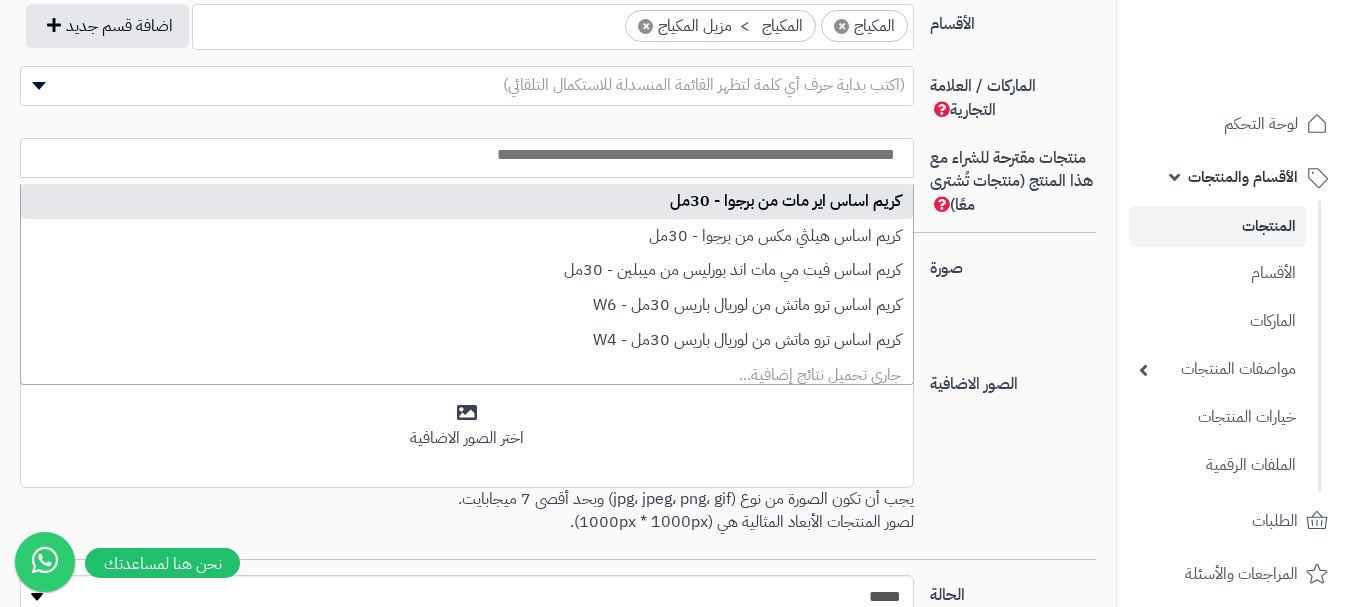 select on "***" 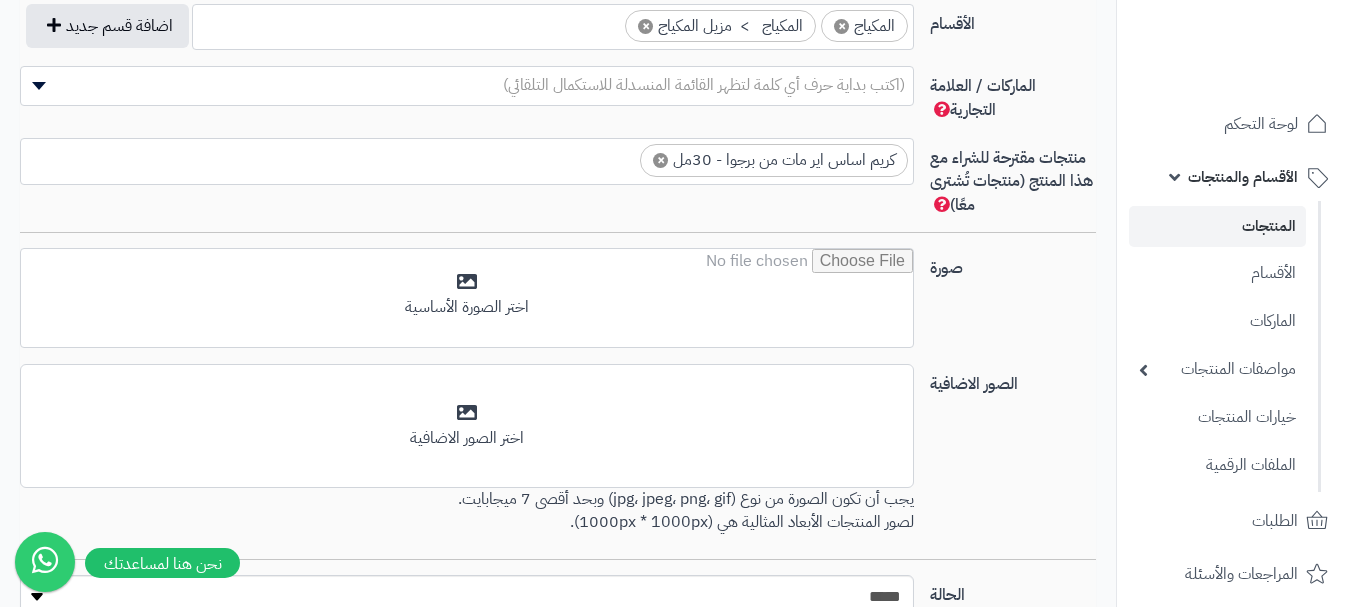 scroll, scrollTop: 0, scrollLeft: 0, axis: both 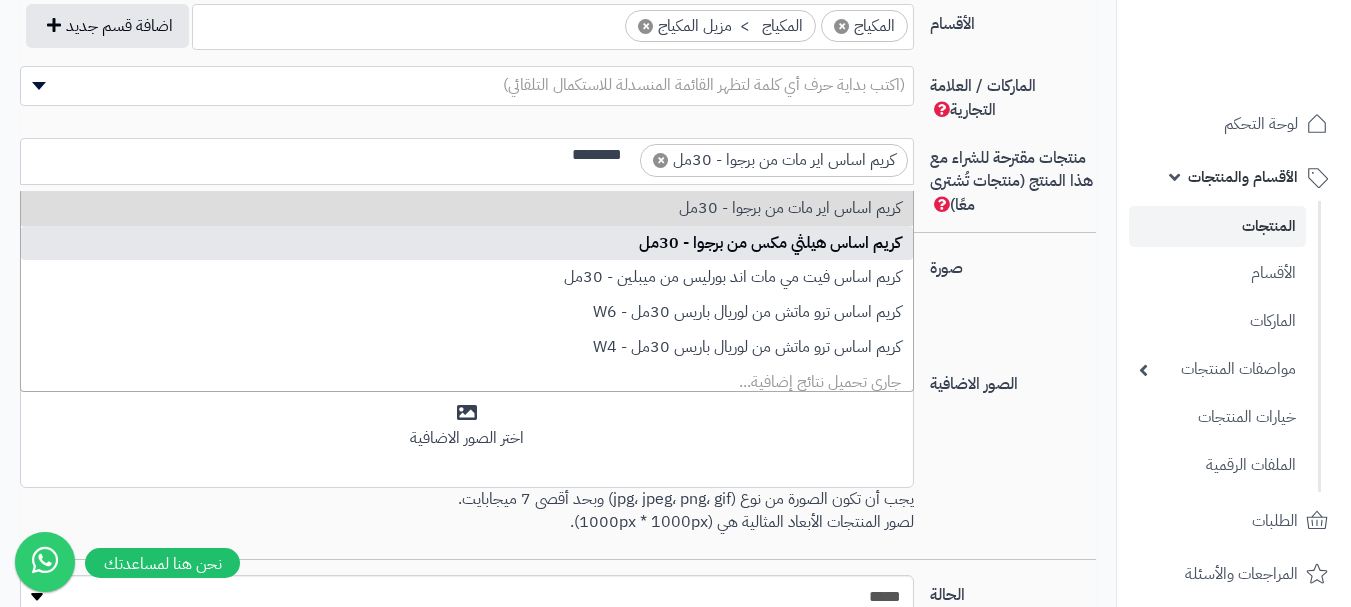type on "********" 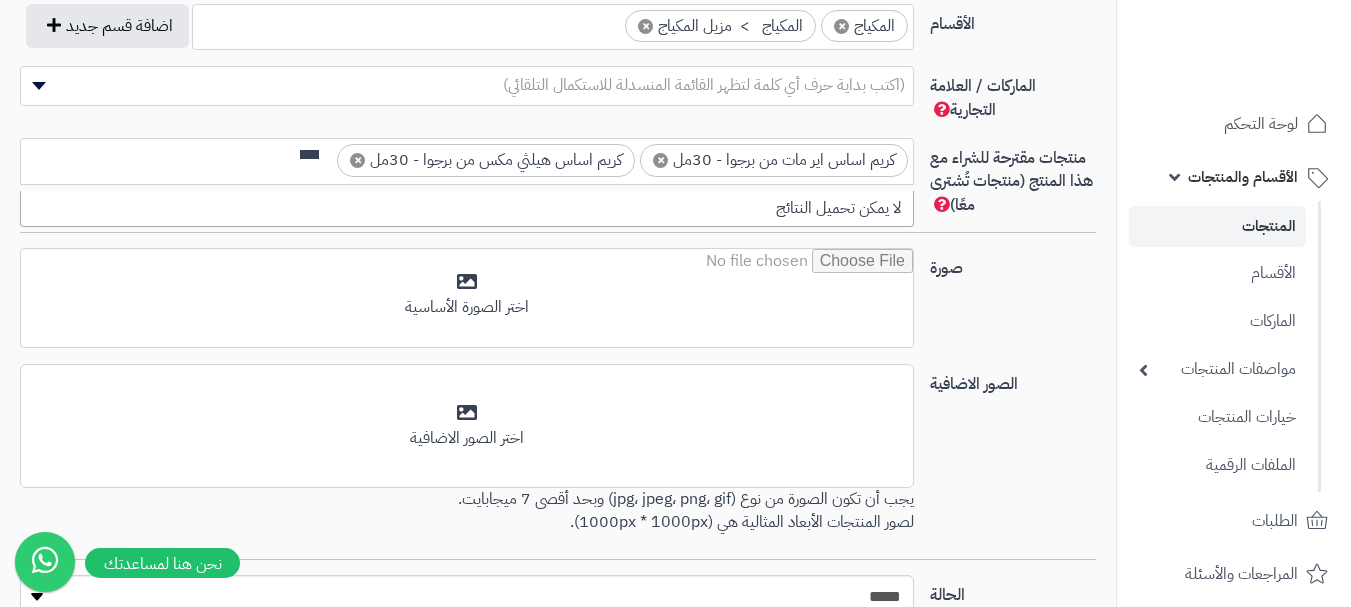 scroll, scrollTop: 0, scrollLeft: 0, axis: both 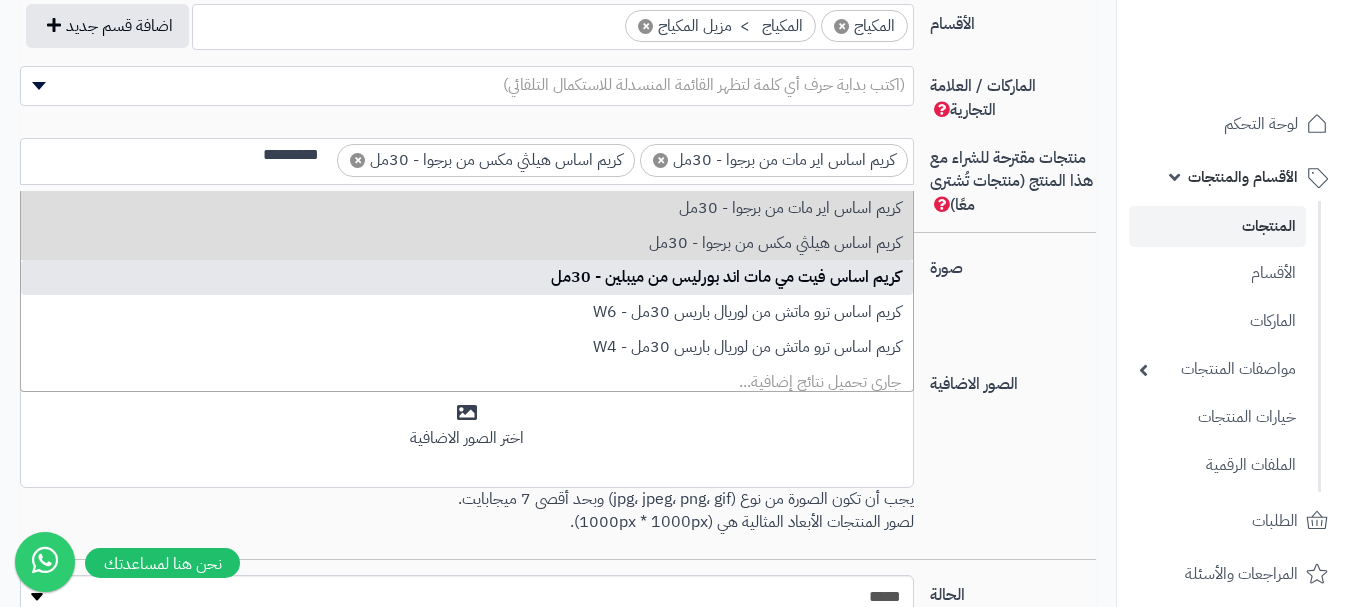 type on "*********" 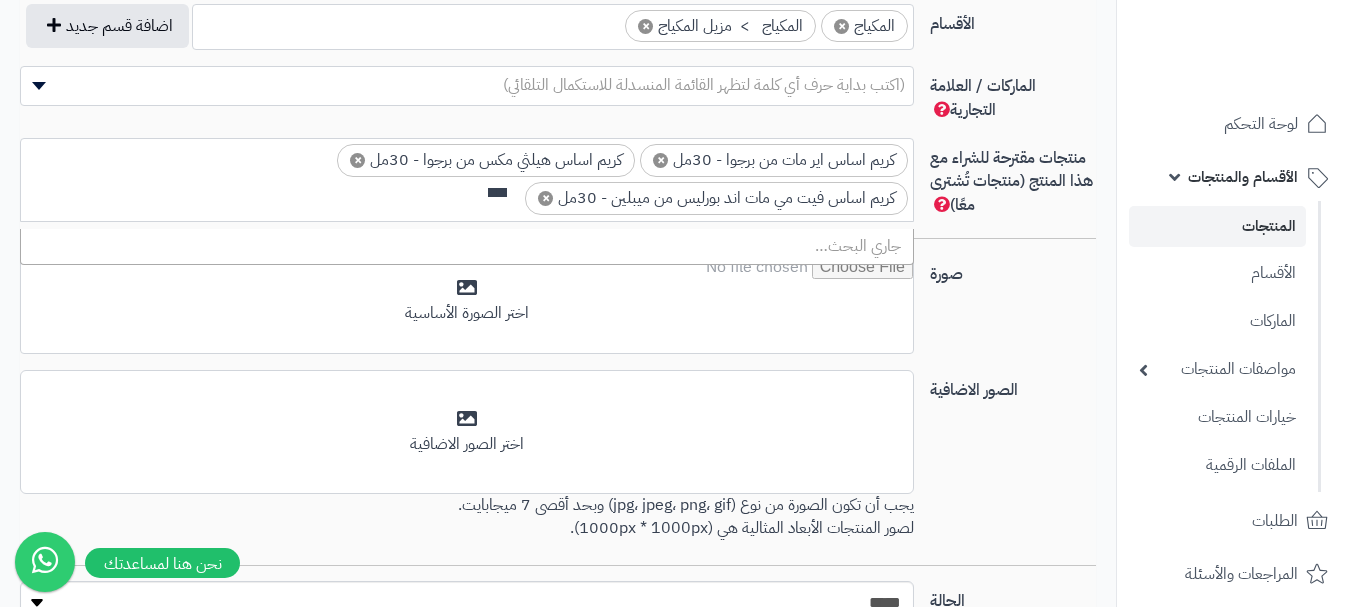 scroll, scrollTop: 0, scrollLeft: 0, axis: both 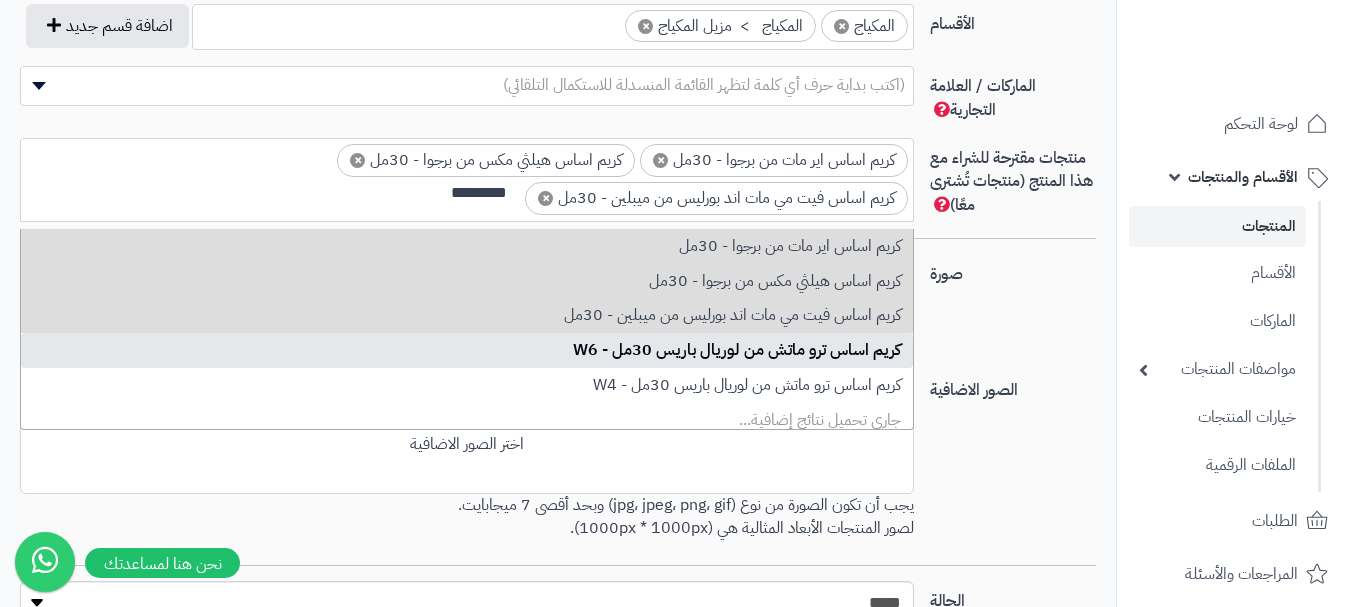 type on "*********" 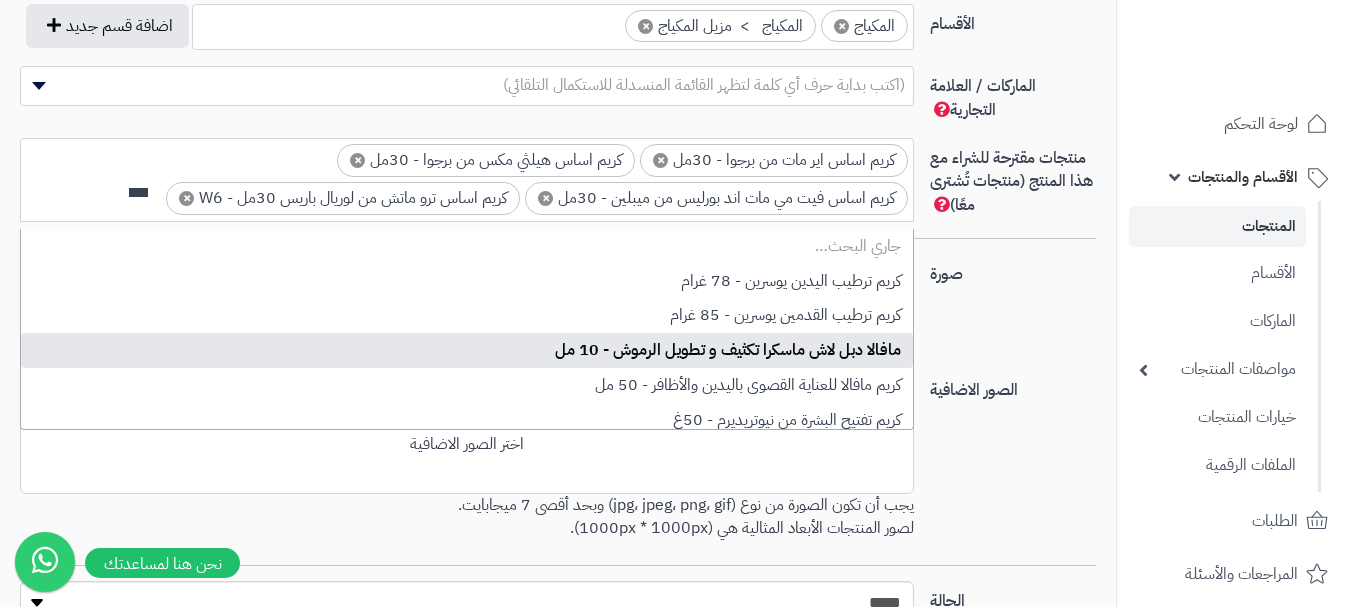 scroll, scrollTop: 0, scrollLeft: 0, axis: both 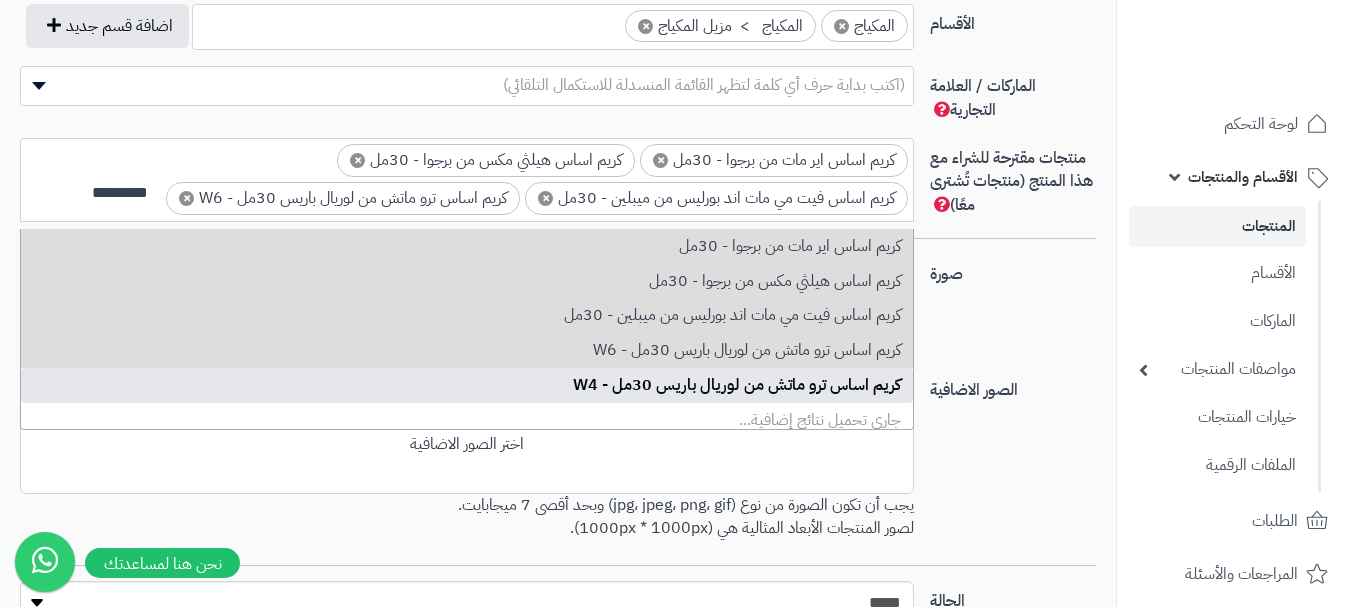 type on "*********" 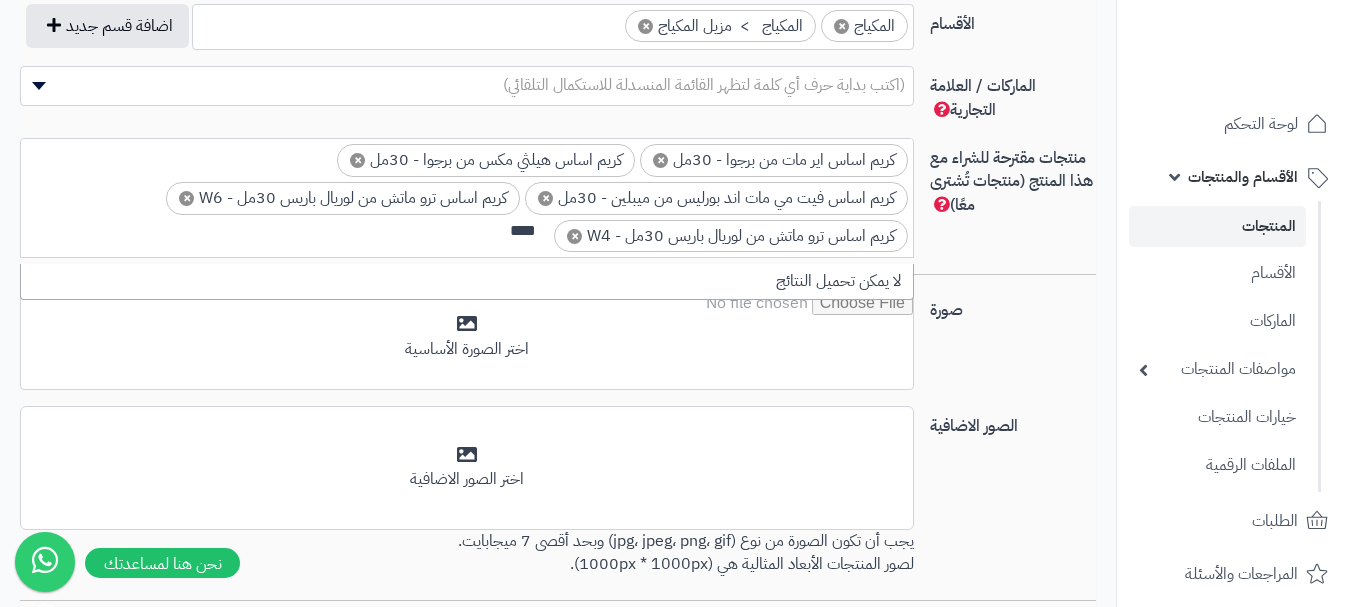 scroll, scrollTop: 0, scrollLeft: 0, axis: both 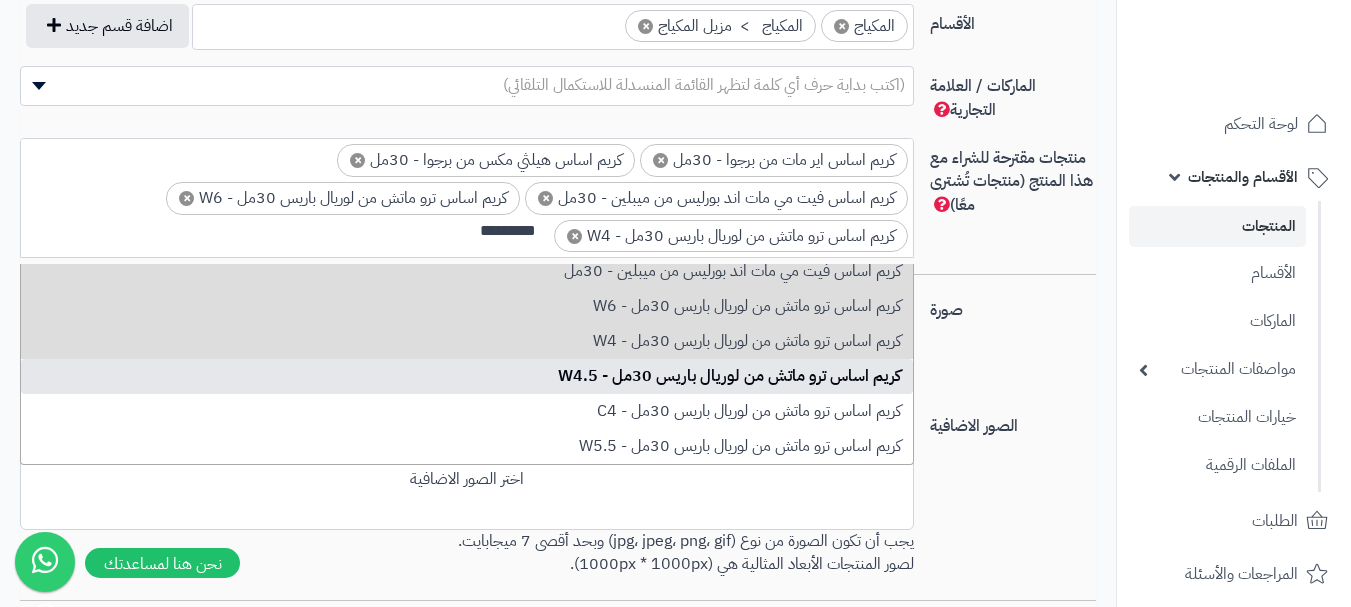 type on "*********" 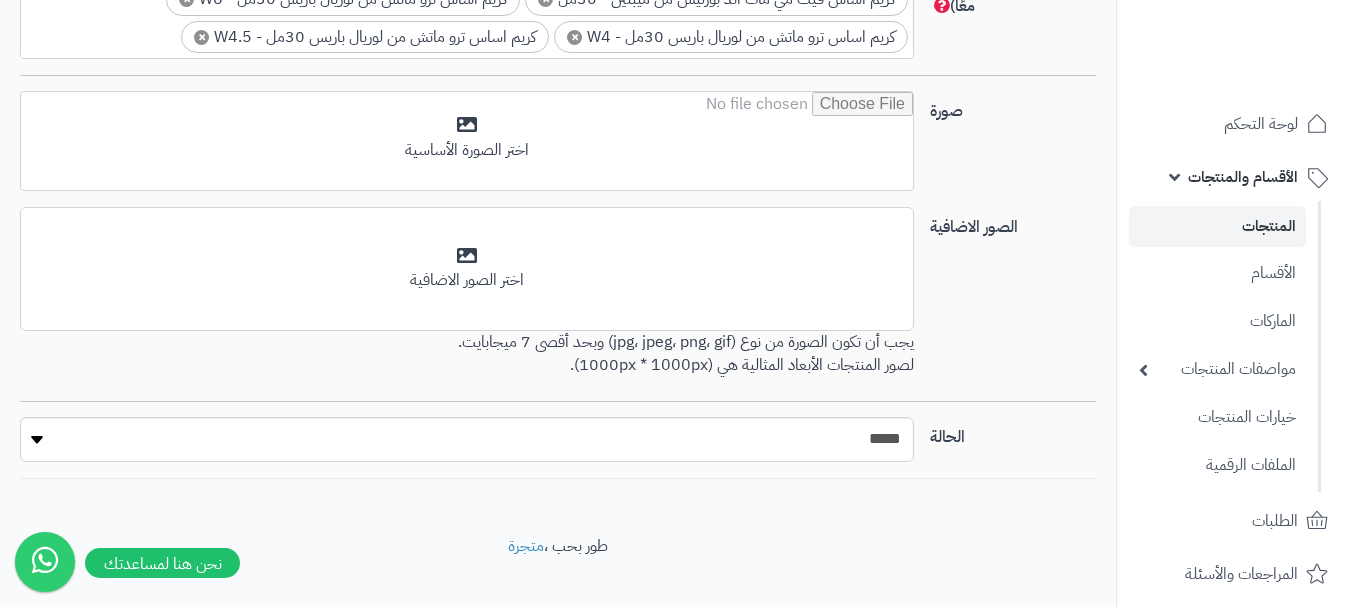 scroll, scrollTop: 1400, scrollLeft: 0, axis: vertical 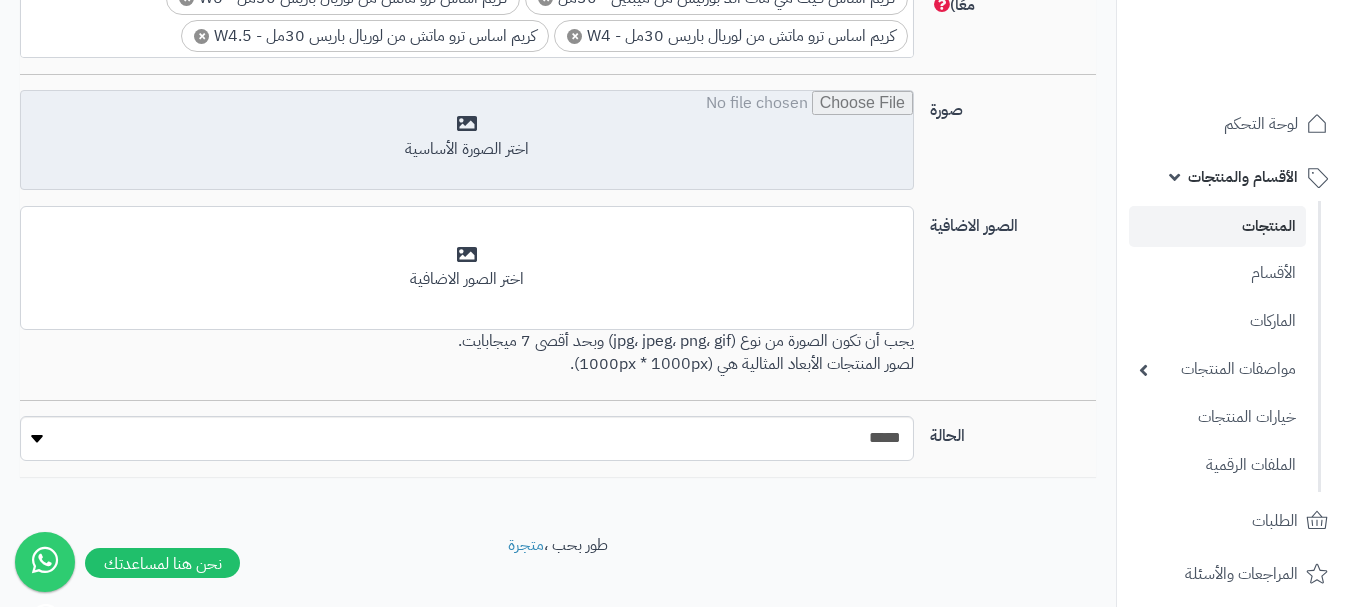 click at bounding box center (467, 141) 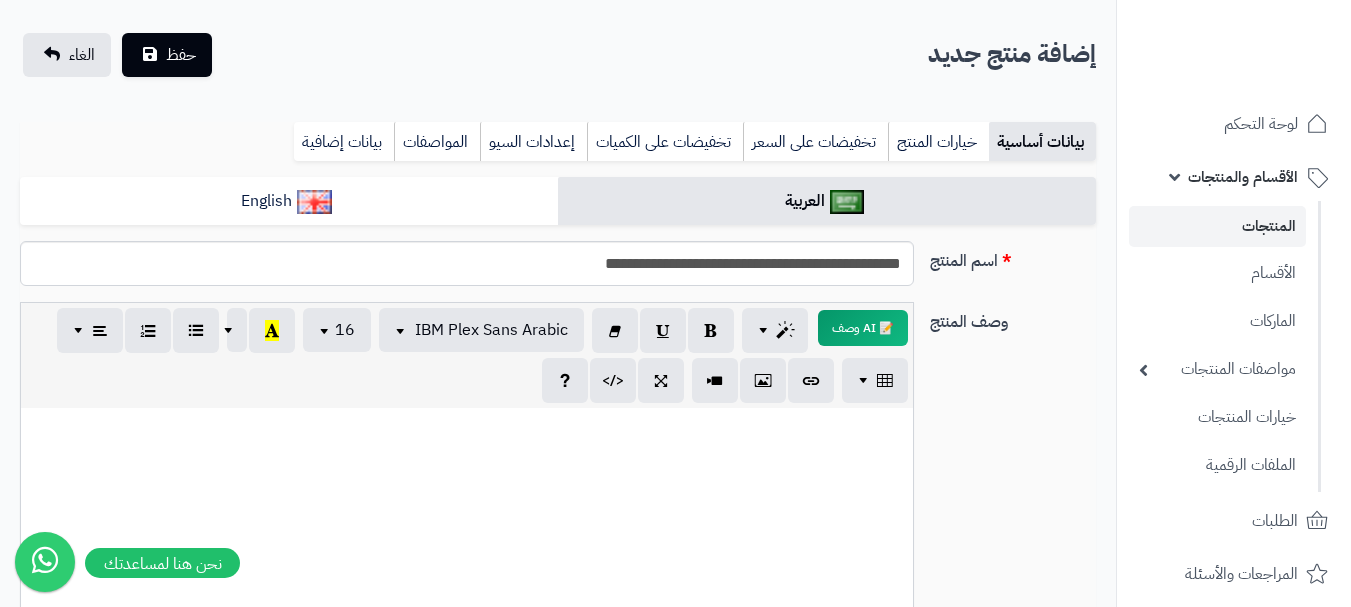 scroll, scrollTop: 100, scrollLeft: 0, axis: vertical 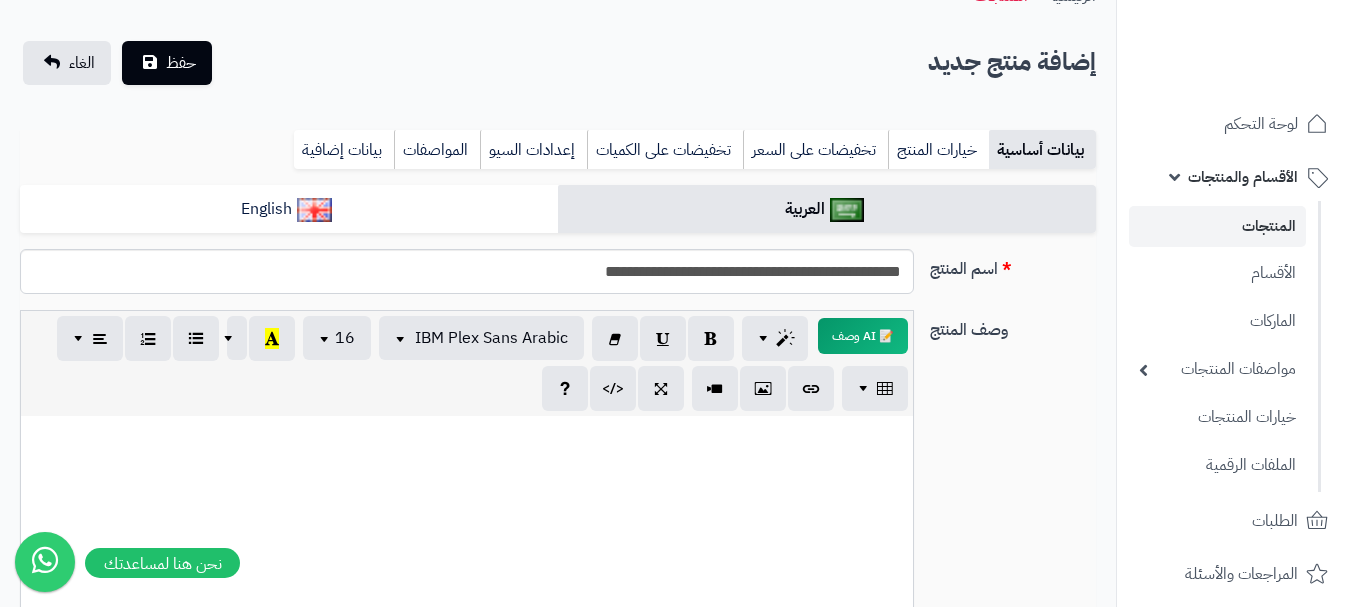 click on "بيانات أساسية خيارات المنتج تخفيضات على السعر تخفيضات على الكميات إعدادات السيو المواصفات نقاط المكافآت بيانات إضافية" at bounding box center [558, 157] 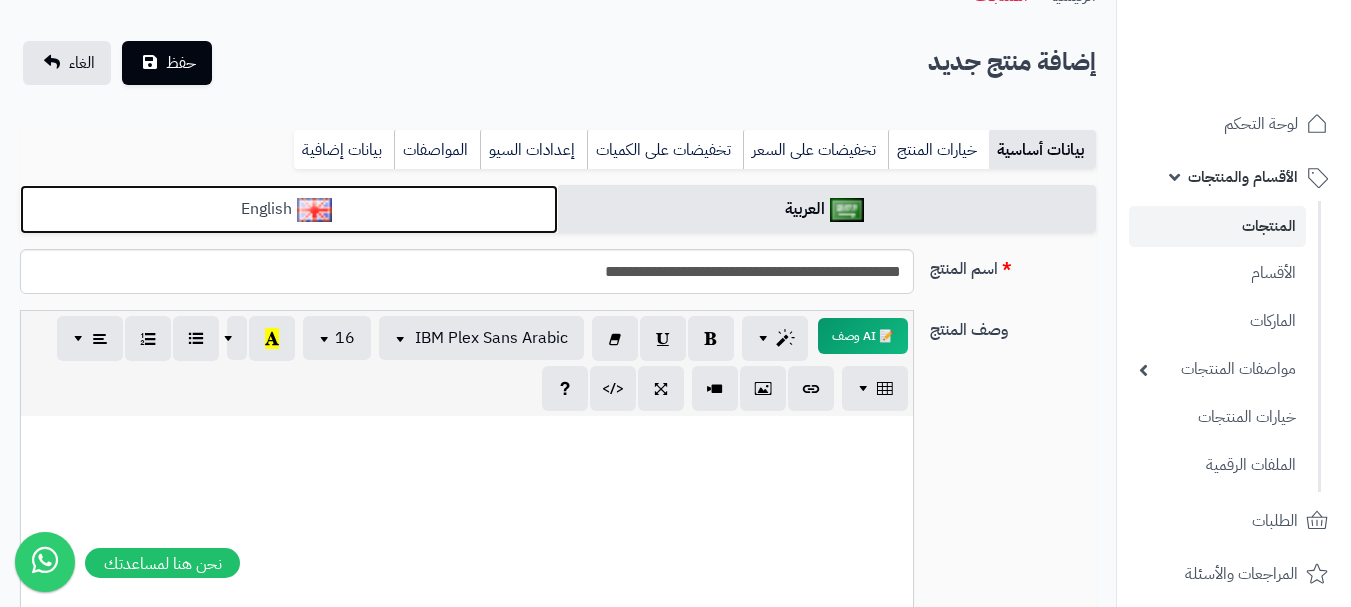 click at bounding box center [314, 210] 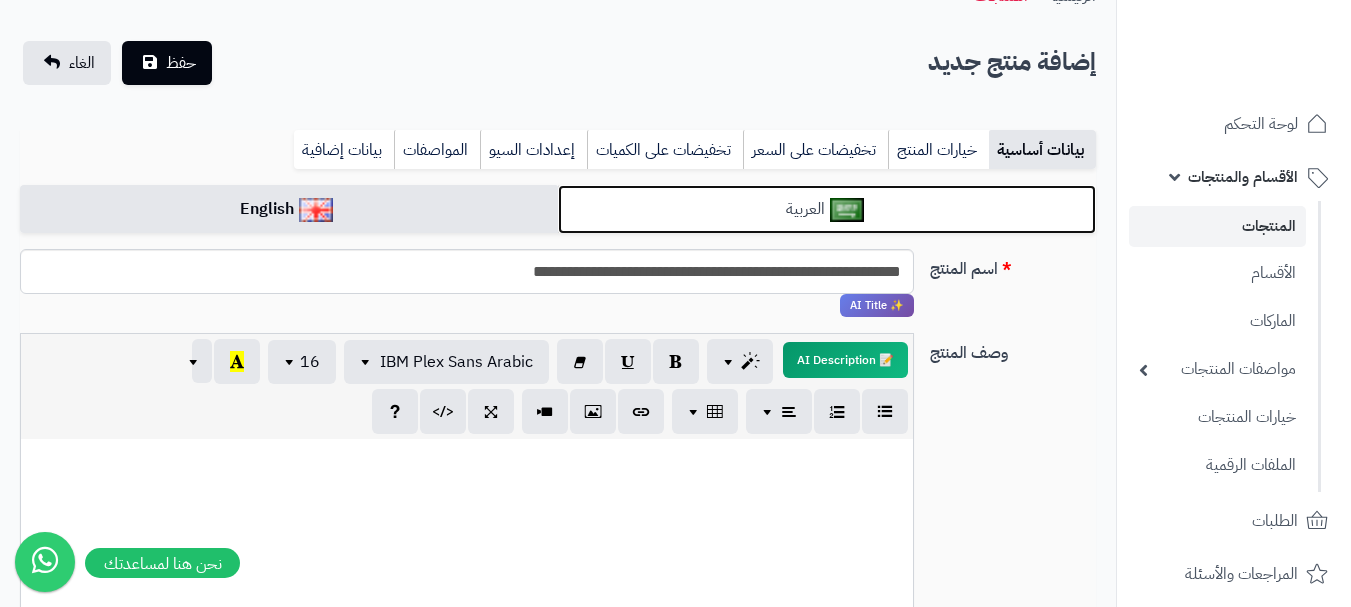 click on "العربية" at bounding box center [827, 209] 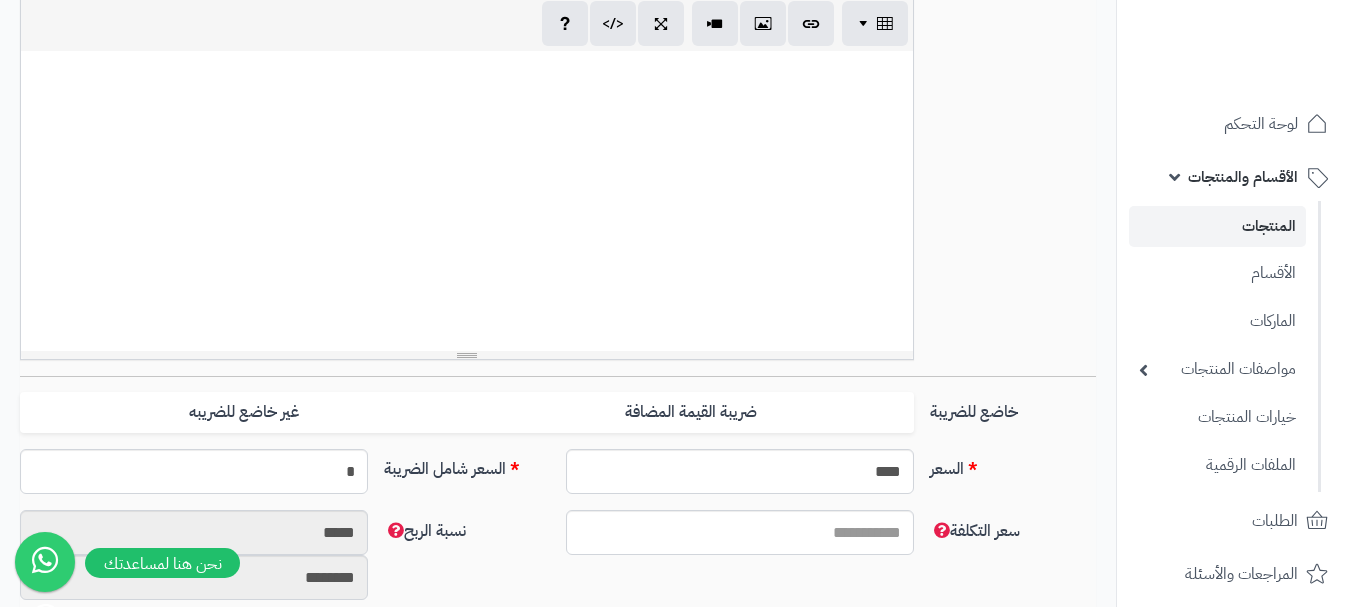 scroll, scrollTop: 500, scrollLeft: 0, axis: vertical 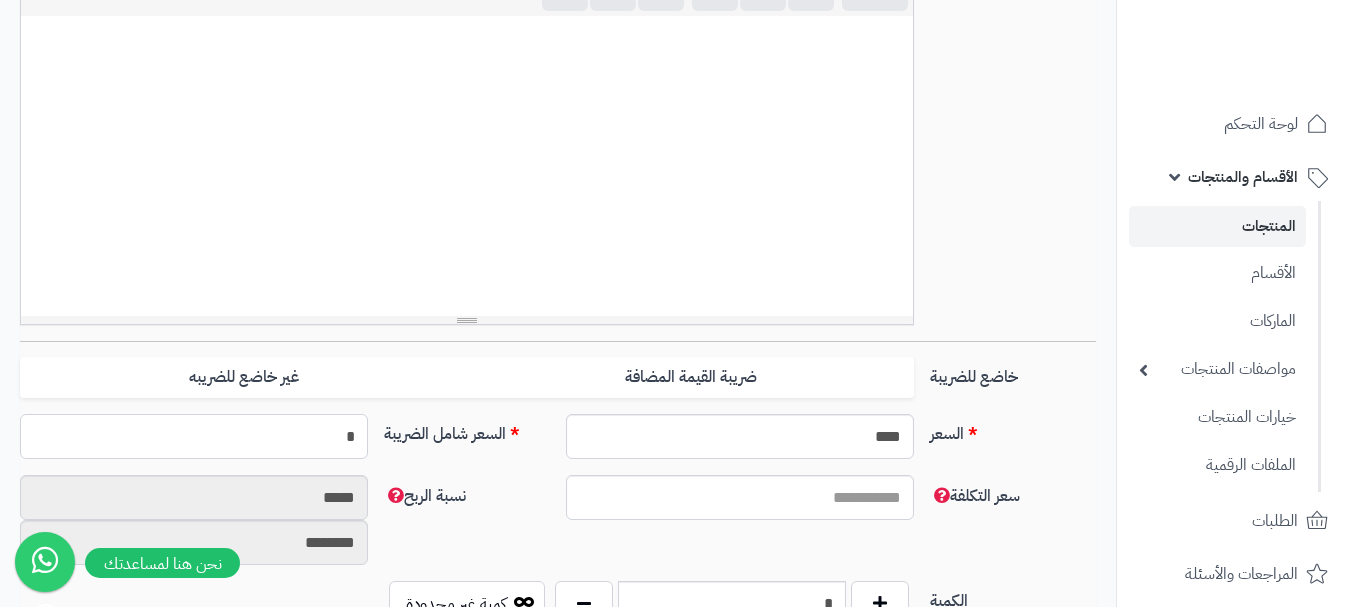 click on "*" at bounding box center (194, 436) 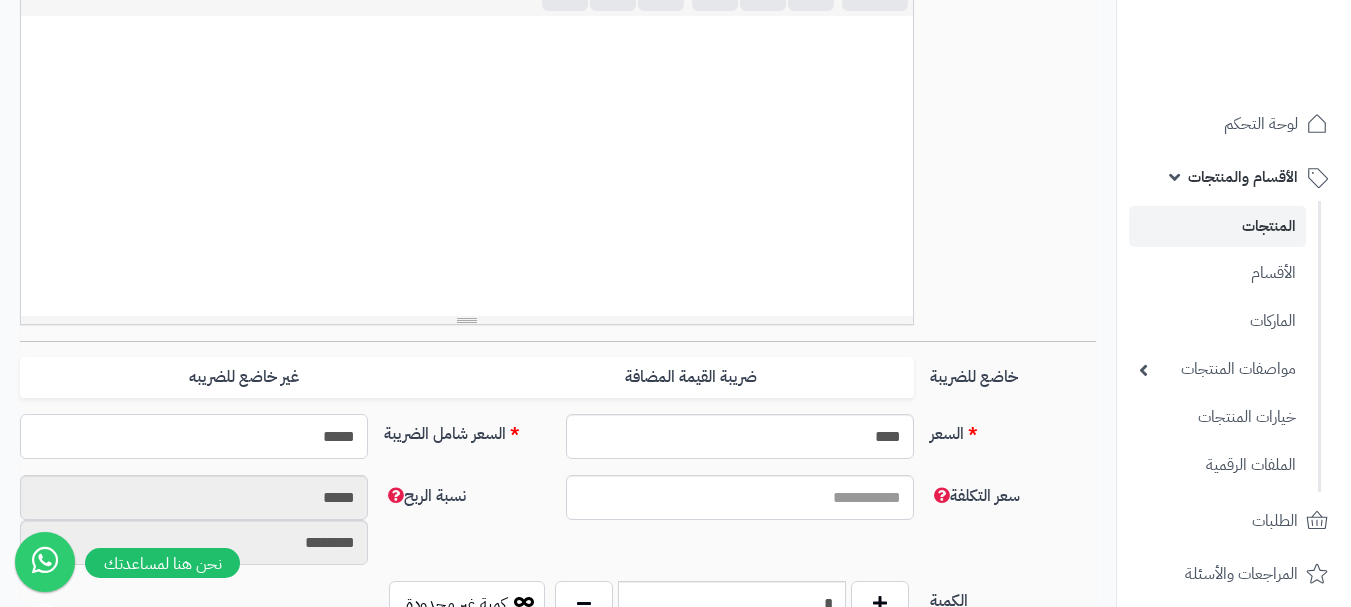 type on "******" 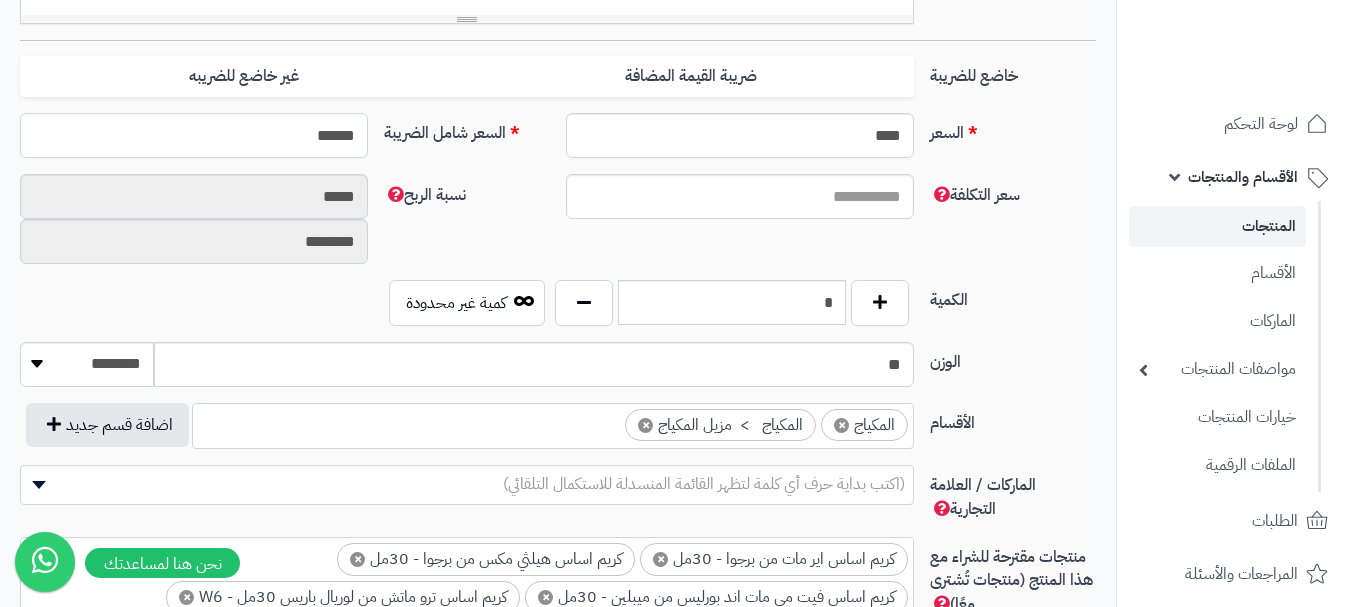 scroll, scrollTop: 1000, scrollLeft: 0, axis: vertical 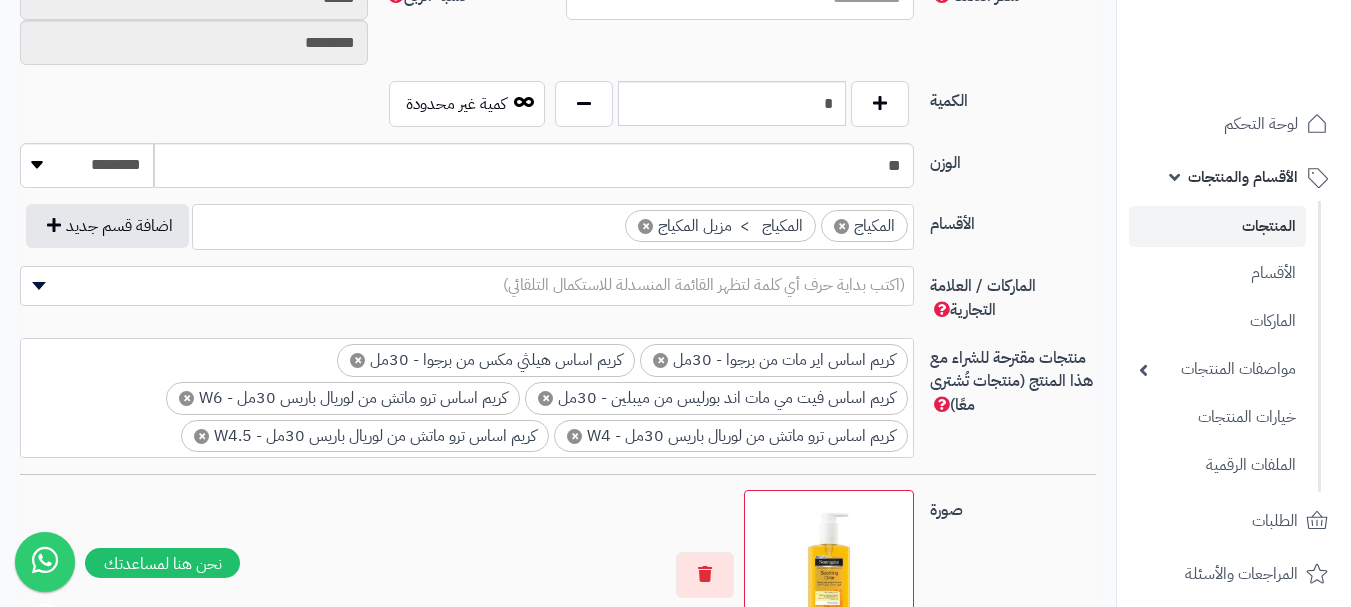 type on "*****" 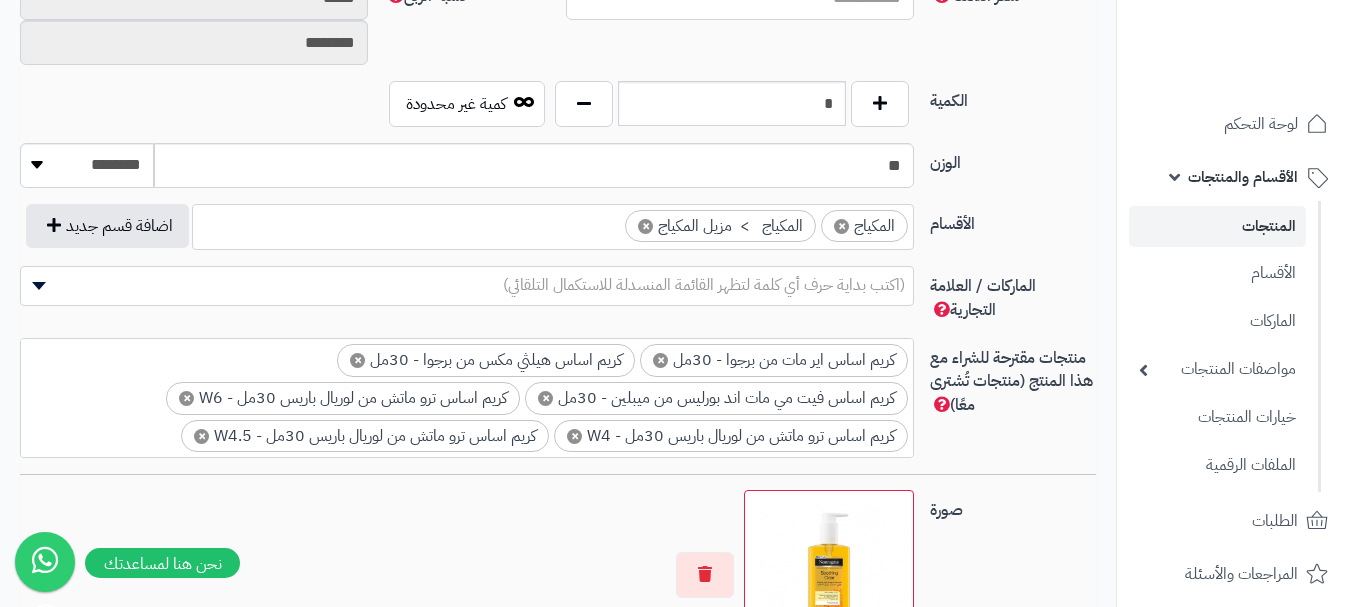 type on "******" 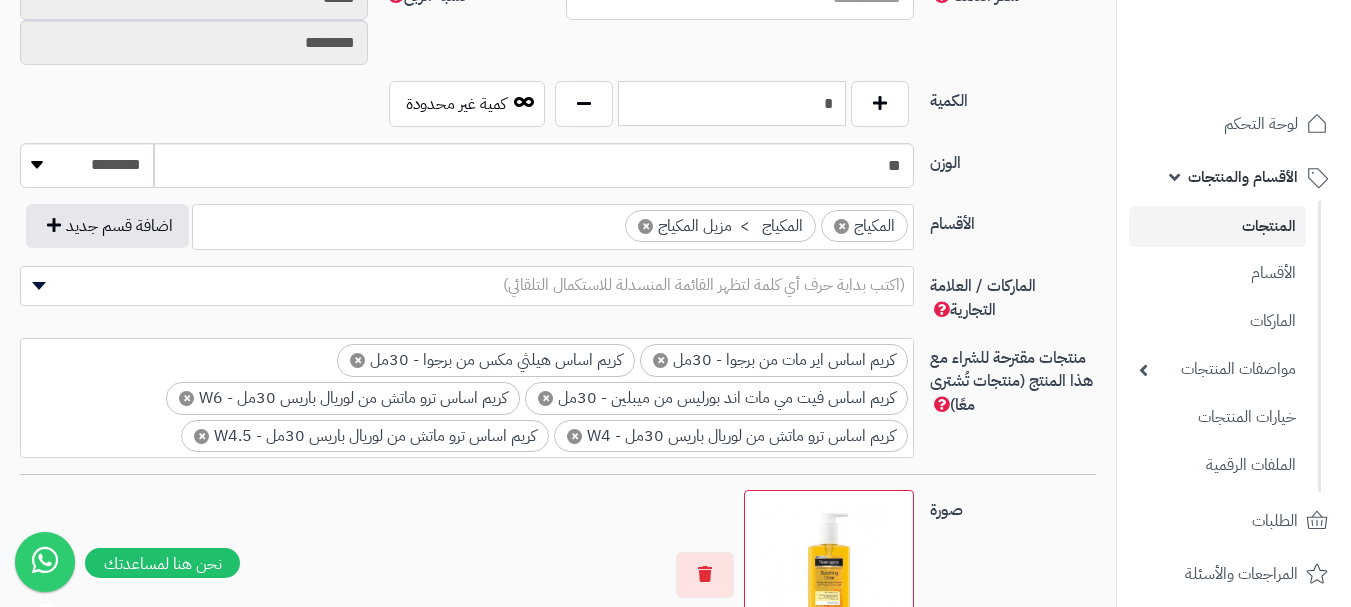 click on "*" at bounding box center [732, 103] 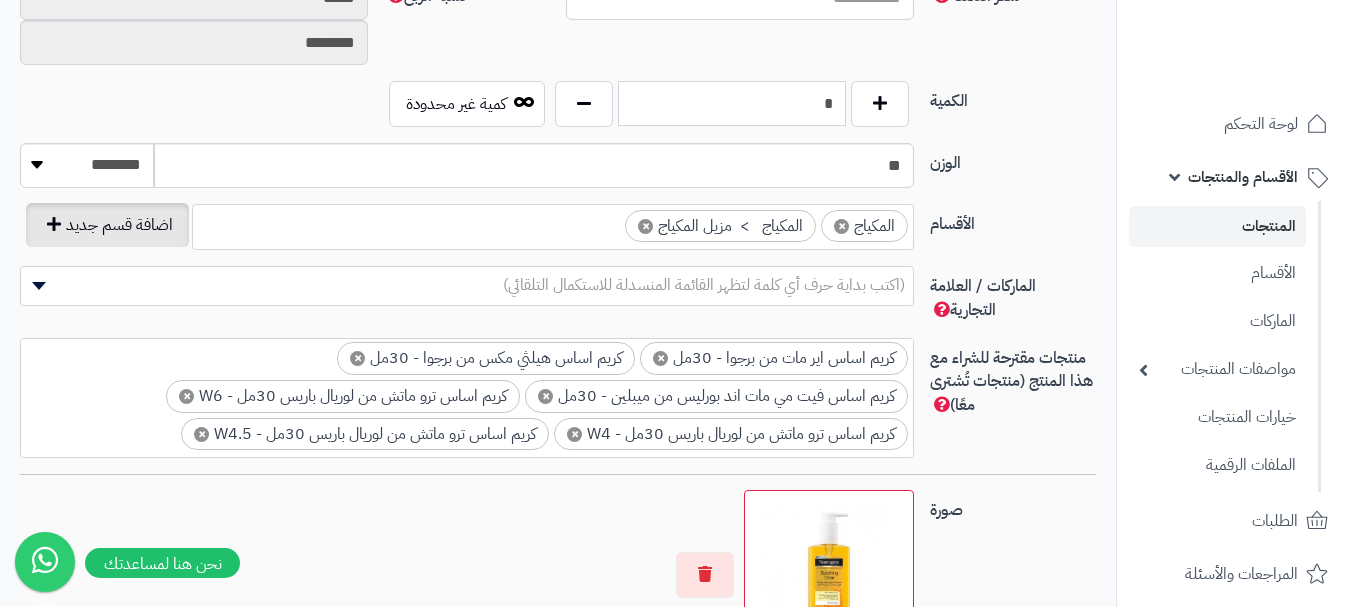 scroll, scrollTop: 0, scrollLeft: 0, axis: both 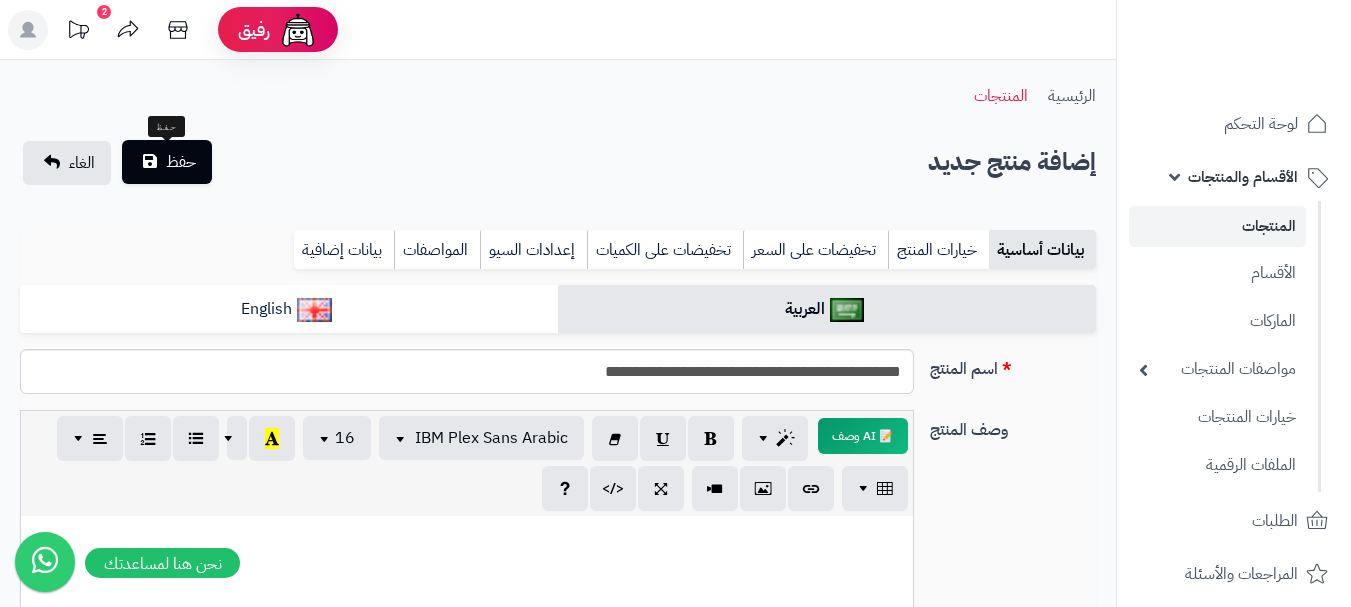 type on "*" 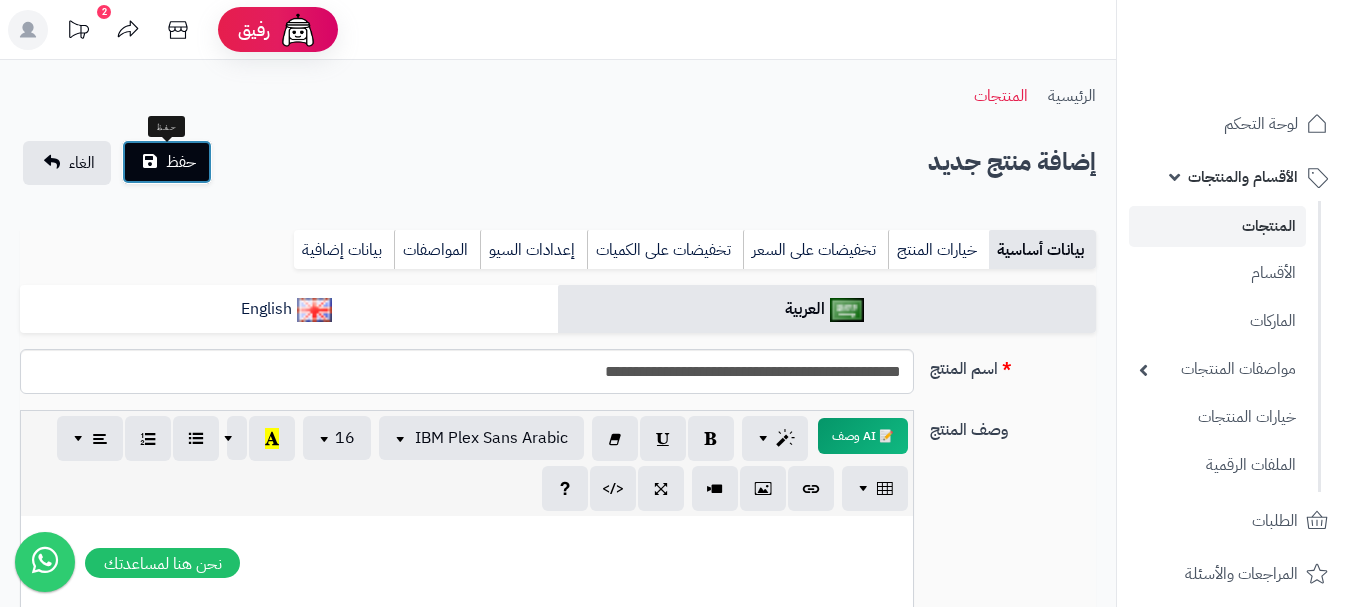 click on "حفظ" at bounding box center (181, 162) 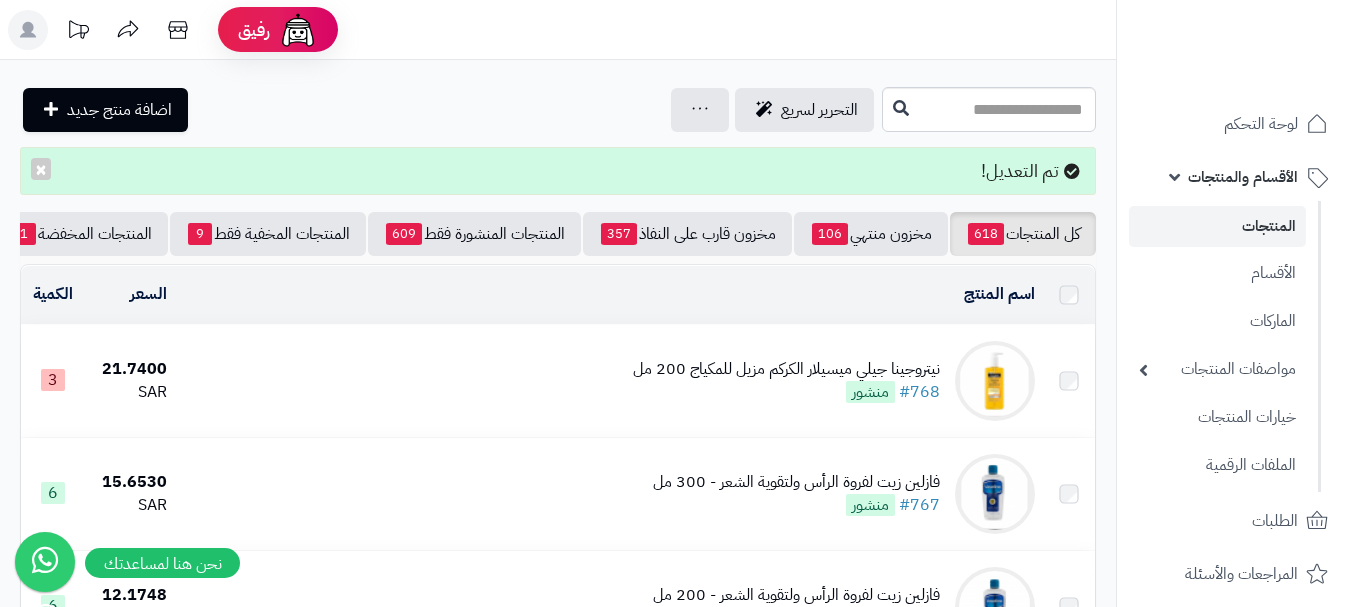 scroll, scrollTop: 0, scrollLeft: 0, axis: both 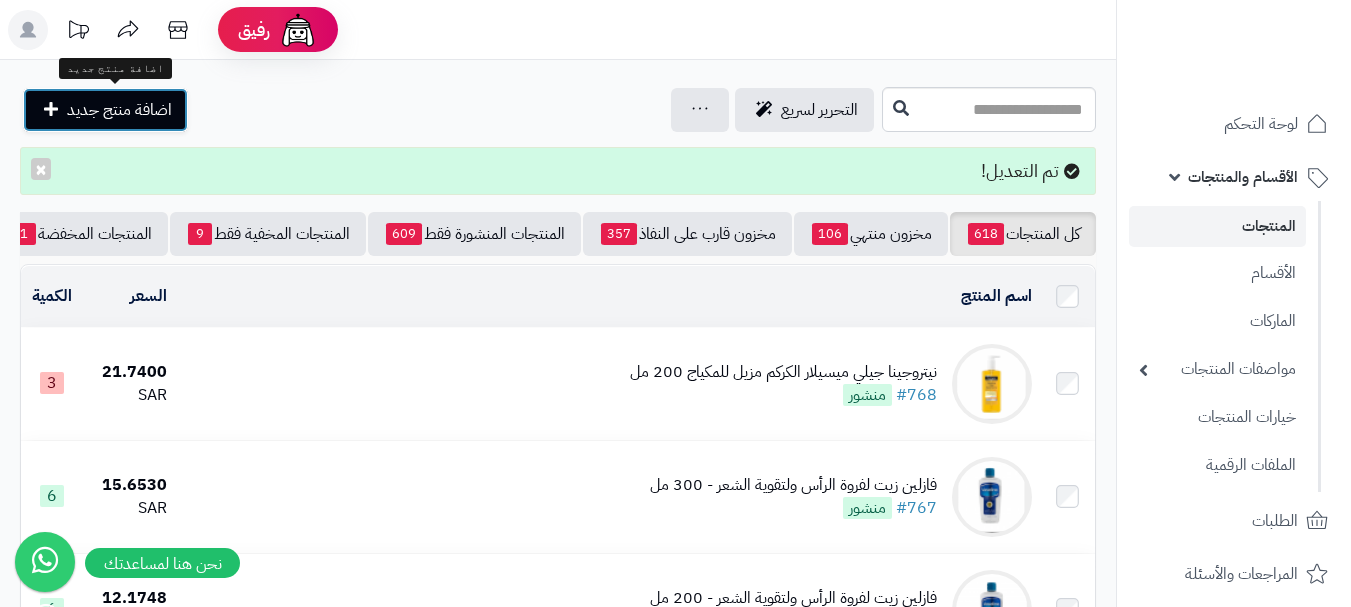 click on "اضافة منتج جديد" at bounding box center (119, 110) 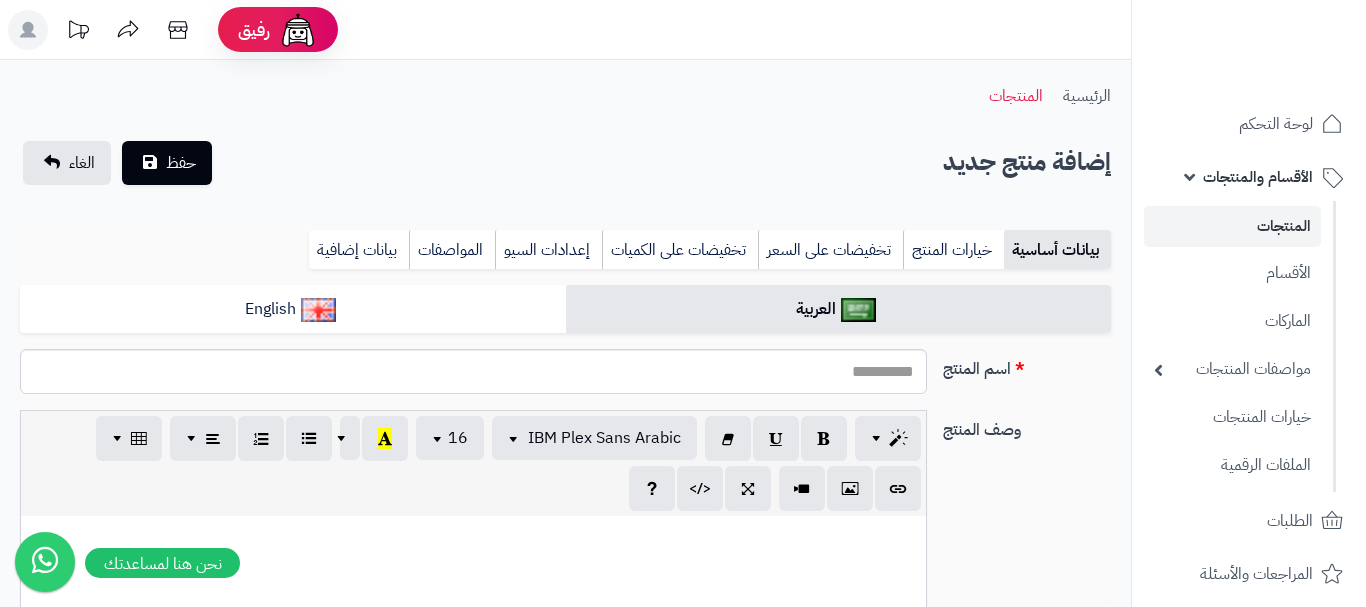 select 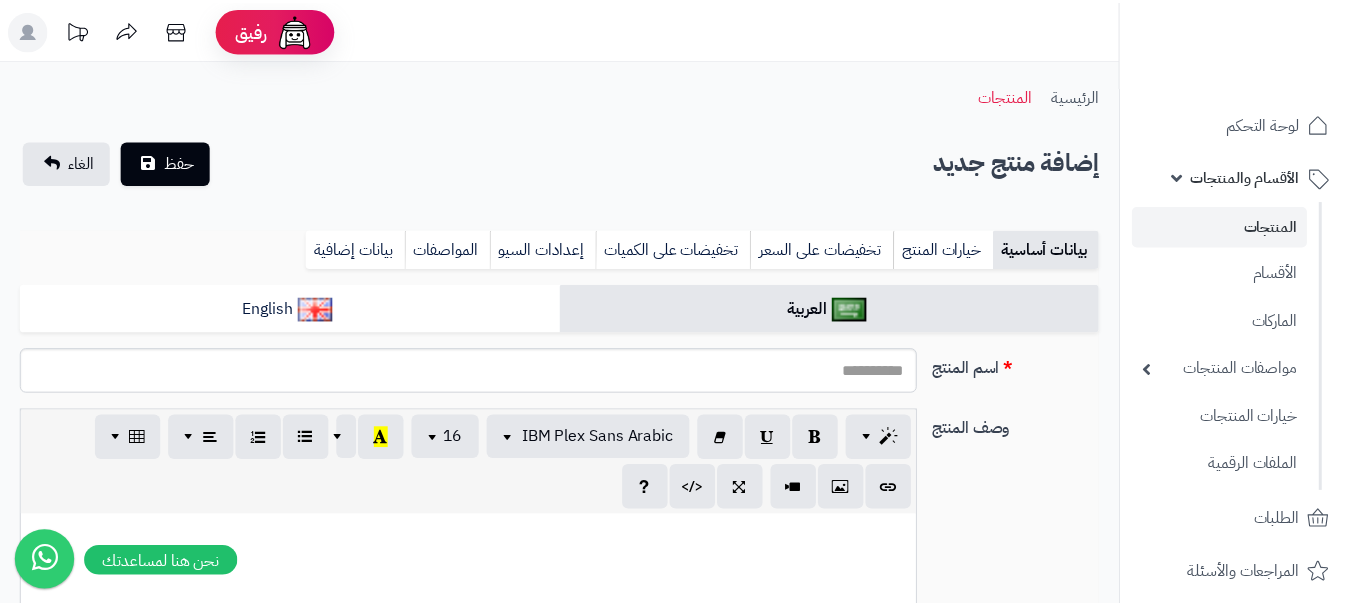 scroll, scrollTop: 0, scrollLeft: 0, axis: both 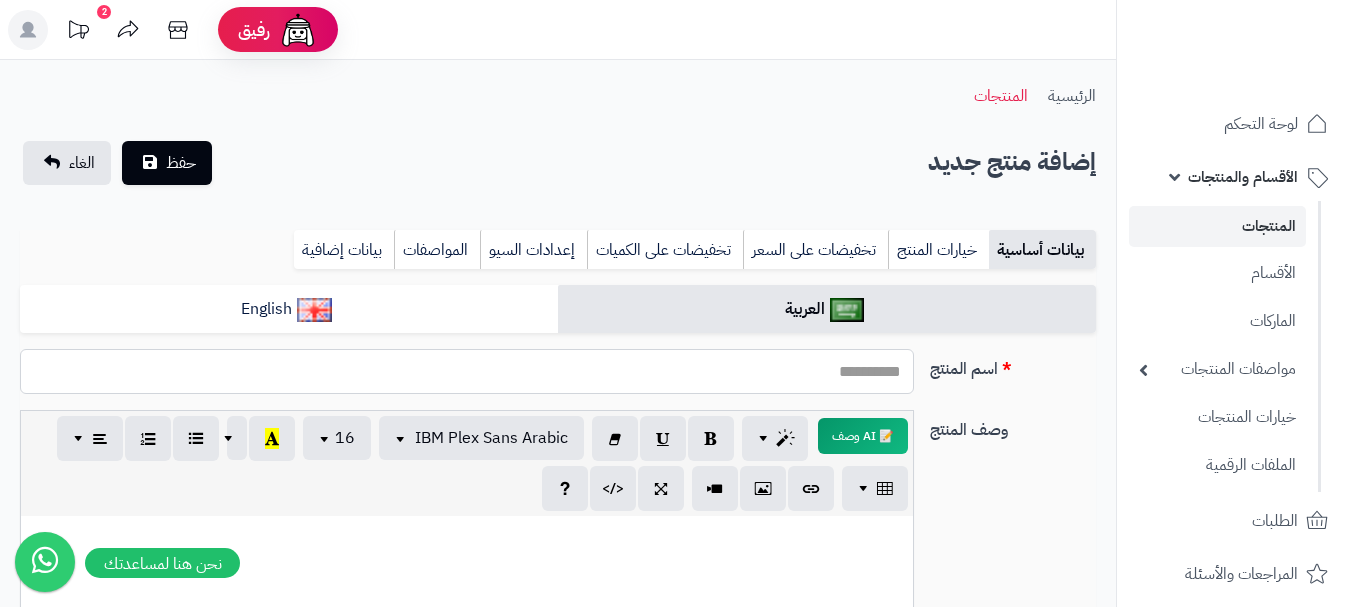 paste on "**********" 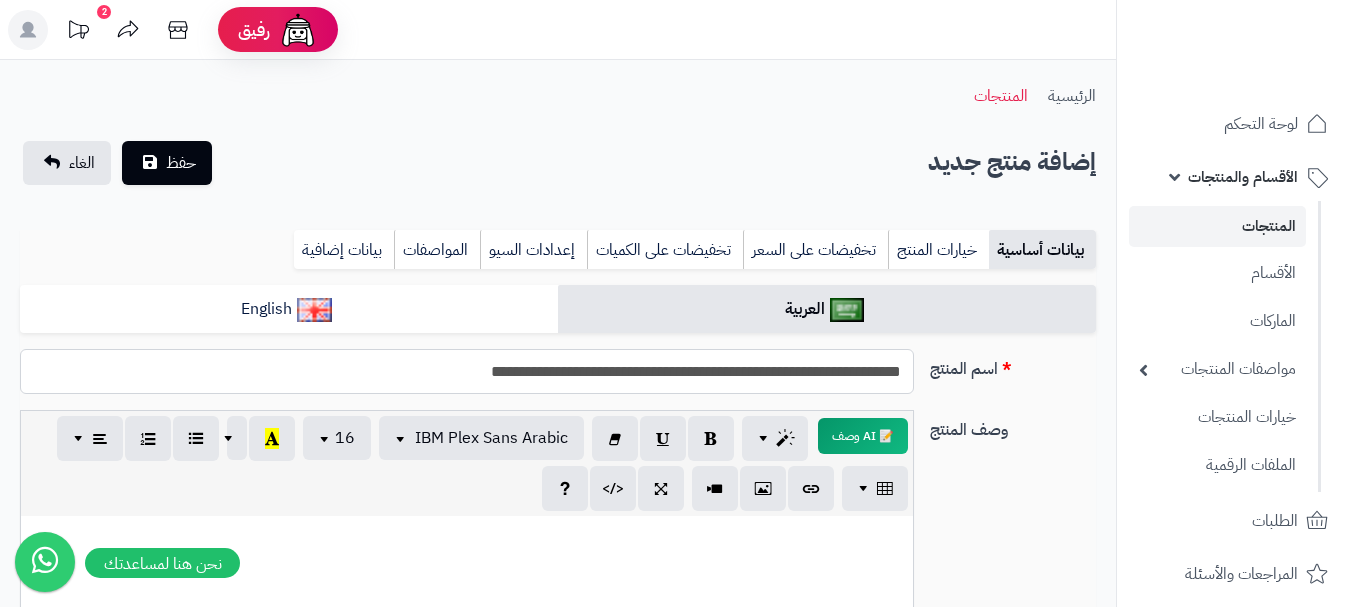 type on "**********" 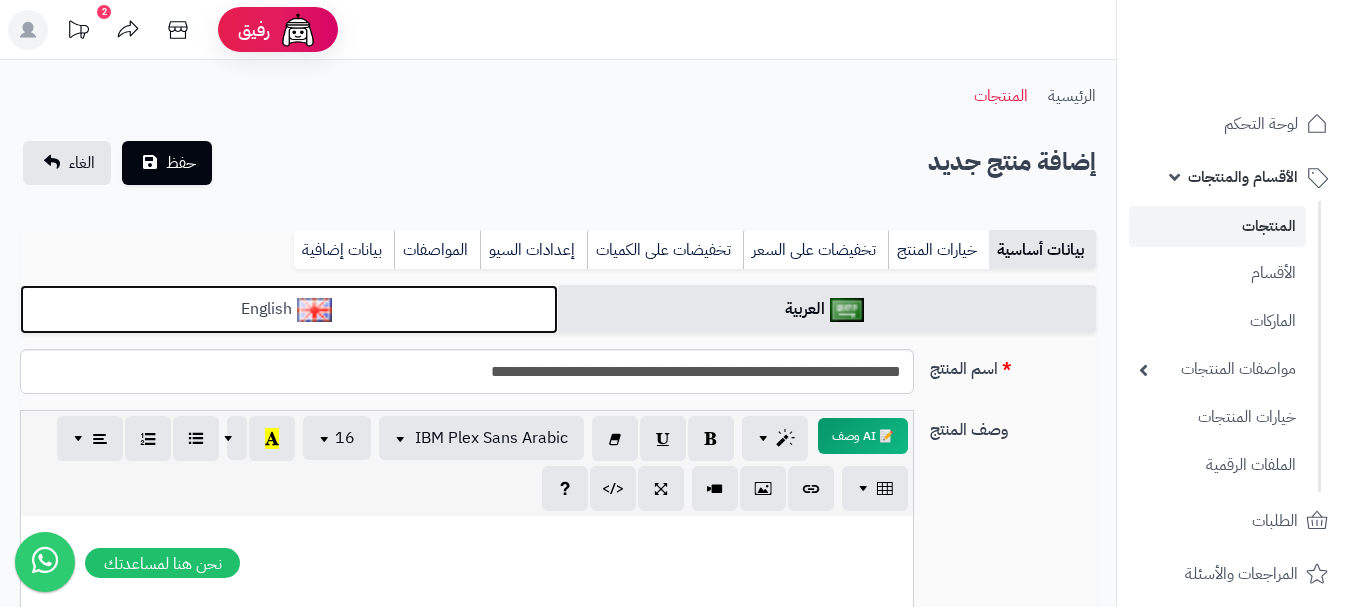 drag, startPoint x: 470, startPoint y: 318, endPoint x: 484, endPoint y: 316, distance: 14.142136 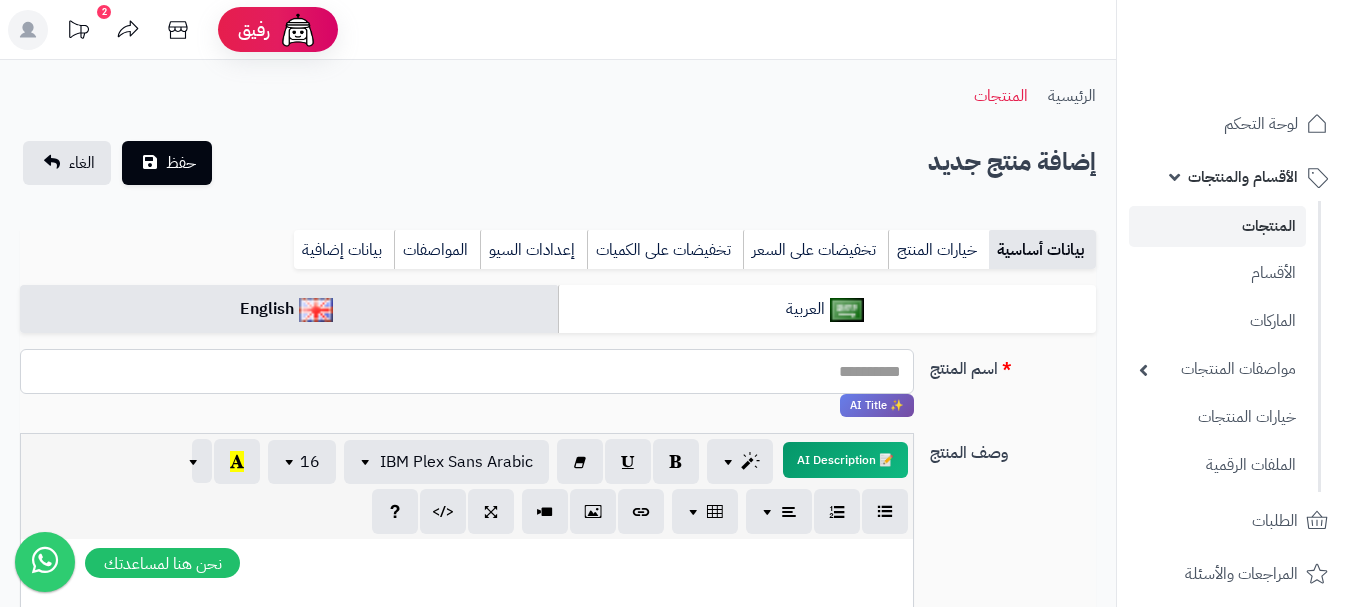 paste on "**********" 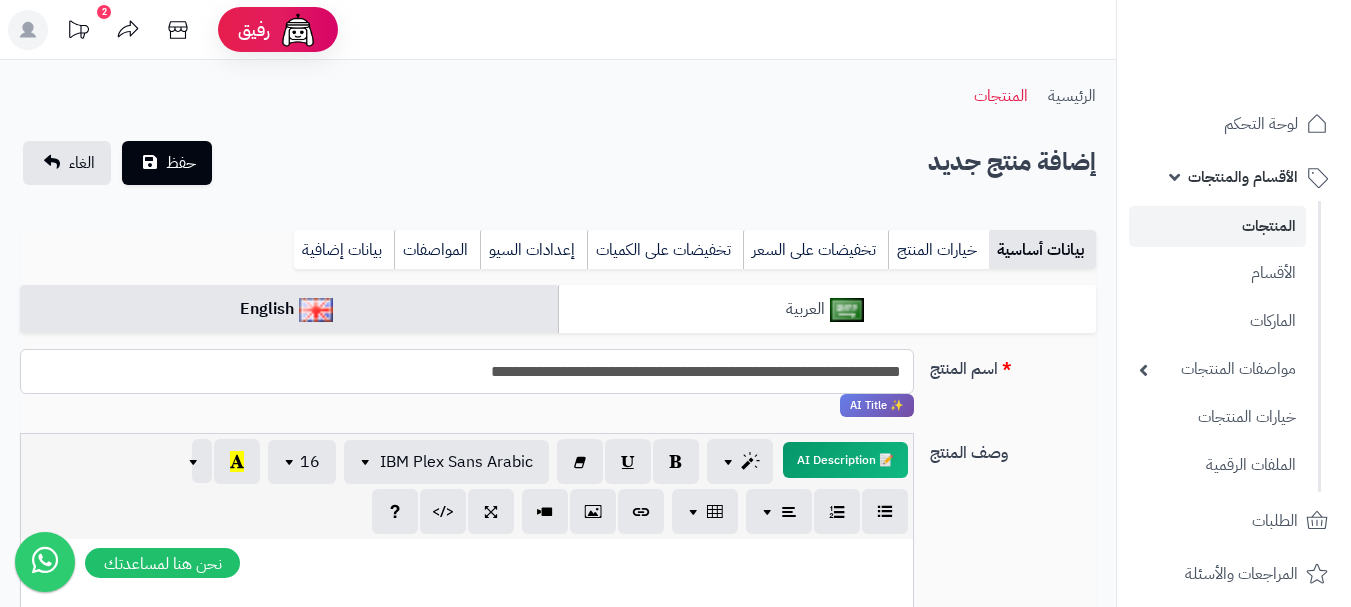 type on "**********" 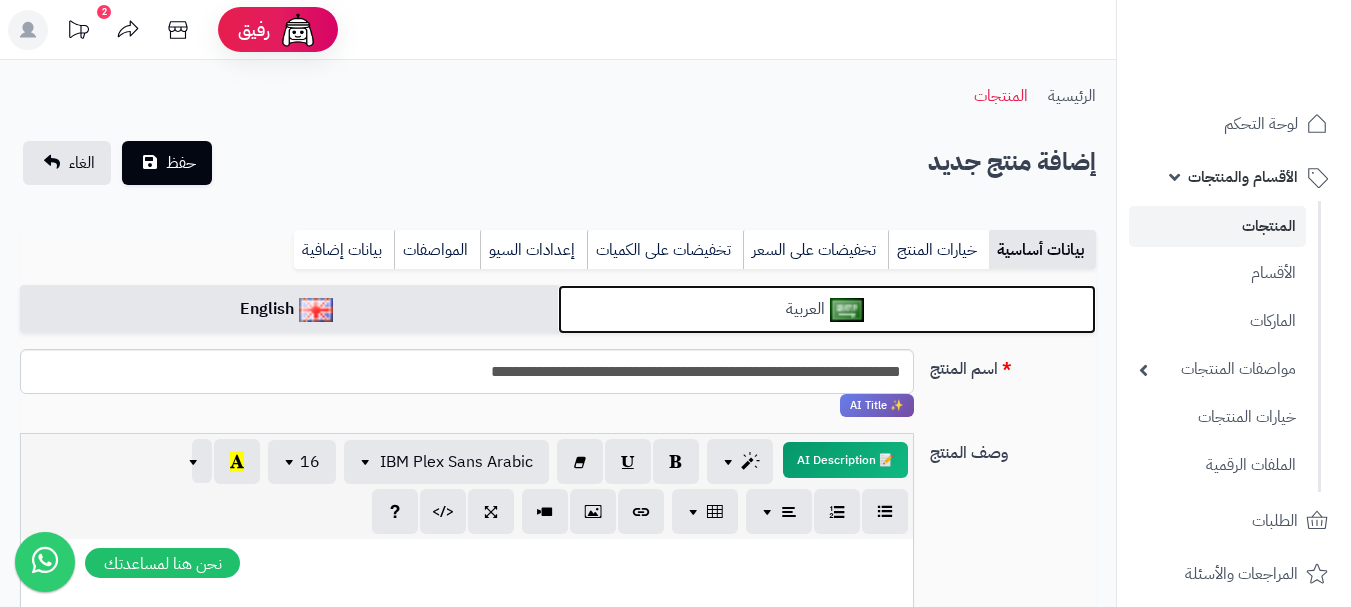 click on "العربية" at bounding box center [827, 309] 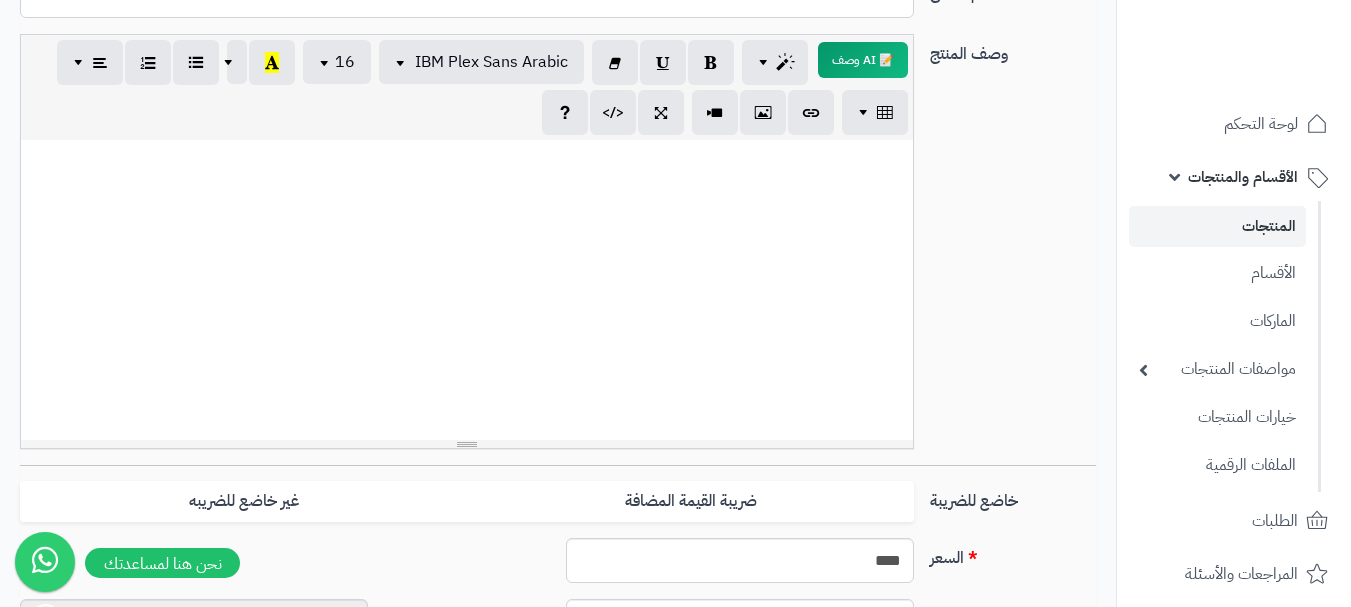 scroll, scrollTop: 500, scrollLeft: 0, axis: vertical 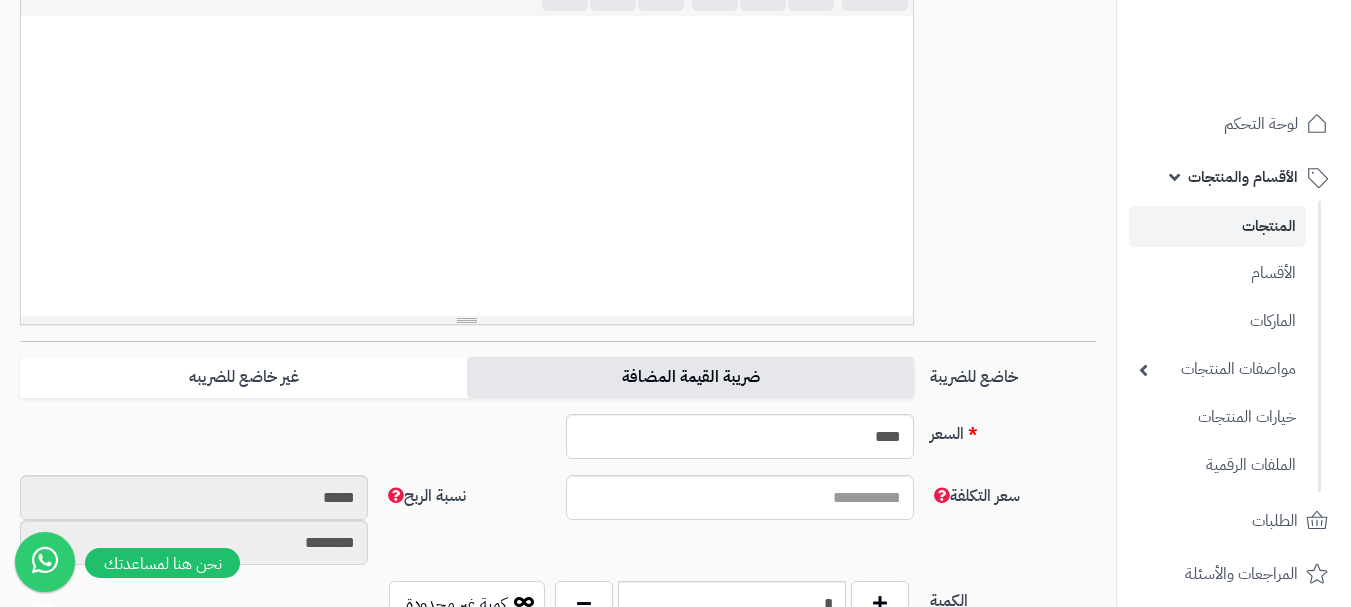 click on "ضريبة القيمة المضافة" at bounding box center (690, 377) 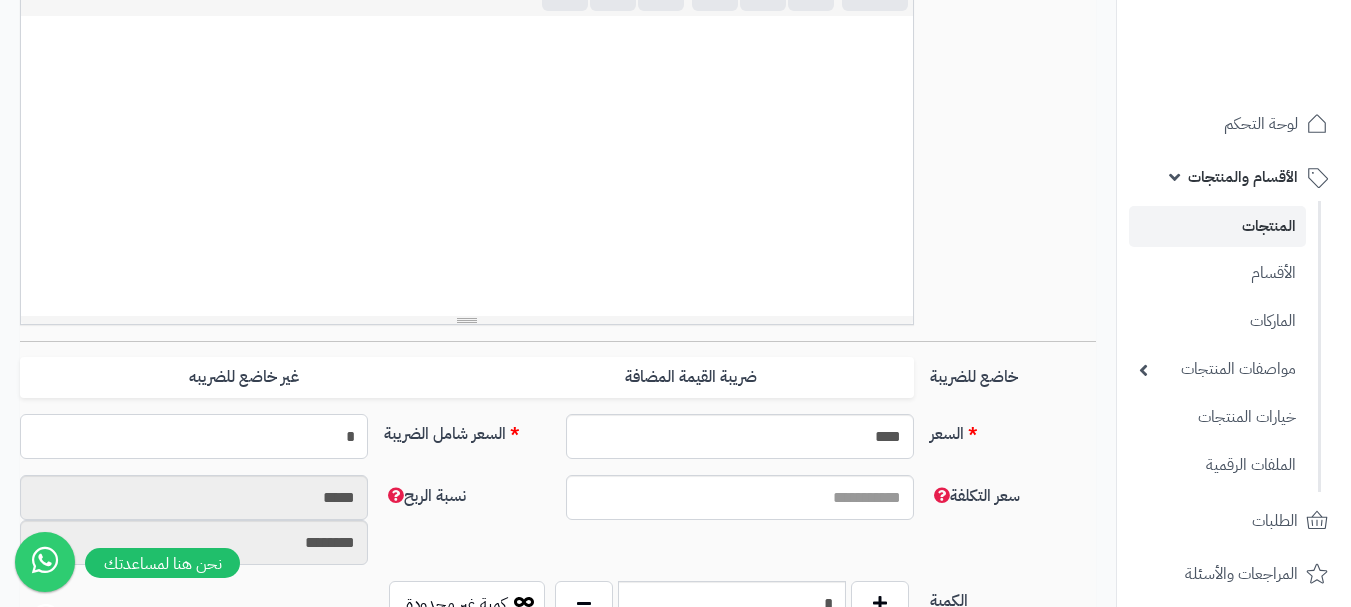 click on "*" at bounding box center (194, 436) 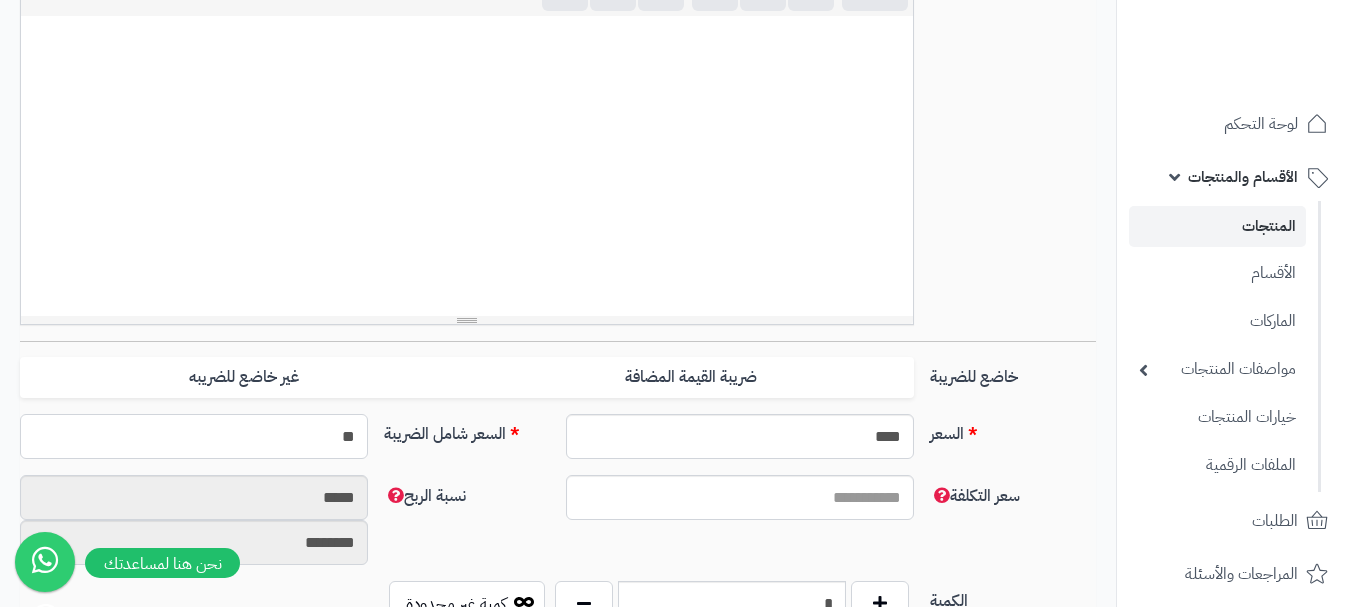 type on "***" 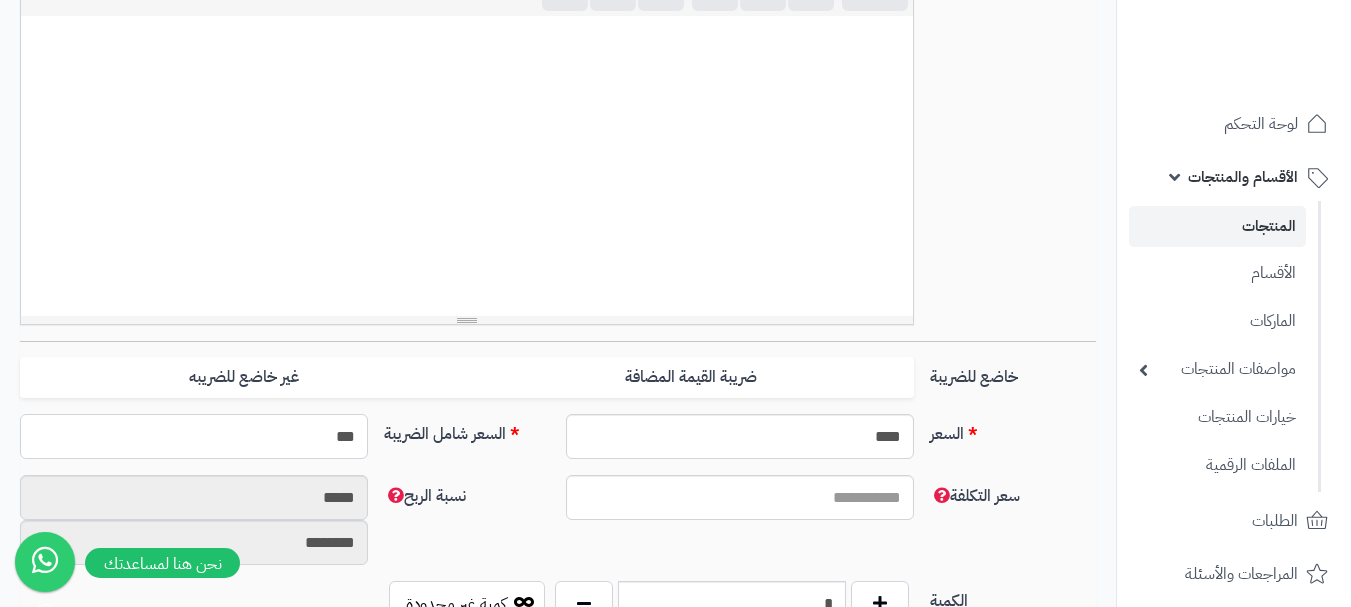 type on "**********" 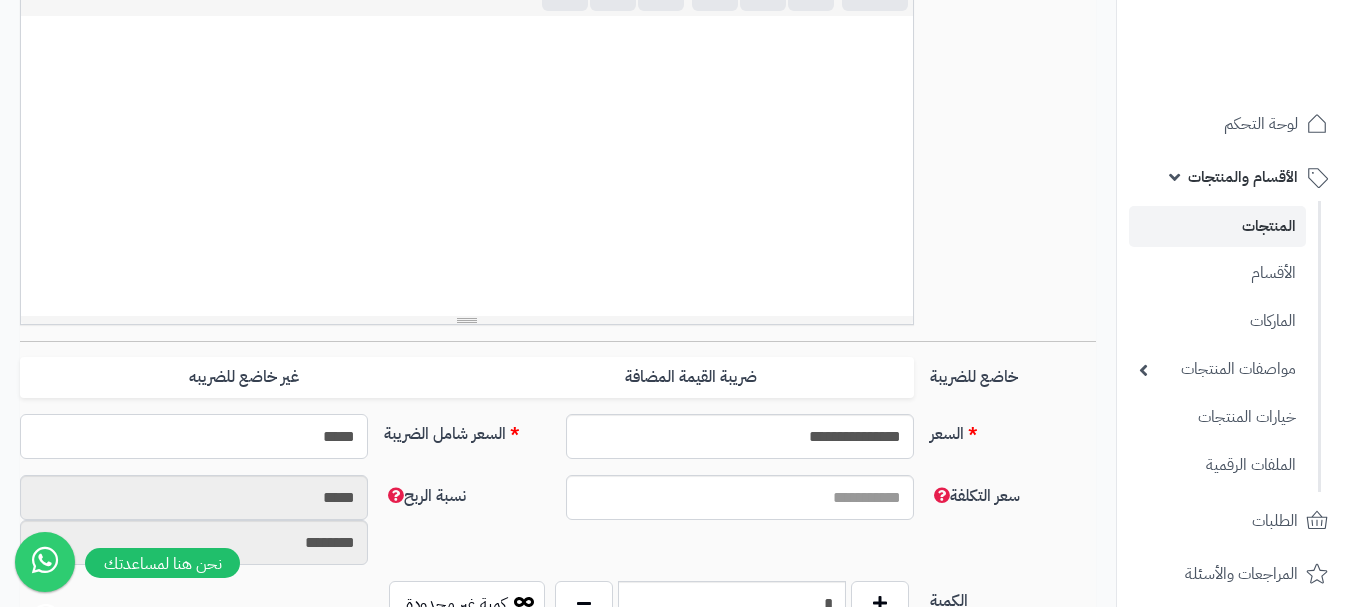 type on "******" 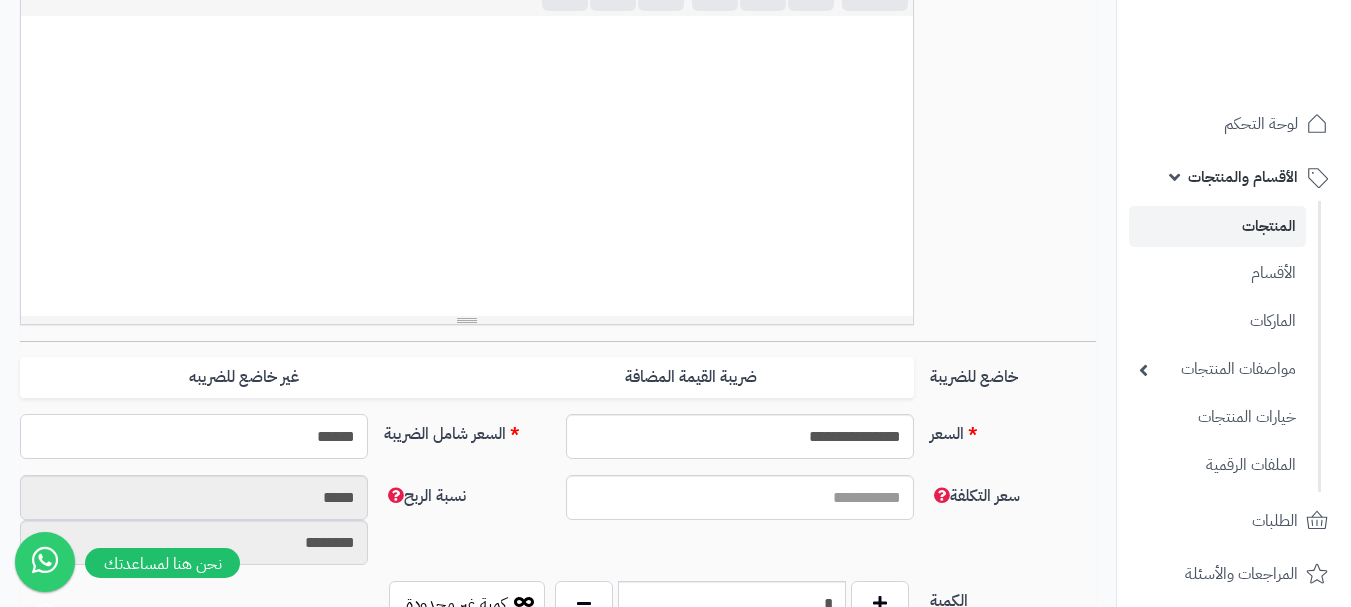 scroll, scrollTop: 800, scrollLeft: 0, axis: vertical 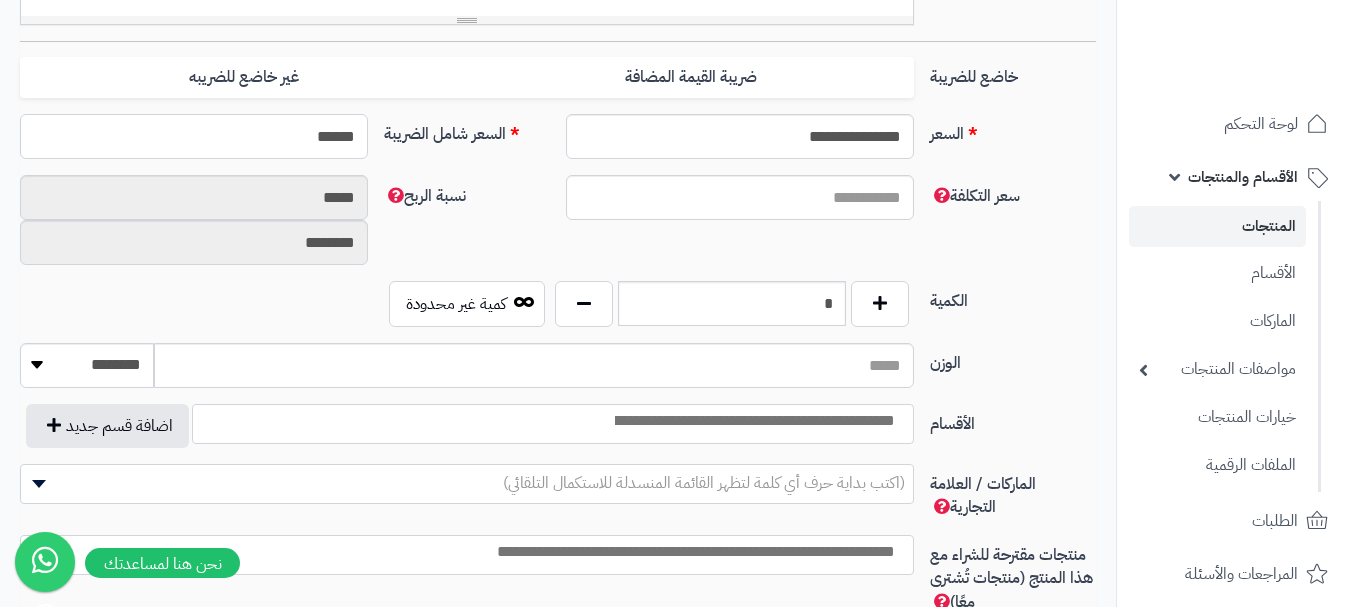 type on "*****" 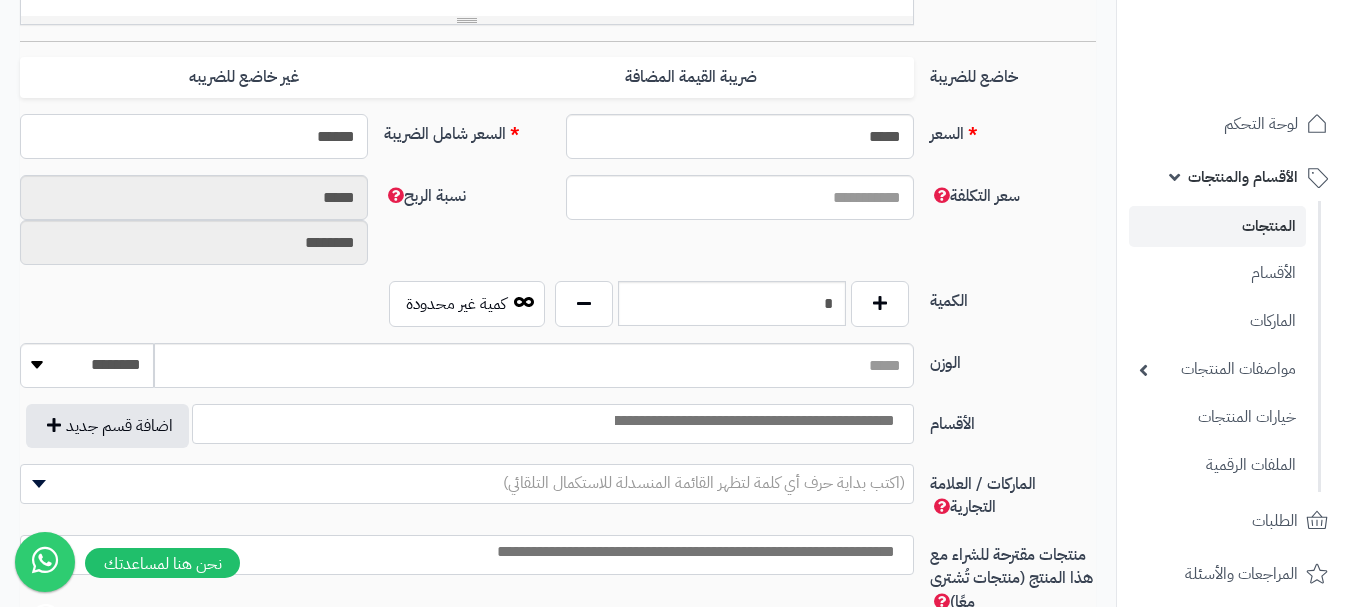 type on "******" 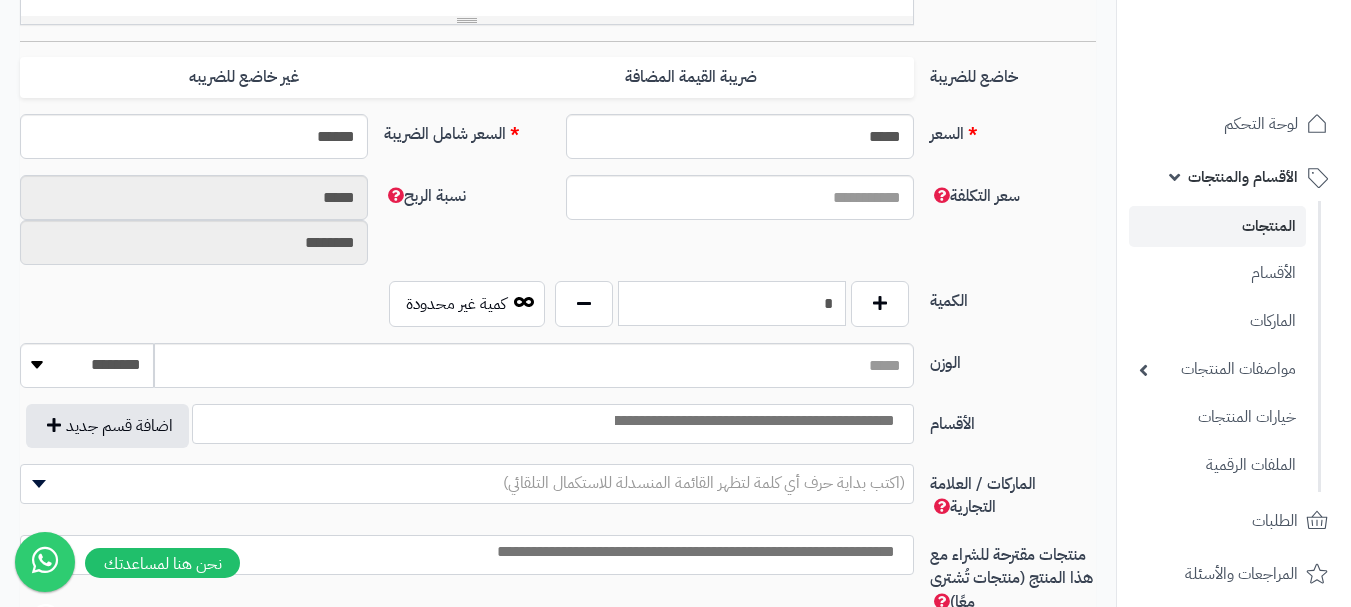 click on "*" at bounding box center (732, 303) 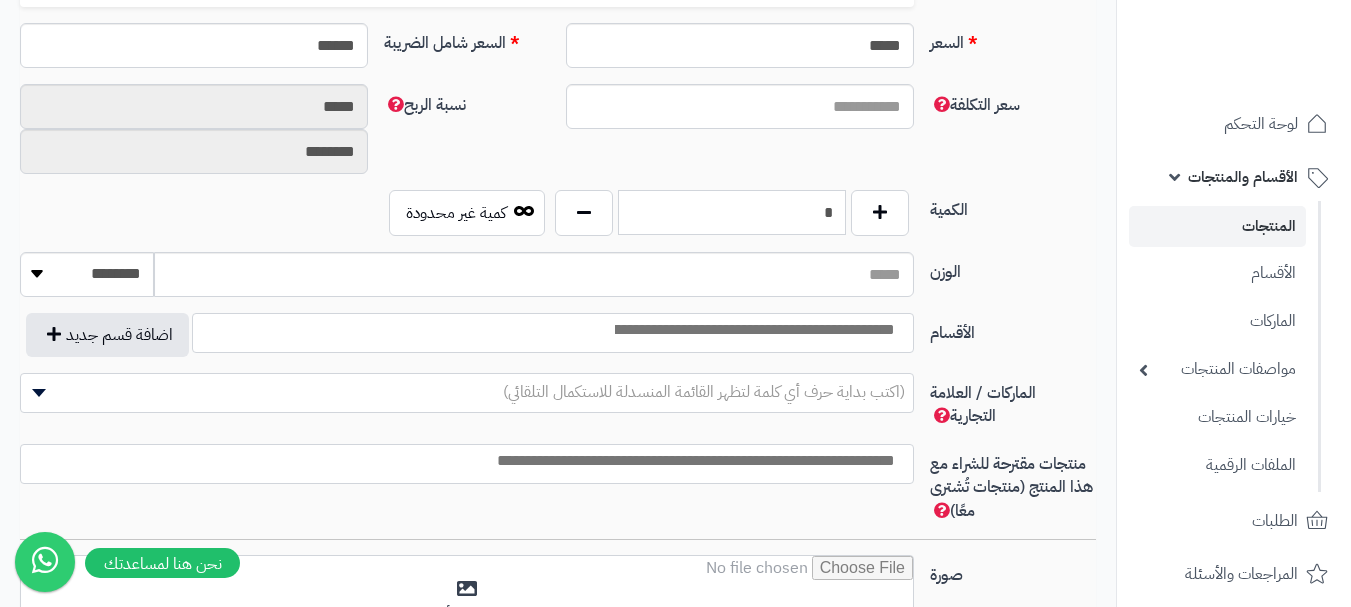 scroll, scrollTop: 1000, scrollLeft: 0, axis: vertical 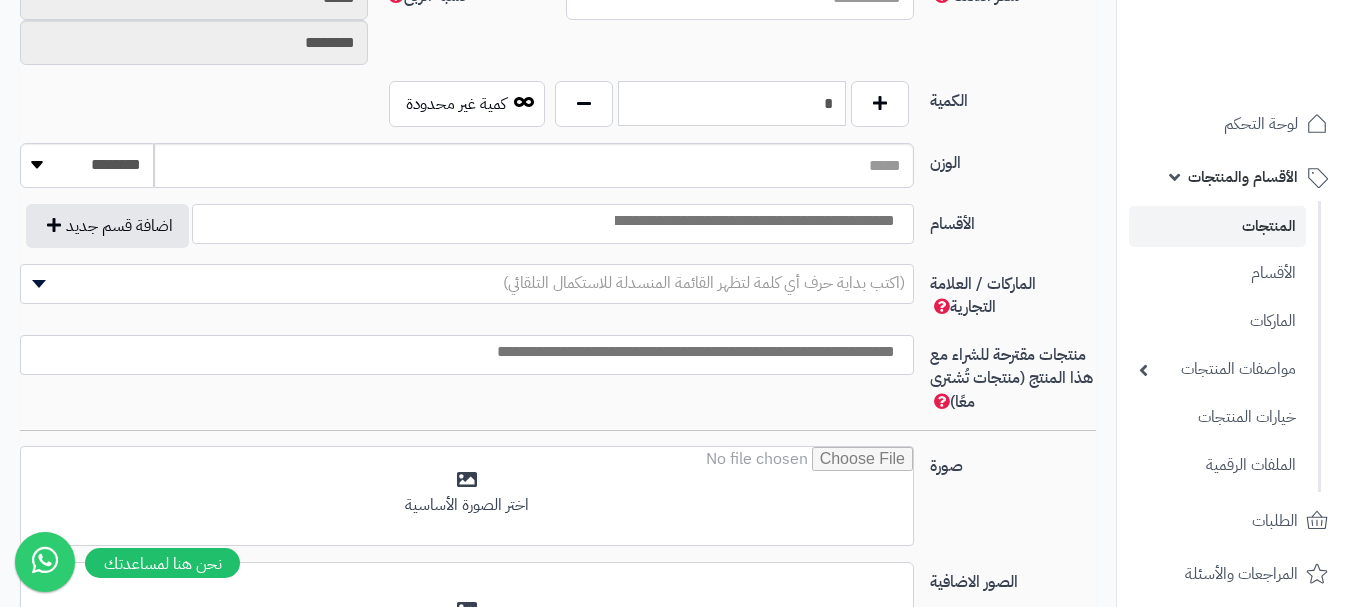 type on "*" 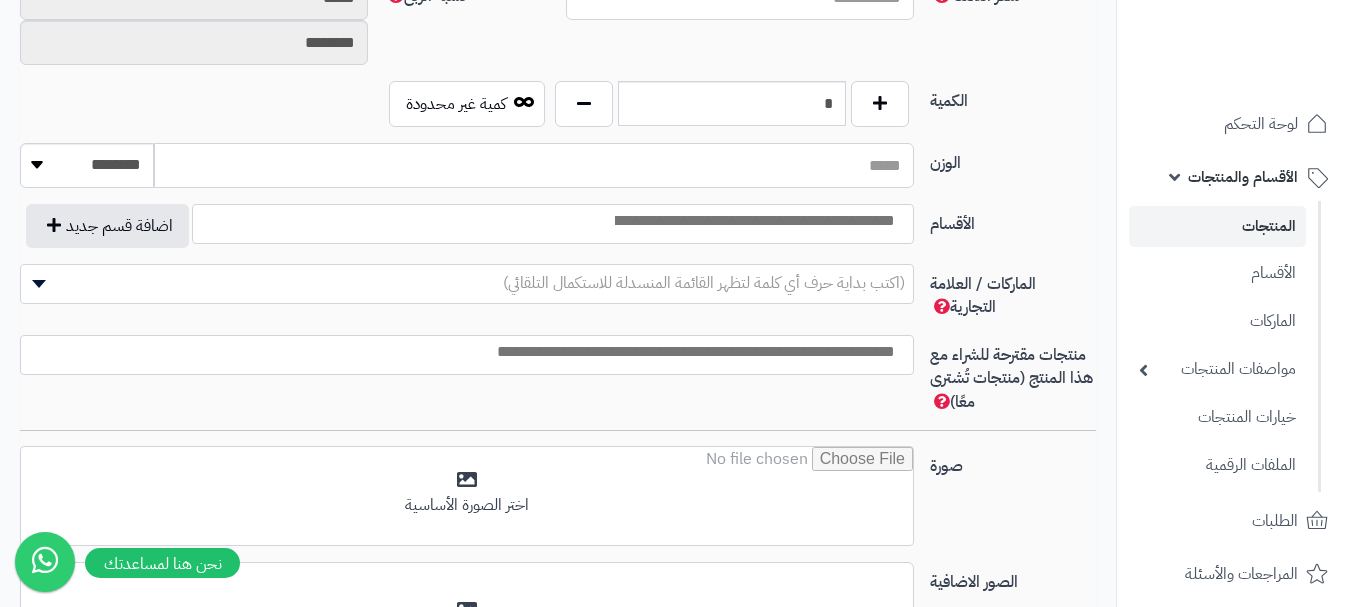 drag, startPoint x: 852, startPoint y: 170, endPoint x: 840, endPoint y: 179, distance: 15 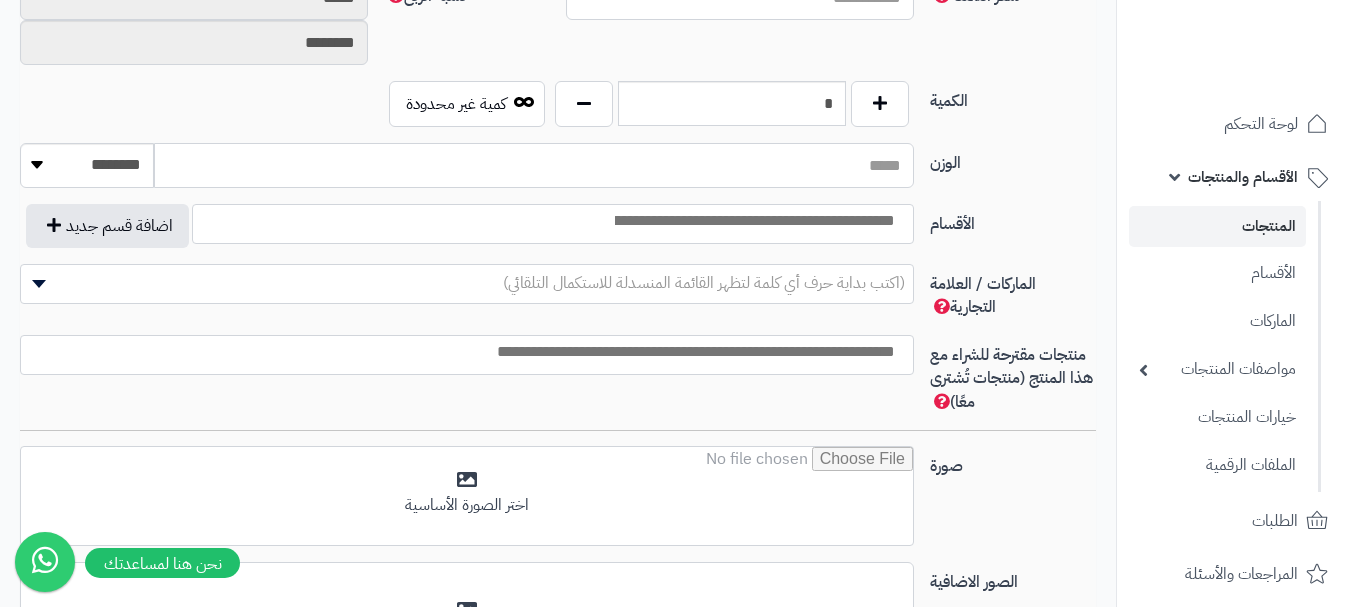 click on "الوزن" at bounding box center [534, 165] 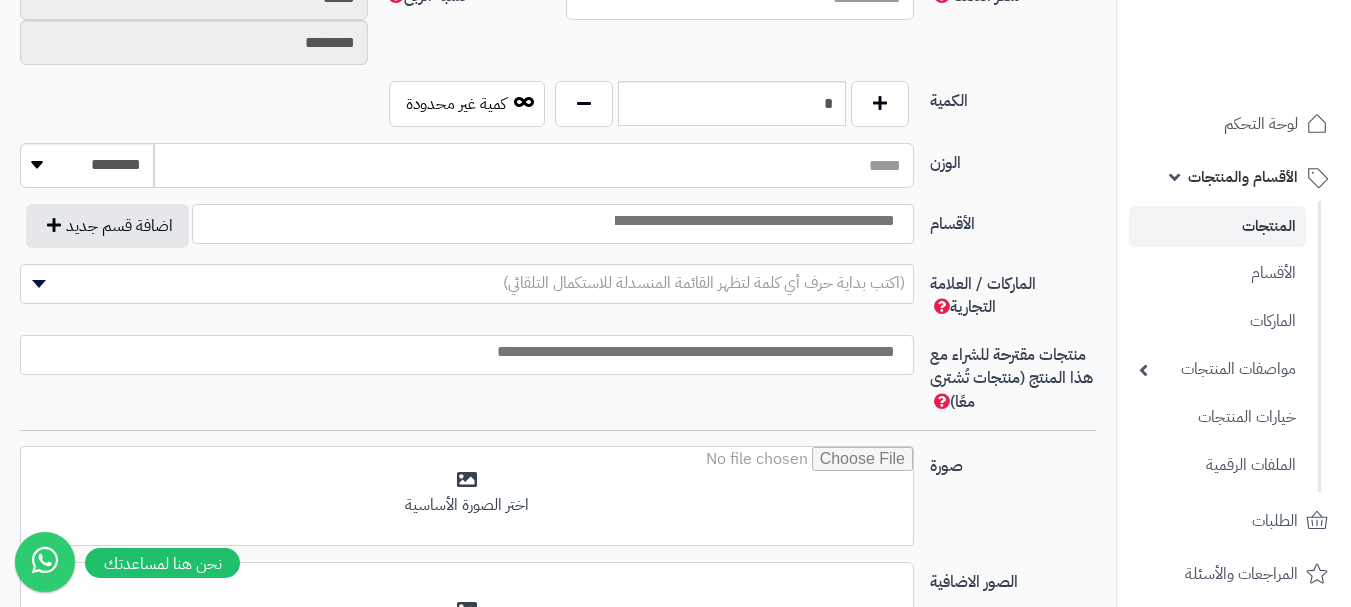 type on "**" 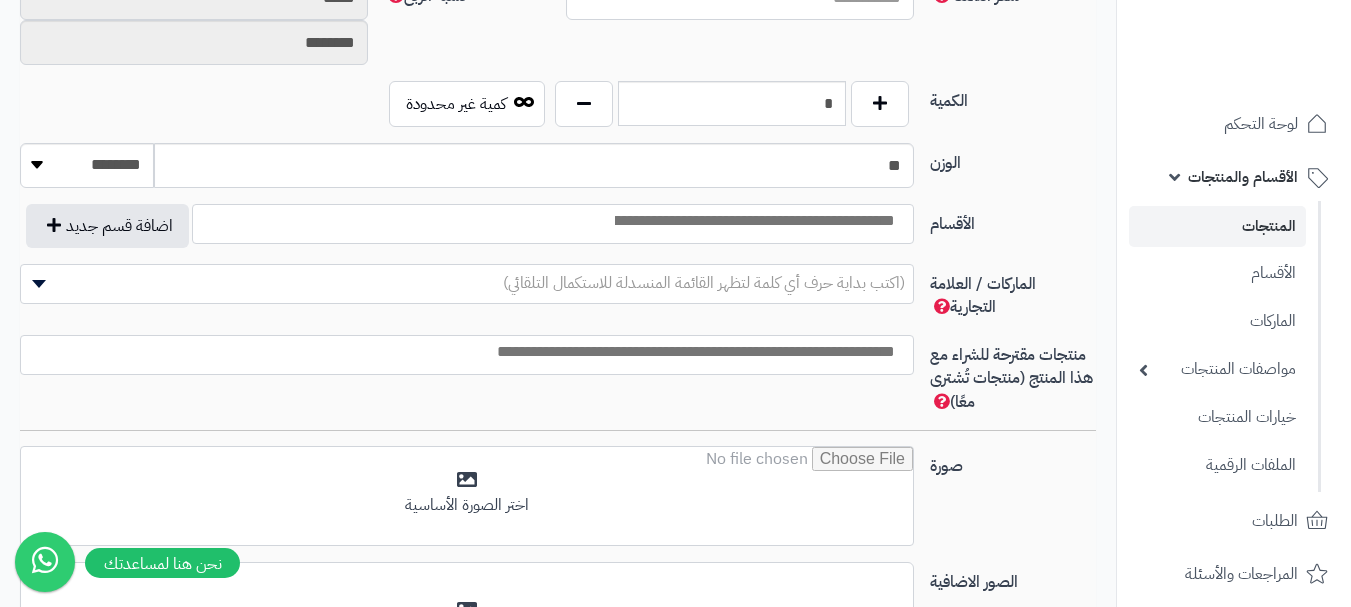 click at bounding box center [753, 221] 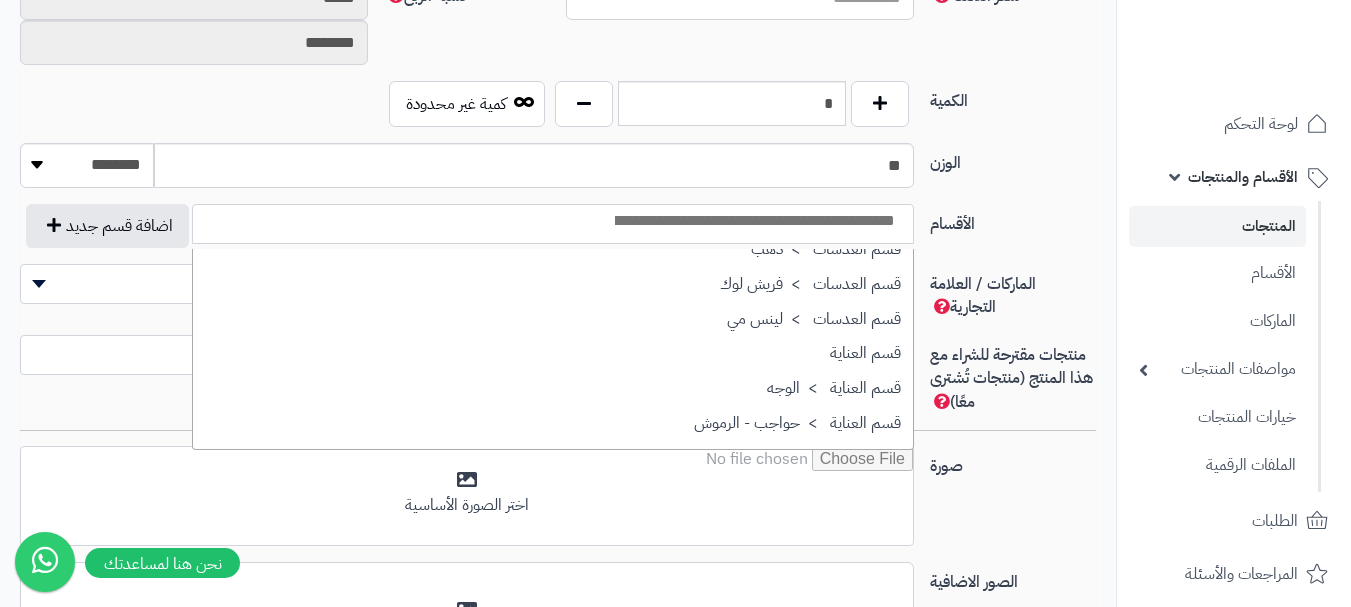 scroll, scrollTop: 1700, scrollLeft: 0, axis: vertical 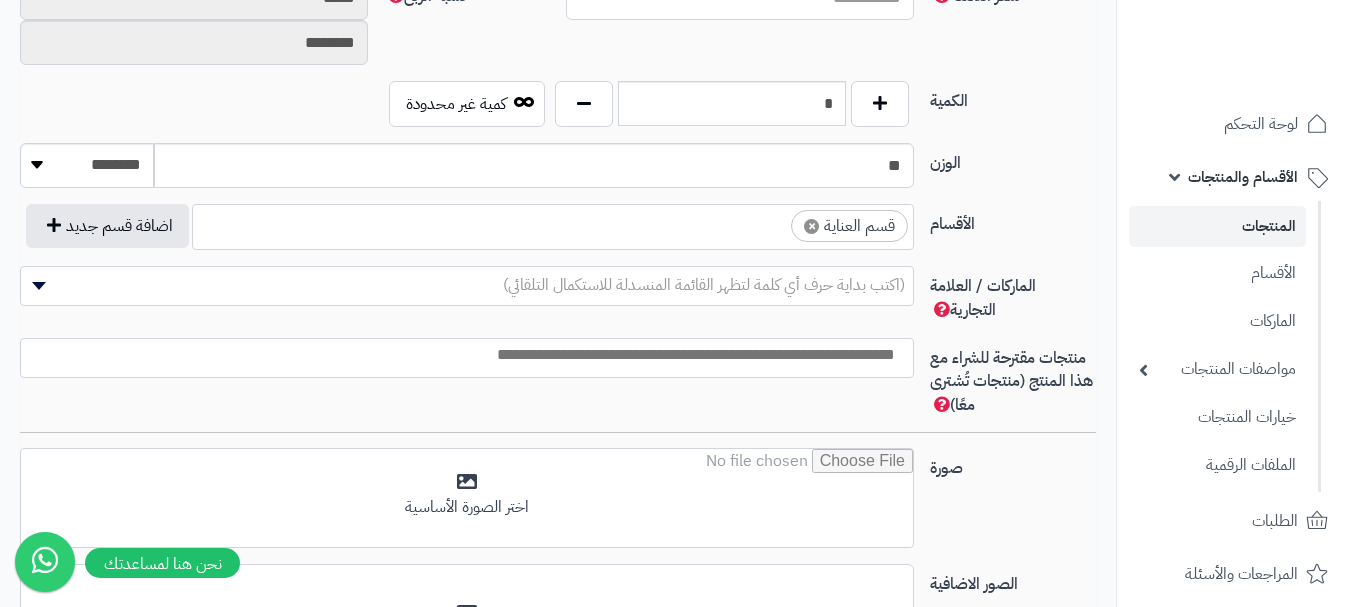 select on "**" 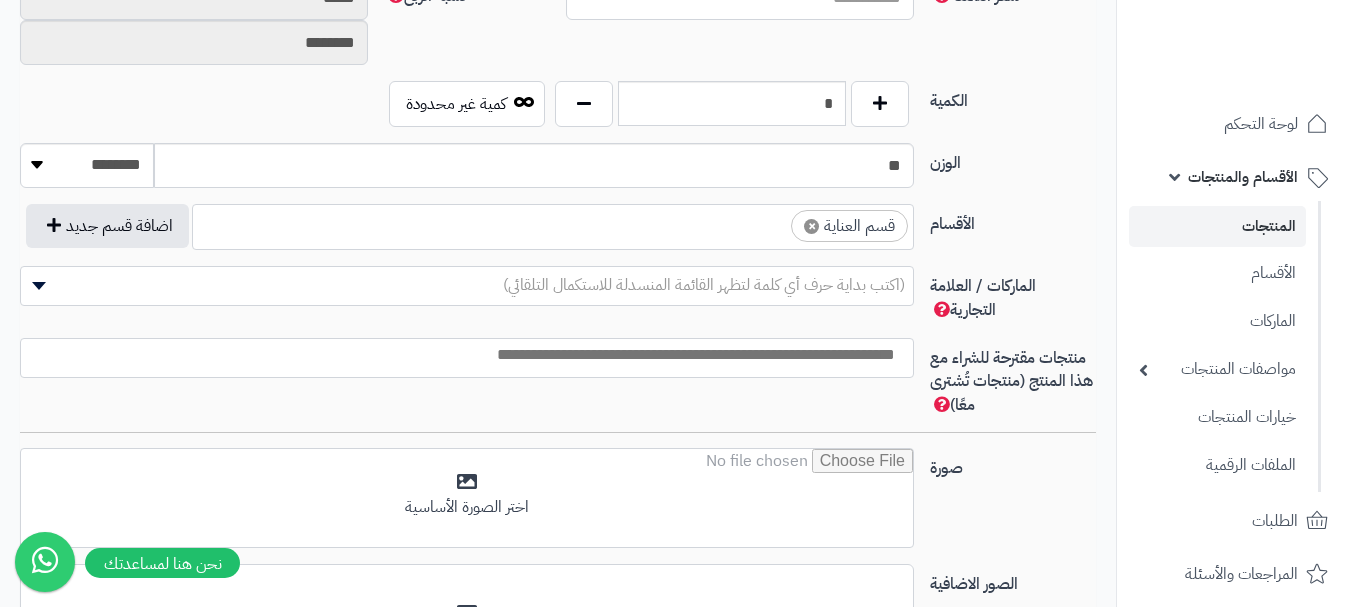 scroll, scrollTop: 1250, scrollLeft: 0, axis: vertical 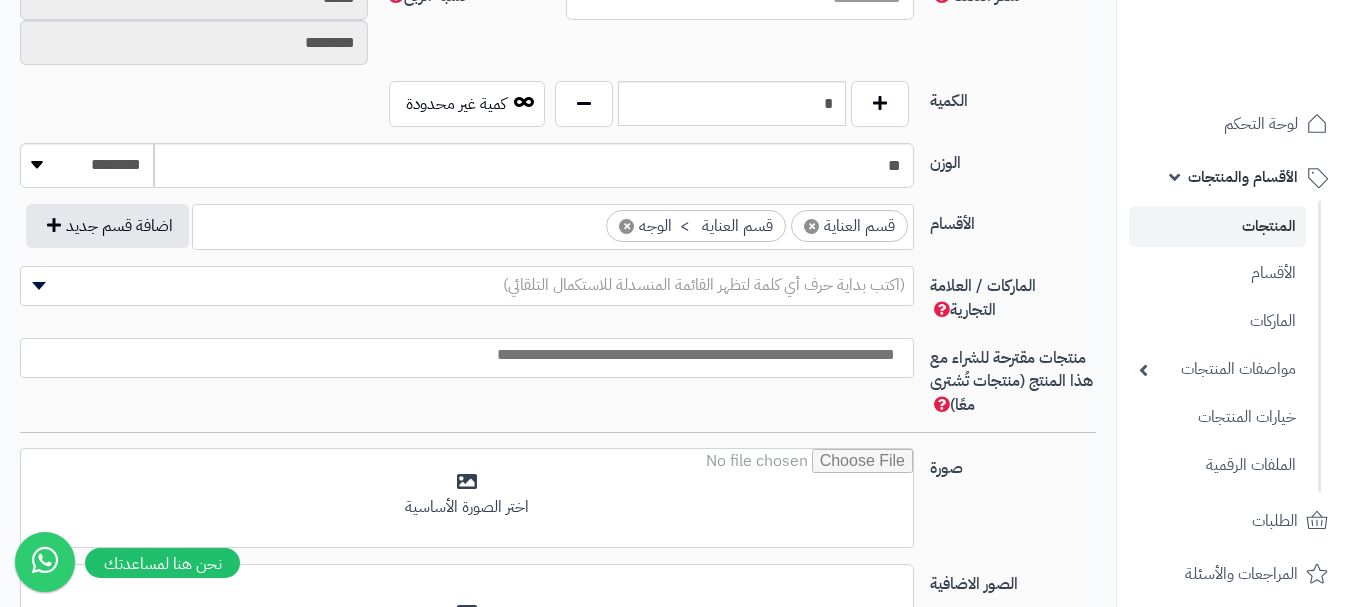click at bounding box center (462, 355) 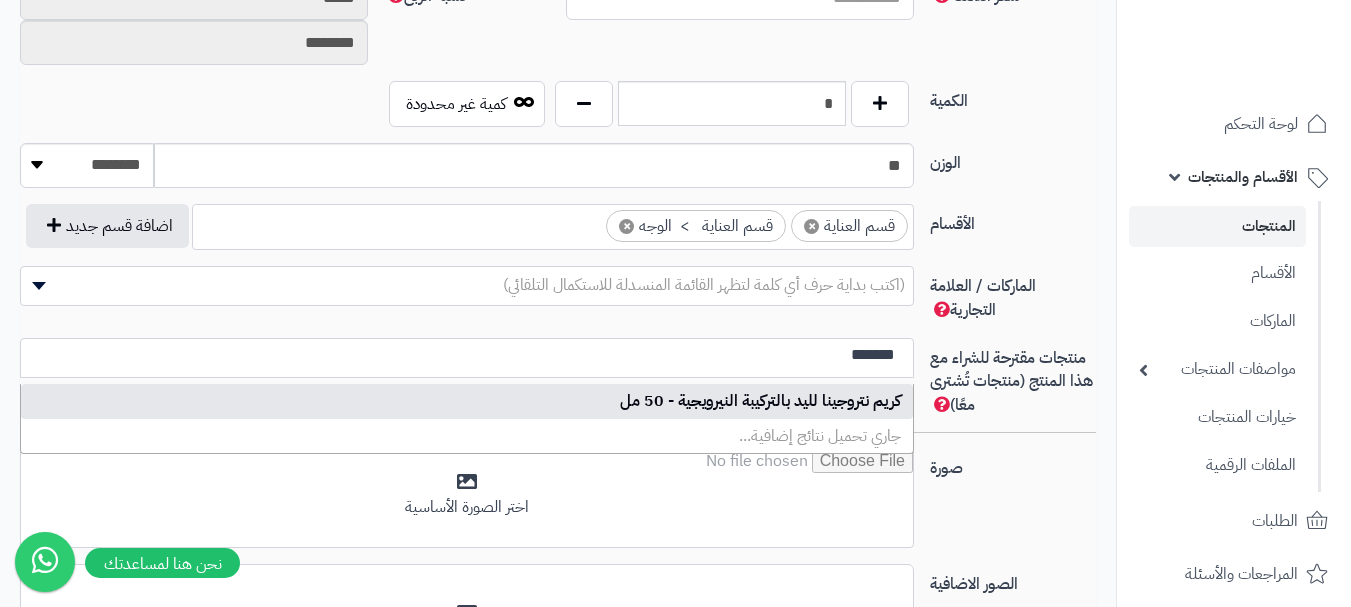 type on "*******" 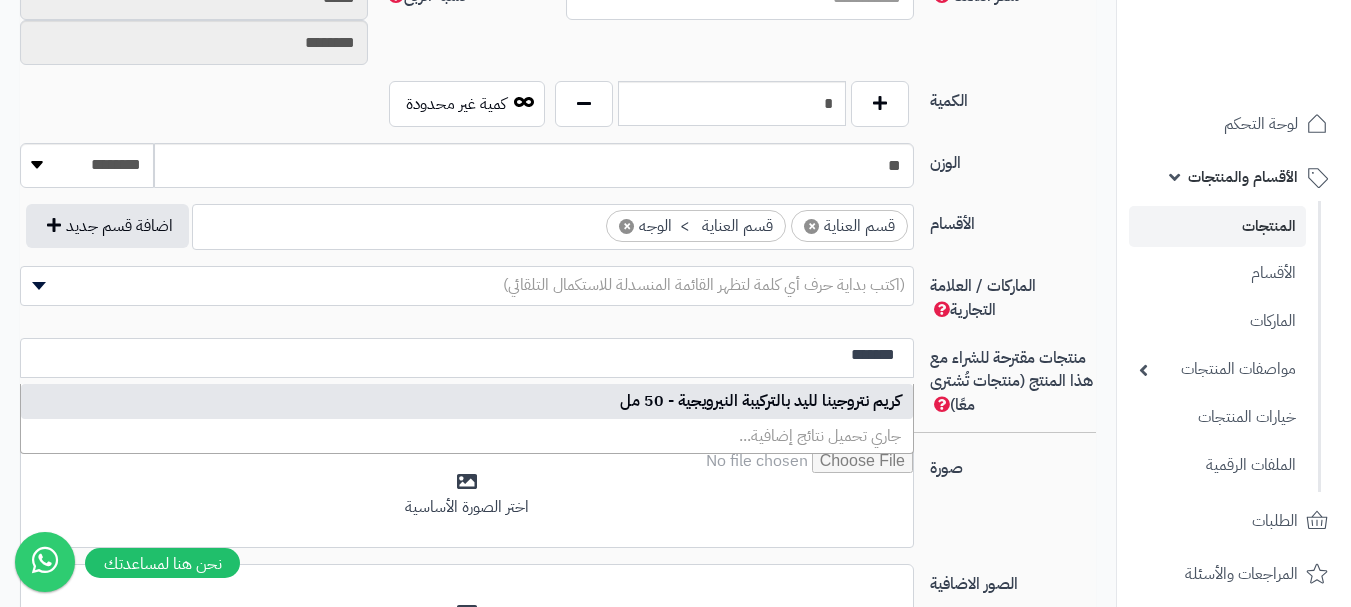 type 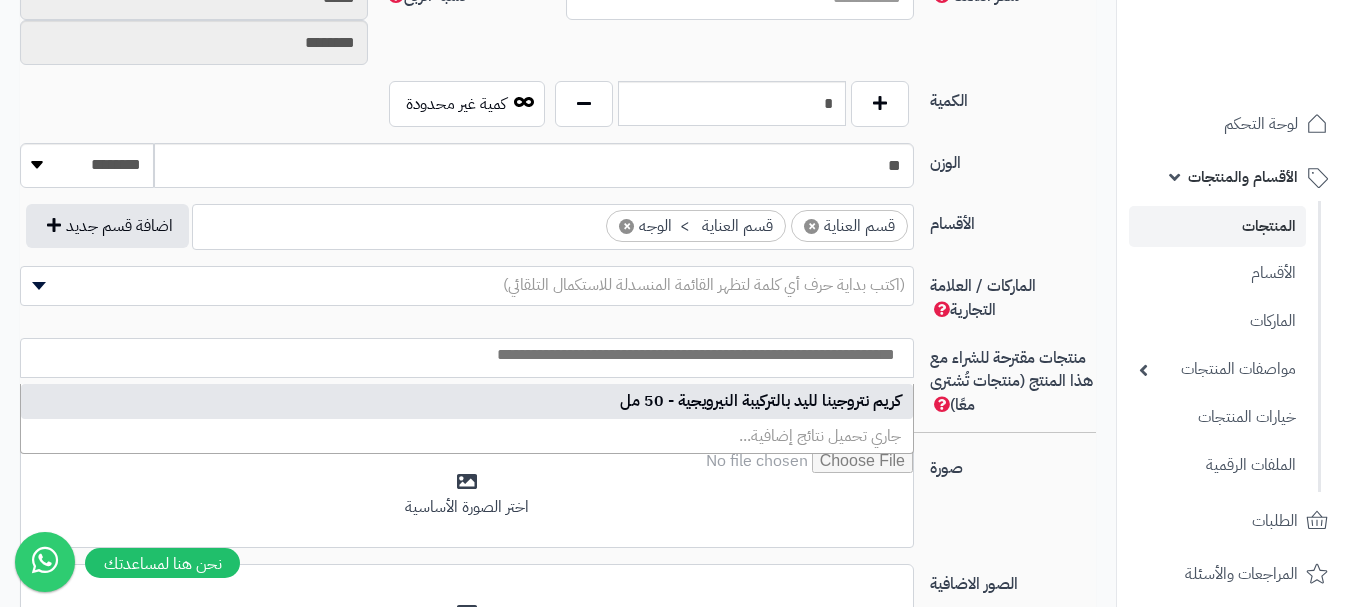 scroll, scrollTop: 0, scrollLeft: 0, axis: both 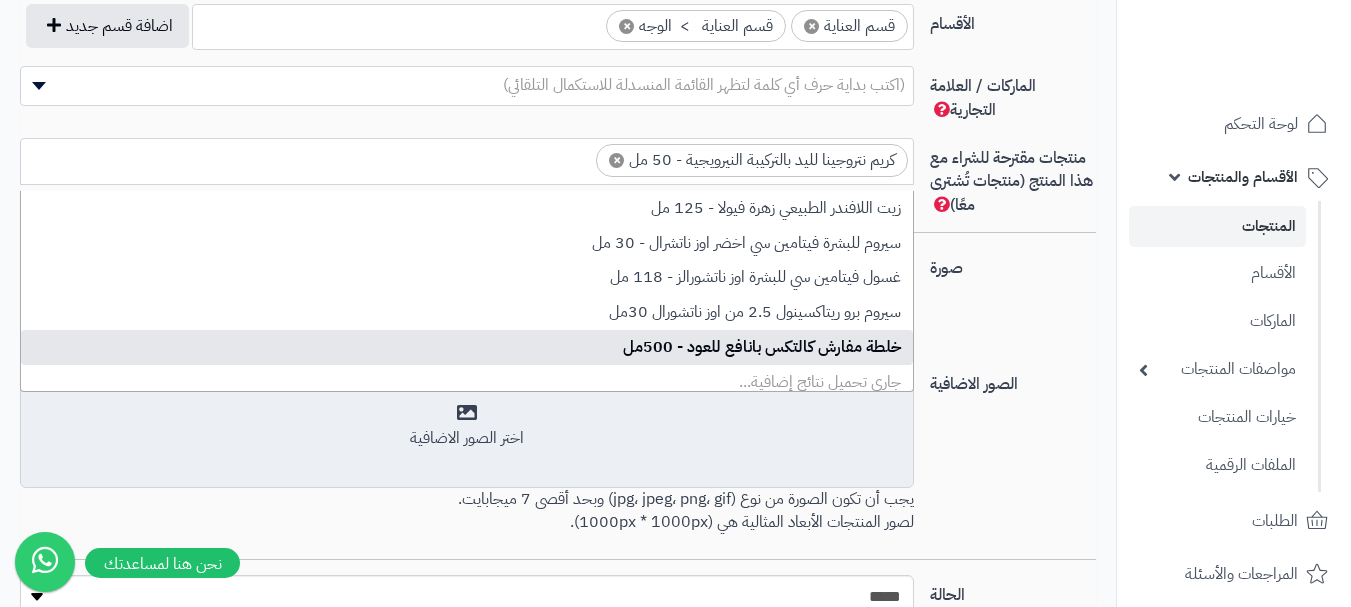 type on "*" 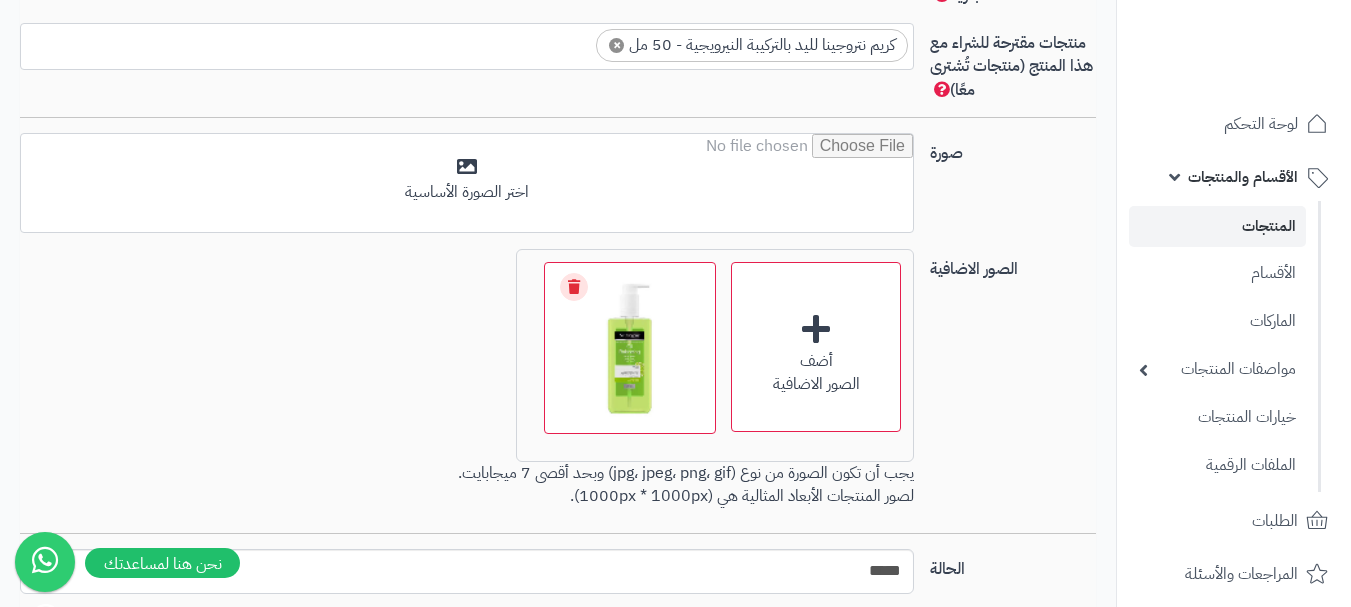 scroll, scrollTop: 1400, scrollLeft: 0, axis: vertical 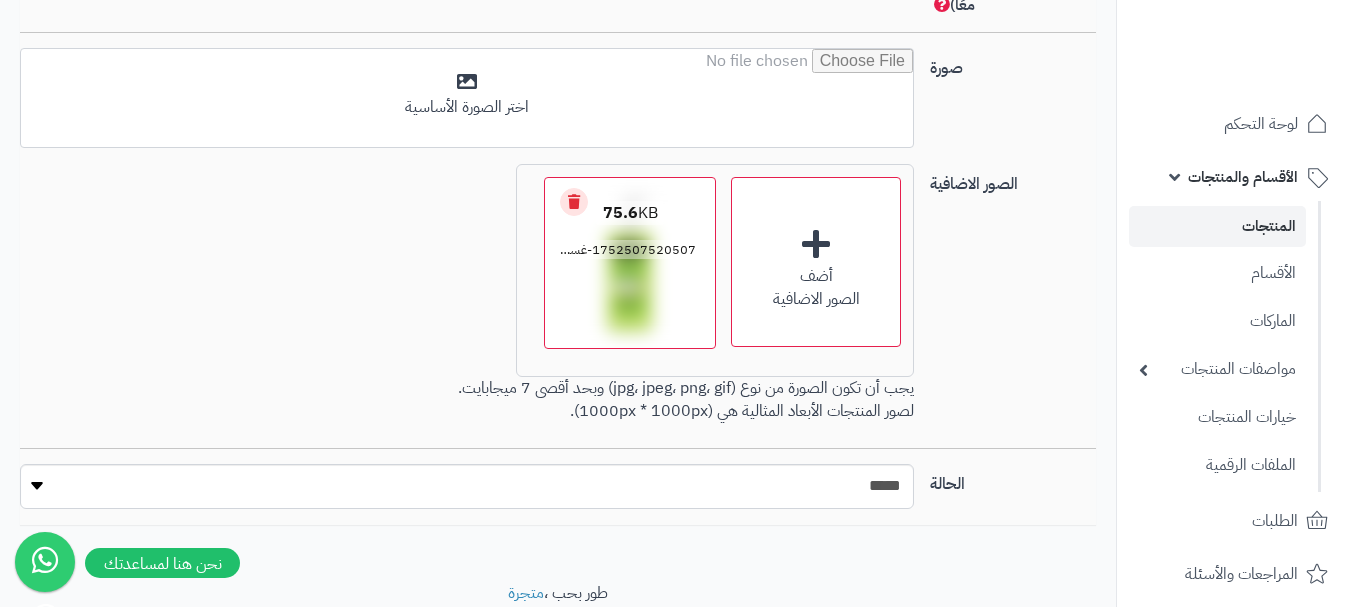 click on "Remove file" at bounding box center (574, 202) 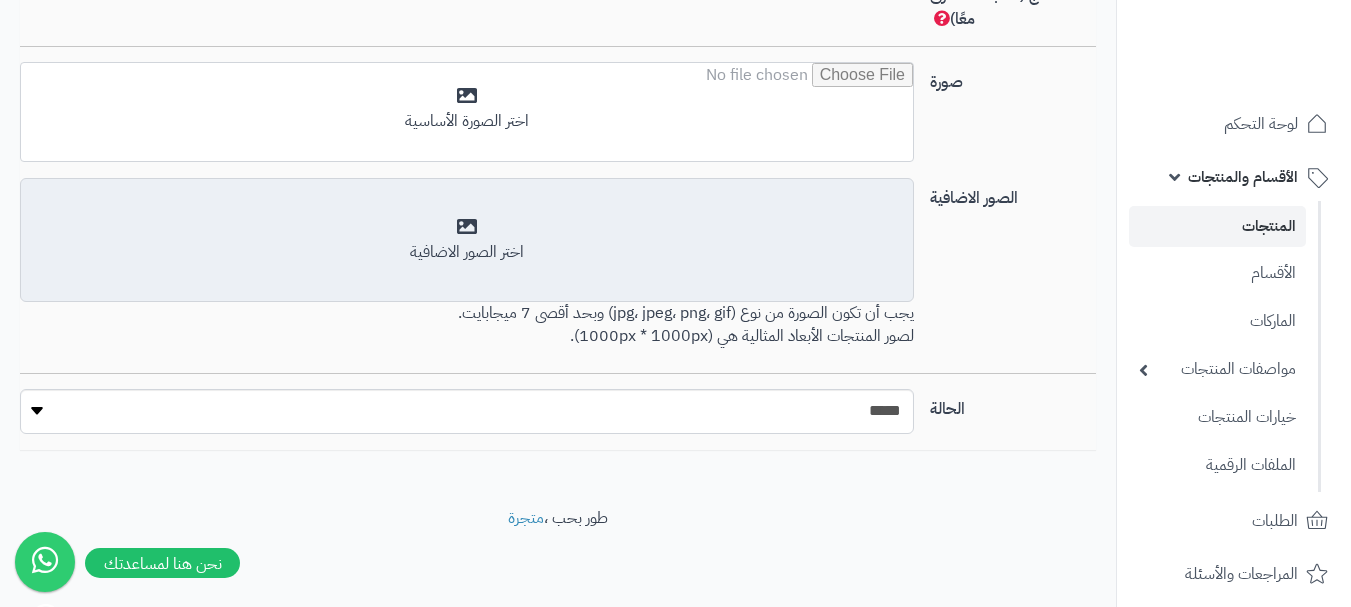 scroll, scrollTop: 1391, scrollLeft: 0, axis: vertical 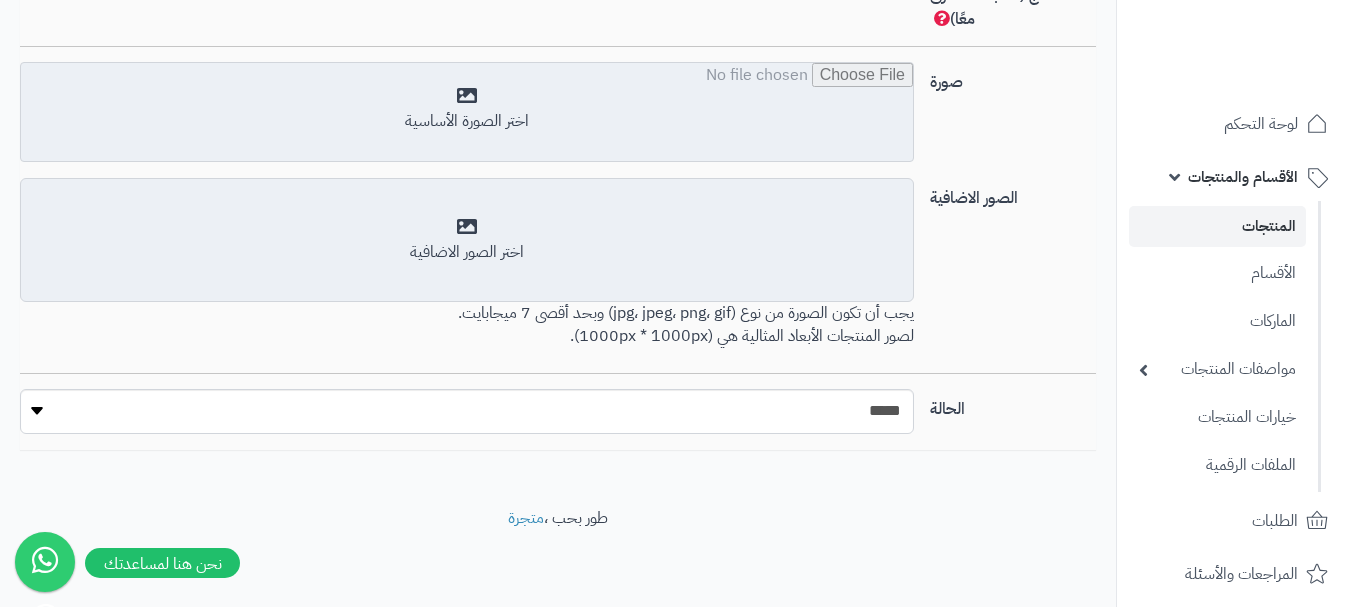 click at bounding box center [467, 113] 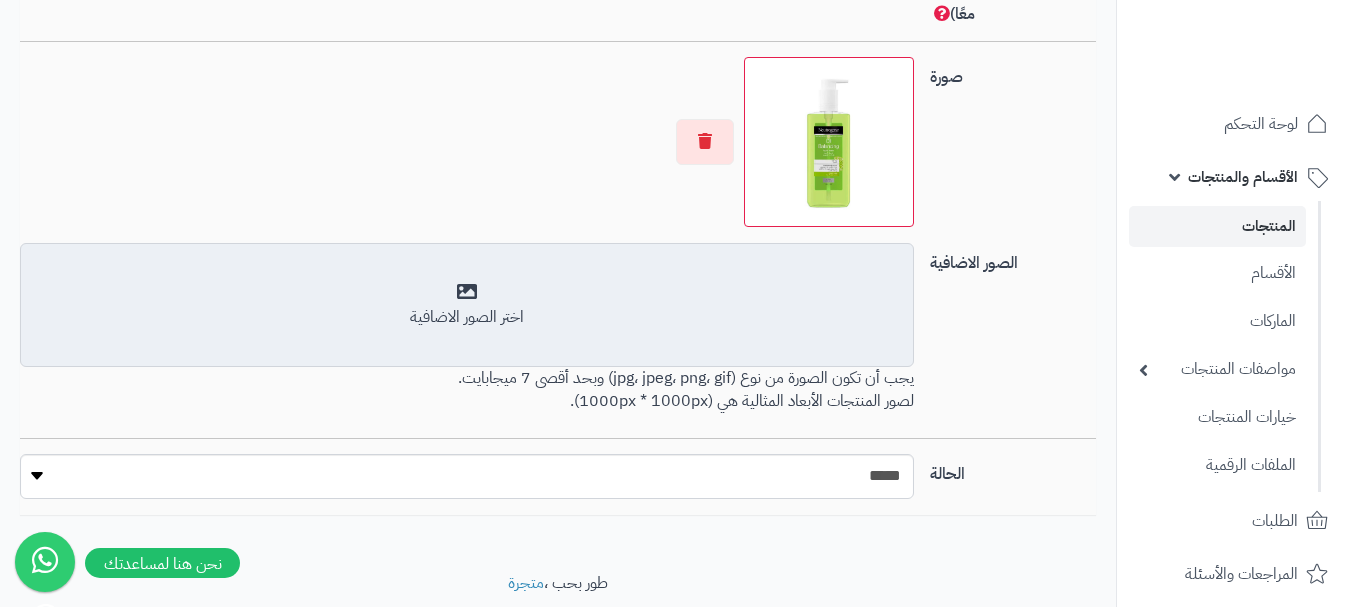 click on "اختر الصور الاضافية" at bounding box center [467, 317] 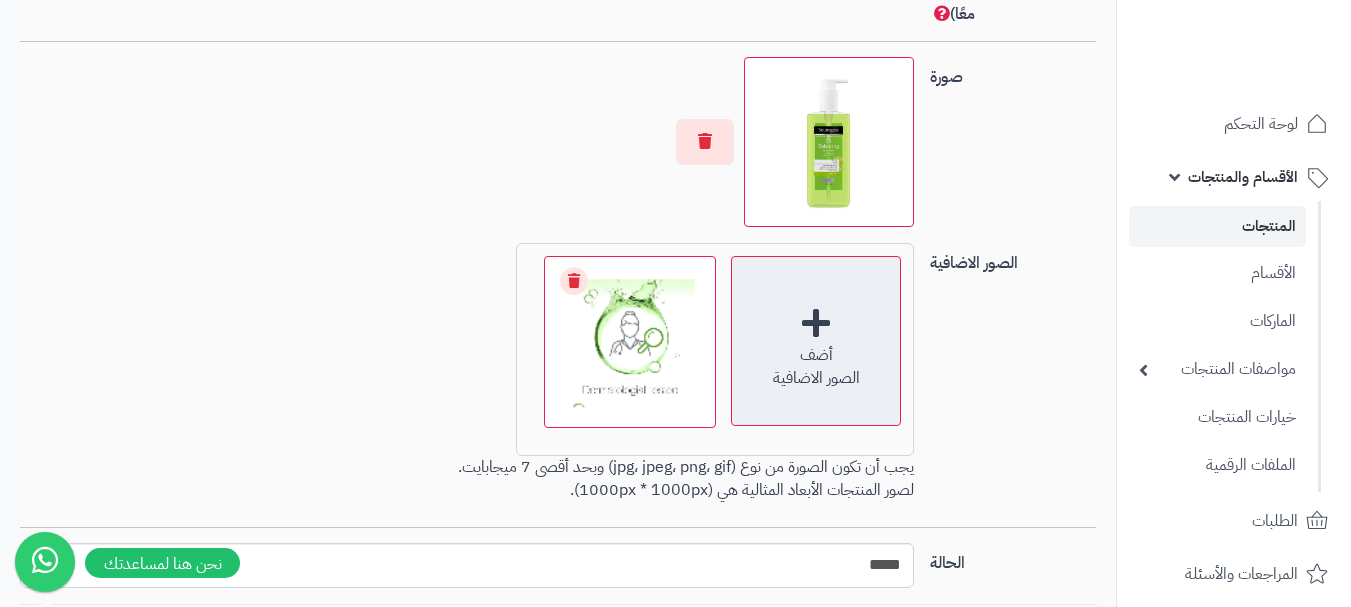 click on "أضف" at bounding box center (816, 355) 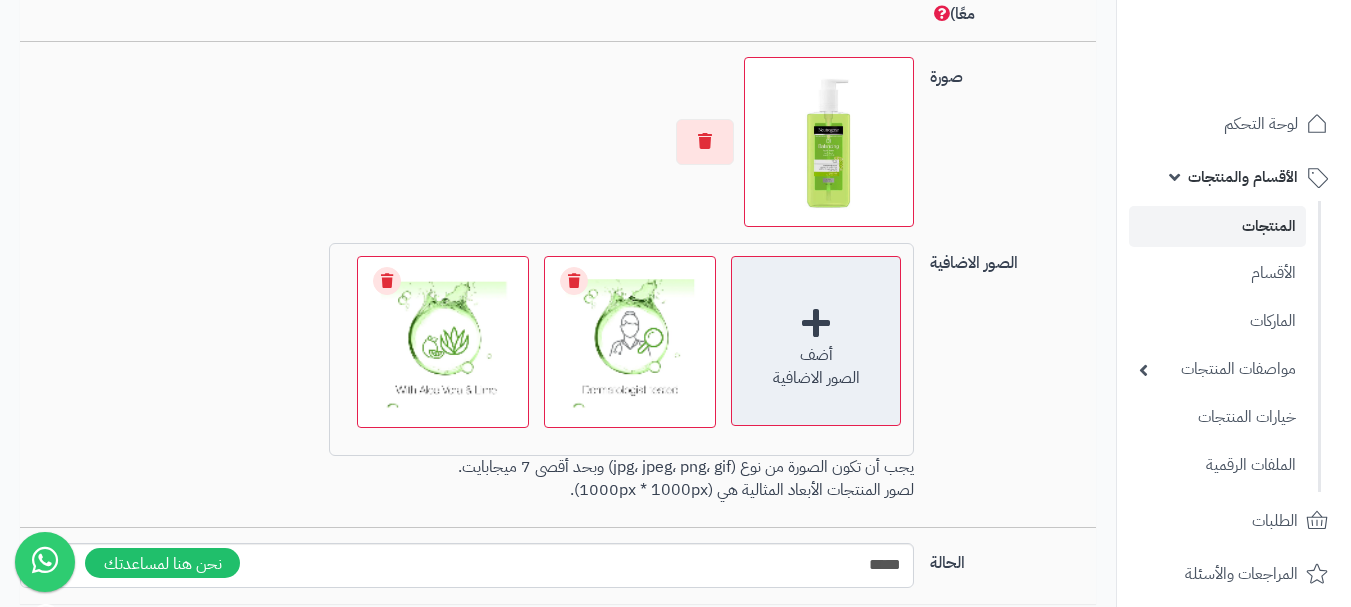click on "الصور الاضافية" at bounding box center (816, 378) 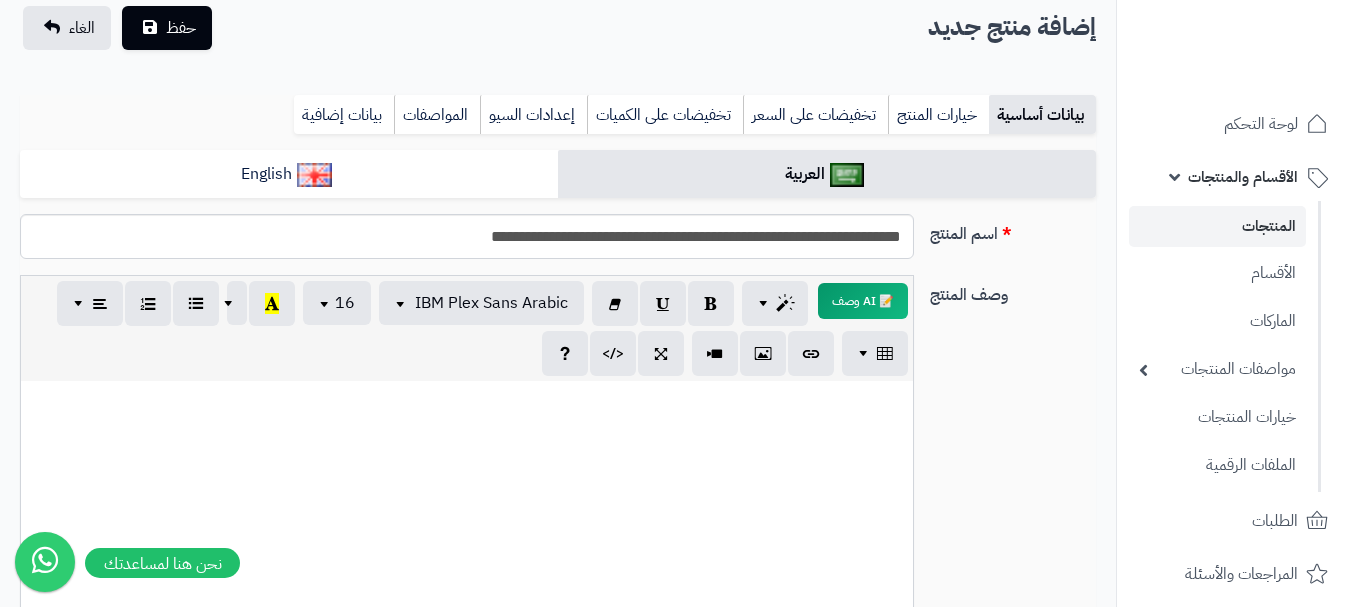 scroll, scrollTop: 0, scrollLeft: 0, axis: both 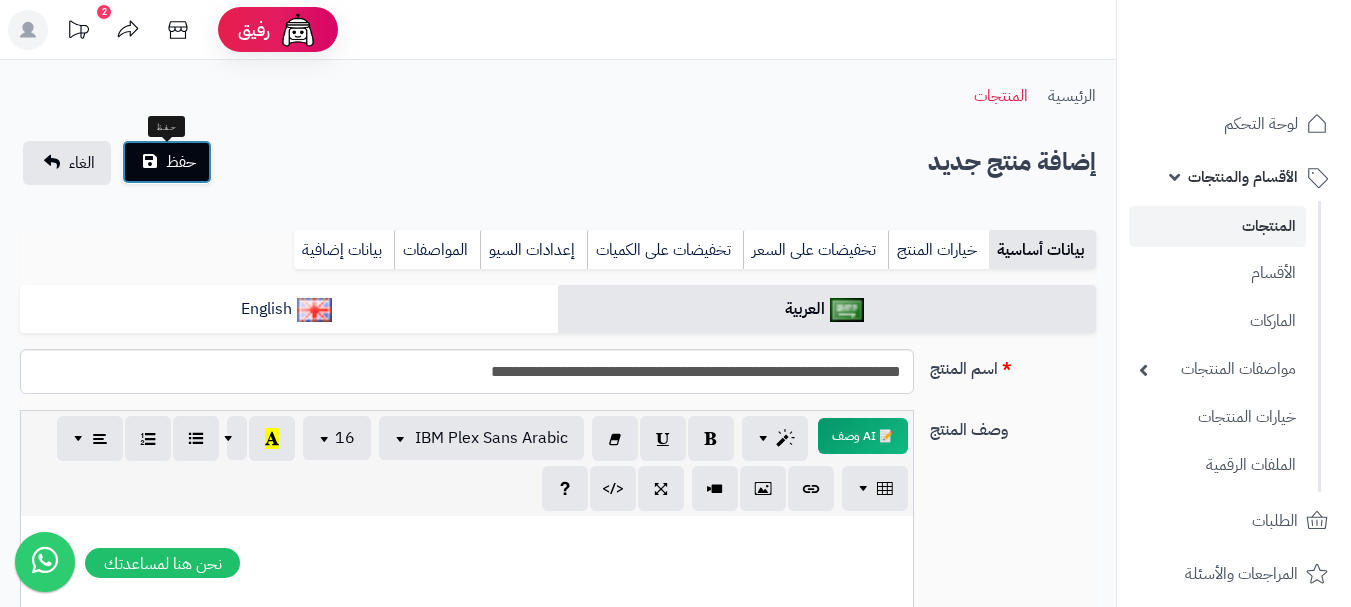click on "حفظ" at bounding box center (181, 162) 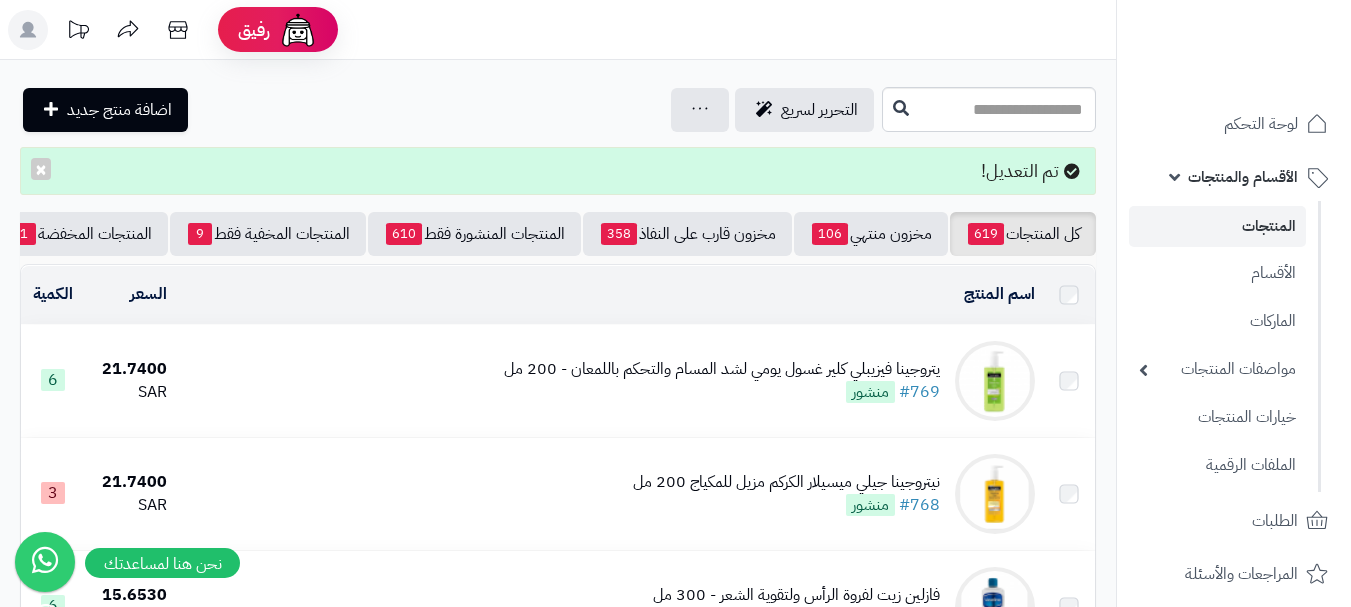 scroll, scrollTop: 0, scrollLeft: 0, axis: both 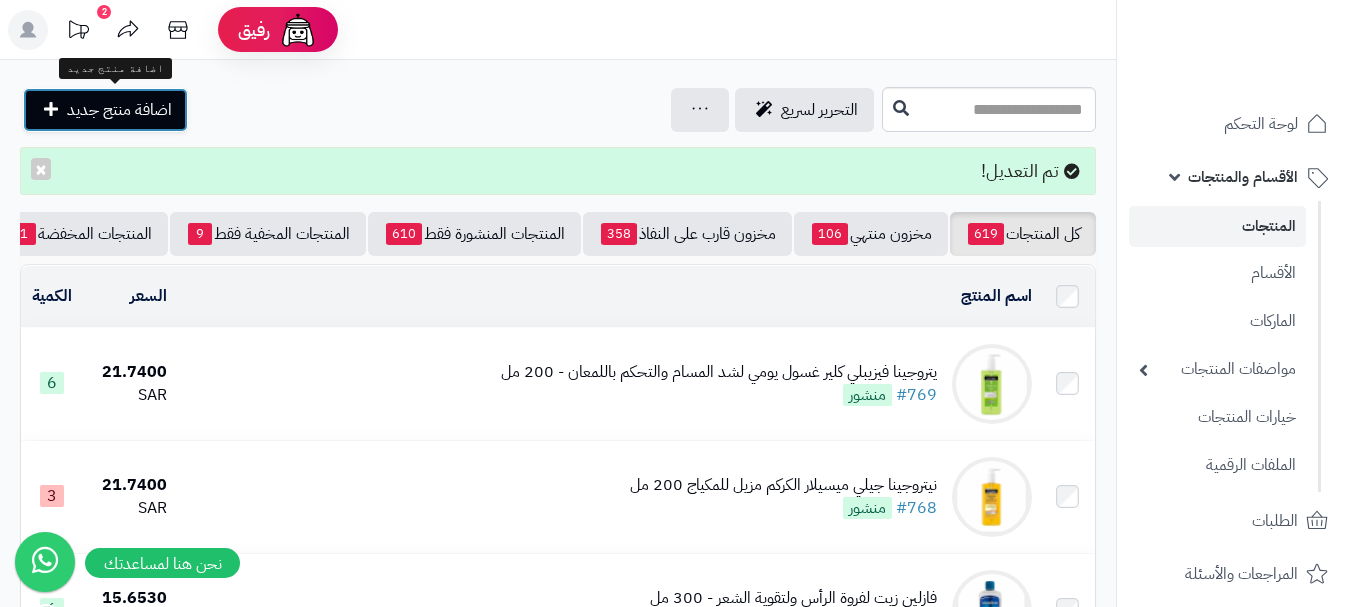 click on "اضافة منتج جديد" at bounding box center [119, 110] 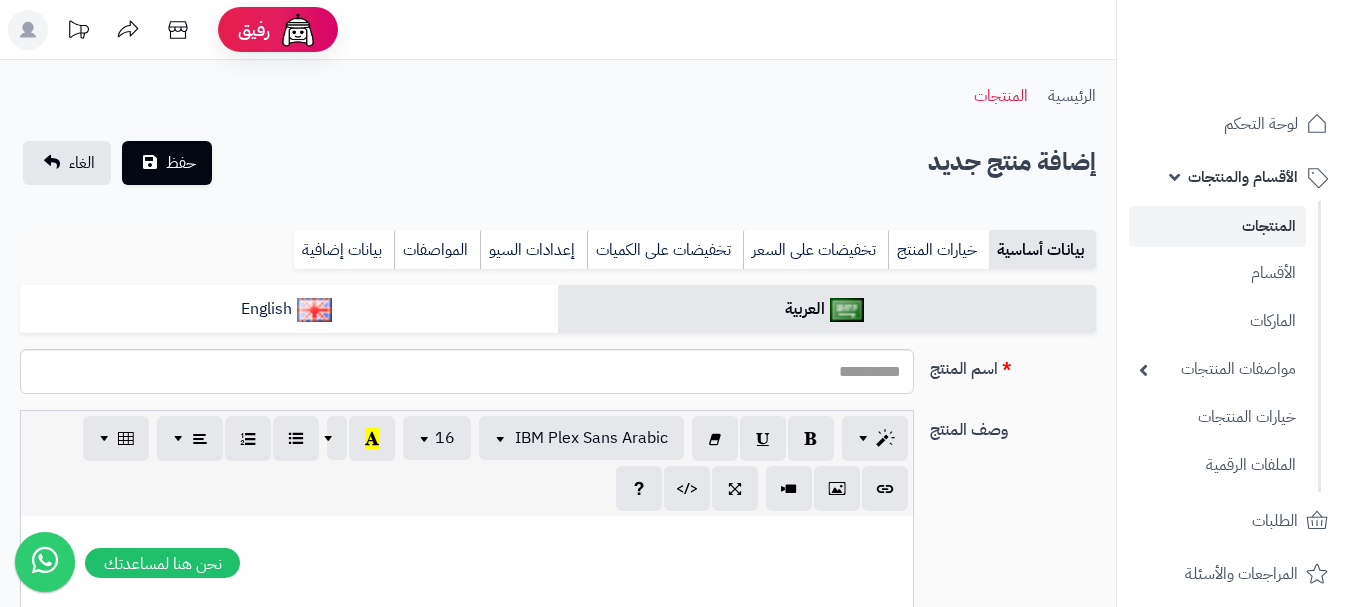 select 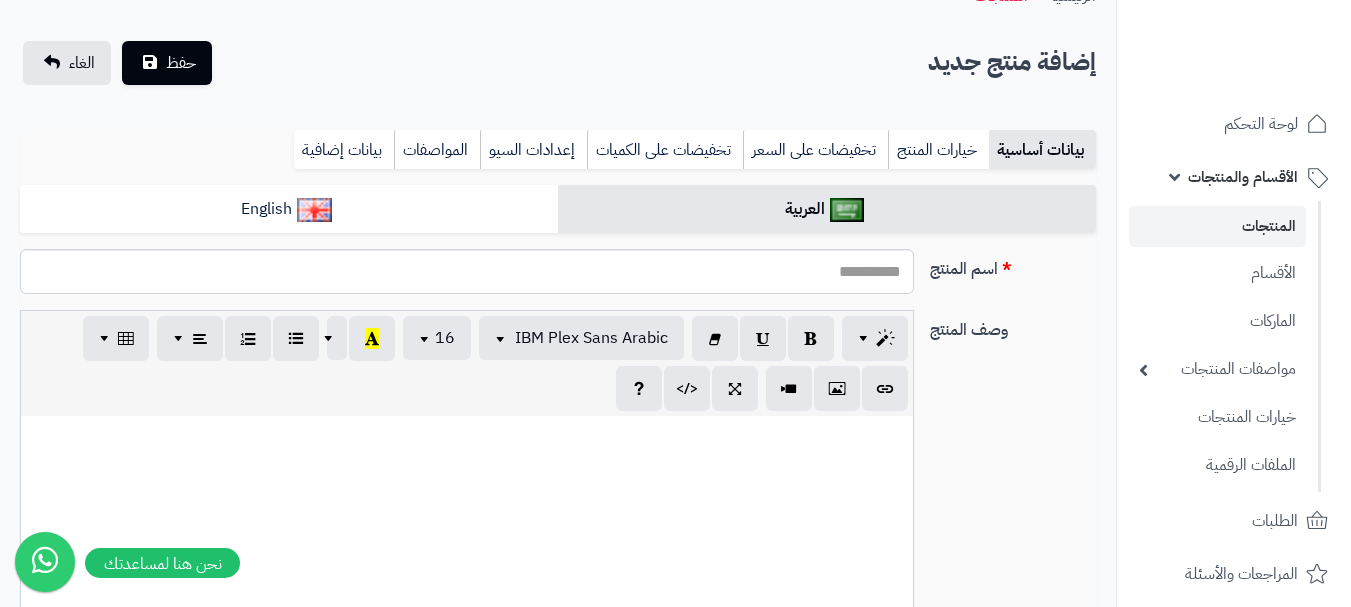 scroll, scrollTop: 100, scrollLeft: 0, axis: vertical 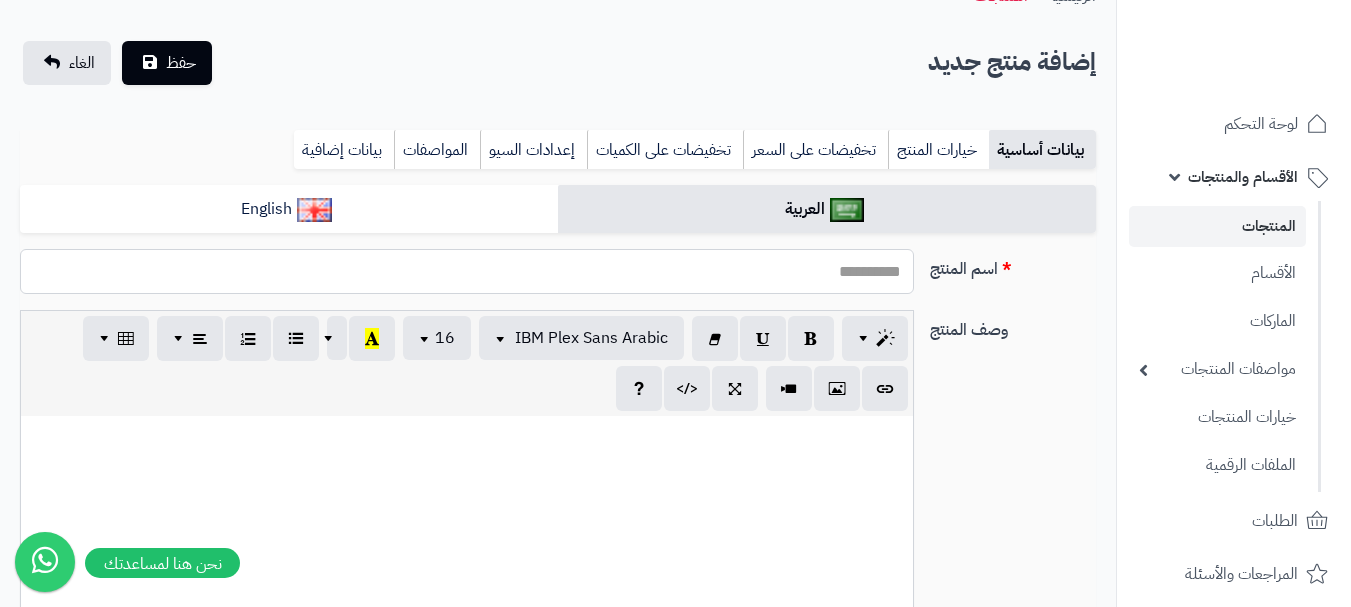 click on "اسم المنتج" at bounding box center (467, 271) 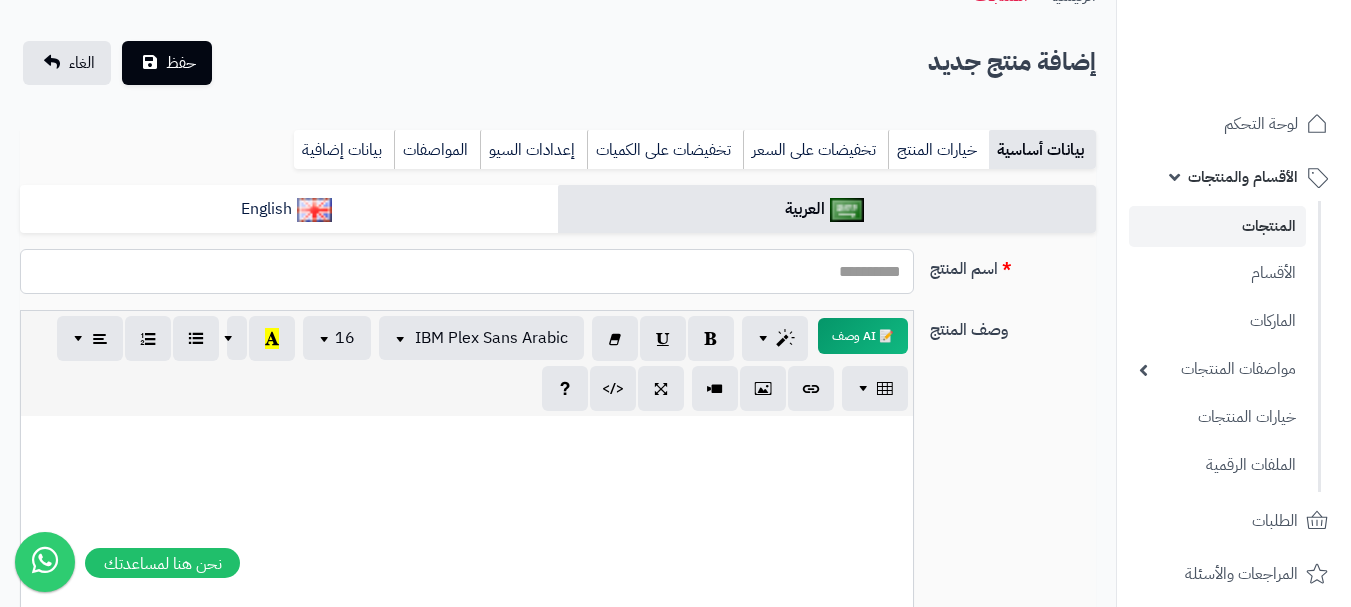 paste on "**********" 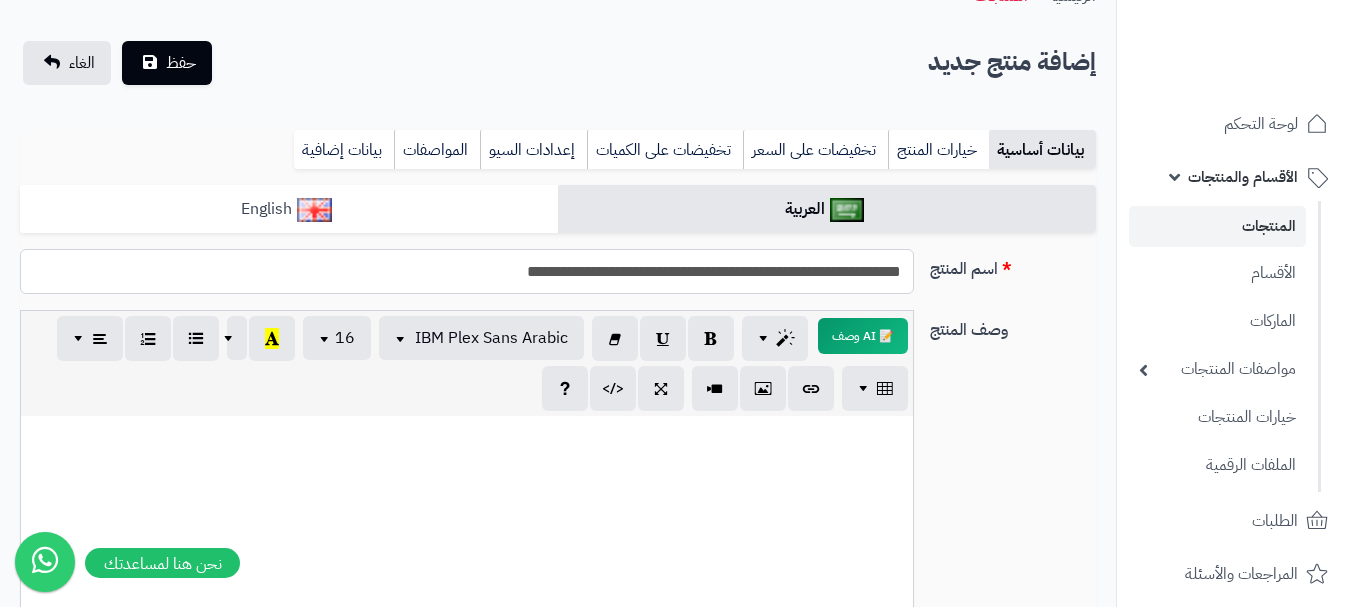 type on "**********" 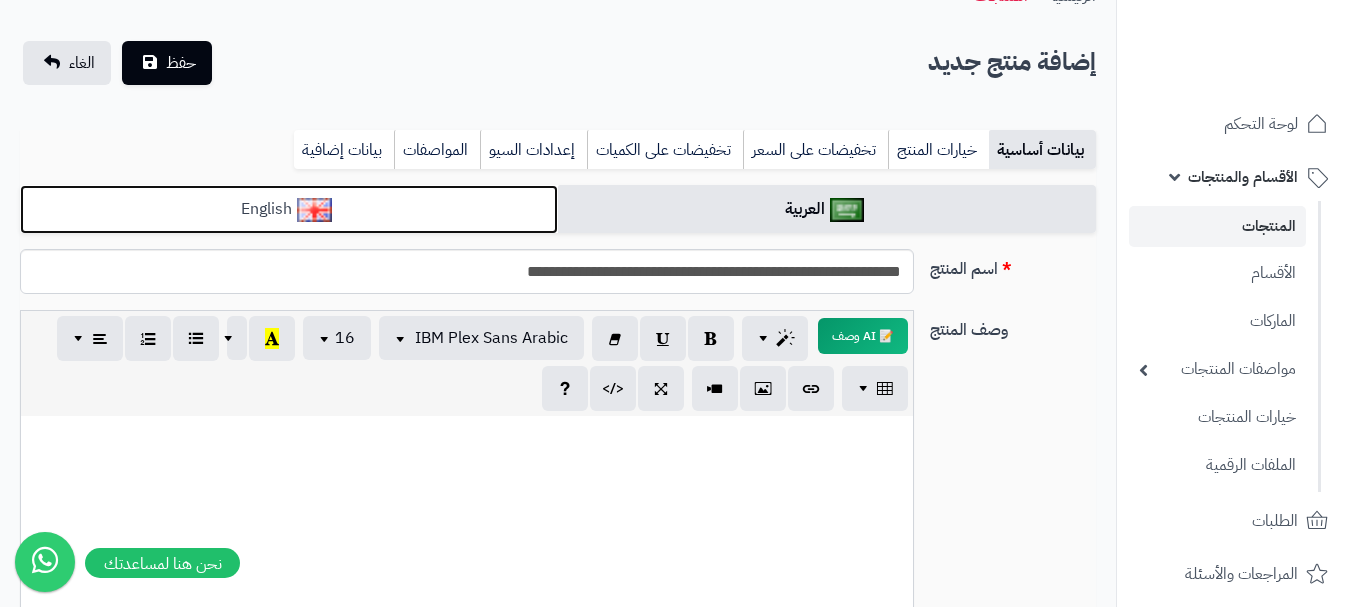 click on "English" at bounding box center [289, 209] 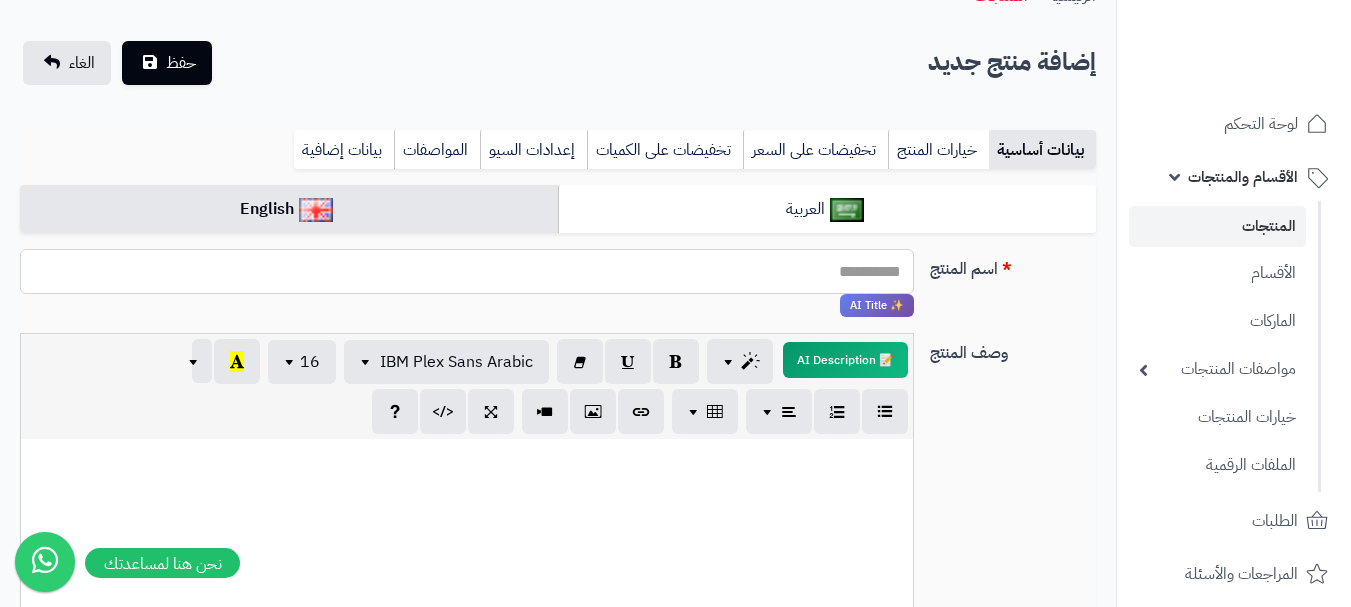 paste on "**********" 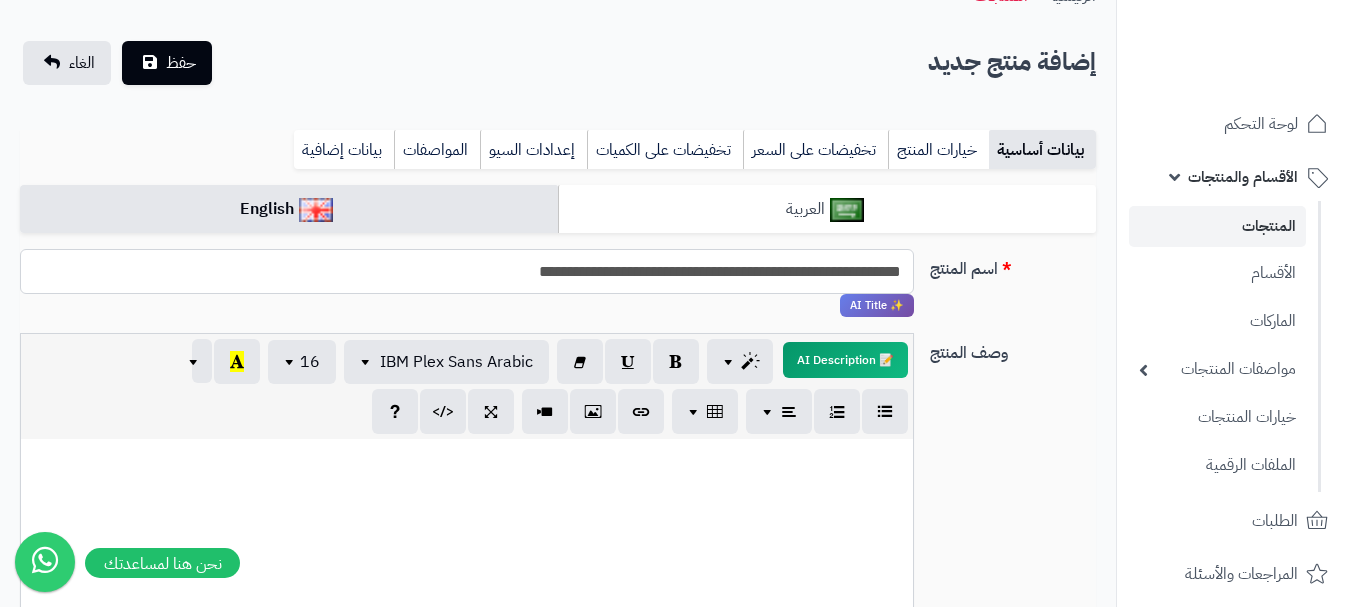 type on "**********" 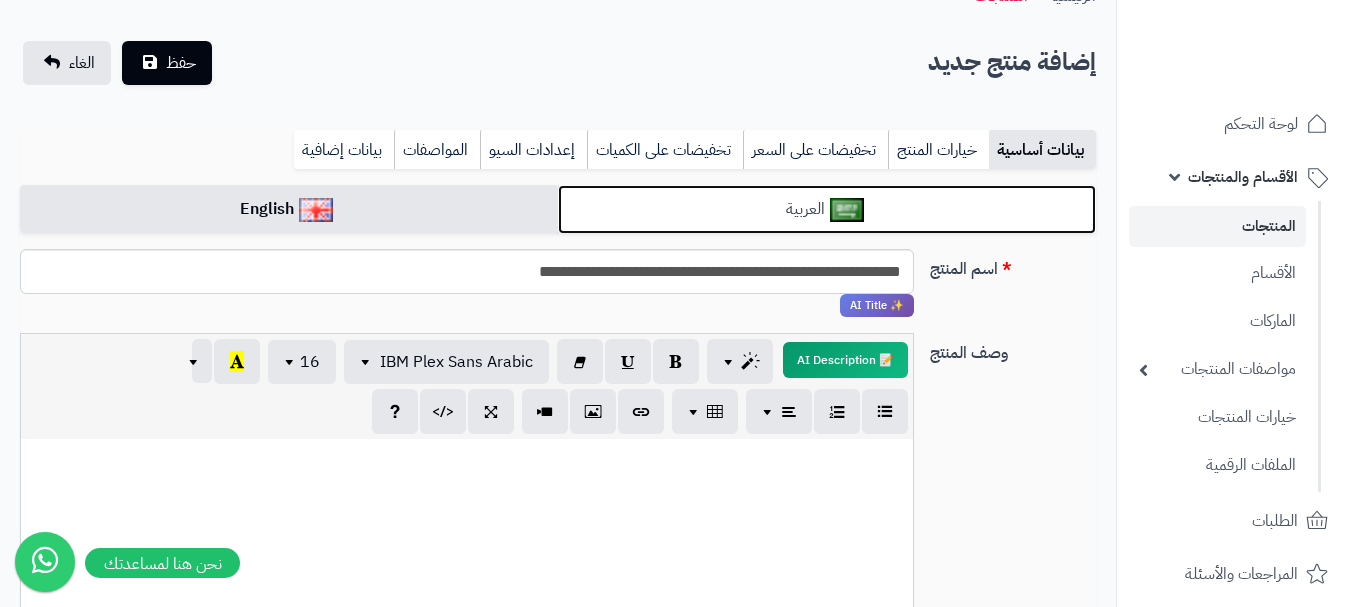 click on "العربية" at bounding box center [827, 209] 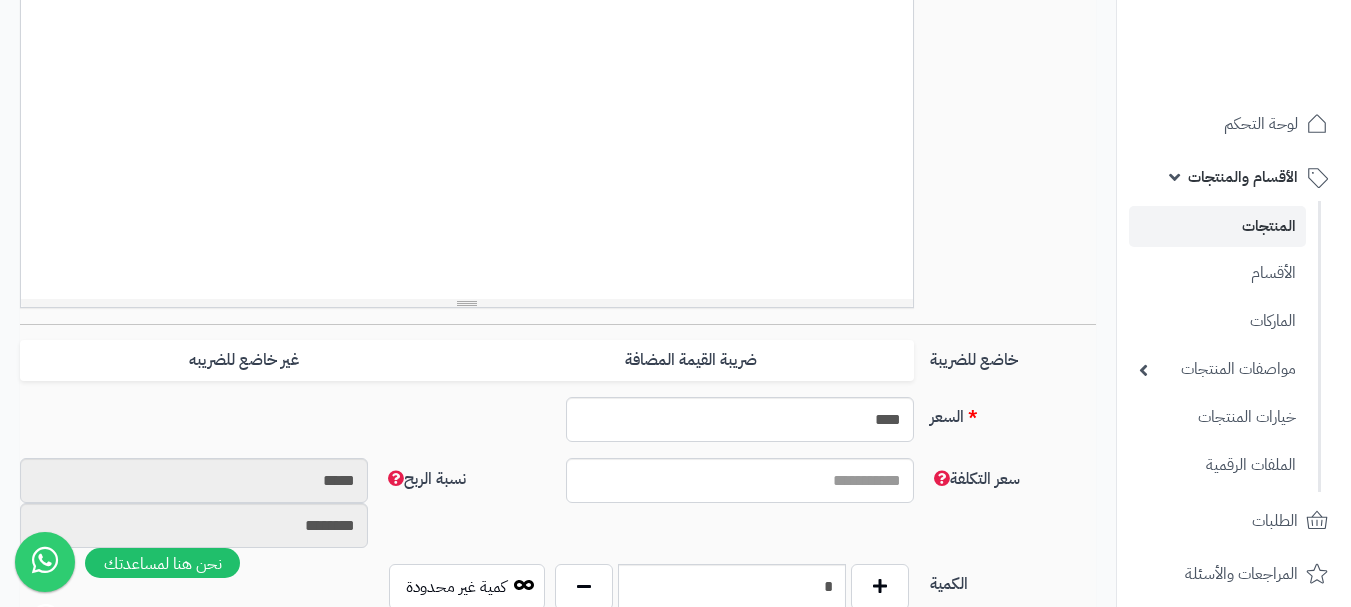 scroll, scrollTop: 600, scrollLeft: 0, axis: vertical 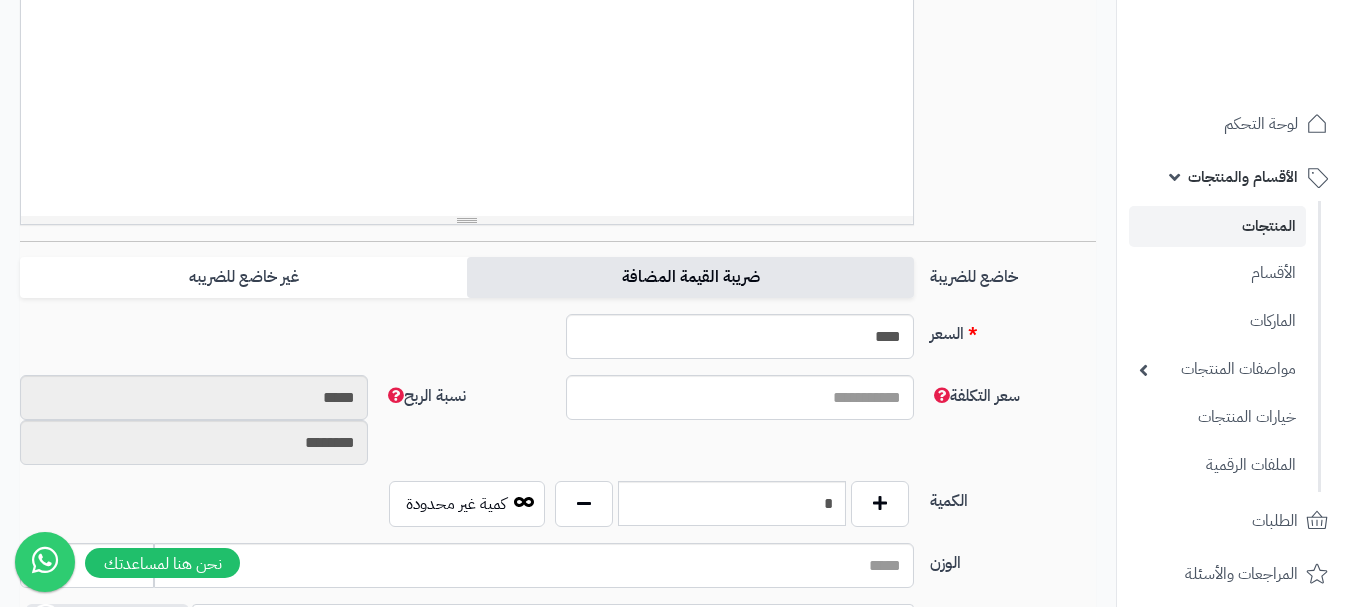 click on "ضريبة القيمة المضافة" at bounding box center (690, 277) 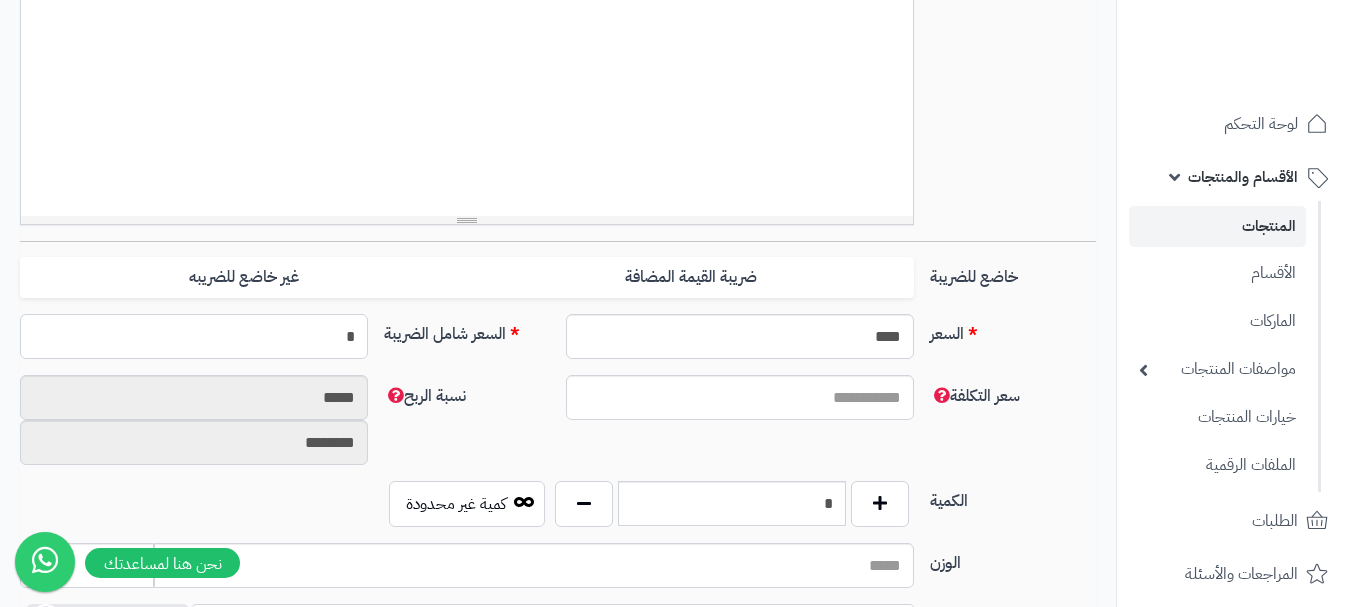 click on "*" at bounding box center [194, 336] 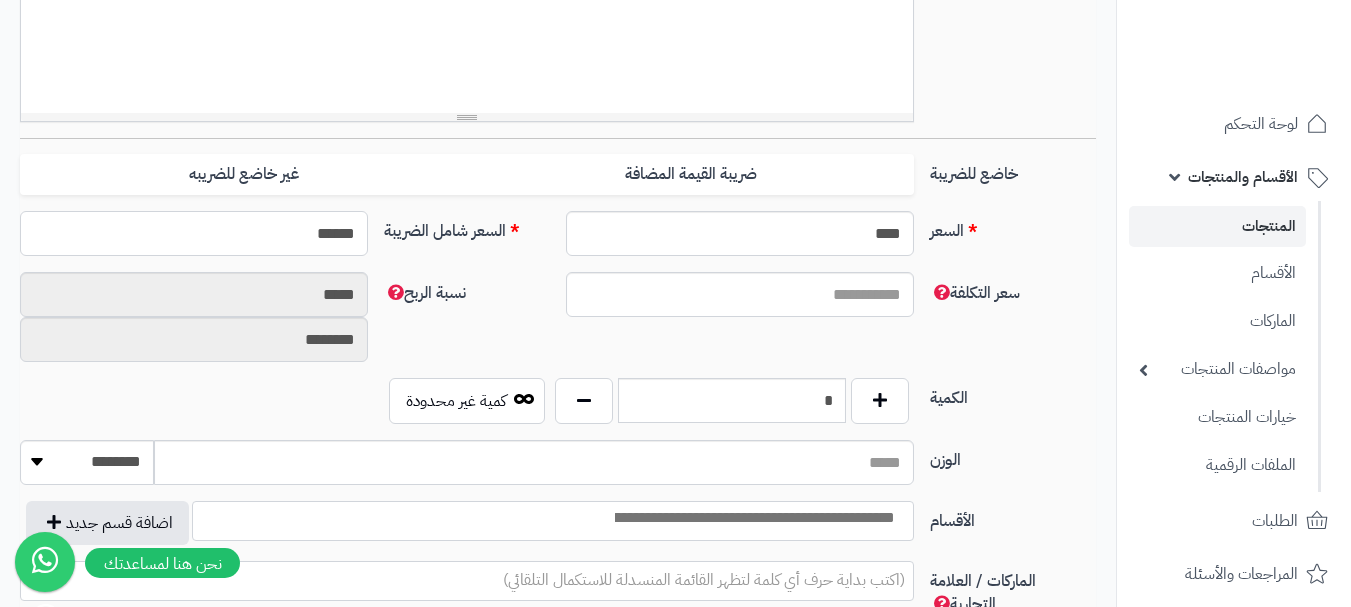 scroll, scrollTop: 800, scrollLeft: 0, axis: vertical 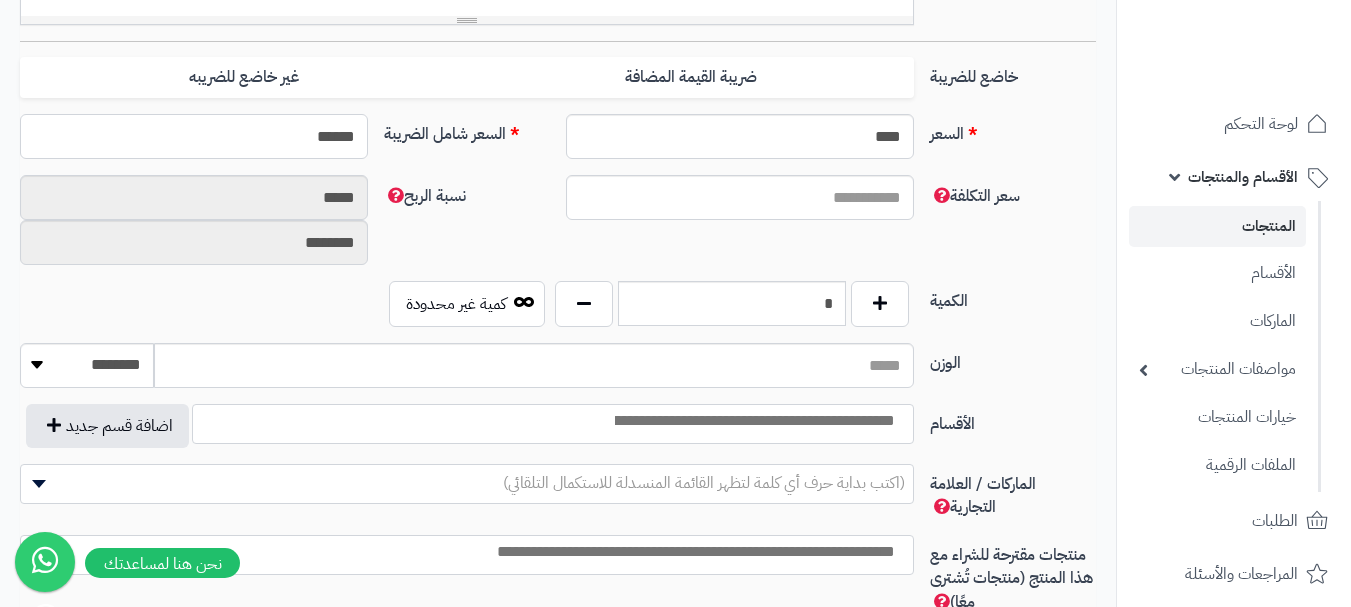 type on "******" 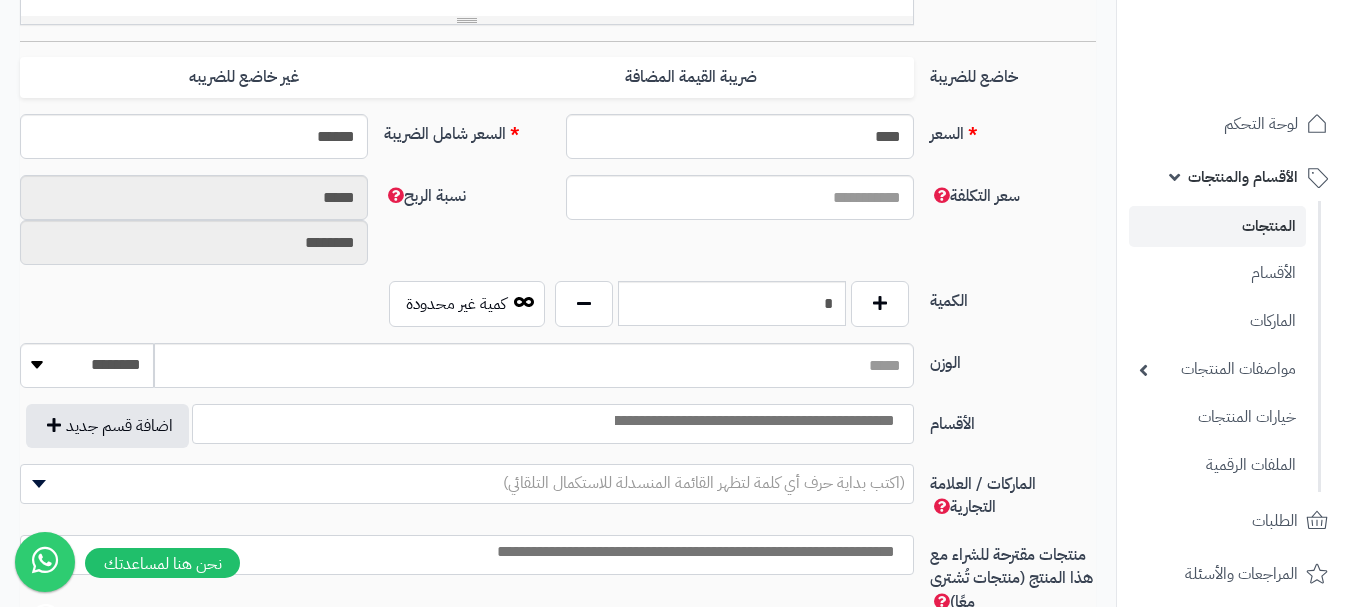 click on "الكمية
*
كمية غير محدودة" at bounding box center (558, 312) 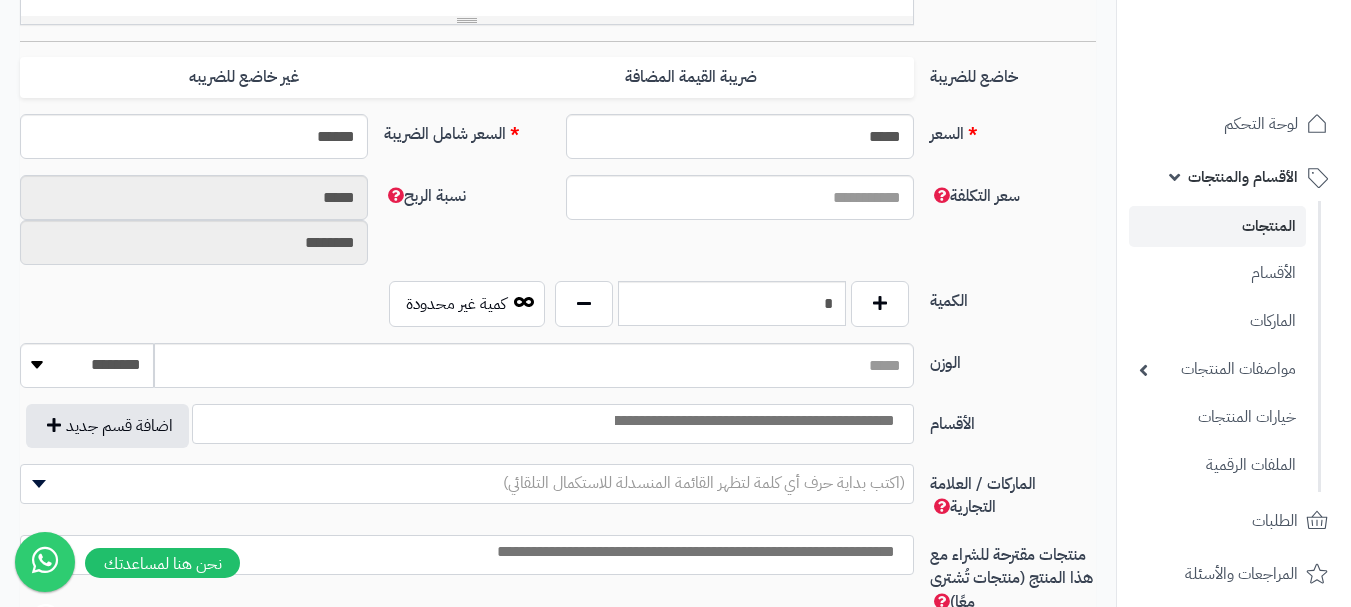 click on "الكمية
*
كمية غير محدودة" at bounding box center (558, 312) 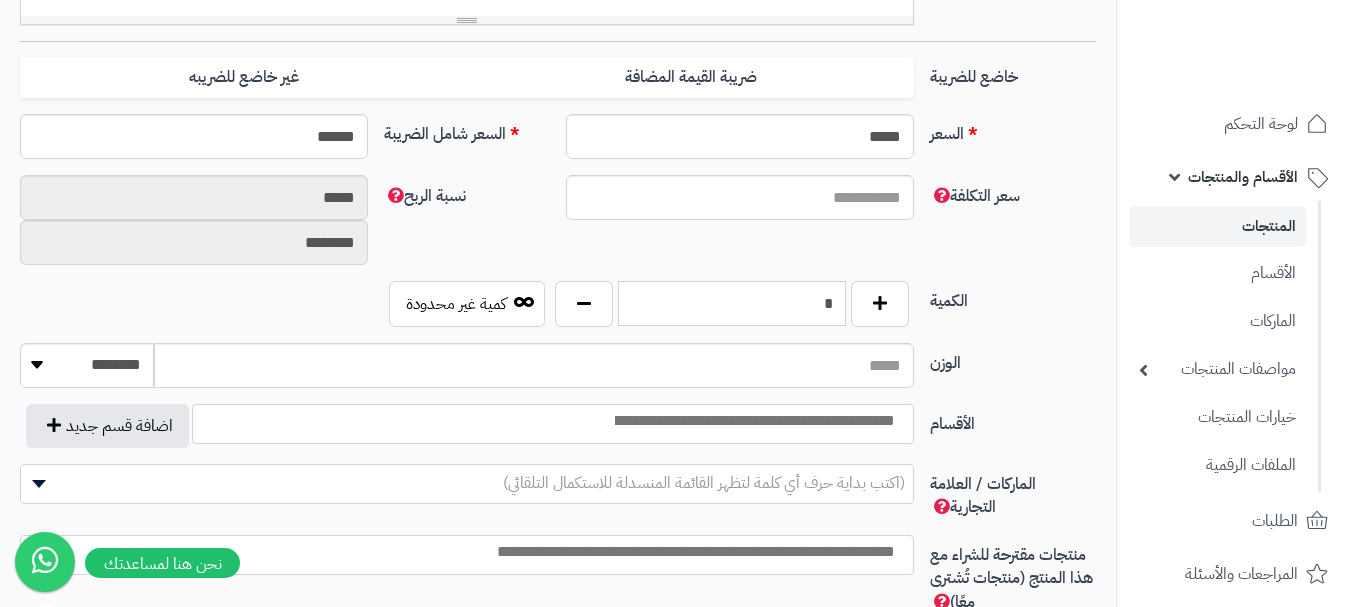 click on "*" at bounding box center [732, 303] 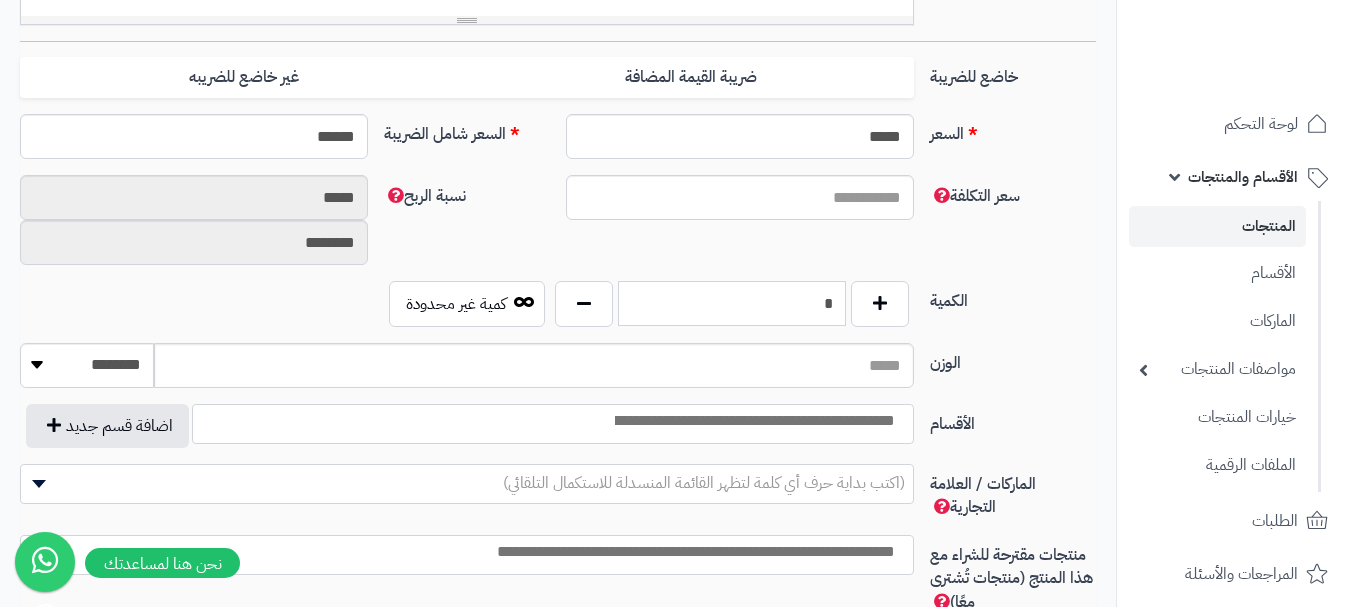 click on "*" at bounding box center (732, 303) 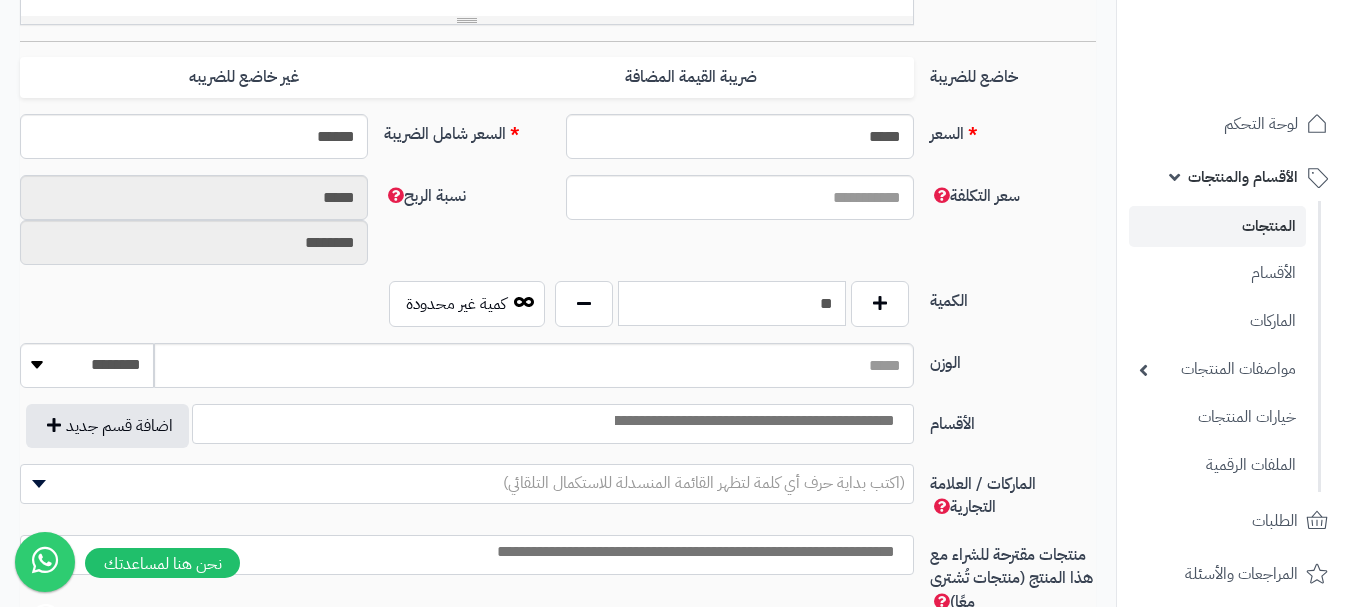 type on "*" 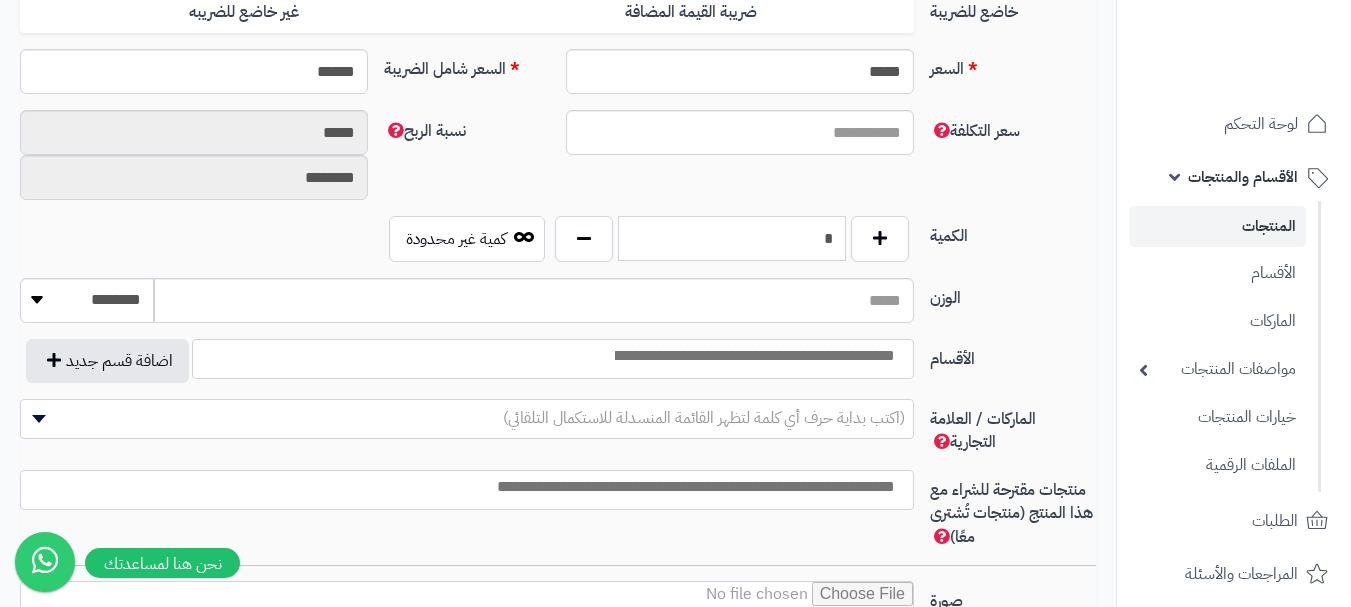 scroll, scrollTop: 900, scrollLeft: 0, axis: vertical 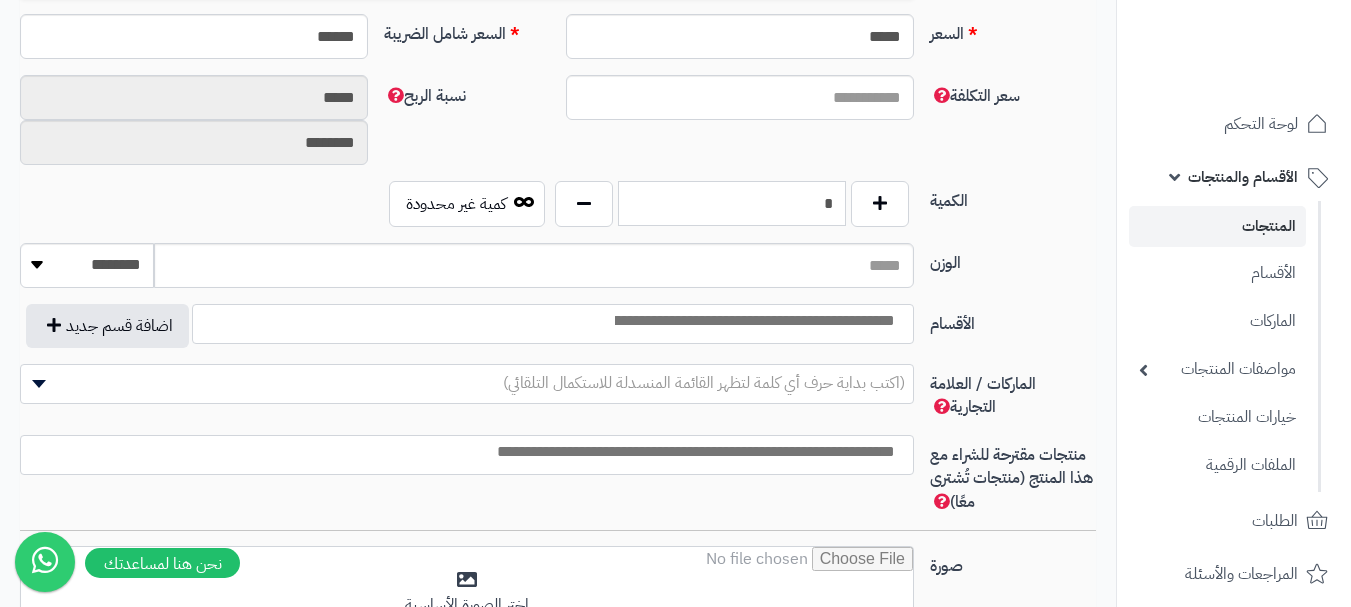 type on "*" 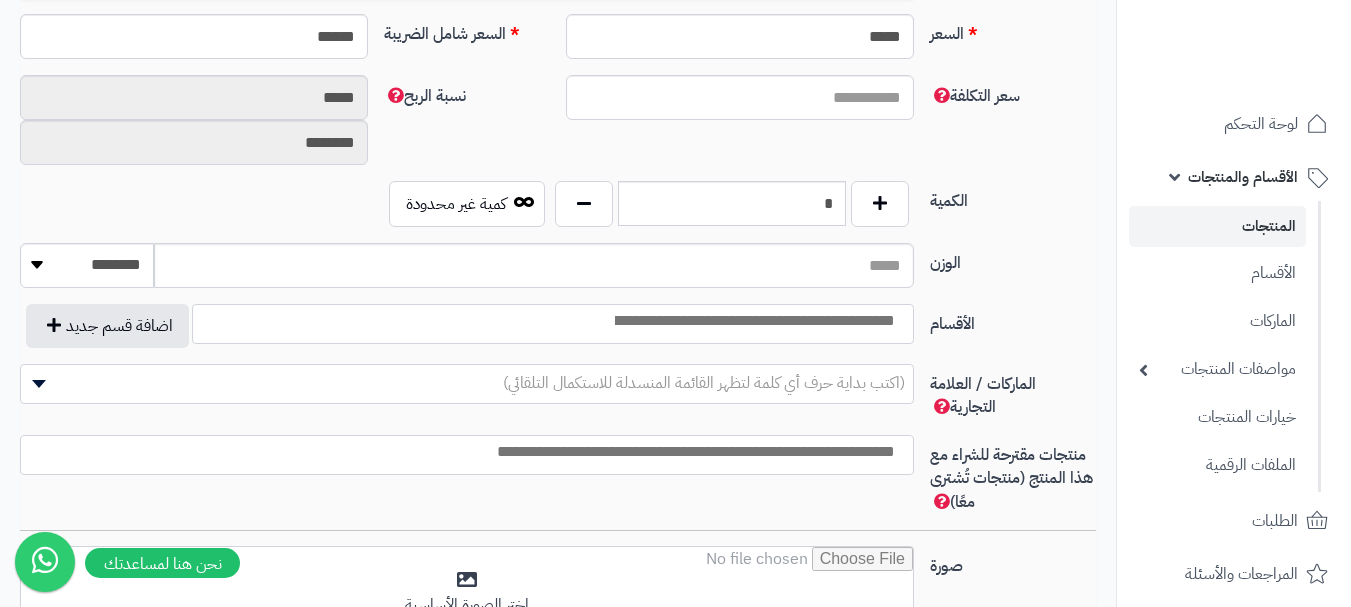 click on "**********" at bounding box center (558, 159) 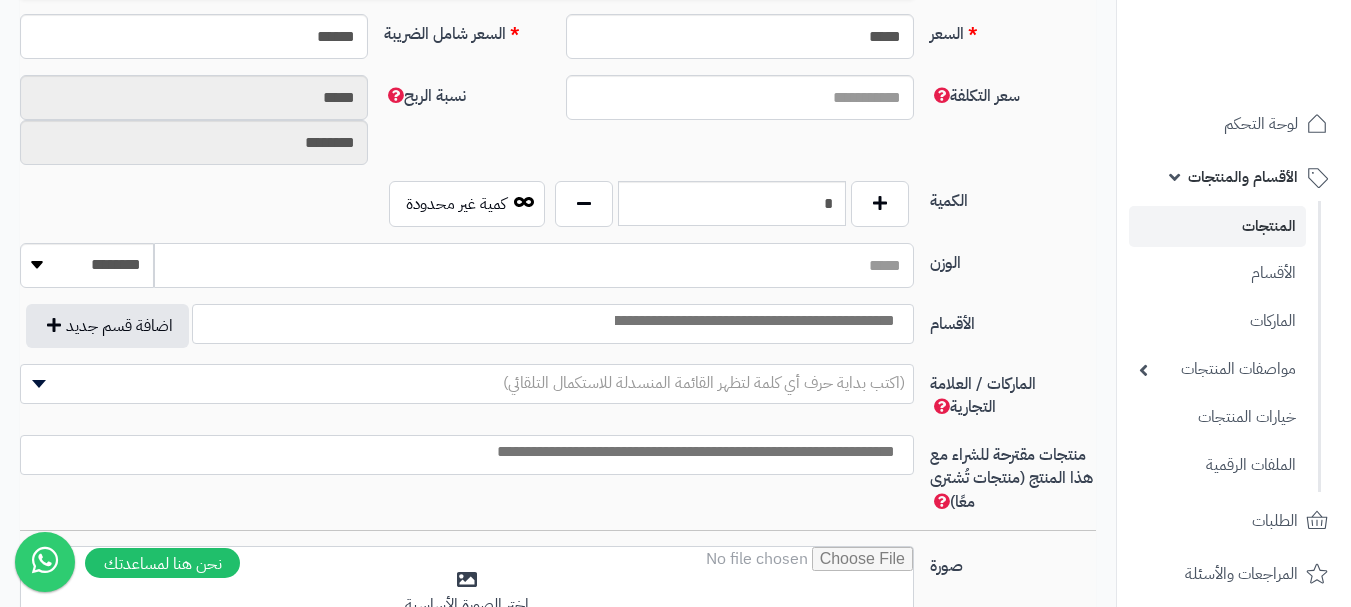 click on "الوزن" at bounding box center (534, 265) 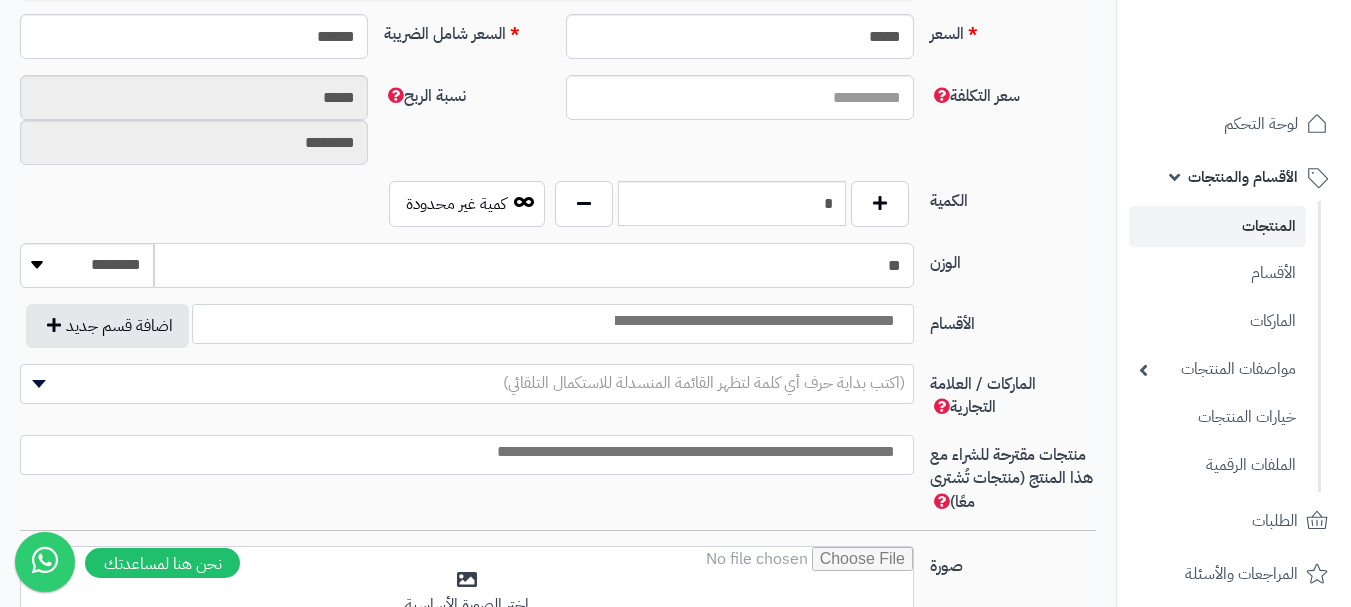 type on "**" 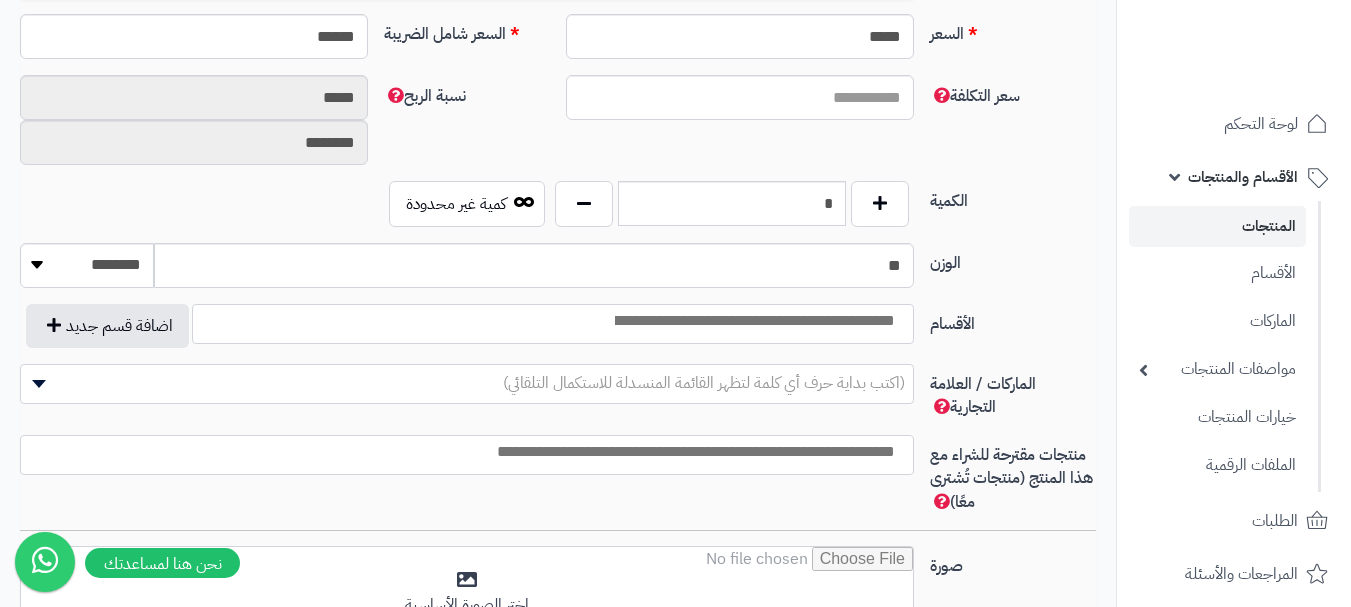 click at bounding box center (553, 324) 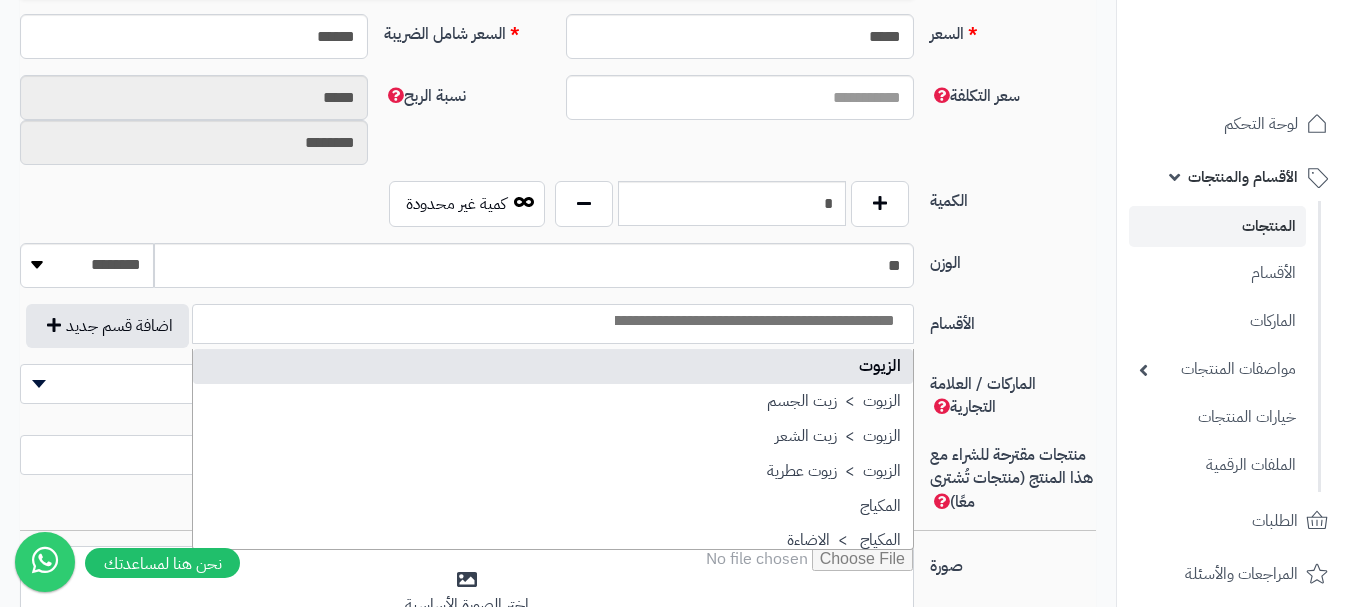 scroll, scrollTop: 1100, scrollLeft: 0, axis: vertical 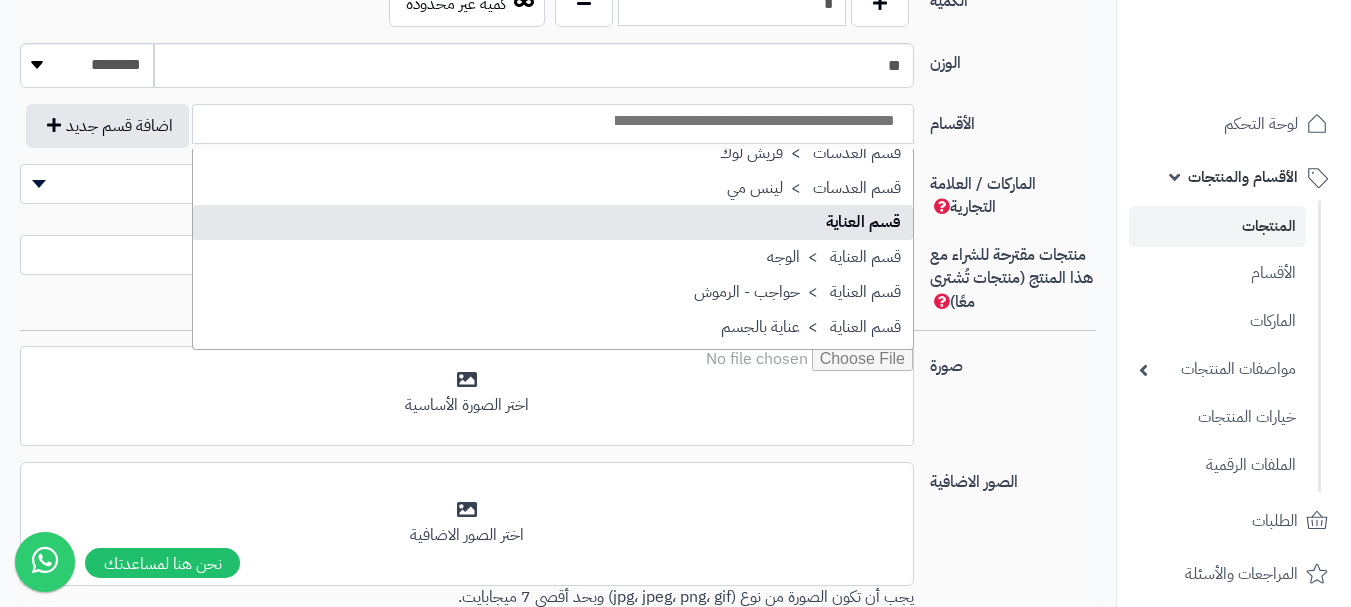 select on "**" 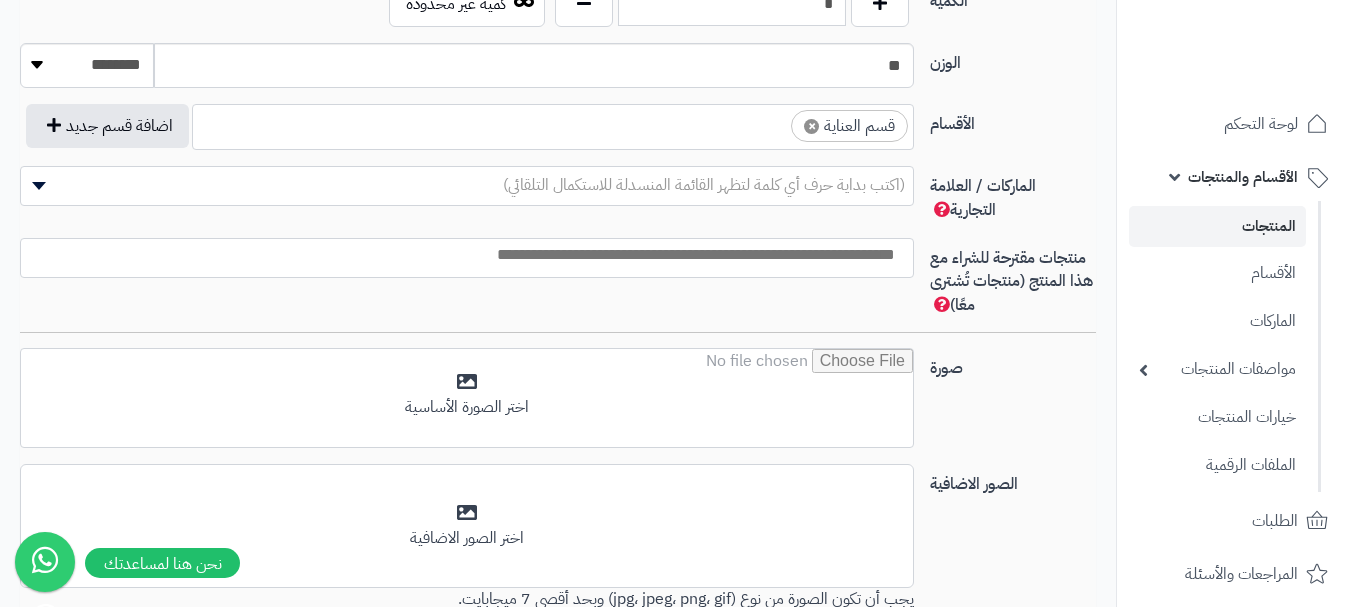 drag, startPoint x: 760, startPoint y: 130, endPoint x: 766, endPoint y: 146, distance: 17.088007 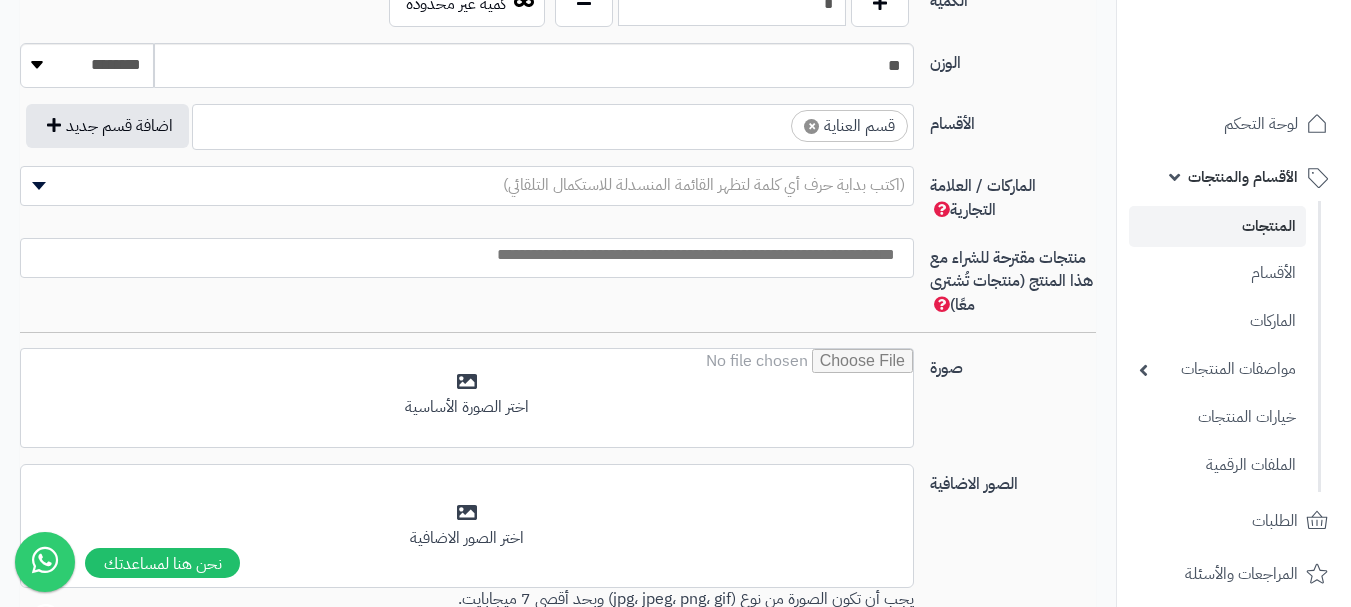click at bounding box center [773, 121] 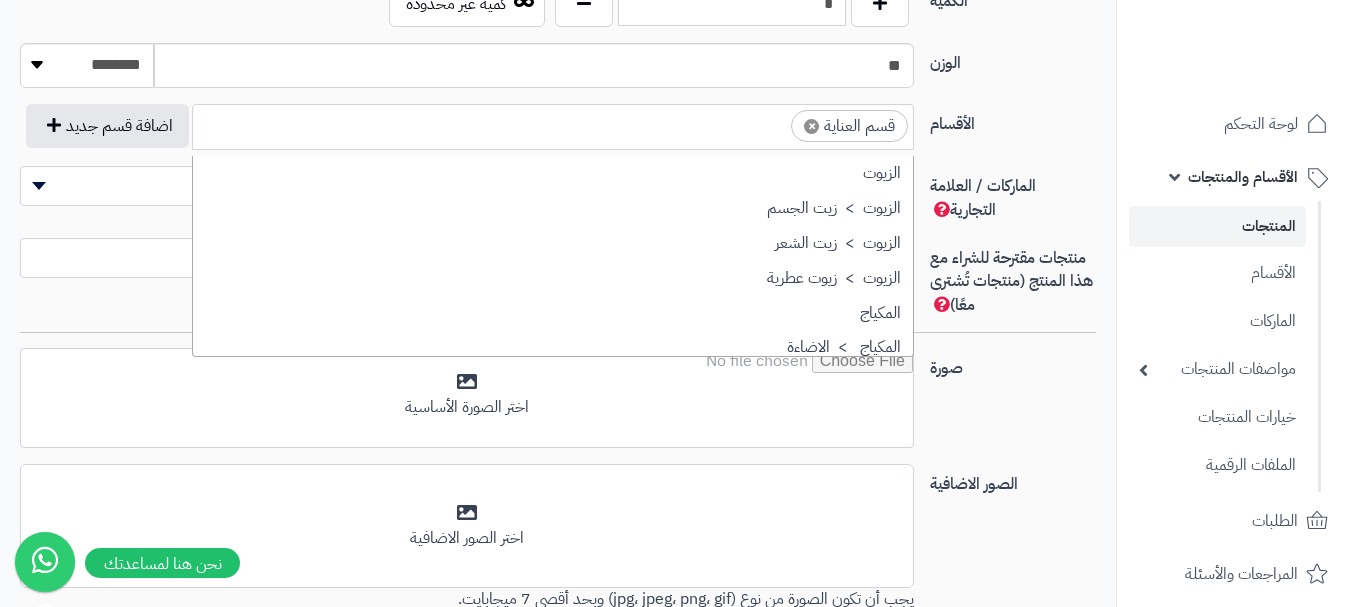 scroll, scrollTop: 1707, scrollLeft: 0, axis: vertical 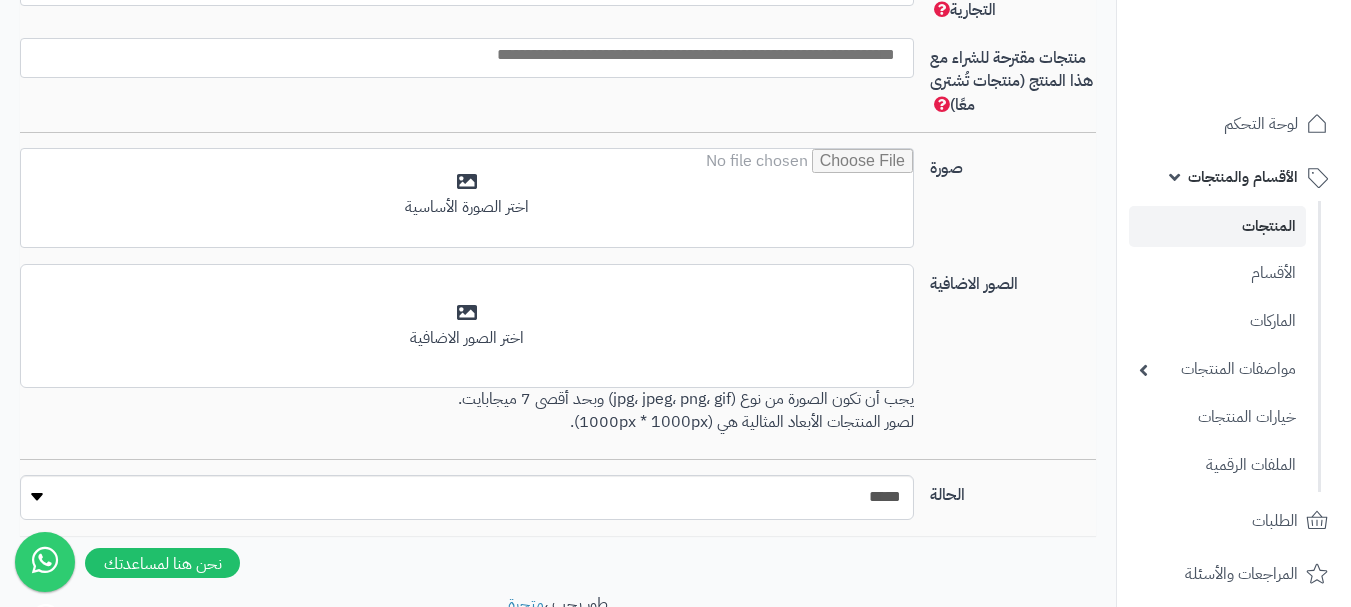 click at bounding box center [462, 55] 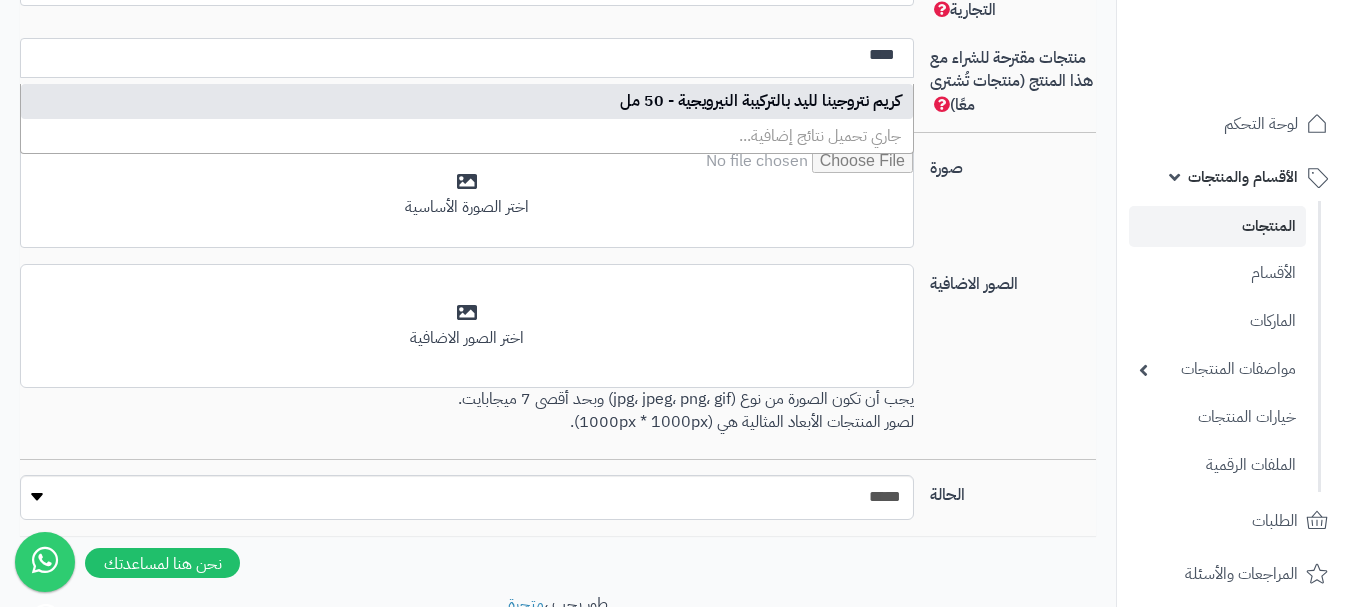 type on "****" 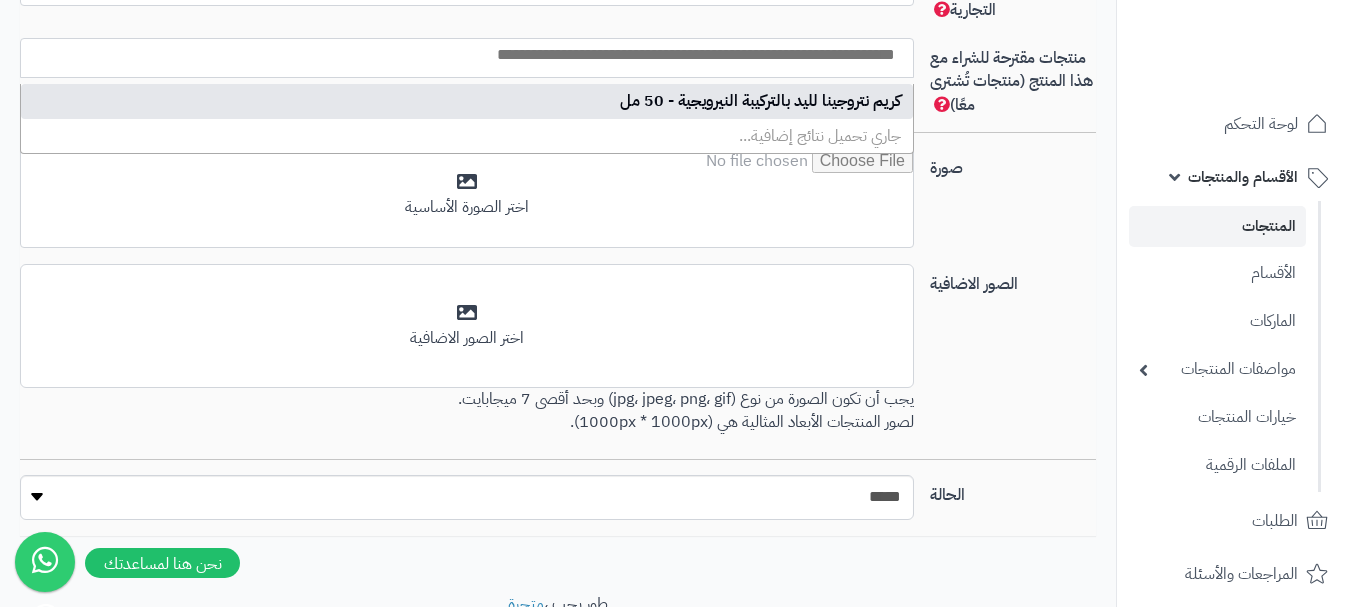 scroll, scrollTop: 0, scrollLeft: 0, axis: both 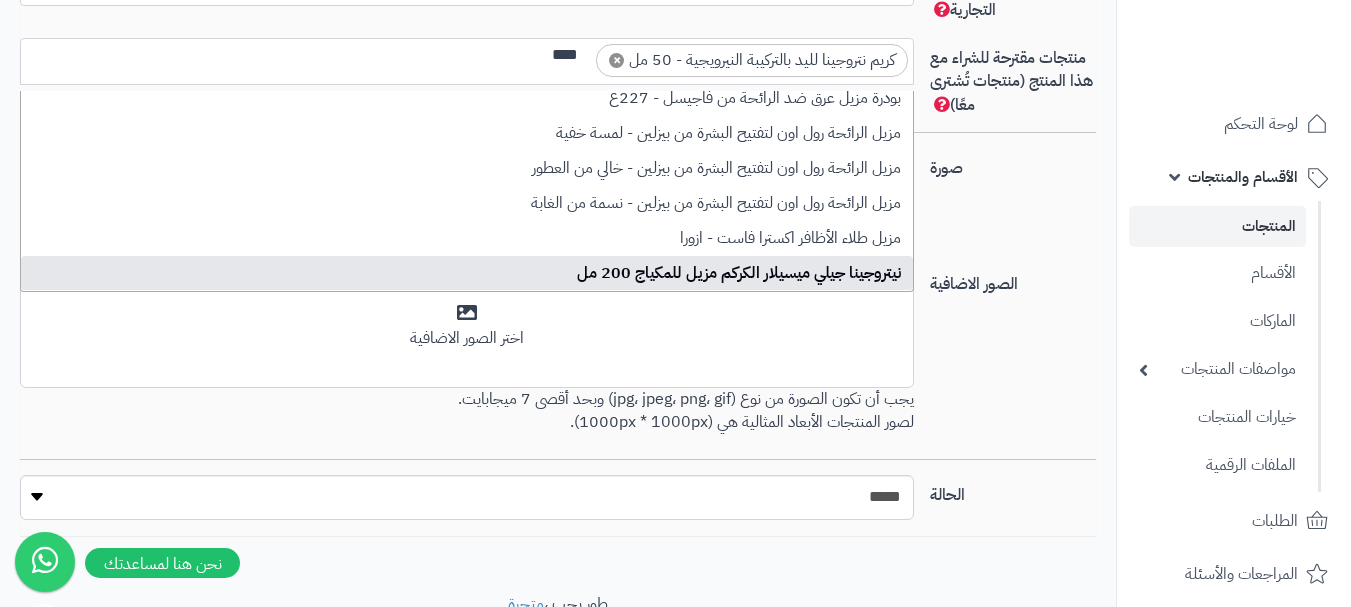 type on "****" 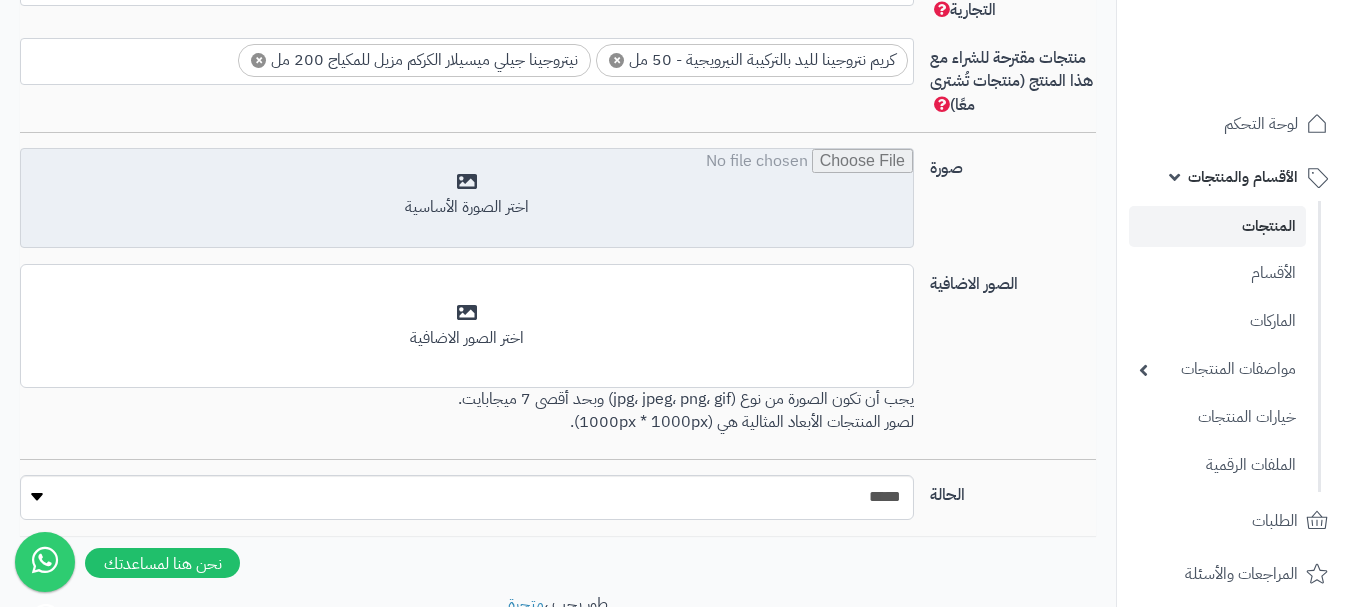 click at bounding box center [467, 199] 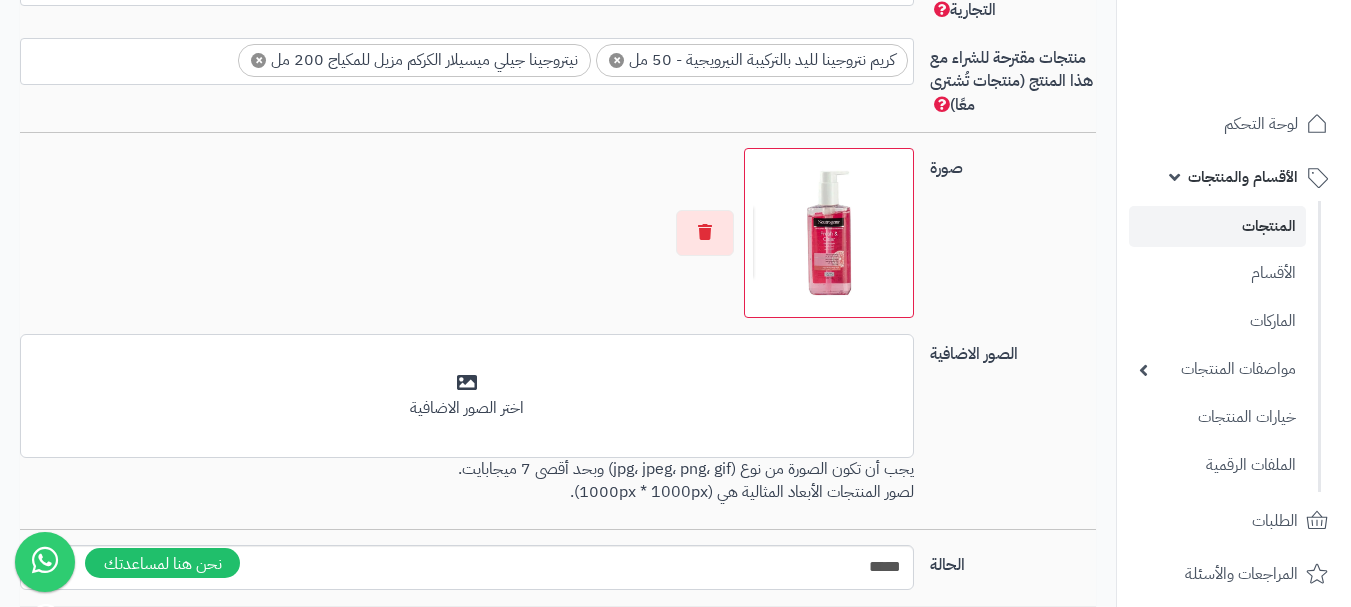 click on "يجب أن تكون الصورة من نوع (jpg، jpeg، png، gif) وبحد أقصى 7 ميجابايت.
لصور المنتجات الأبعاد المثالية هي (1000px * 1000px)." at bounding box center (467, 481) 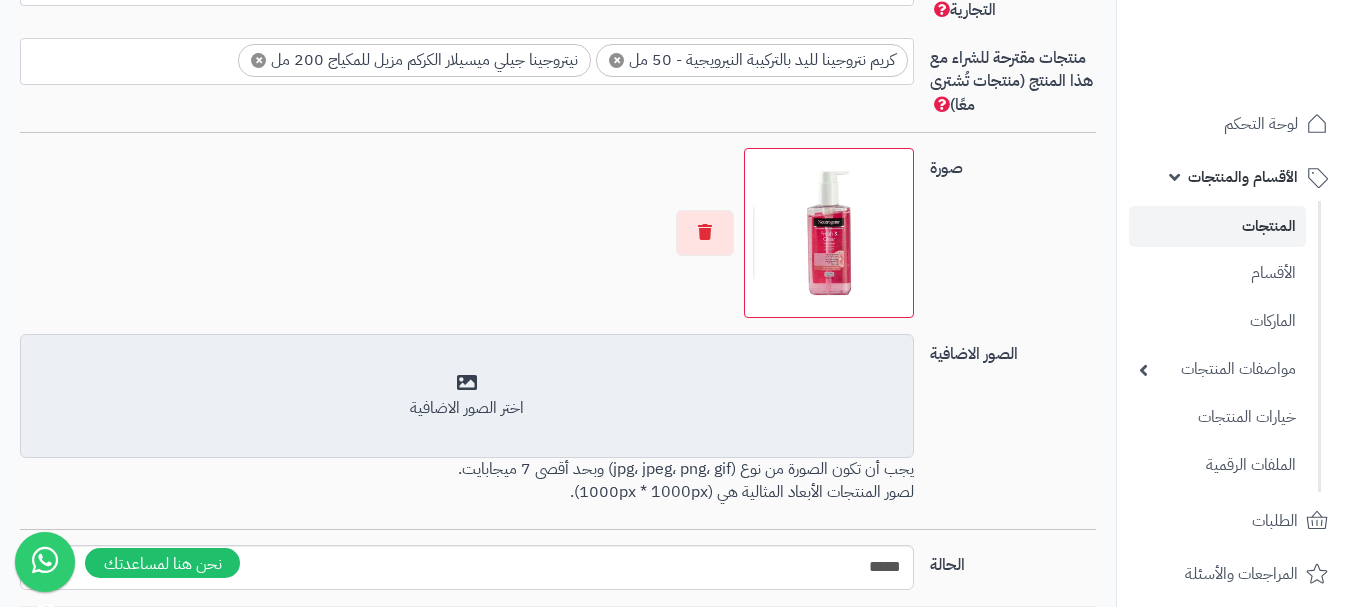 click on "أضف الصور الاضافية
اختر الصور الاضافية" at bounding box center [467, 396] 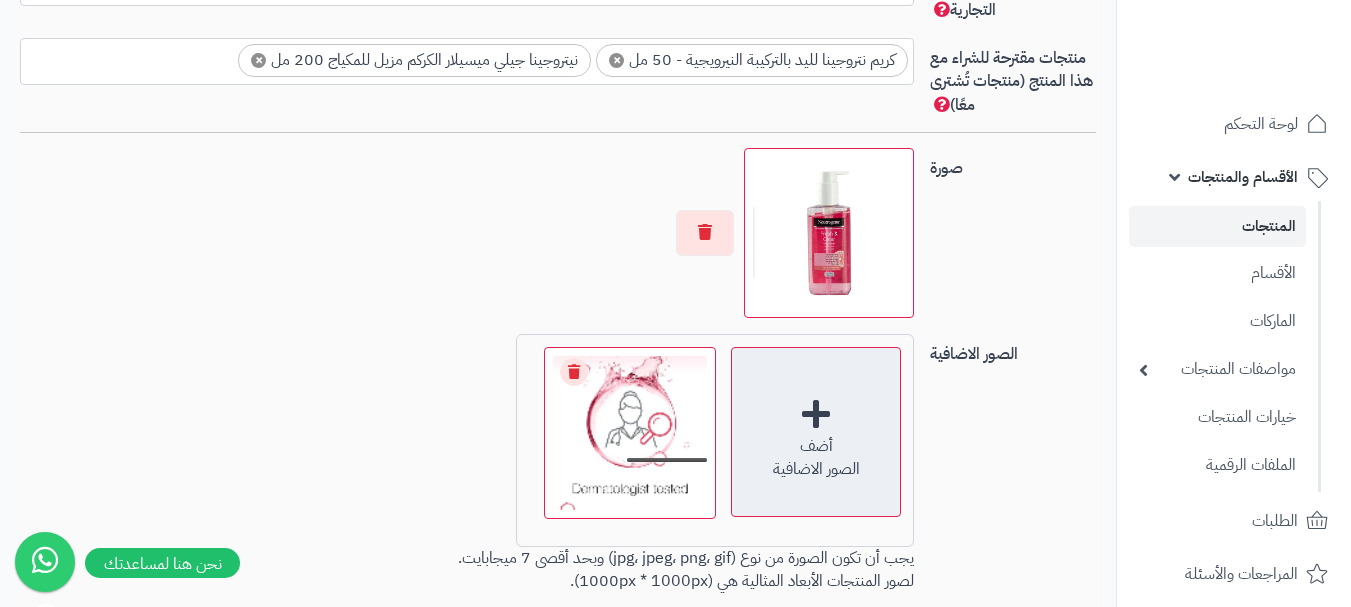 click on "أضف" at bounding box center (816, 446) 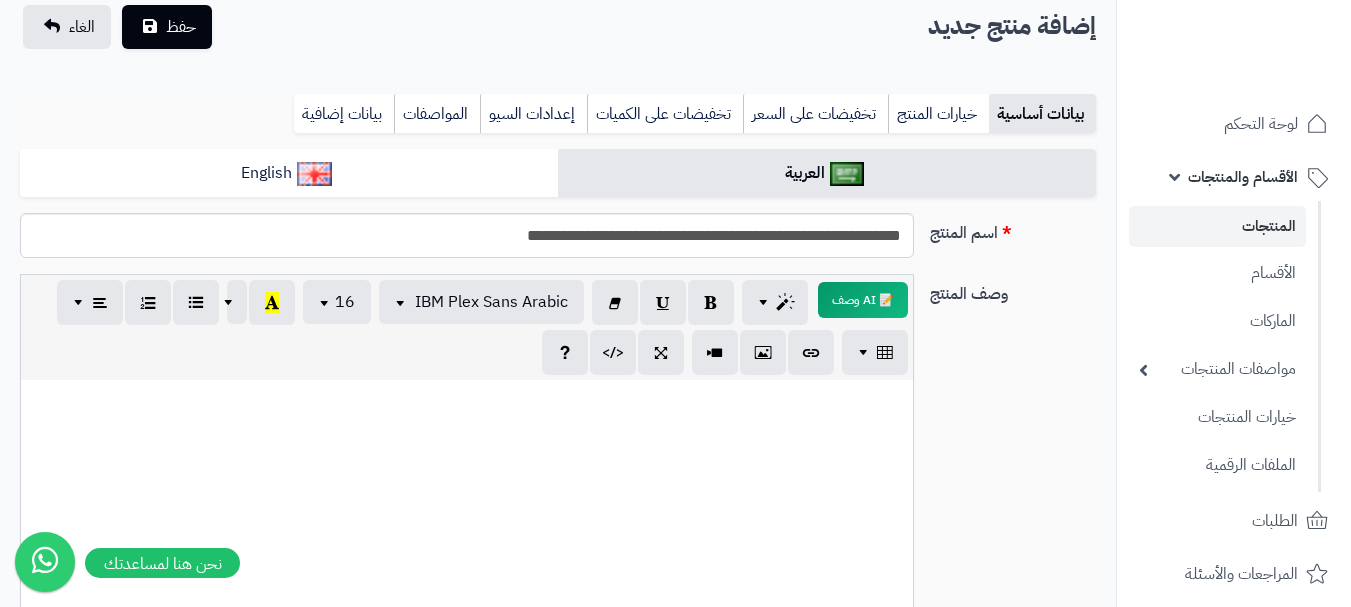 scroll, scrollTop: 100, scrollLeft: 0, axis: vertical 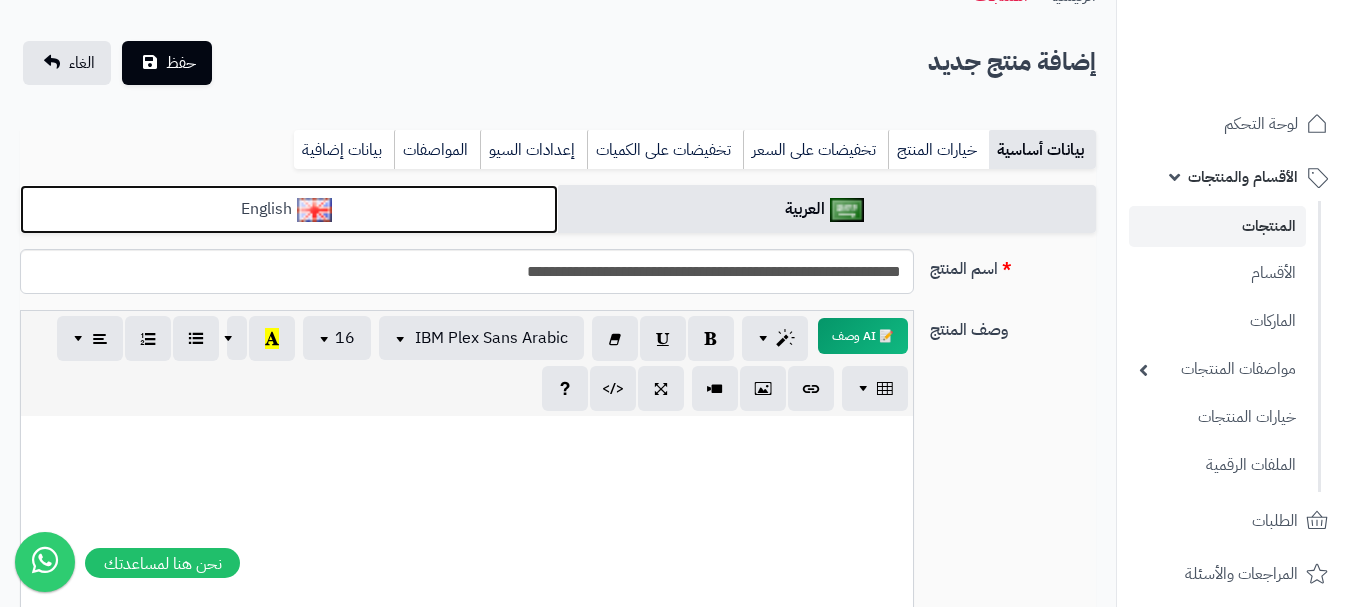 click on "English" at bounding box center (289, 209) 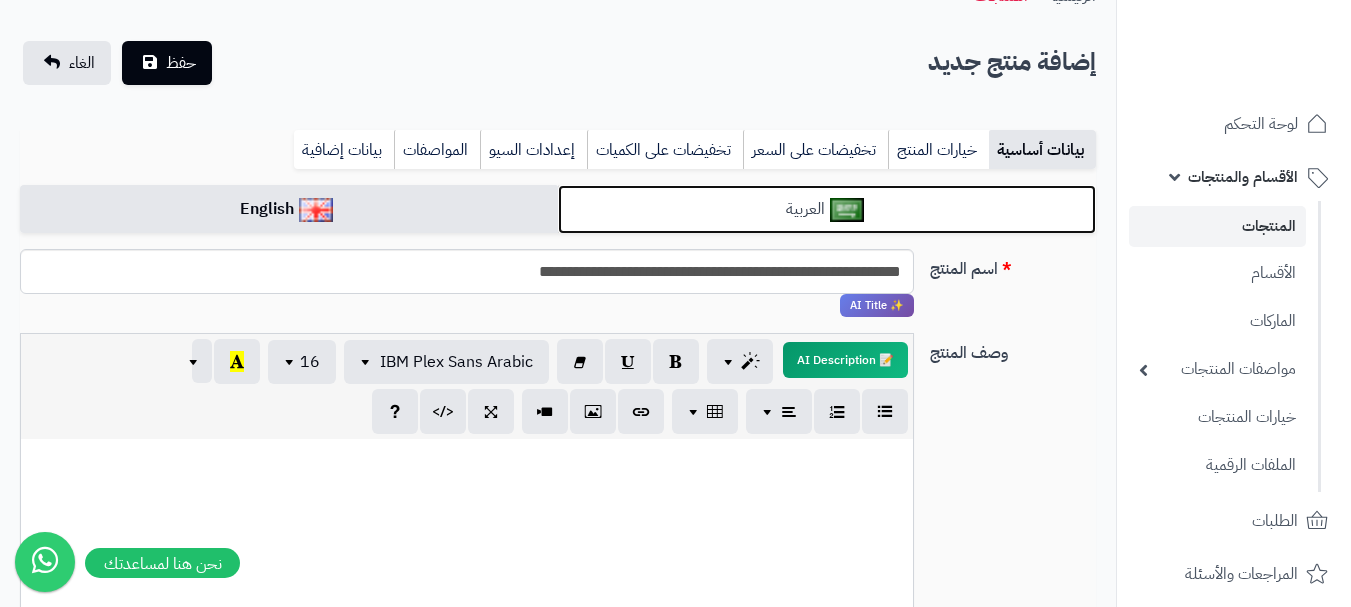 click on "العربية" at bounding box center (827, 209) 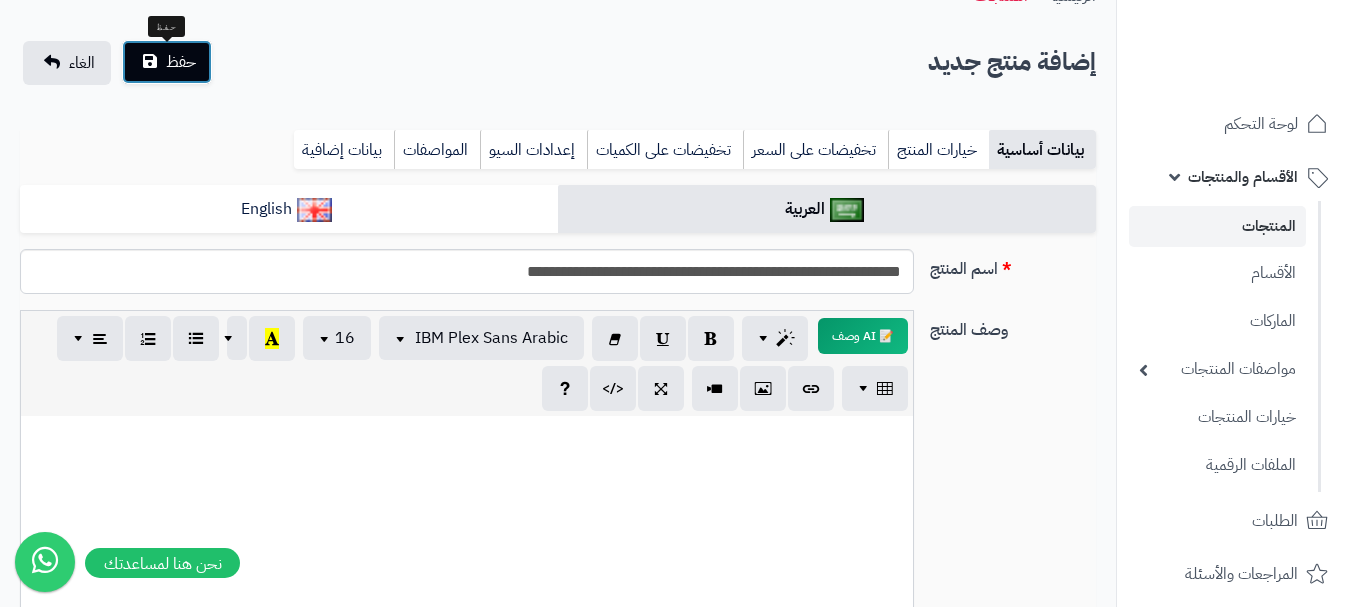 click on "حفظ" at bounding box center (181, 62) 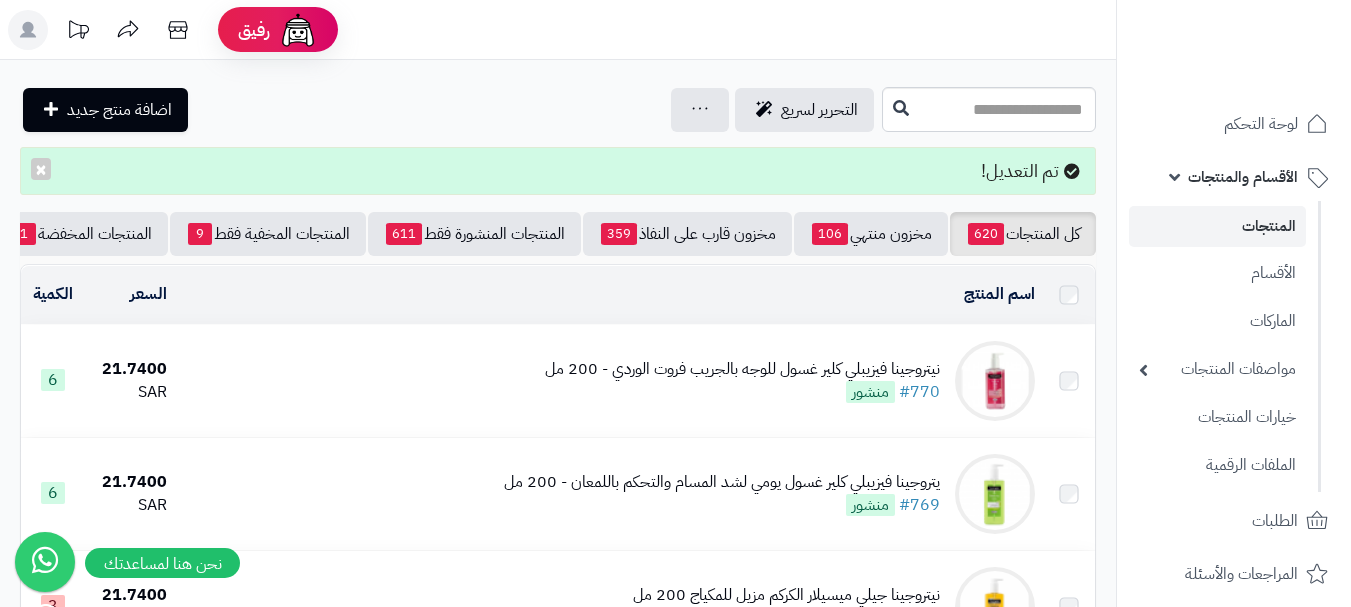 scroll, scrollTop: 0, scrollLeft: 0, axis: both 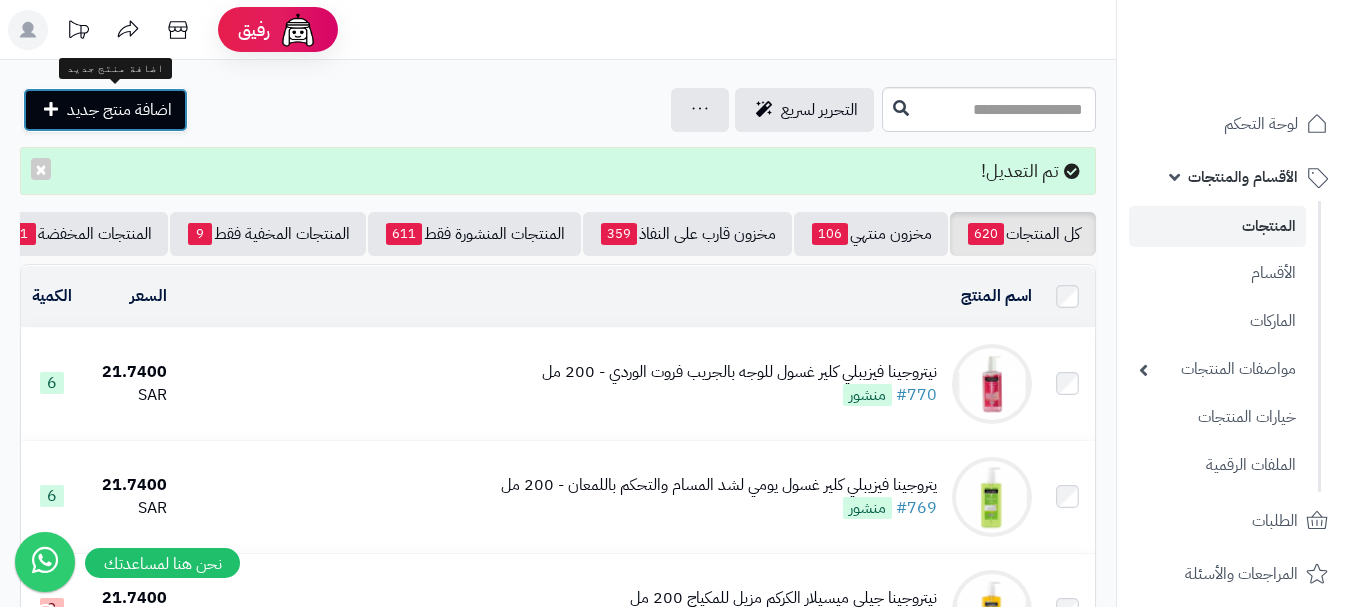 click on "اضافة منتج جديد" at bounding box center [119, 110] 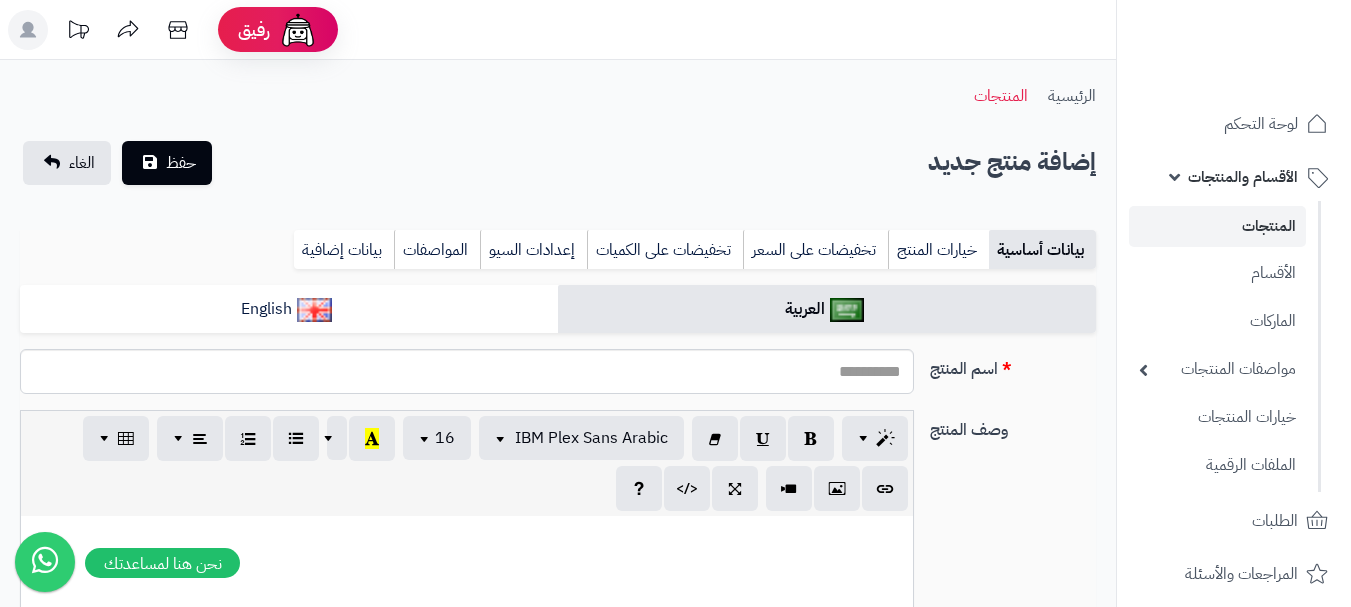 select 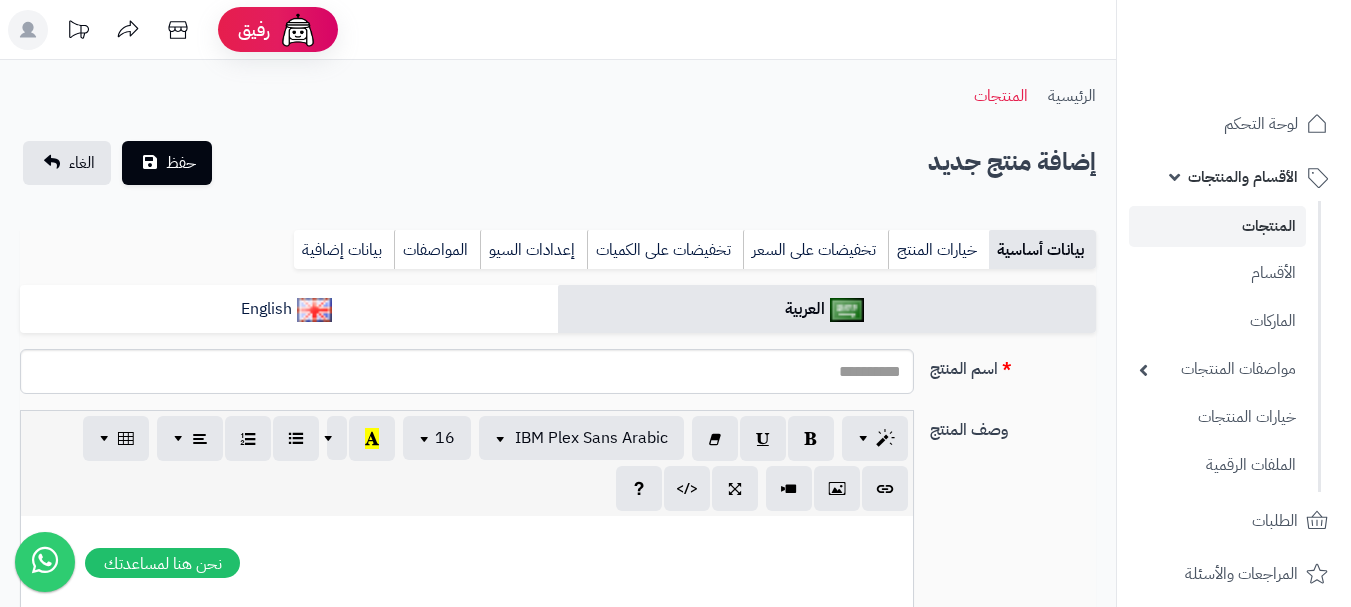 scroll, scrollTop: 0, scrollLeft: 0, axis: both 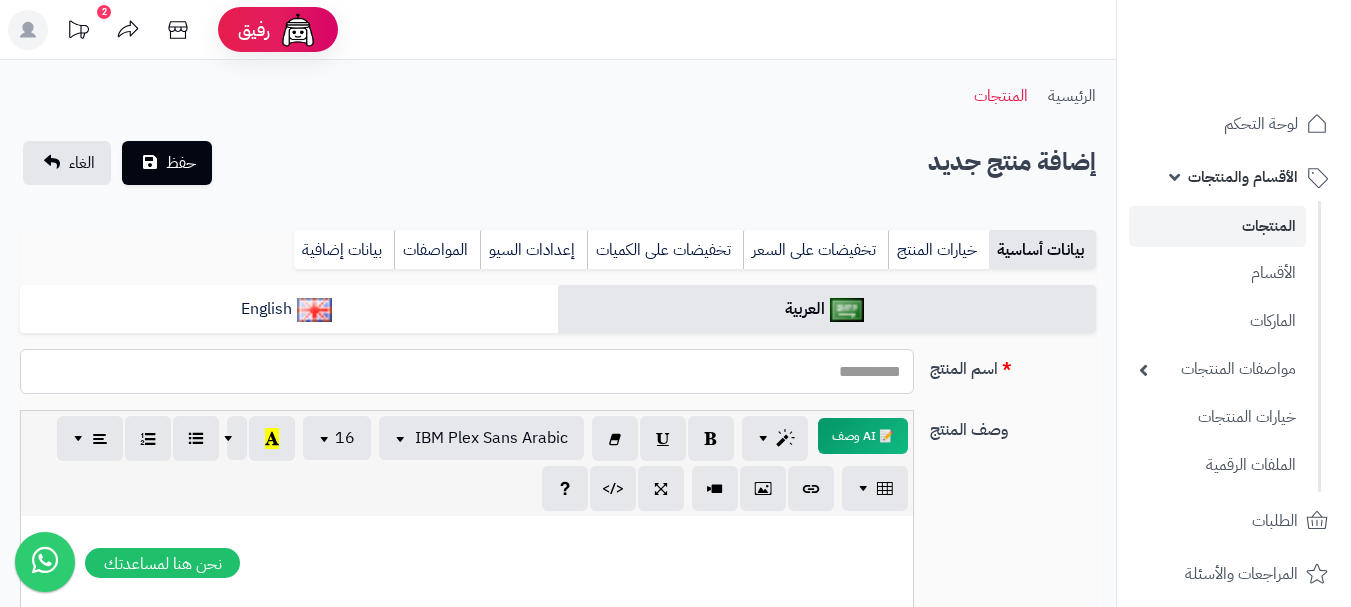 paste on "**********" 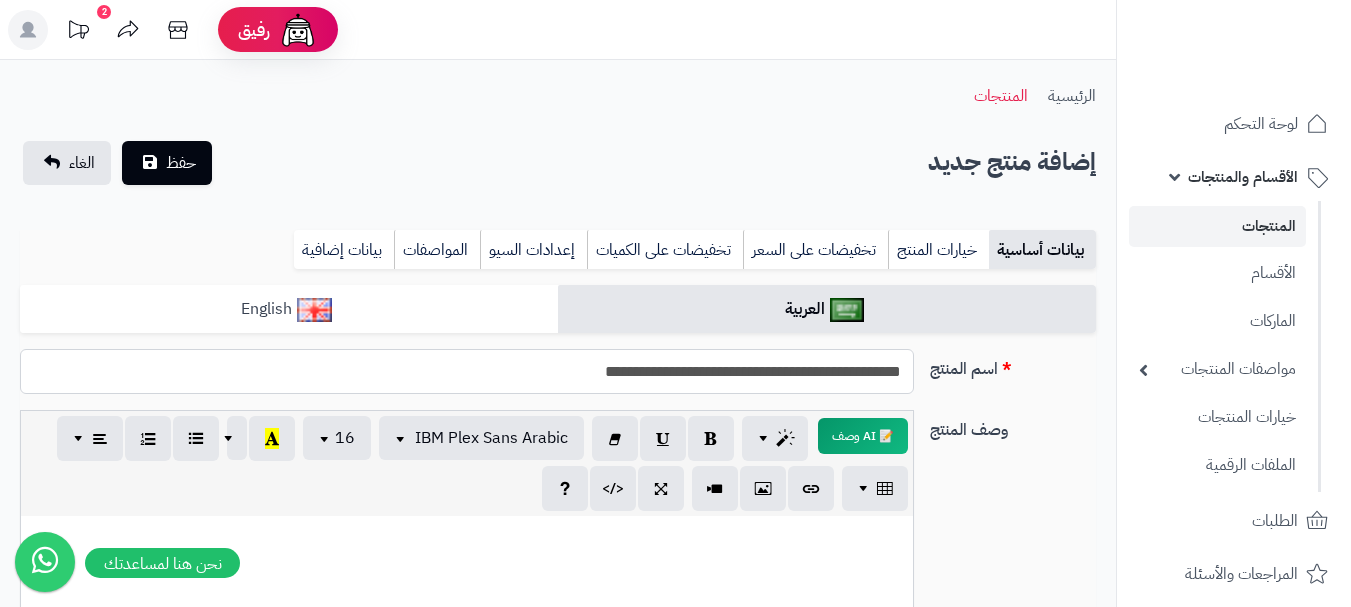 type on "**********" 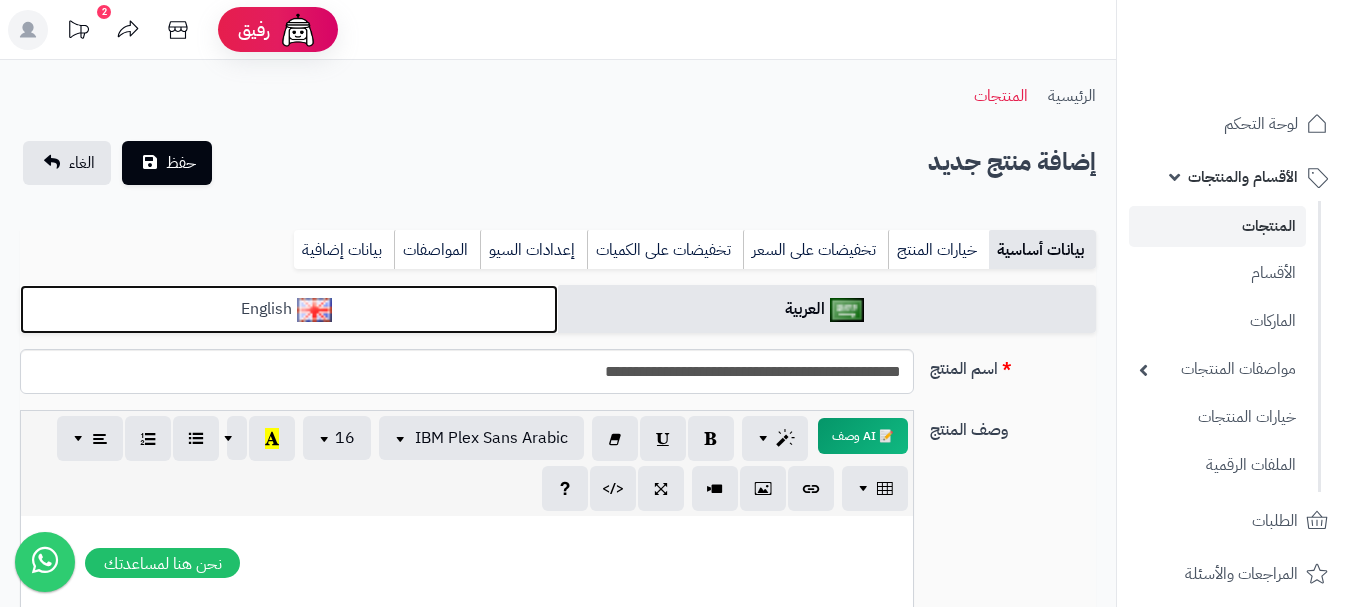 click on "English" at bounding box center (289, 309) 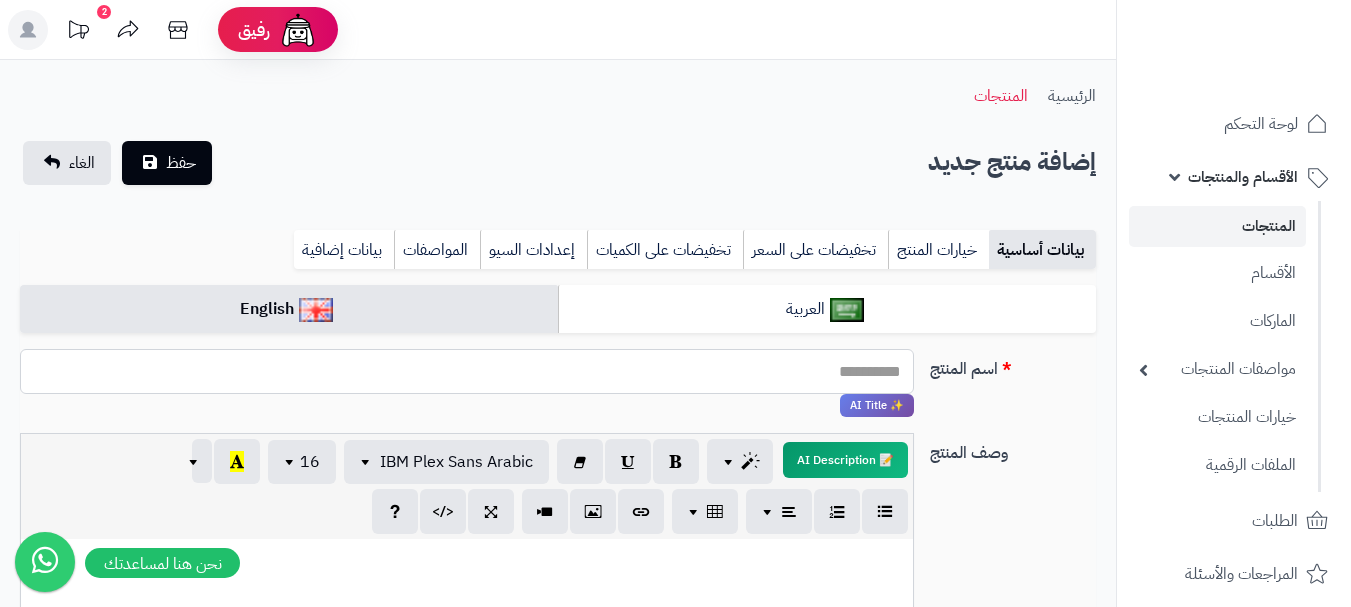 drag, startPoint x: 677, startPoint y: 407, endPoint x: 832, endPoint y: 374, distance: 158.47397 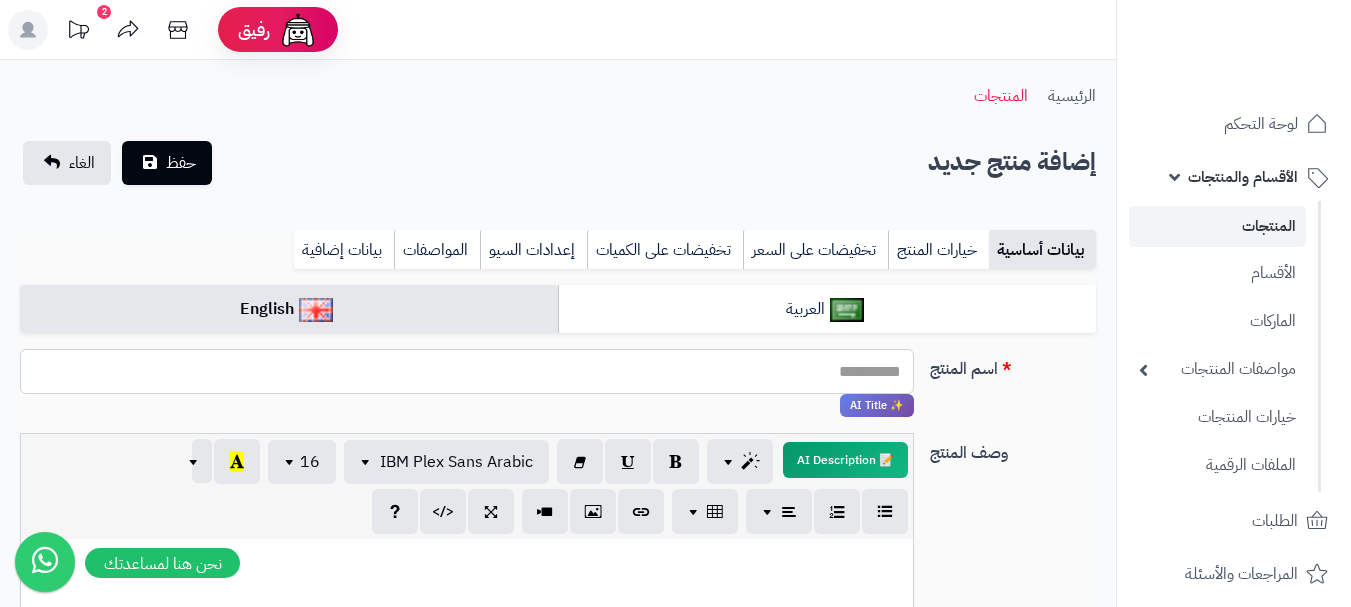 paste on "**********" 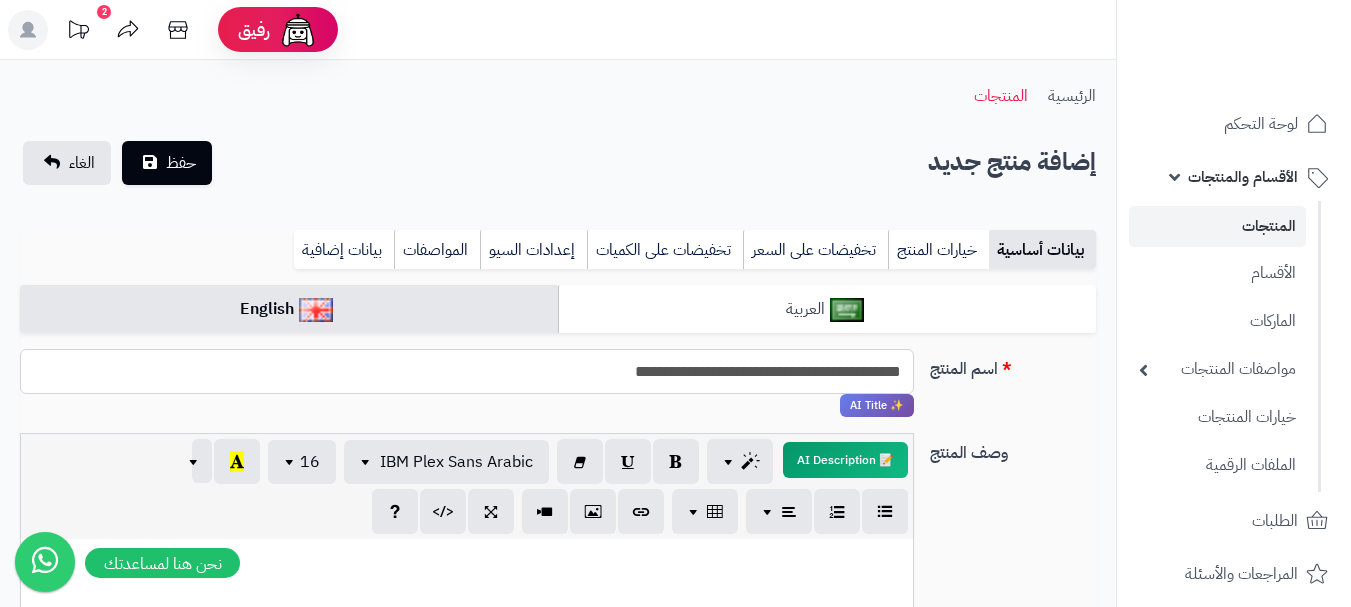 type on "**********" 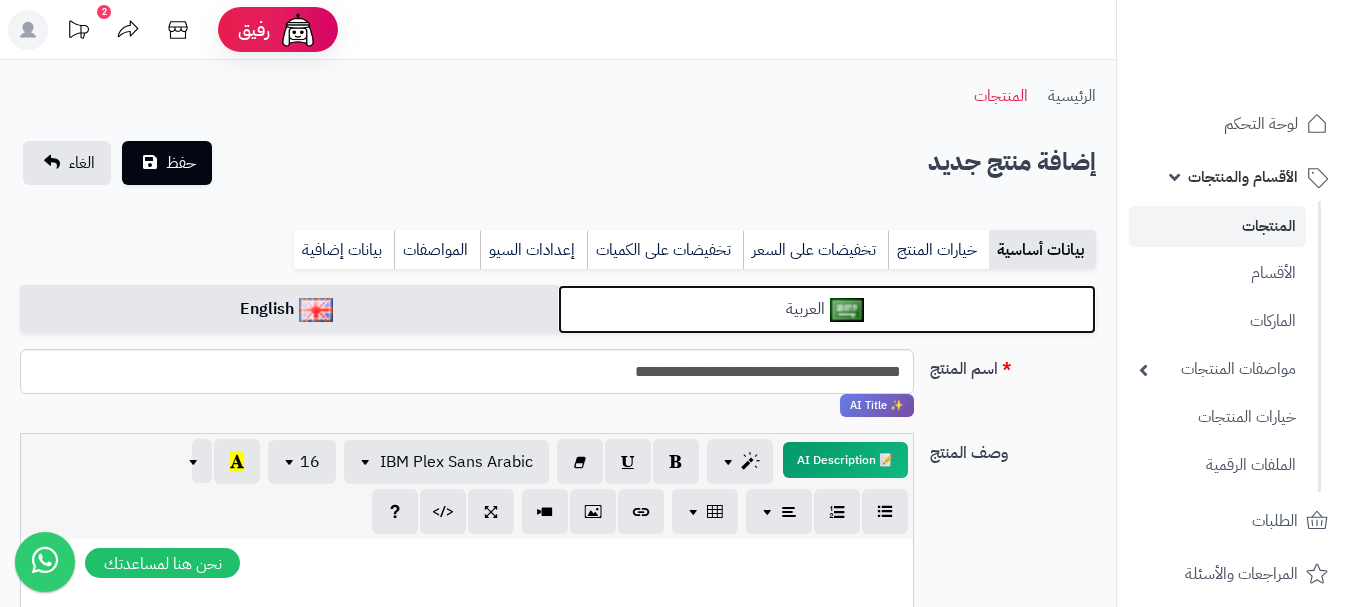 click on "العربية" at bounding box center (827, 309) 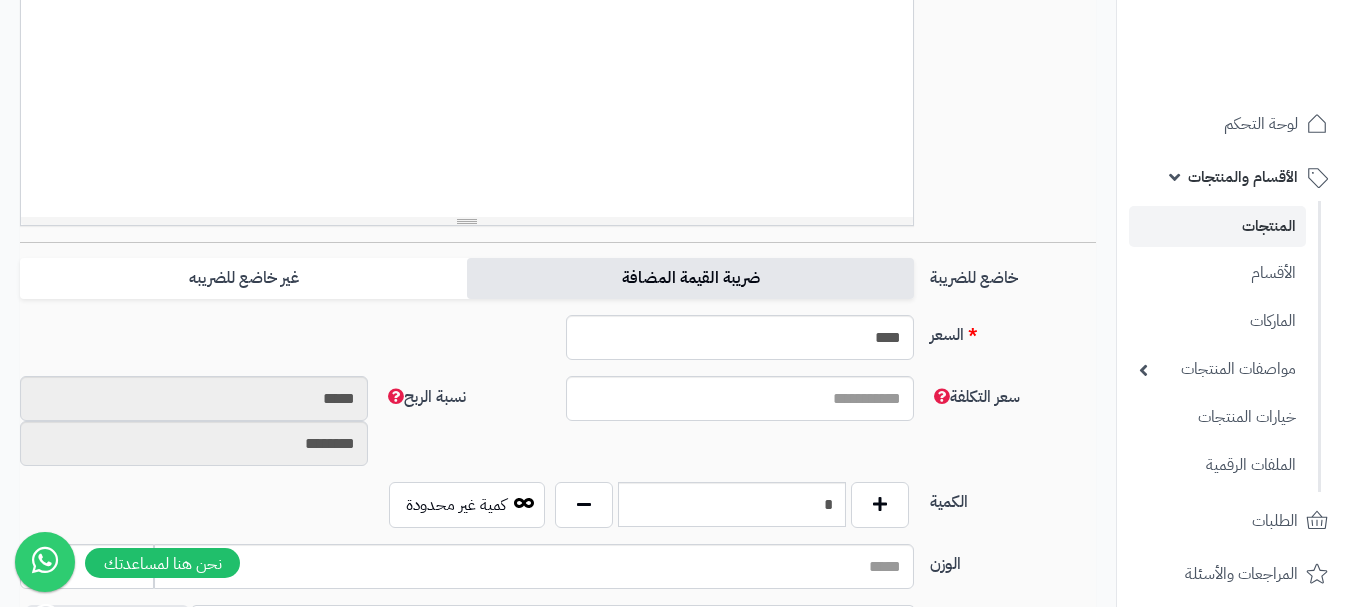 scroll, scrollTop: 600, scrollLeft: 0, axis: vertical 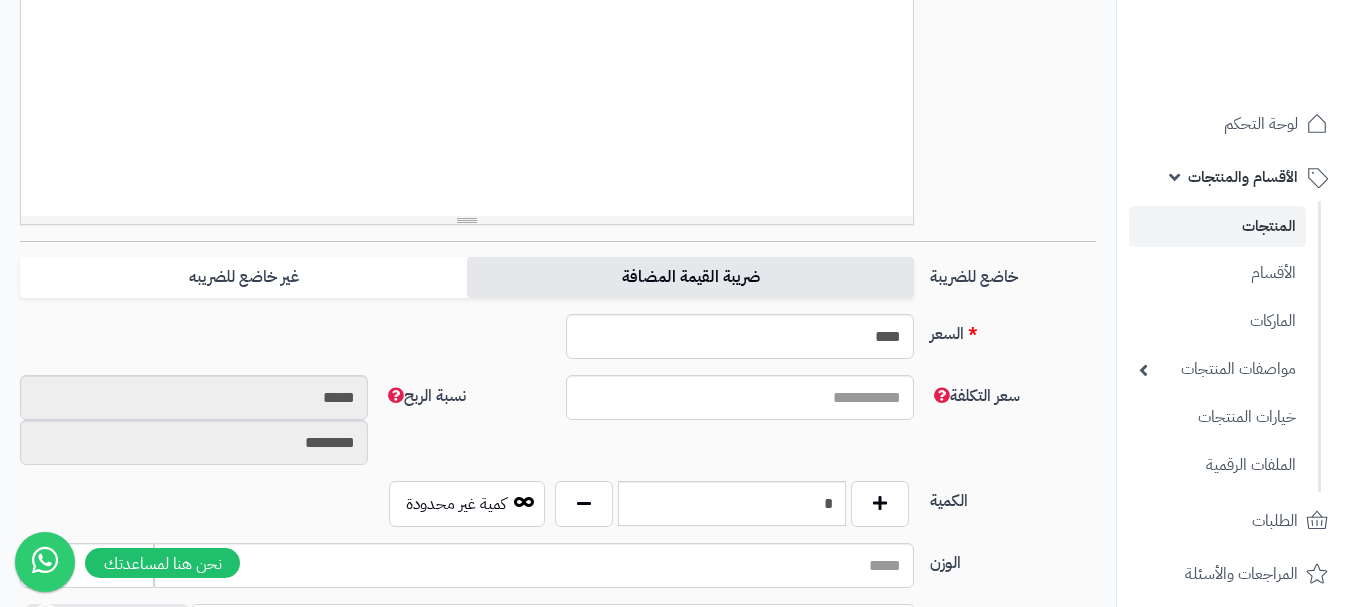 click on "**********" at bounding box center (558, 459) 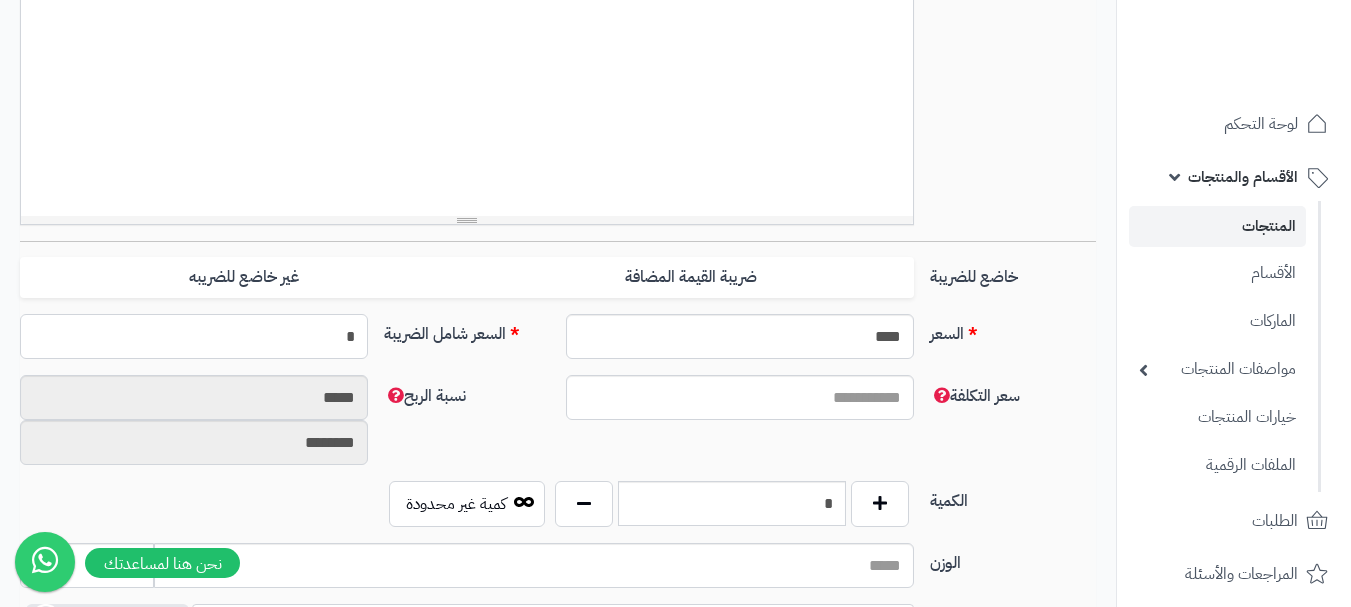 click on "*" at bounding box center (194, 336) 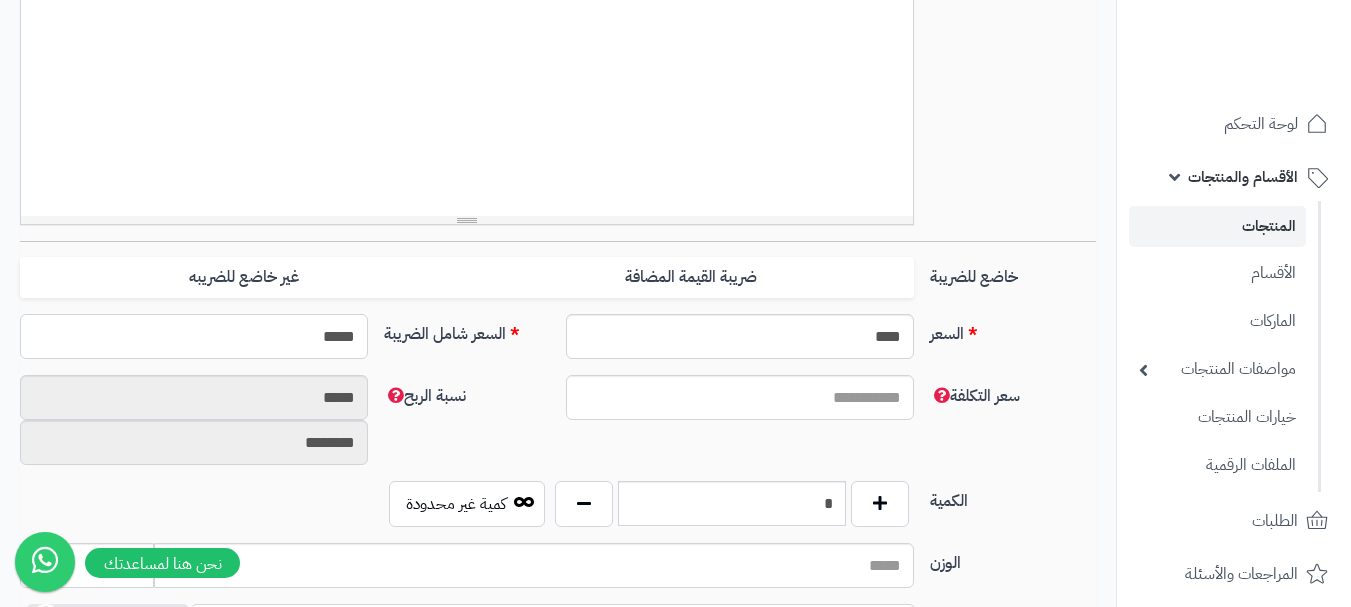type on "******" 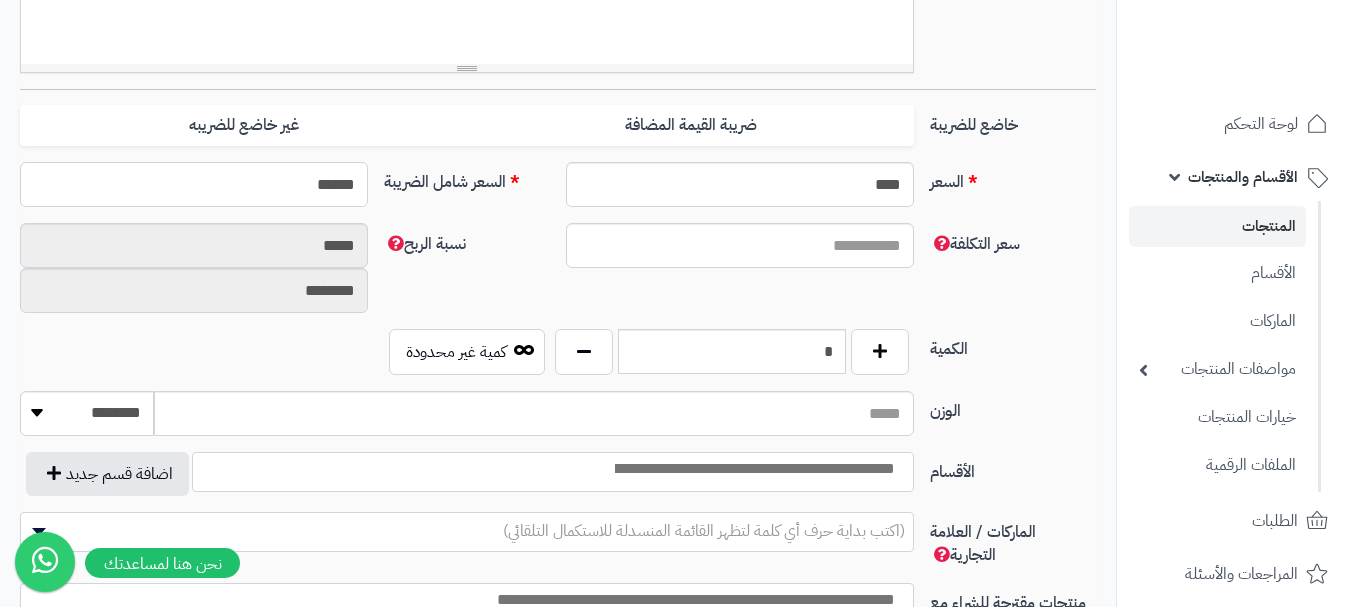 scroll, scrollTop: 800, scrollLeft: 0, axis: vertical 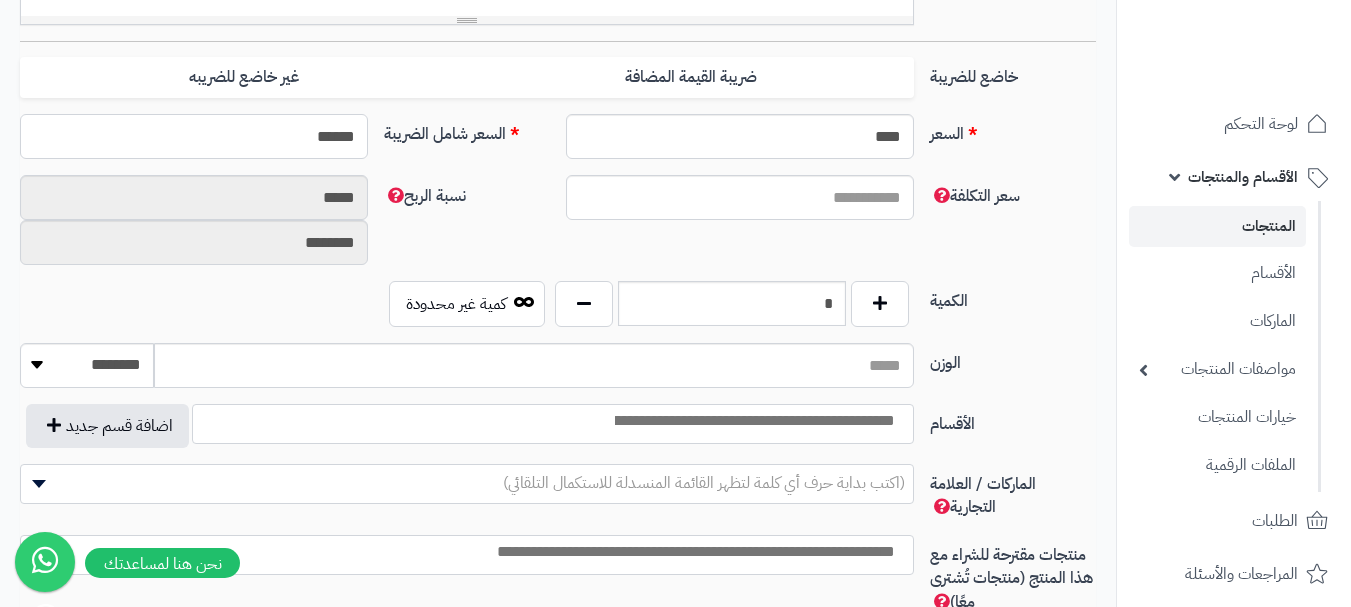 type on "*****" 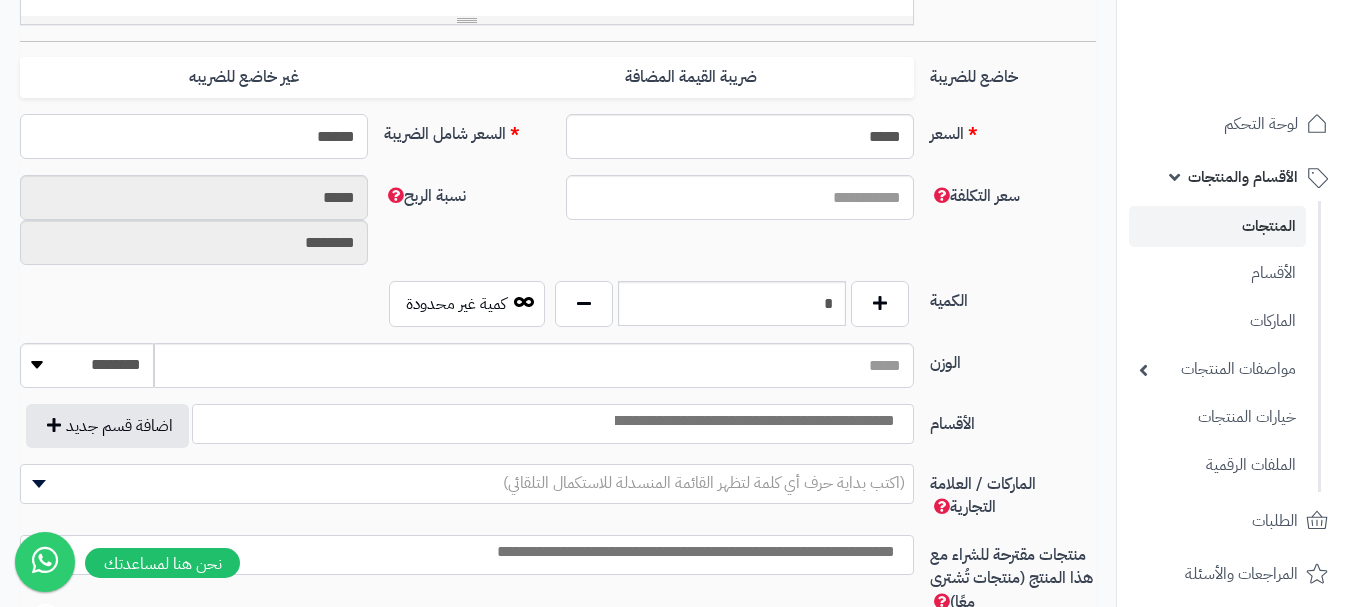 type on "******" 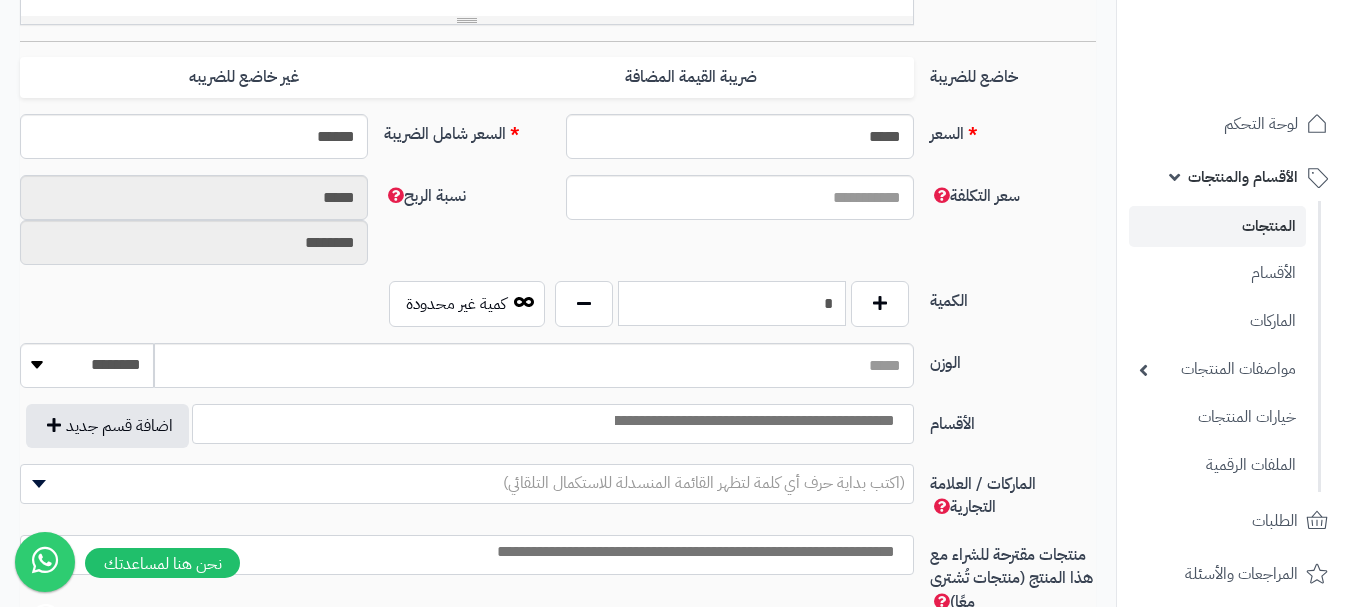 click on "*" at bounding box center [732, 303] 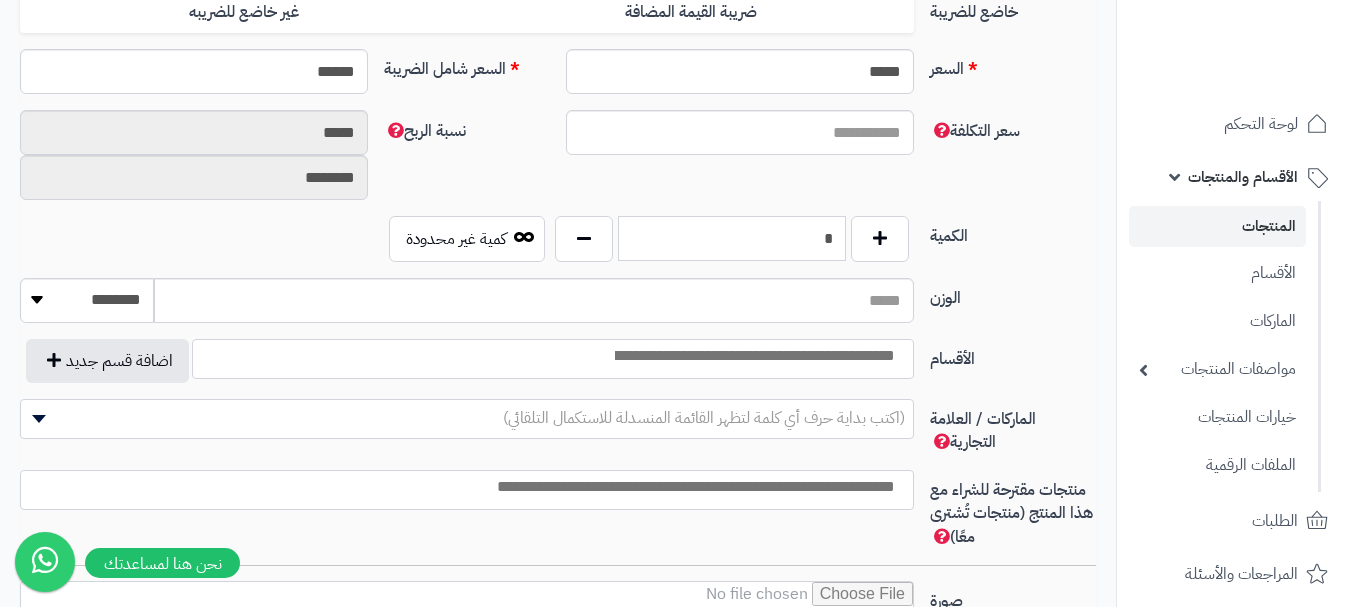 scroll, scrollTop: 900, scrollLeft: 0, axis: vertical 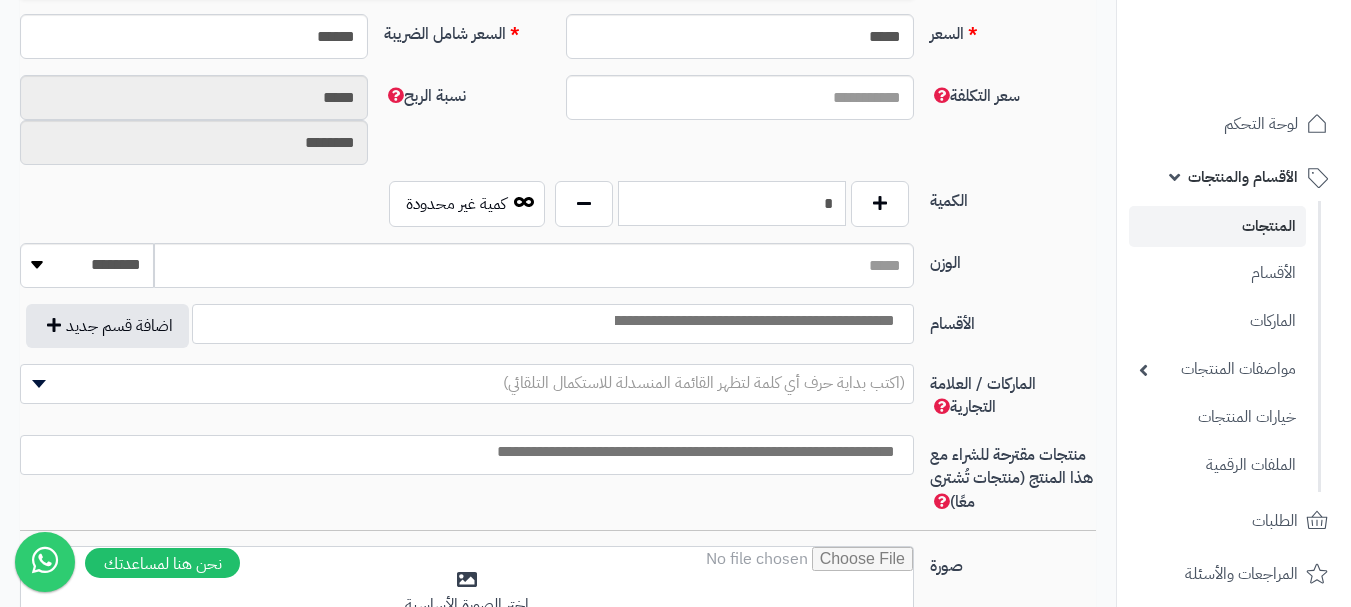 type on "*" 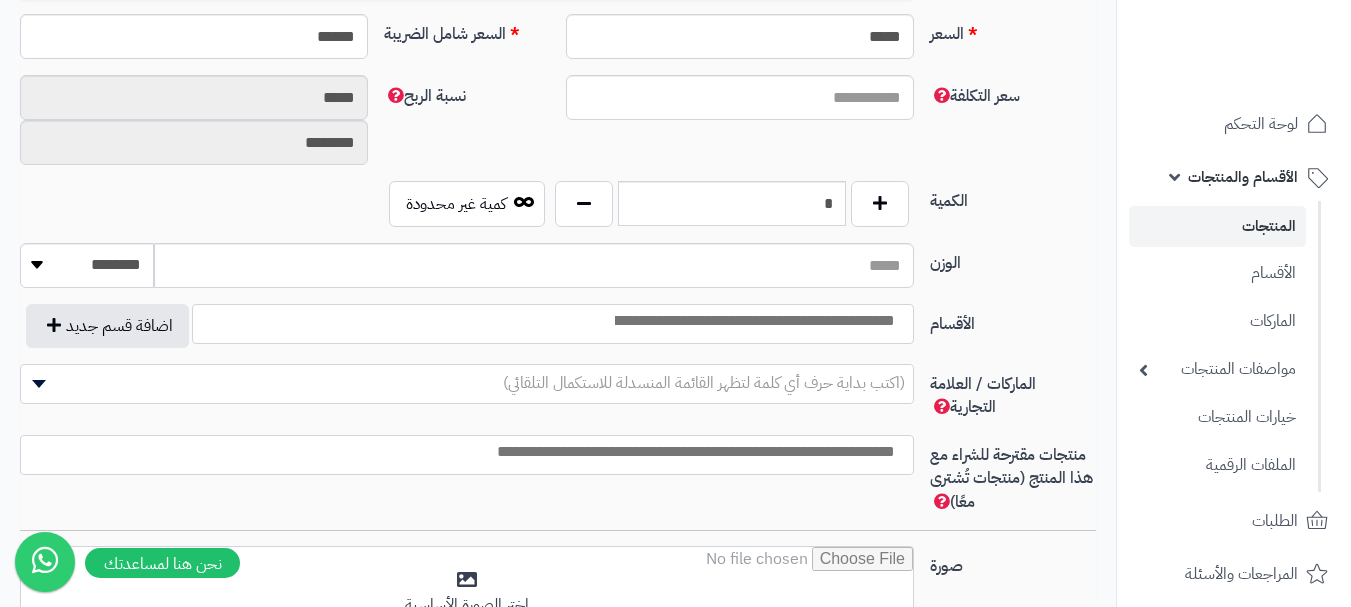 click on "الوزن
******** **** ***** *****" at bounding box center (558, 273) 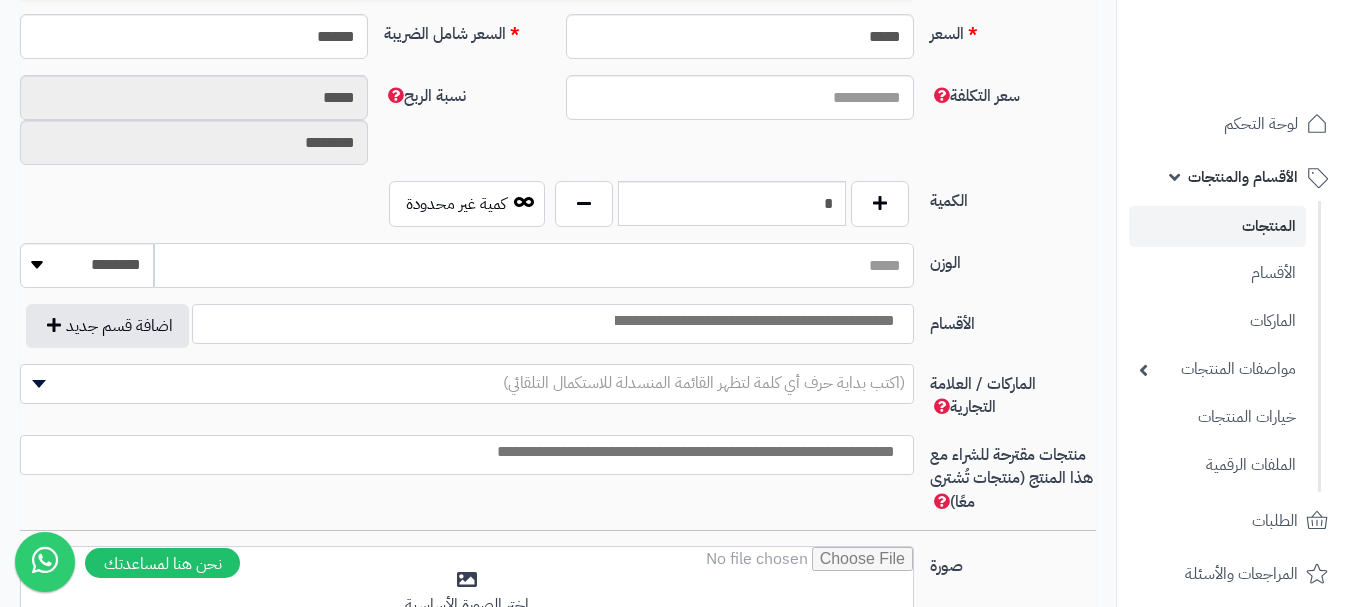 click on "الوزن" at bounding box center [534, 265] 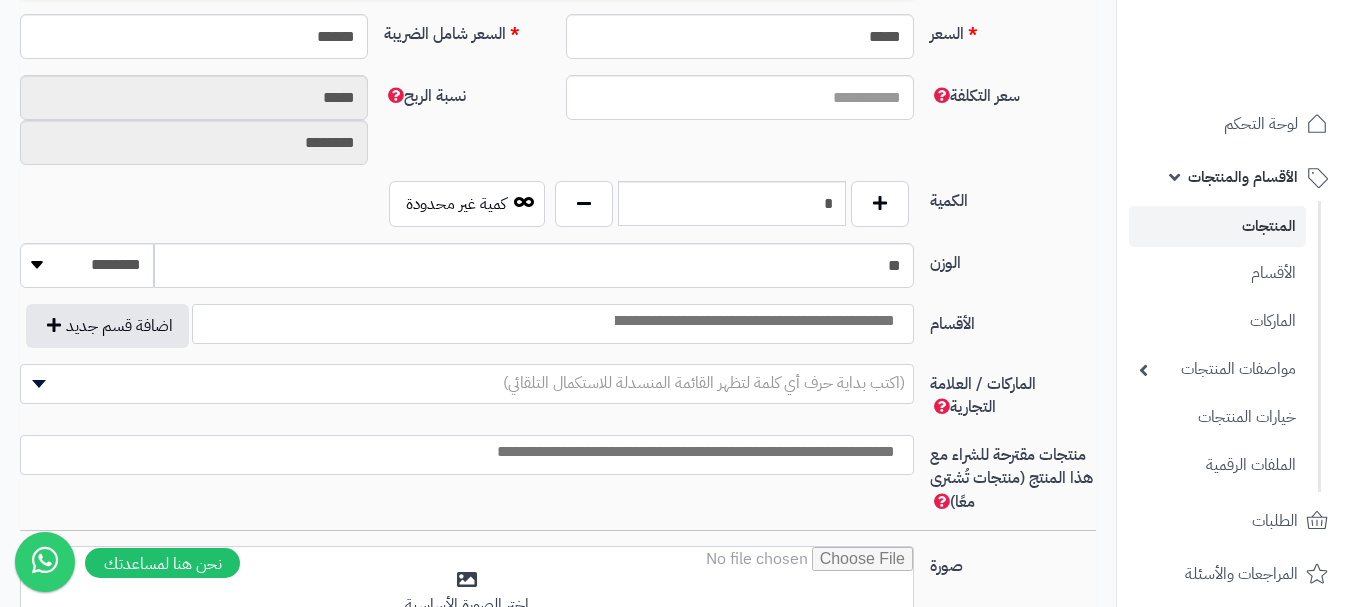 click at bounding box center [753, 321] 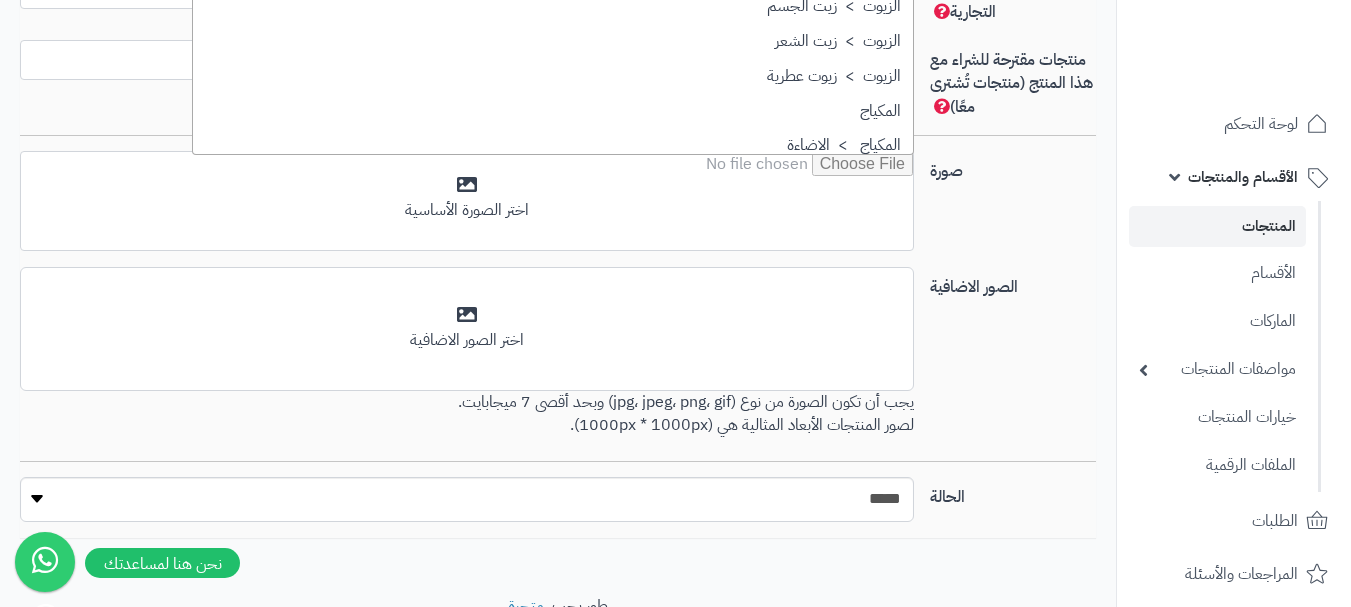 scroll, scrollTop: 1189, scrollLeft: 0, axis: vertical 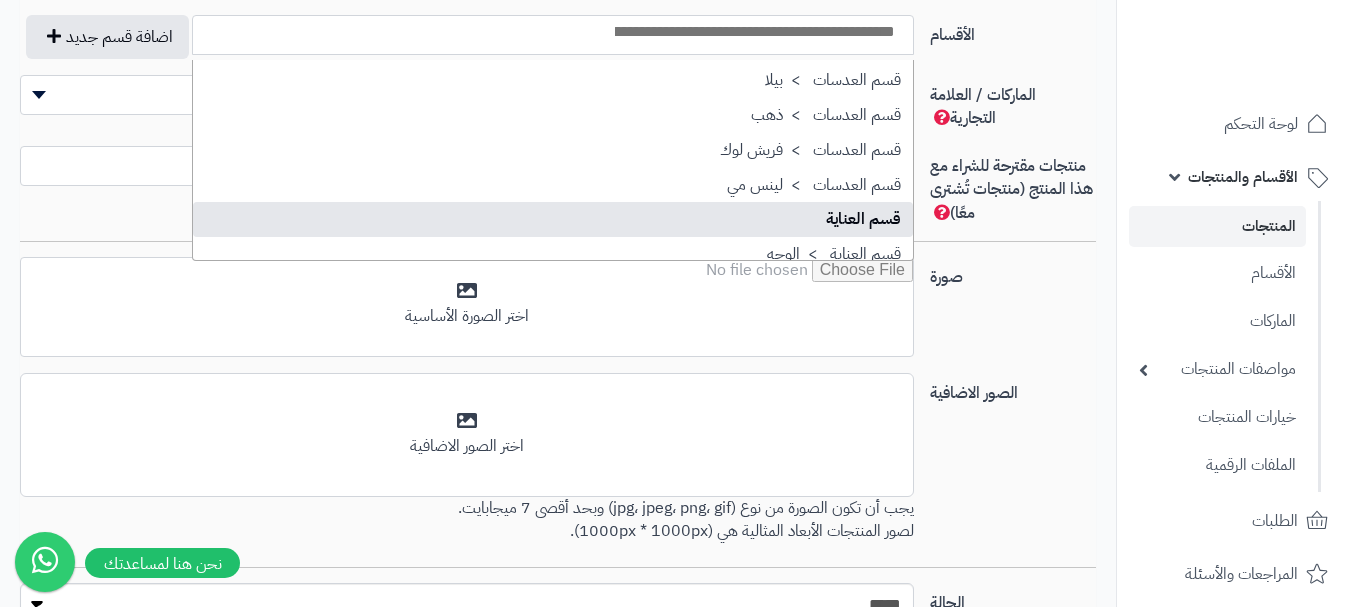 select on "**" 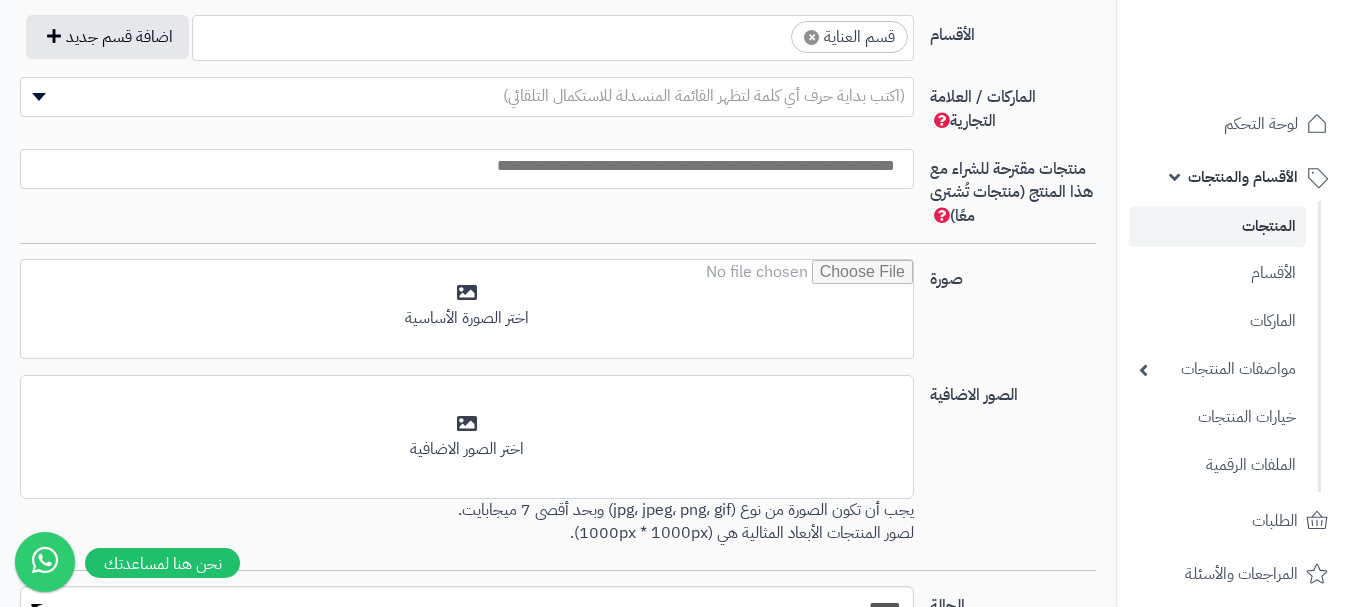 click on "× قسم العناية" at bounding box center (553, 35) 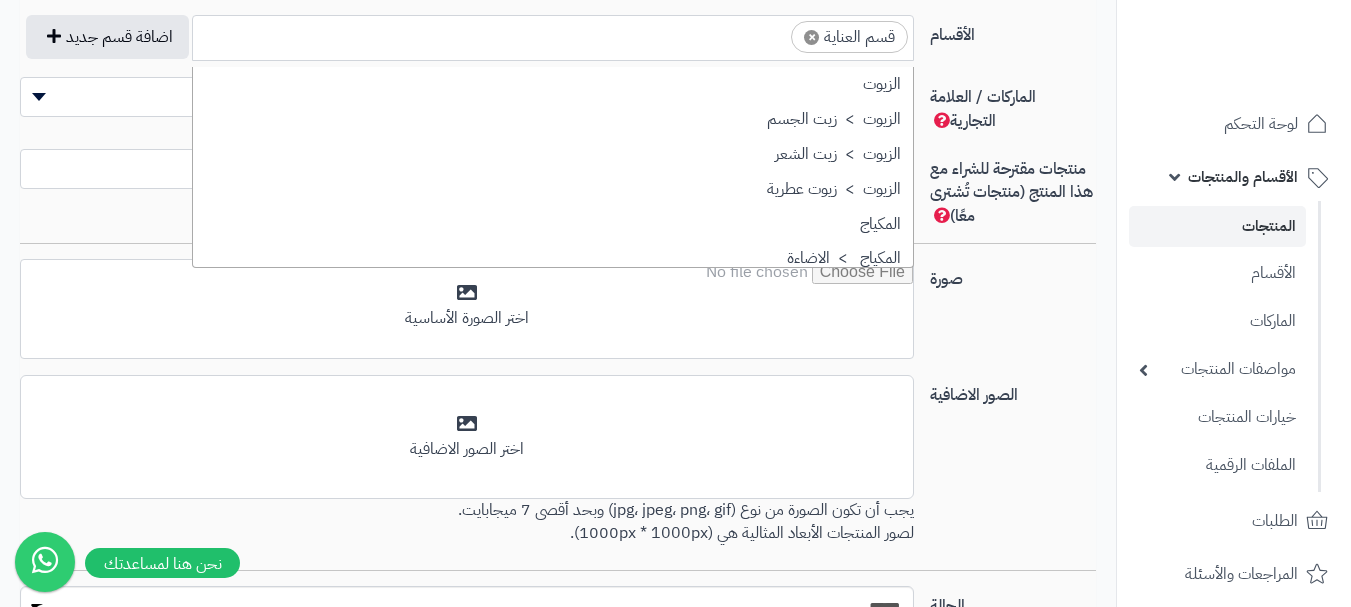 scroll, scrollTop: 1707, scrollLeft: 0, axis: vertical 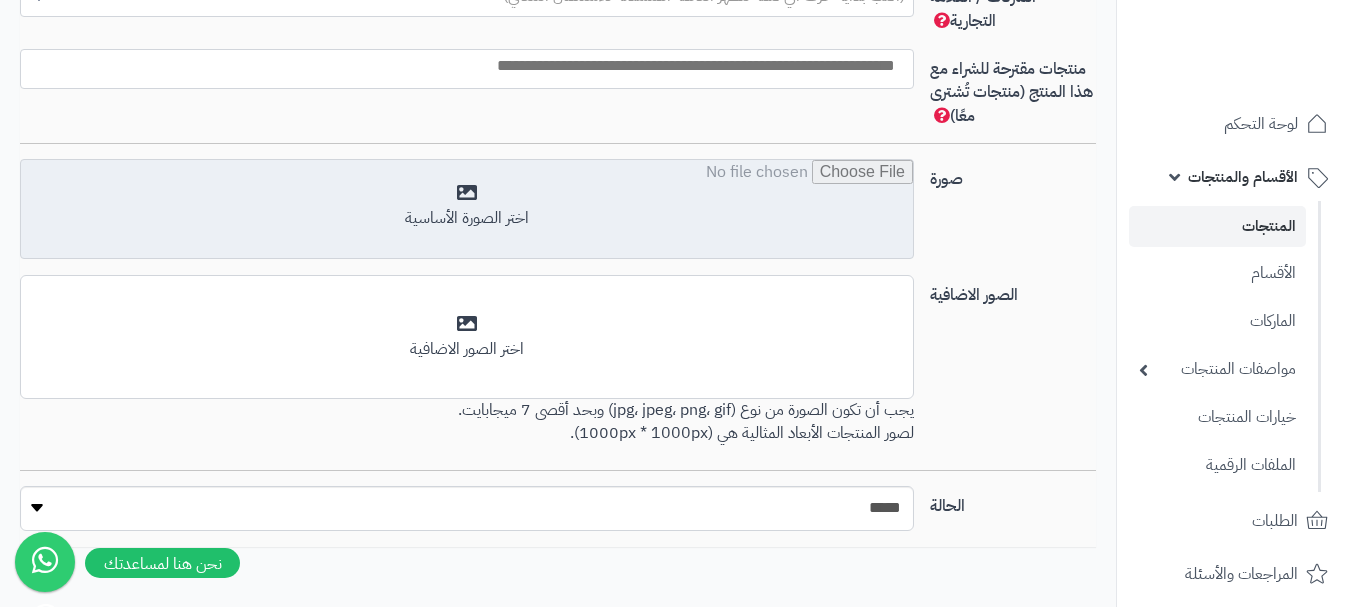 click at bounding box center (467, 210) 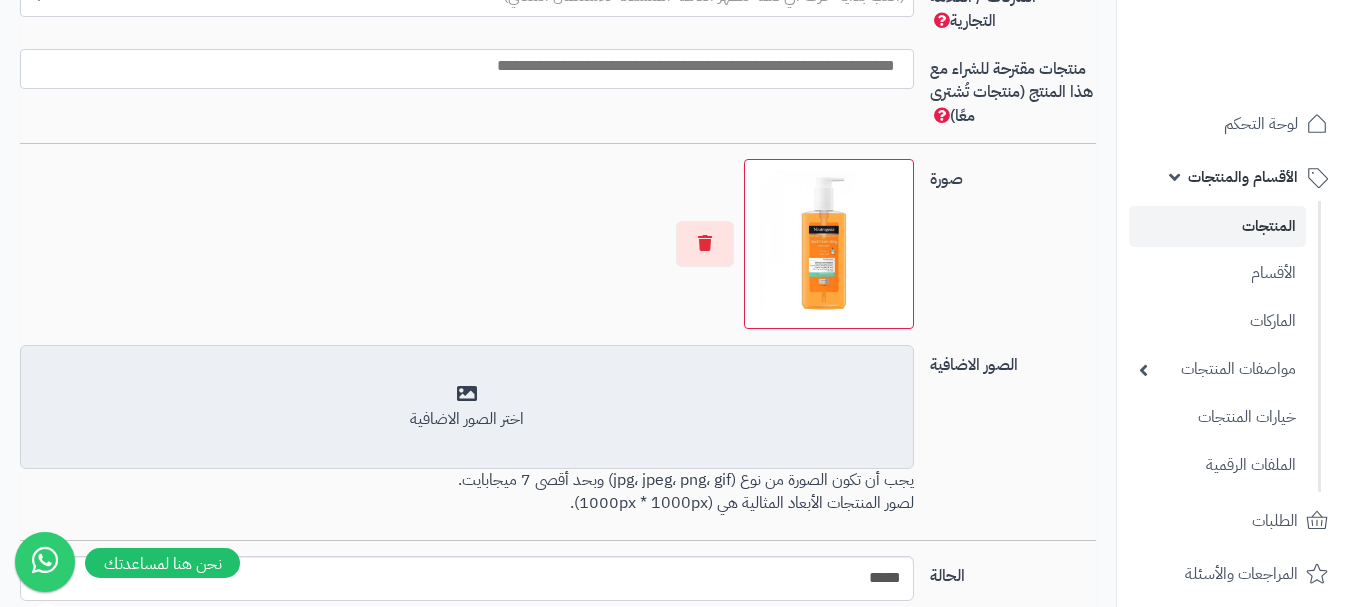 click on "اختر الصور الاضافية" at bounding box center (467, 419) 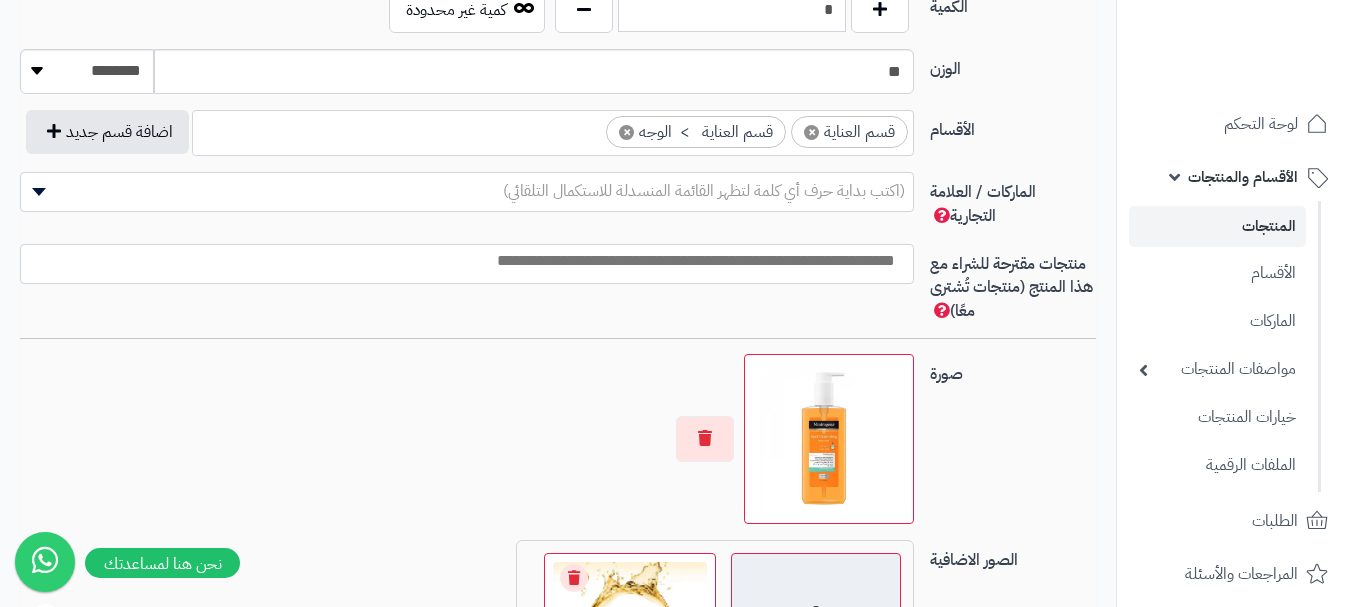 scroll, scrollTop: 1089, scrollLeft: 0, axis: vertical 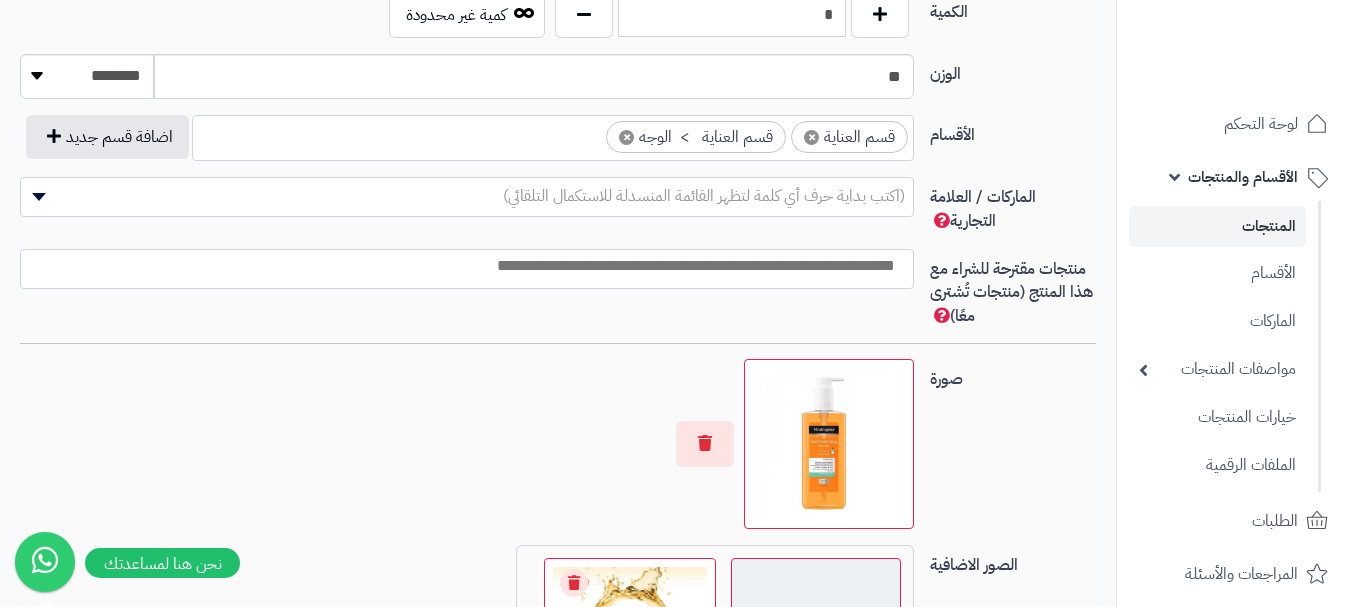 click on "أضف الصور الاضافية" at bounding box center (816, 643) 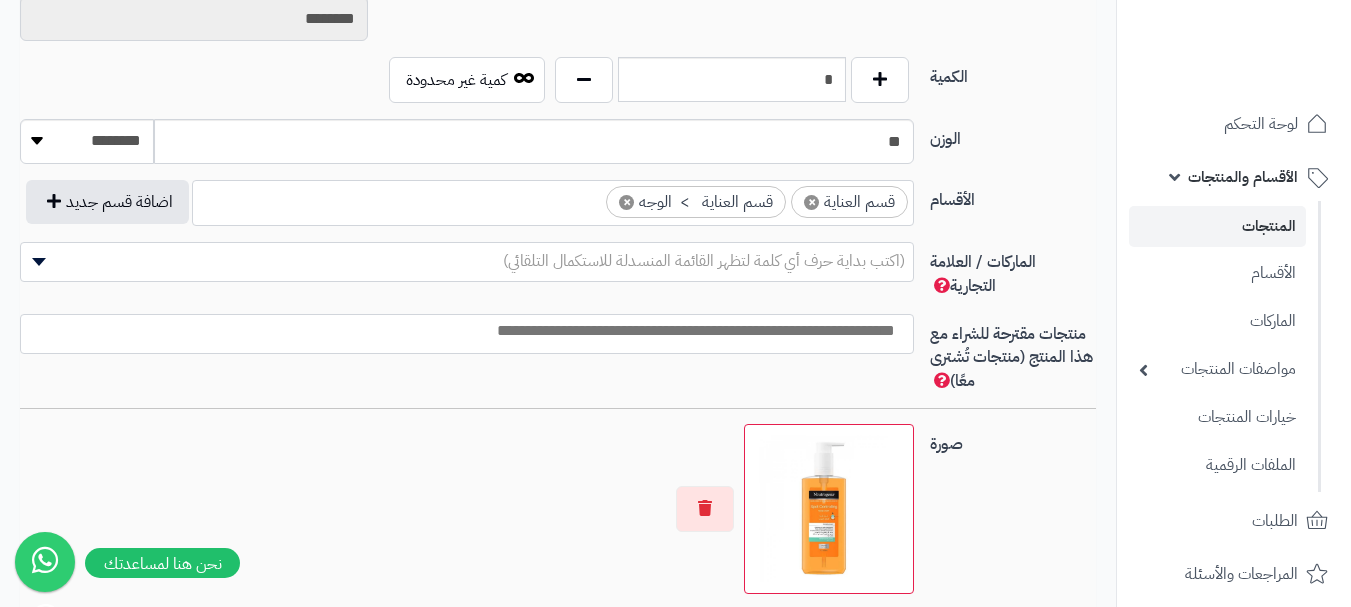 scroll, scrollTop: 989, scrollLeft: 0, axis: vertical 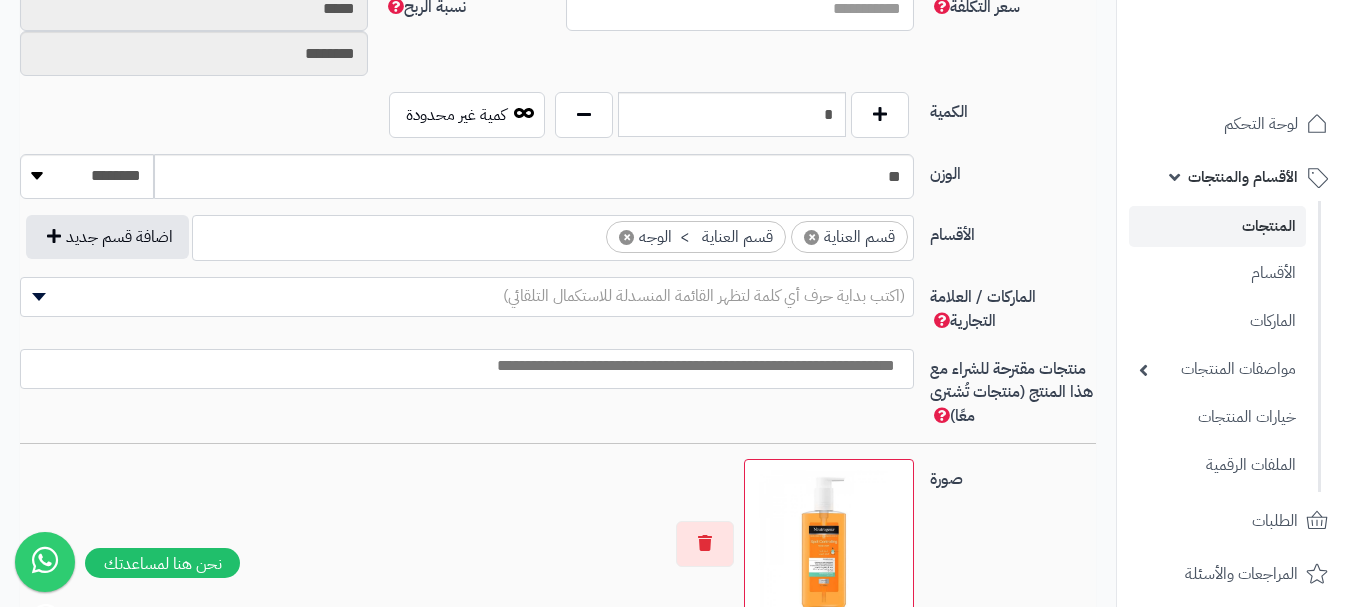 click at bounding box center (462, 366) 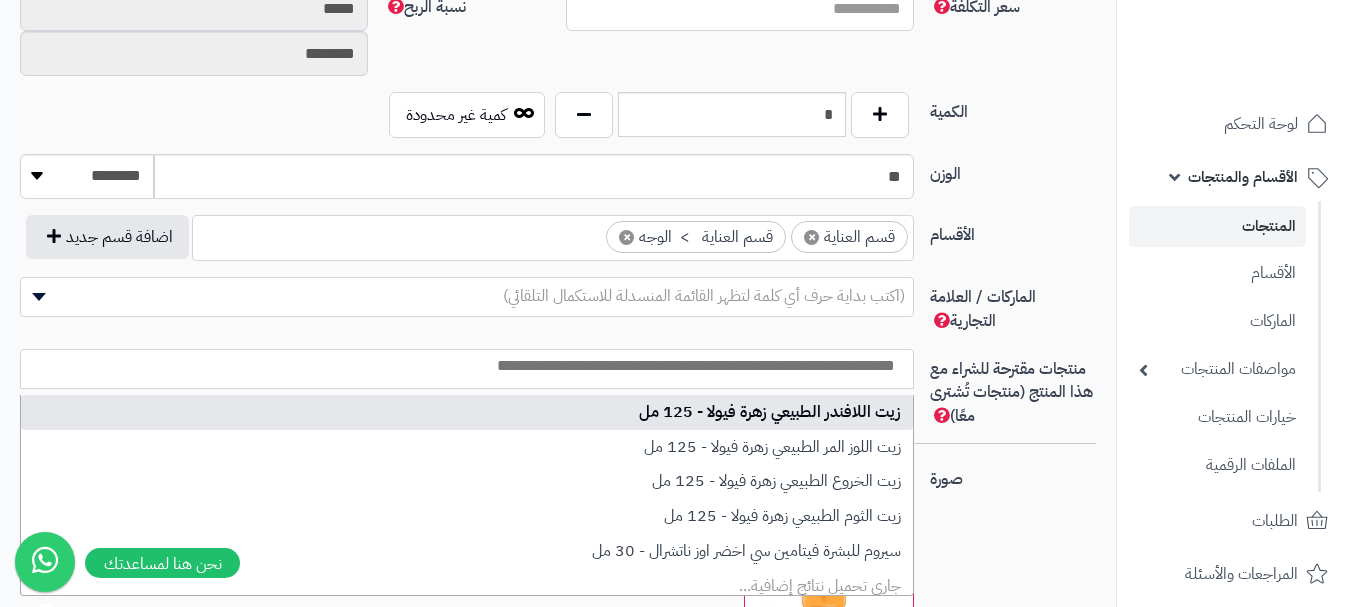 type on "*" 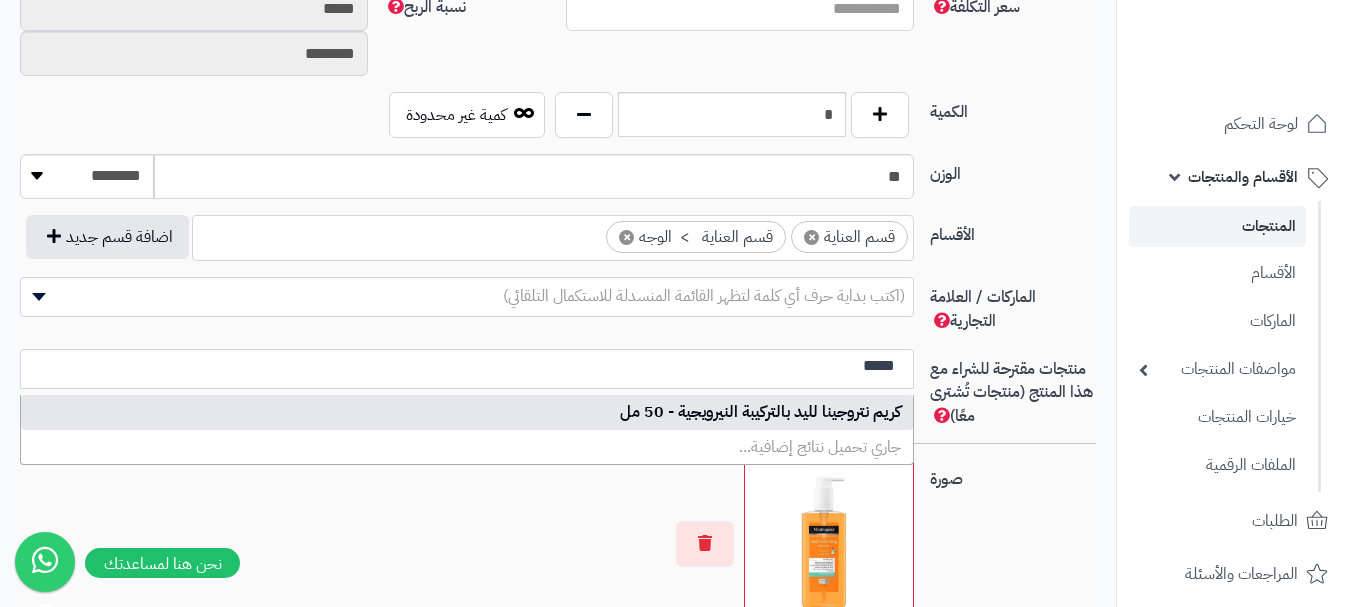 type on "*****" 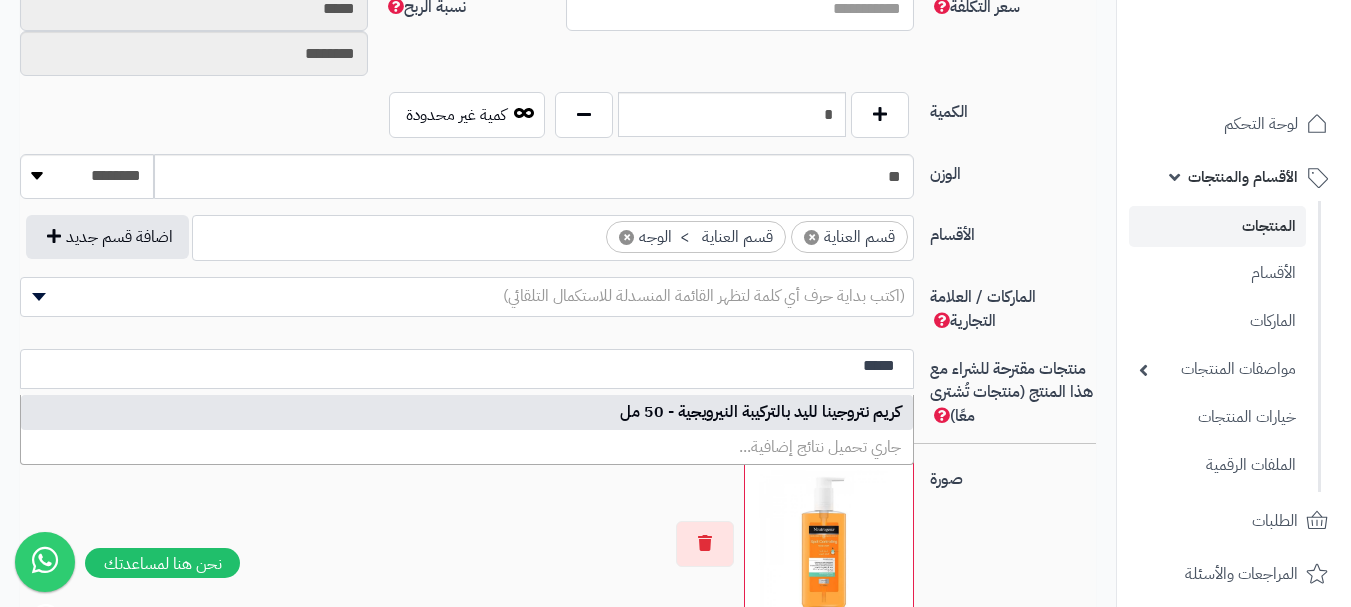 type 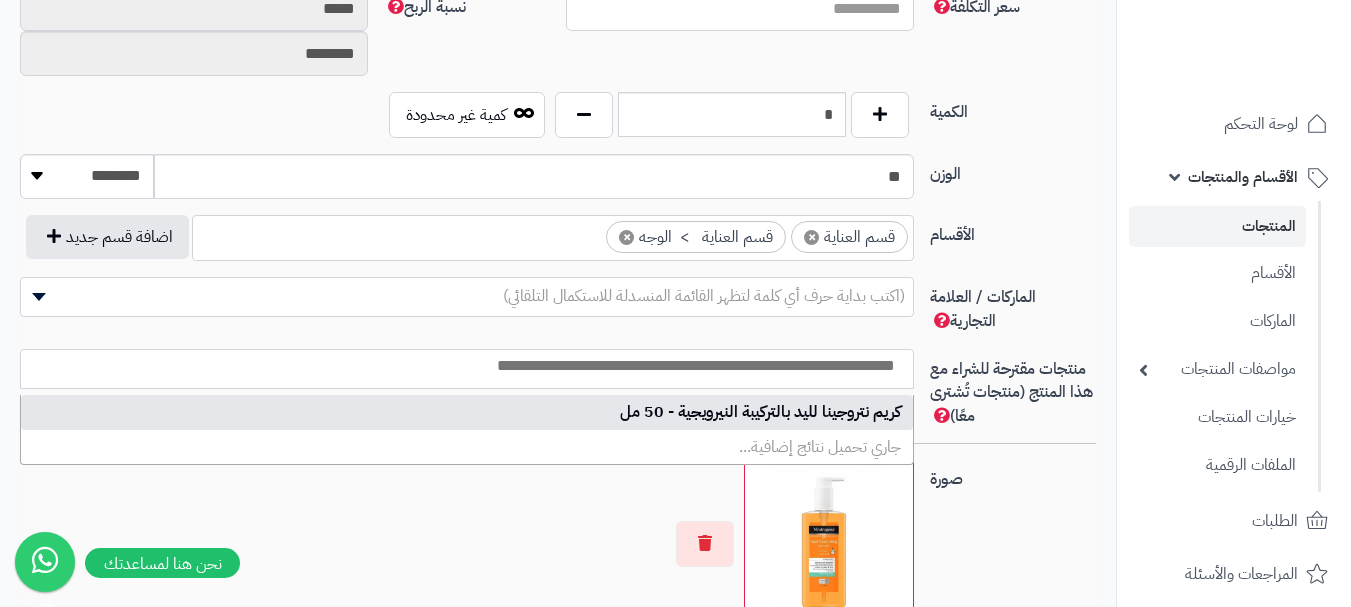 select on "***" 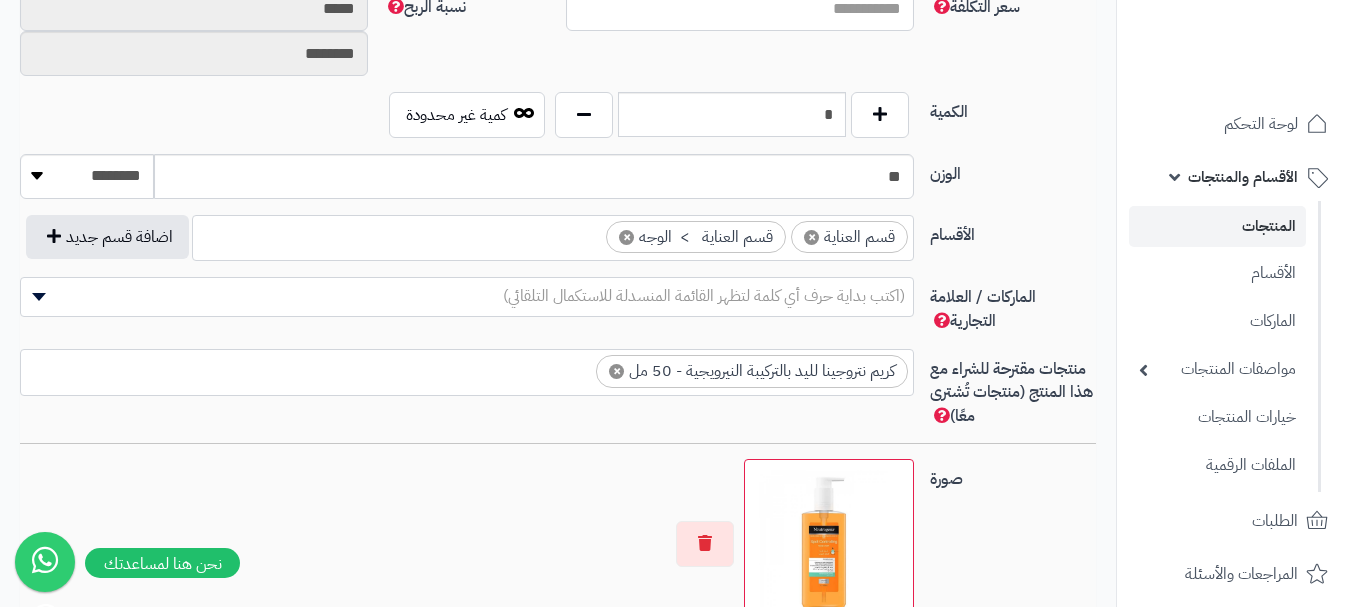 scroll, scrollTop: 0, scrollLeft: 0, axis: both 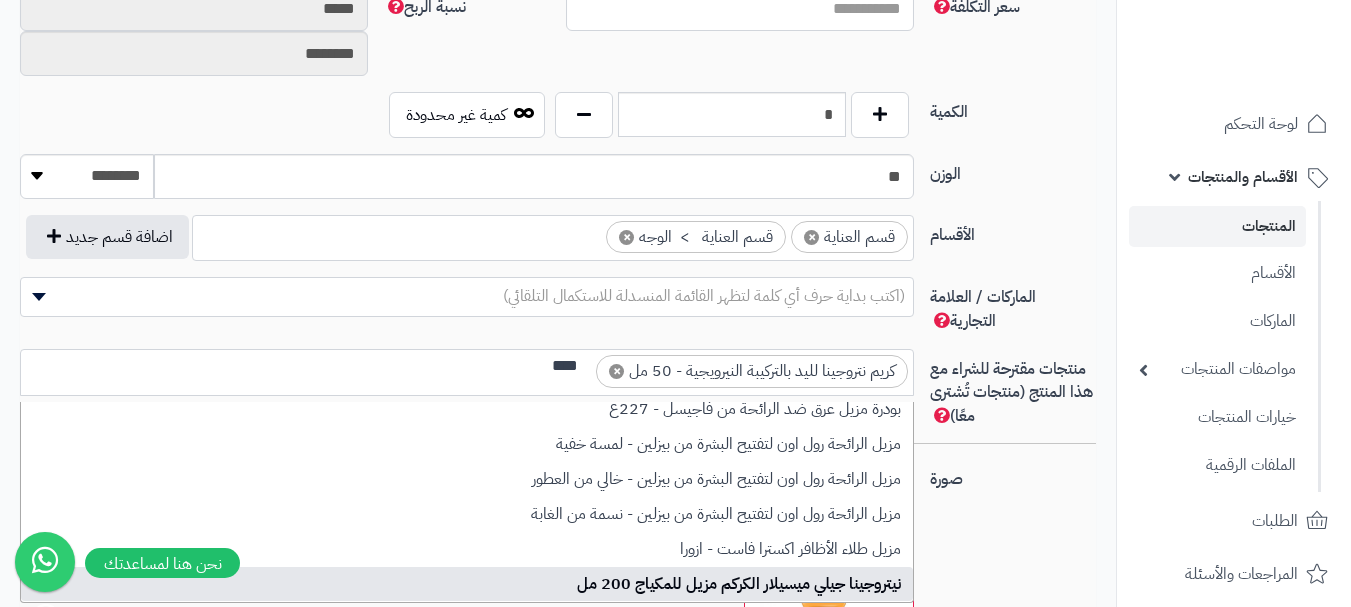 type on "****" 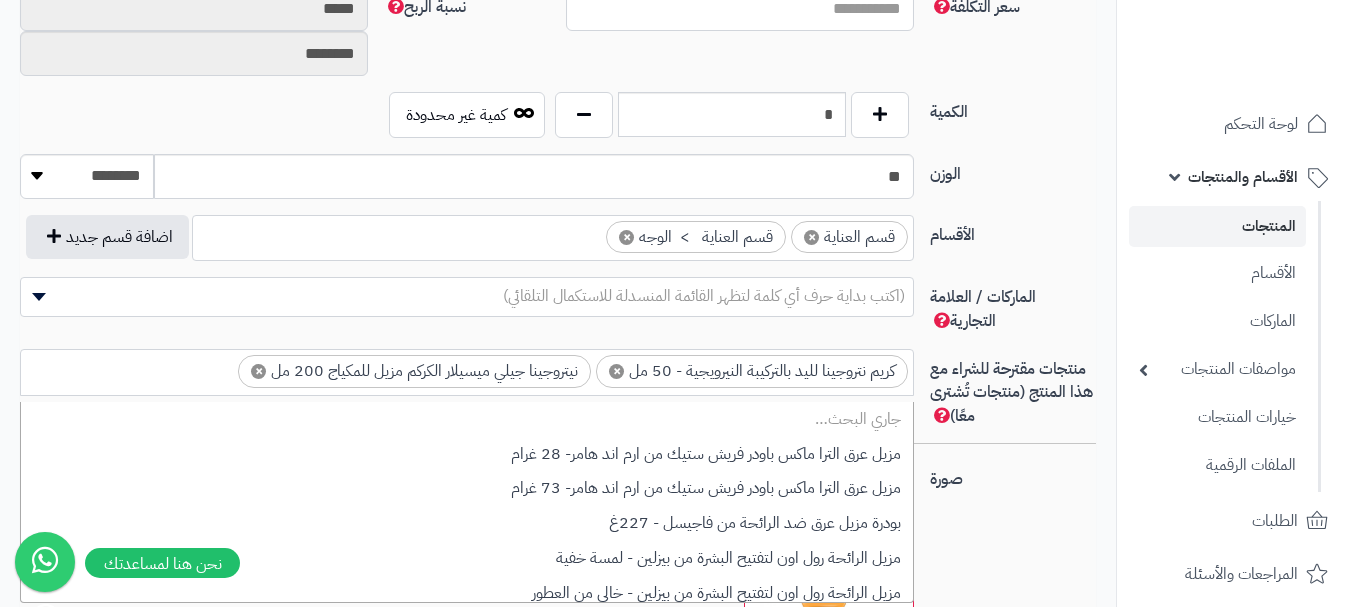 scroll, scrollTop: 0, scrollLeft: -12, axis: horizontal 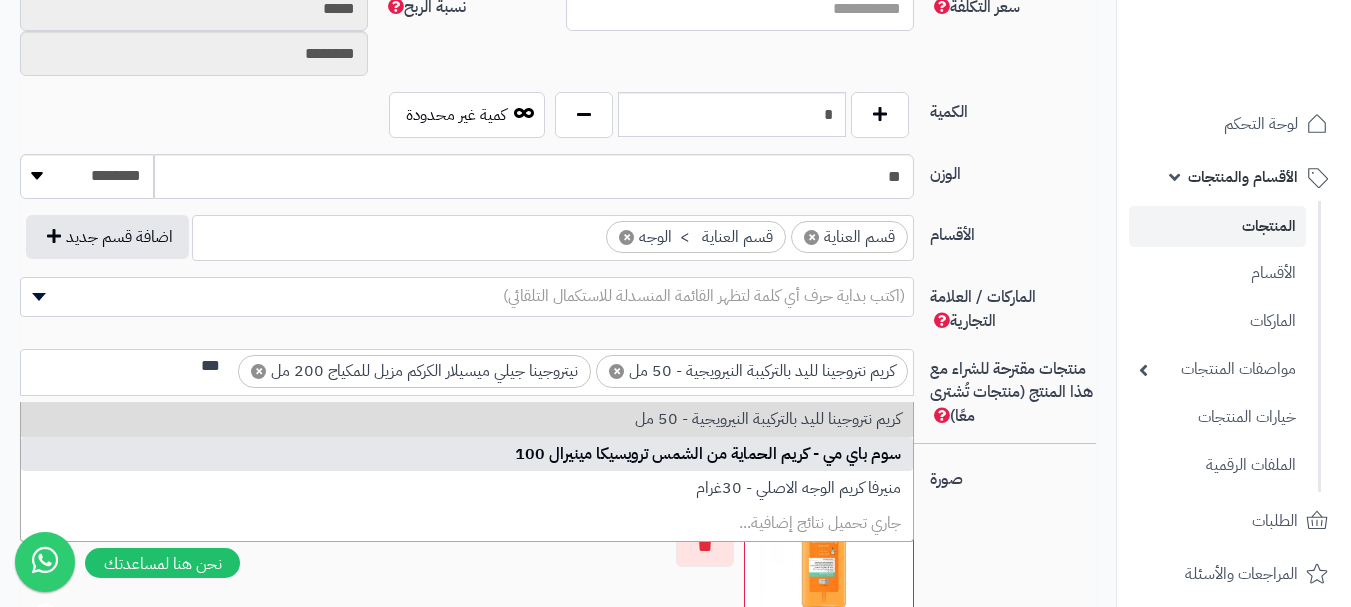 type on "***" 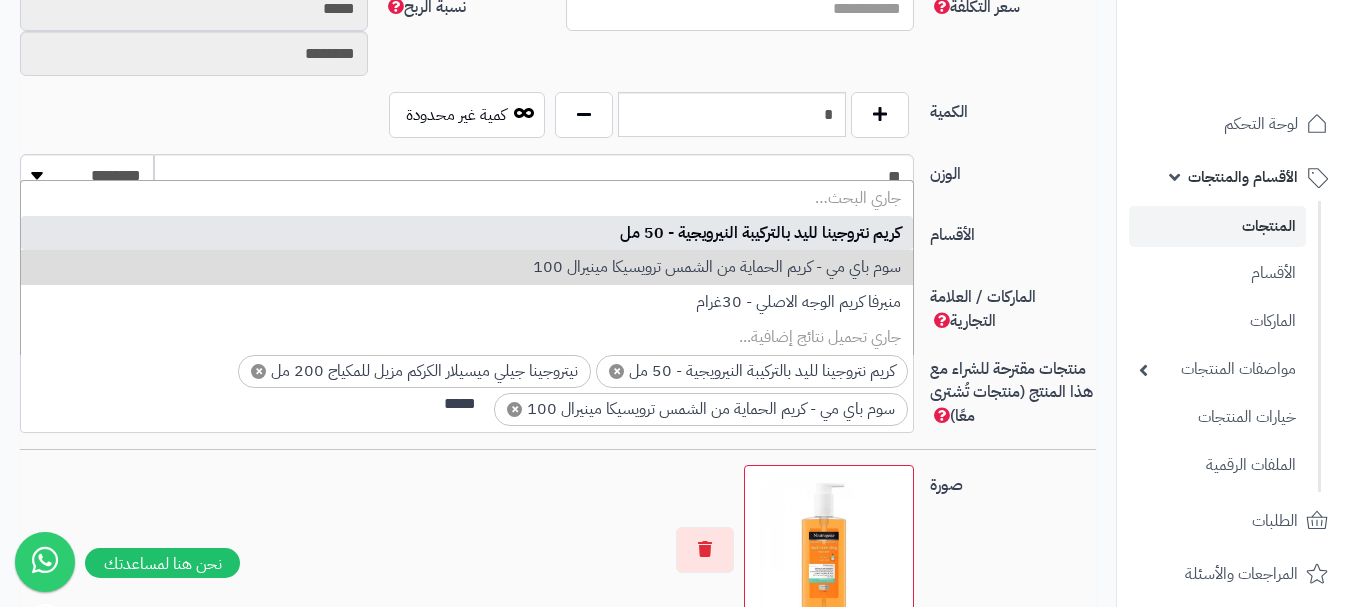 scroll, scrollTop: 0, scrollLeft: 0, axis: both 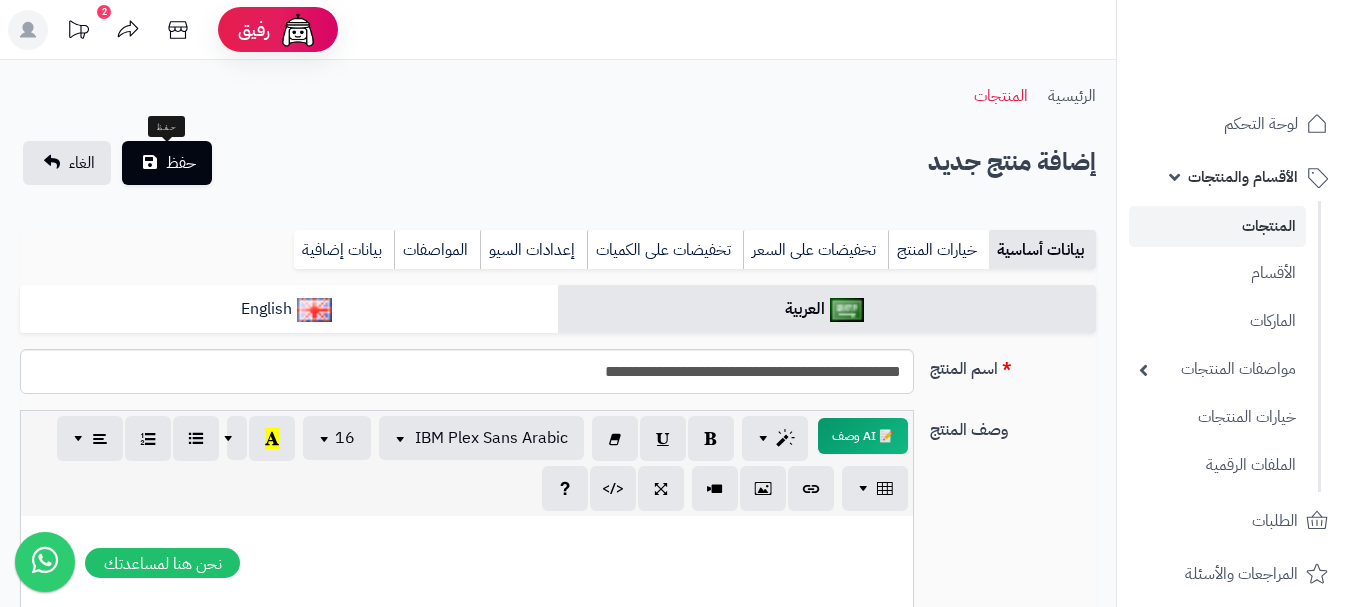 type on "******" 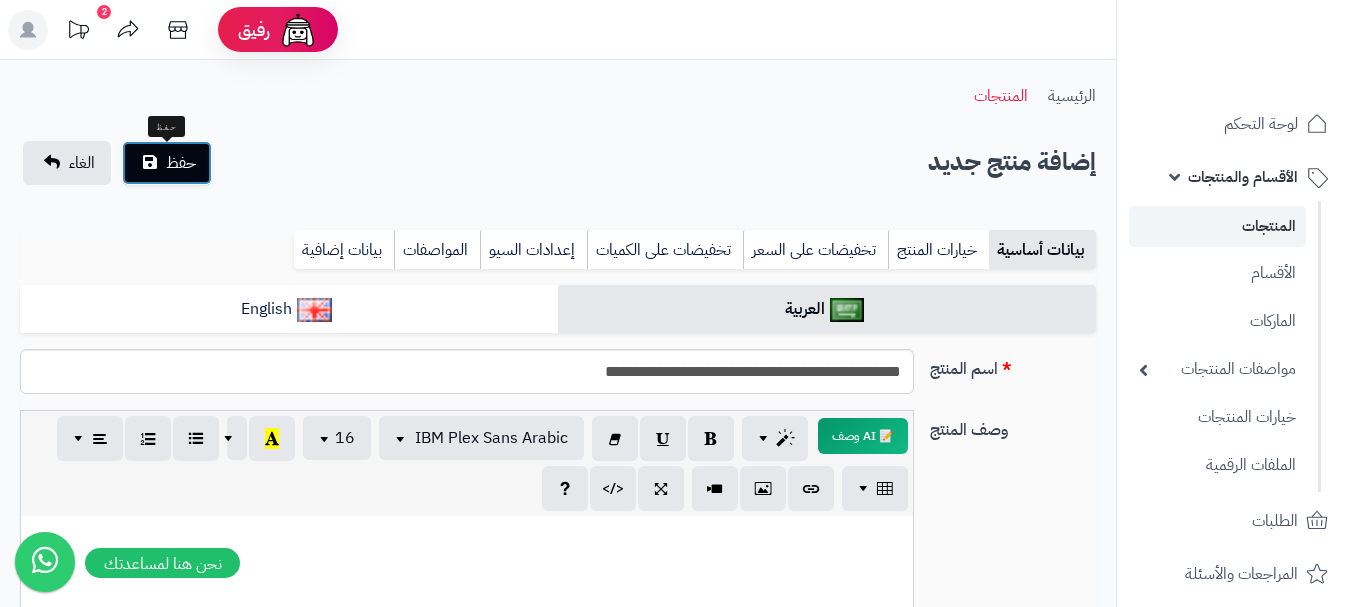 type 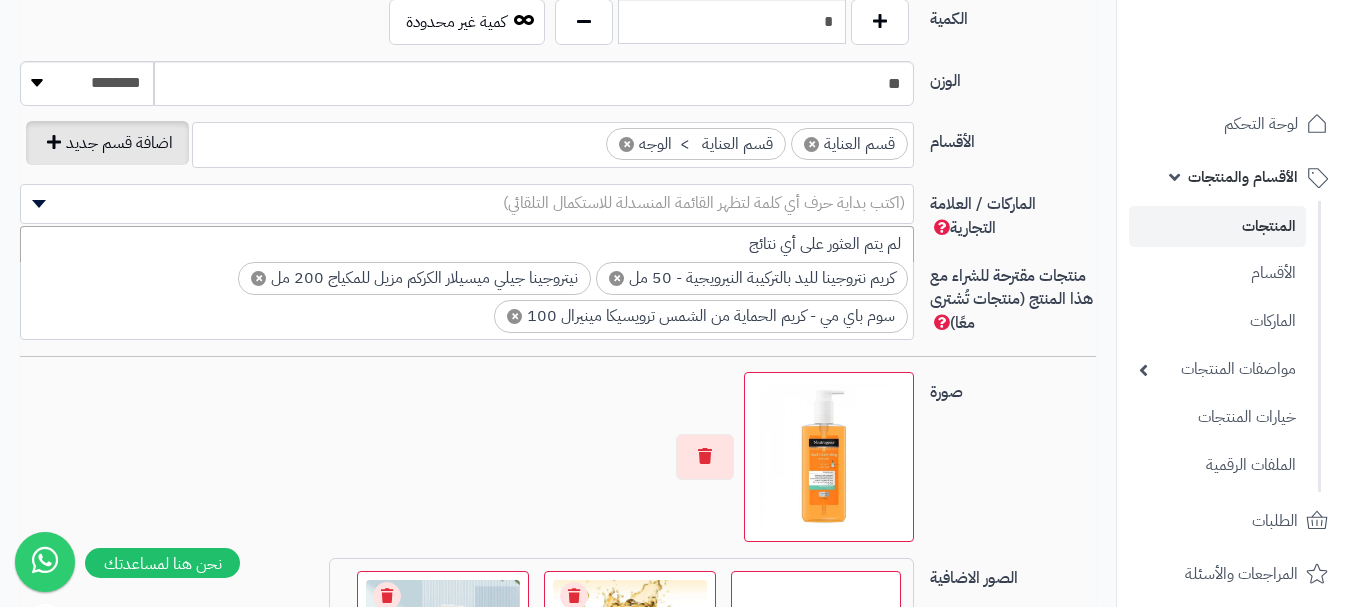 click on "**********" at bounding box center (558, -23) 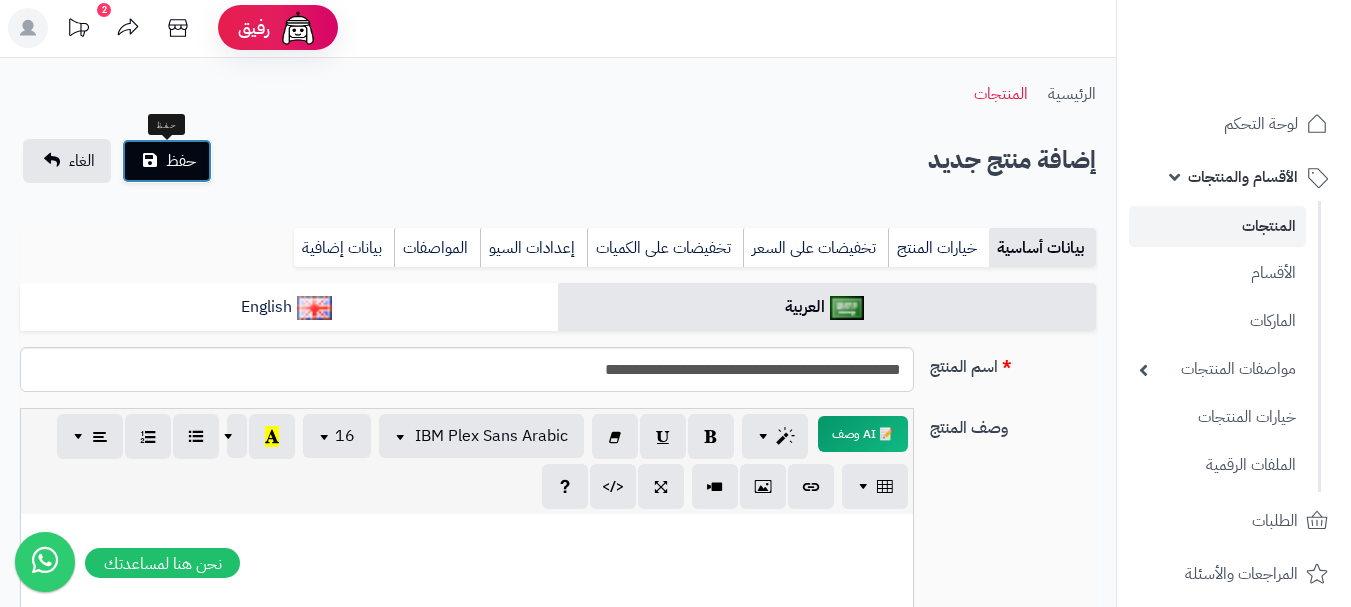 scroll, scrollTop: 0, scrollLeft: 0, axis: both 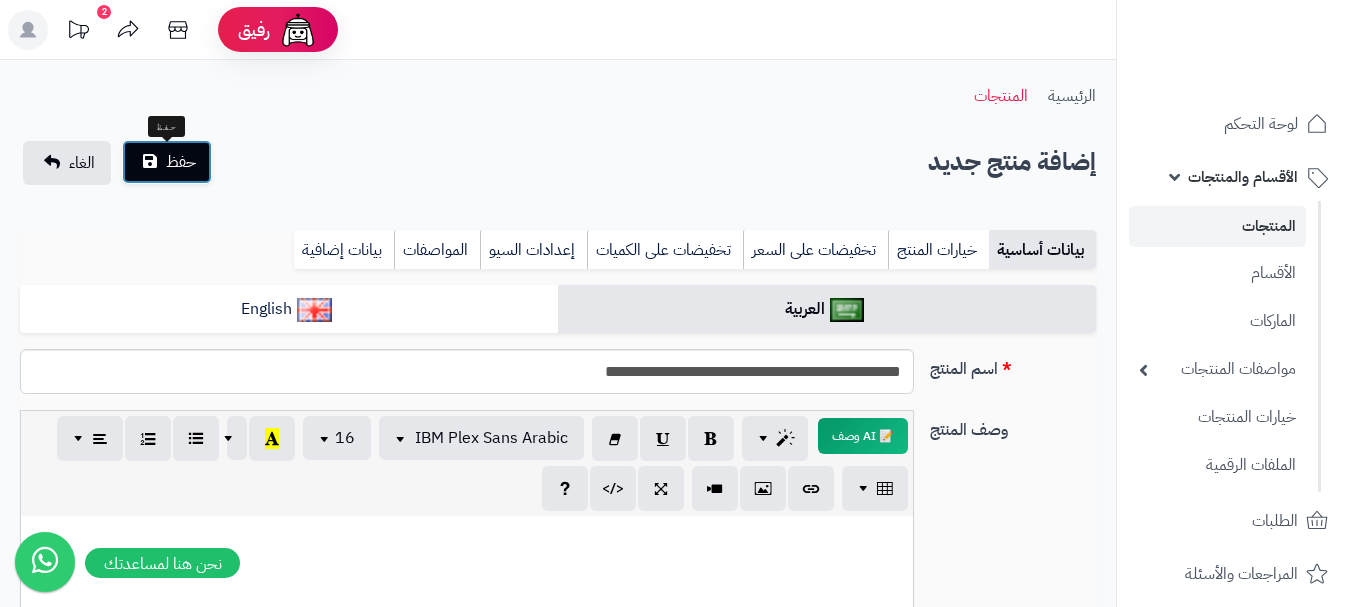 click on "حفظ" at bounding box center (167, 162) 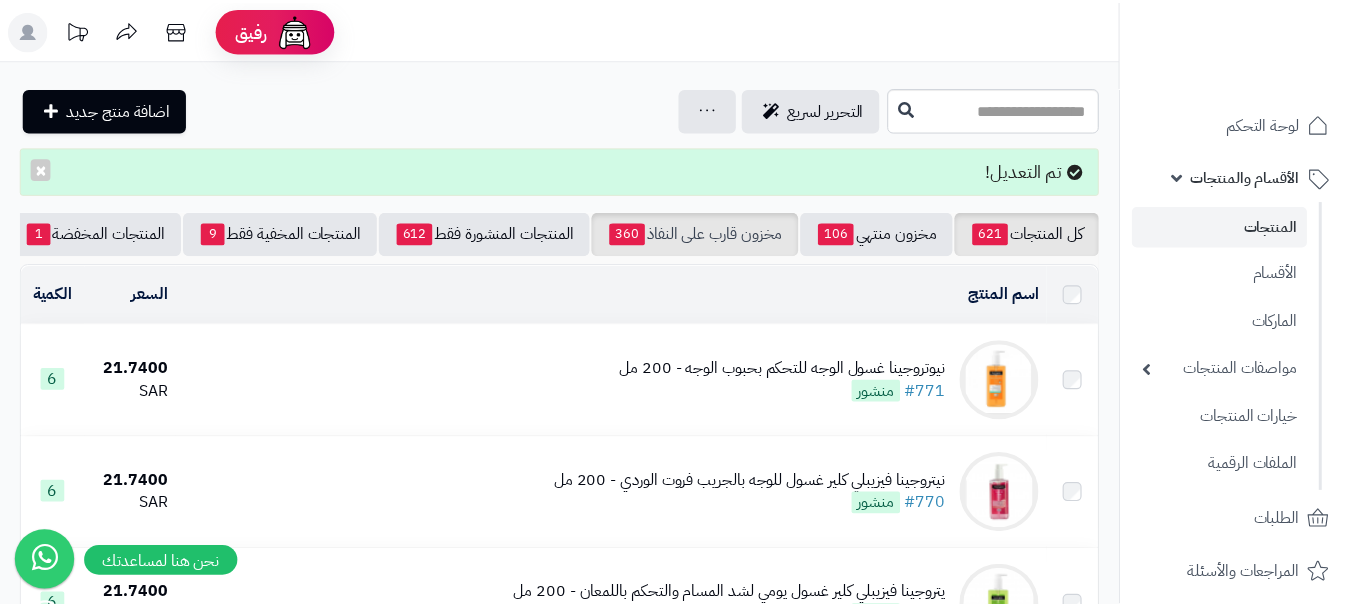 scroll, scrollTop: 0, scrollLeft: 0, axis: both 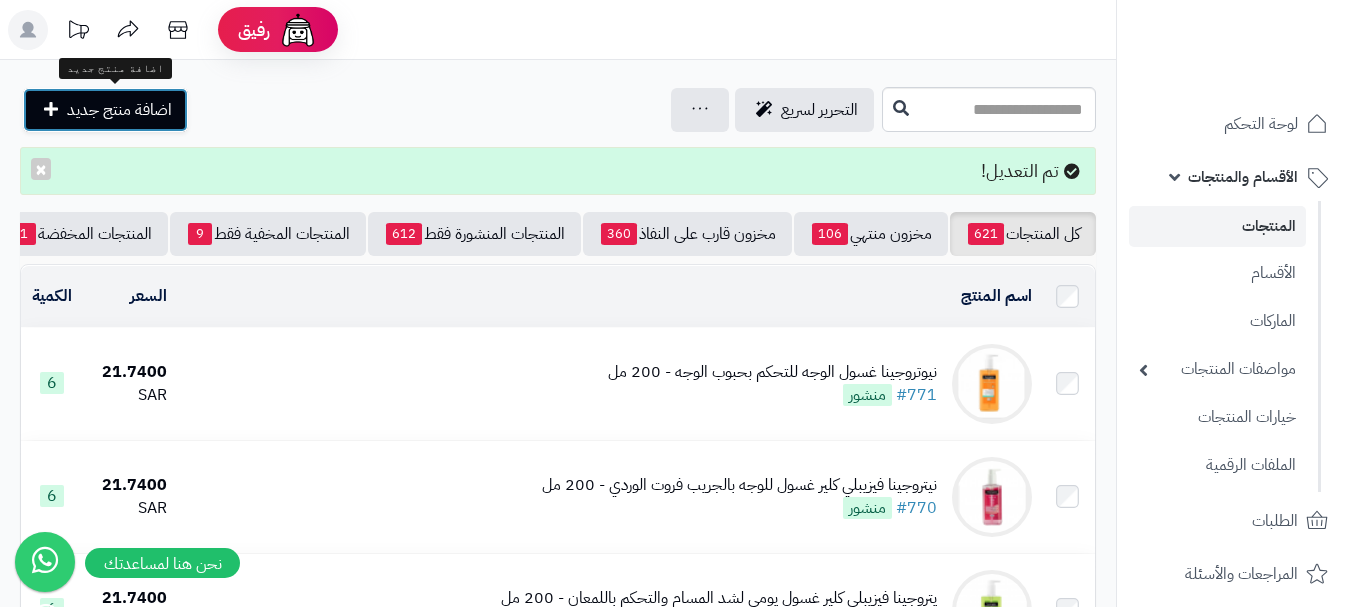 click on "اضافة منتج جديد" at bounding box center [119, 110] 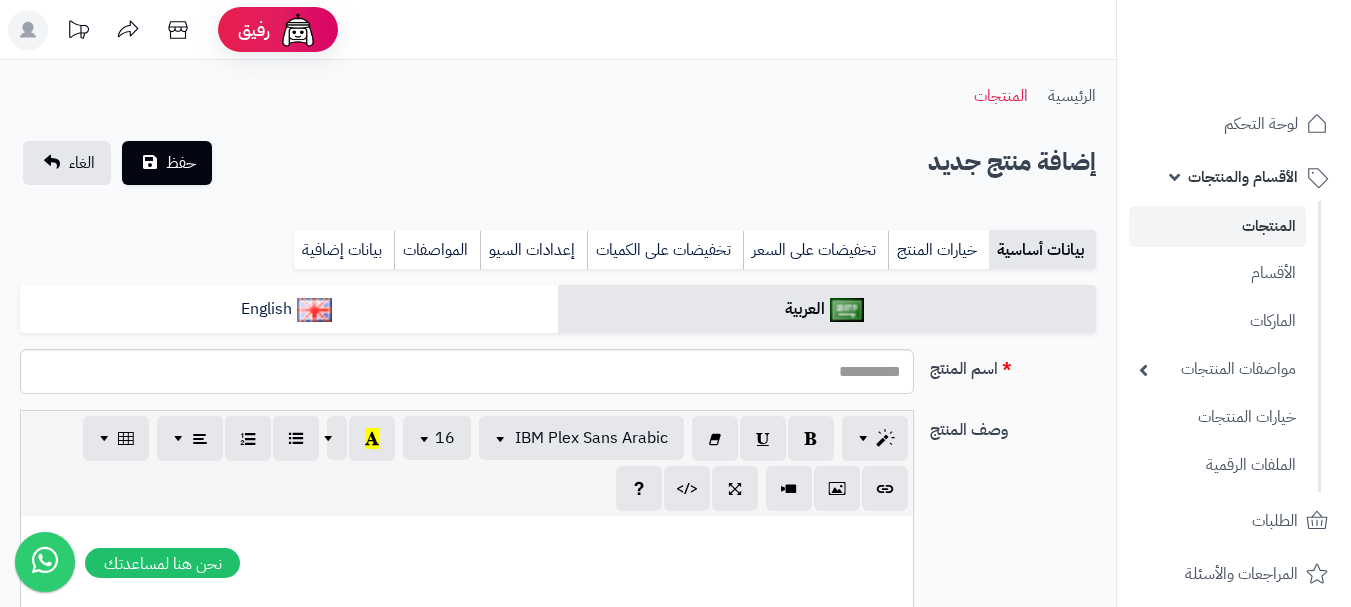 select 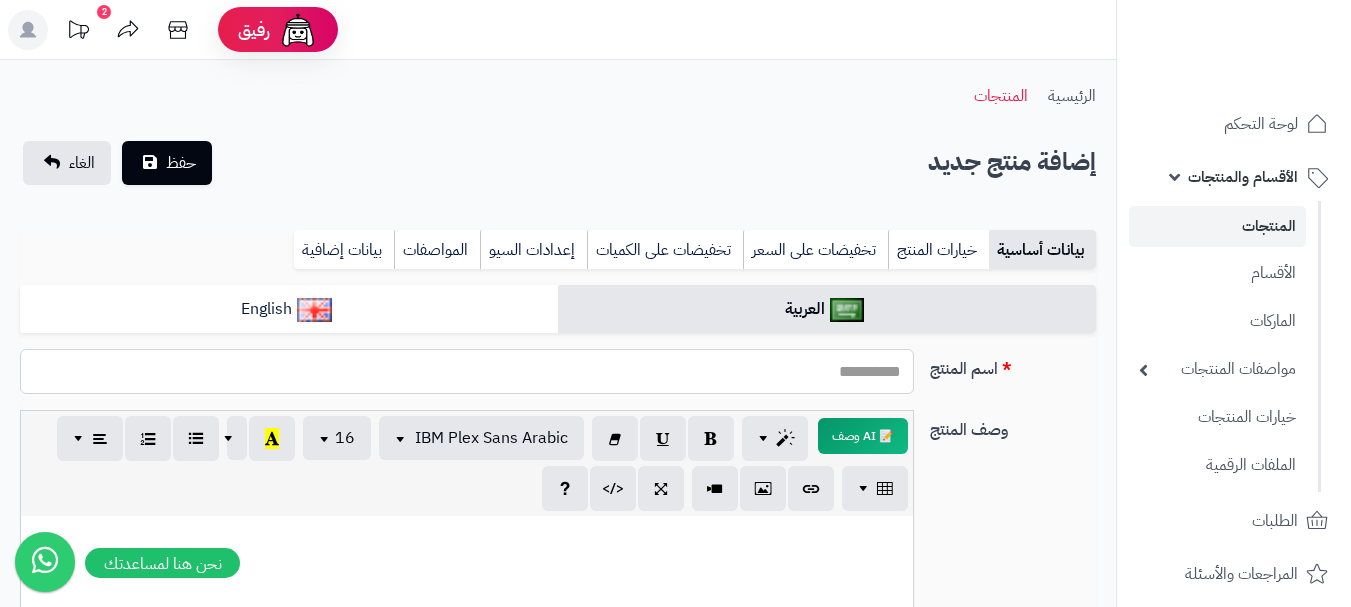 paste on "**********" 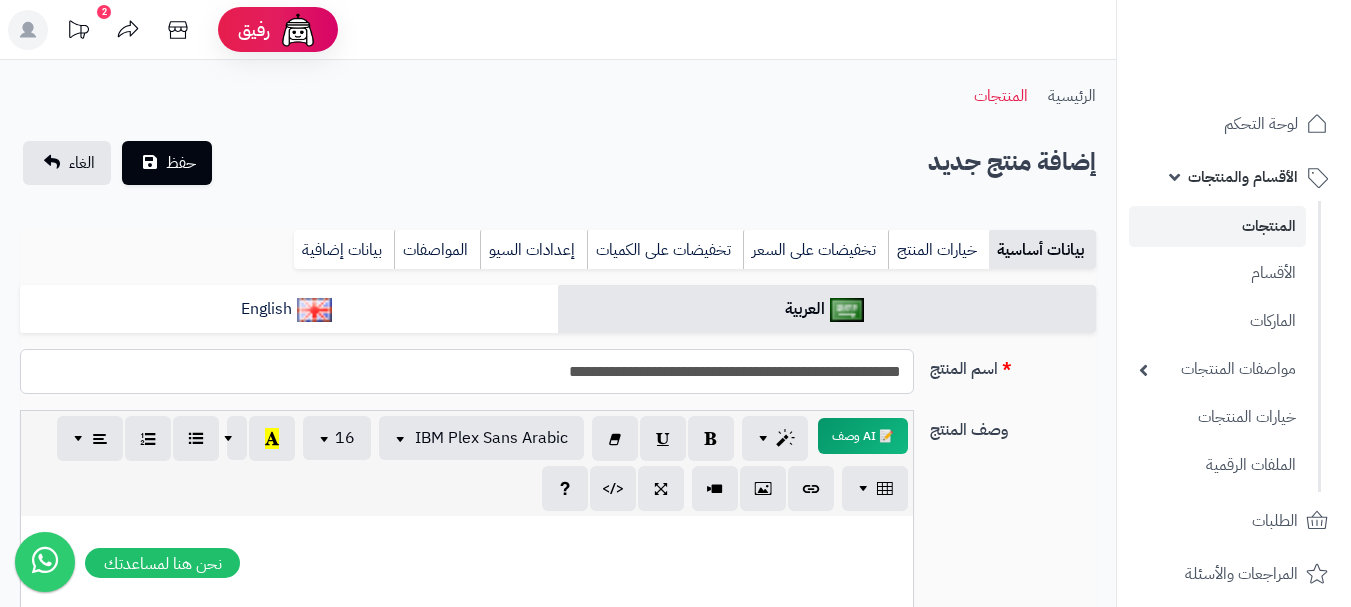 type on "**********" 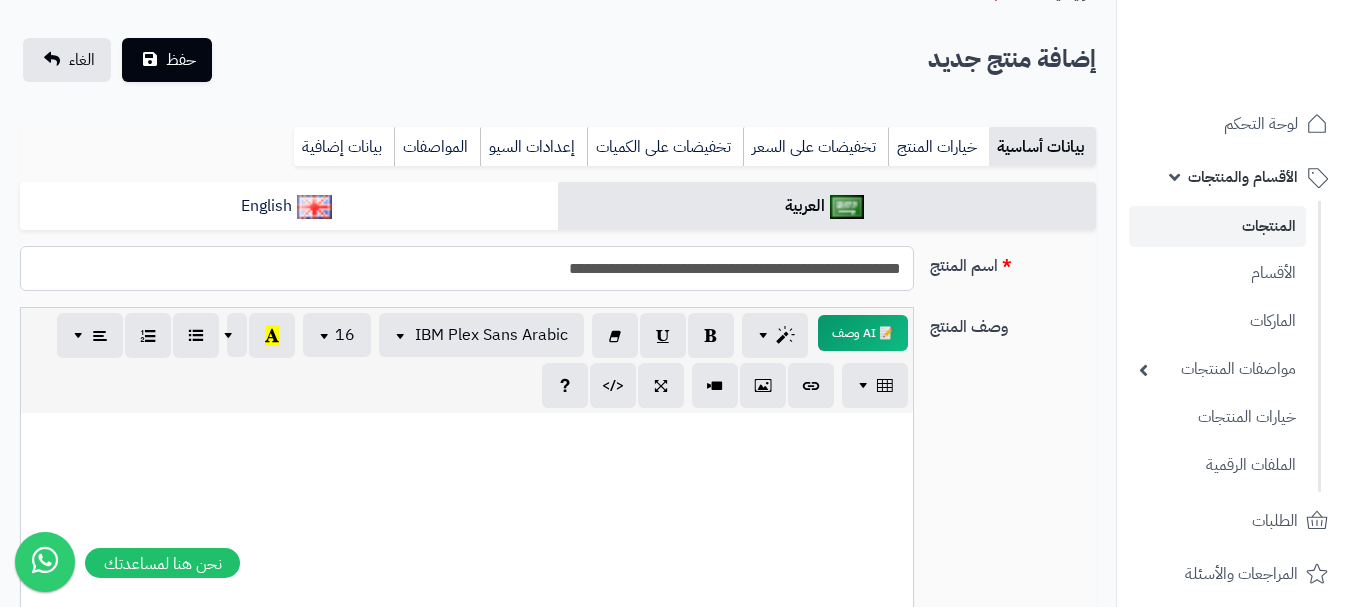 scroll, scrollTop: 200, scrollLeft: 0, axis: vertical 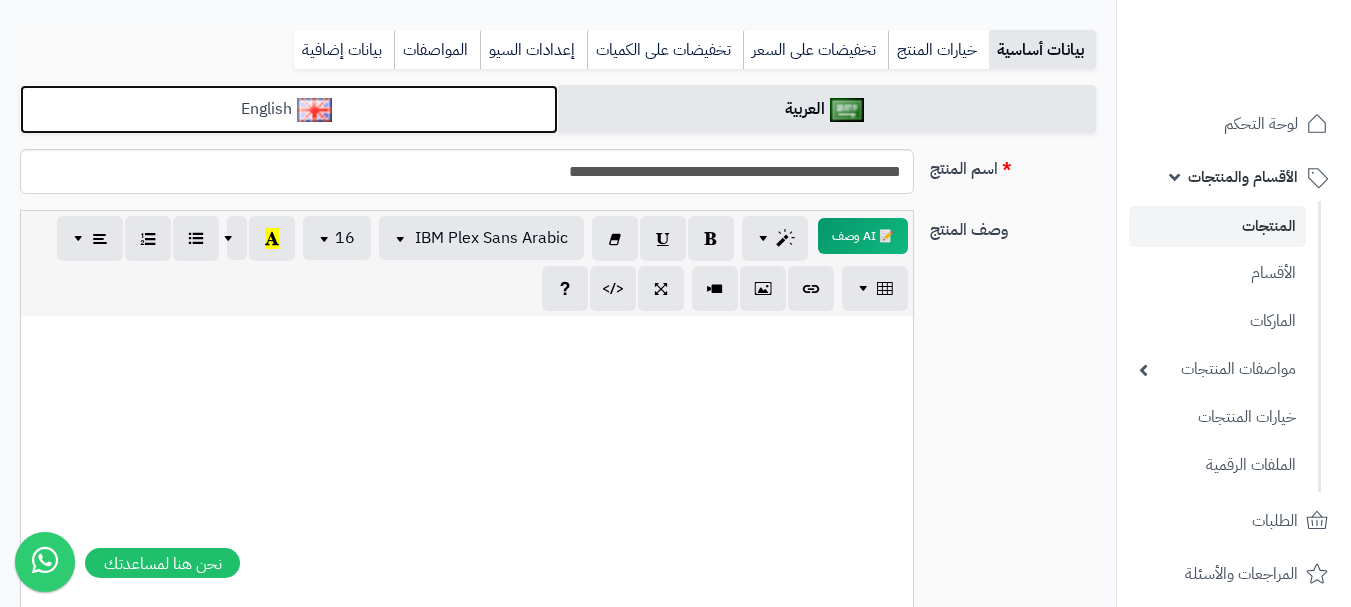 click on "English" at bounding box center [289, 109] 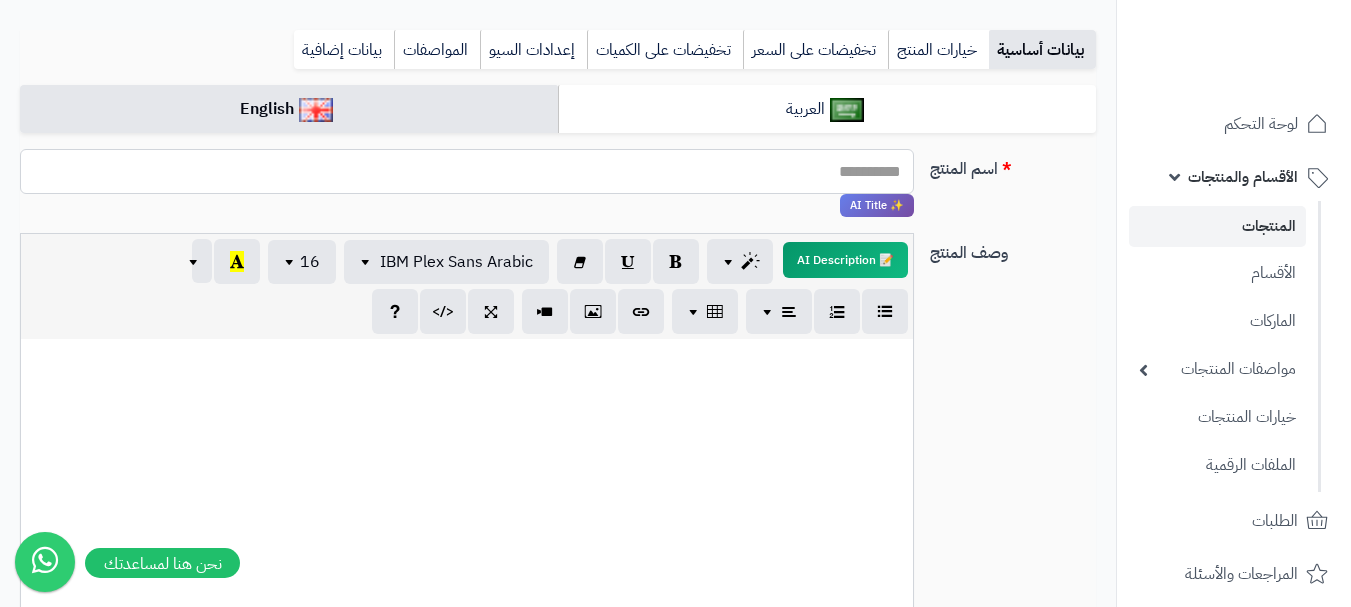paste on "**********" 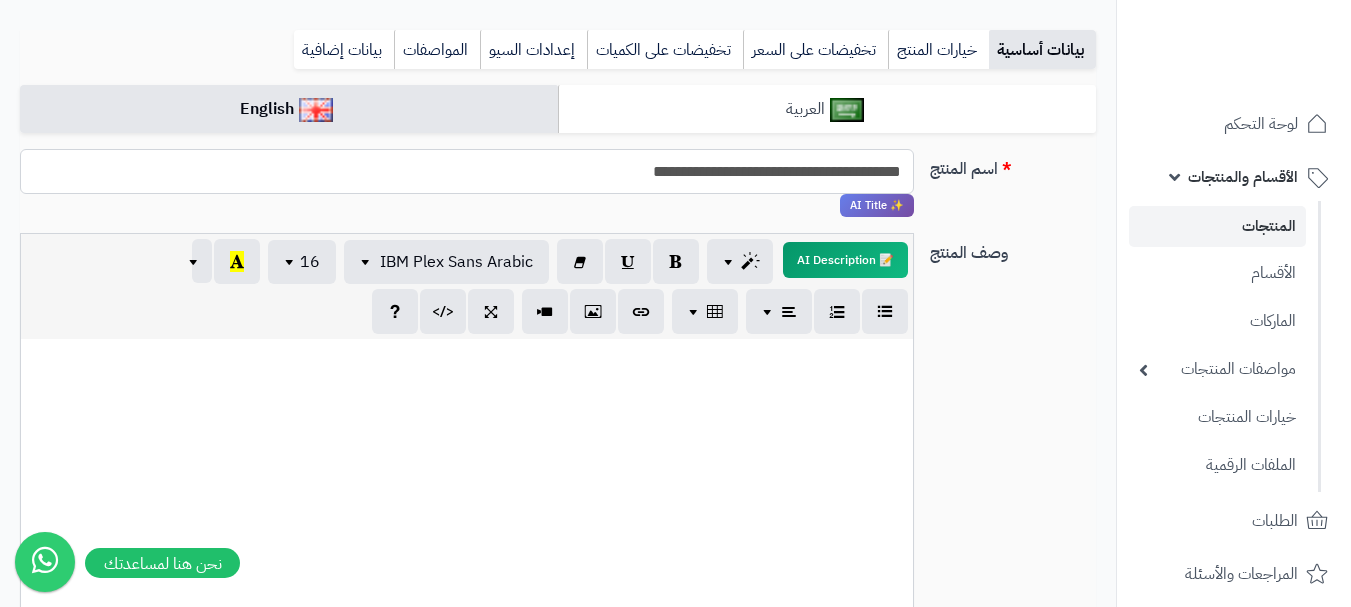 type on "**********" 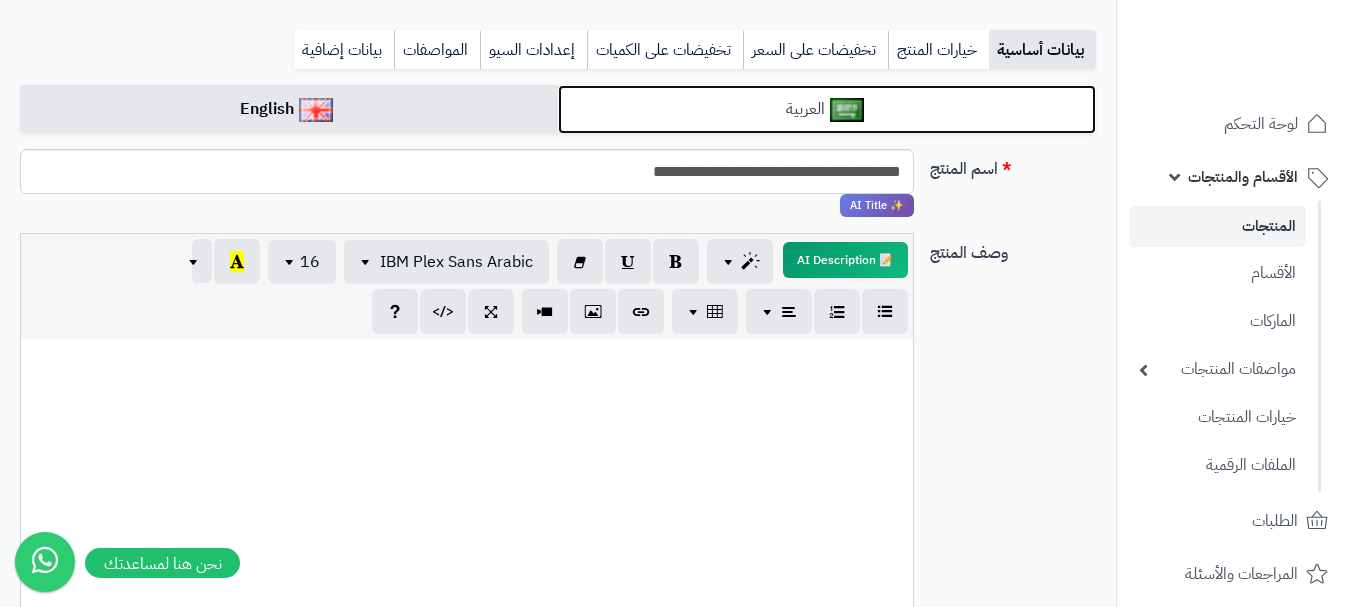 click on "العربية" at bounding box center (827, 109) 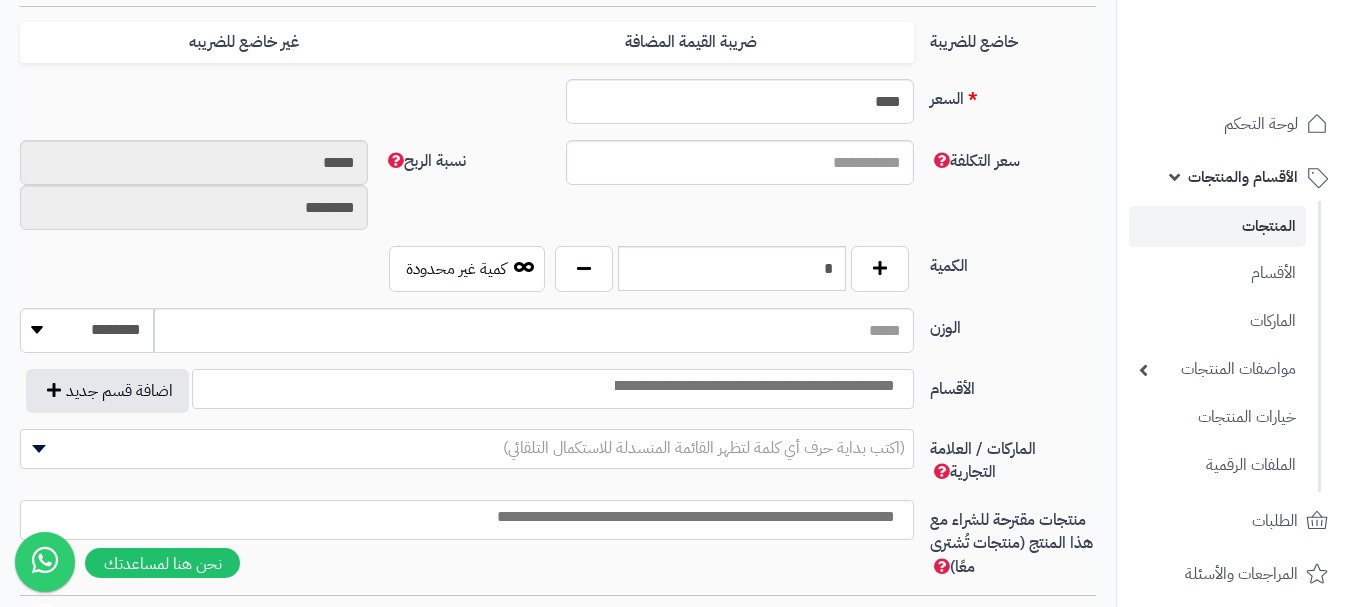 scroll, scrollTop: 800, scrollLeft: 0, axis: vertical 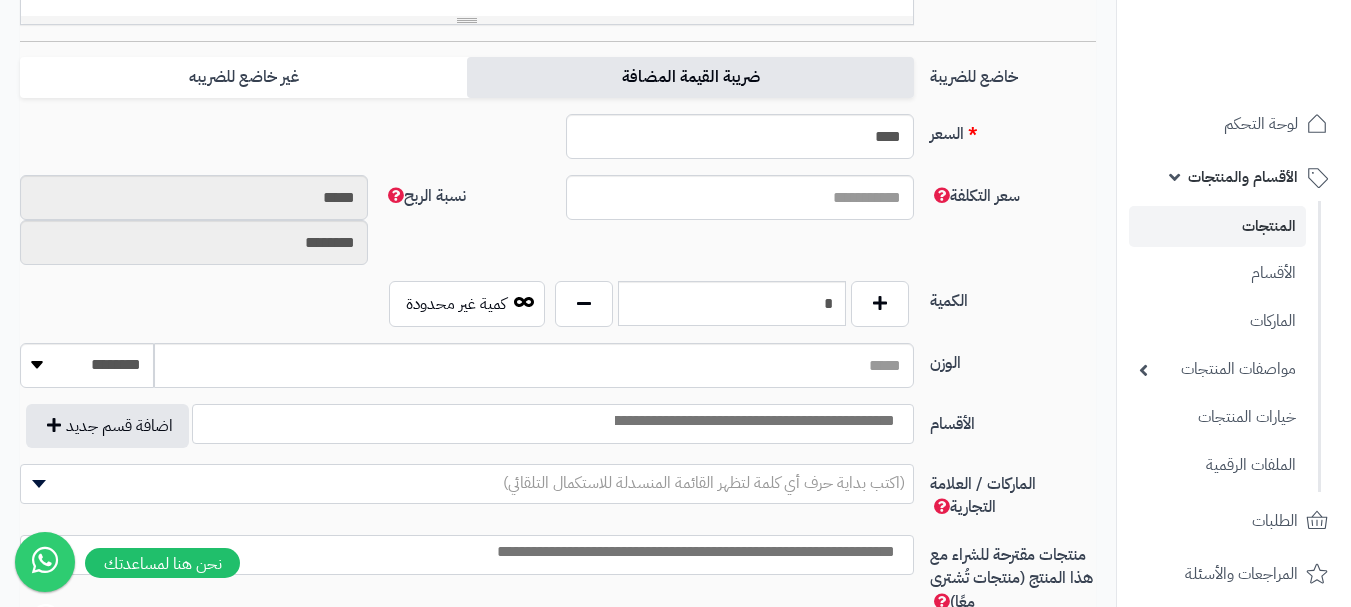 click on "ضريبة القيمة المضافة" at bounding box center [690, 77] 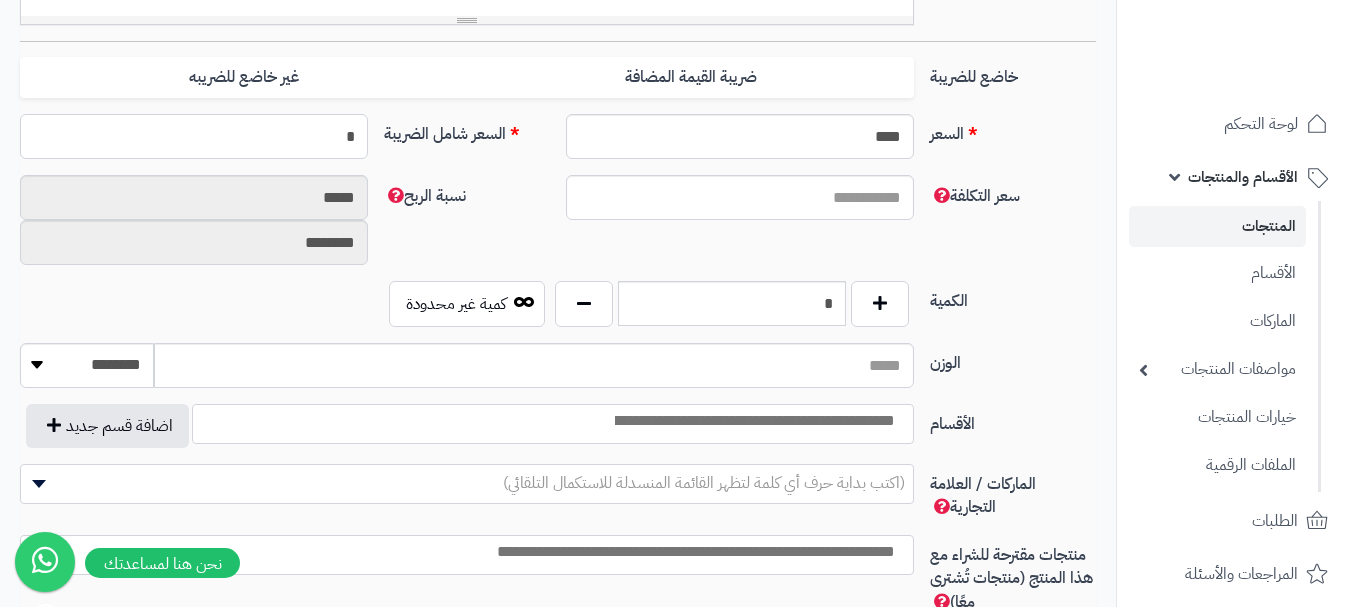 click on "*" at bounding box center (194, 136) 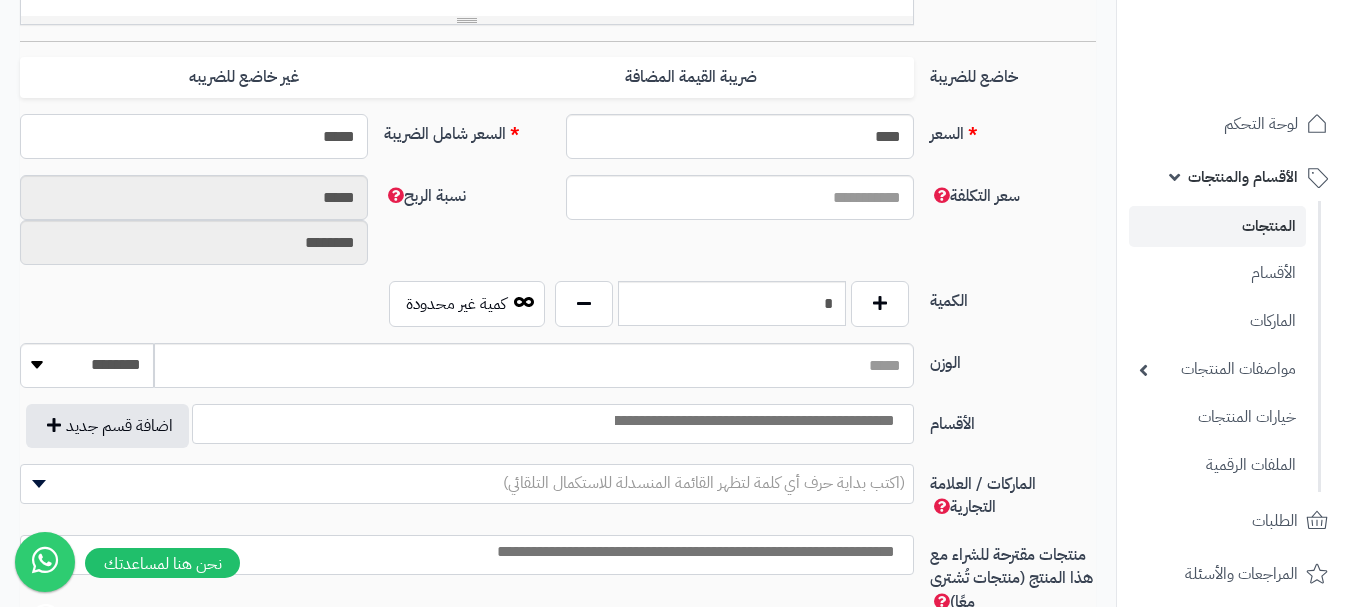 type on "******" 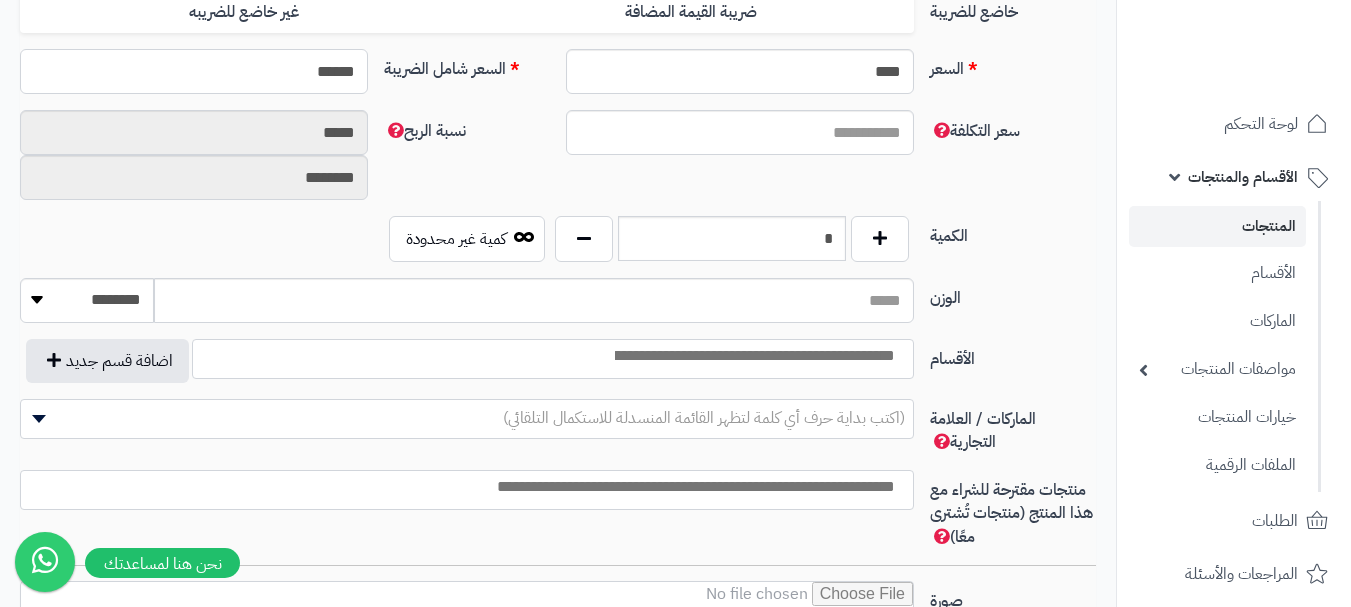 scroll, scrollTop: 900, scrollLeft: 0, axis: vertical 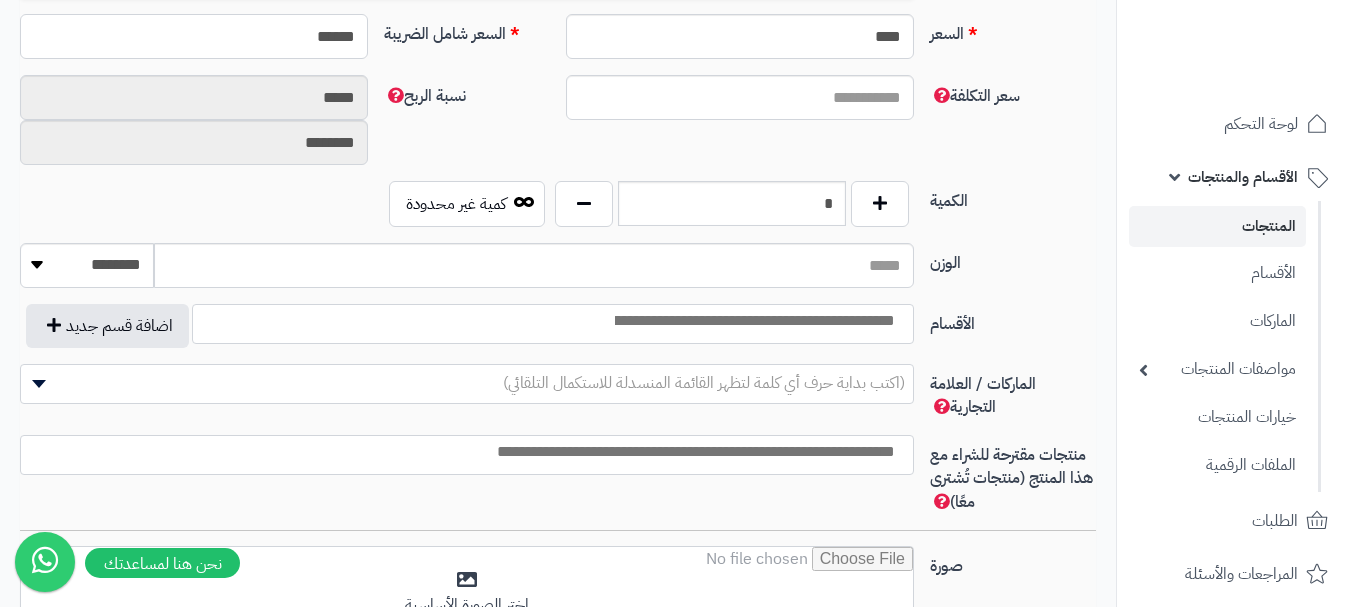 type on "*****" 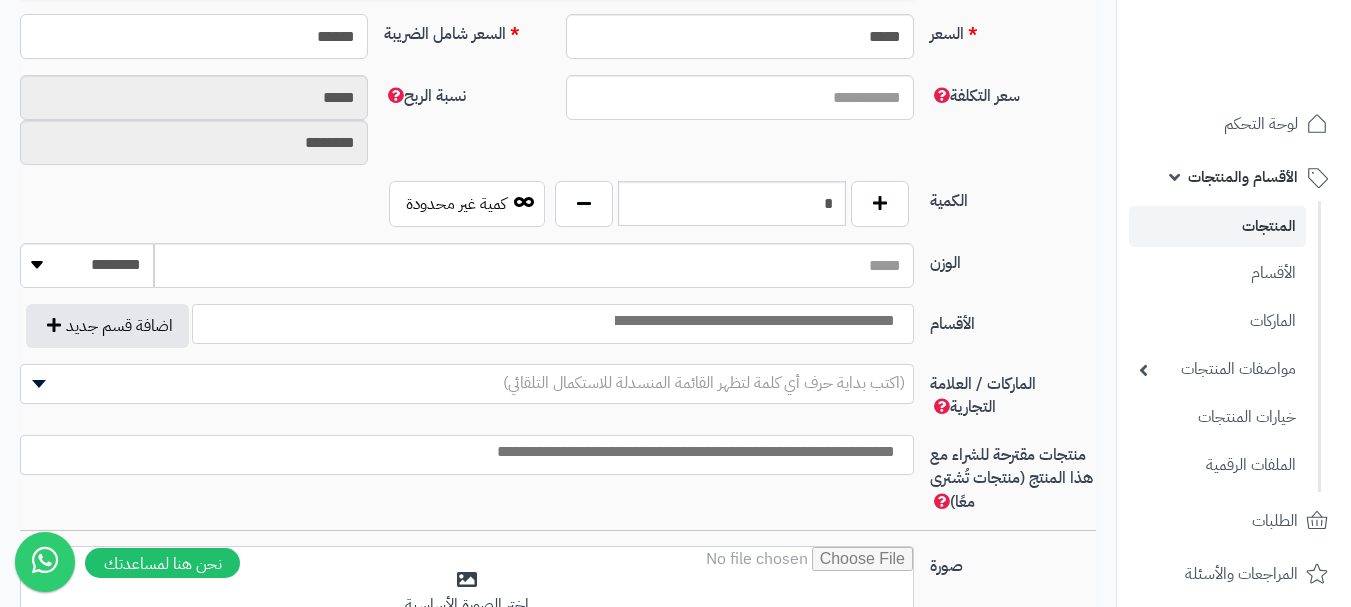 type on "******" 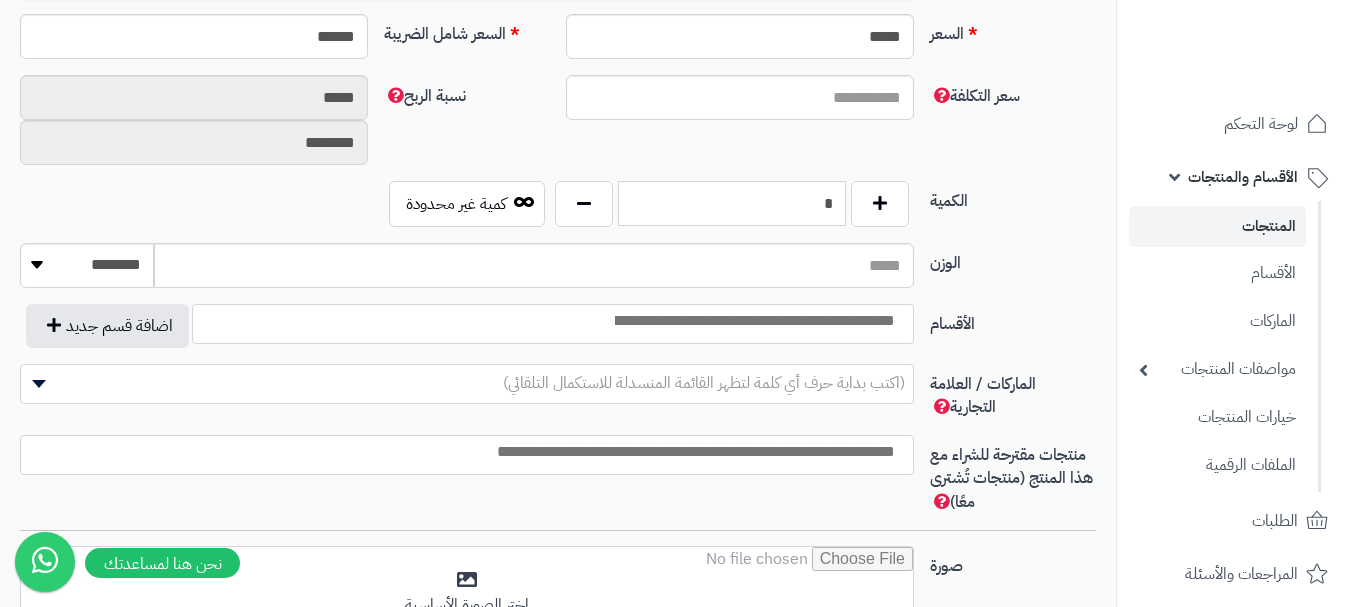 click on "*" at bounding box center [732, 203] 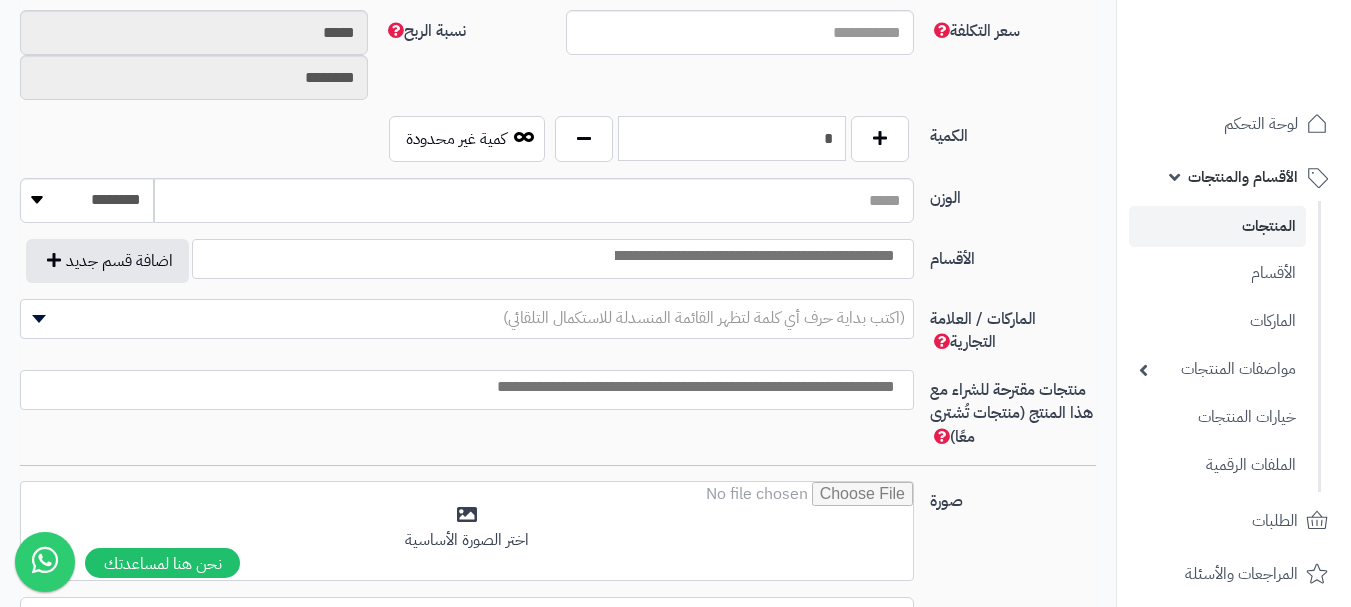 scroll, scrollTop: 1000, scrollLeft: 0, axis: vertical 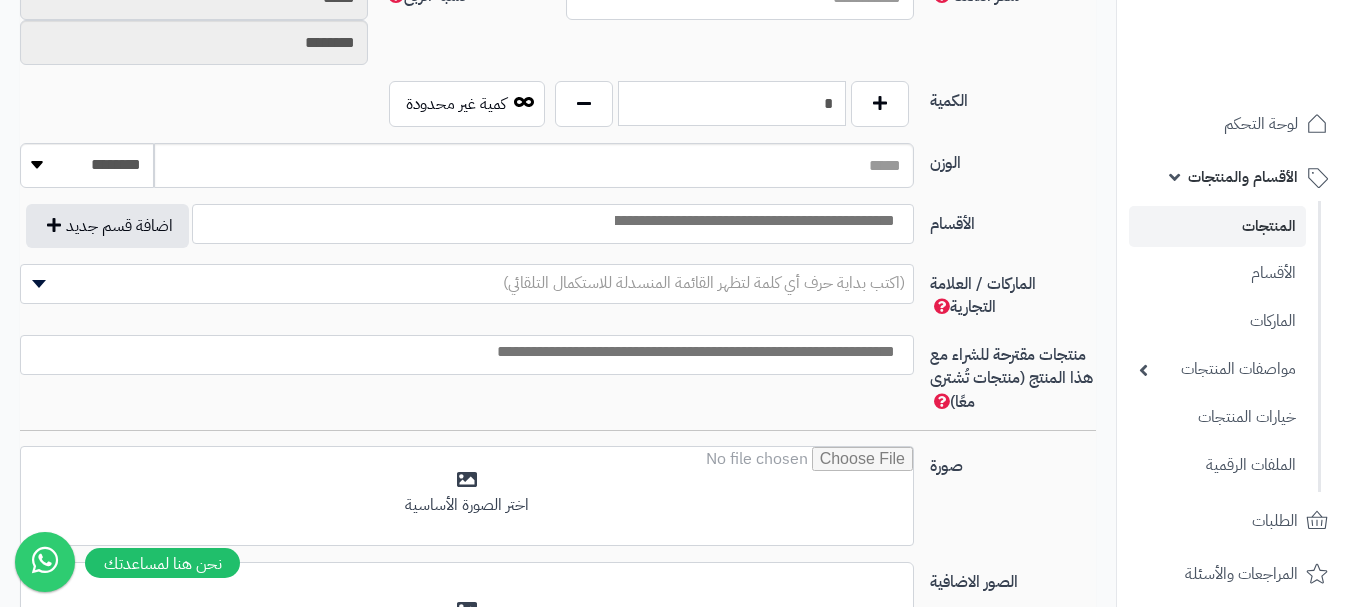type on "*" 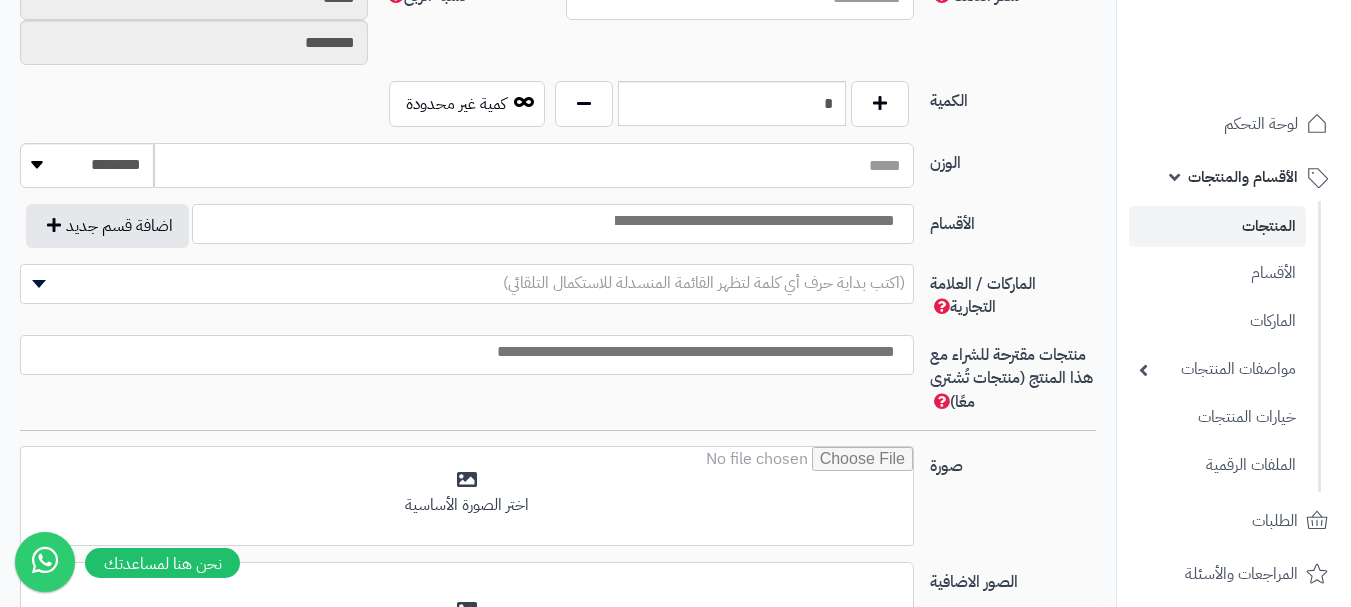click on "الوزن" at bounding box center [534, 165] 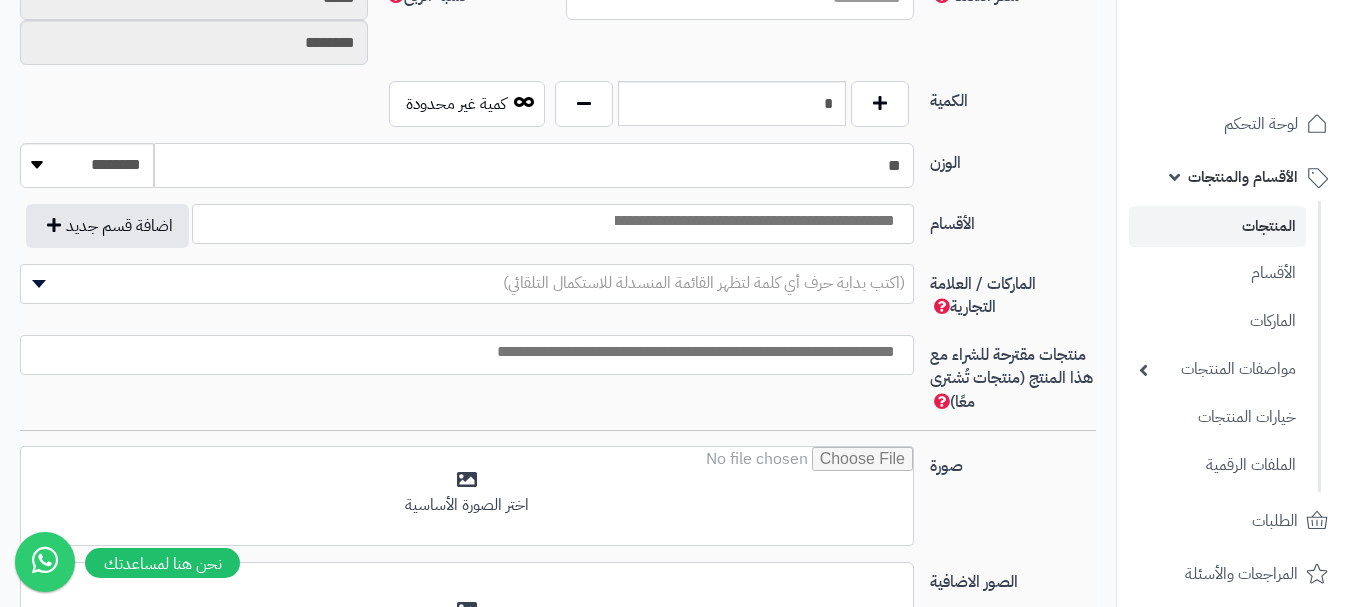 type on "**" 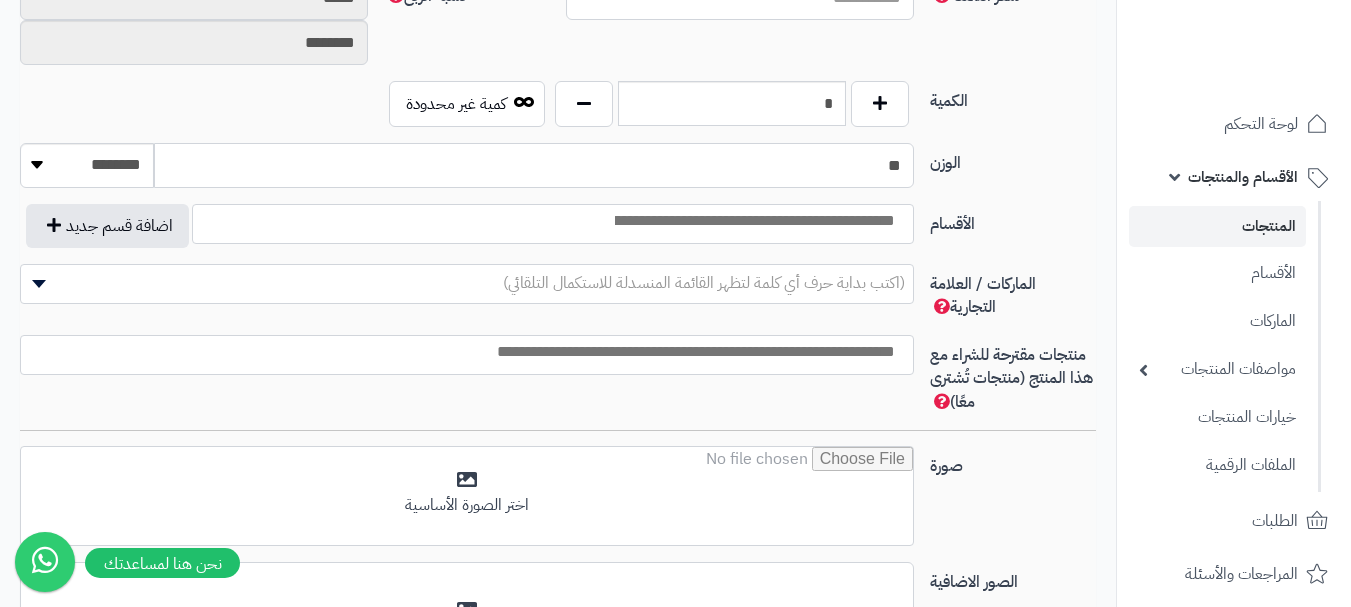 click on "حفظ" at bounding box center (167, -837) 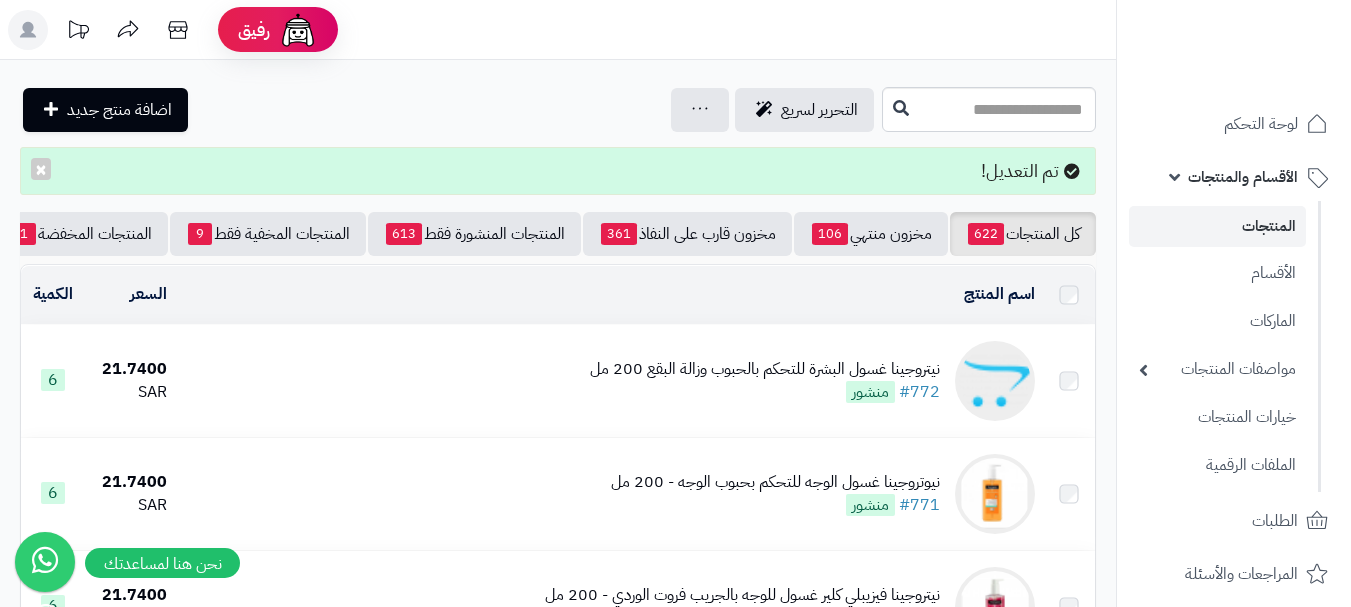 scroll, scrollTop: 0, scrollLeft: 0, axis: both 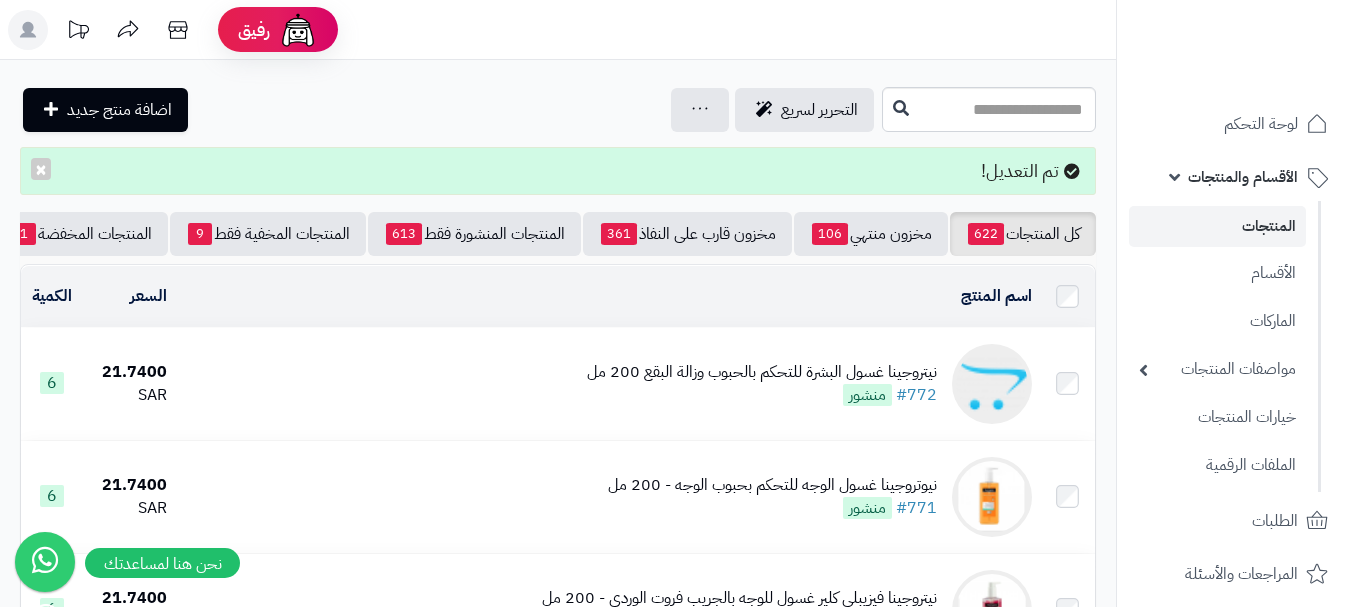 click on "نيتروجينا غسول البشرة للتحكم بالحبوب وزالة البقع 200 مل" at bounding box center (762, 372) 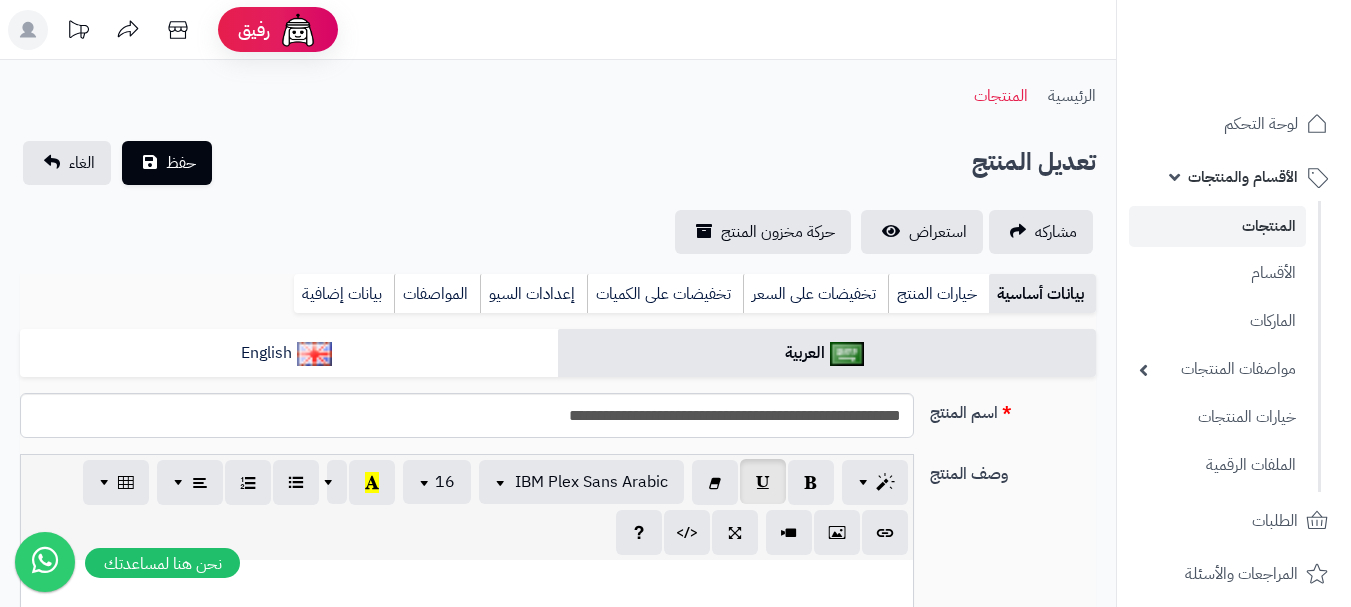 scroll, scrollTop: 0, scrollLeft: 0, axis: both 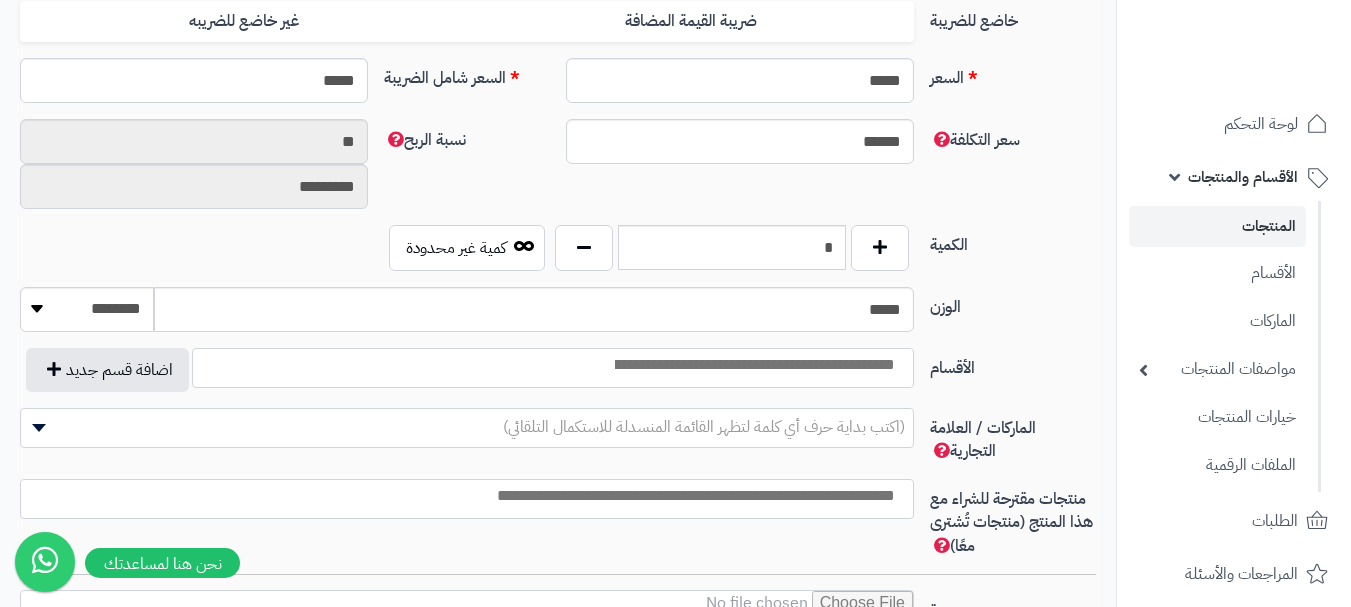 click at bounding box center (753, 365) 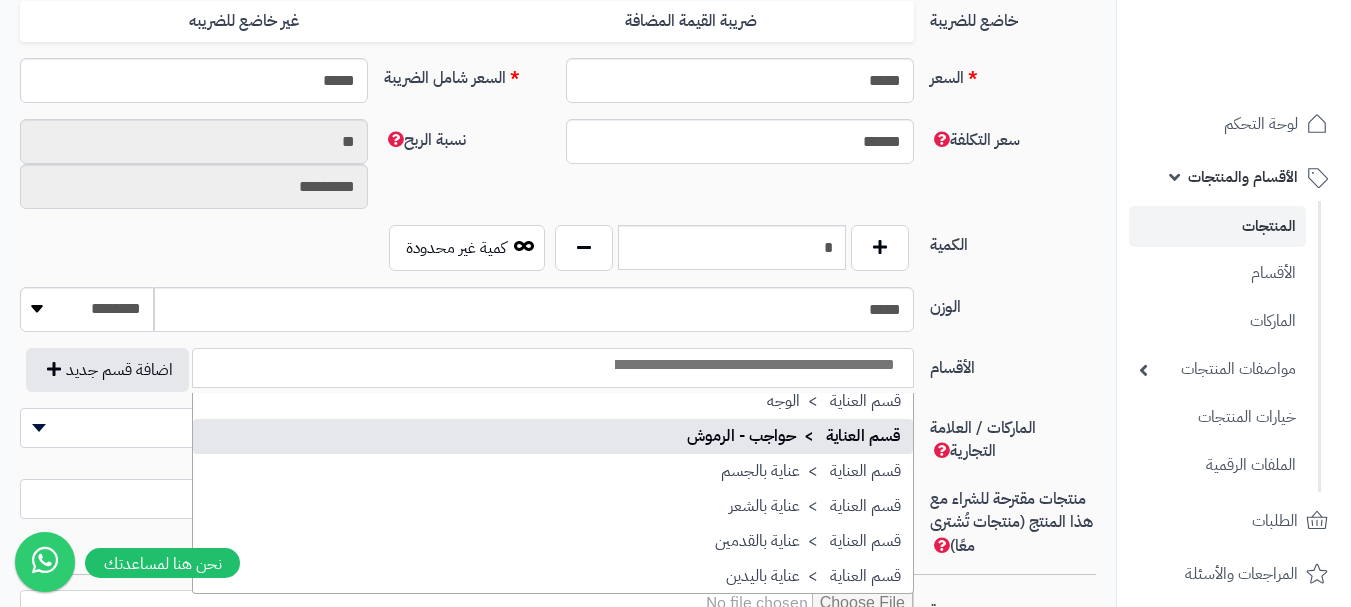 scroll, scrollTop: 1686, scrollLeft: 0, axis: vertical 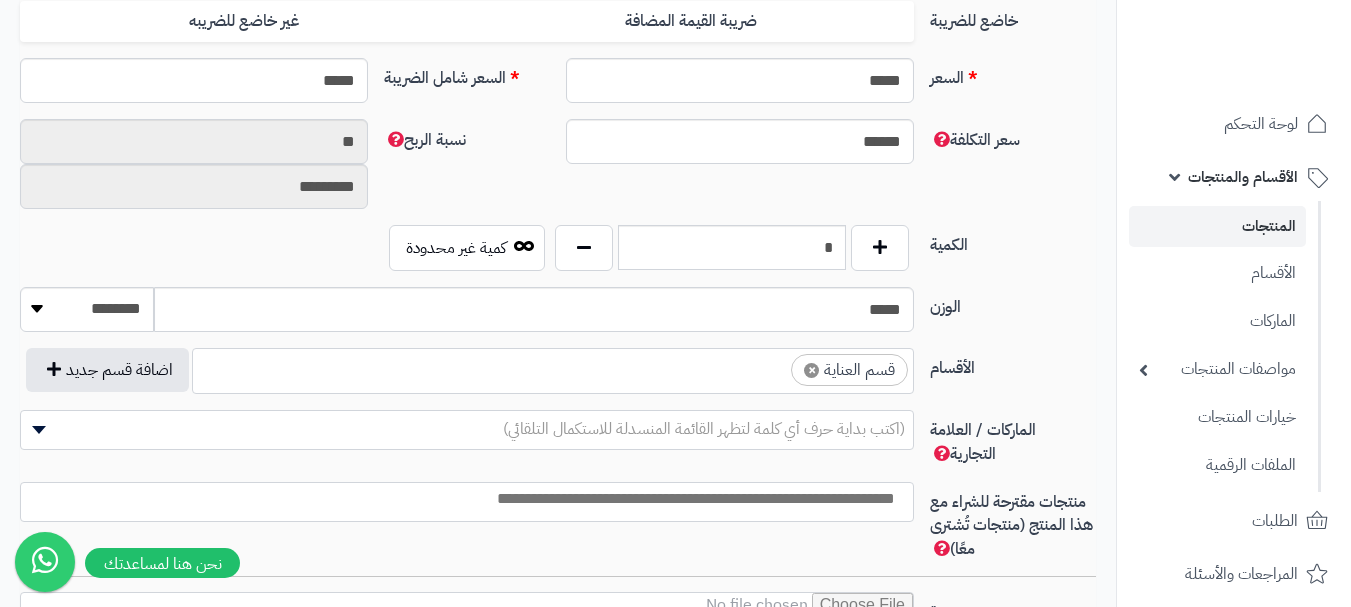 select on "**" 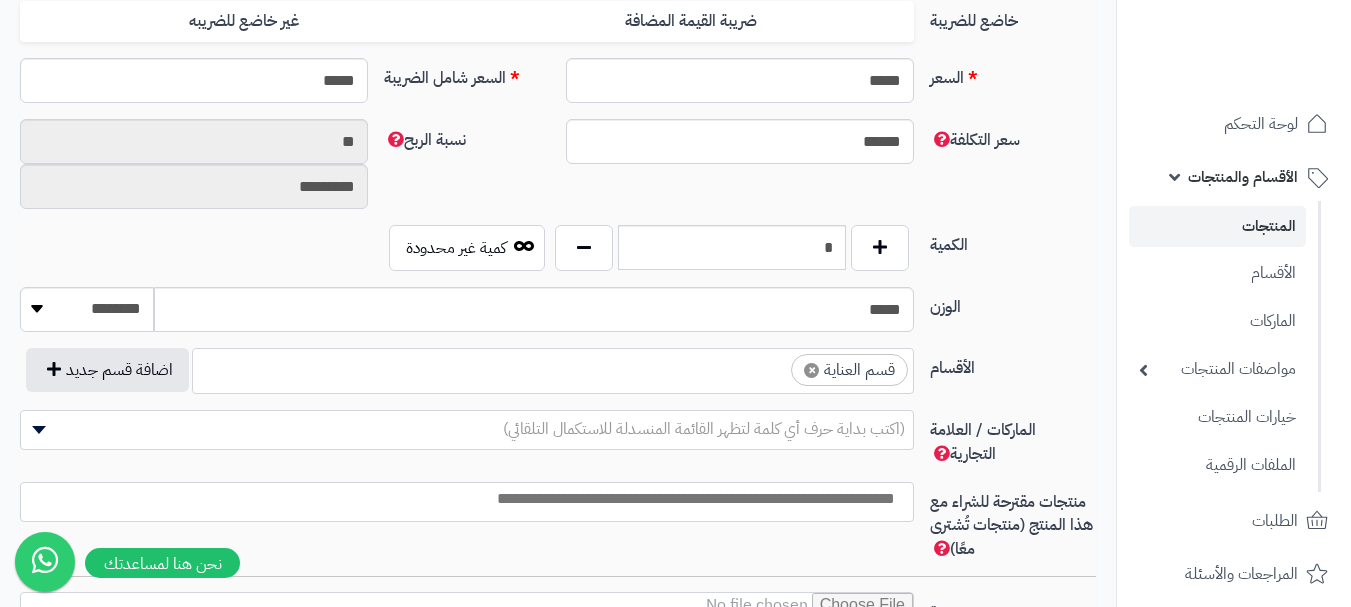 scroll, scrollTop: 1250, scrollLeft: 0, axis: vertical 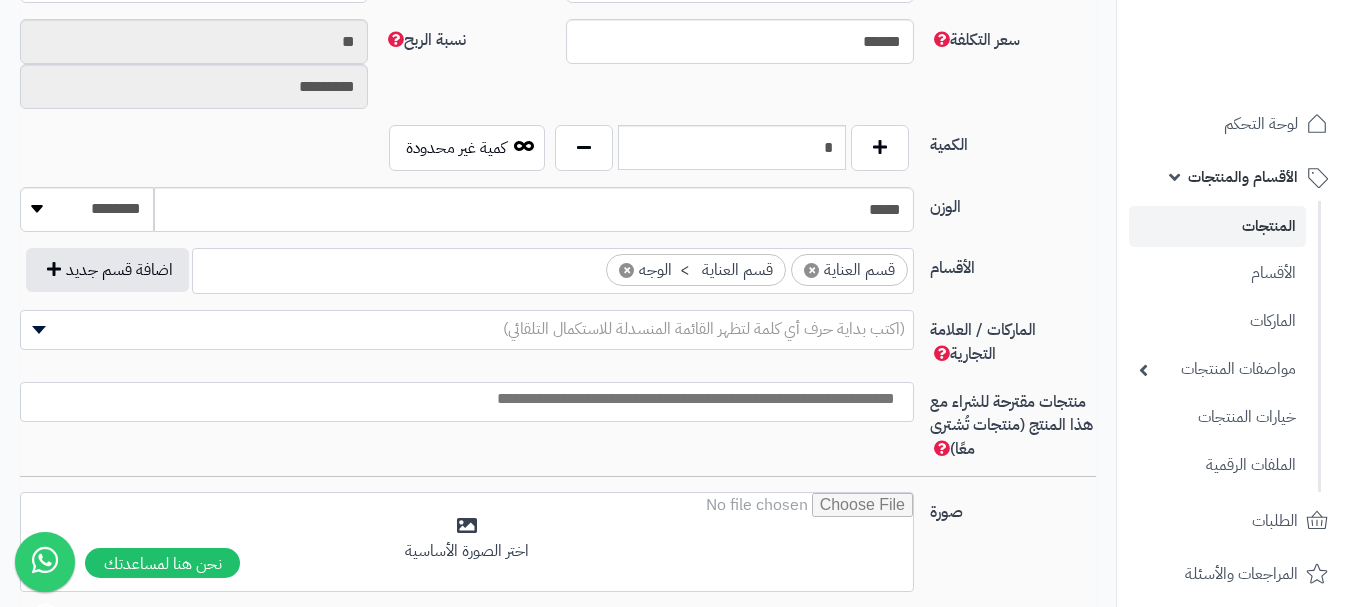 click at bounding box center [462, 399] 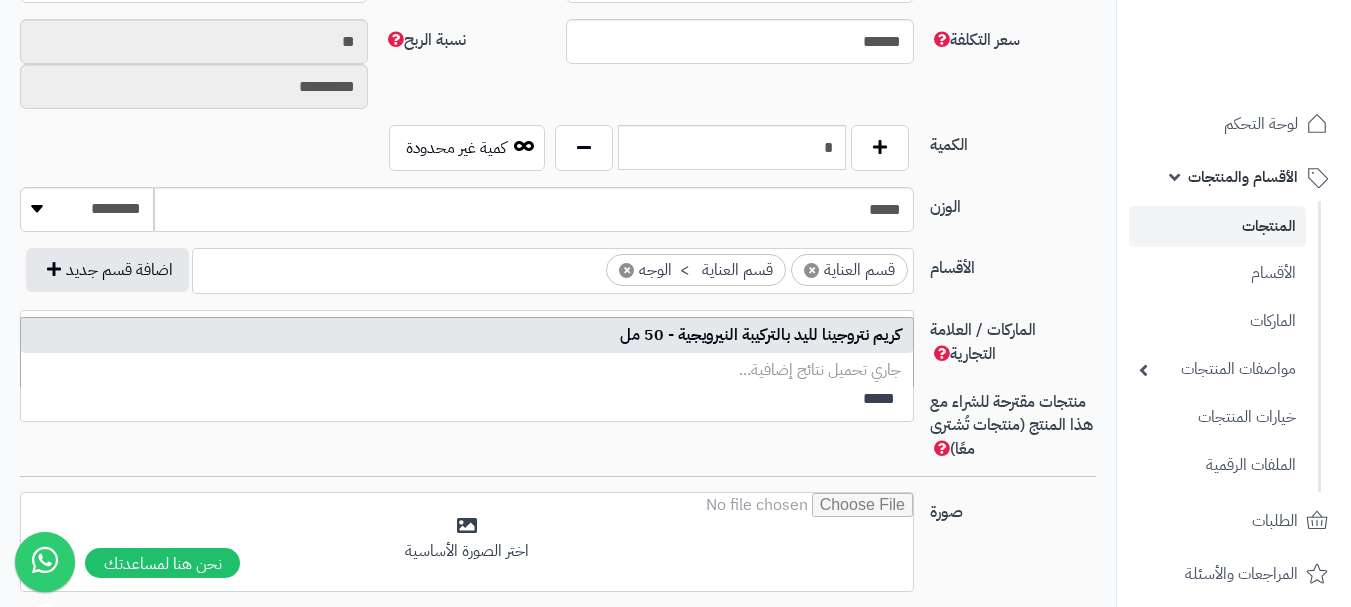 type on "*****" 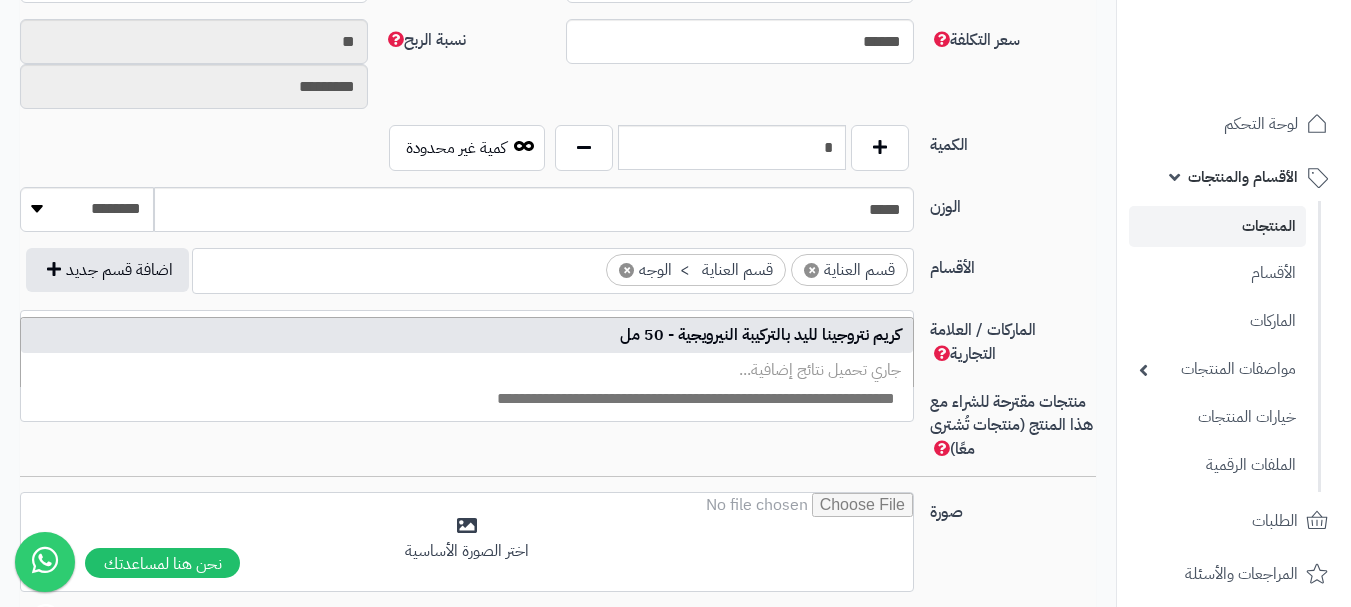 scroll, scrollTop: 0, scrollLeft: 0, axis: both 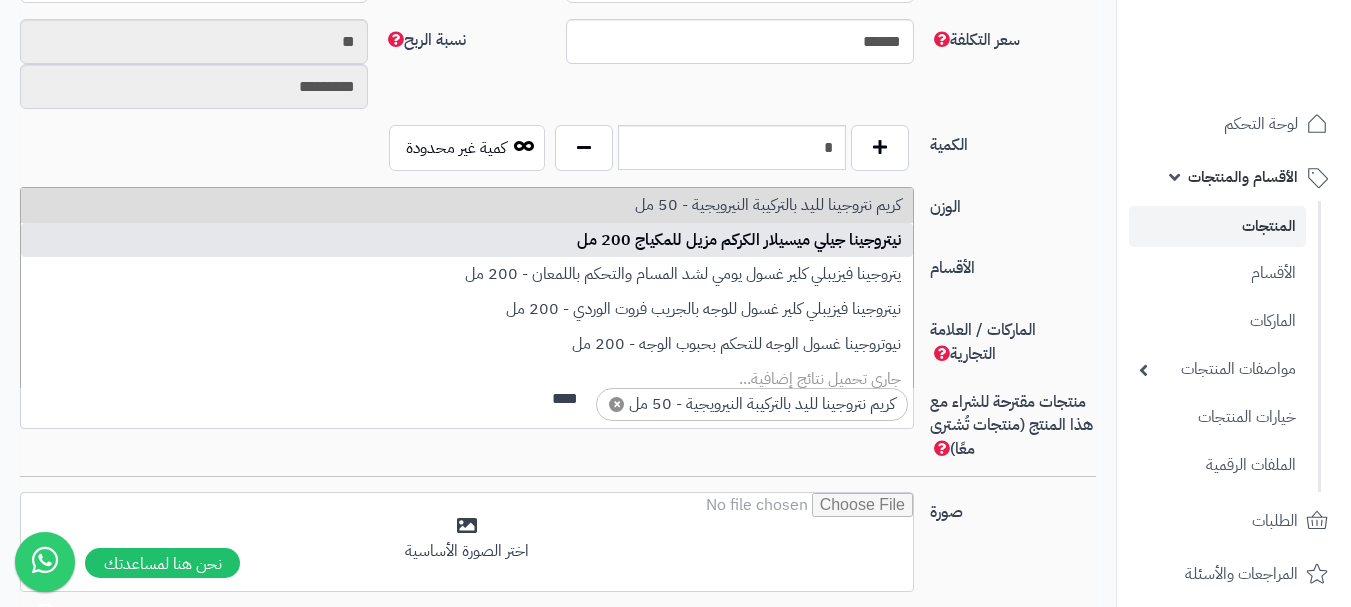 type on "****" 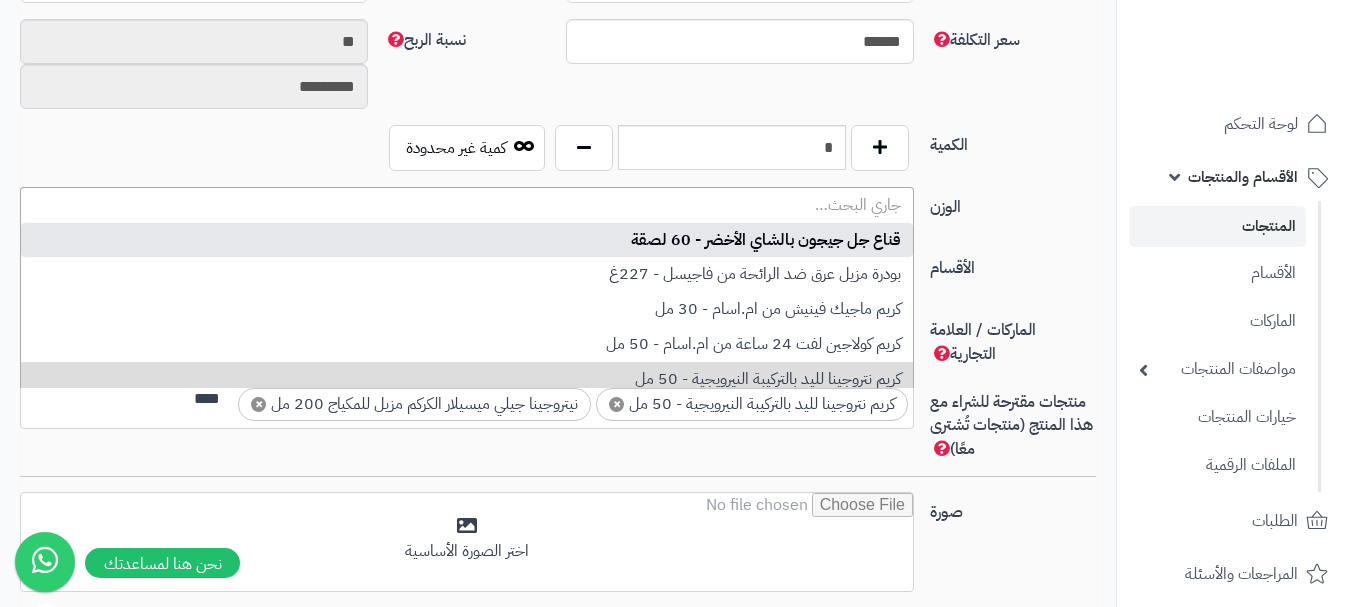 scroll, scrollTop: 0, scrollLeft: 0, axis: both 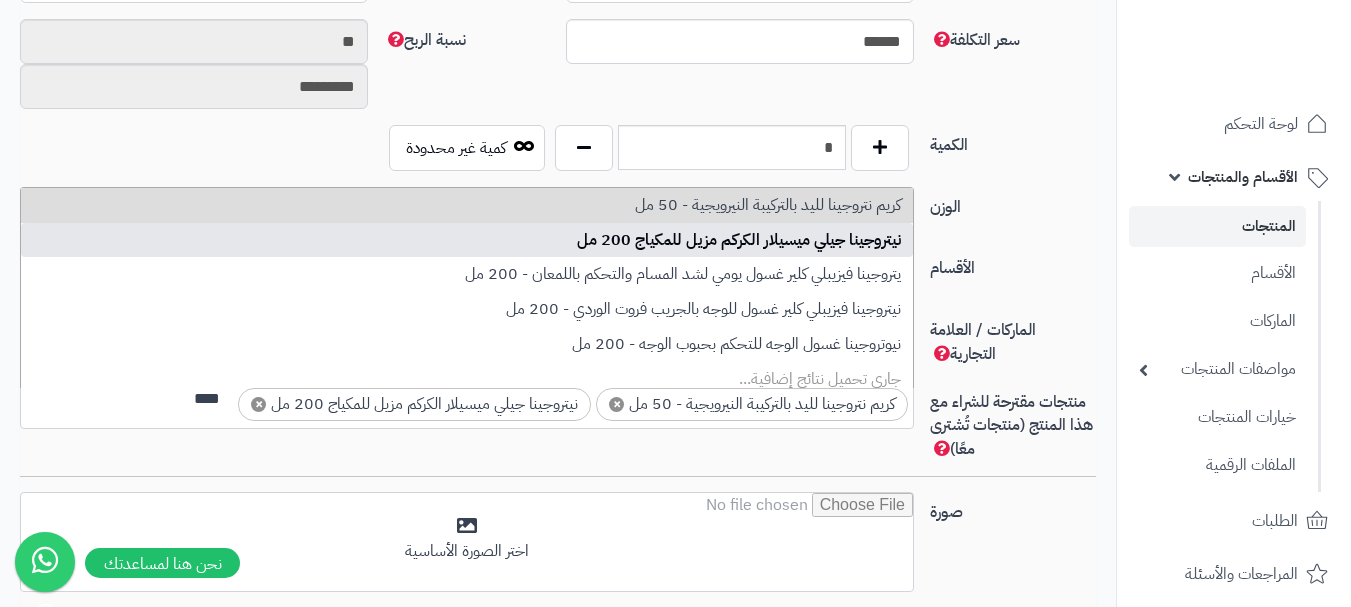 type on "****" 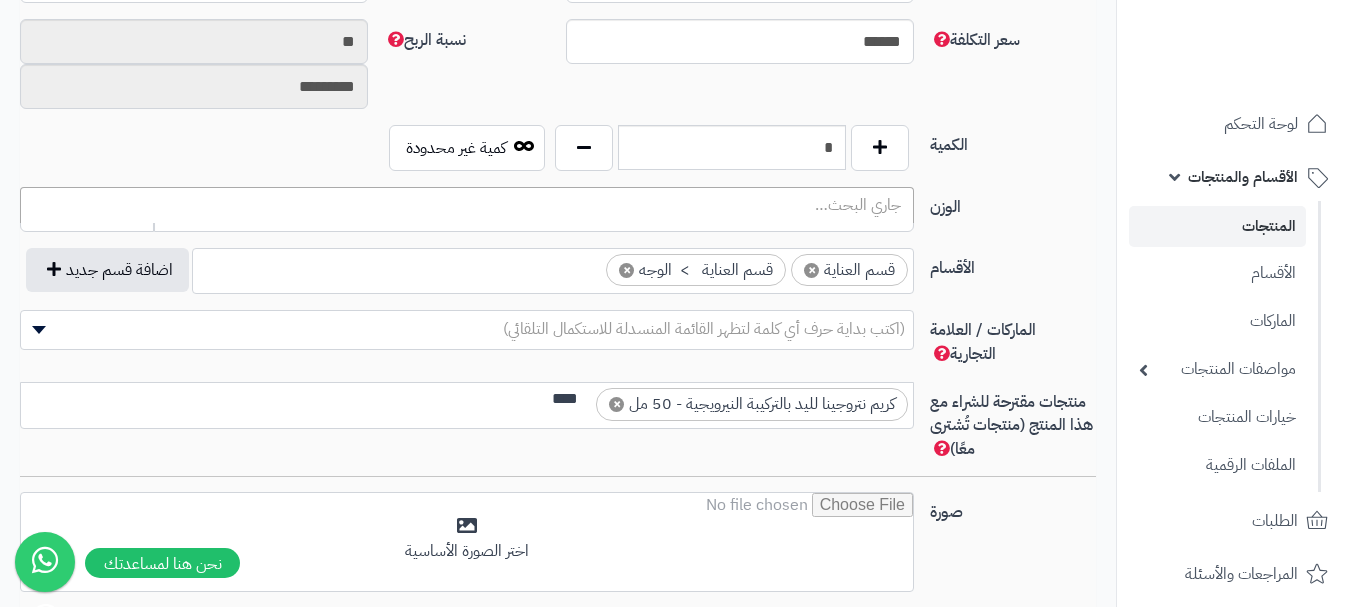 scroll, scrollTop: 0, scrollLeft: 0, axis: both 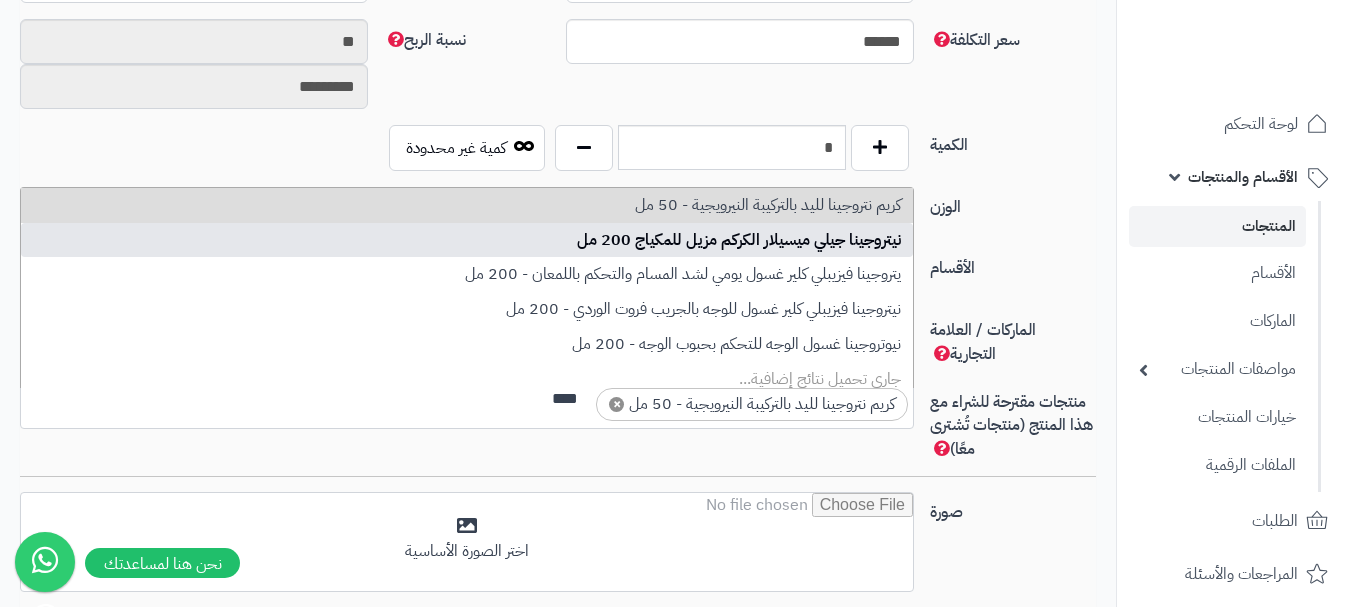 type on "****" 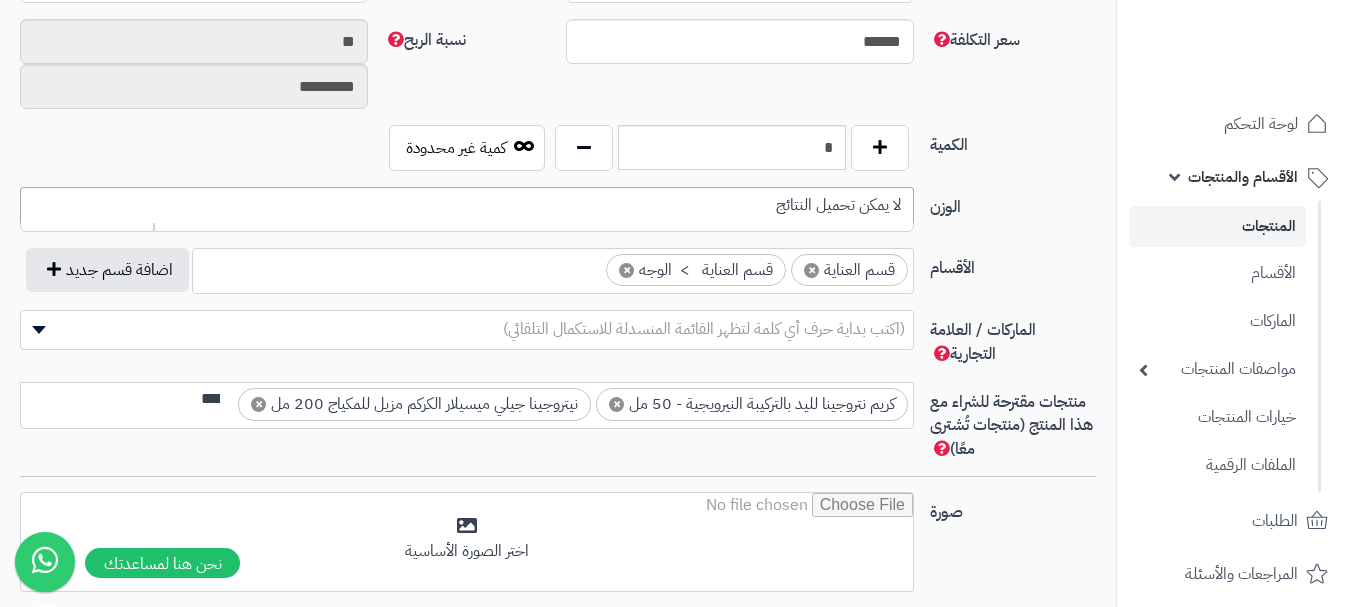 scroll, scrollTop: 0, scrollLeft: 0, axis: both 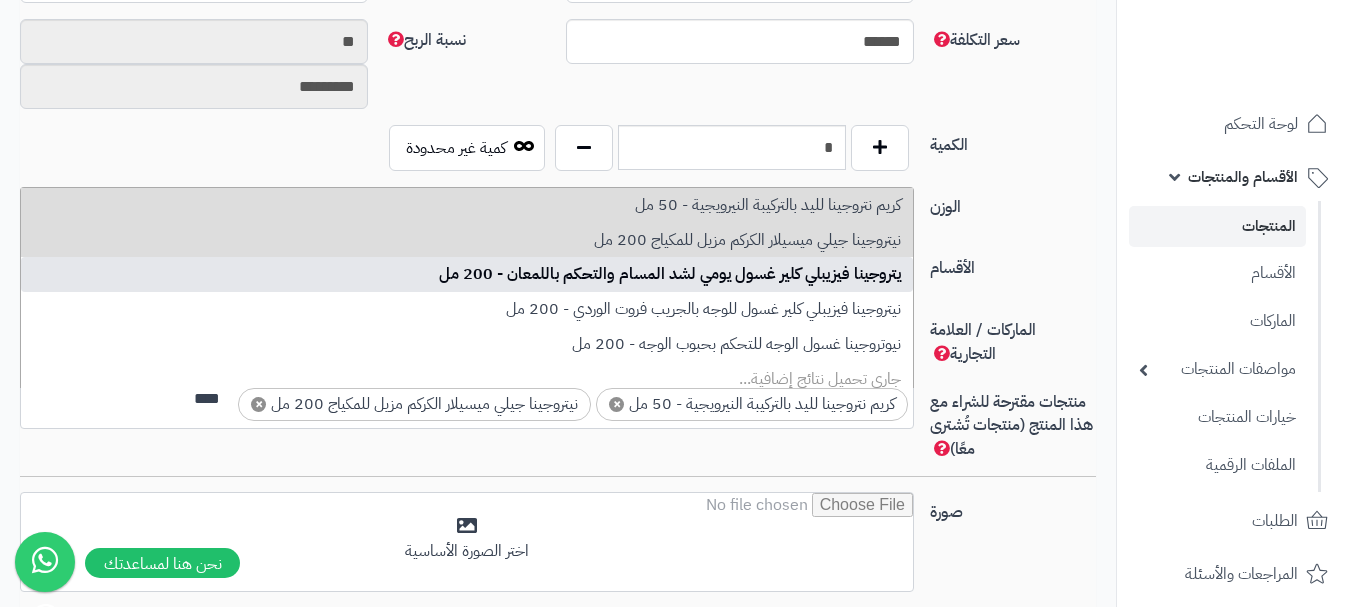 type on "****" 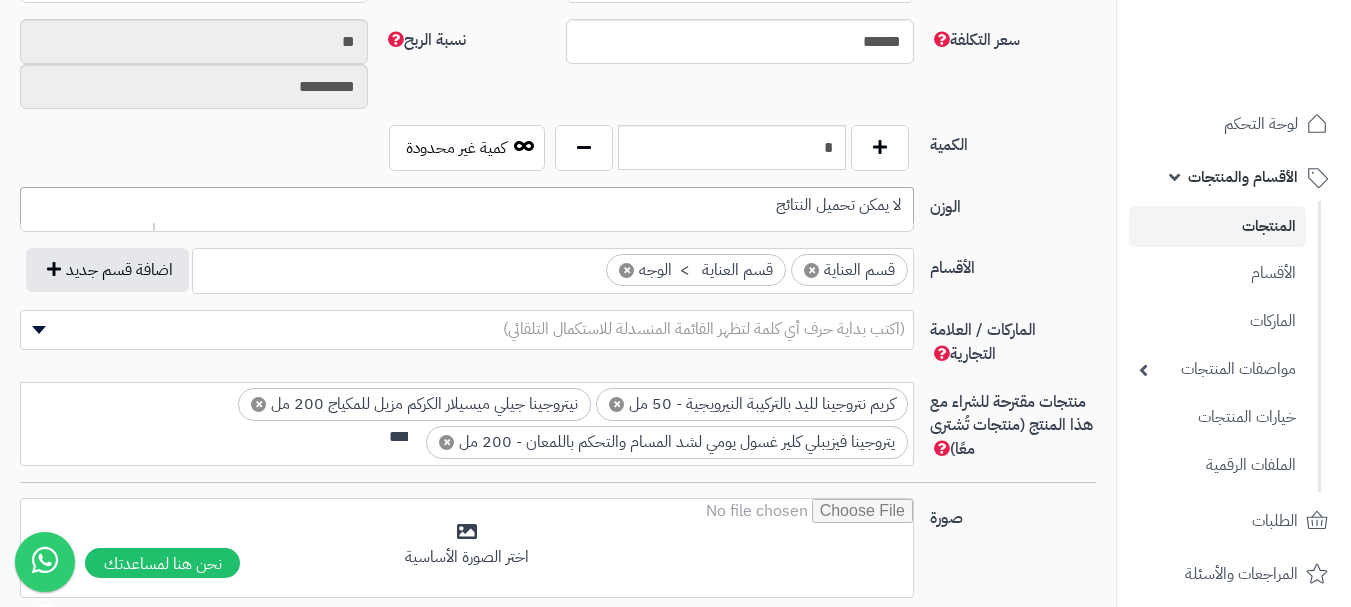 scroll, scrollTop: 0, scrollLeft: 0, axis: both 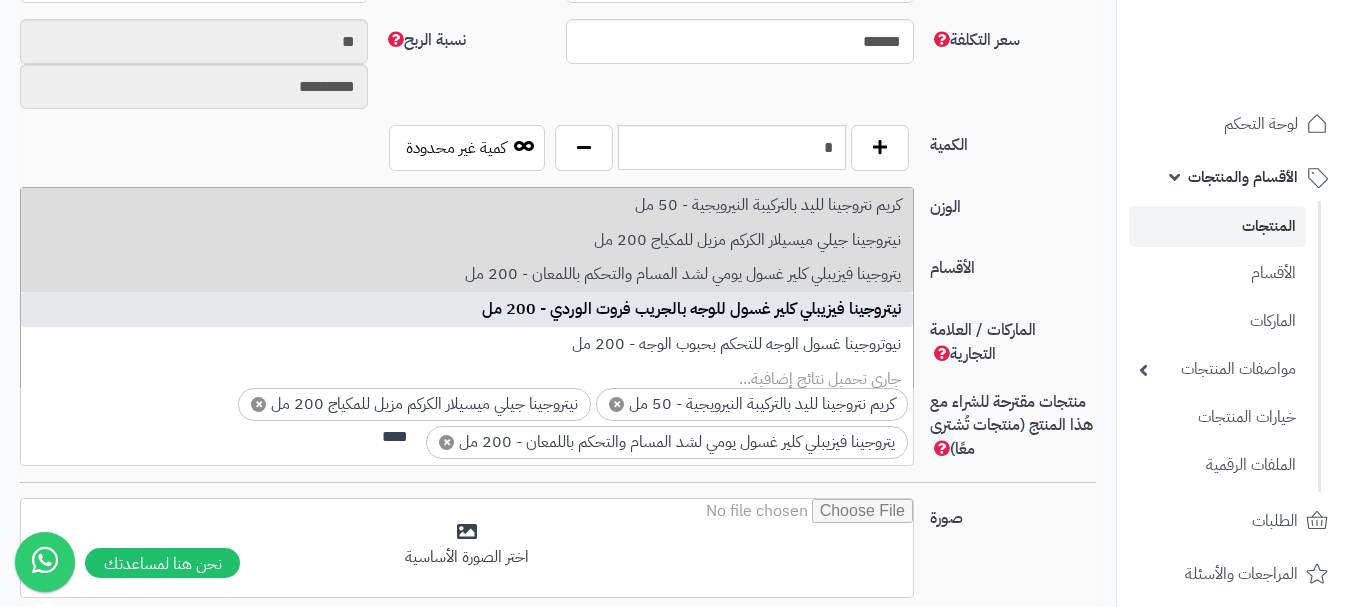 type on "****" 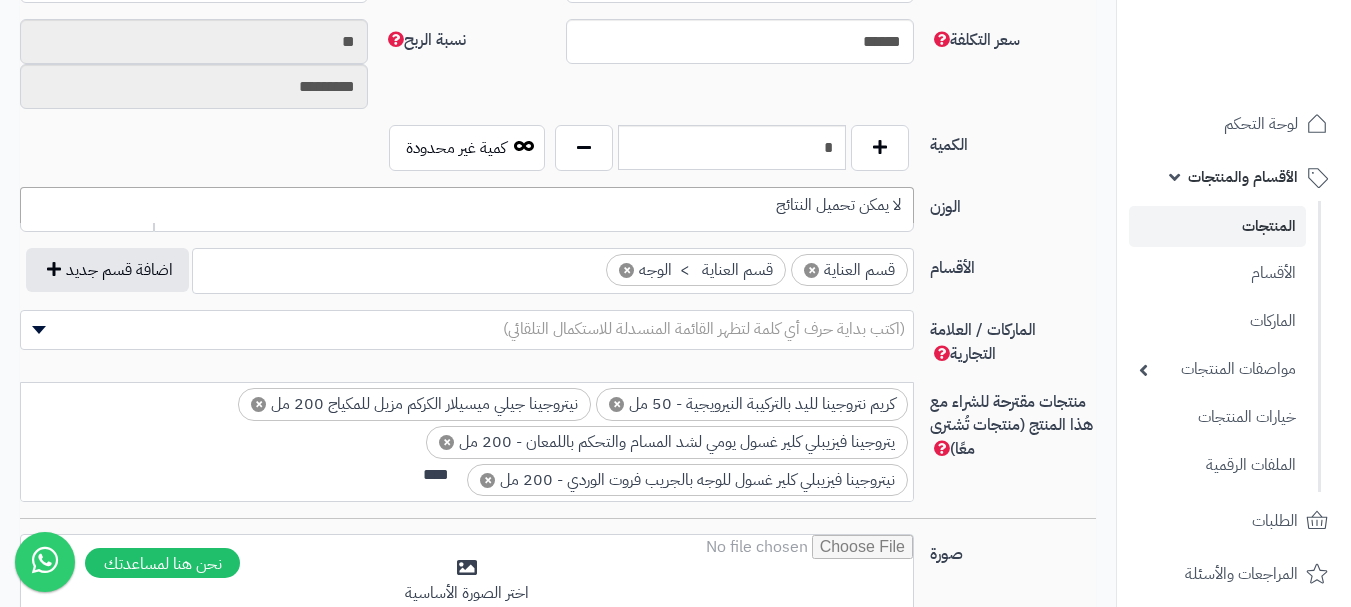 scroll, scrollTop: 0, scrollLeft: 0, axis: both 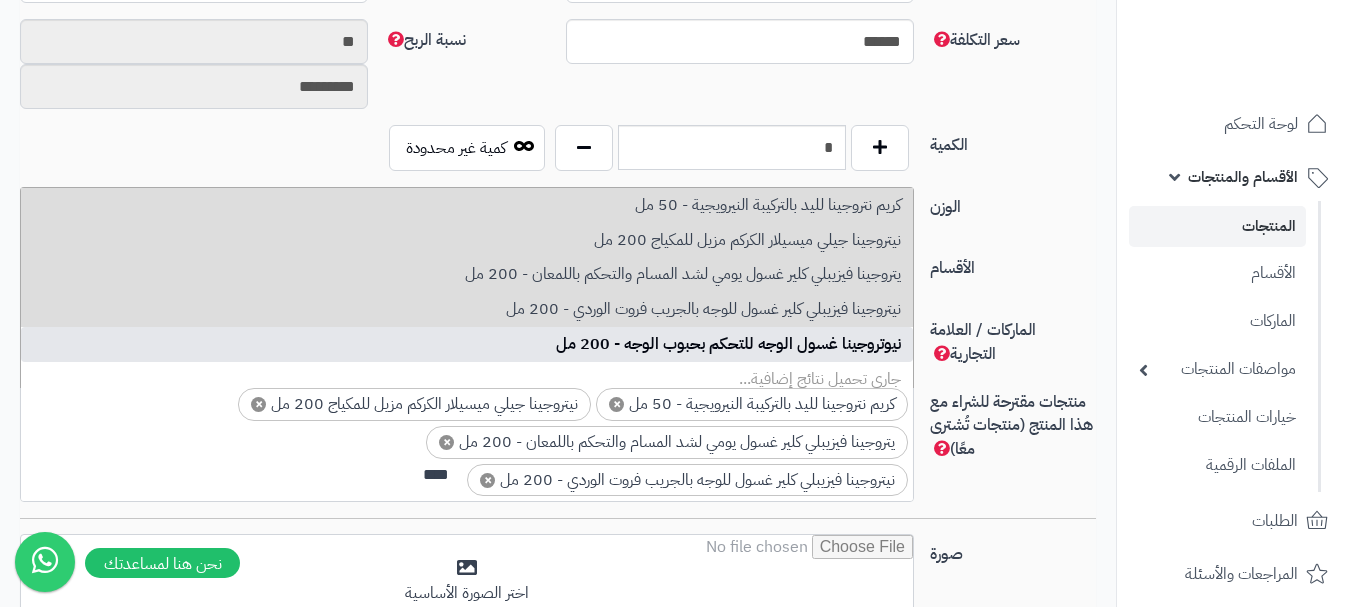 type on "****" 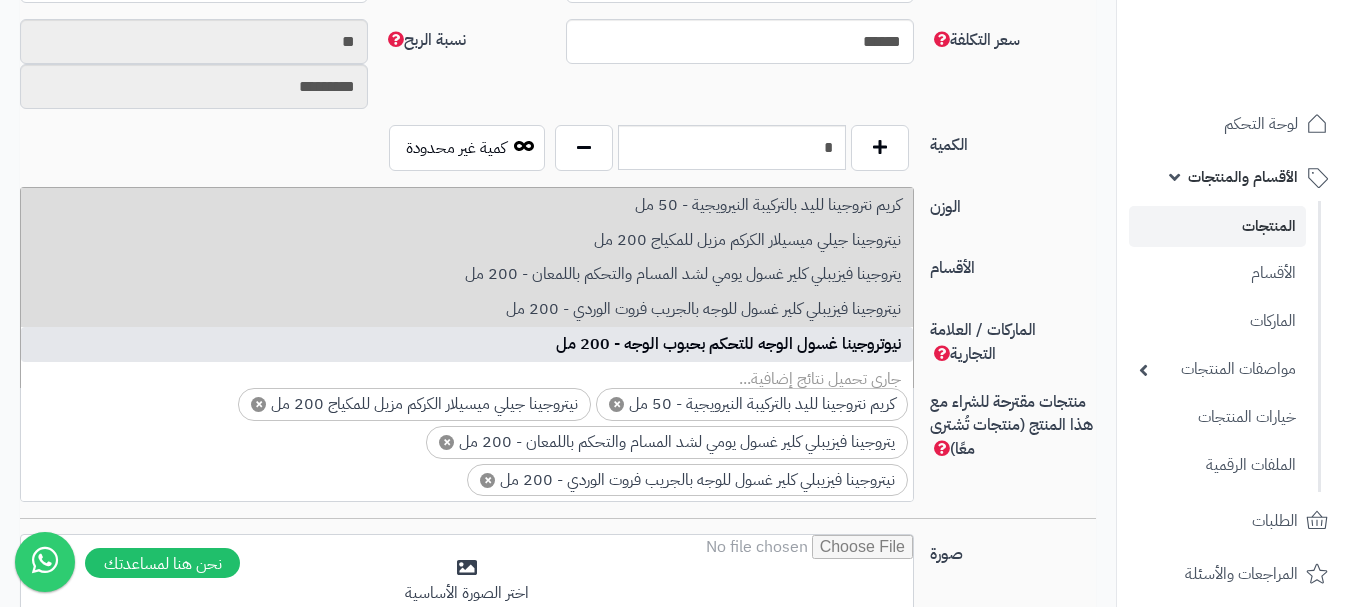 scroll, scrollTop: 30, scrollLeft: 0, axis: vertical 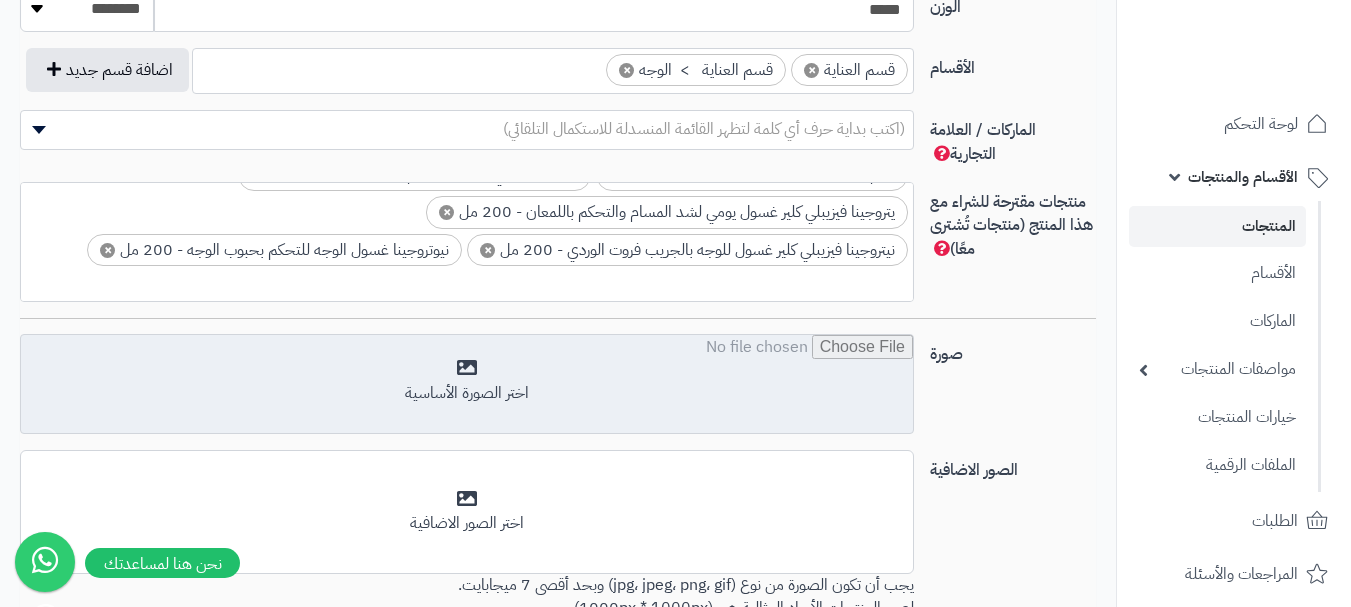 click at bounding box center (467, 385) 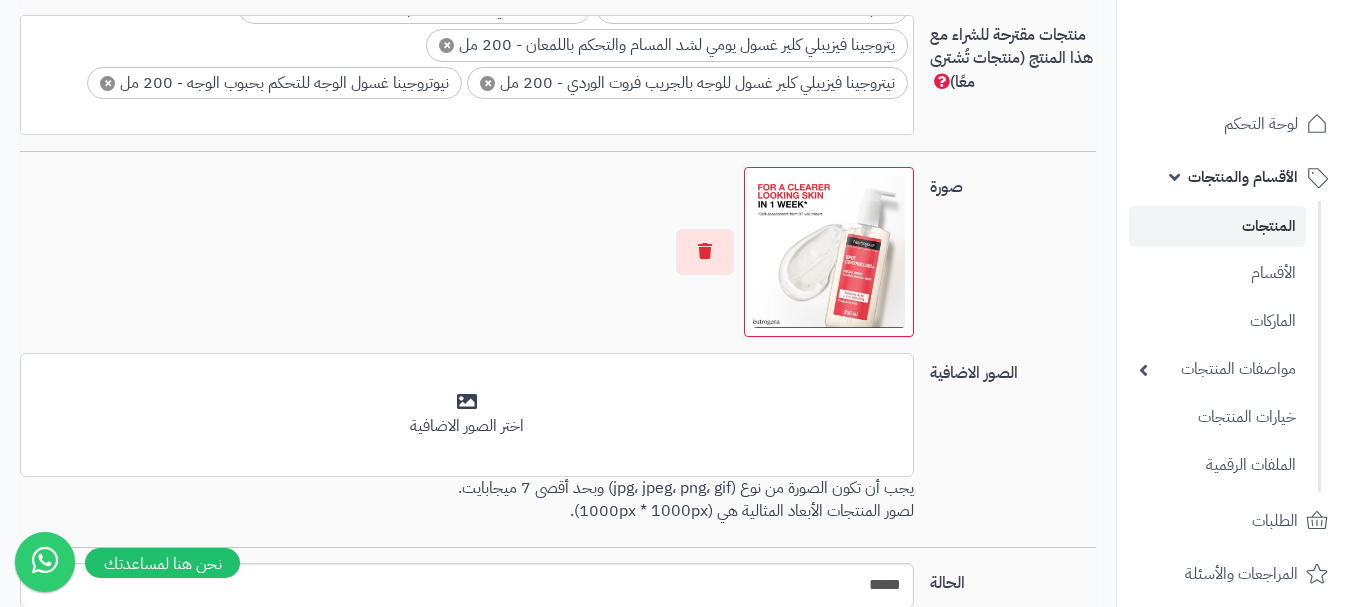 scroll, scrollTop: 1500, scrollLeft: 0, axis: vertical 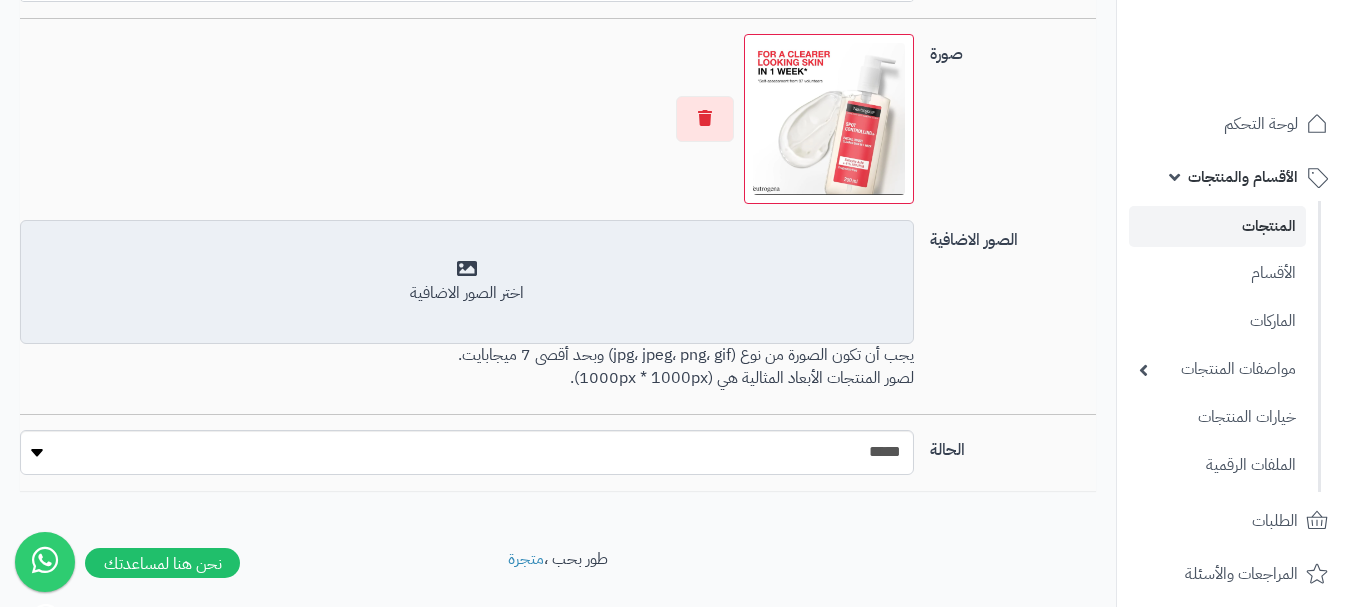 click on "أضف الصور الاضافية
اختر الصور الاضافية" at bounding box center [467, 282] 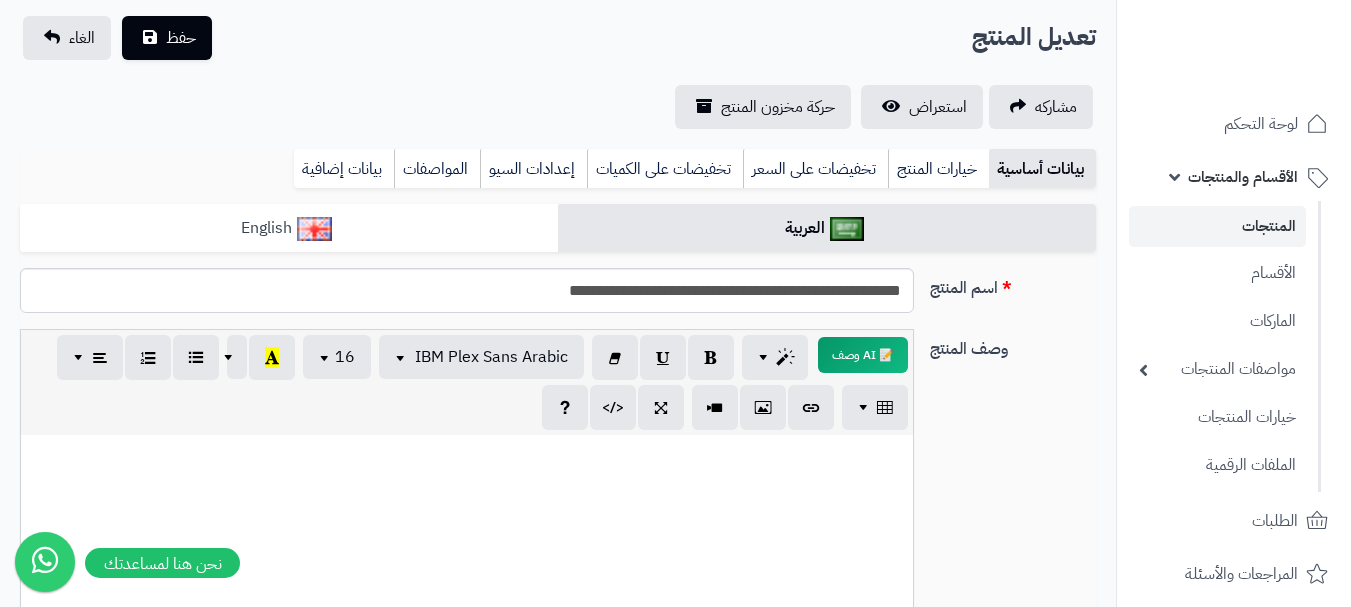 scroll, scrollTop: 0, scrollLeft: 0, axis: both 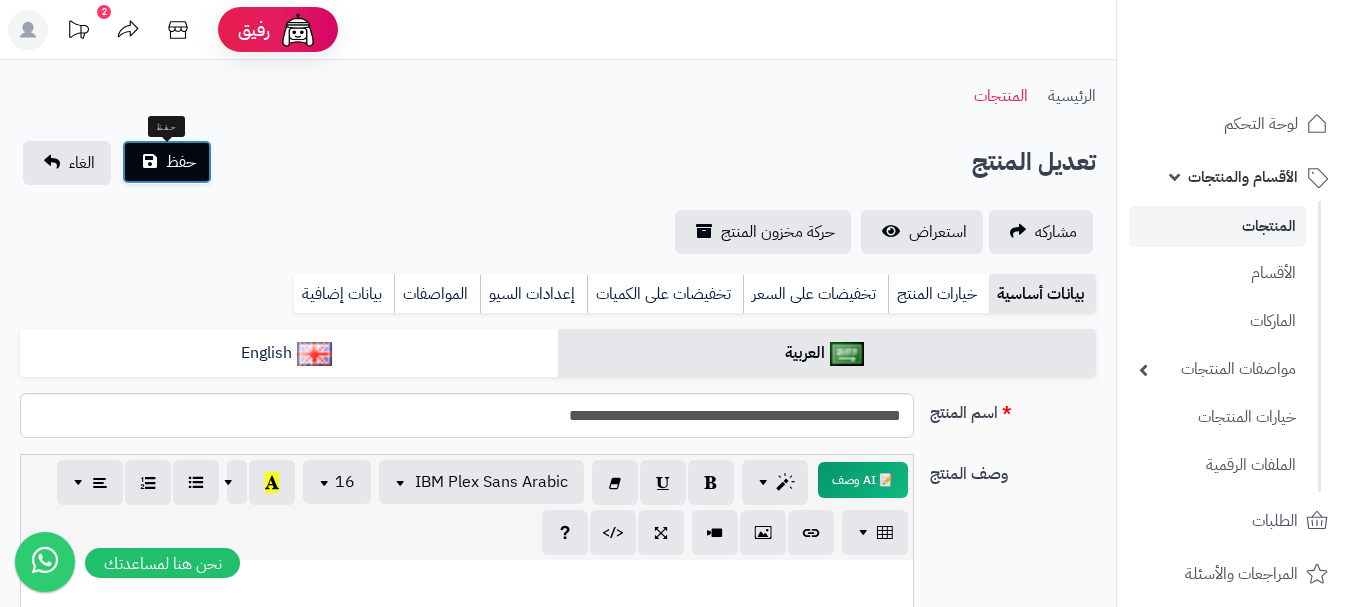click on "حفظ" at bounding box center (181, 162) 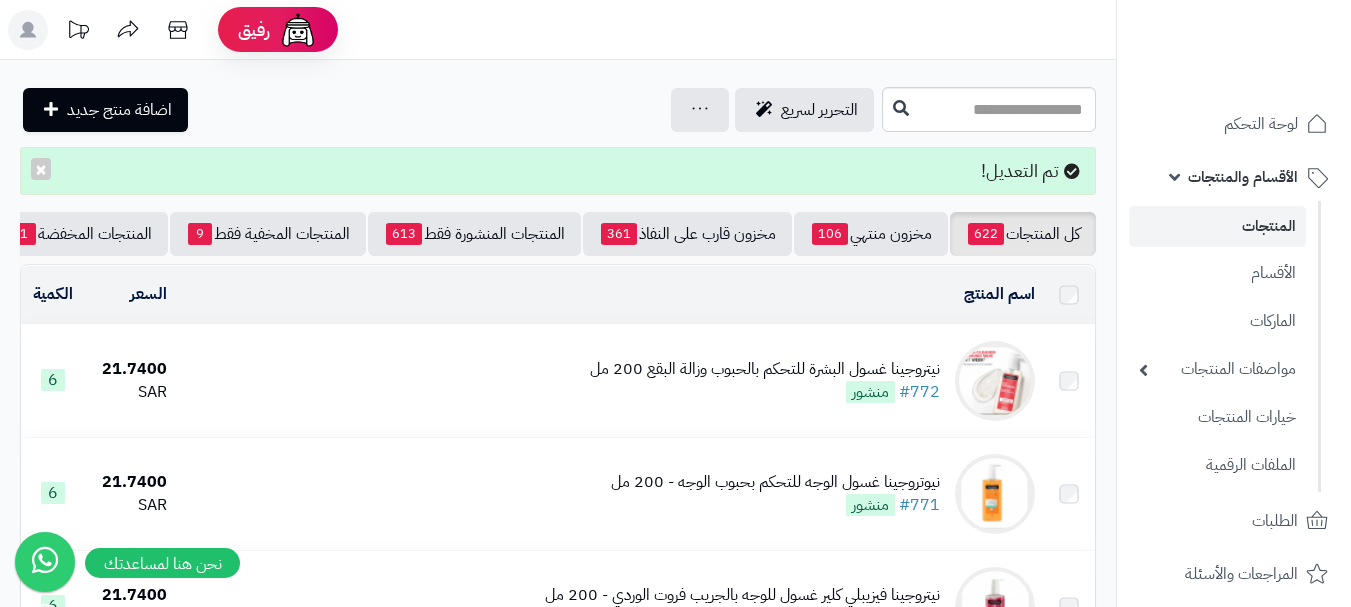 scroll, scrollTop: 0, scrollLeft: 0, axis: both 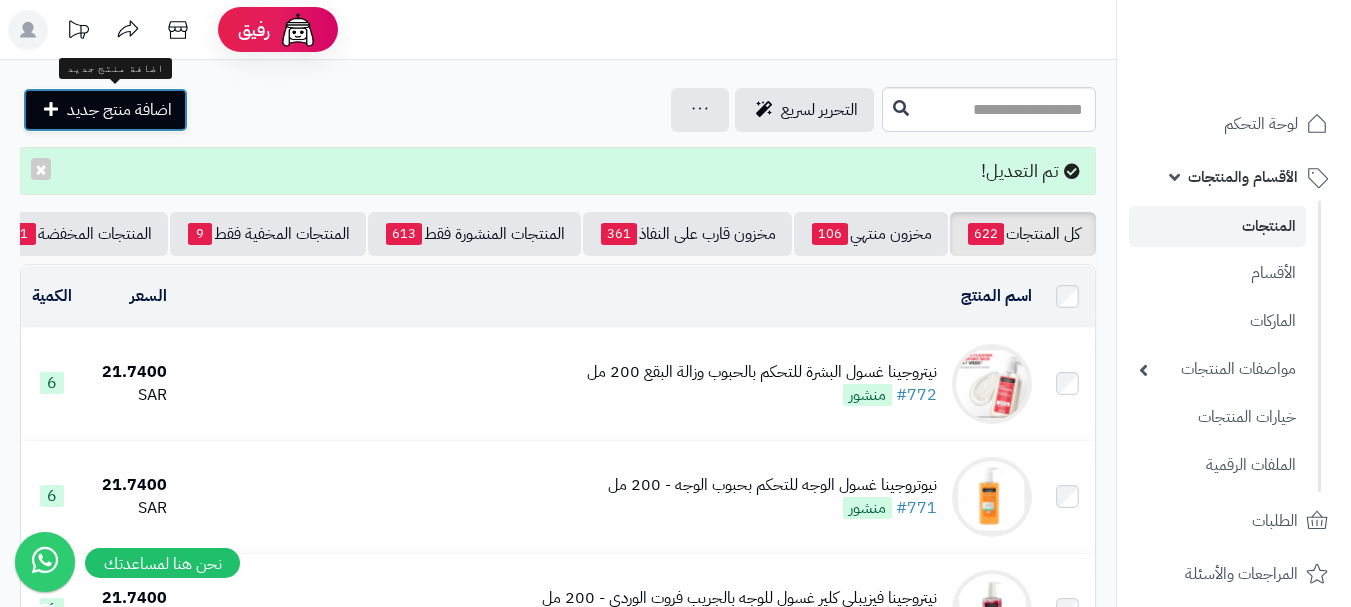 click on "اضافة منتج جديد" at bounding box center (119, 110) 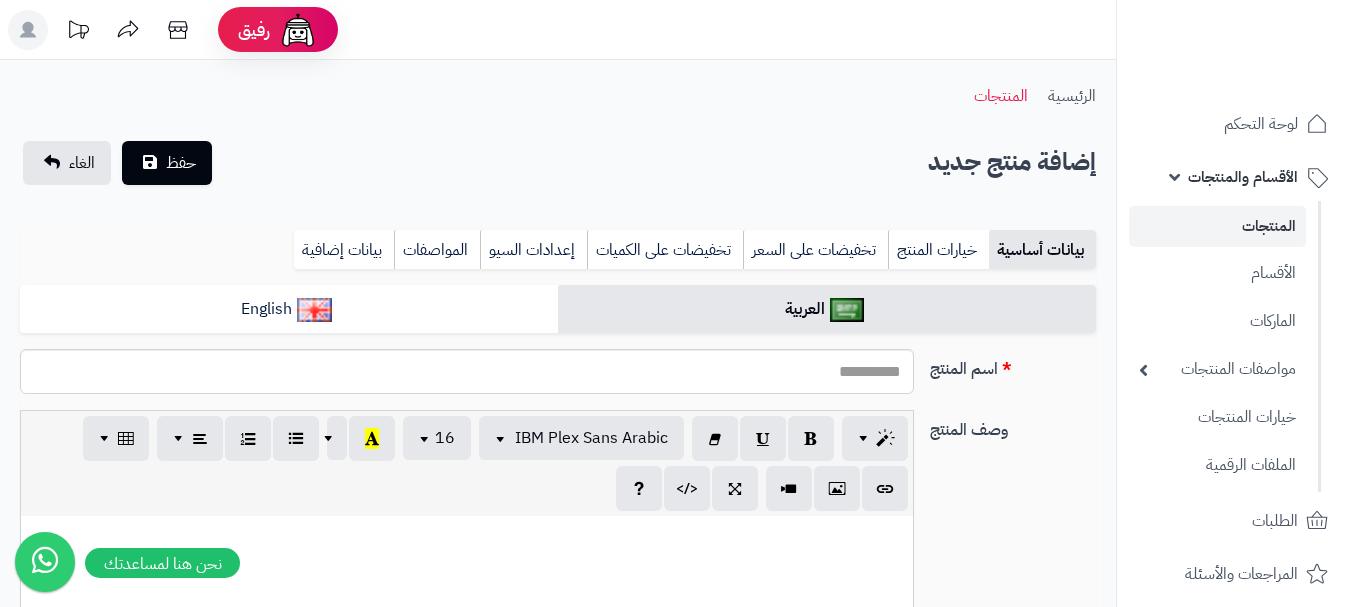 select 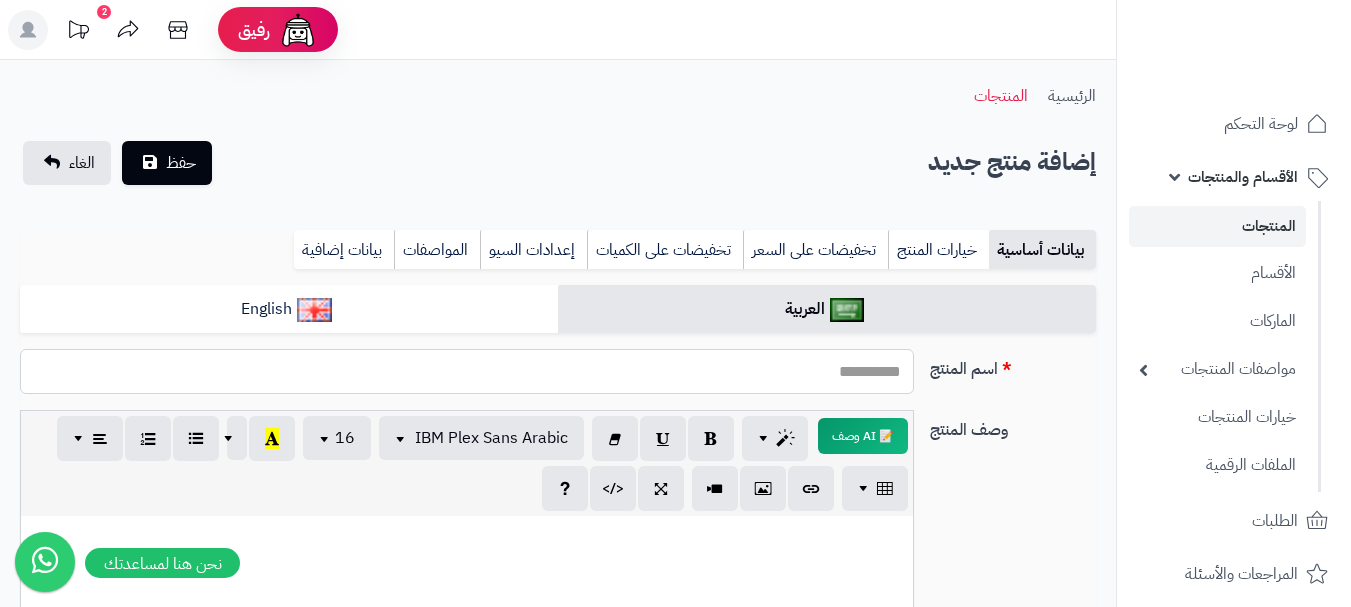 click on "اسم المنتج" at bounding box center [467, 371] 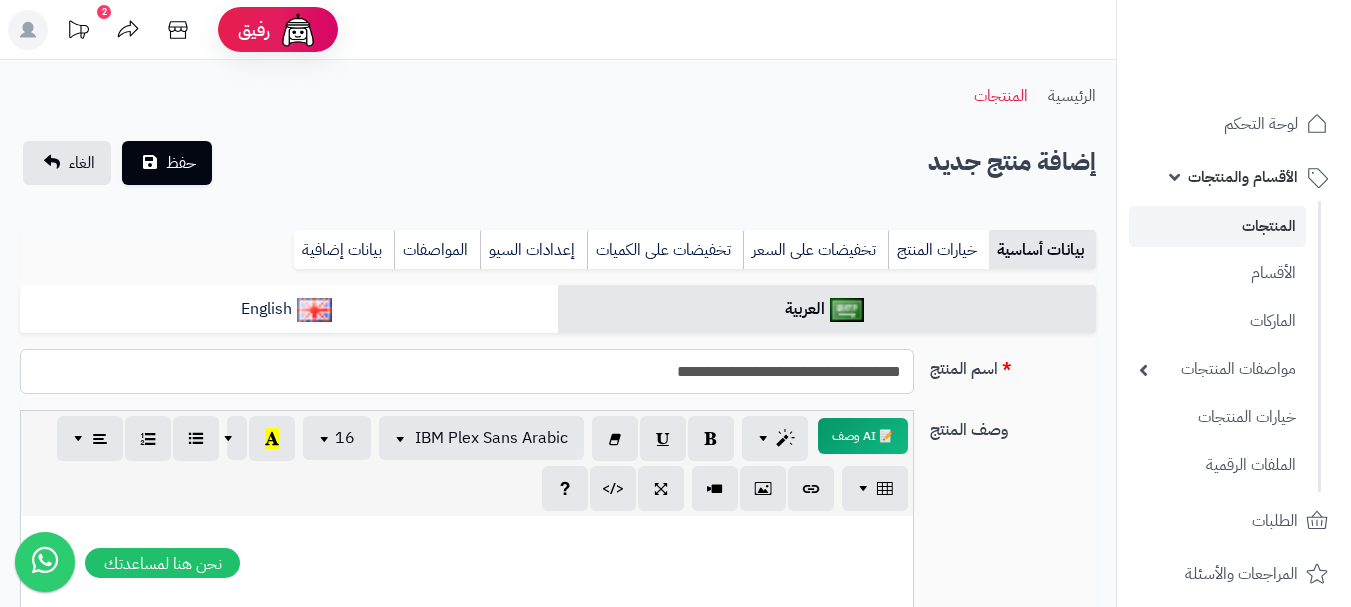 drag, startPoint x: 907, startPoint y: 378, endPoint x: 708, endPoint y: 379, distance: 199.00252 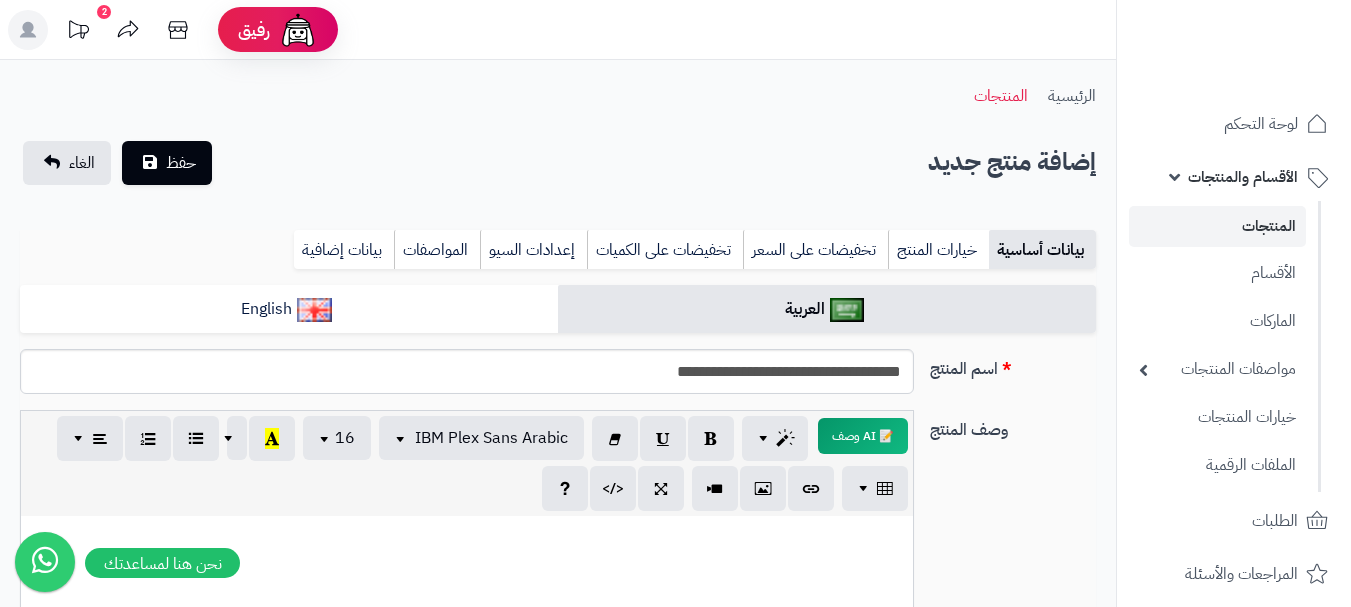 drag, startPoint x: 1003, startPoint y: 500, endPoint x: 805, endPoint y: 382, distance: 230.49512 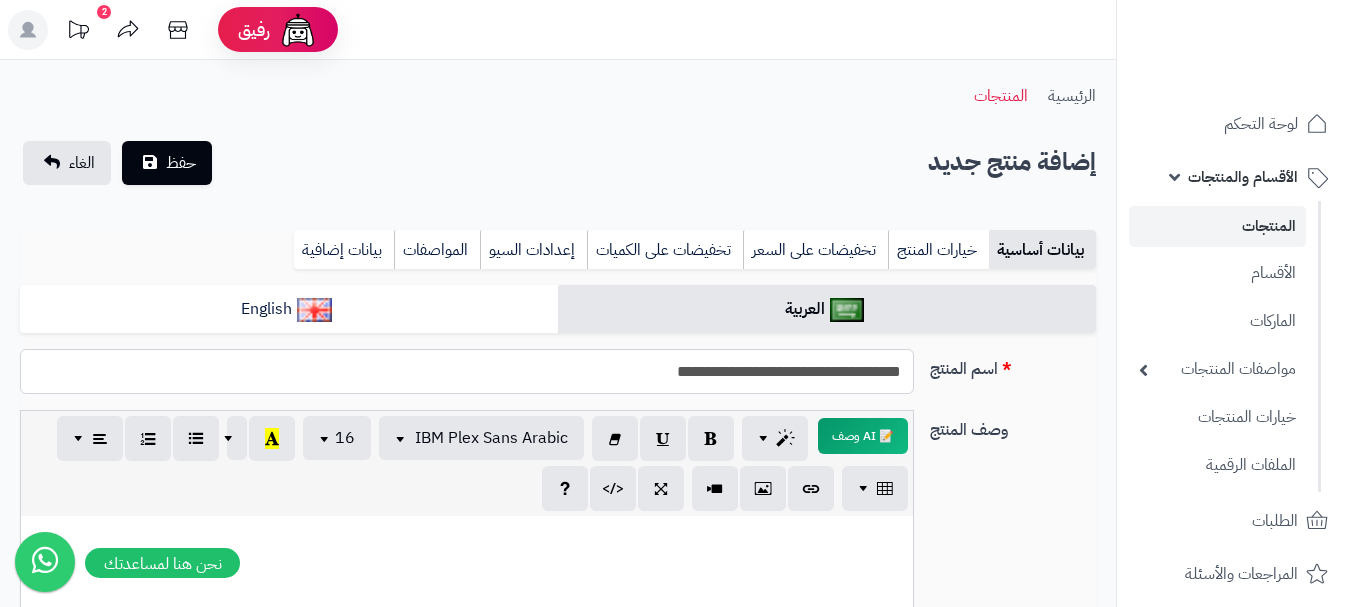 drag, startPoint x: 903, startPoint y: 377, endPoint x: 646, endPoint y: 372, distance: 257.04865 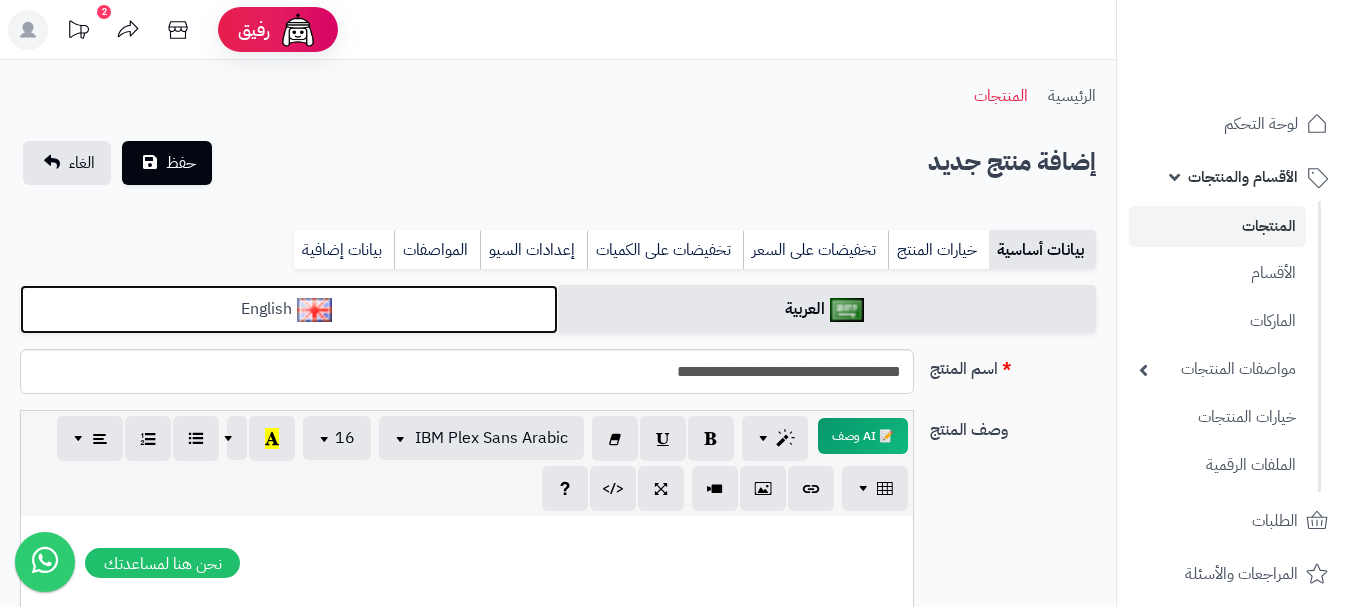 drag, startPoint x: 370, startPoint y: 300, endPoint x: 703, endPoint y: 339, distance: 335.276 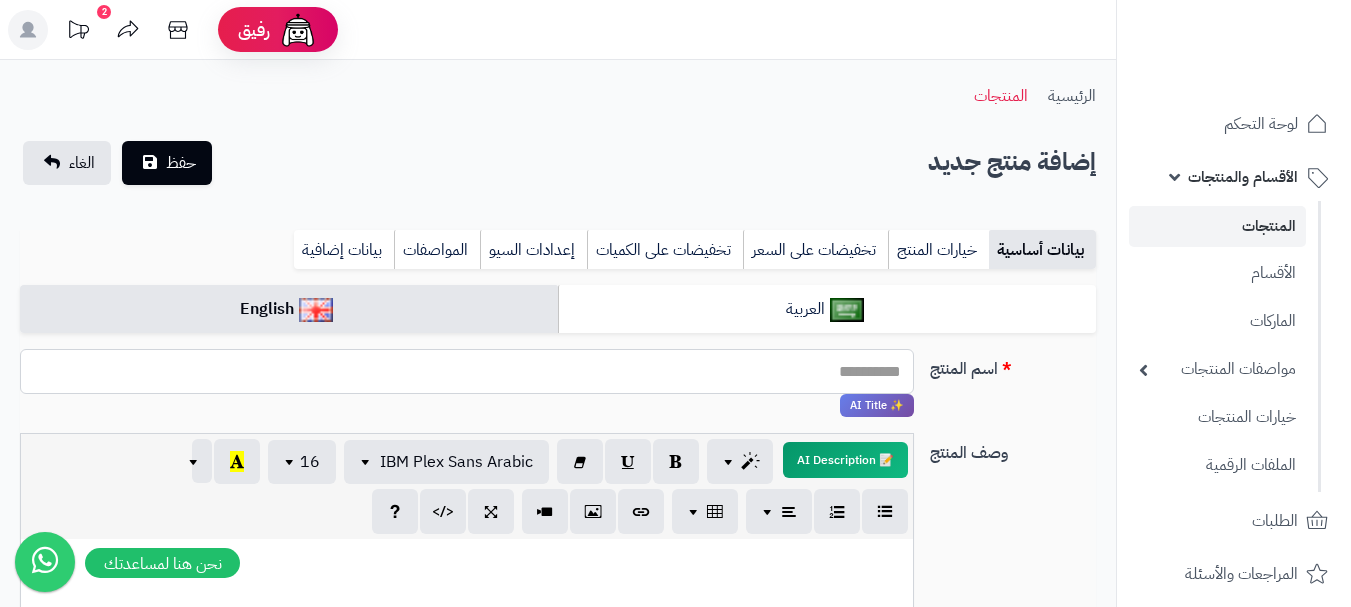 paste on "**********" 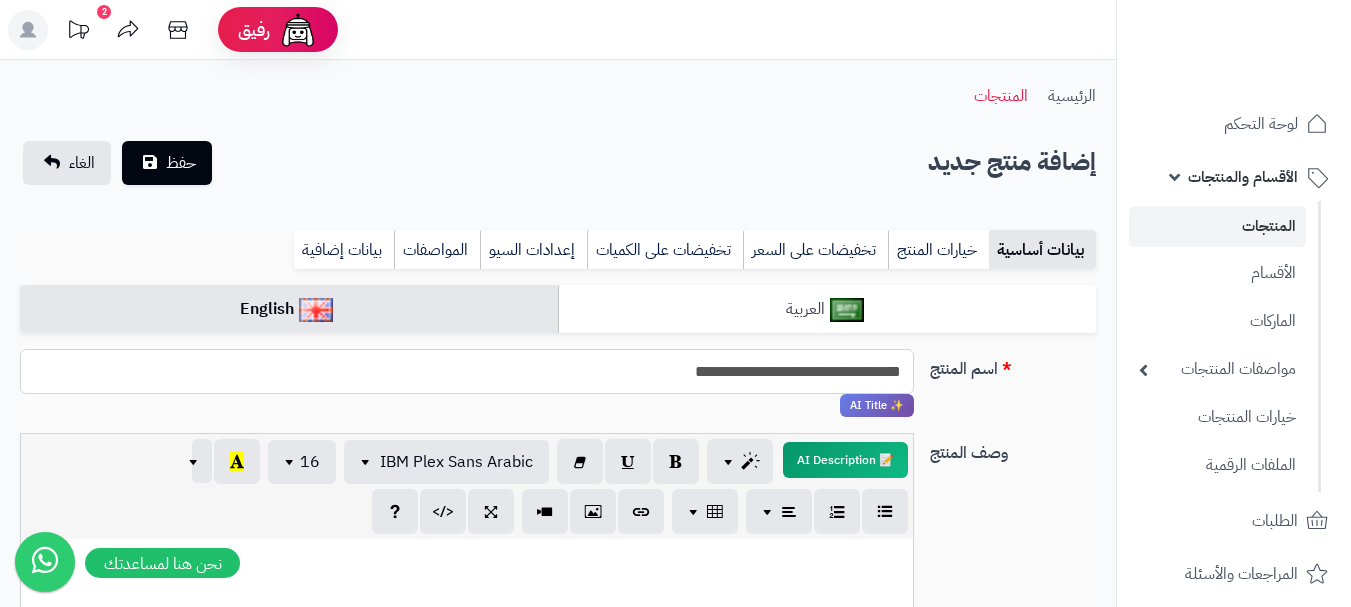 type on "**********" 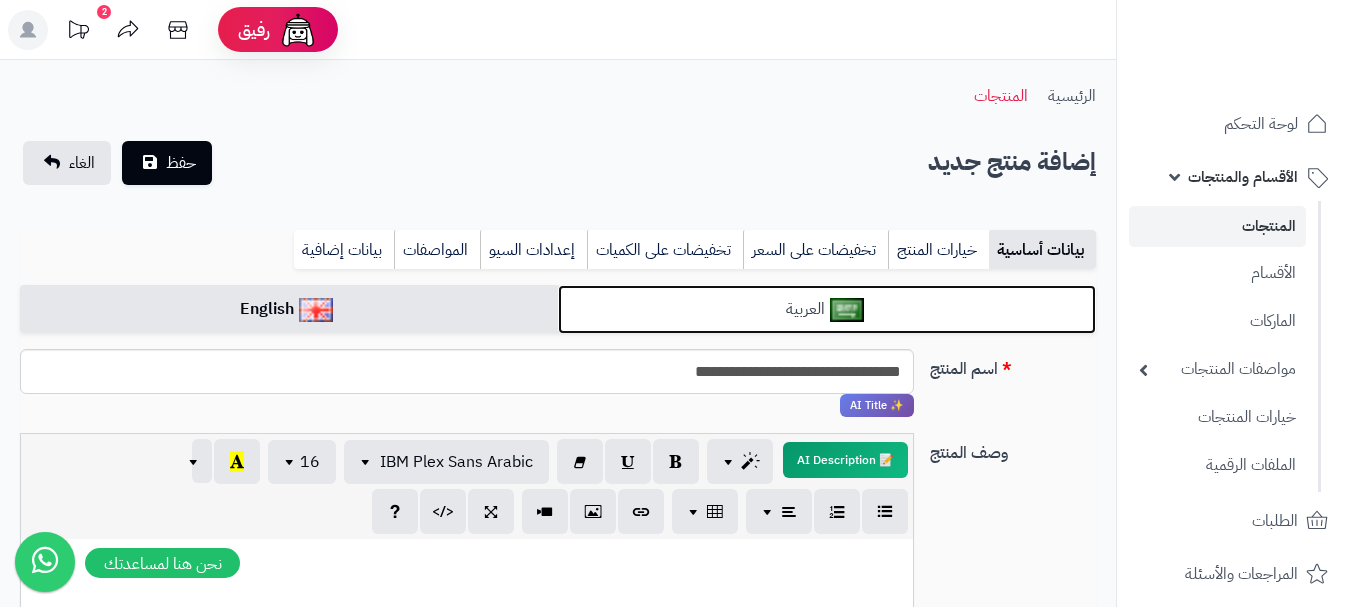 click on "العربية" at bounding box center [827, 309] 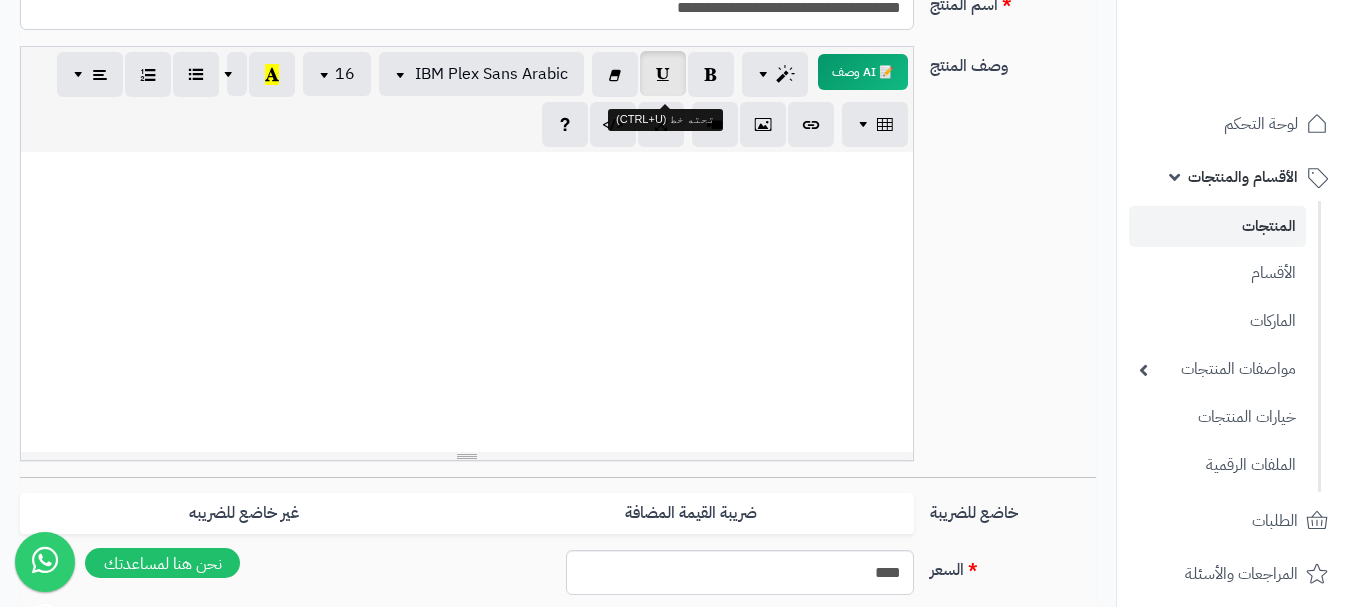 scroll, scrollTop: 600, scrollLeft: 0, axis: vertical 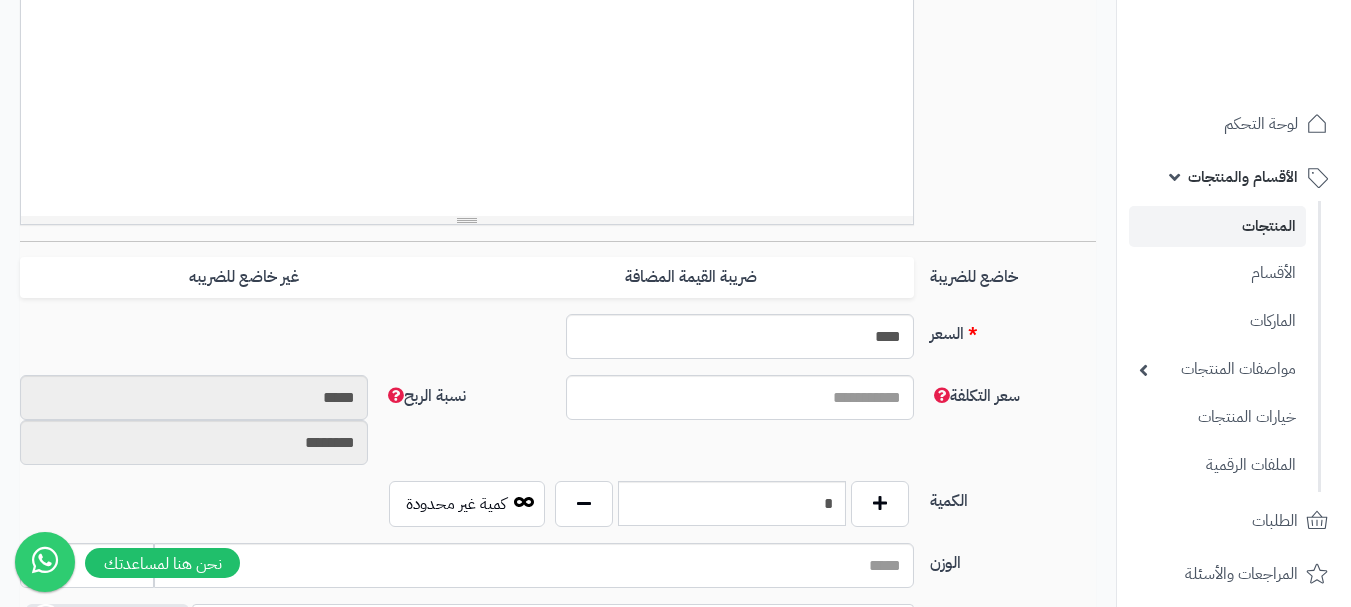 click on "**********" at bounding box center (558, 459) 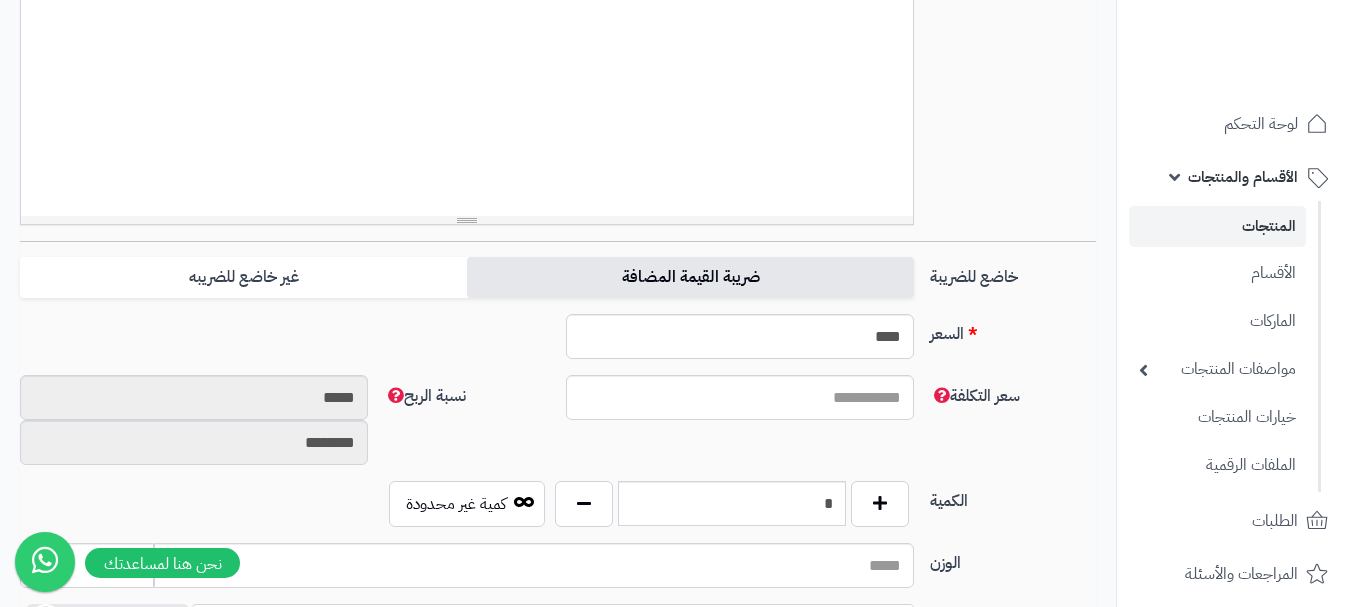 click on "ضريبة القيمة المضافة" at bounding box center [690, 277] 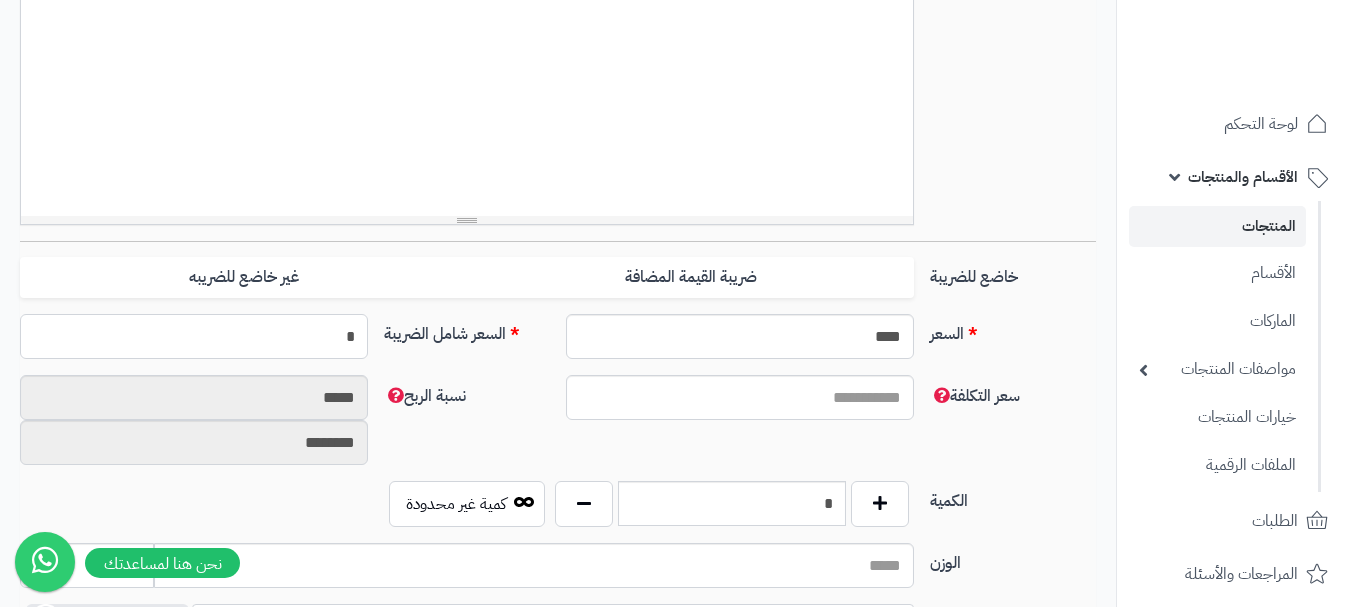 click on "*" at bounding box center [194, 336] 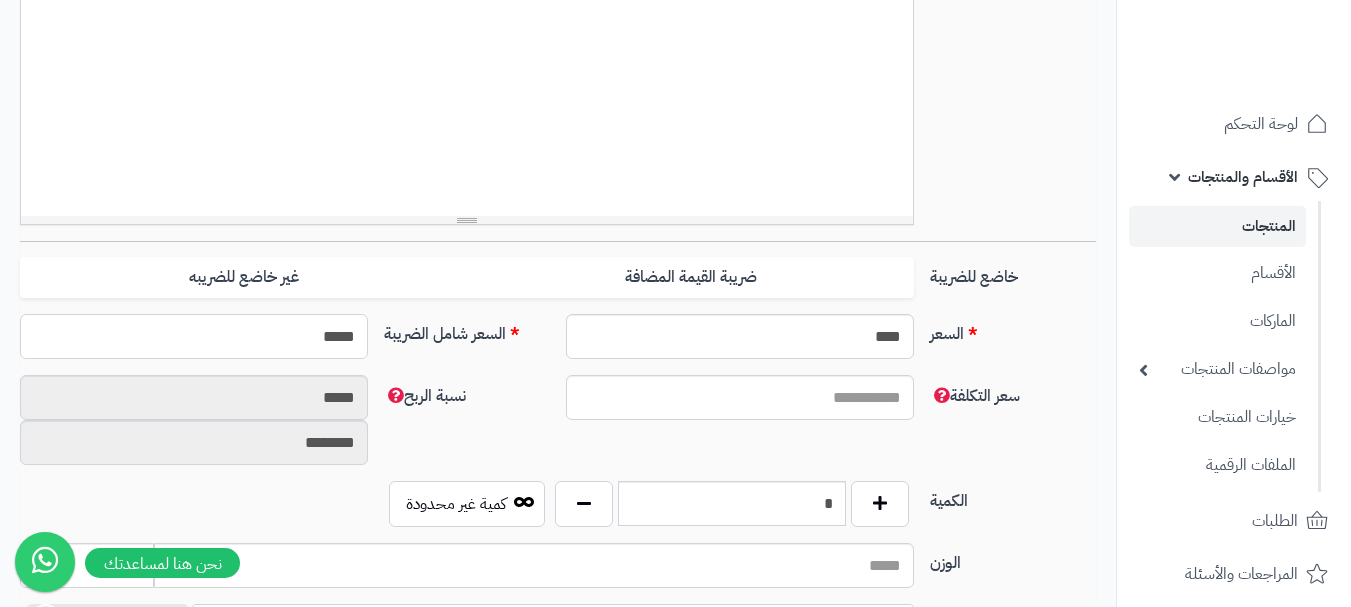 type on "******" 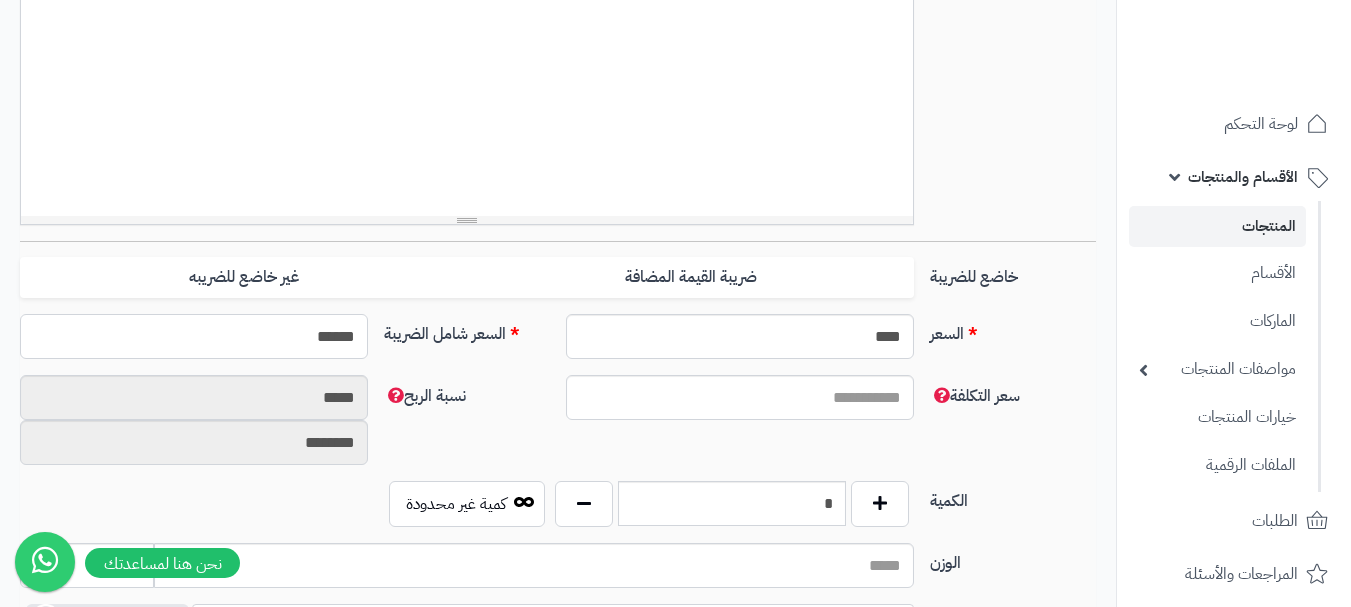 type on "**********" 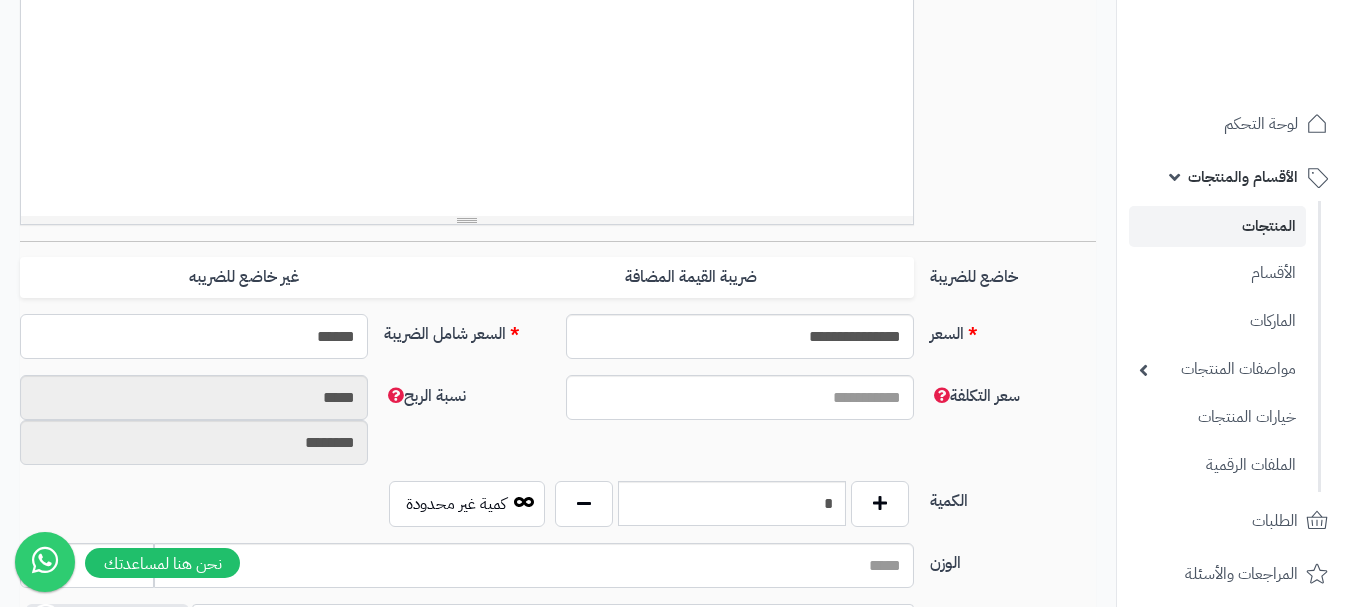 click on "******" at bounding box center (194, 336) 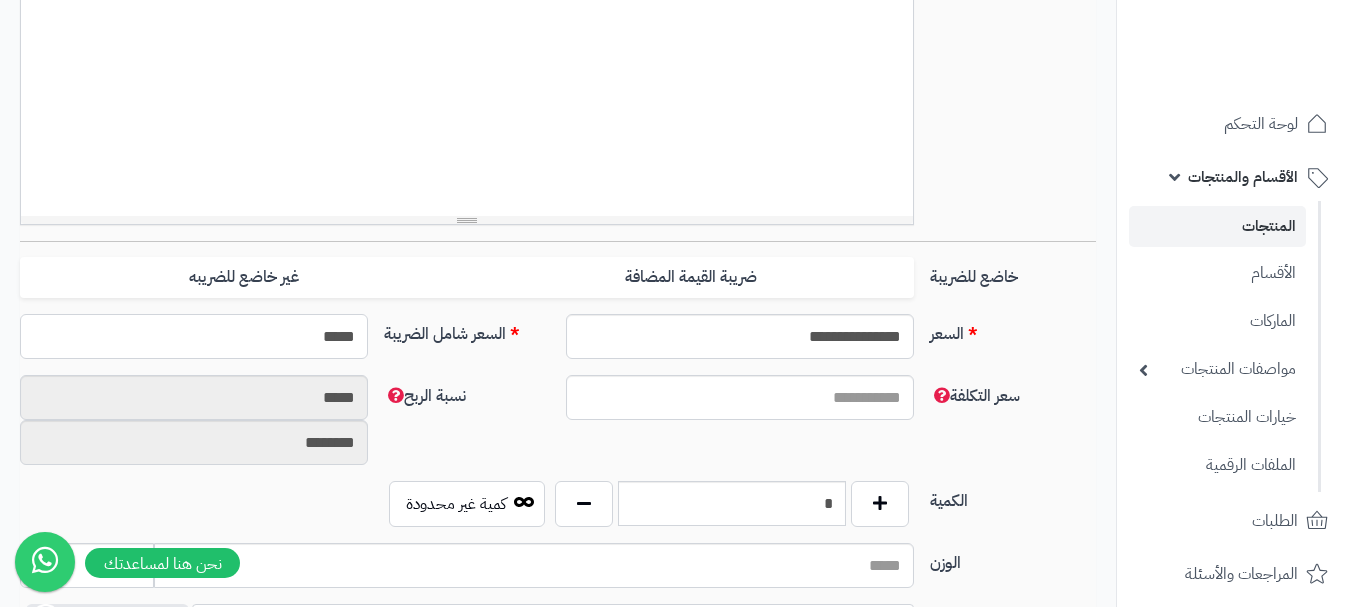 type on "******" 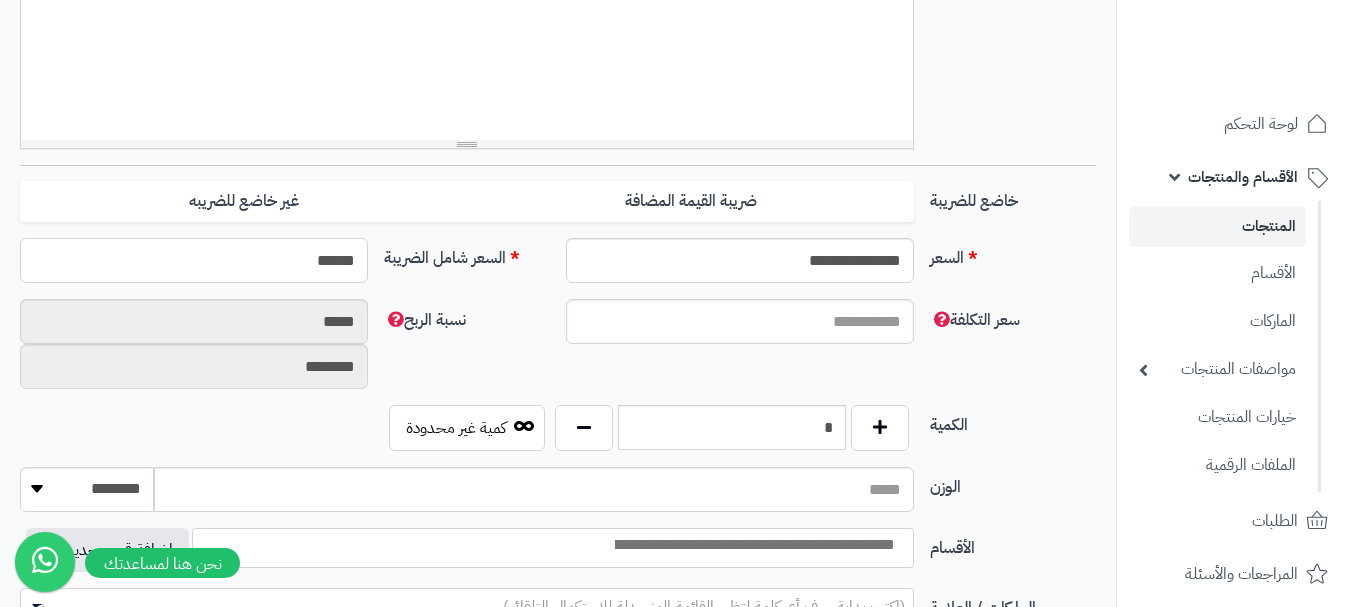 type on "**********" 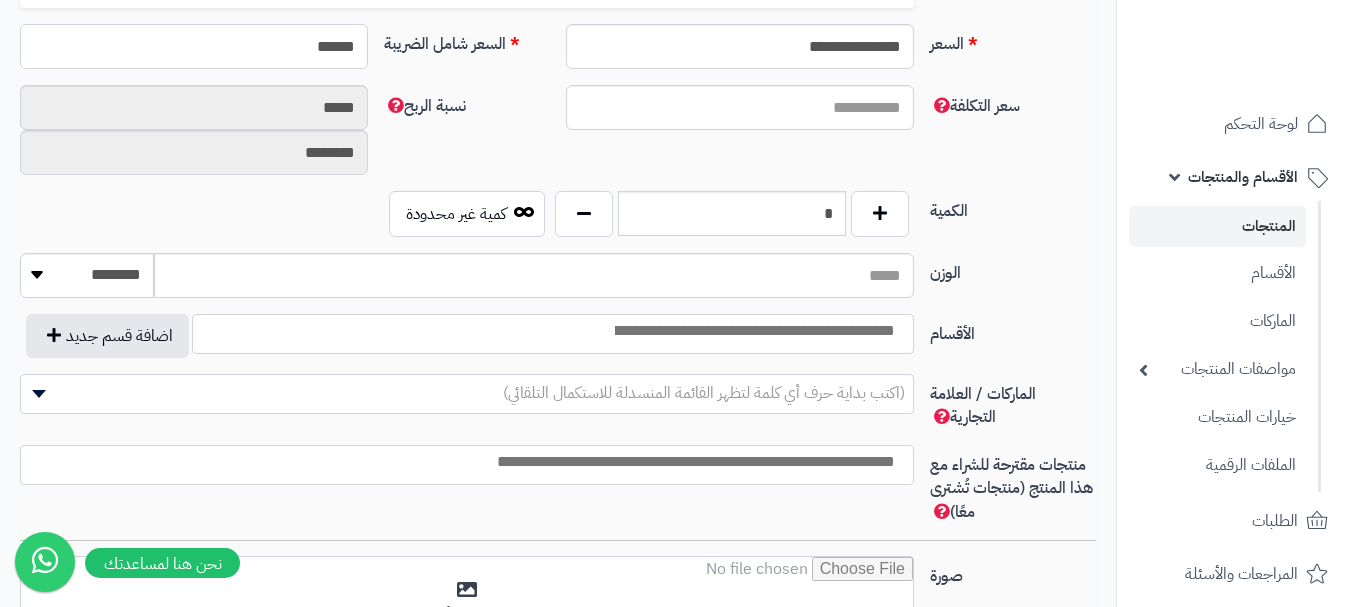 scroll, scrollTop: 900, scrollLeft: 0, axis: vertical 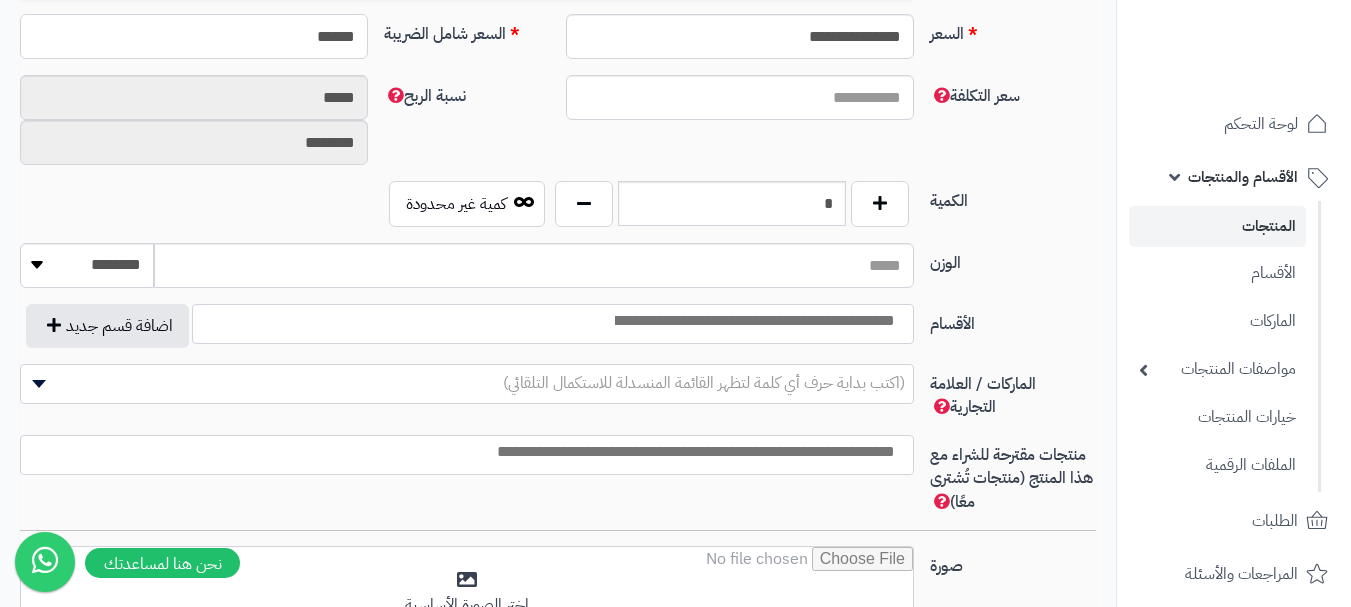 type on "******" 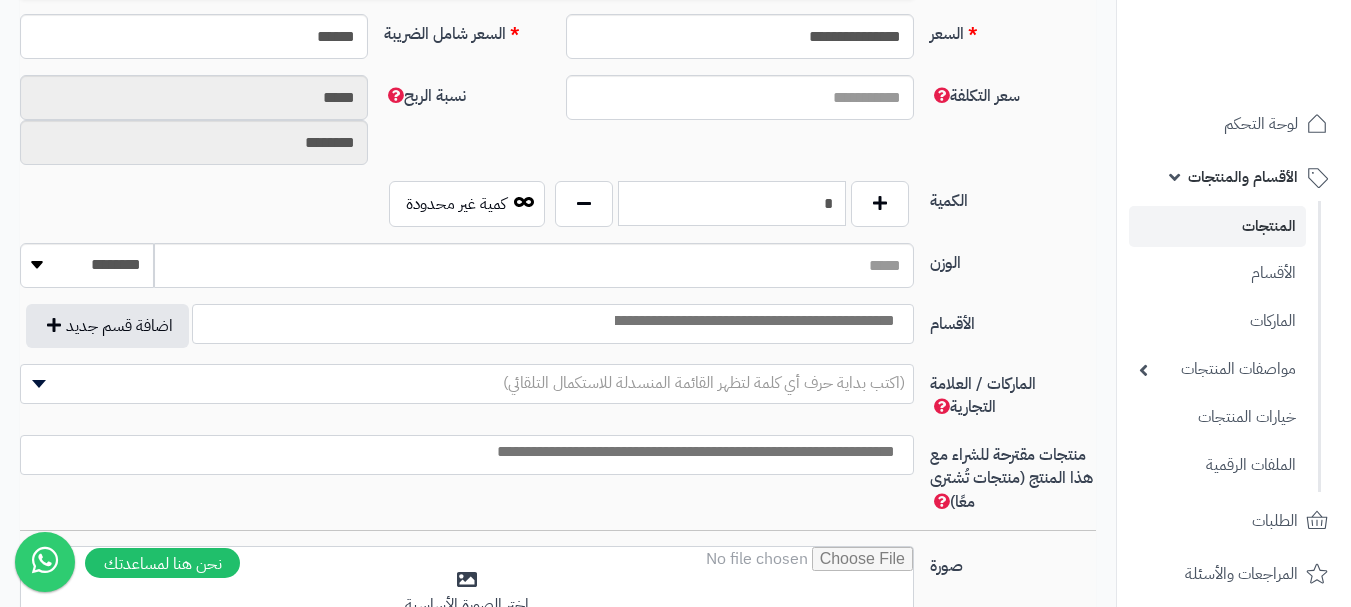 click on "*" at bounding box center [732, 203] 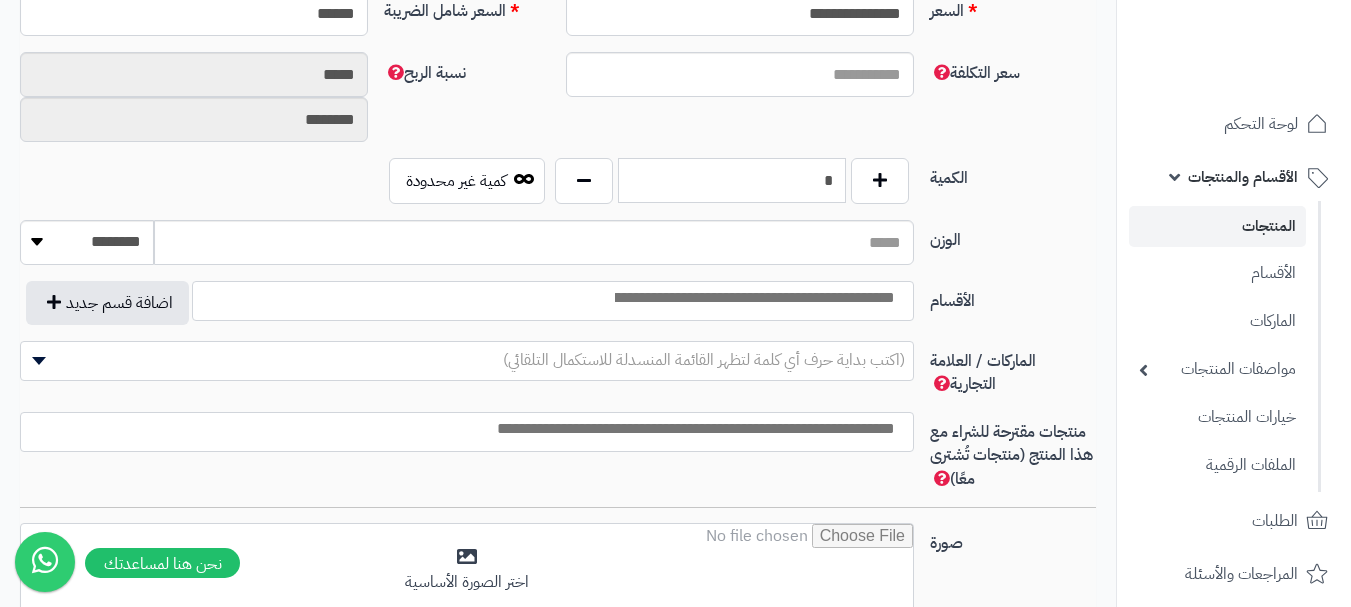 scroll, scrollTop: 1000, scrollLeft: 0, axis: vertical 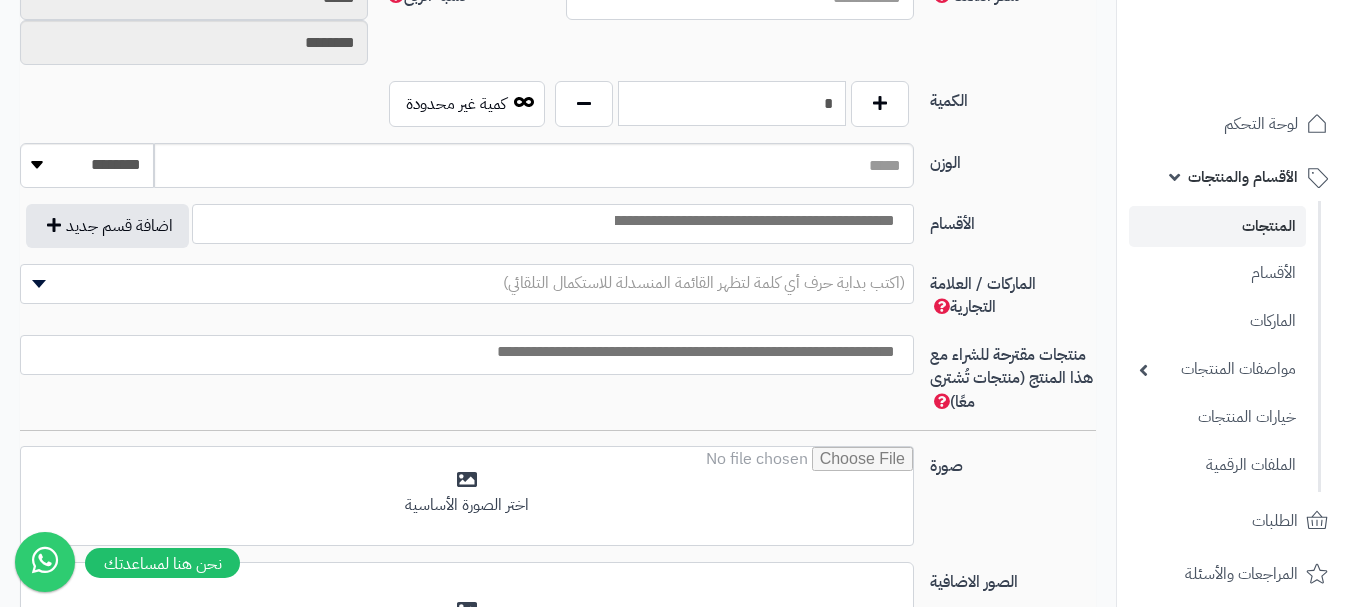 type on "*" 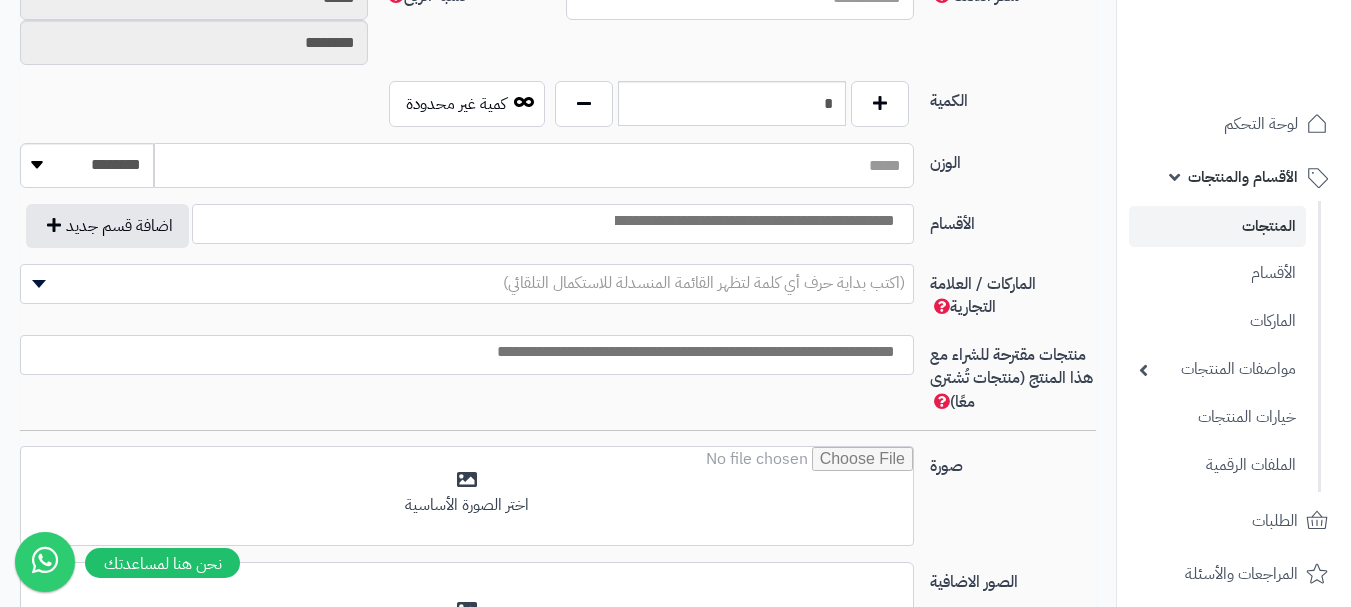 click on "الوزن" at bounding box center (534, 165) 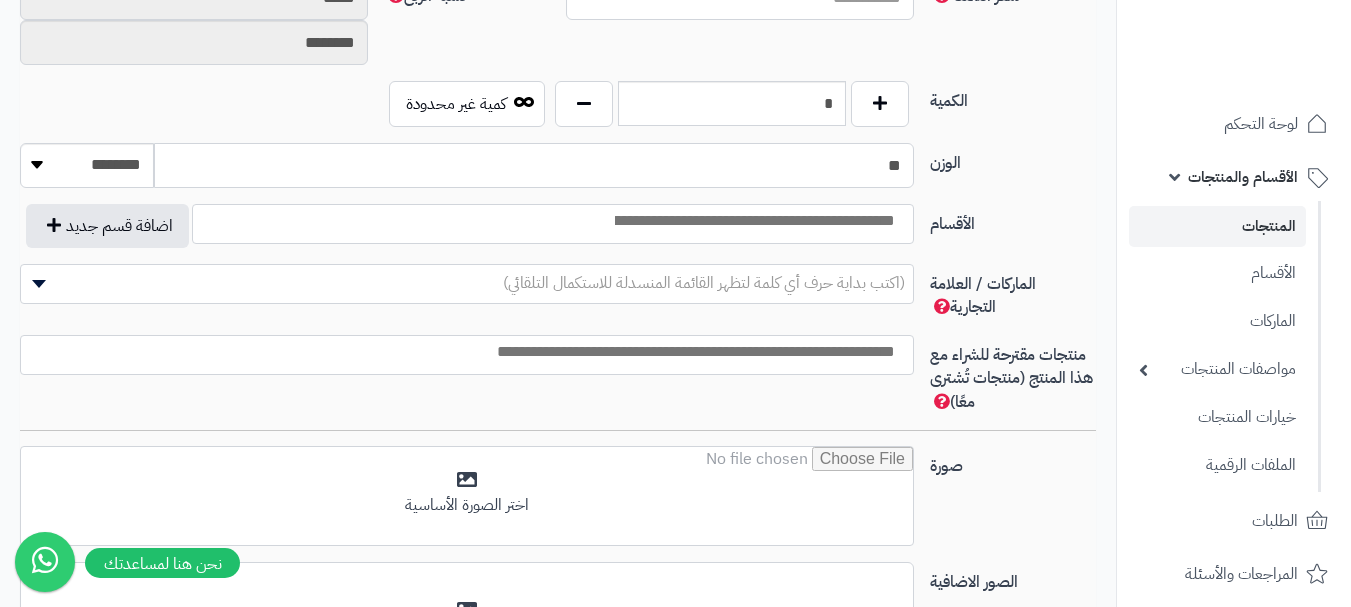 type on "**" 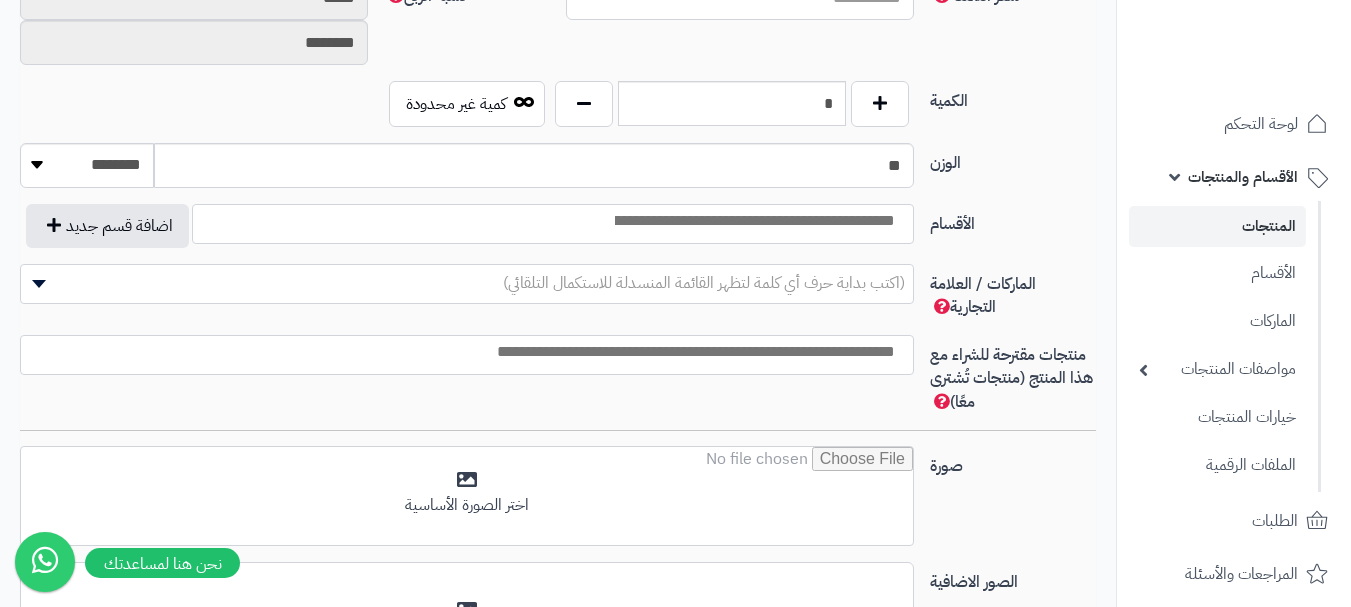 click at bounding box center [753, 221] 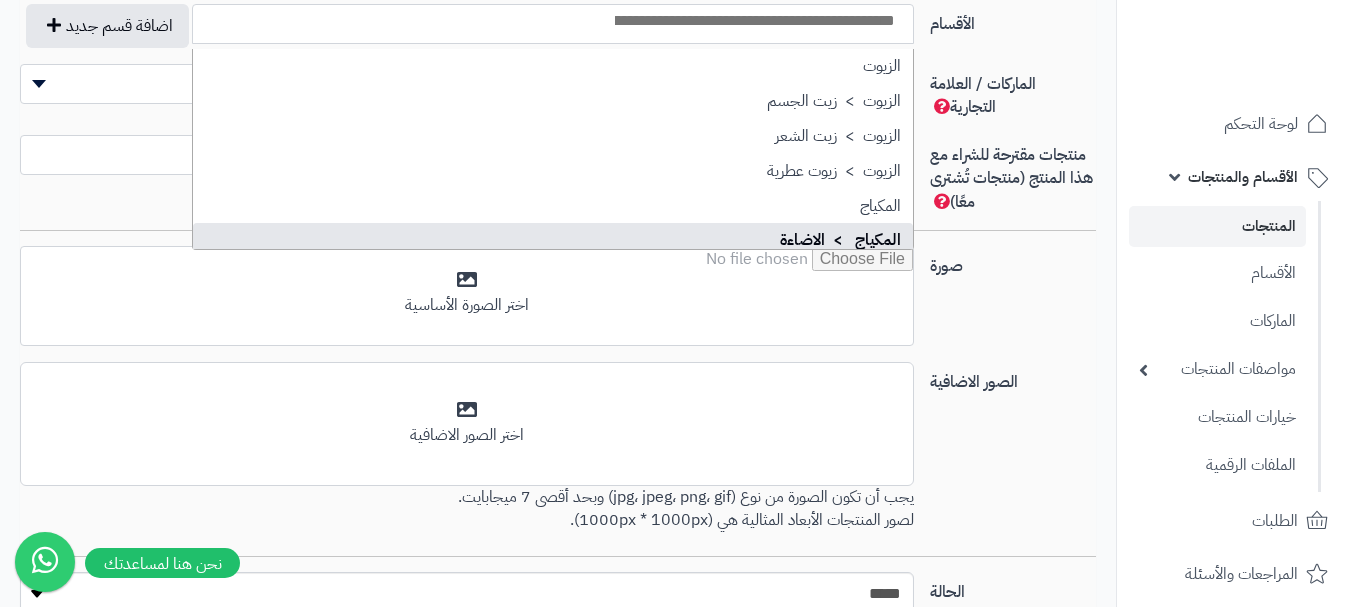 scroll, scrollTop: 1300, scrollLeft: 0, axis: vertical 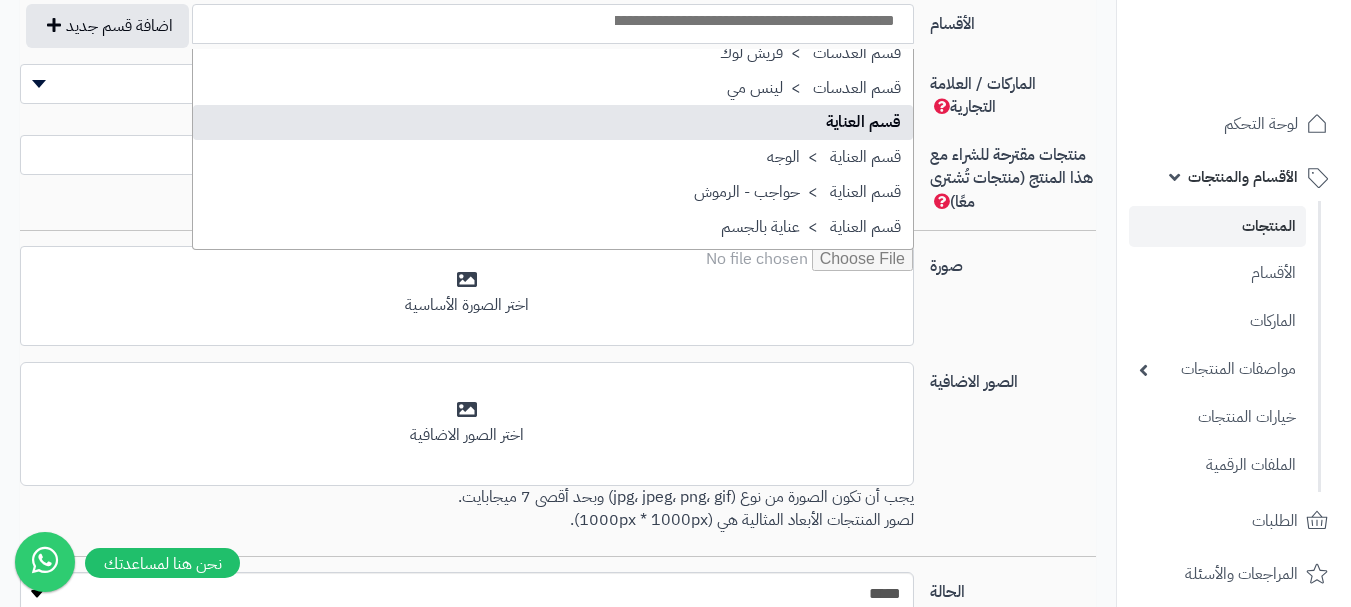 select on "**" 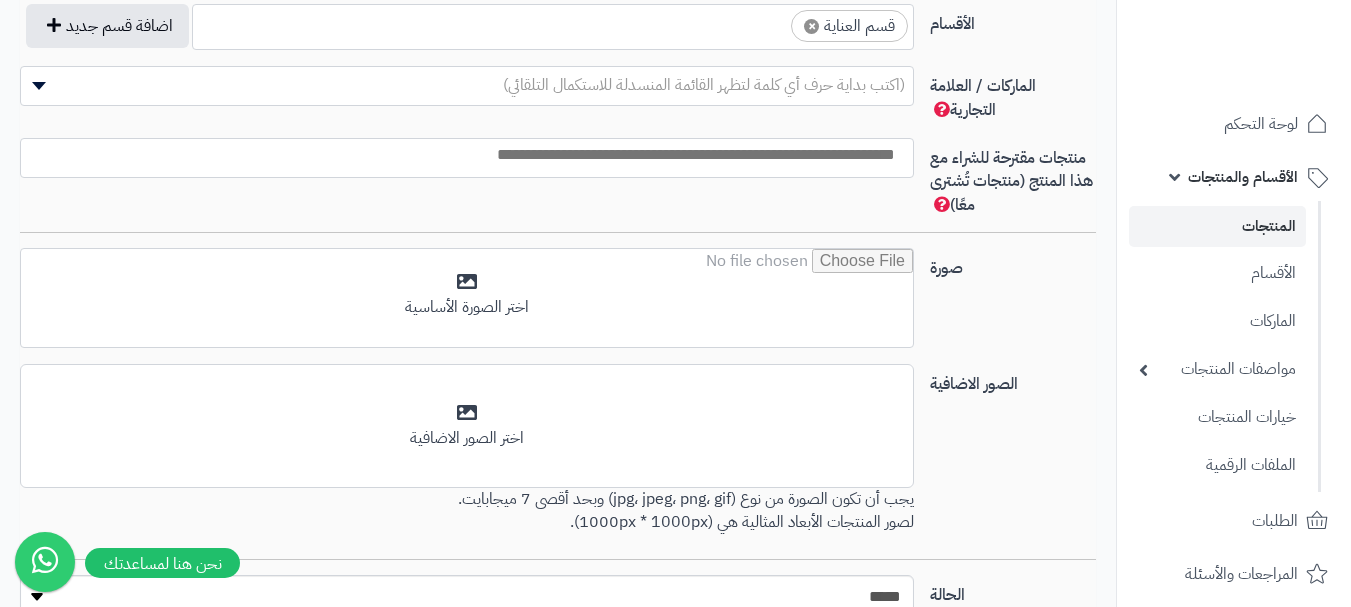 click on "× قسم العناية" at bounding box center (553, 24) 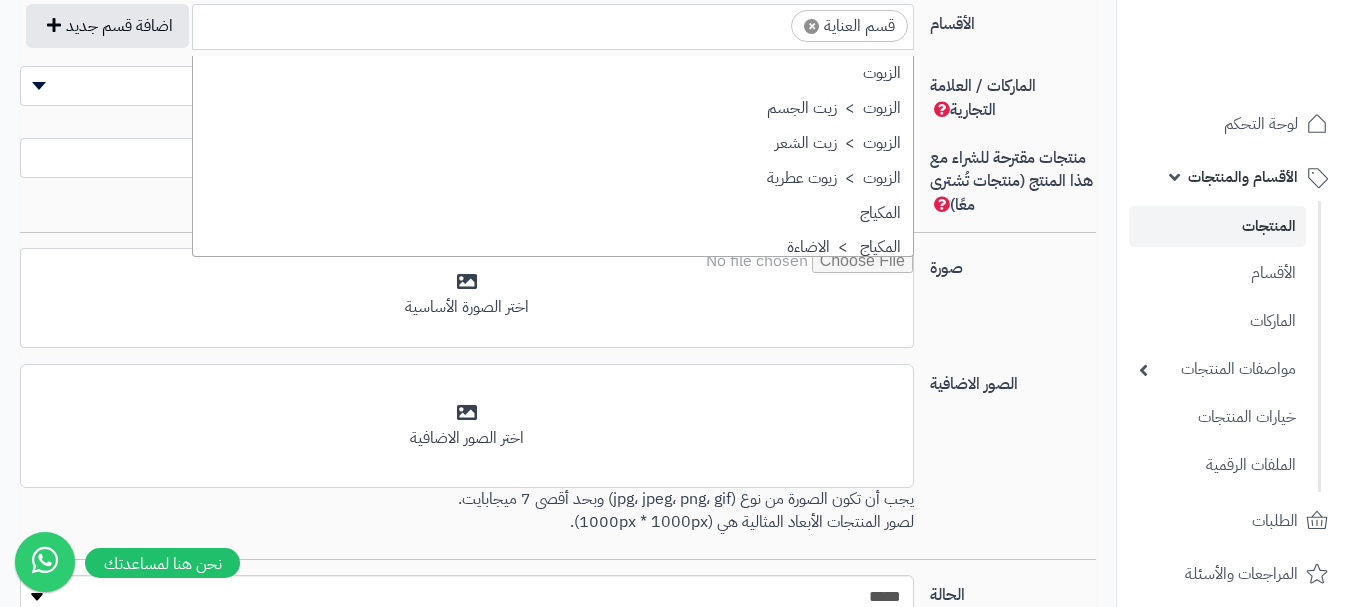 scroll, scrollTop: 1707, scrollLeft: 0, axis: vertical 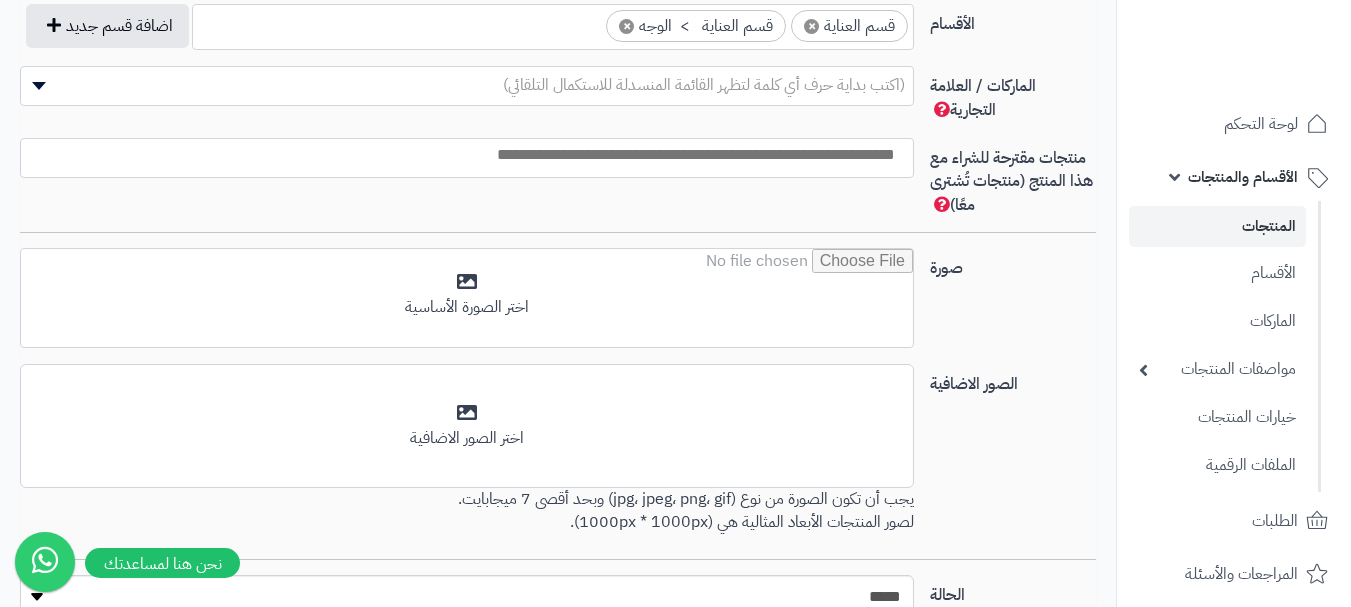 click at bounding box center (462, 155) 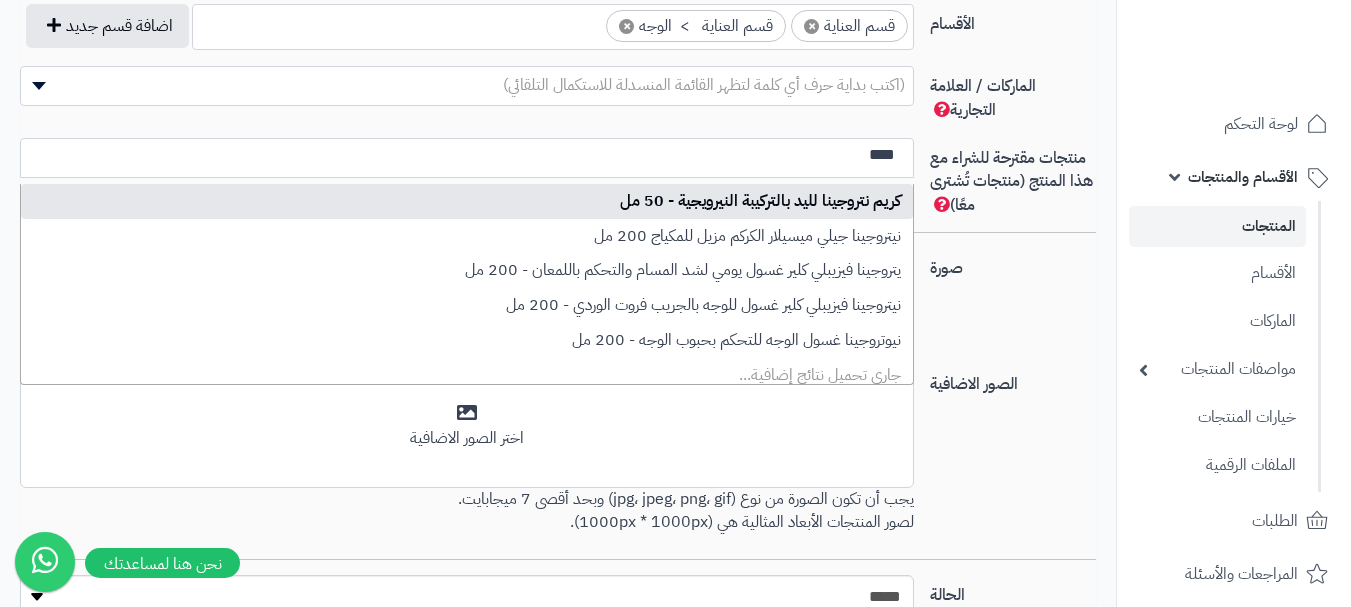 type on "****" 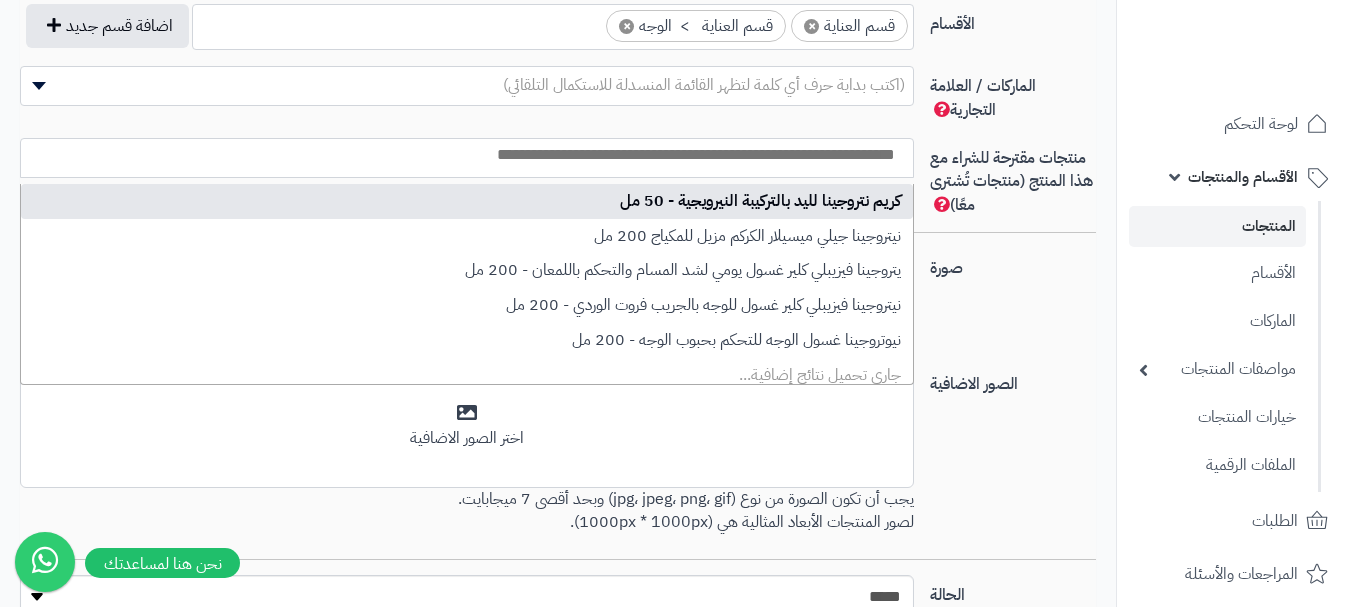 select on "***" 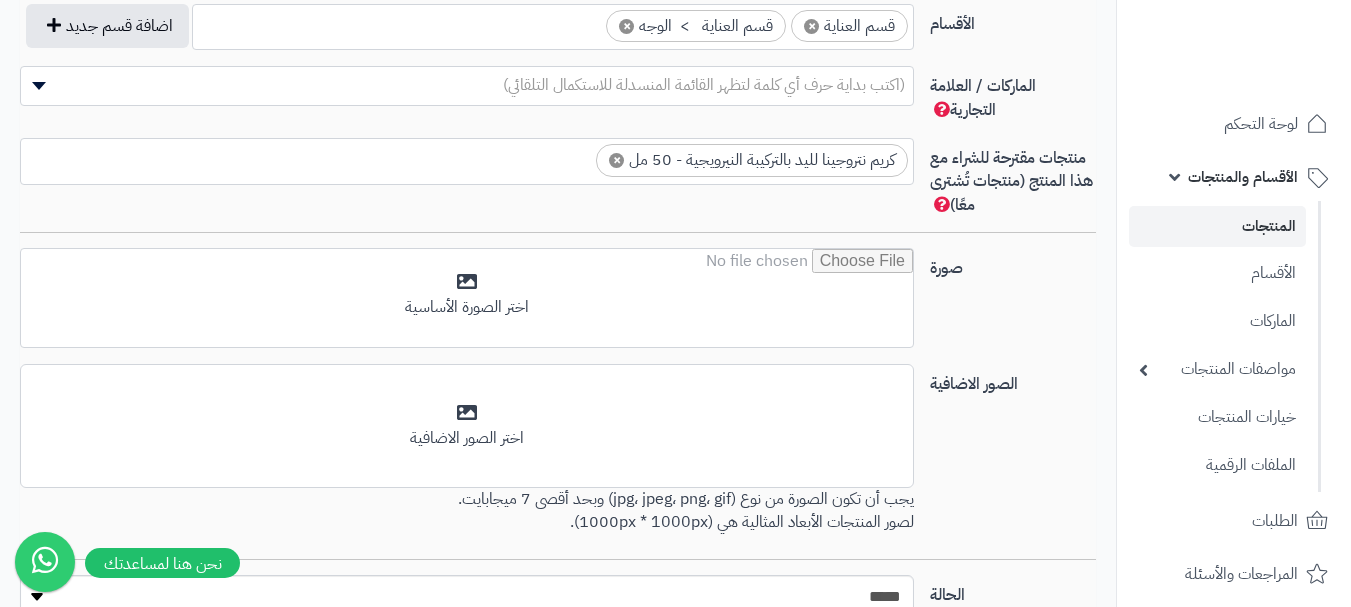 scroll, scrollTop: 0, scrollLeft: 0, axis: both 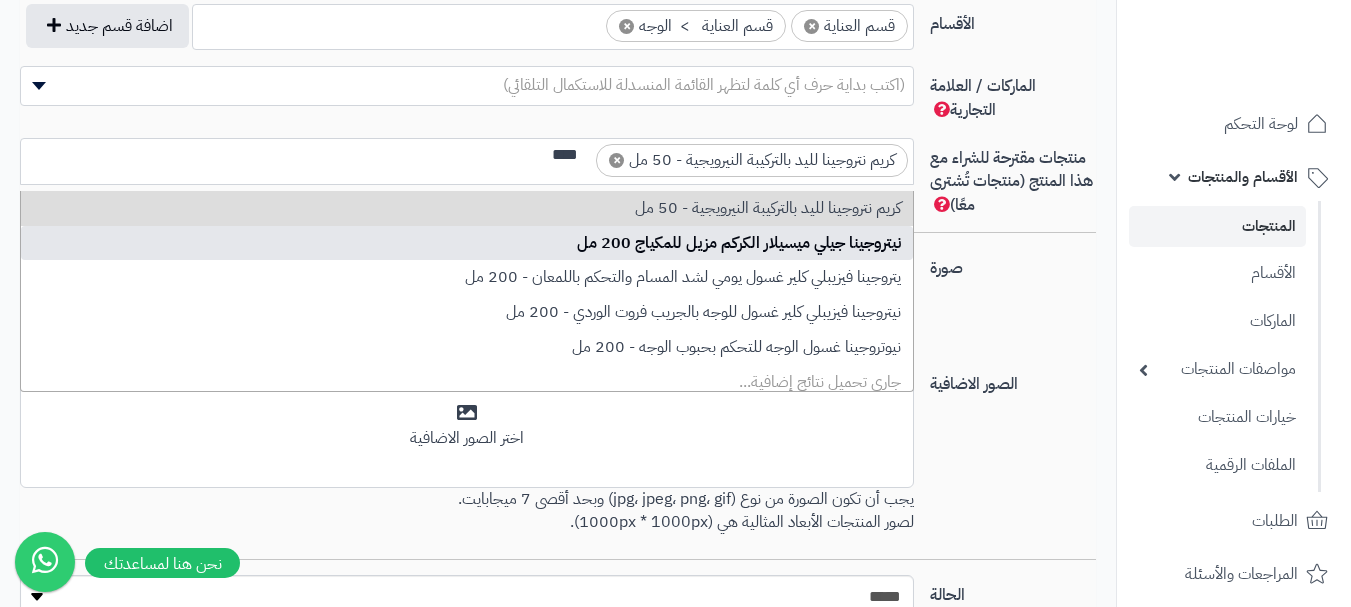 type on "****" 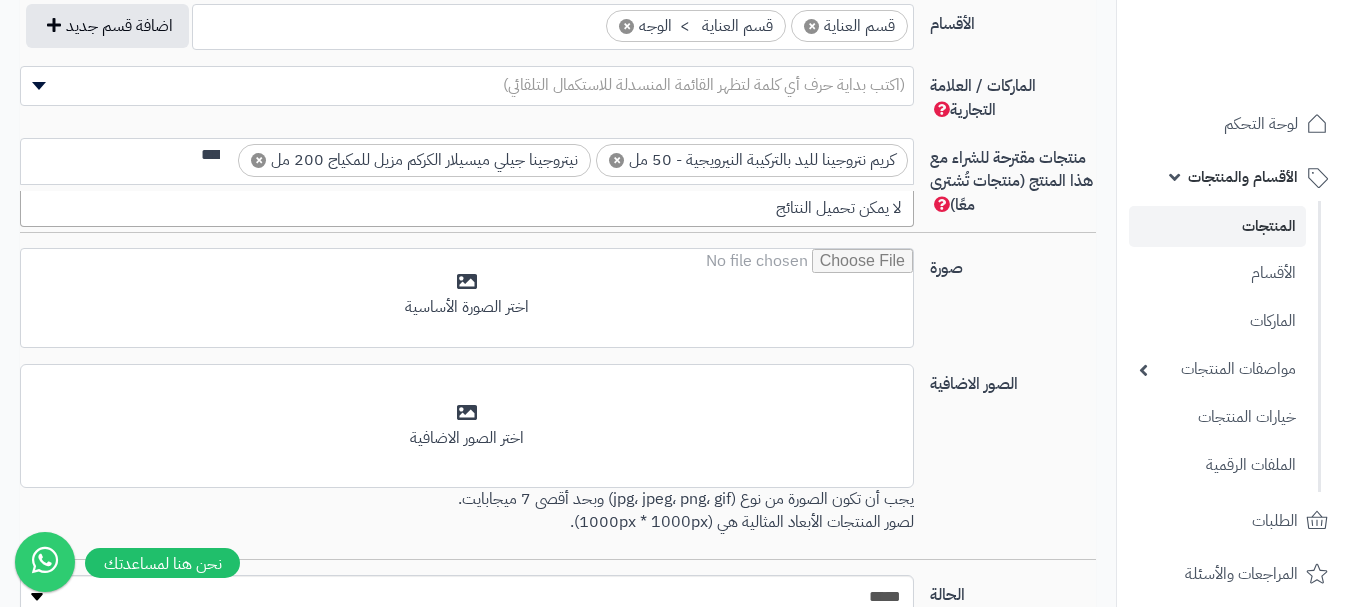 scroll, scrollTop: 0, scrollLeft: 0, axis: both 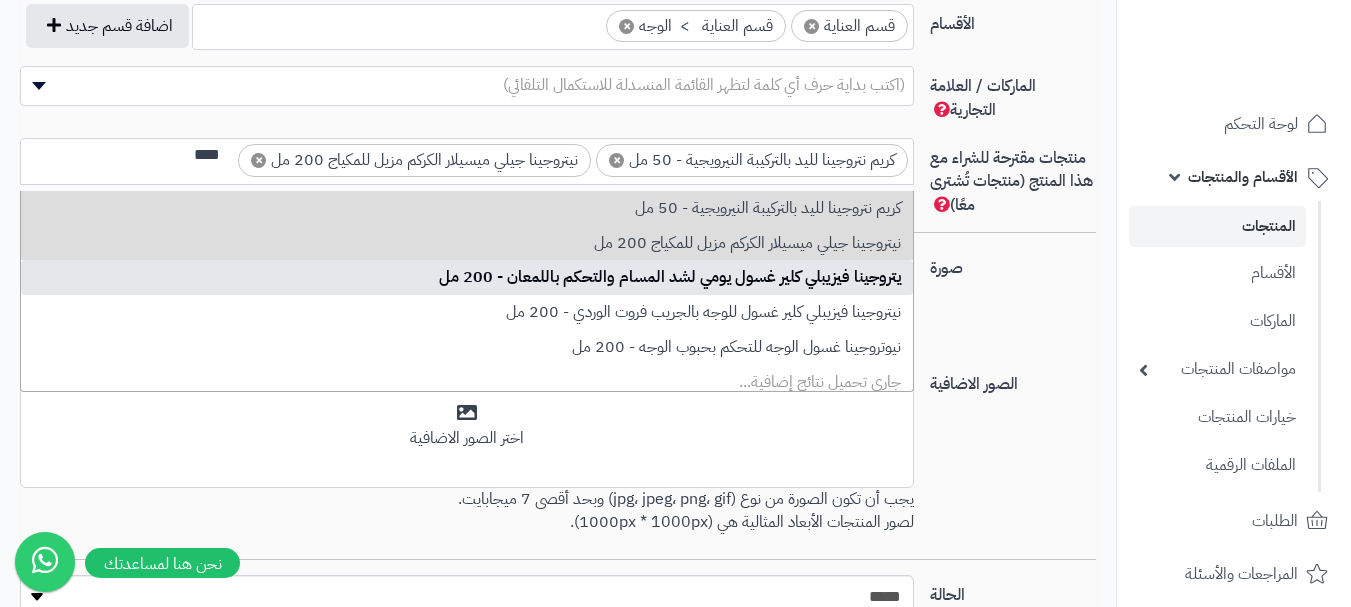 type on "****" 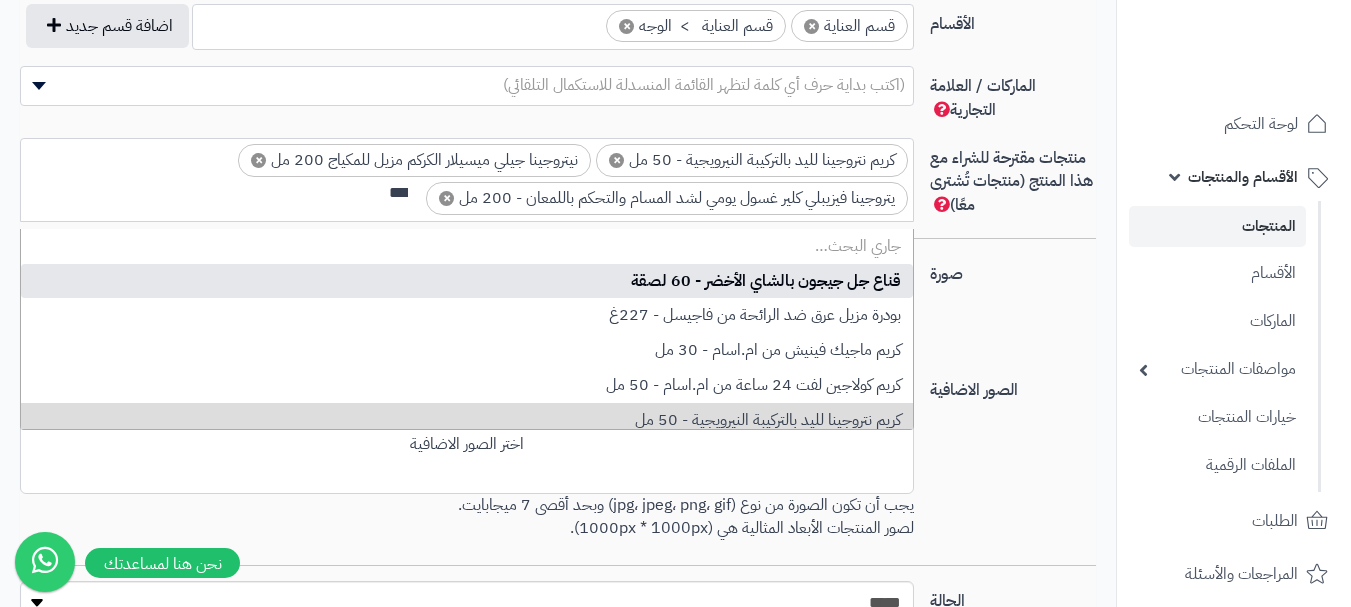 scroll, scrollTop: 0, scrollLeft: 0, axis: both 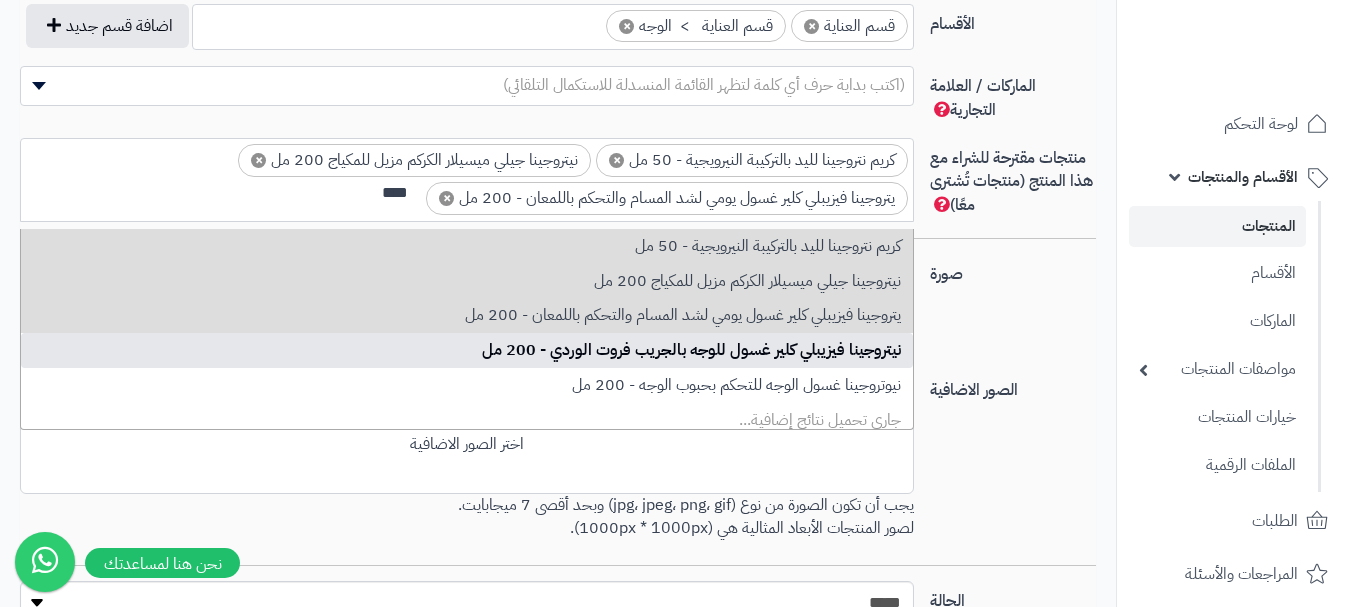 type on "****" 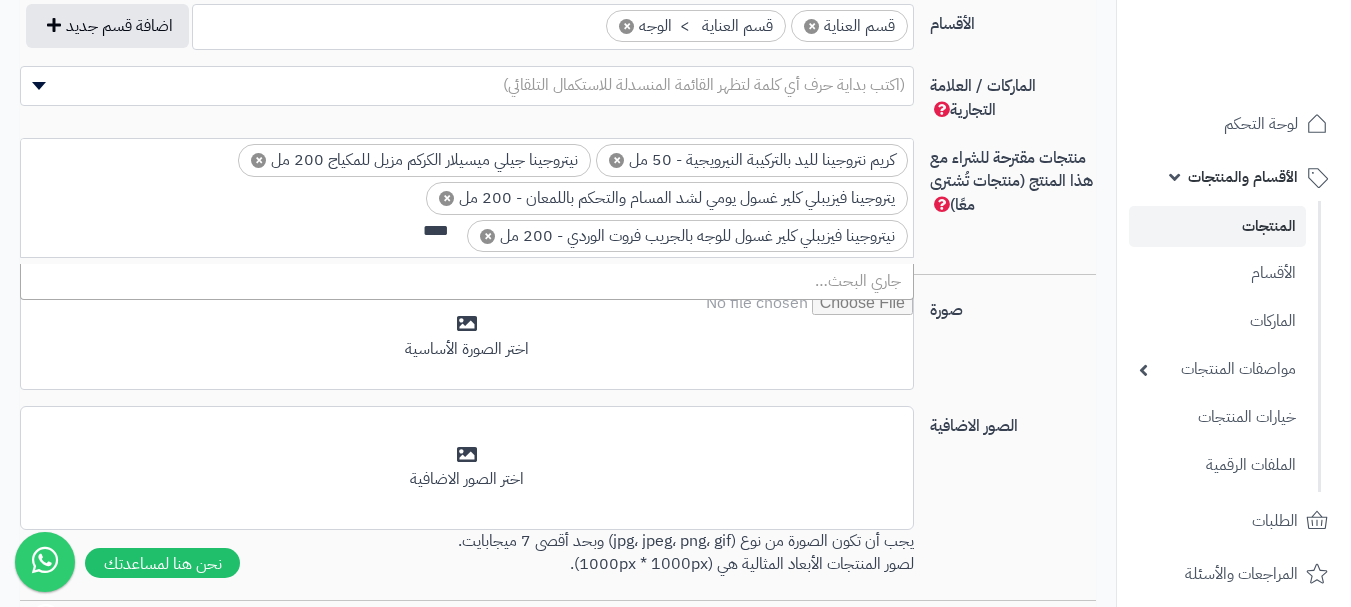 scroll, scrollTop: 0, scrollLeft: 0, axis: both 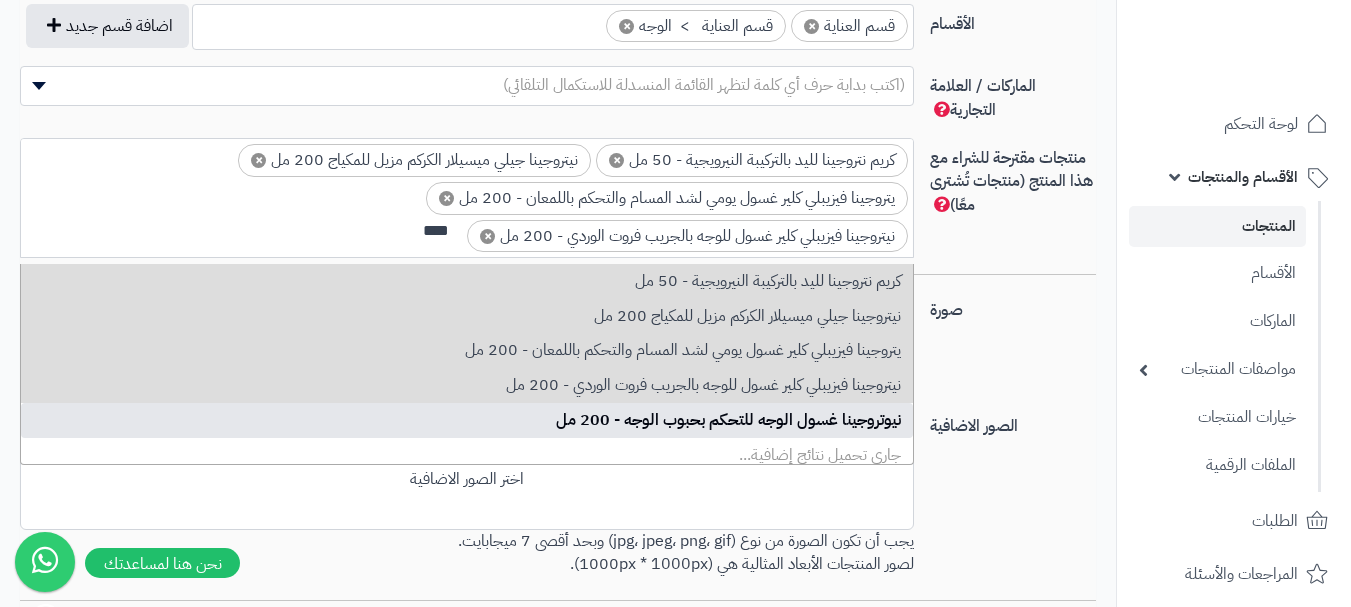 type on "****" 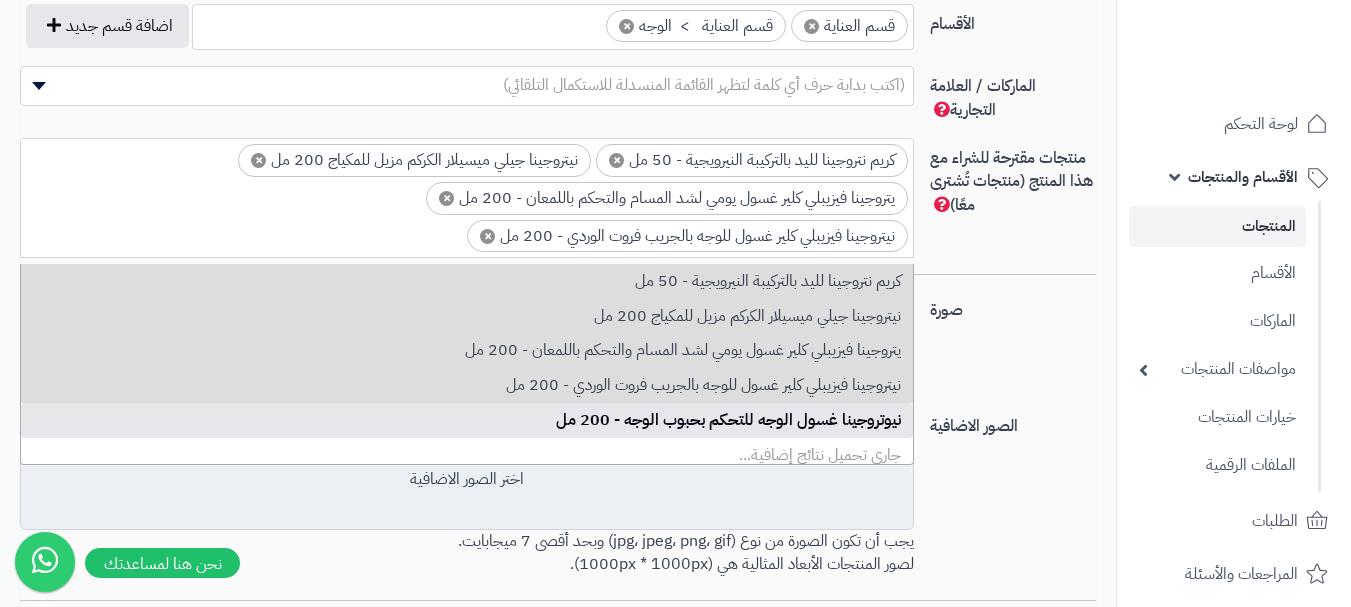 scroll, scrollTop: 30, scrollLeft: 0, axis: vertical 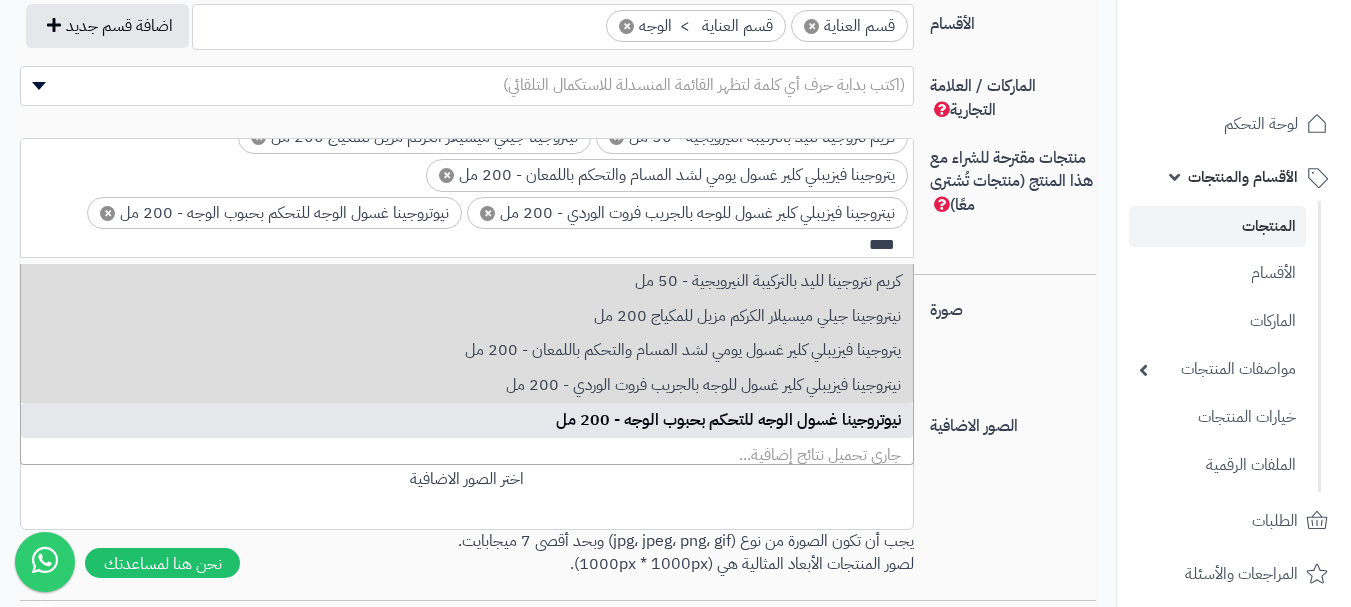 type on "****" 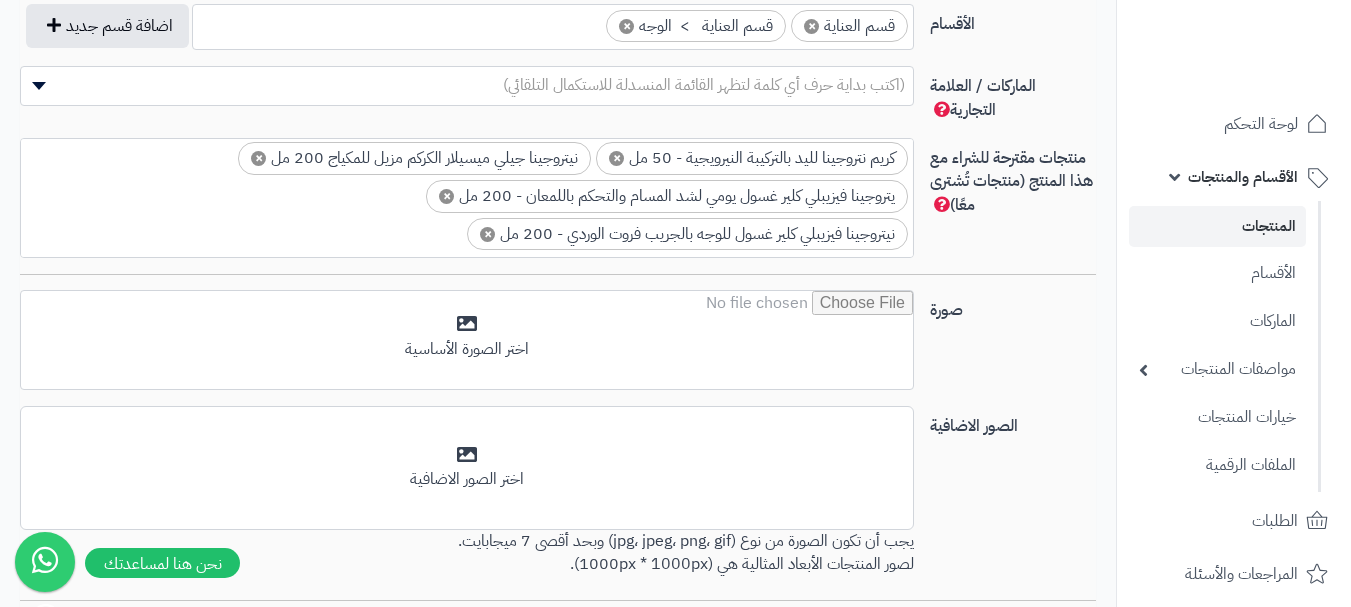 scroll, scrollTop: 2, scrollLeft: 0, axis: vertical 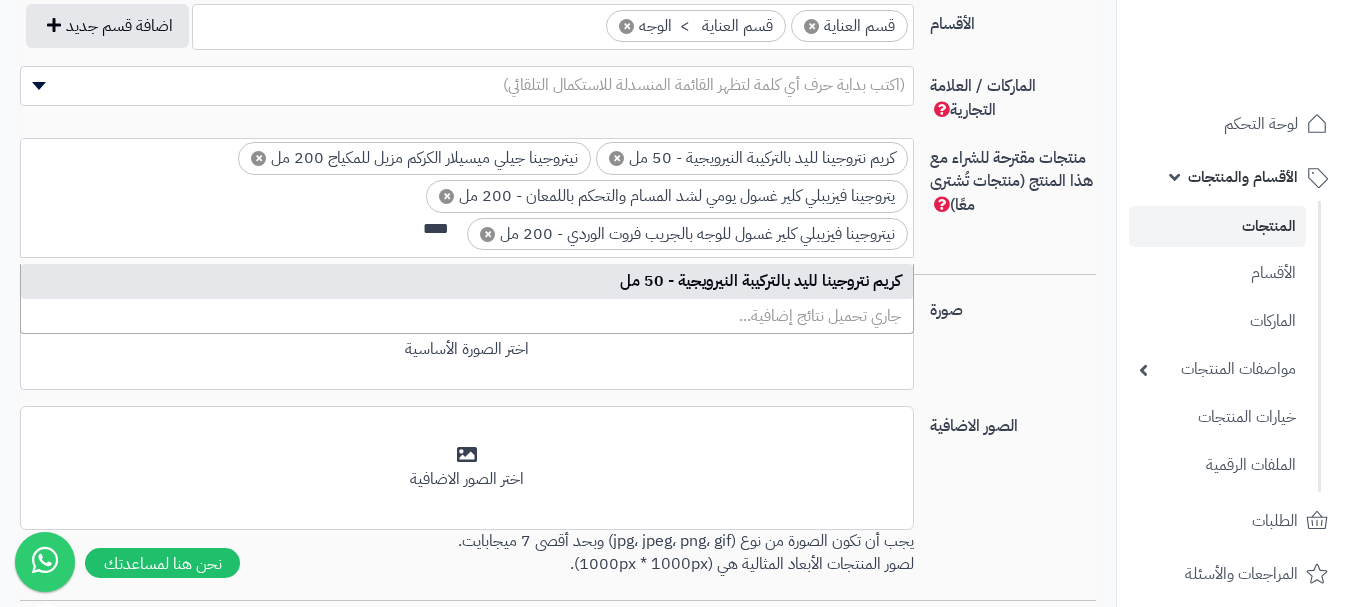type on "****" 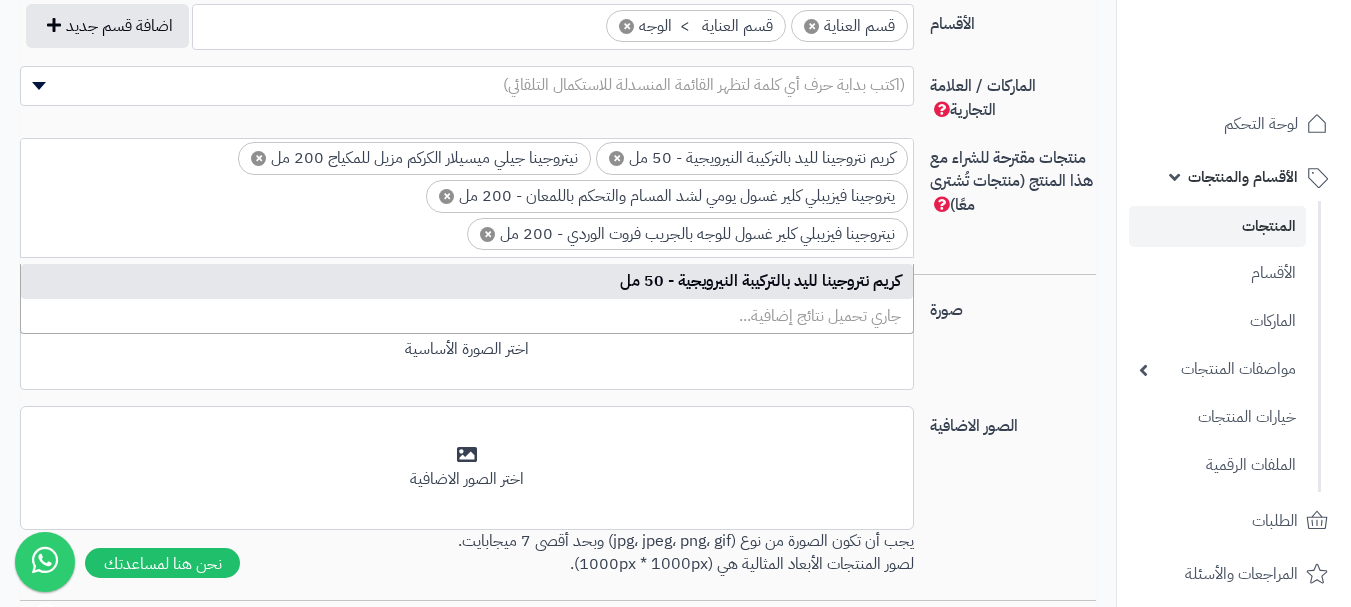 drag, startPoint x: 1060, startPoint y: 302, endPoint x: 1063, endPoint y: 319, distance: 17.262676 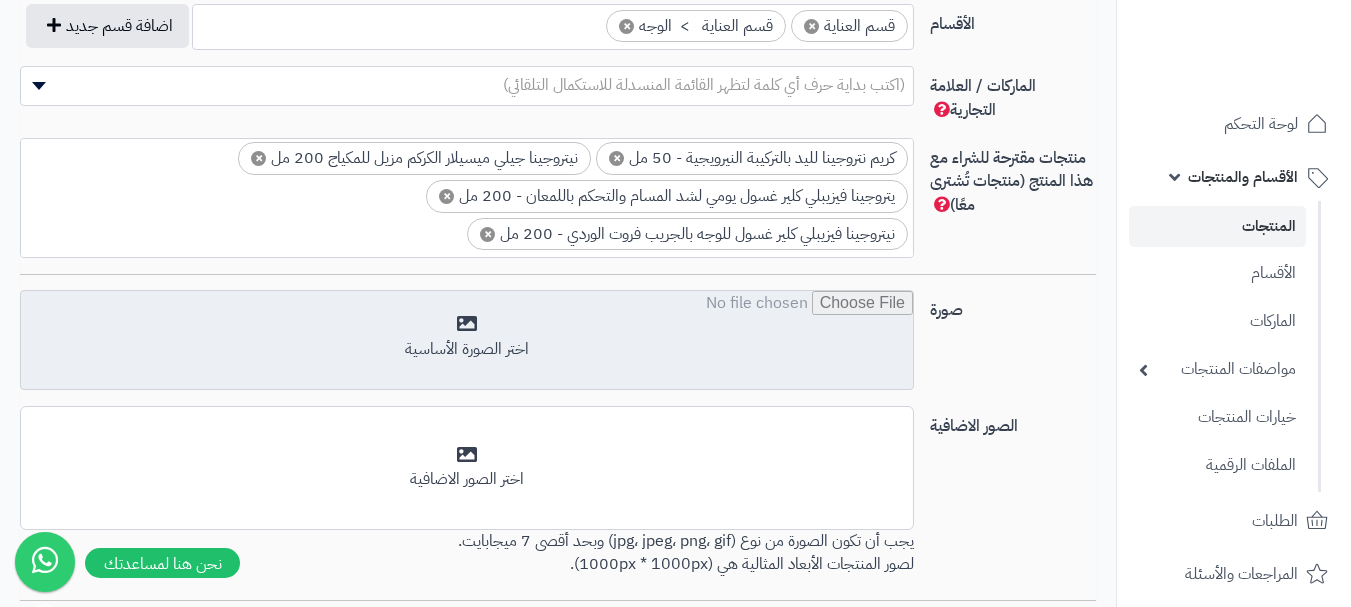 click at bounding box center [467, 341] 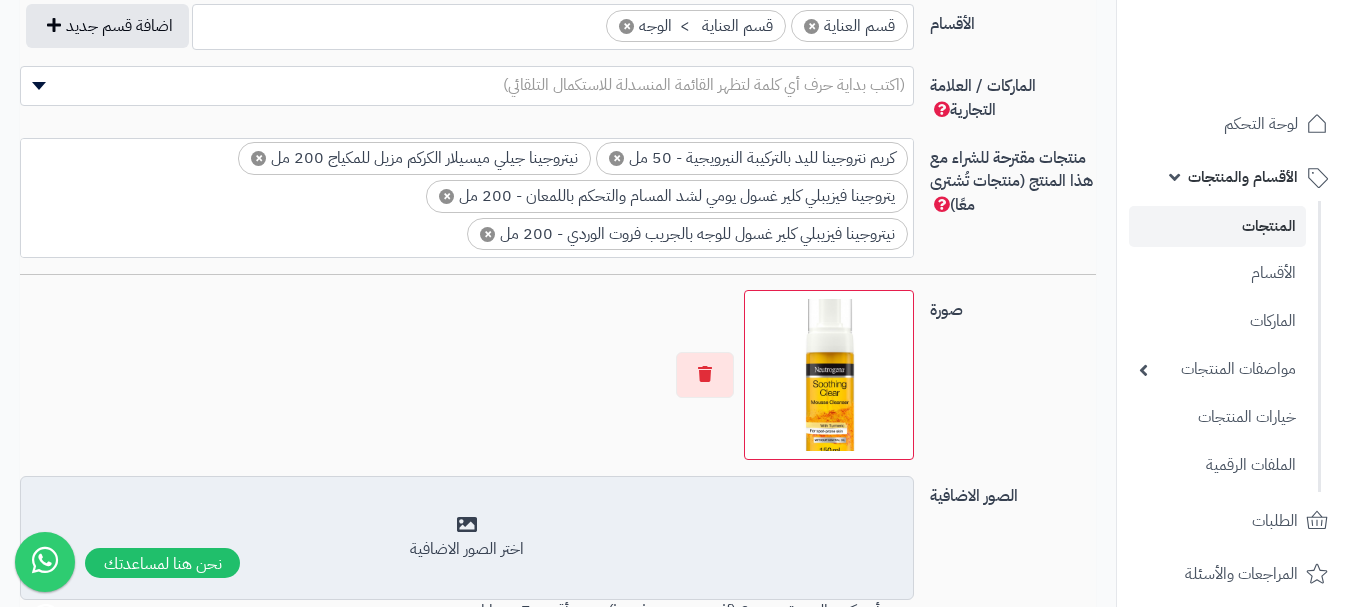 click on "اختر الصور الاضافية" at bounding box center [467, 538] 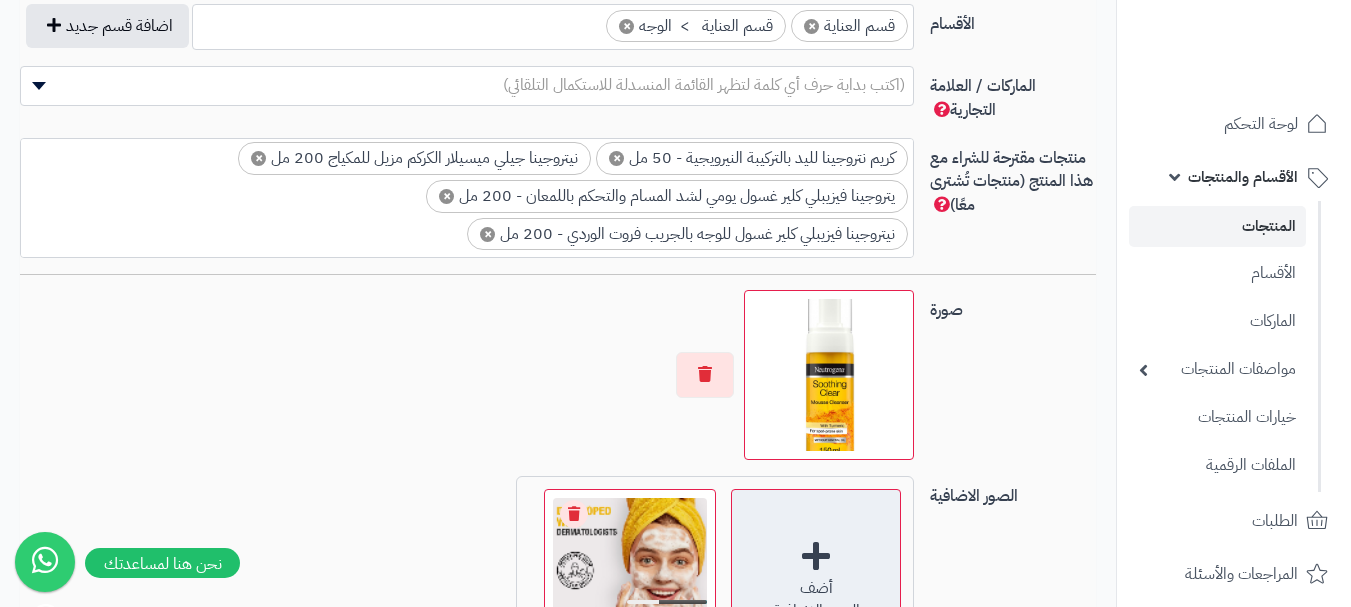 click on "أضف الصور الاضافية" at bounding box center [816, 574] 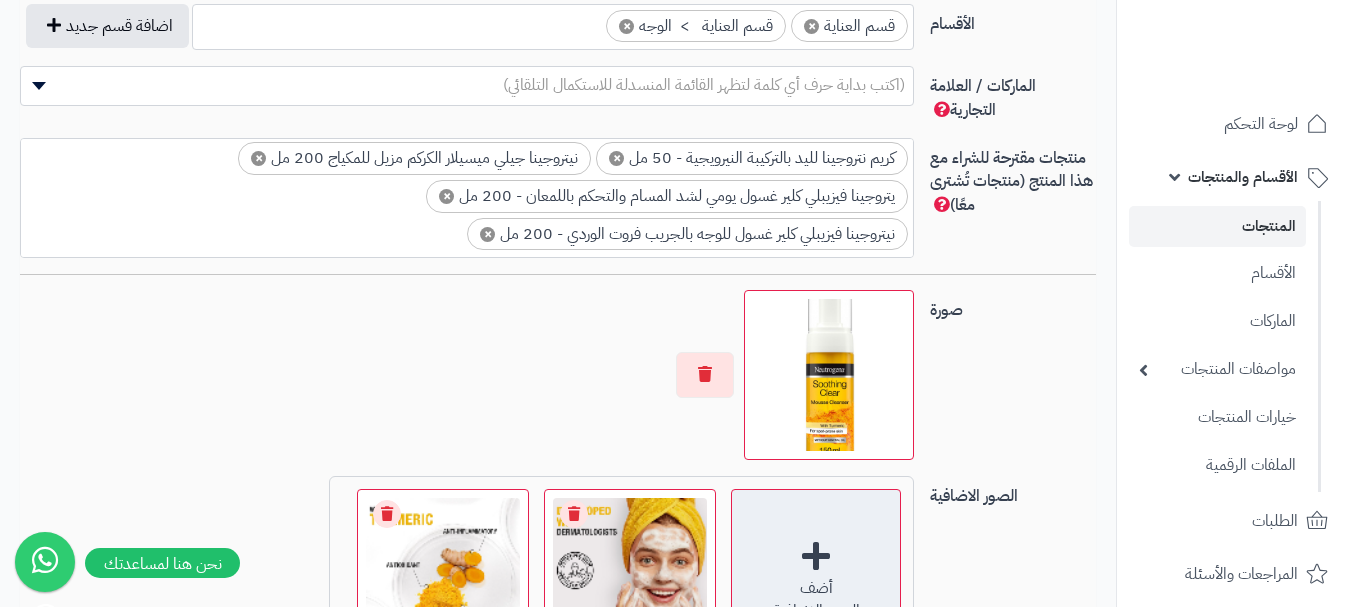 click on "أضف الصور الاضافية" at bounding box center (816, 574) 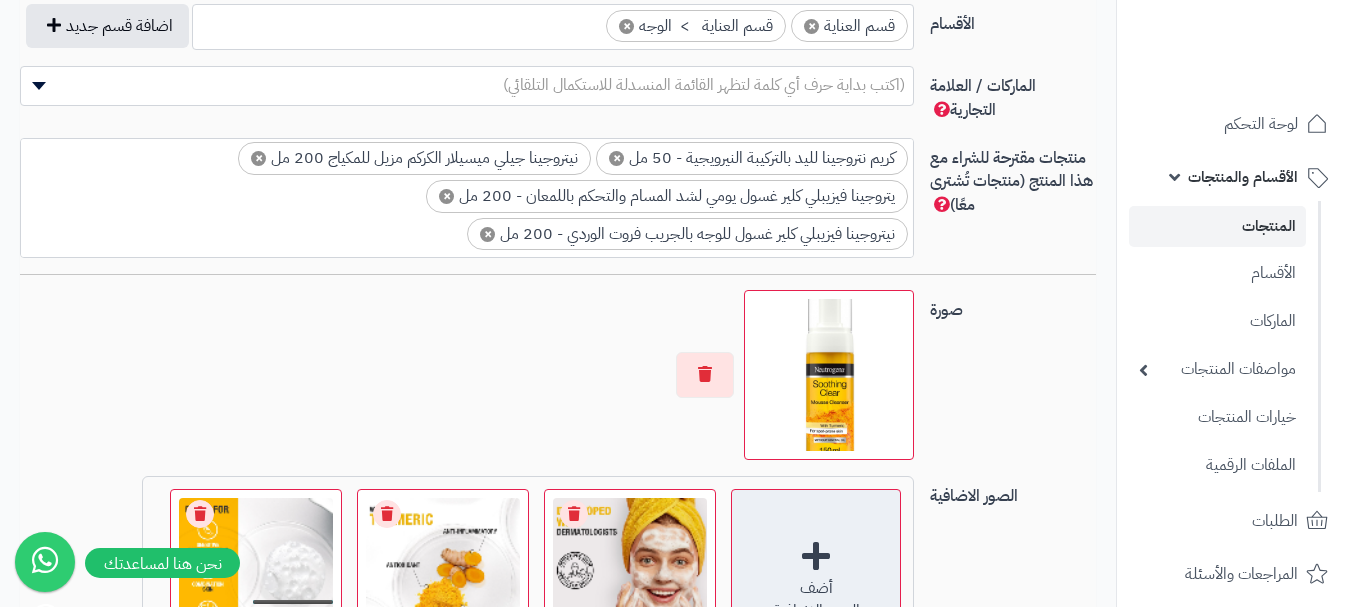 click on "أضف الصور الاضافية" at bounding box center (816, 574) 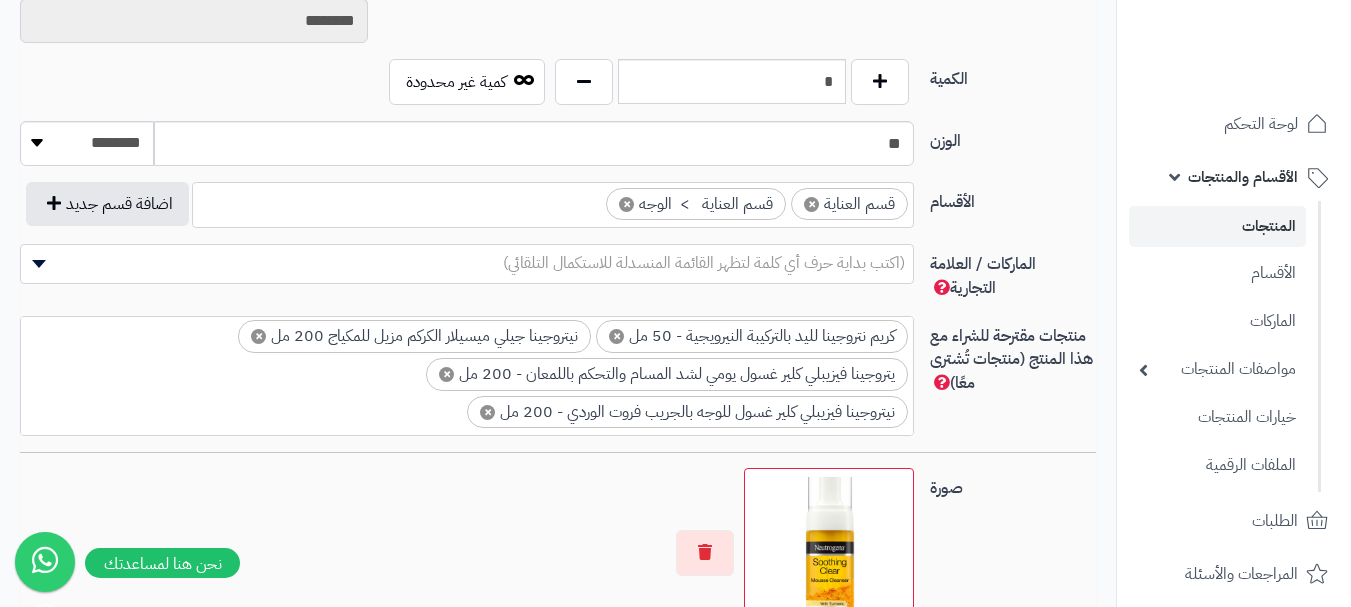 scroll, scrollTop: 1000, scrollLeft: 0, axis: vertical 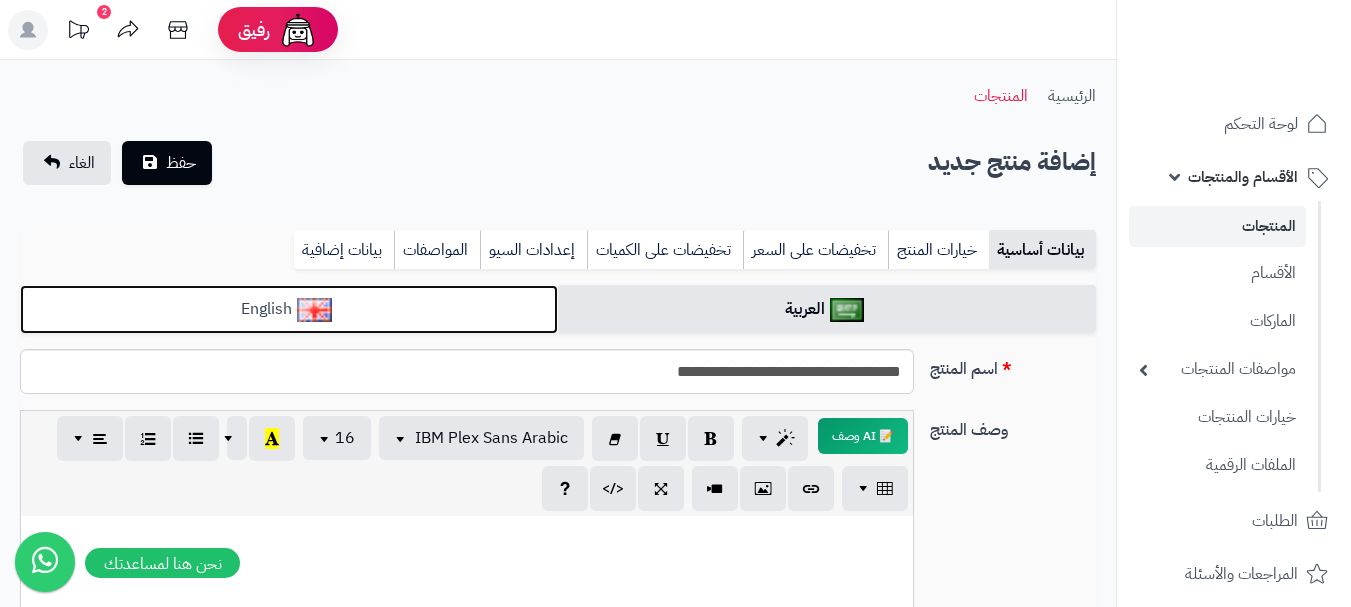 click on "English" at bounding box center [289, 309] 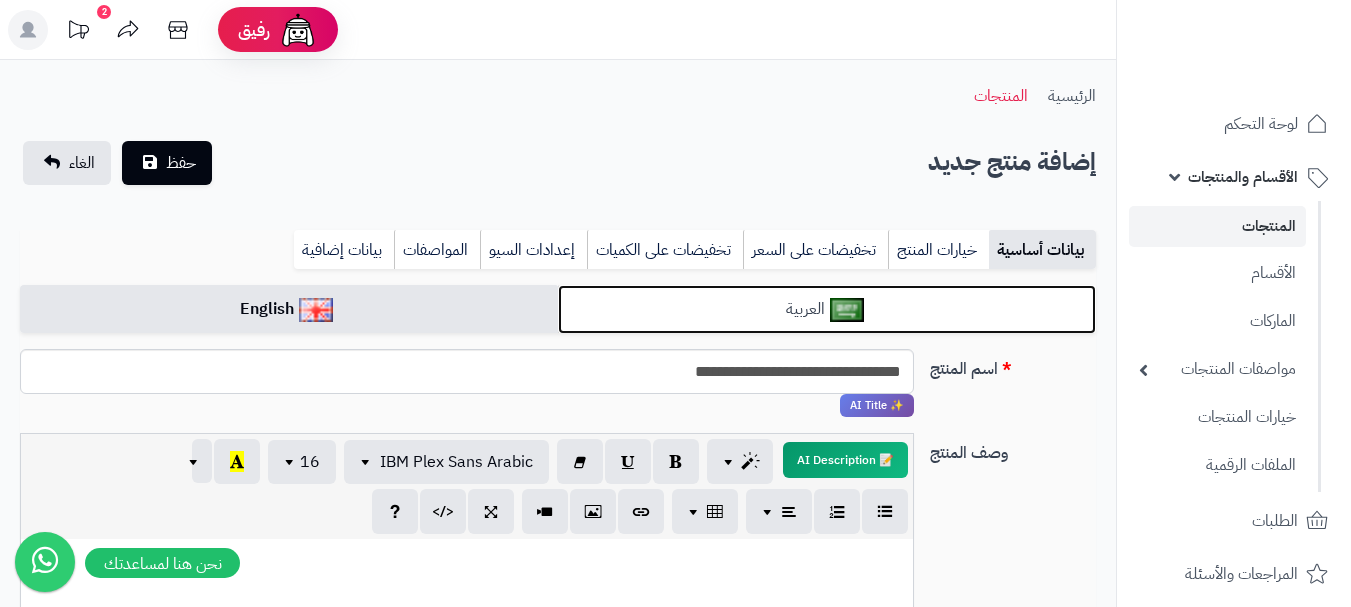 click on "العربية" at bounding box center (827, 309) 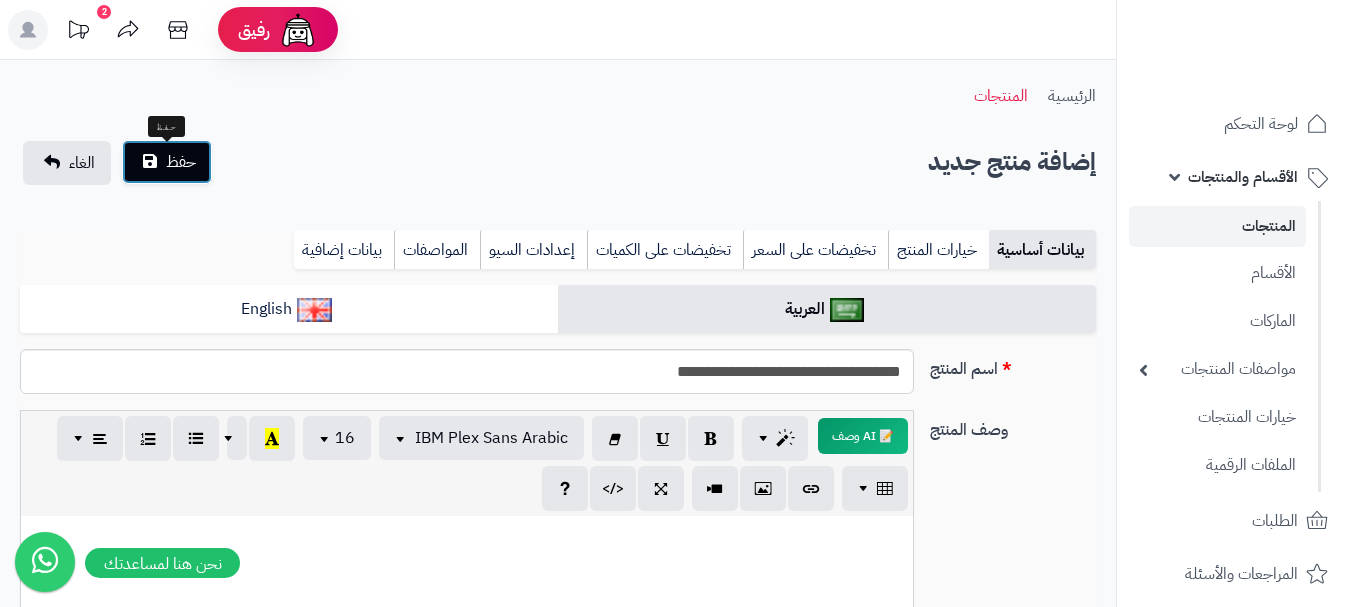 click on "حفظ" at bounding box center [181, 162] 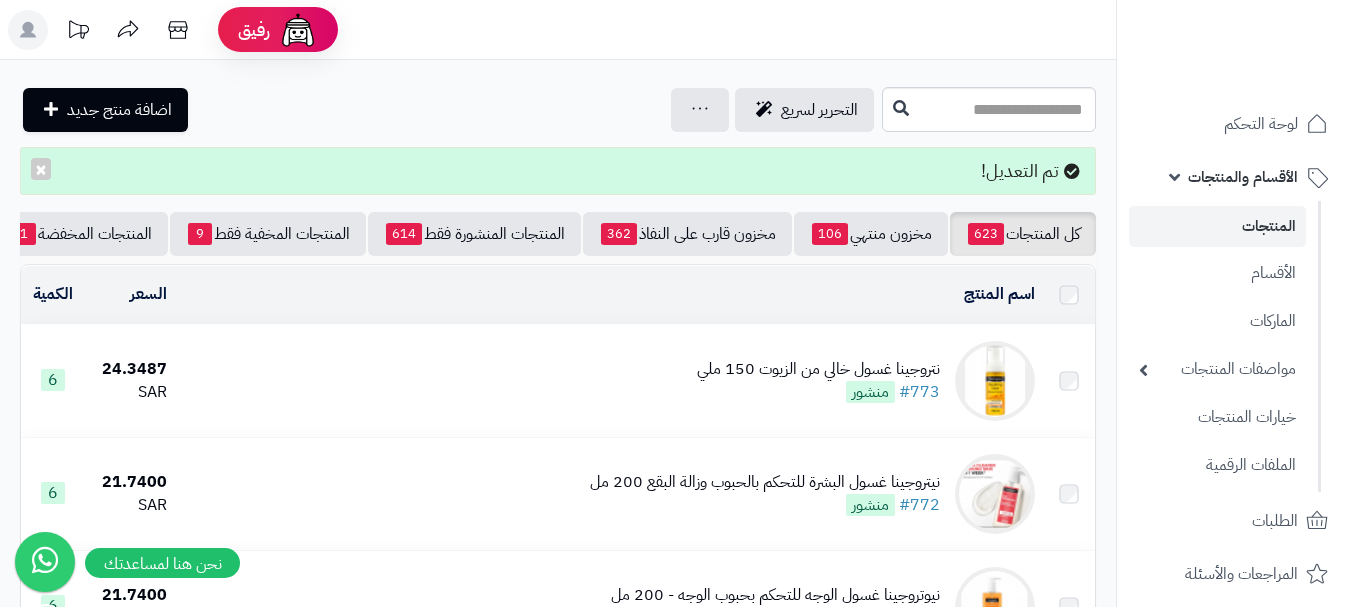 scroll, scrollTop: 0, scrollLeft: 0, axis: both 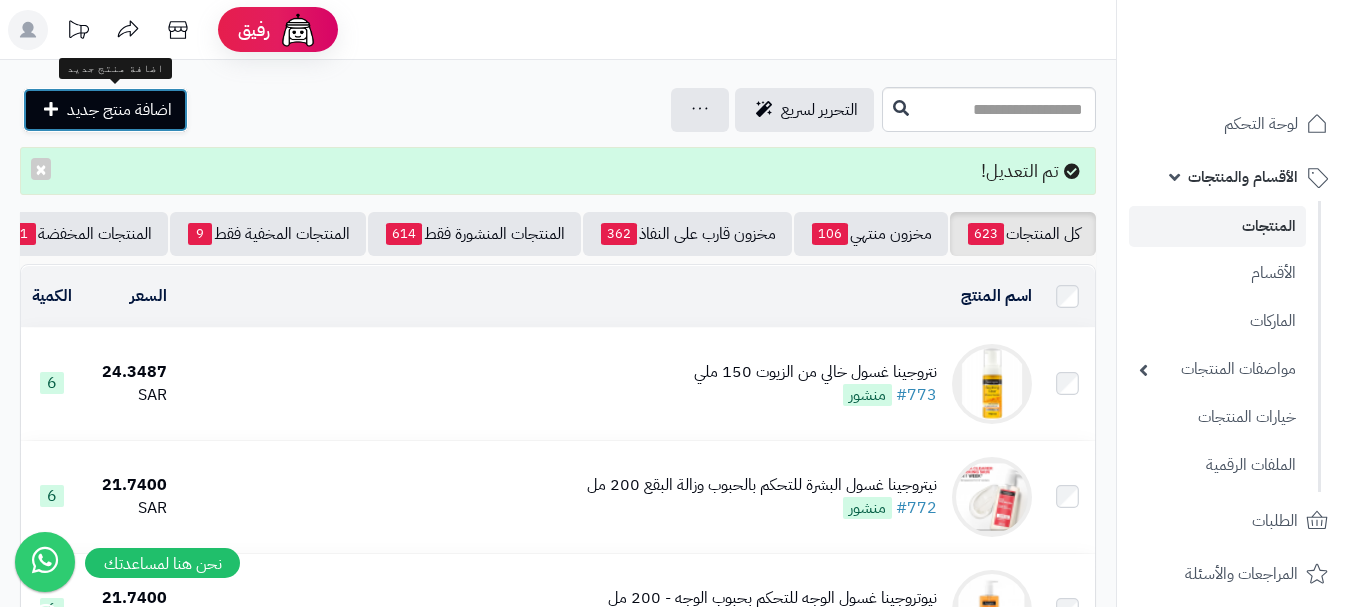 click on "اضافة منتج جديد" at bounding box center (119, 110) 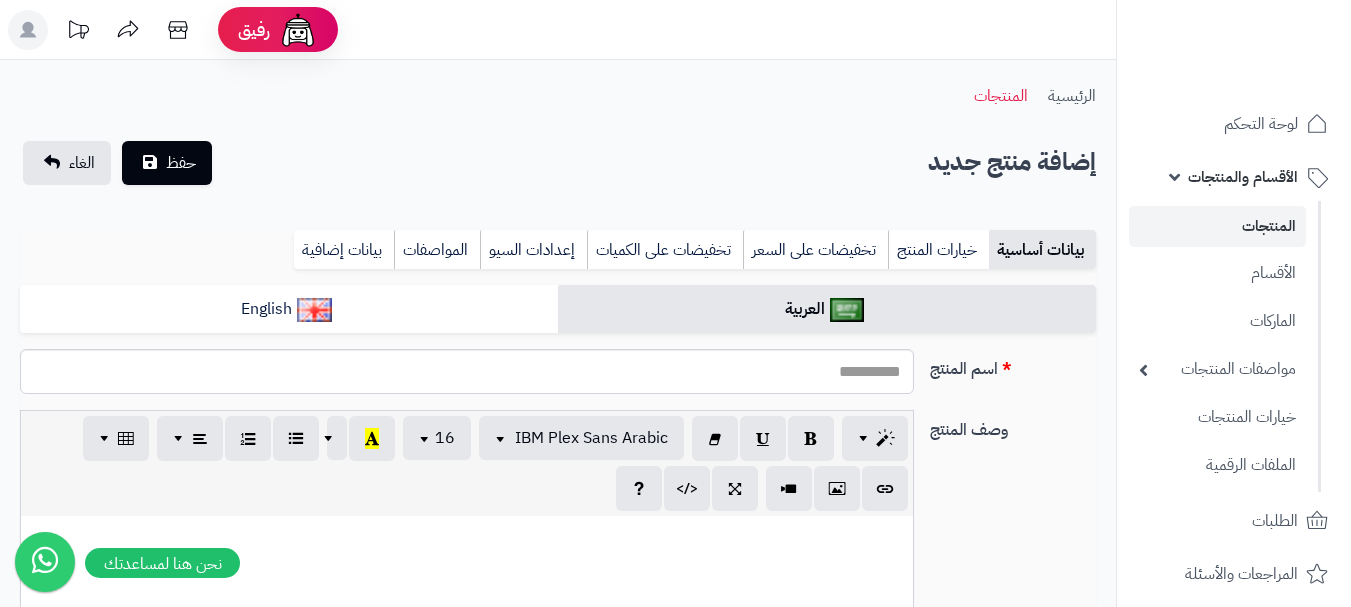 select 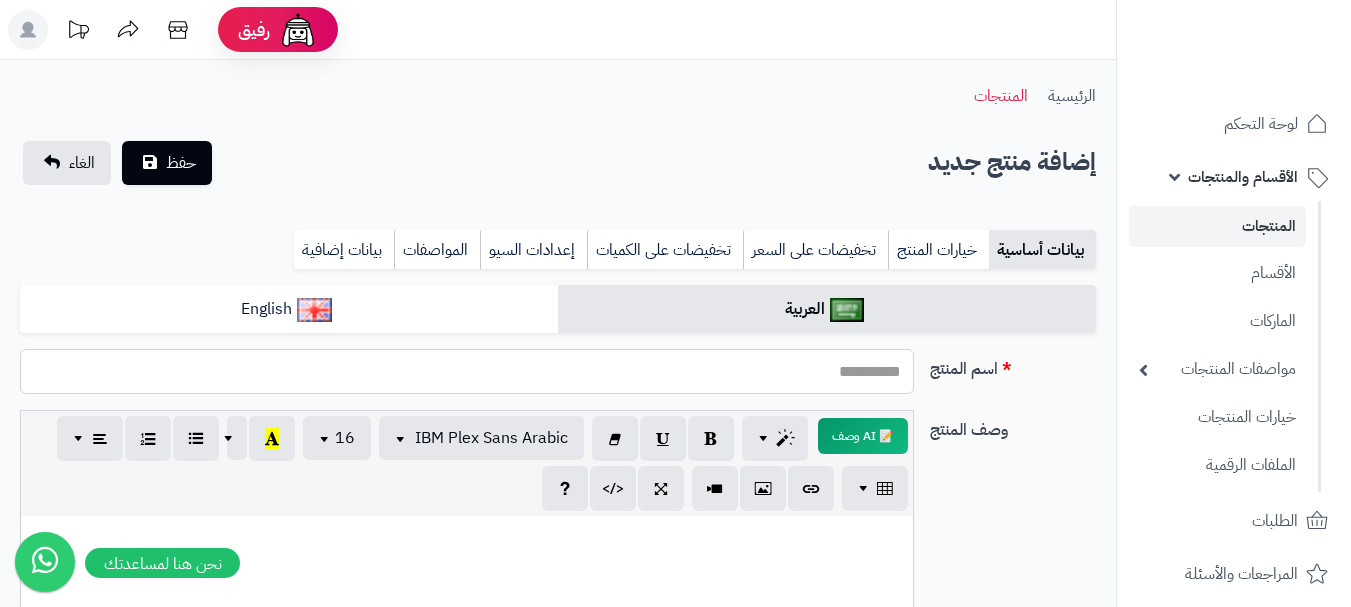 paste on "**********" 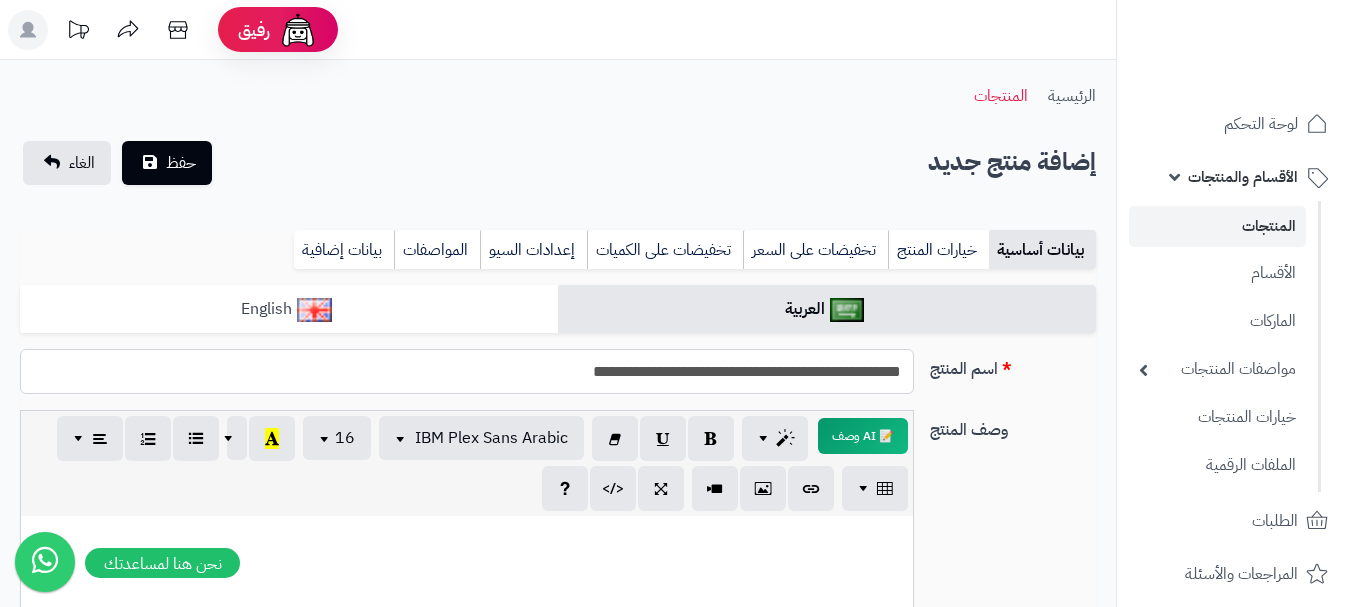 type on "**********" 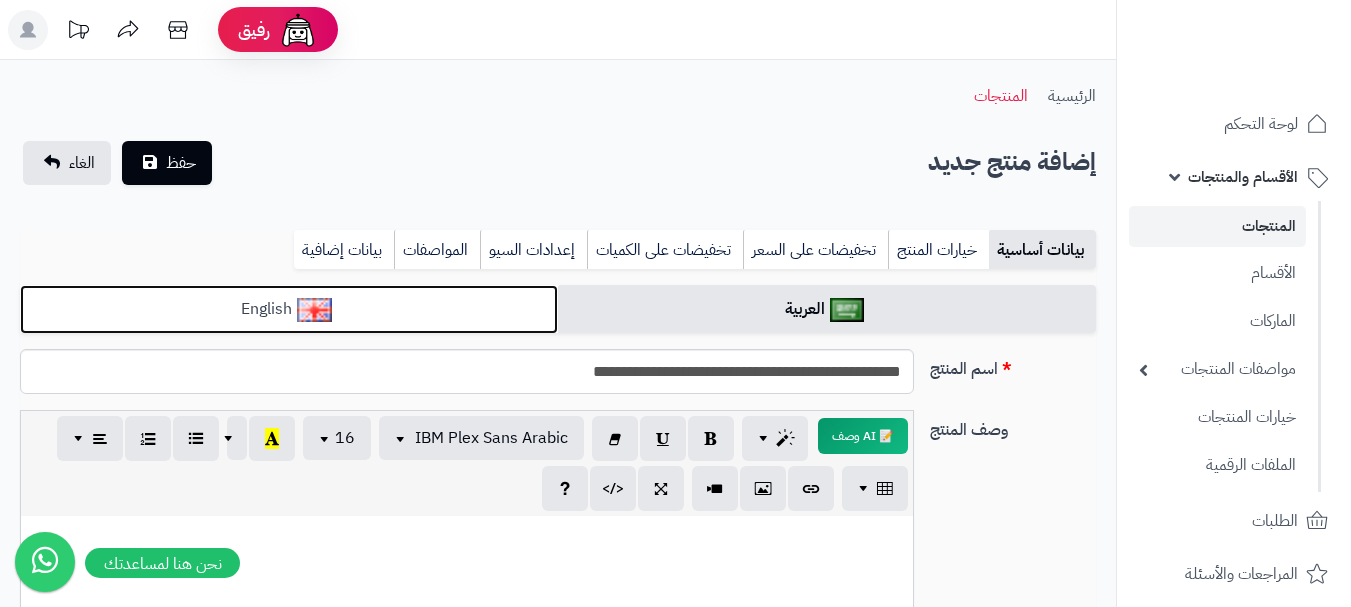 click on "English" at bounding box center (289, 309) 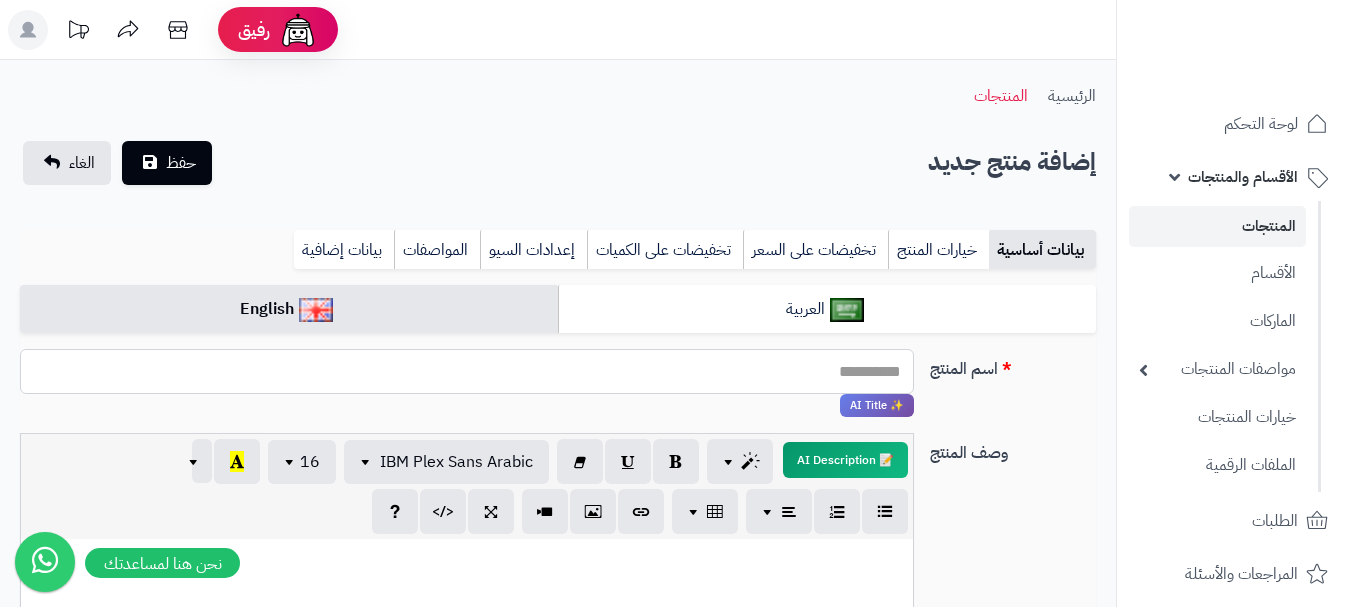 paste on "**********" 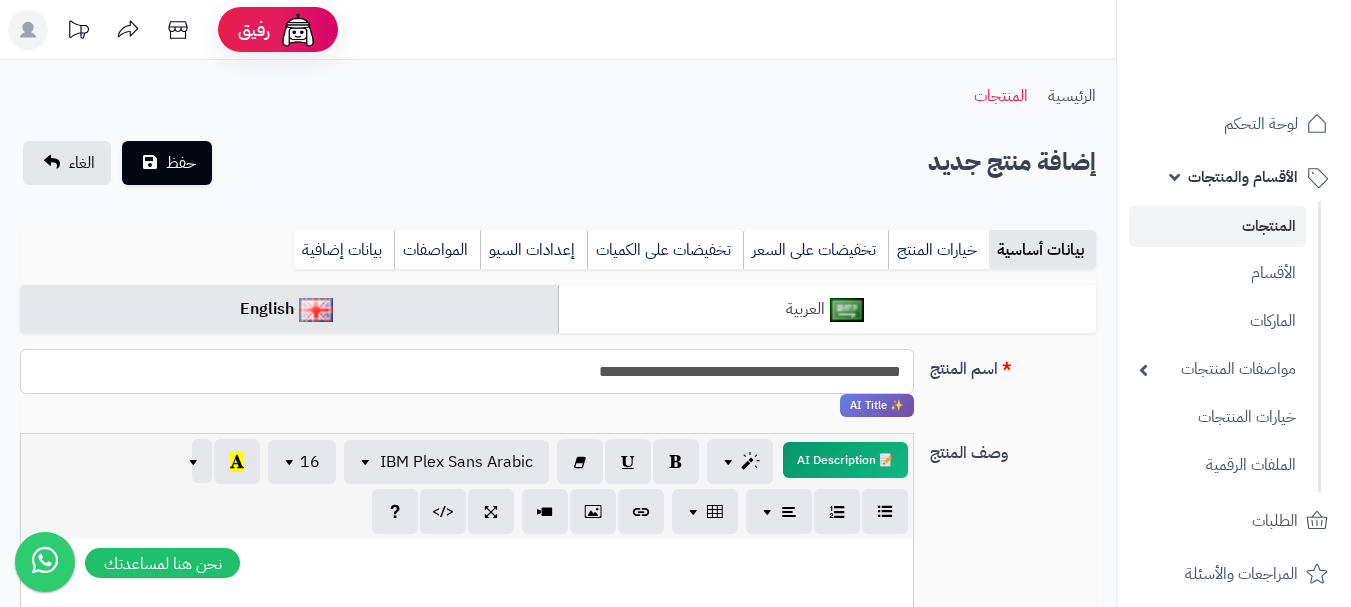 type on "**********" 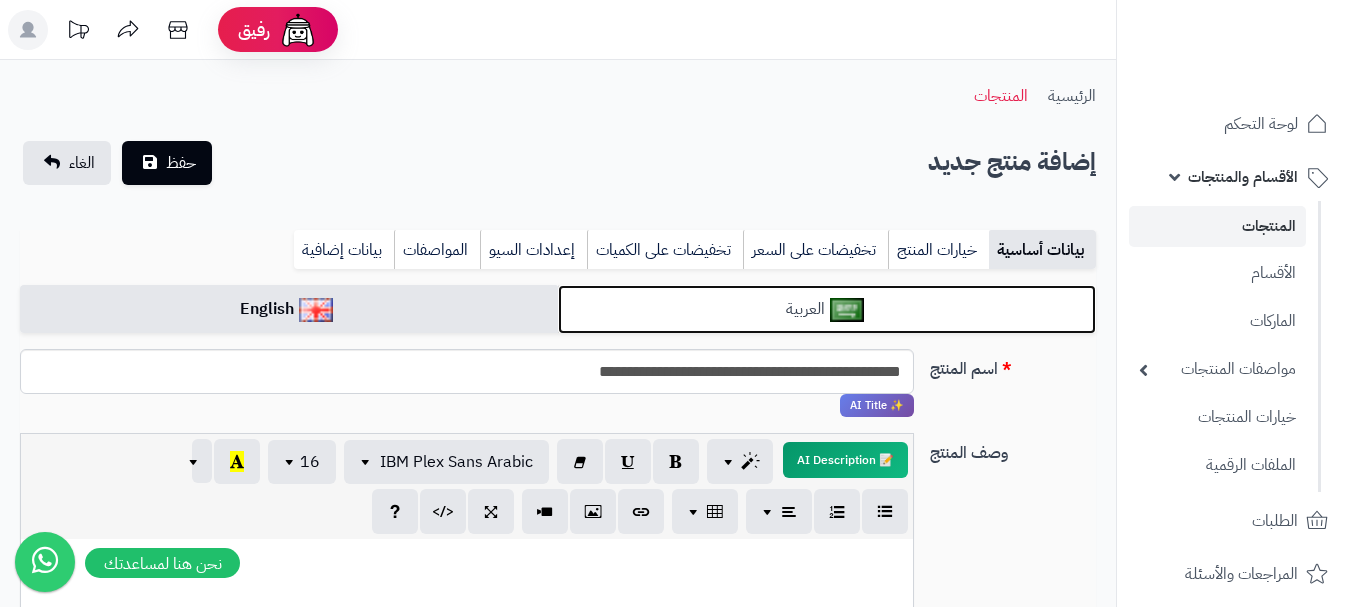 click at bounding box center (847, 310) 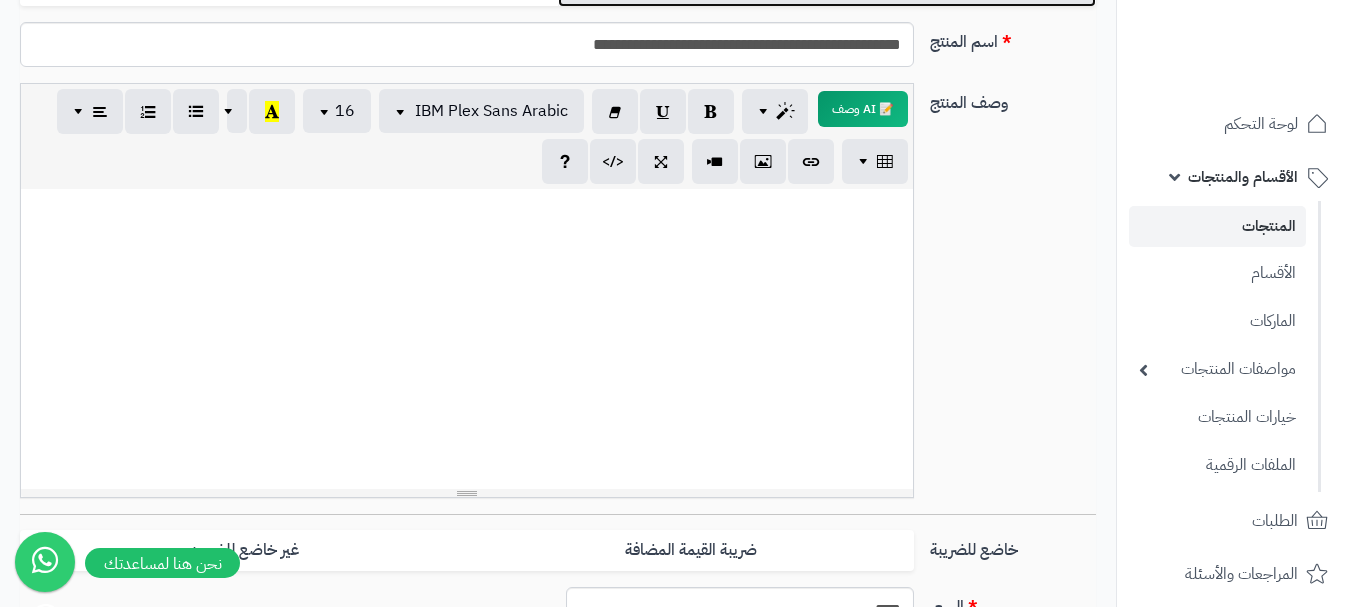 scroll, scrollTop: 600, scrollLeft: 0, axis: vertical 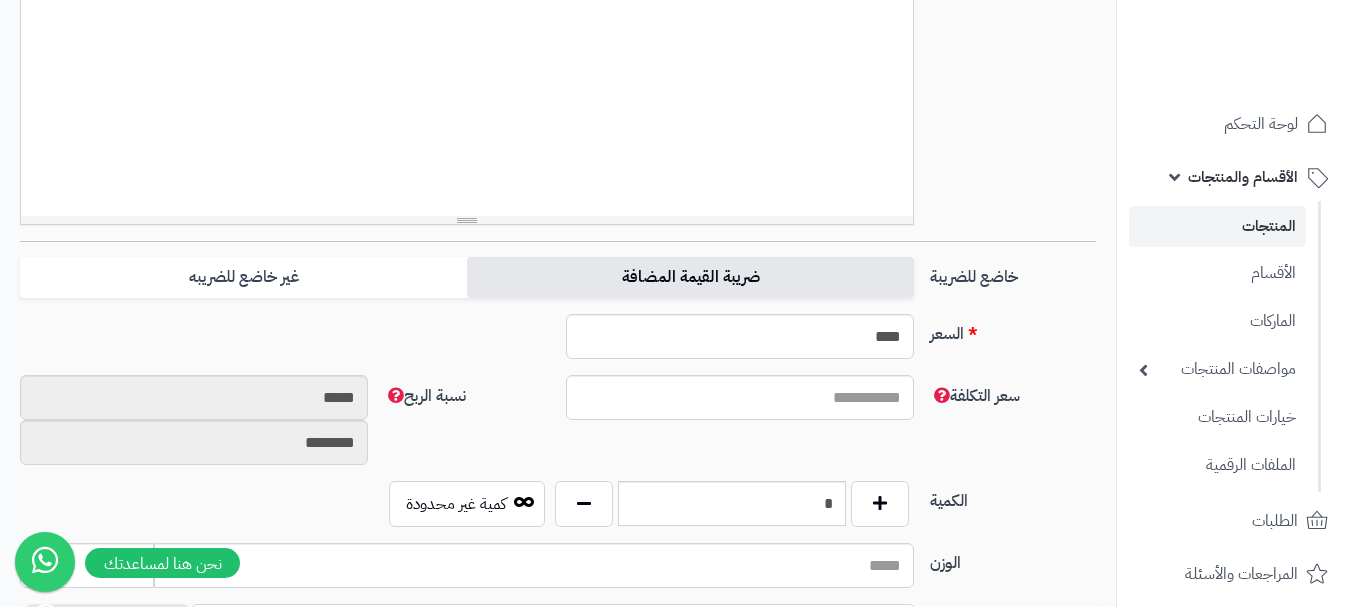click on "ضريبة القيمة المضافة" at bounding box center (690, 277) 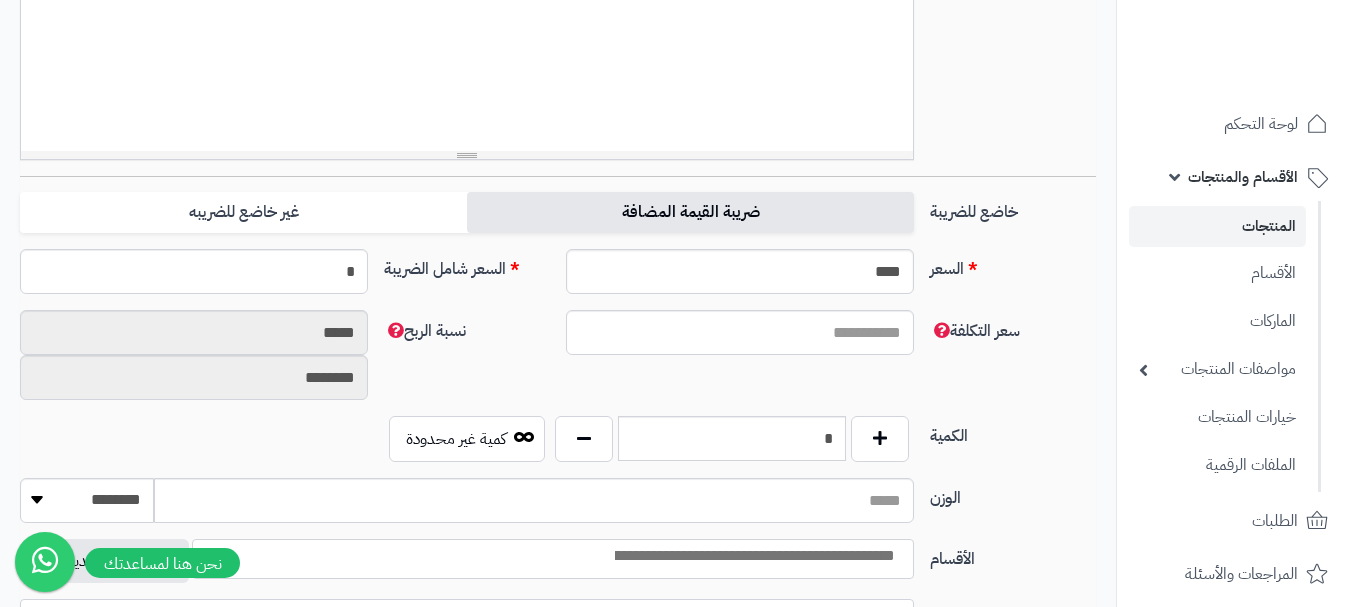 scroll, scrollTop: 700, scrollLeft: 0, axis: vertical 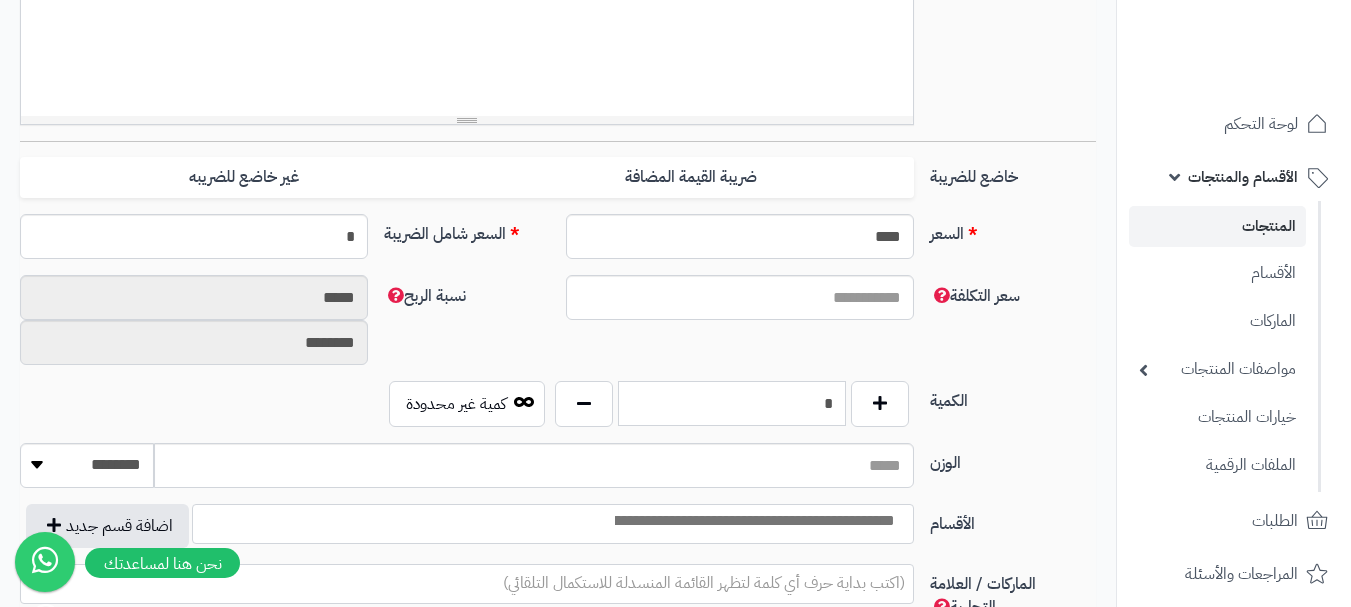 click on "*" at bounding box center [732, 403] 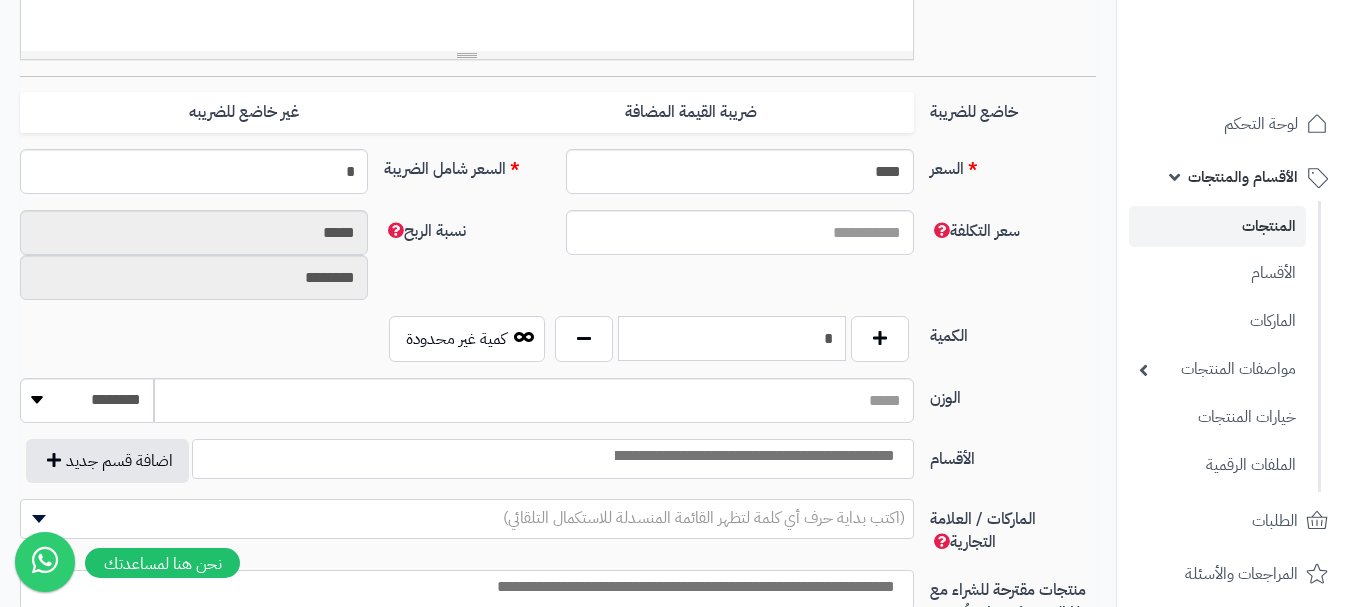 scroll, scrollTop: 800, scrollLeft: 0, axis: vertical 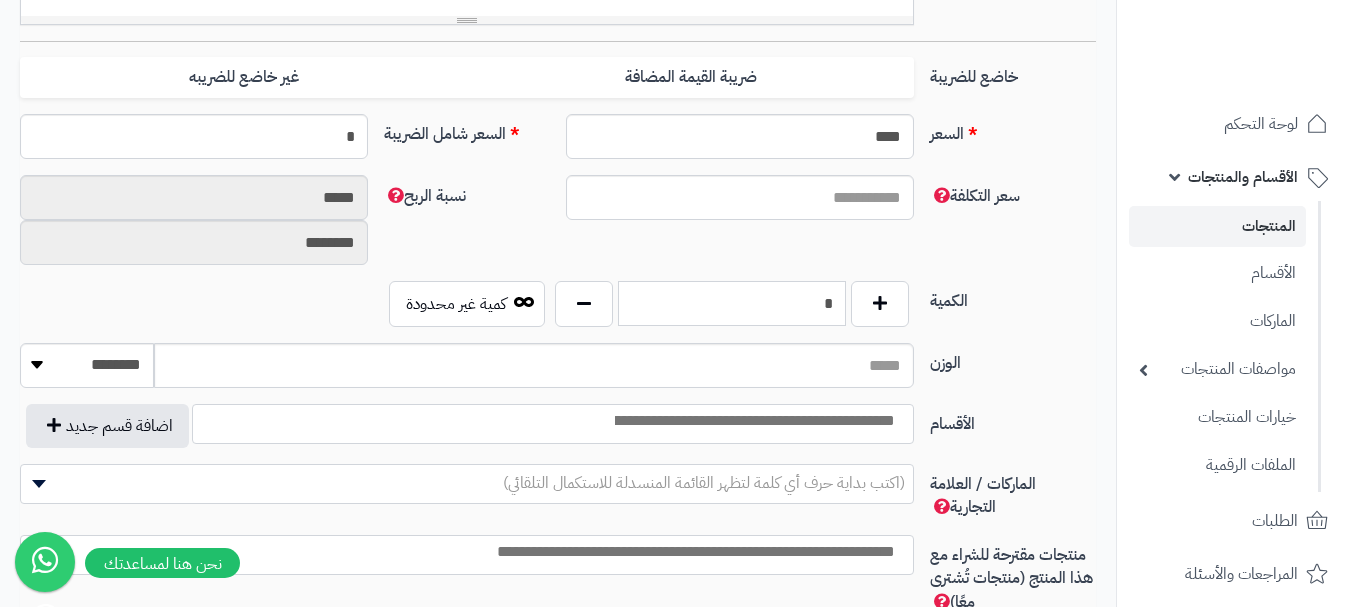 type on "*" 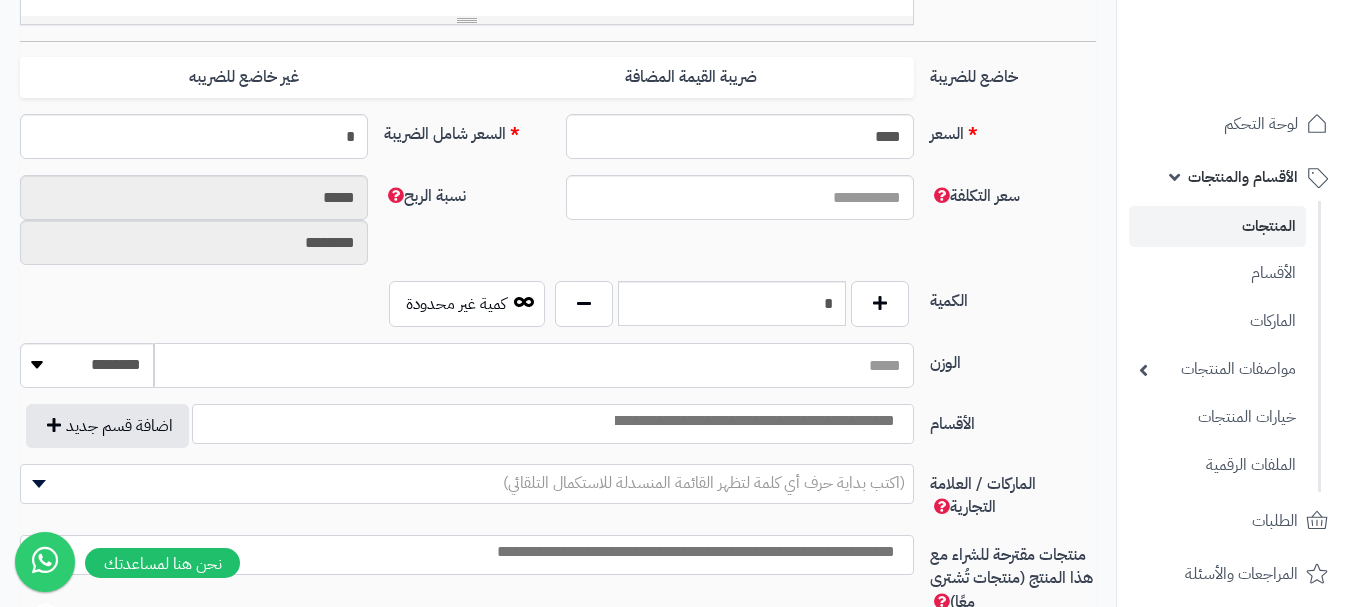 click on "الوزن" at bounding box center [534, 365] 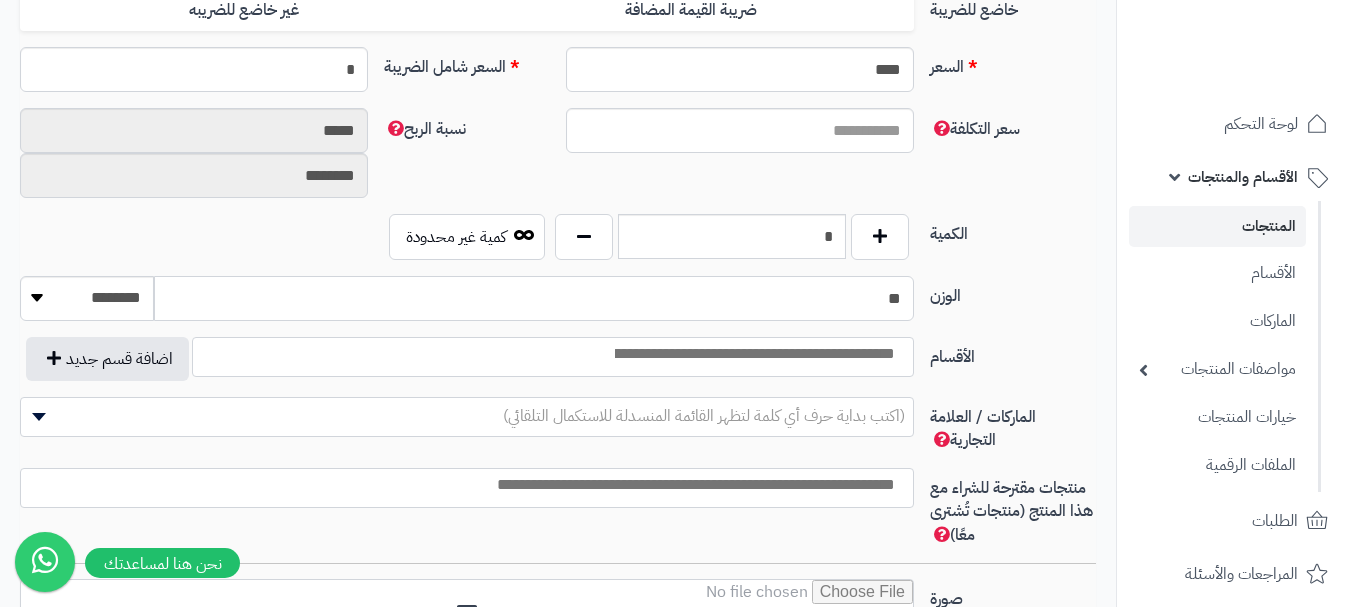 scroll, scrollTop: 1000, scrollLeft: 0, axis: vertical 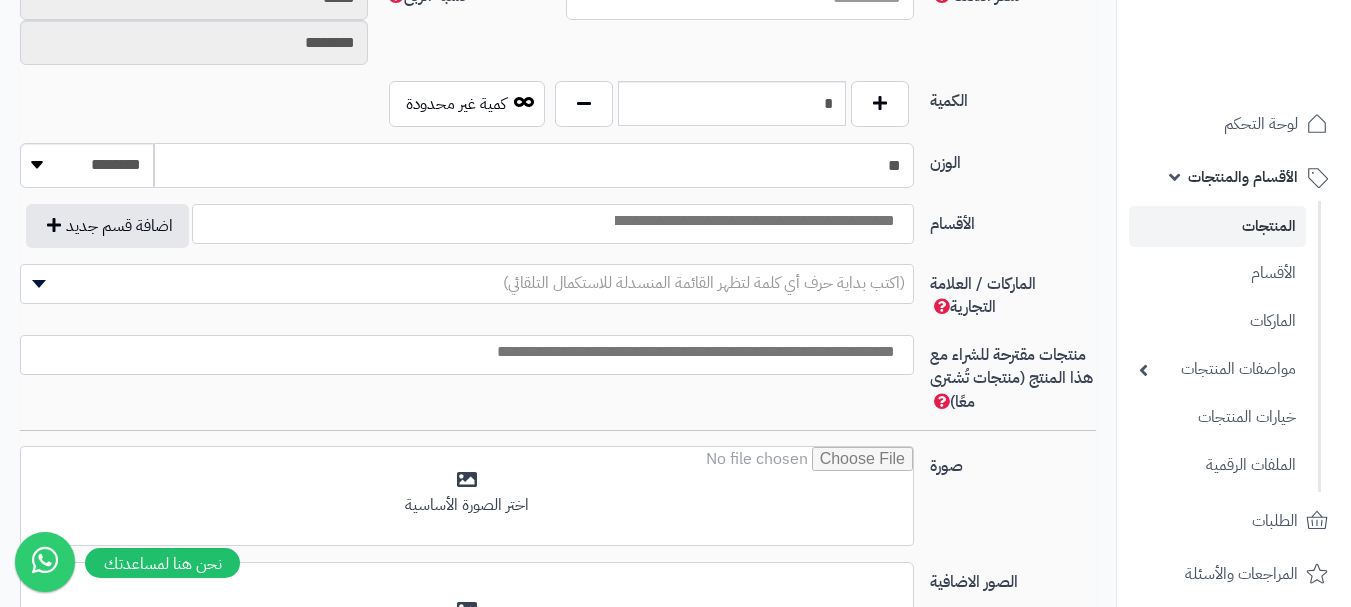 type on "**" 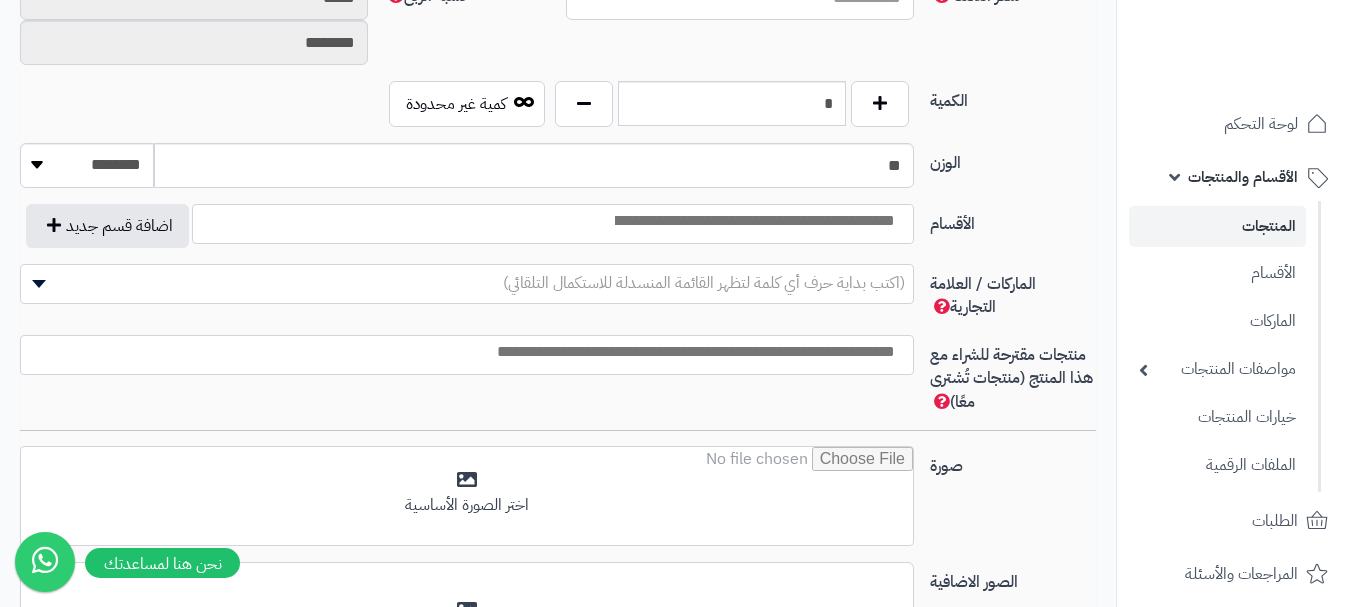 click at bounding box center [753, 219] 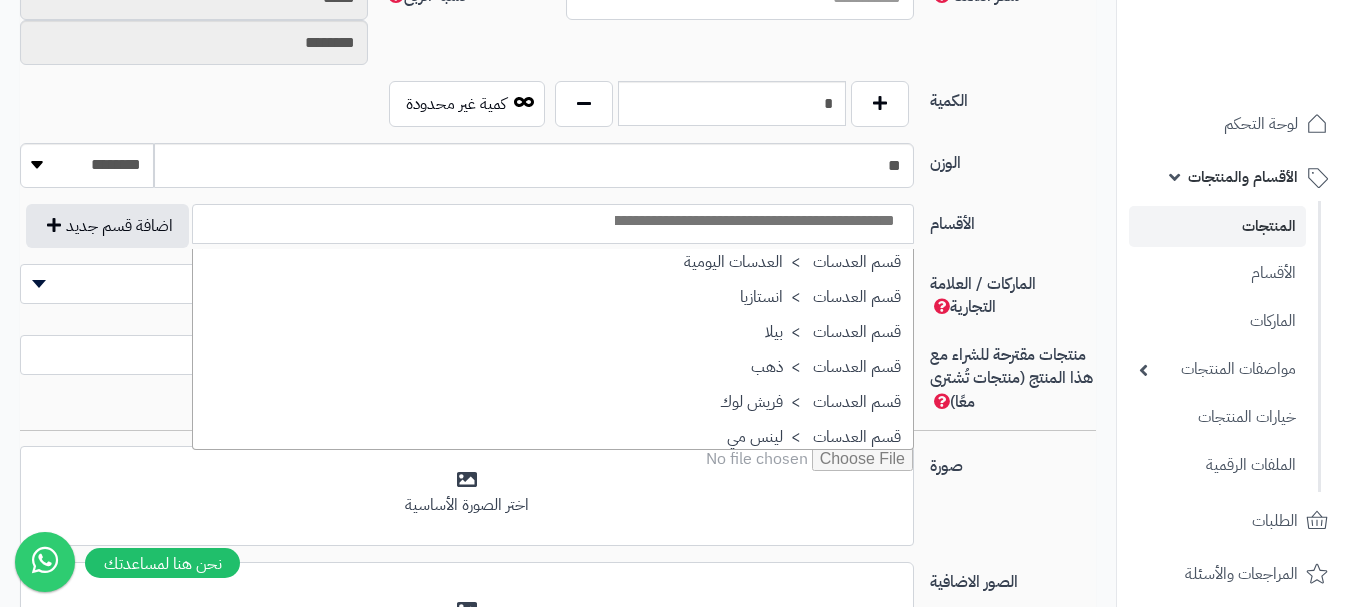 scroll, scrollTop: 1700, scrollLeft: 0, axis: vertical 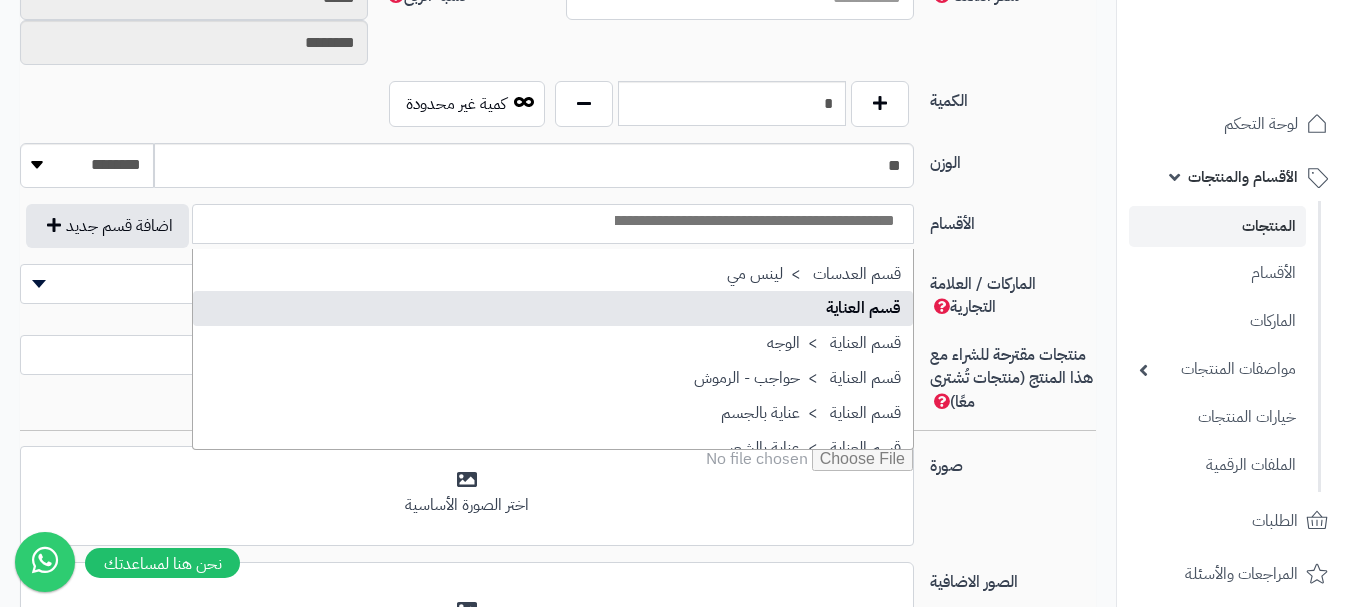 select on "**" 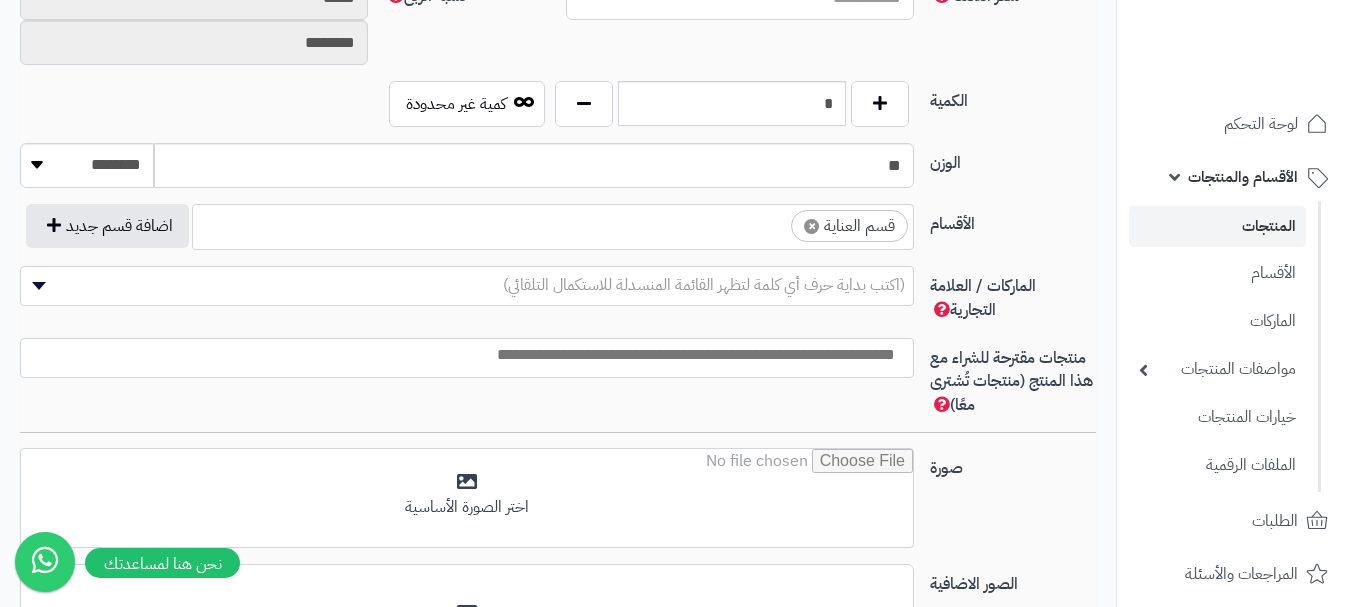 scroll, scrollTop: 1250, scrollLeft: 0, axis: vertical 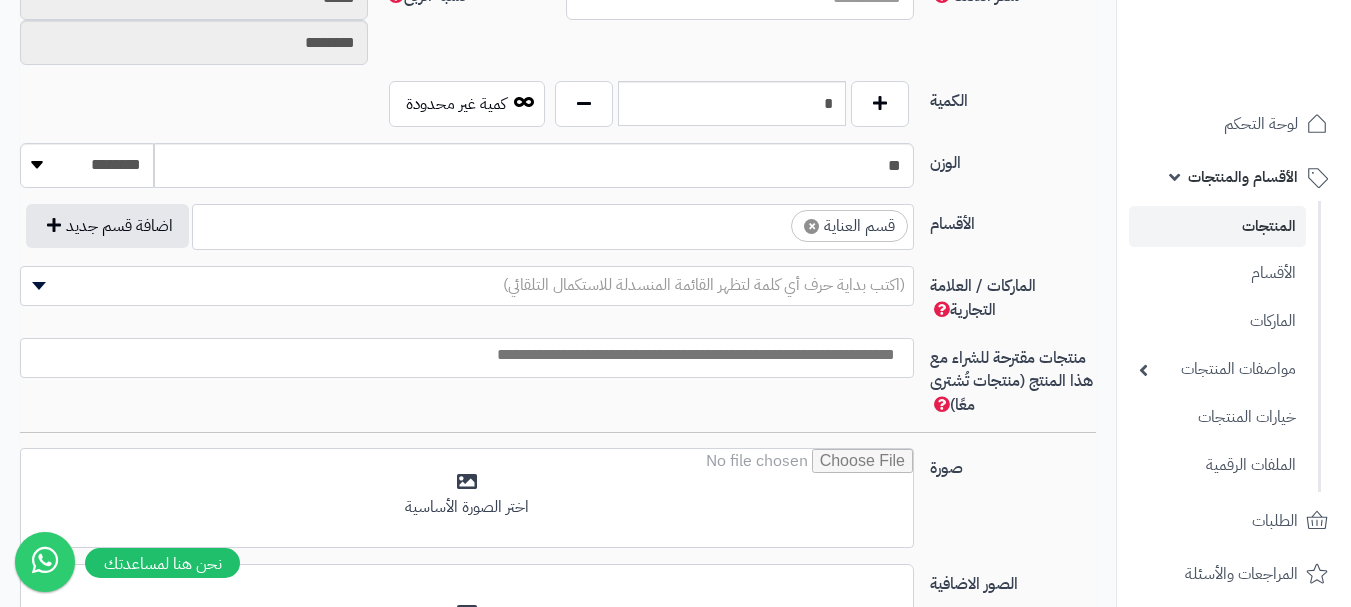 click at bounding box center (773, 221) 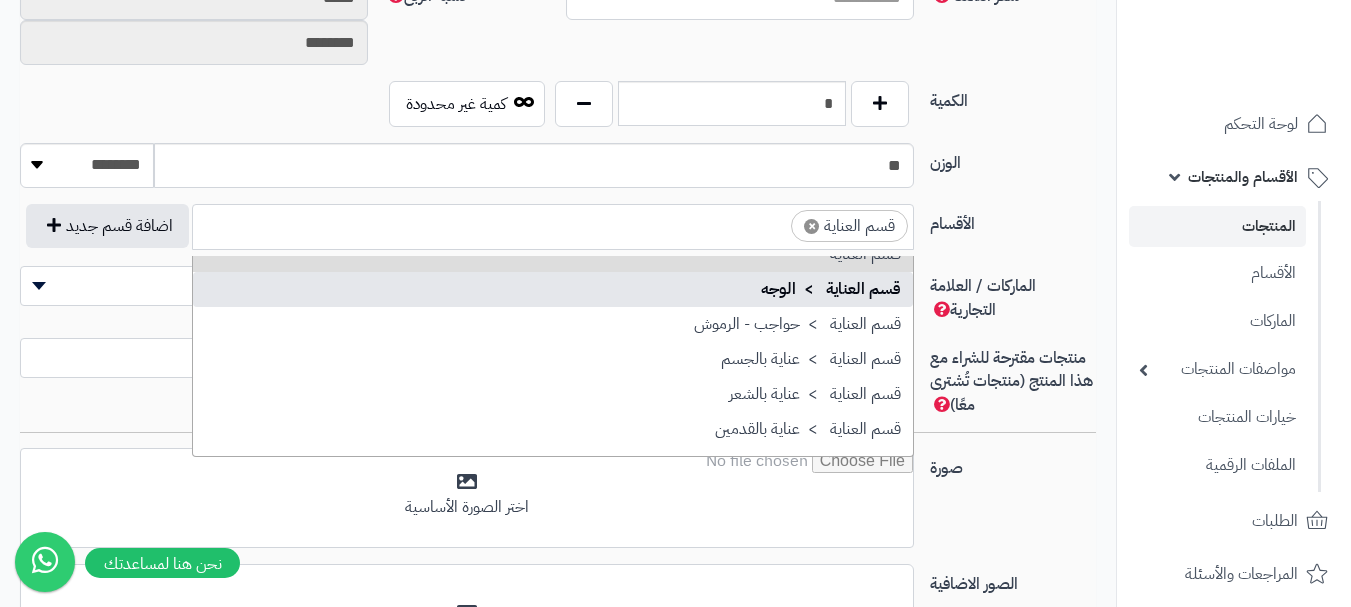 scroll, scrollTop: 1786, scrollLeft: 0, axis: vertical 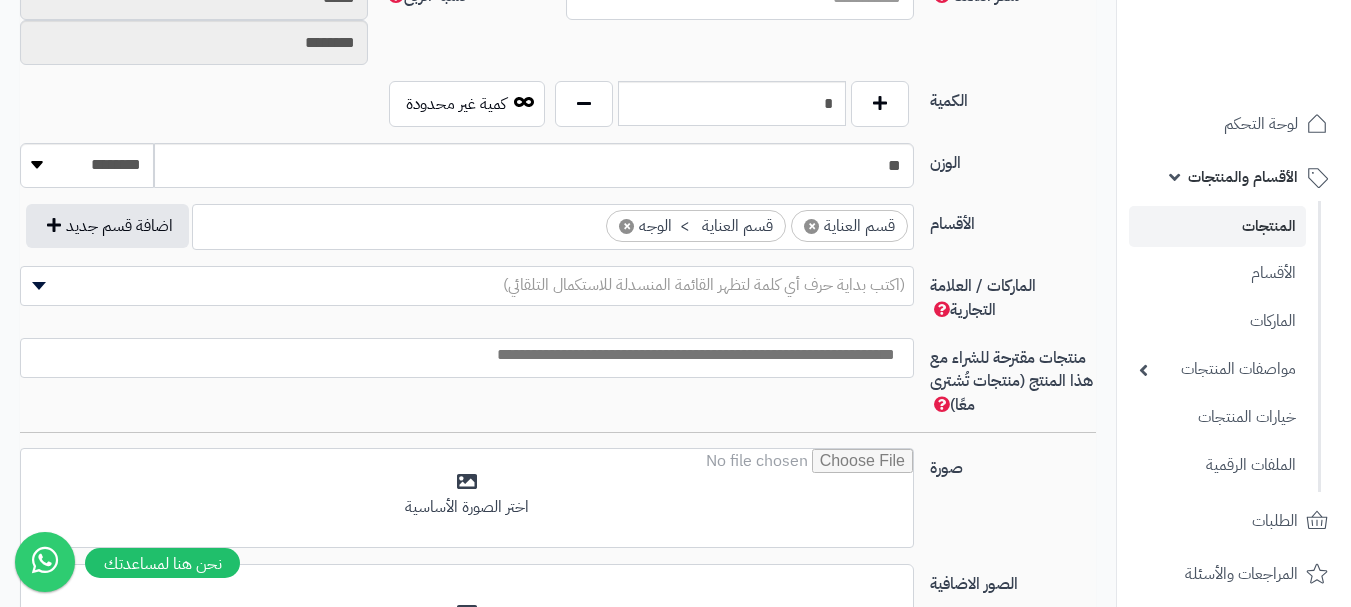 click at bounding box center [462, 355] 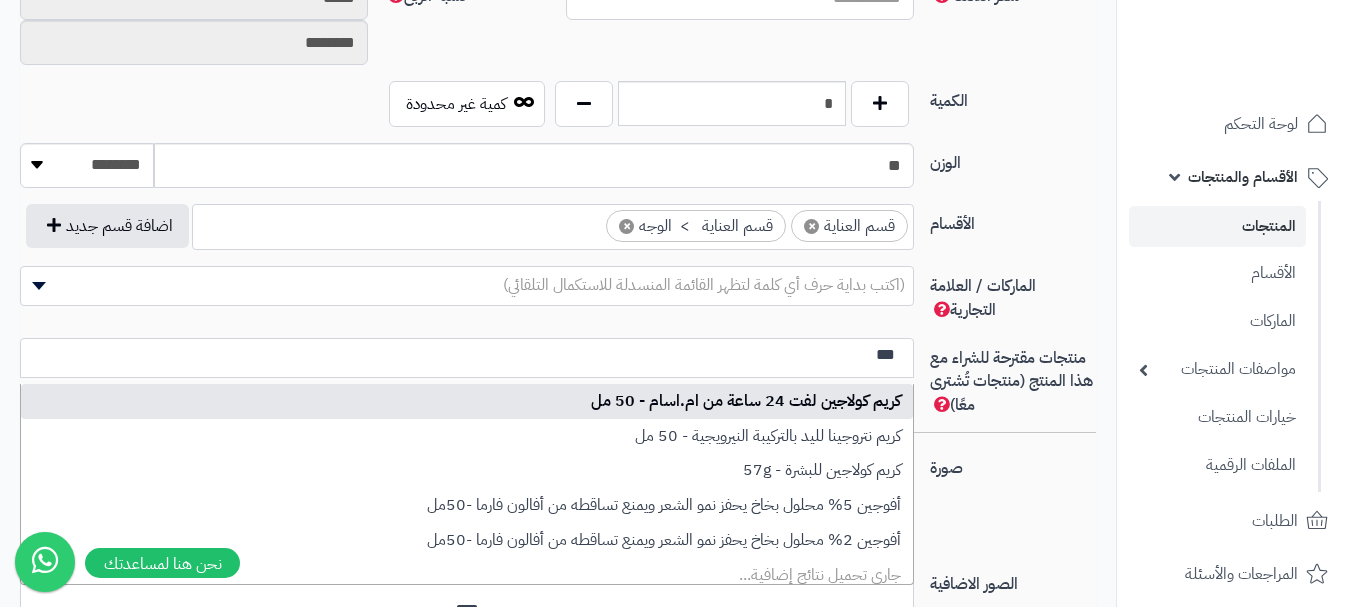 type on "***" 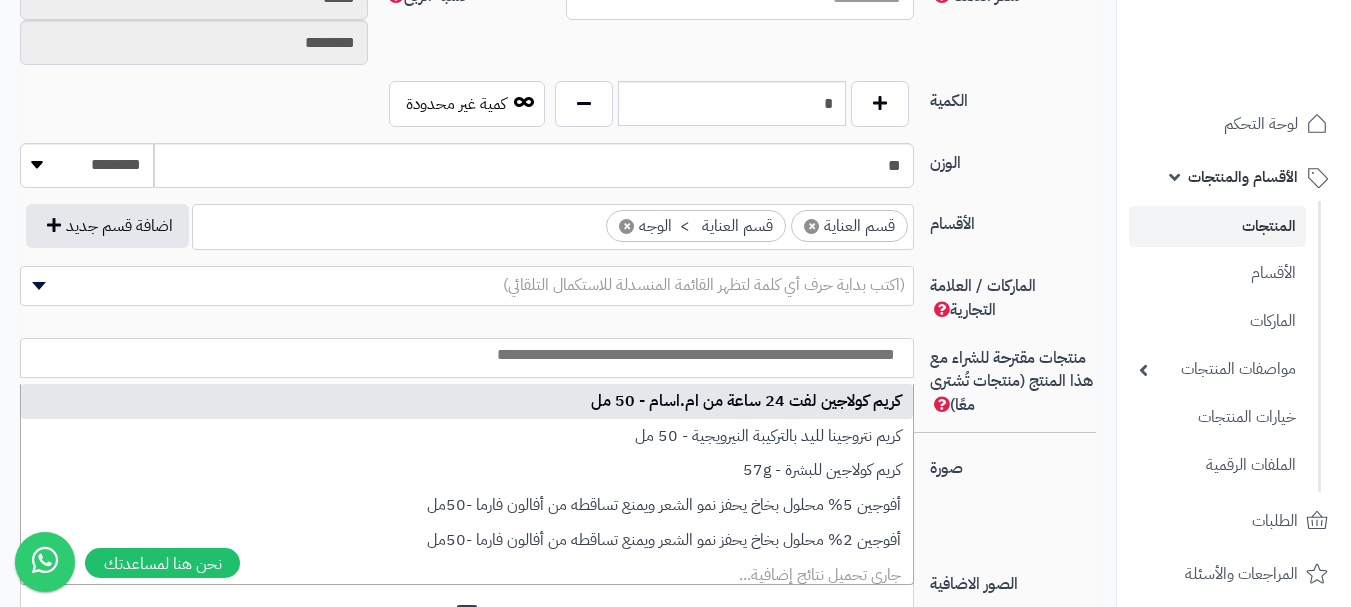 select on "***" 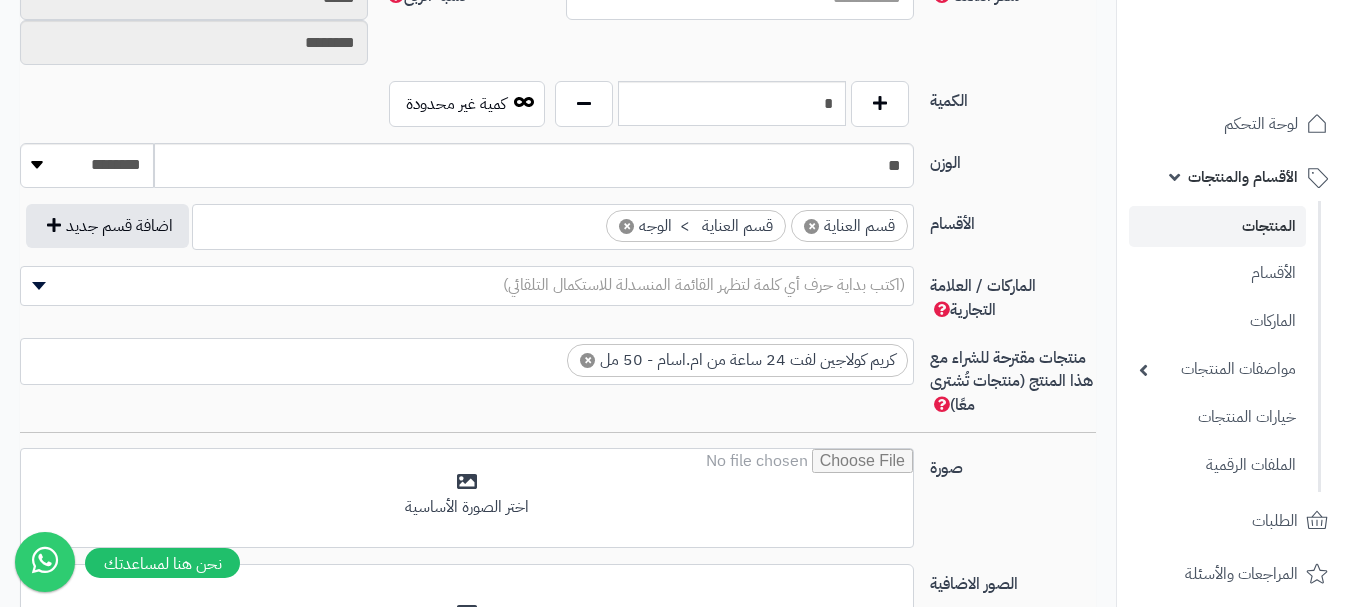 scroll, scrollTop: 0, scrollLeft: 0, axis: both 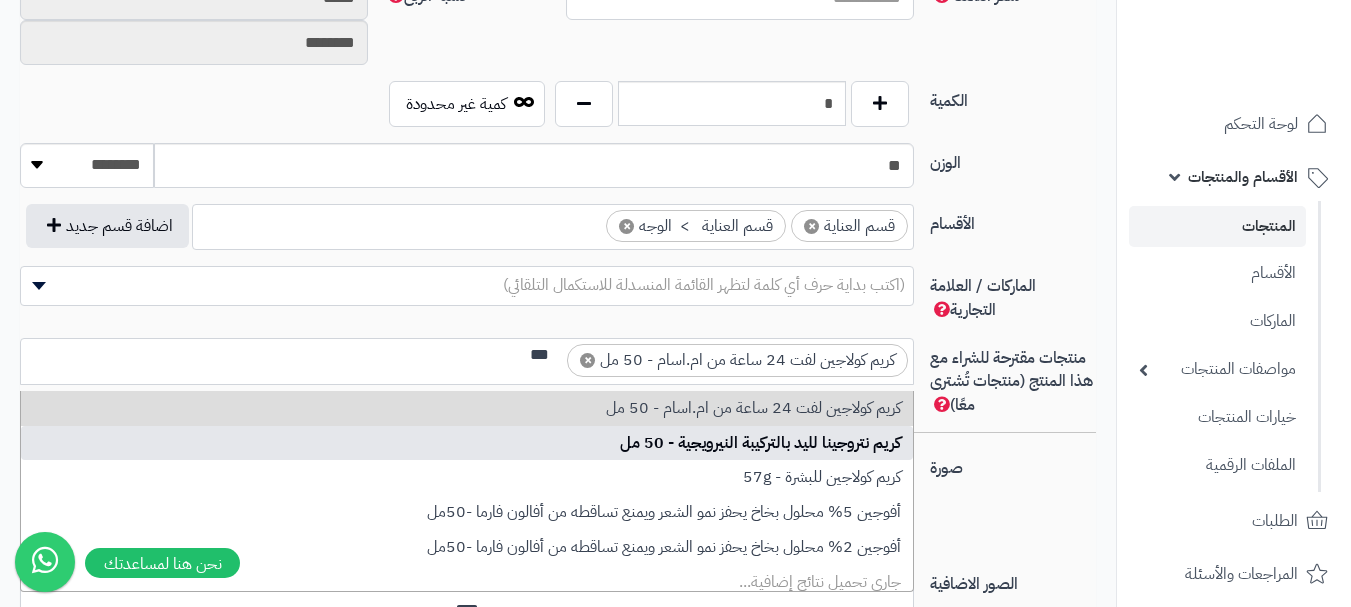 type on "***" 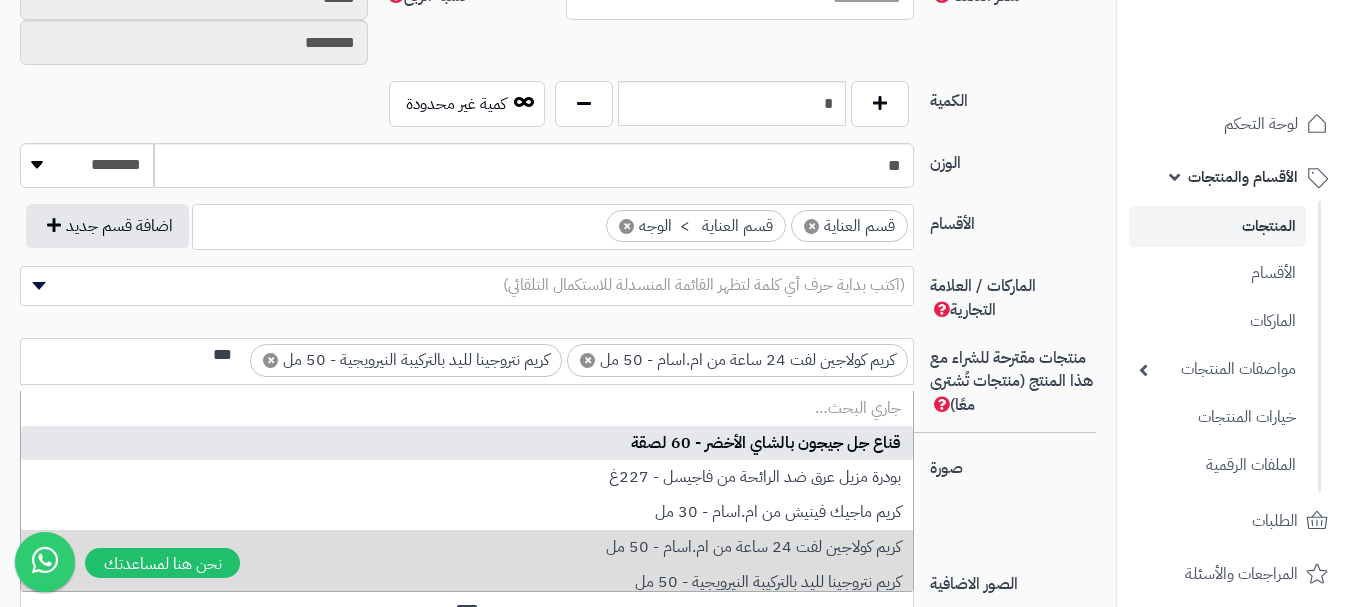 scroll, scrollTop: 0, scrollLeft: -7, axis: horizontal 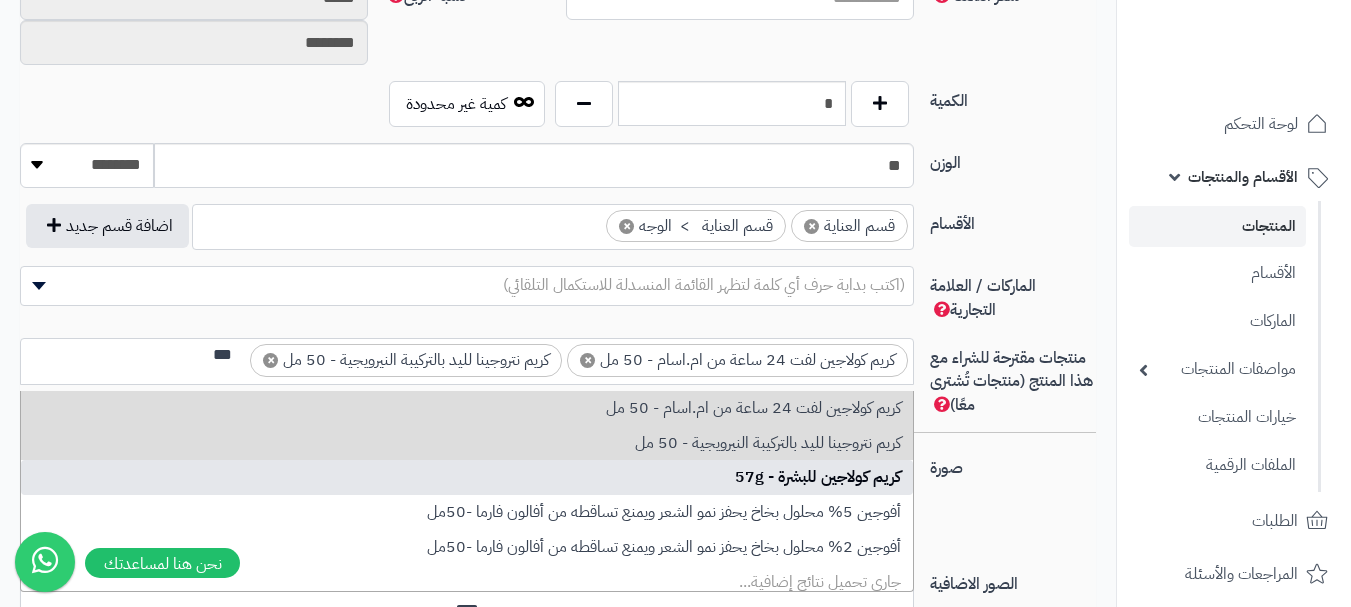 type on "***" 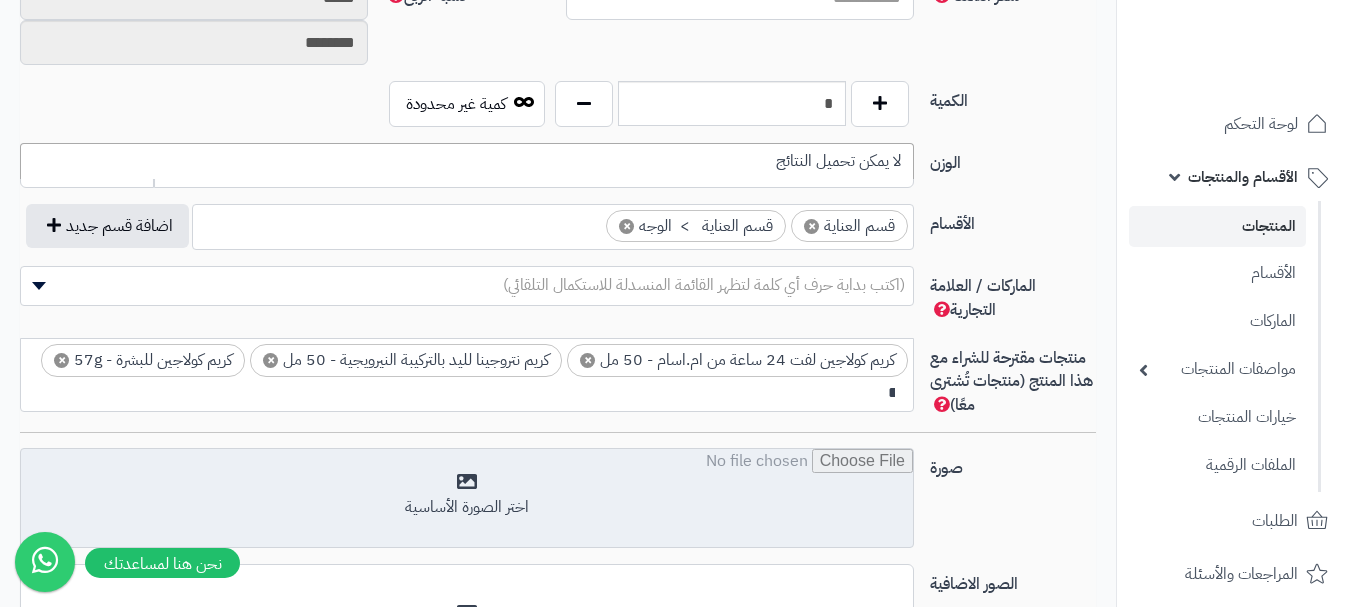 scroll, scrollTop: 0, scrollLeft: -7, axis: horizontal 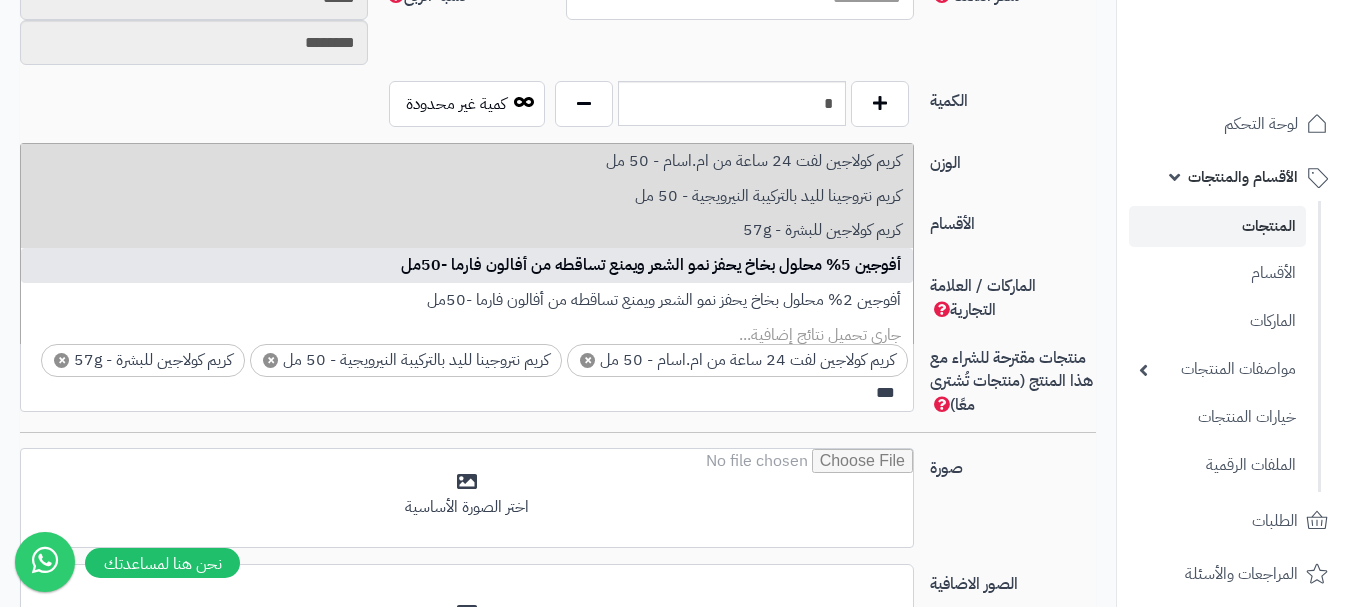 type on "***" 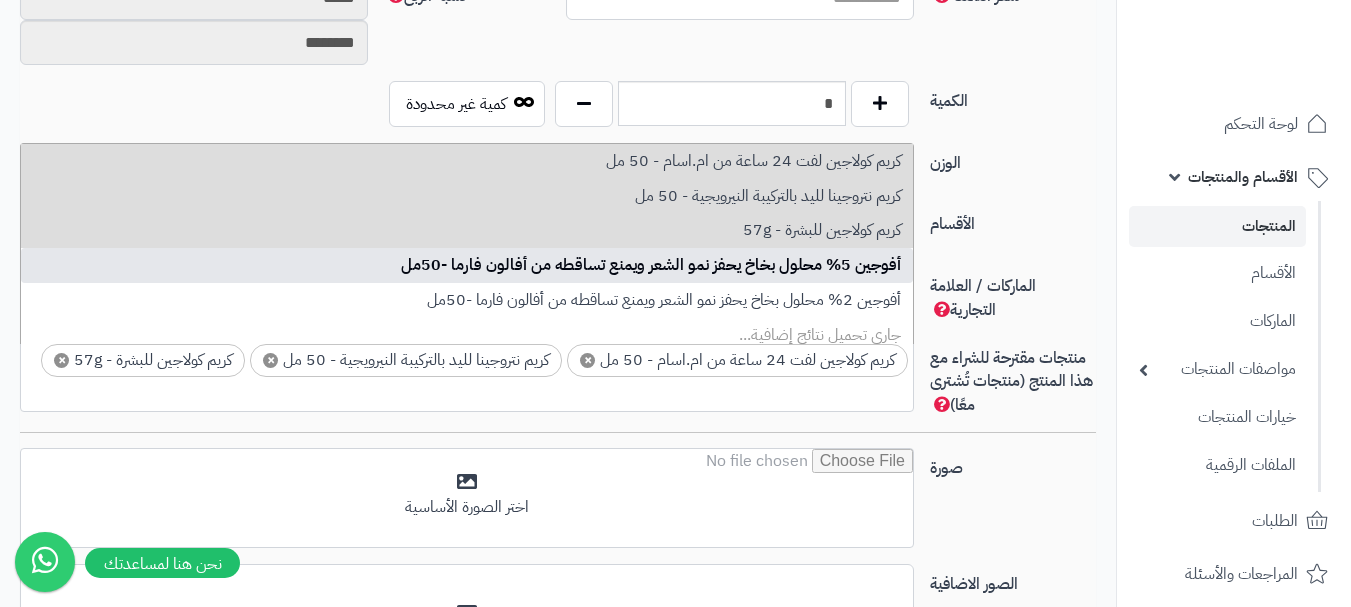 scroll, scrollTop: 0, scrollLeft: 0, axis: both 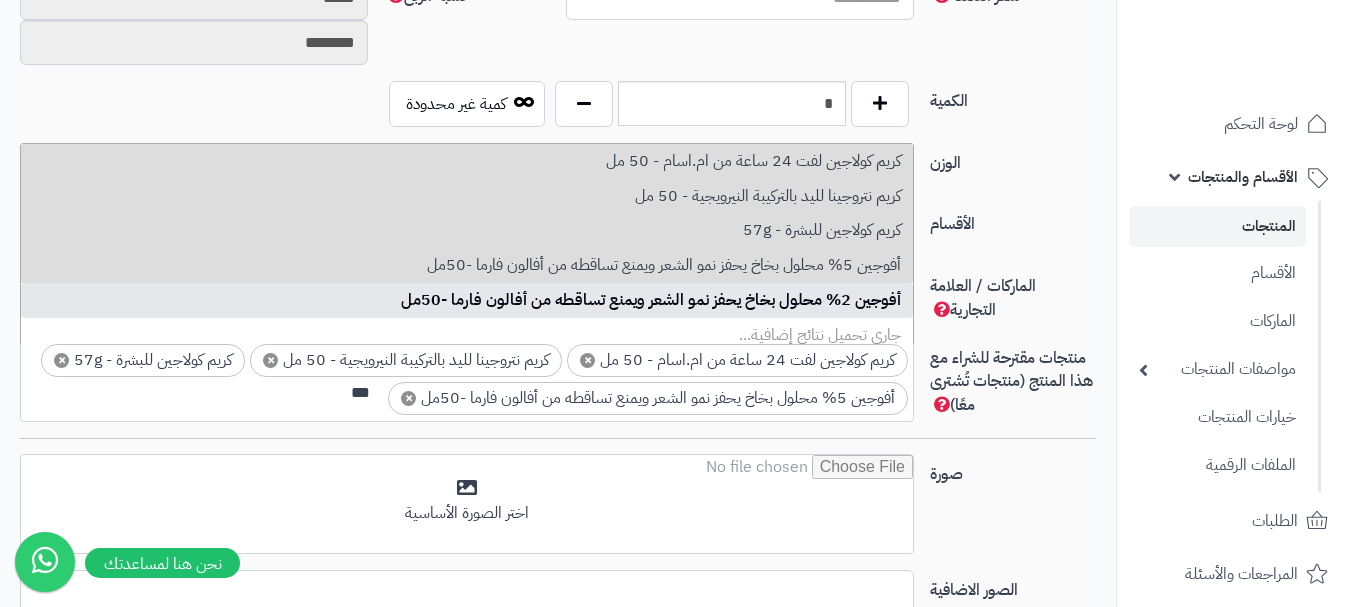 type on "***" 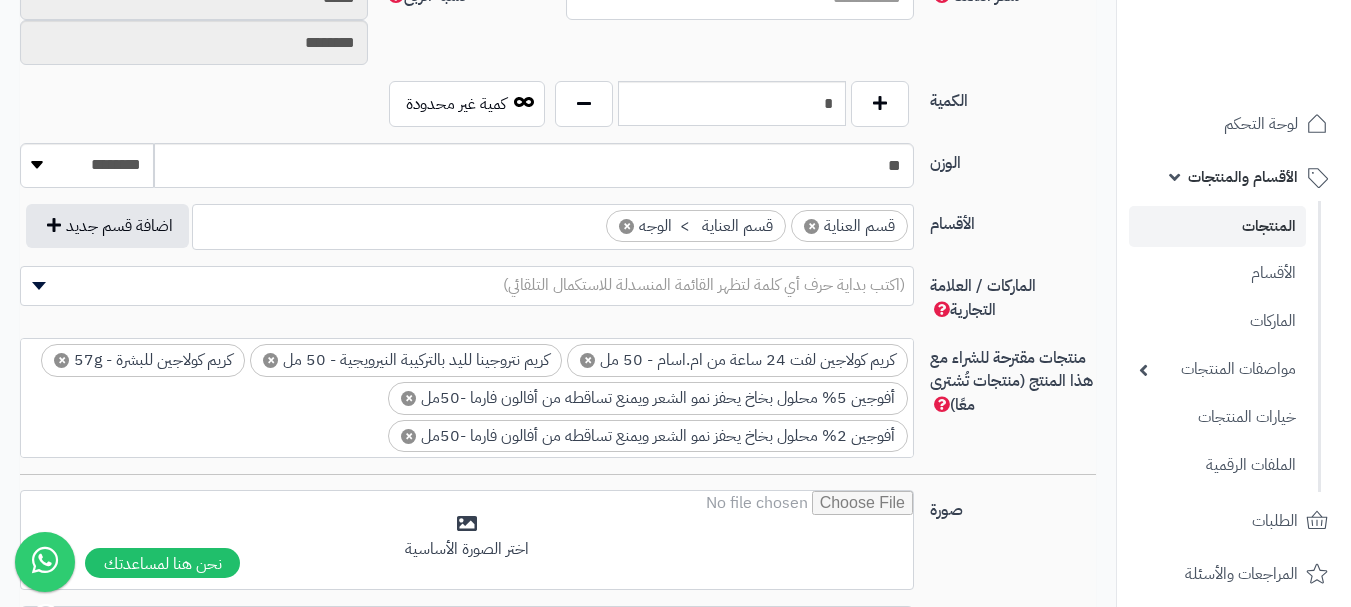 scroll, scrollTop: 2, scrollLeft: 0, axis: vertical 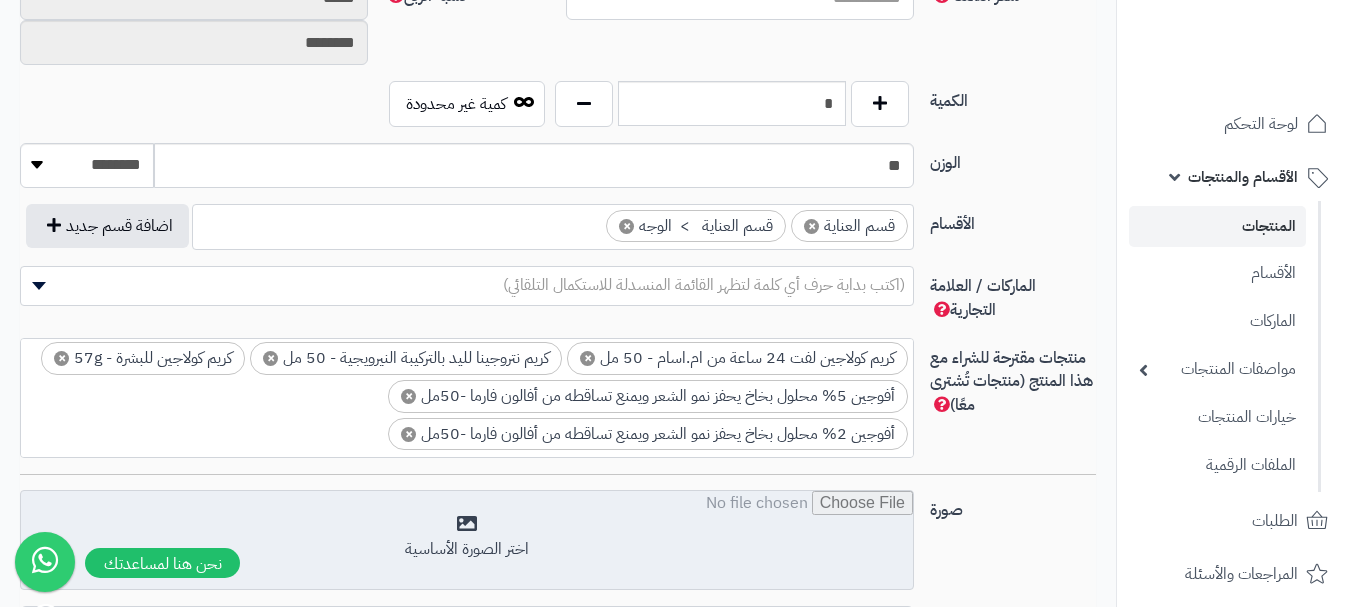 click at bounding box center (467, 541) 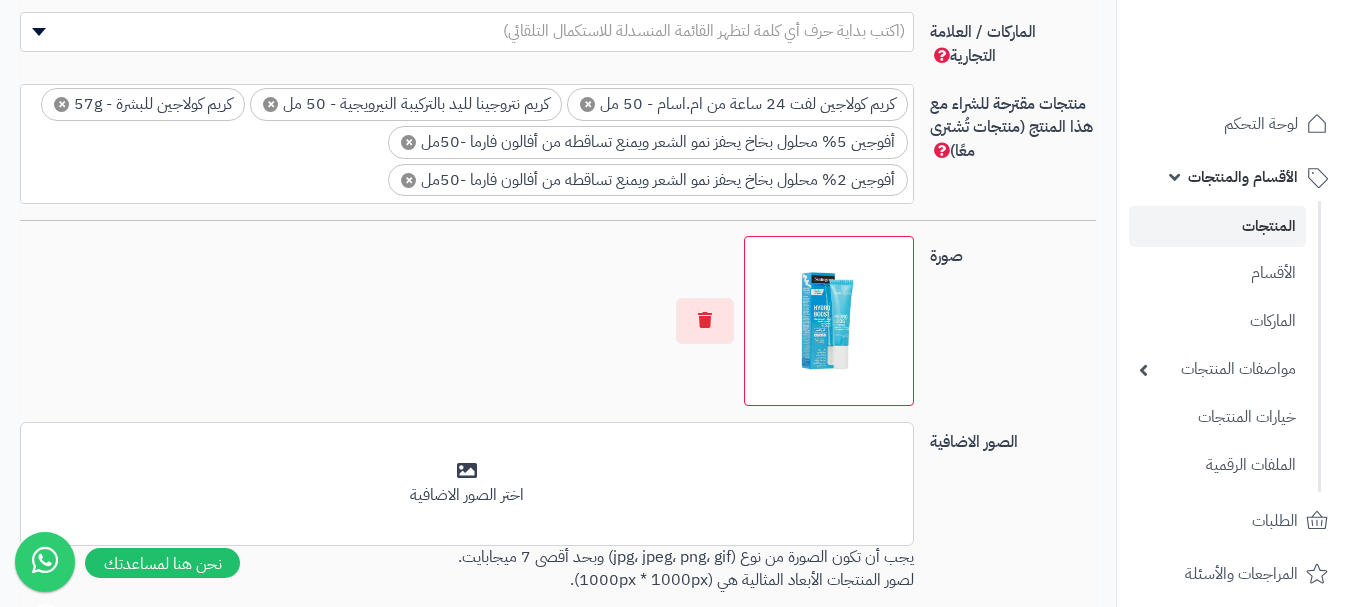 scroll, scrollTop: 1300, scrollLeft: 0, axis: vertical 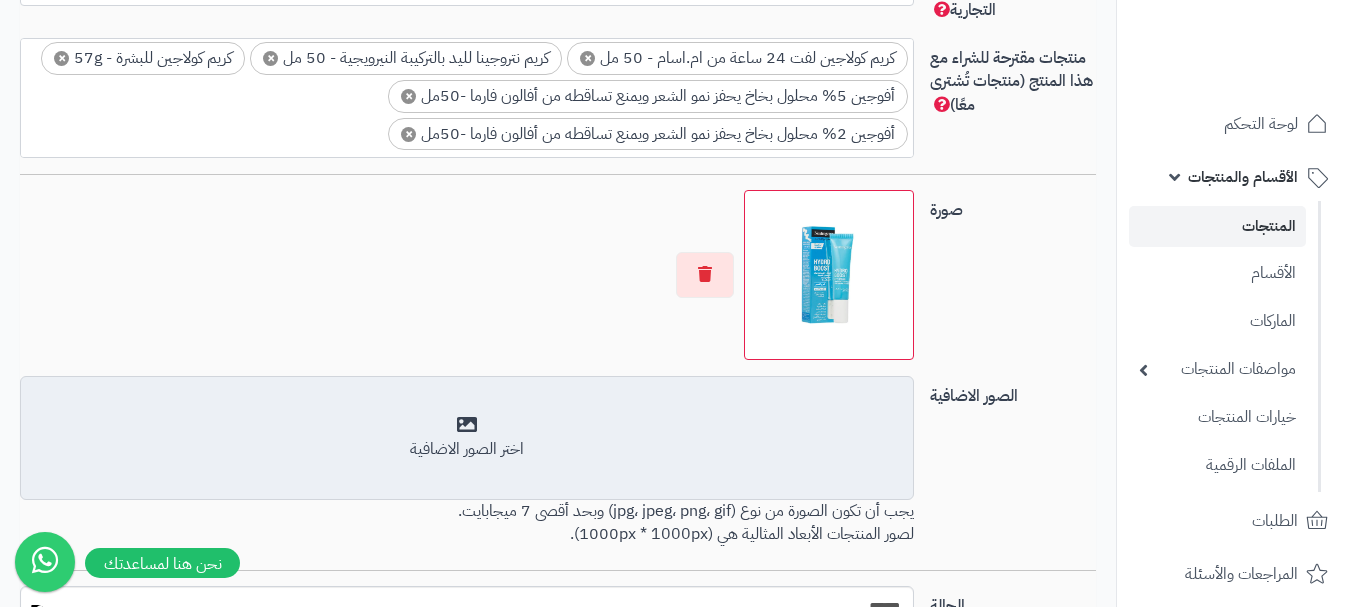 click on "اختر الصور الاضافية" at bounding box center [467, 438] 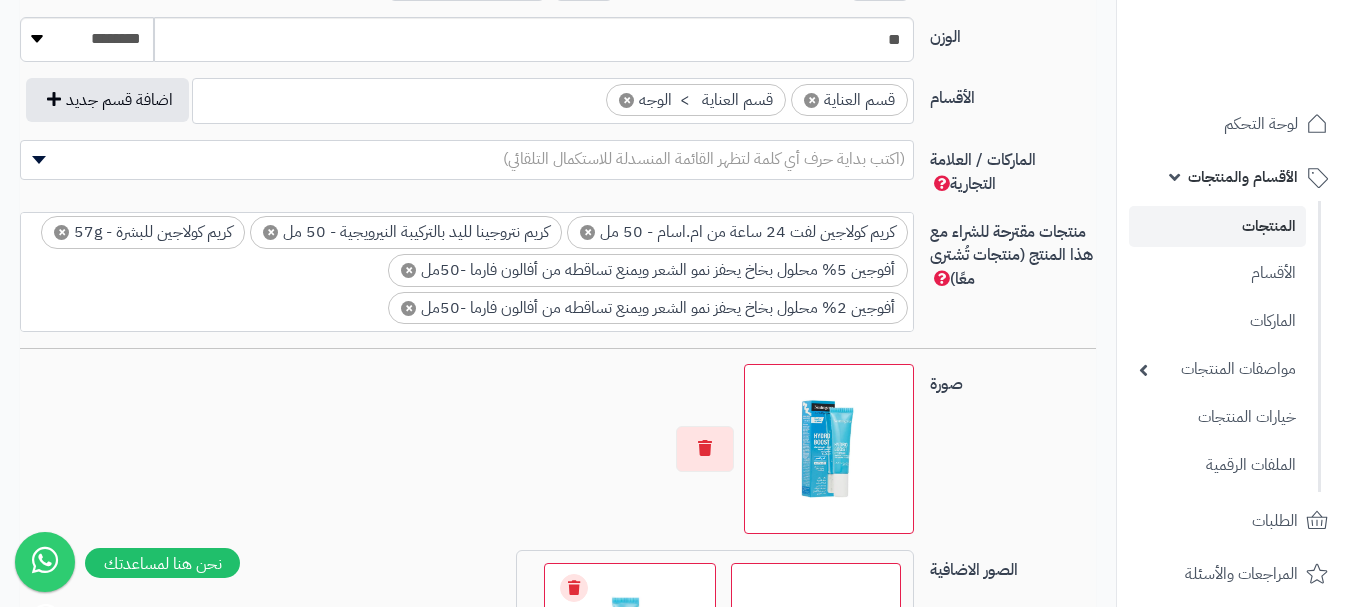 scroll, scrollTop: 1100, scrollLeft: 0, axis: vertical 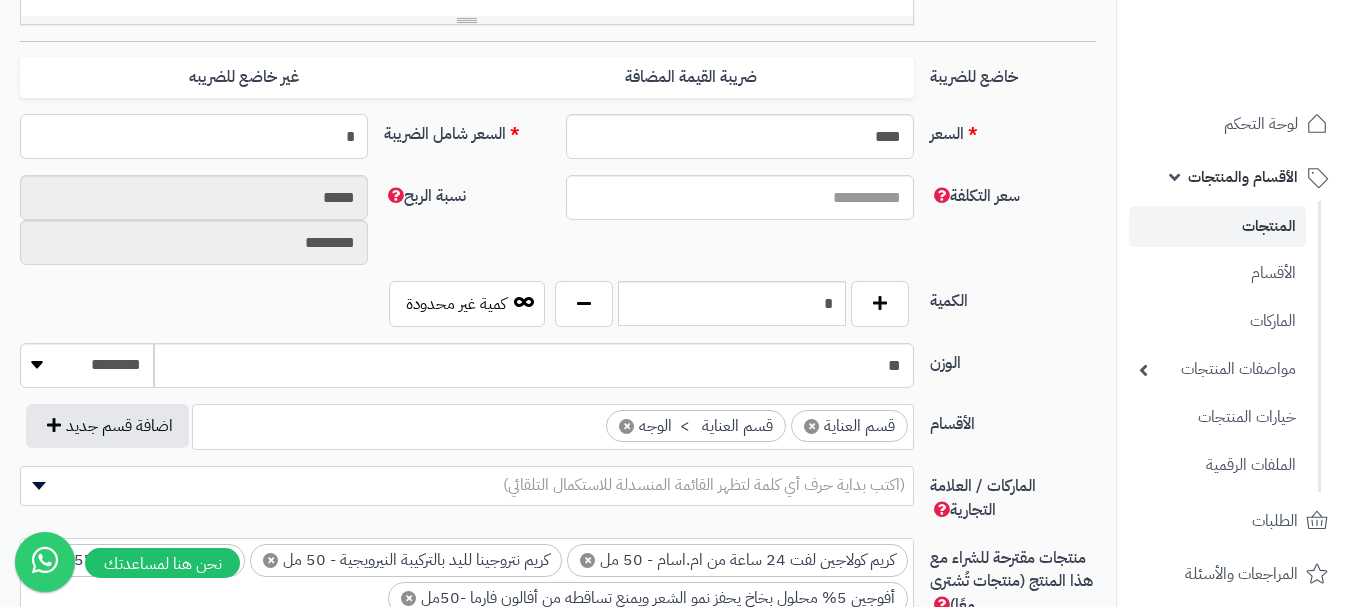click on "*" at bounding box center (194, 136) 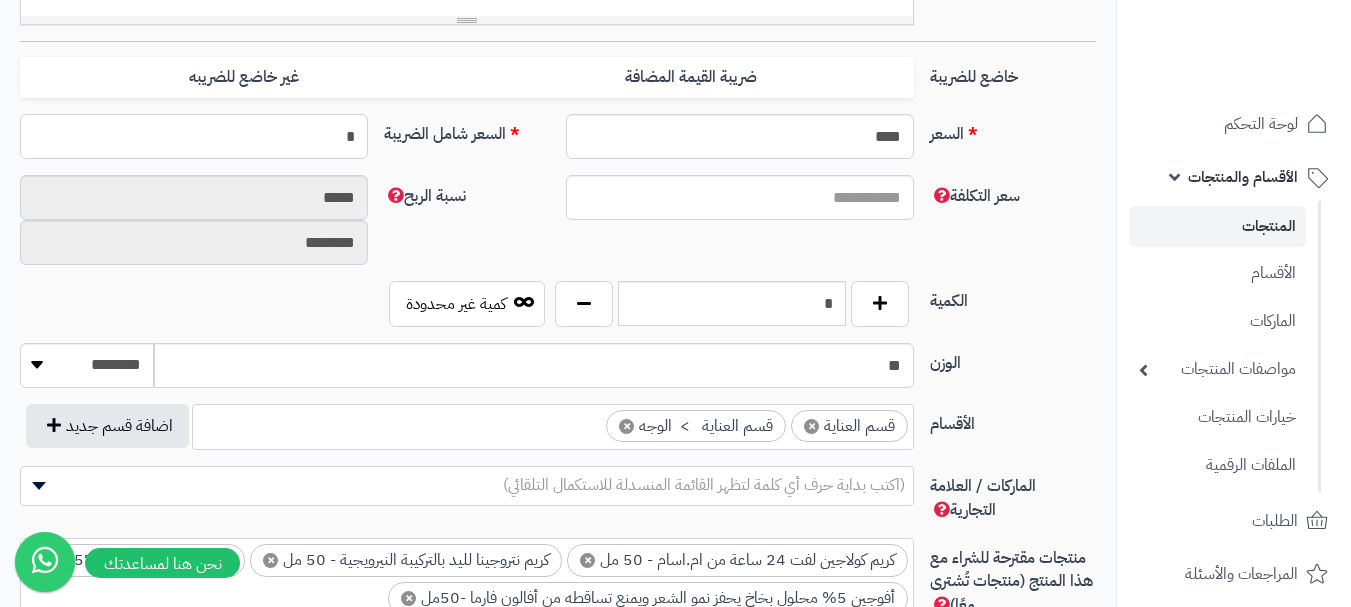 type 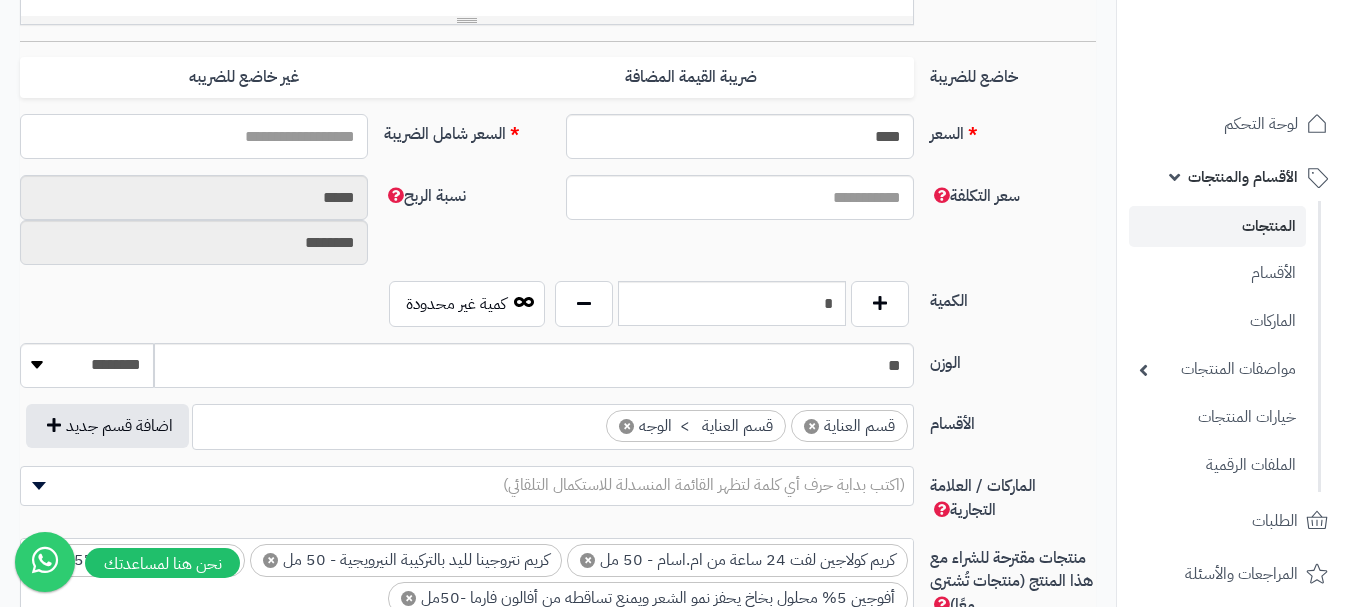 type on "*" 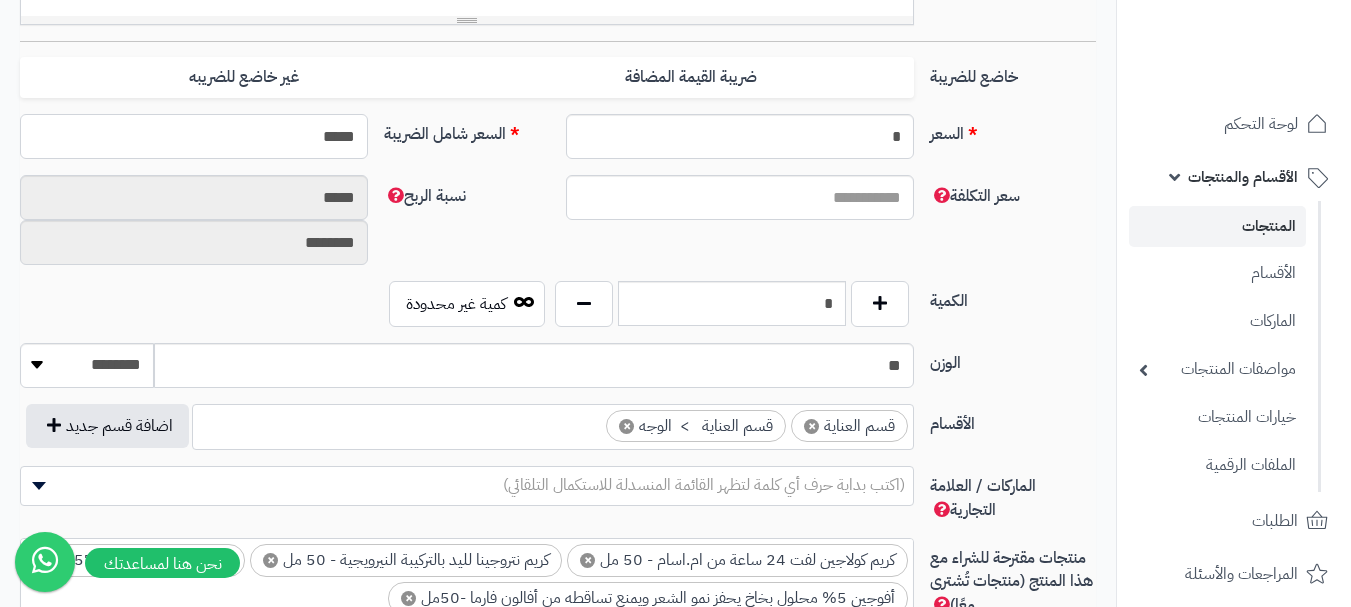 type on "******" 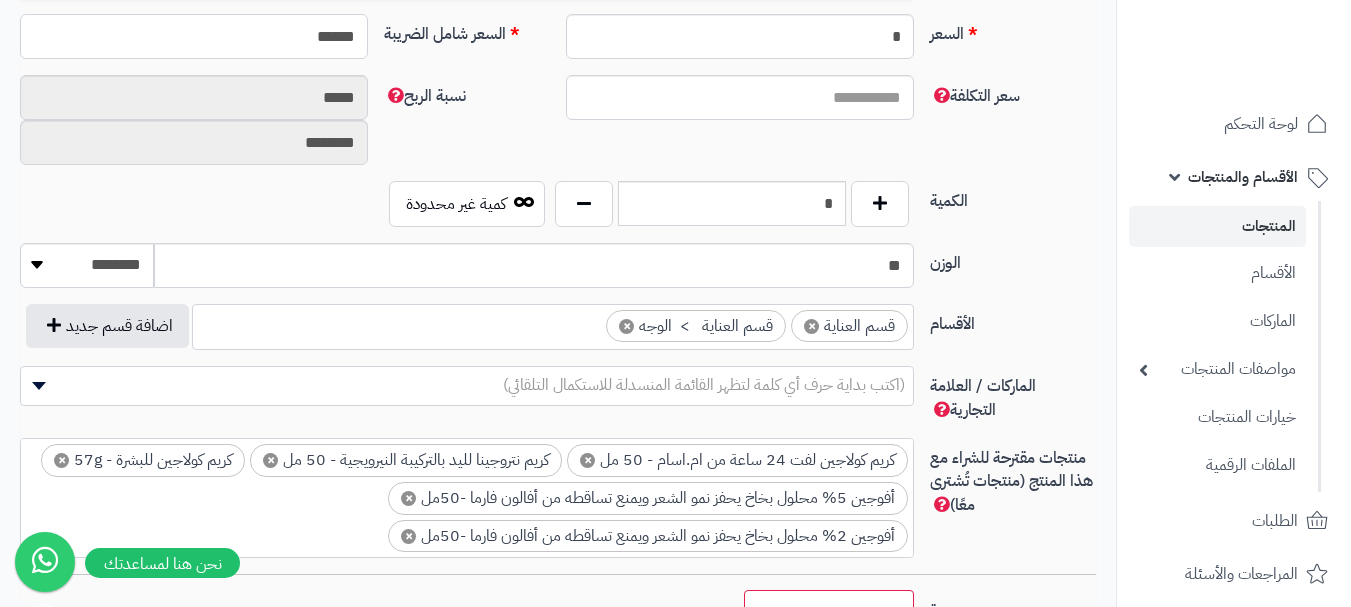 type on "**********" 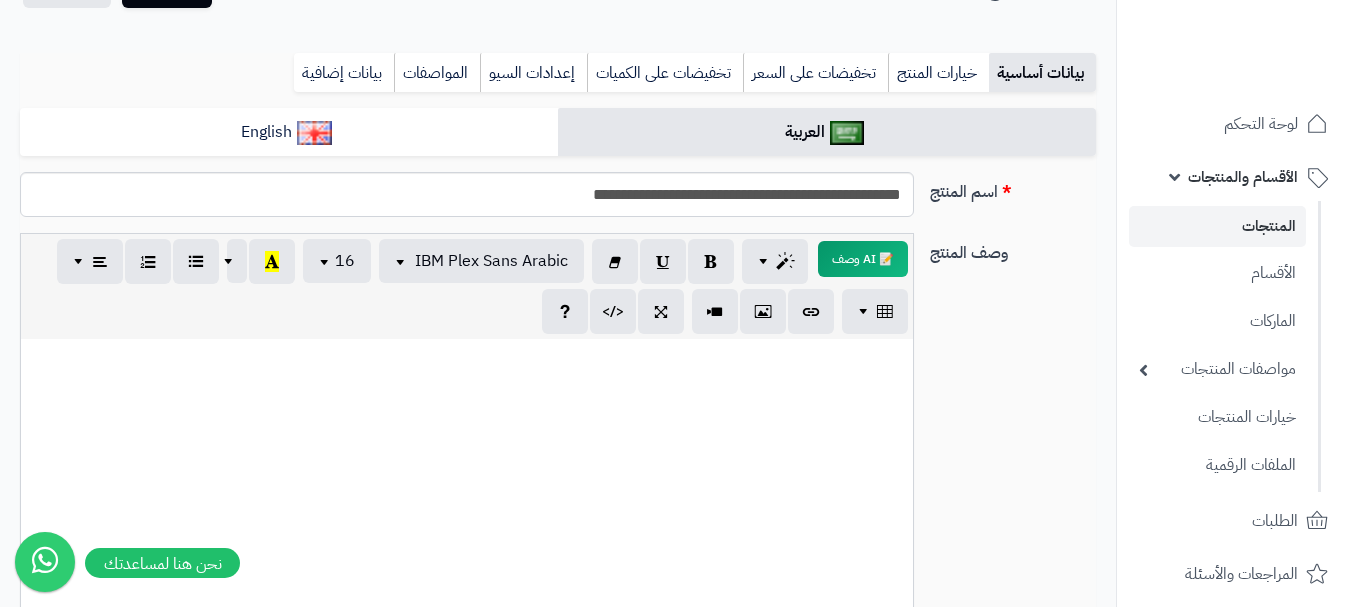 scroll, scrollTop: 100, scrollLeft: 0, axis: vertical 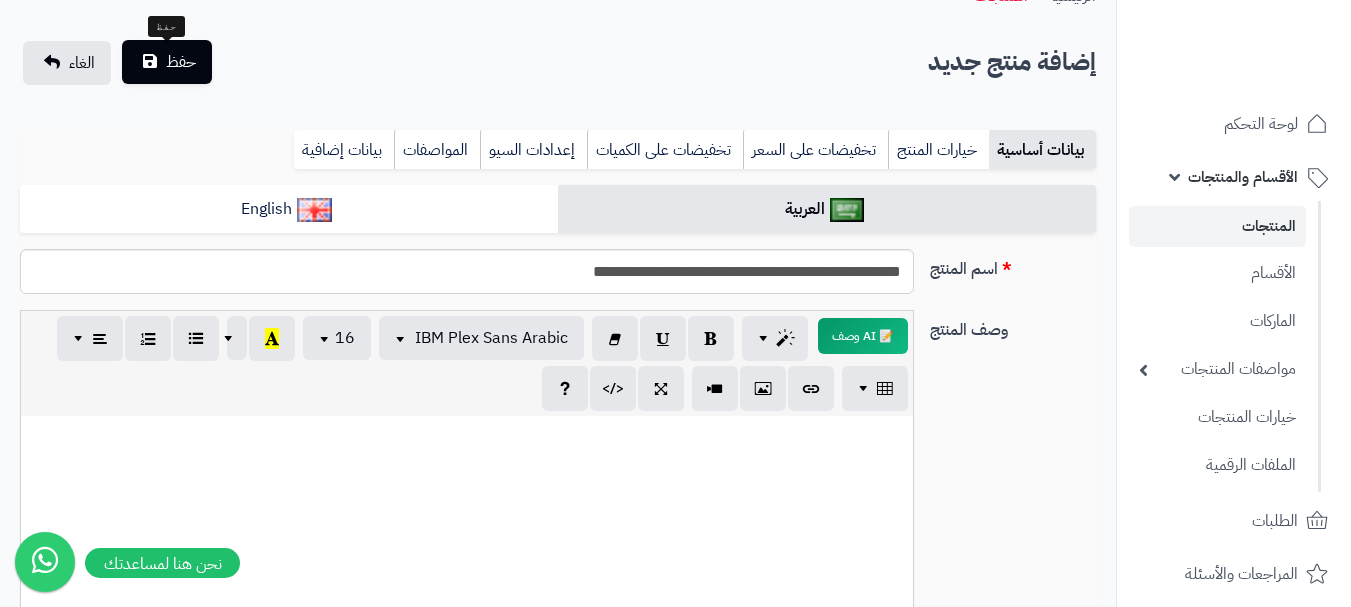 type on "******" 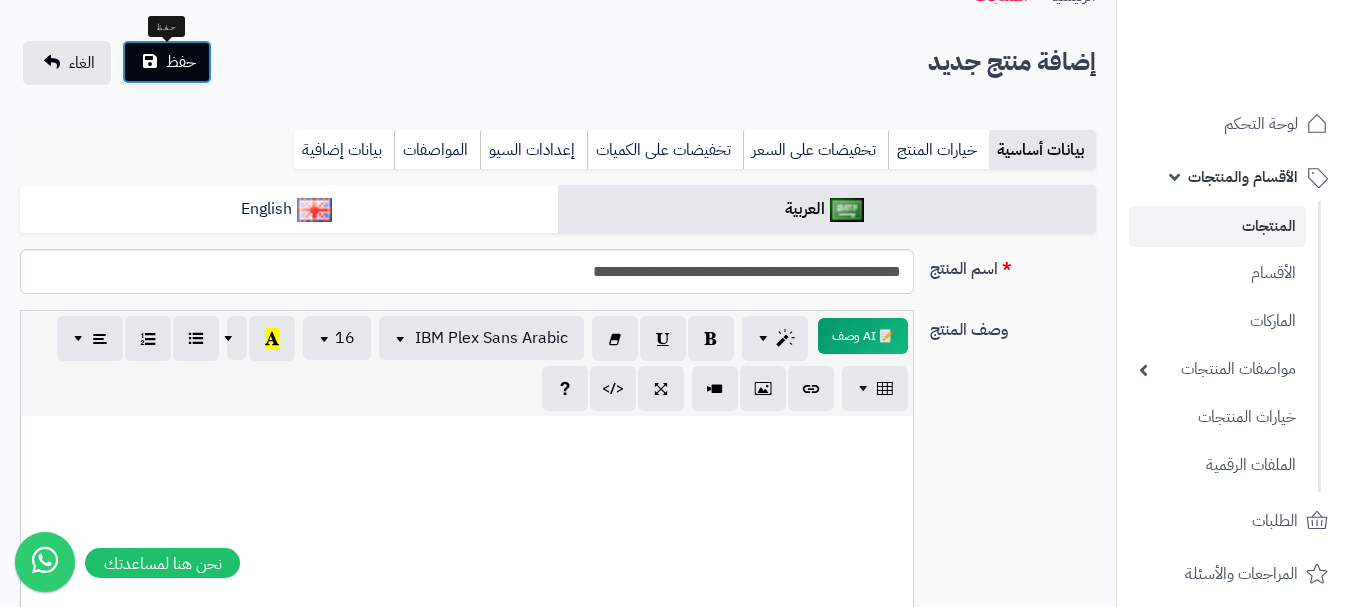 click on "حفظ" at bounding box center (181, 62) 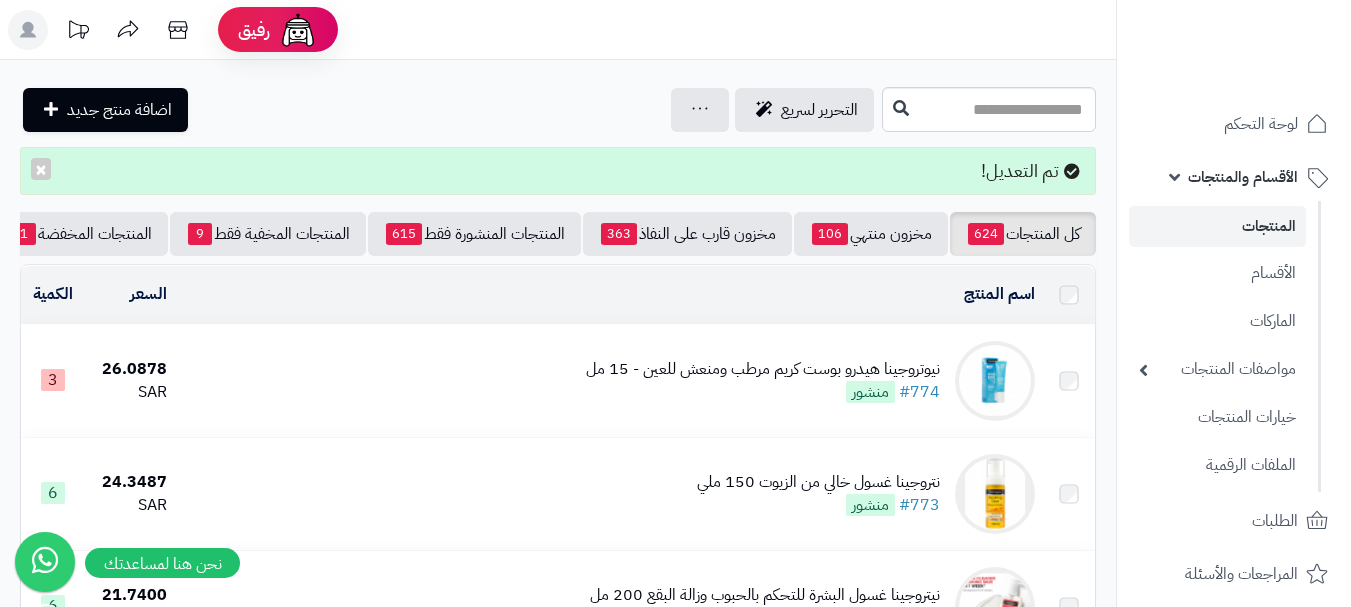 scroll, scrollTop: 0, scrollLeft: 0, axis: both 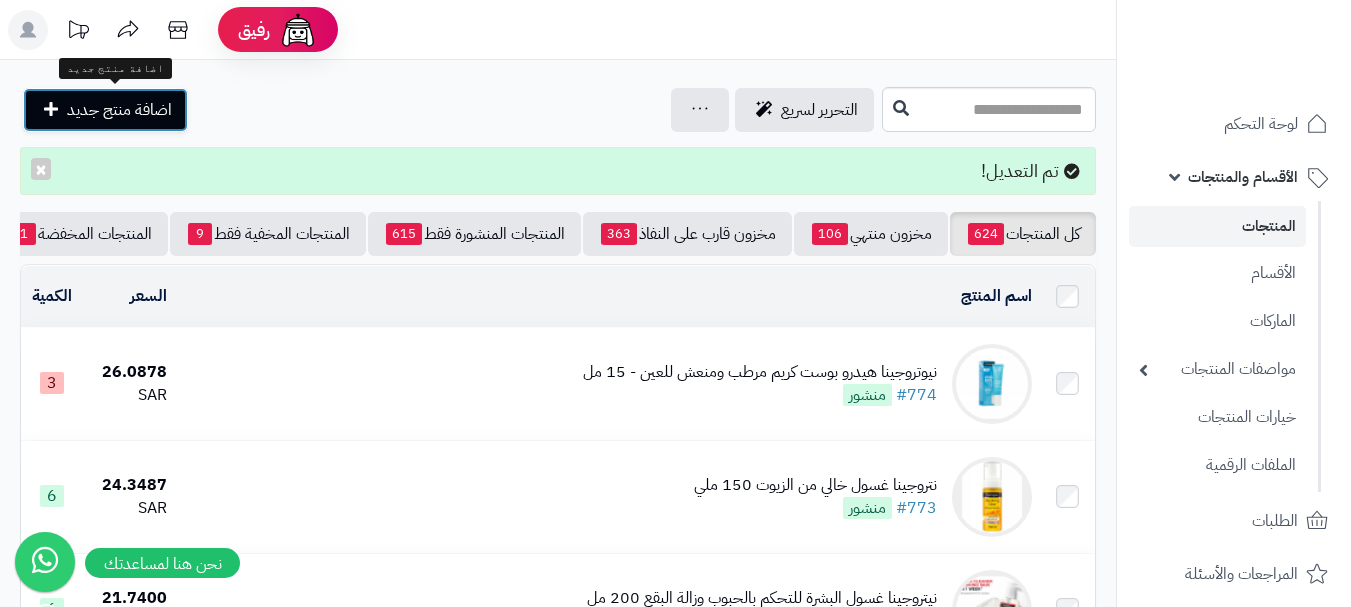 click on "اضافة منتج جديد" at bounding box center (119, 110) 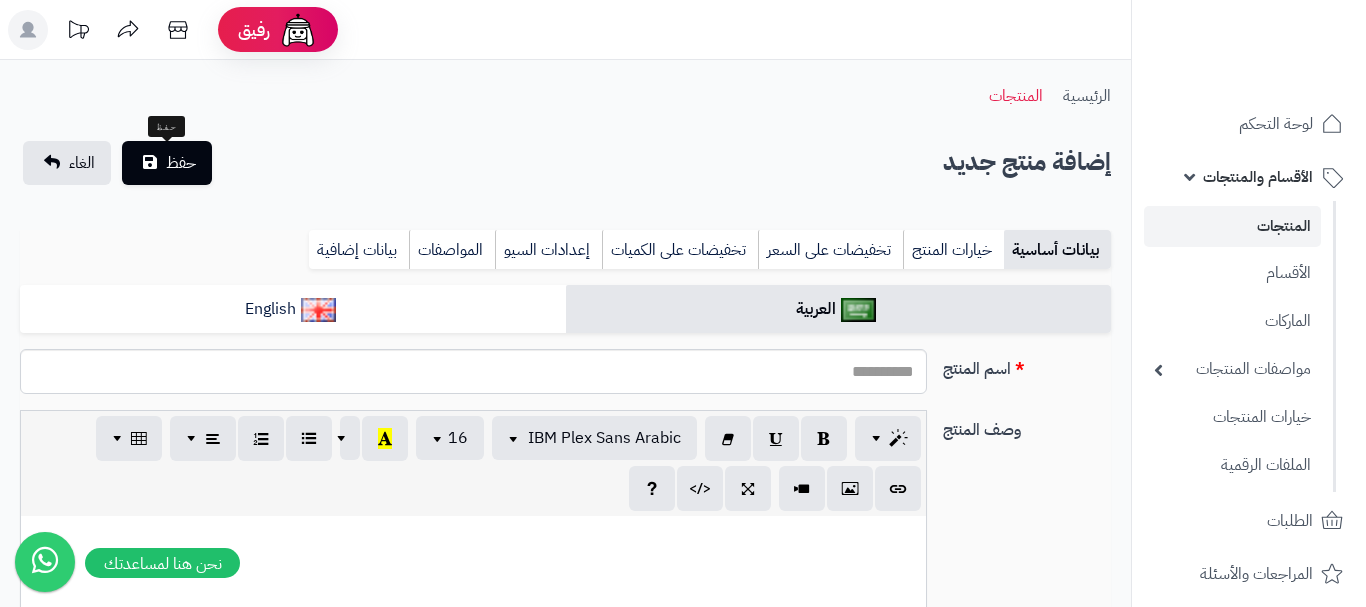 select 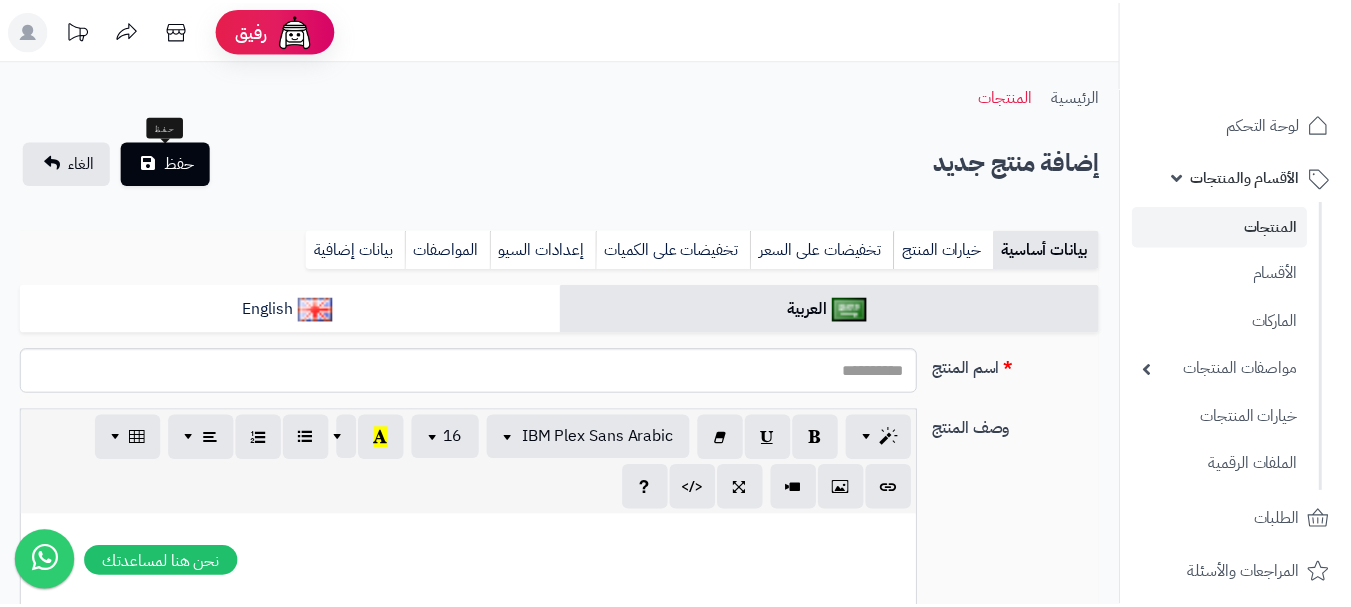 scroll, scrollTop: 0, scrollLeft: 0, axis: both 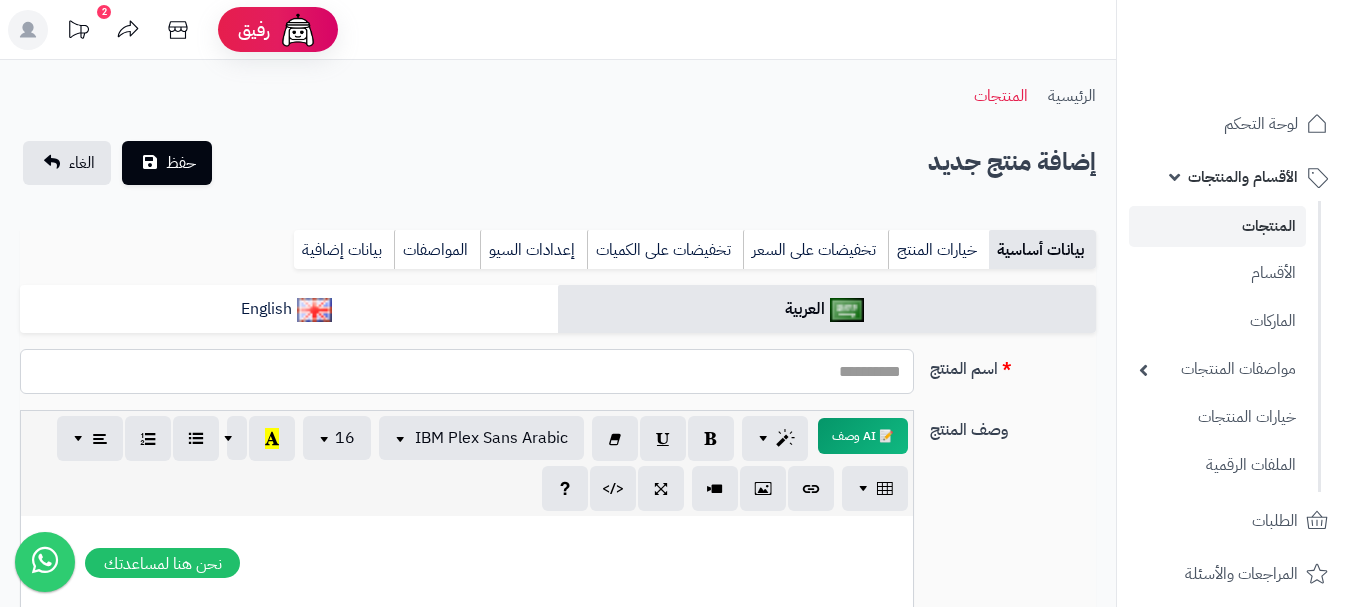 paste on "**********" 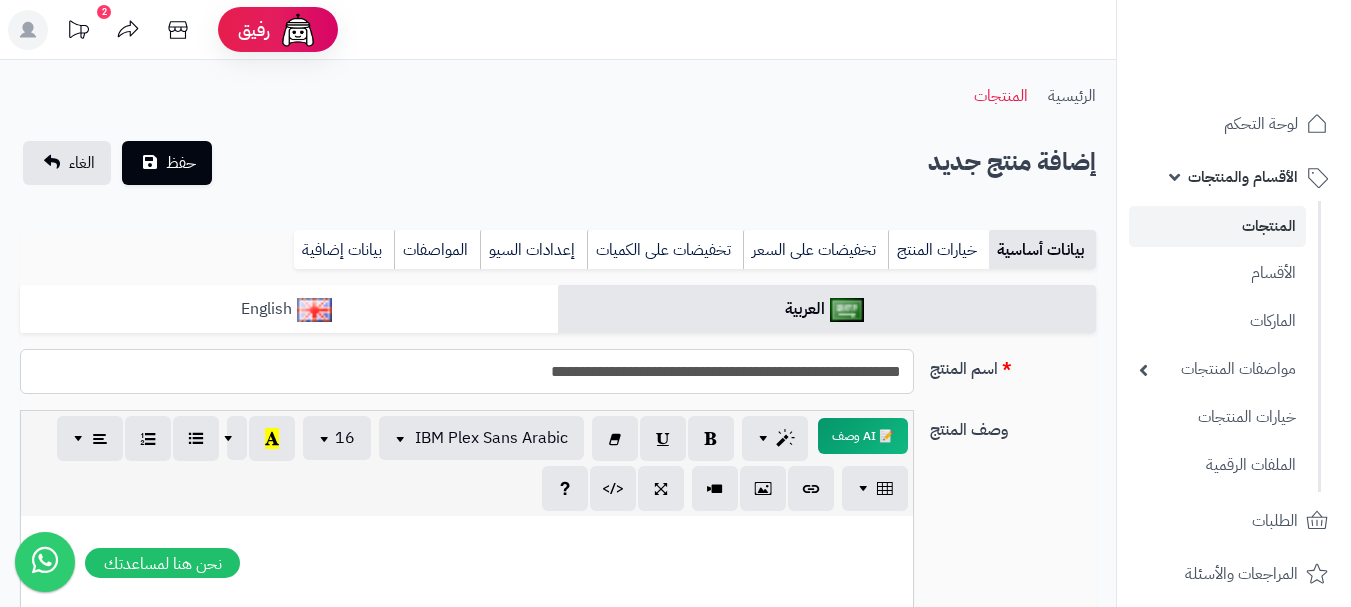 type on "**********" 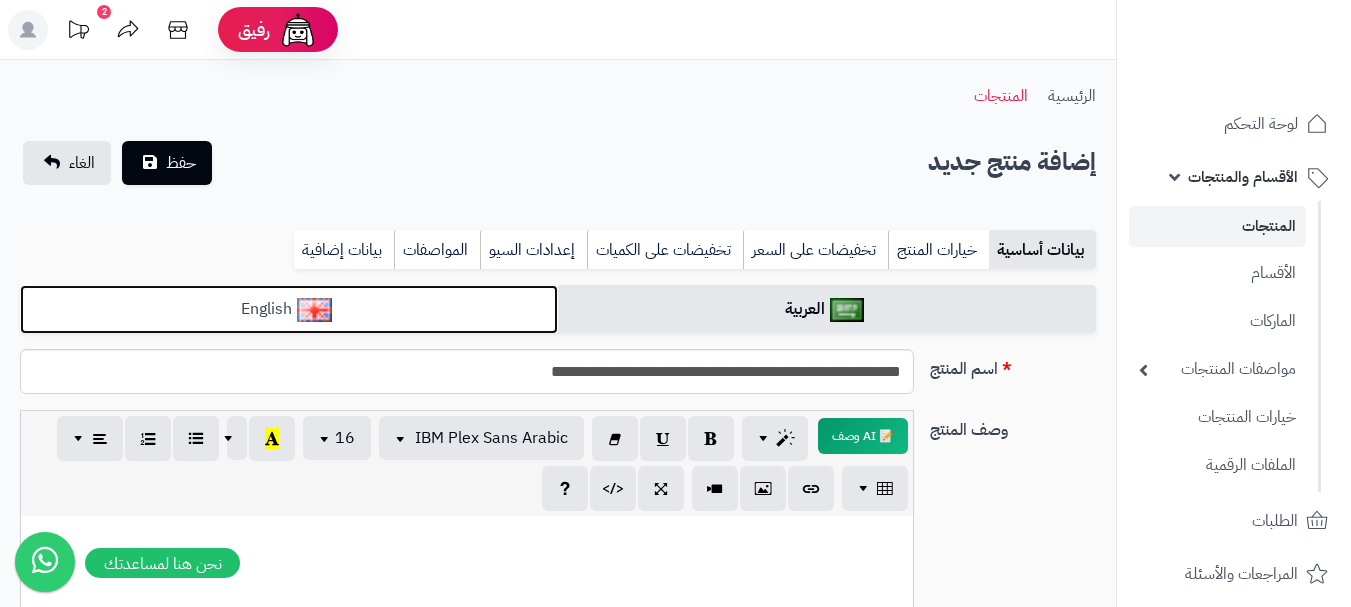 click on "English" at bounding box center (289, 309) 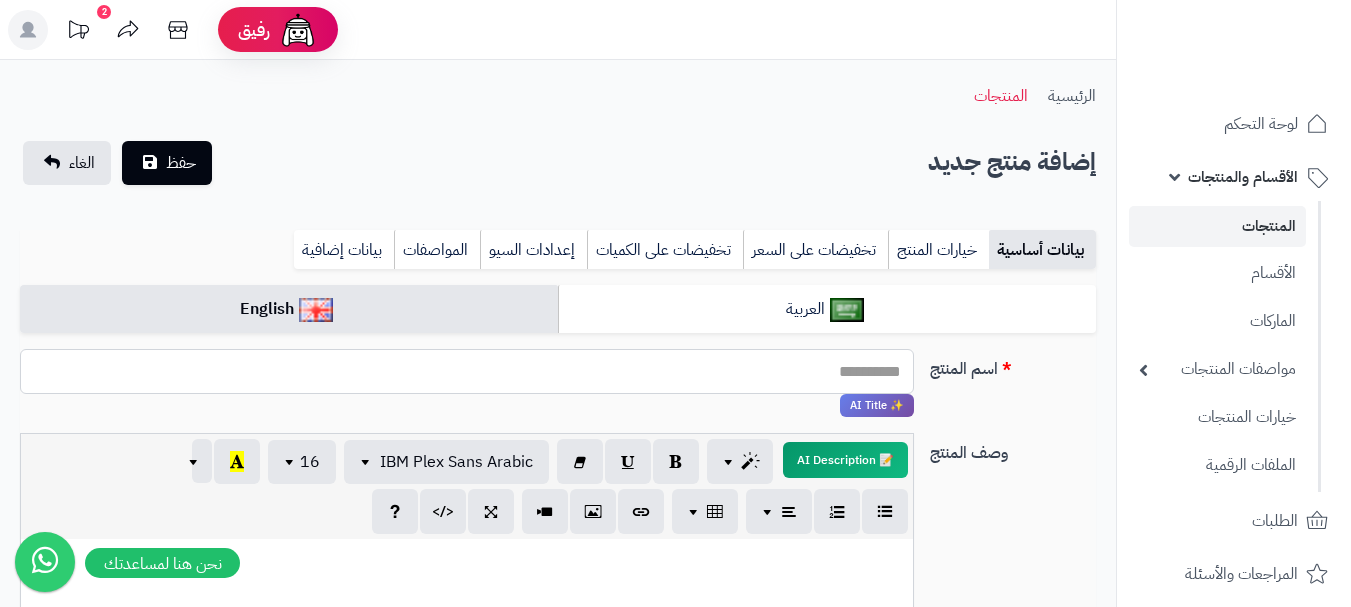 paste on "**********" 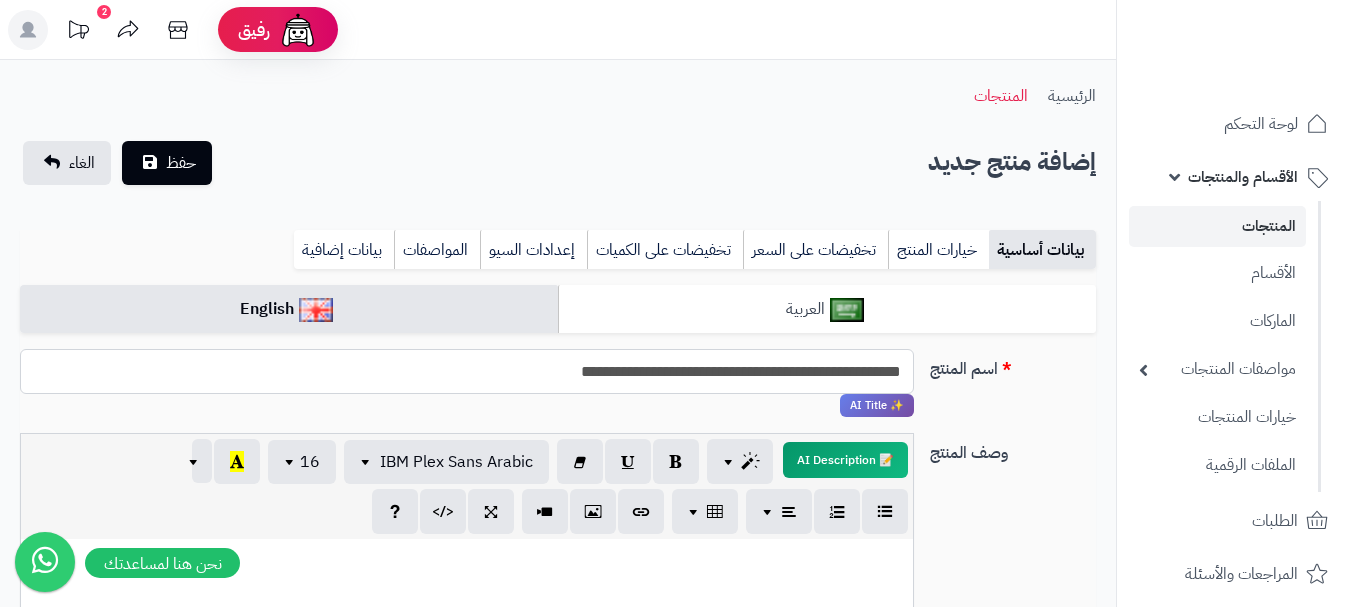 type on "**********" 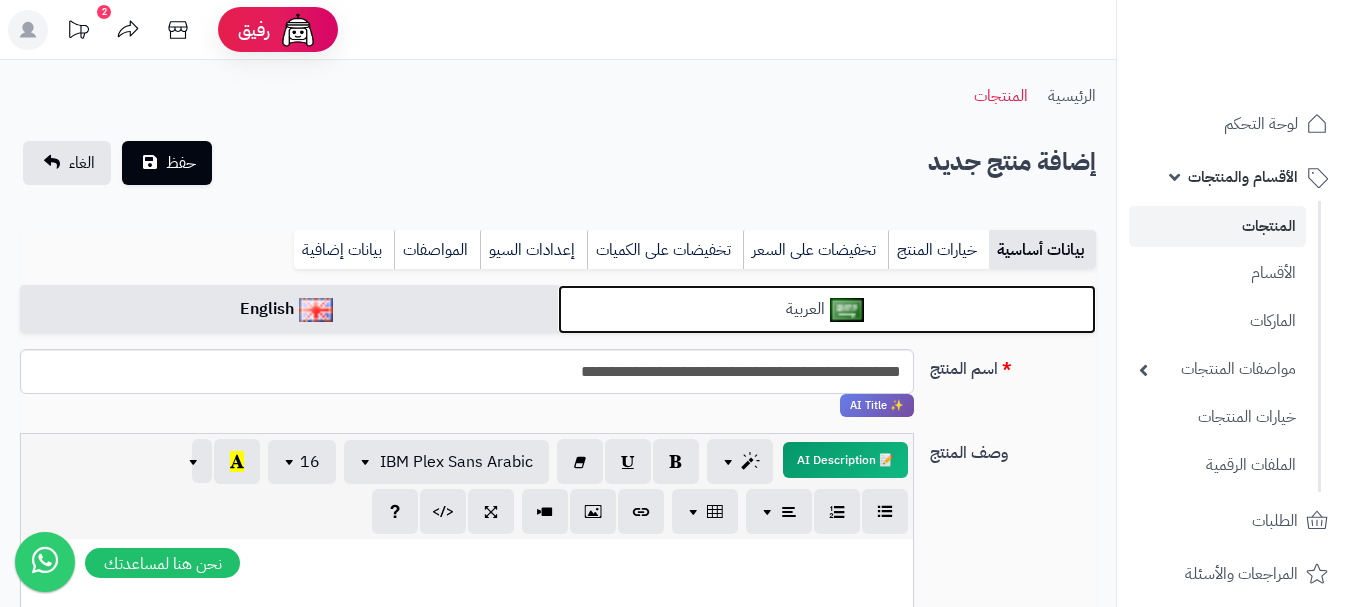 click on "العربية" at bounding box center (827, 309) 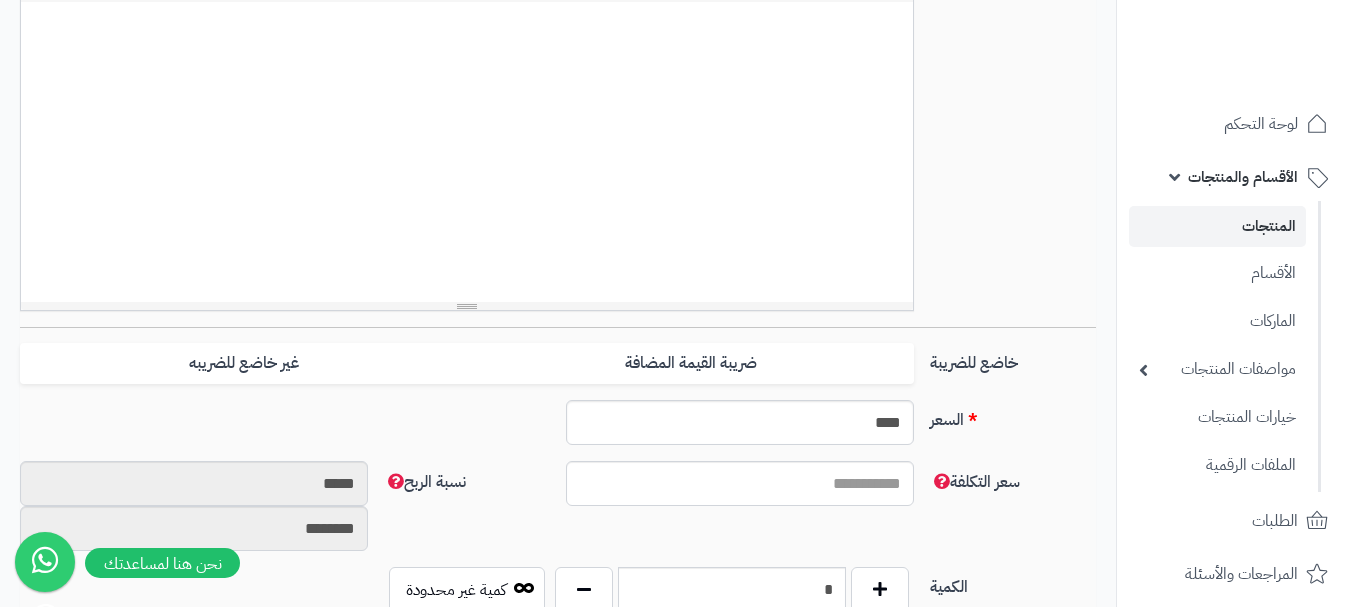 scroll, scrollTop: 600, scrollLeft: 0, axis: vertical 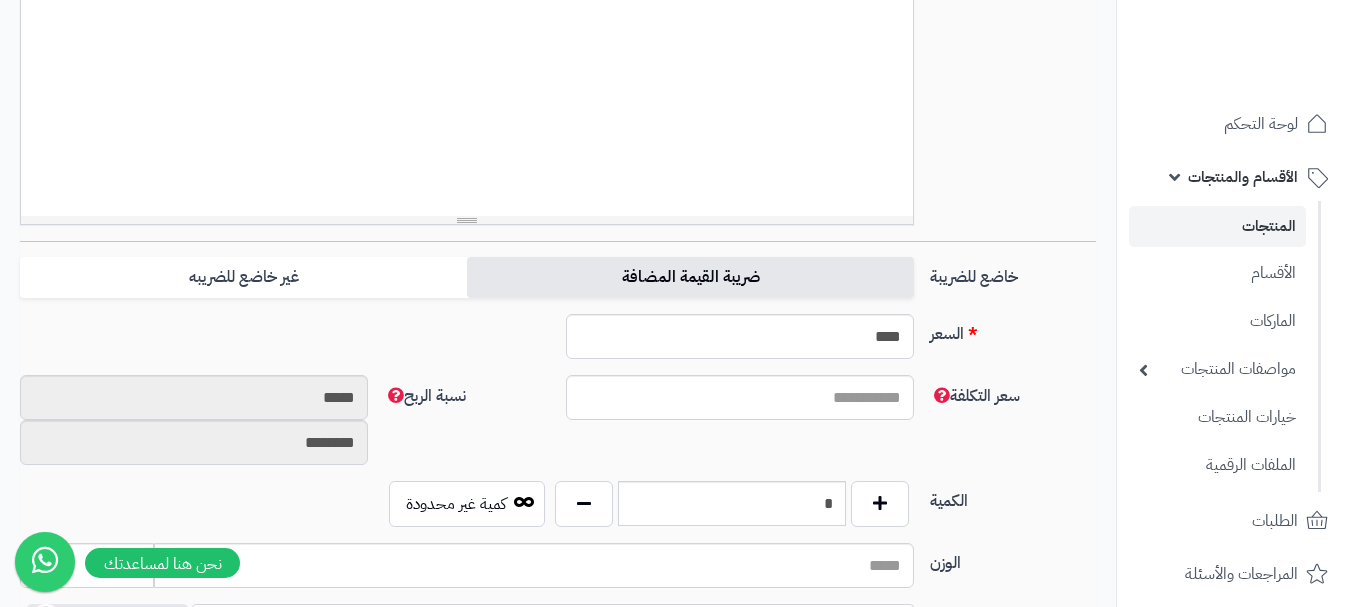 click on "ضريبة القيمة المضافة" at bounding box center (690, 277) 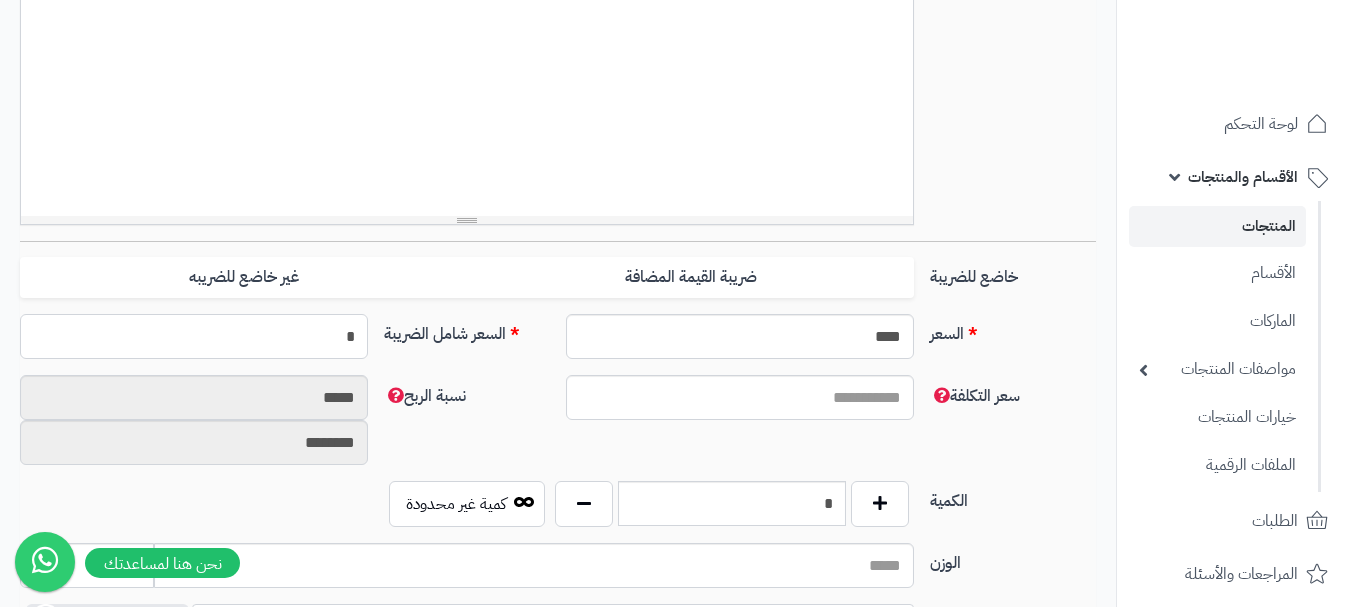 click on "*" at bounding box center (194, 336) 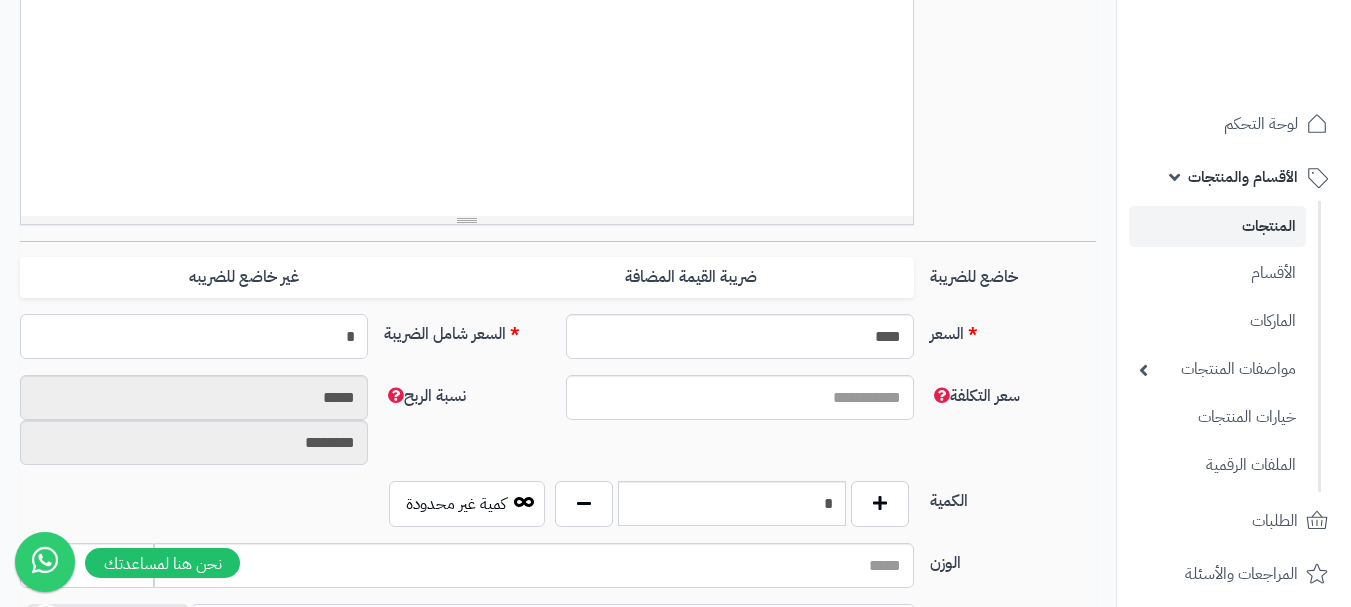type 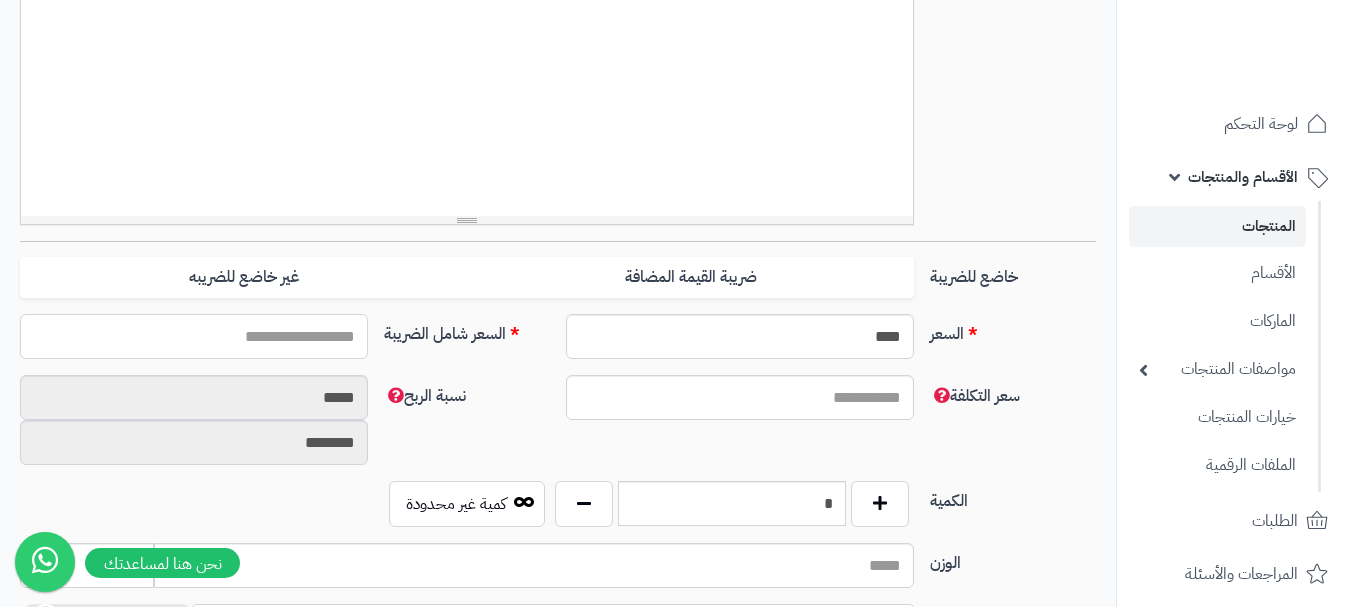 type on "*" 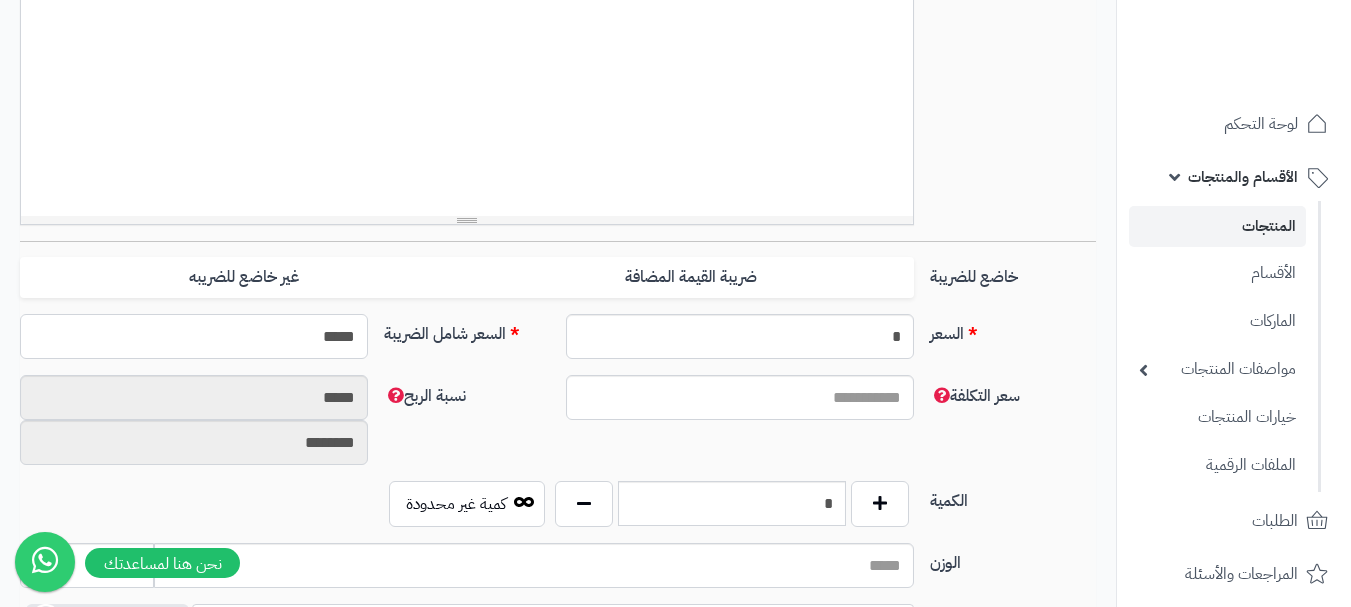 type on "******" 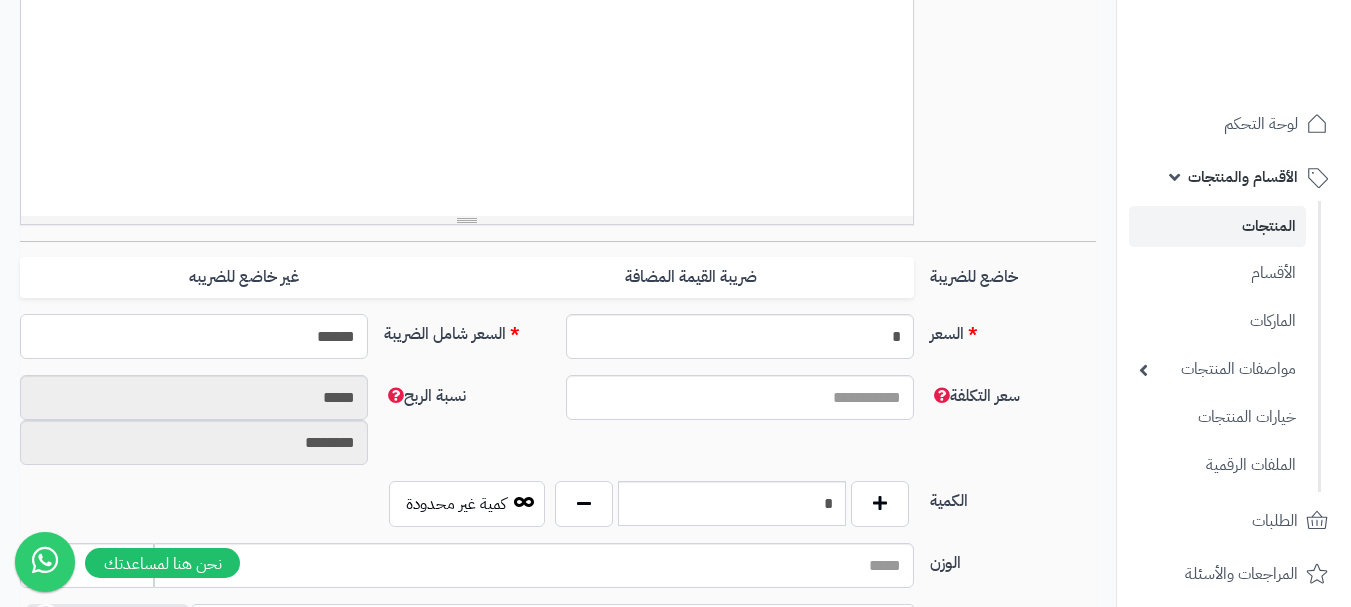 type on "*****" 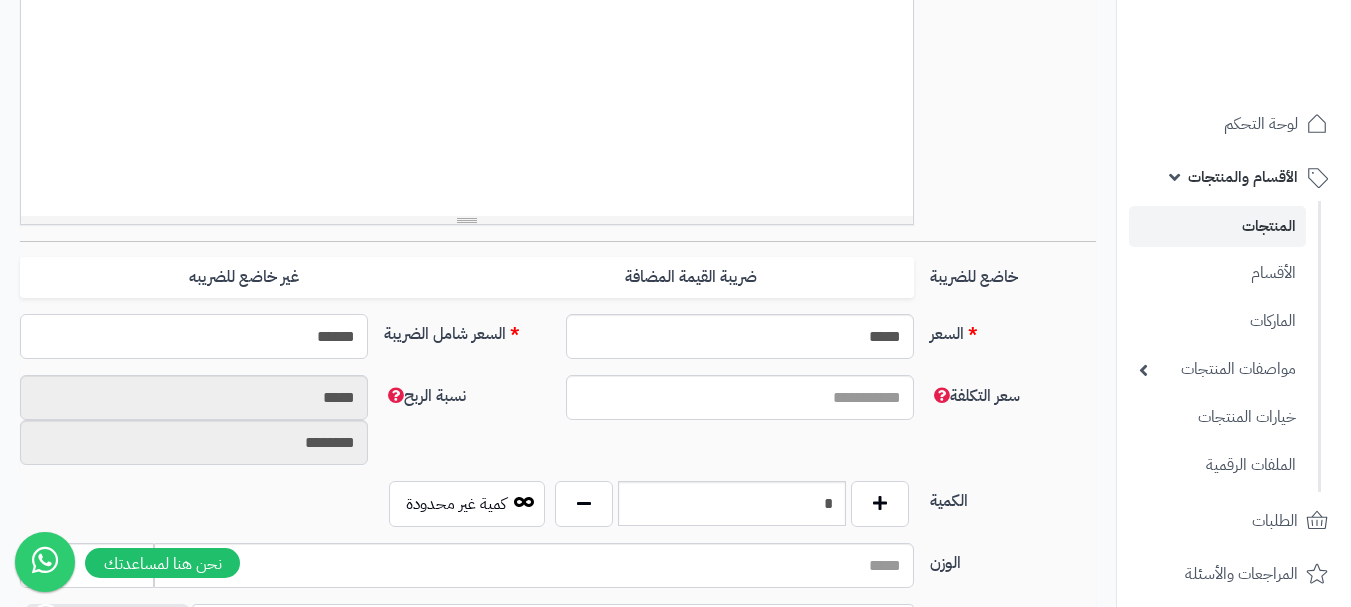 type on "******" 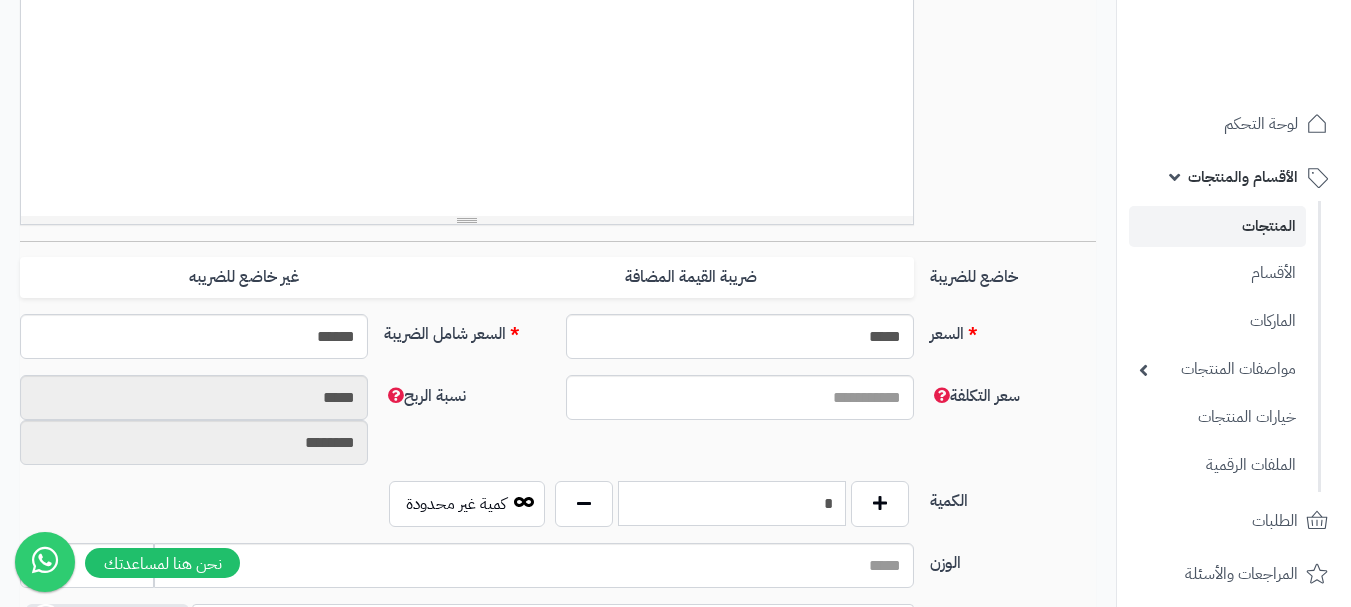 click on "*" at bounding box center [732, 503] 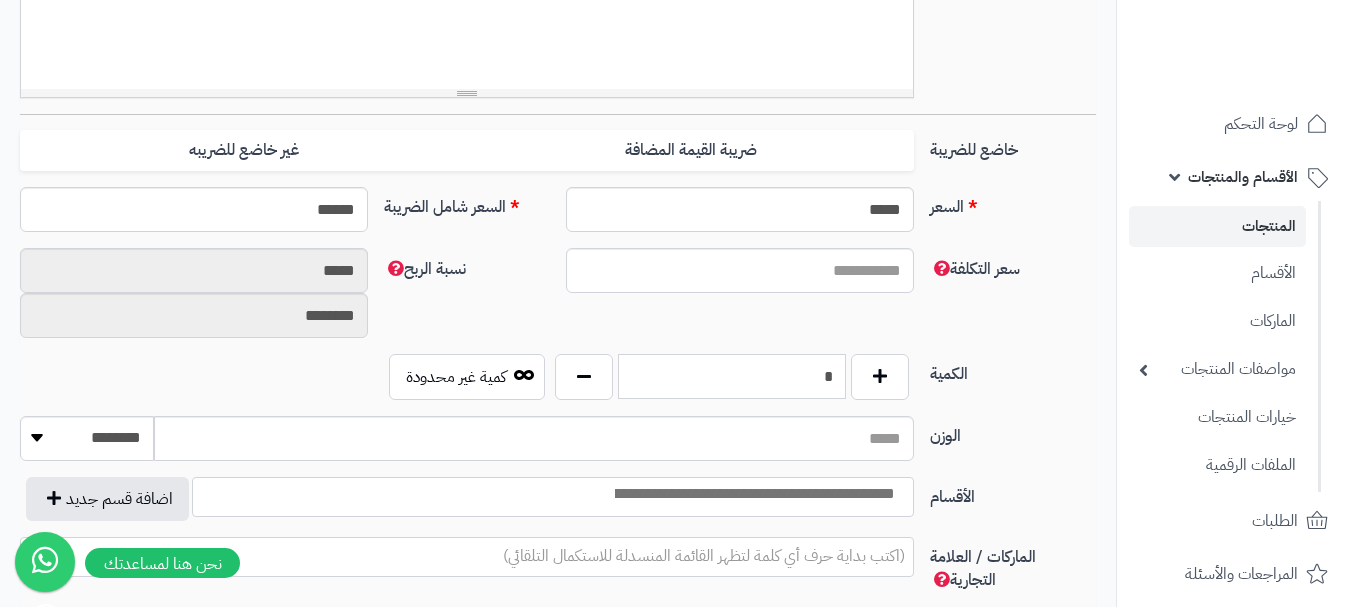 scroll, scrollTop: 900, scrollLeft: 0, axis: vertical 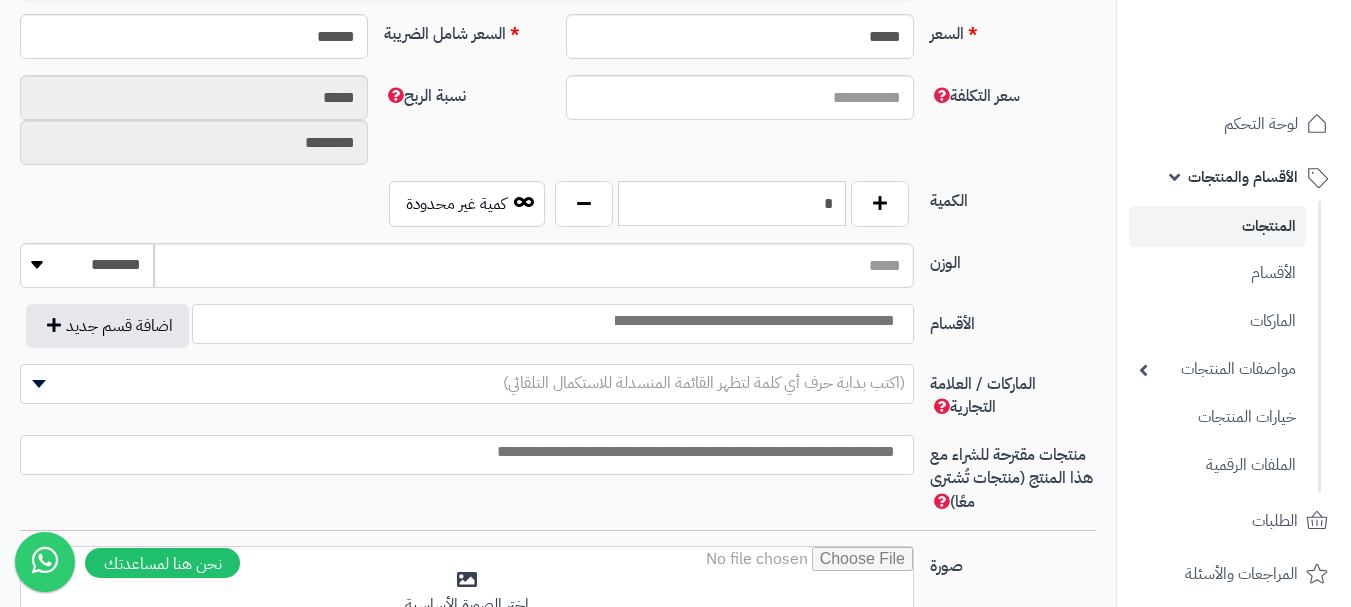 type on "*" 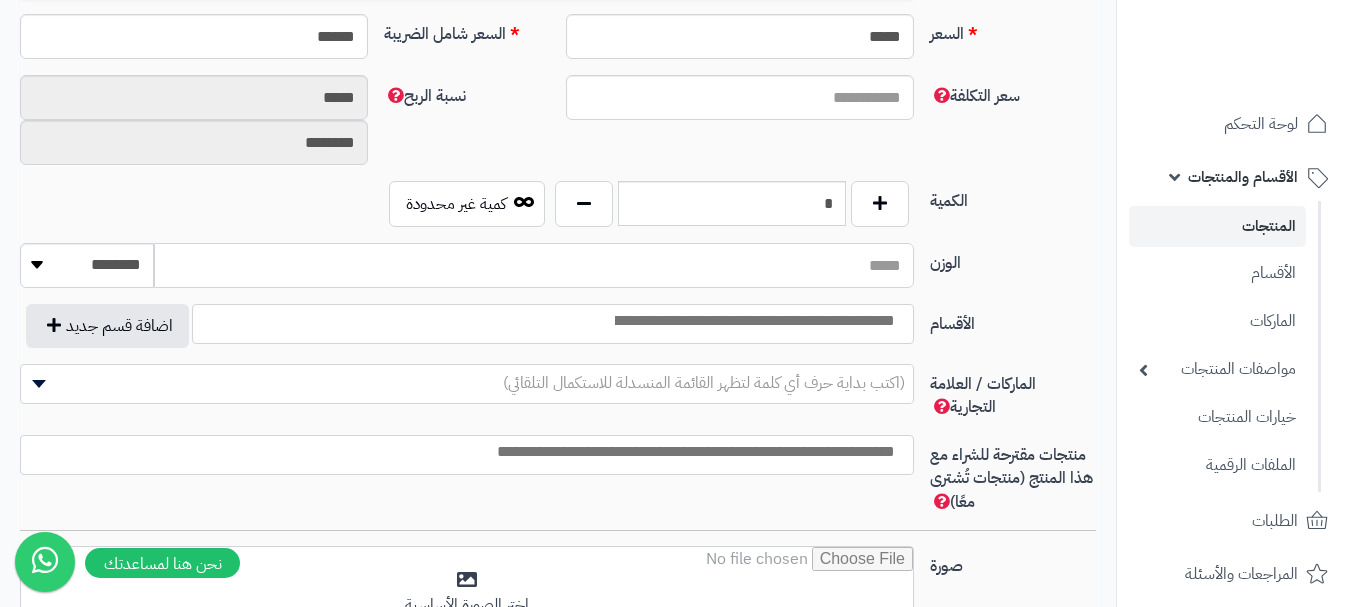 drag, startPoint x: 825, startPoint y: 279, endPoint x: 836, endPoint y: 269, distance: 14.866069 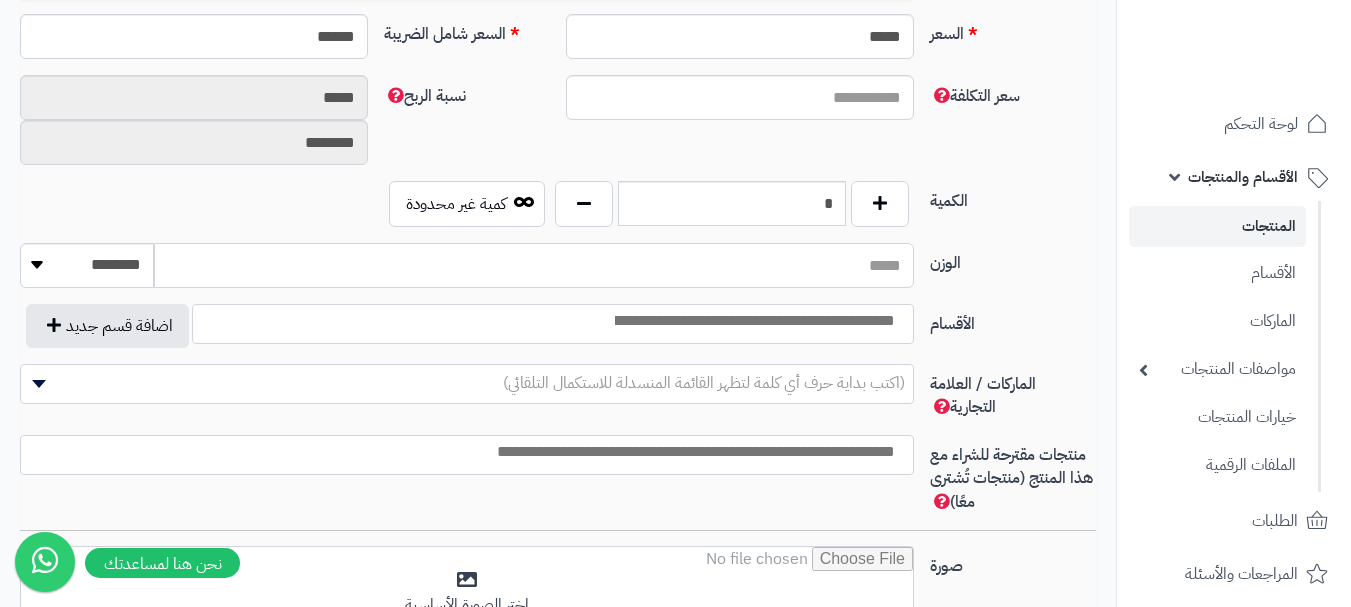 click on "الوزن" at bounding box center (534, 265) 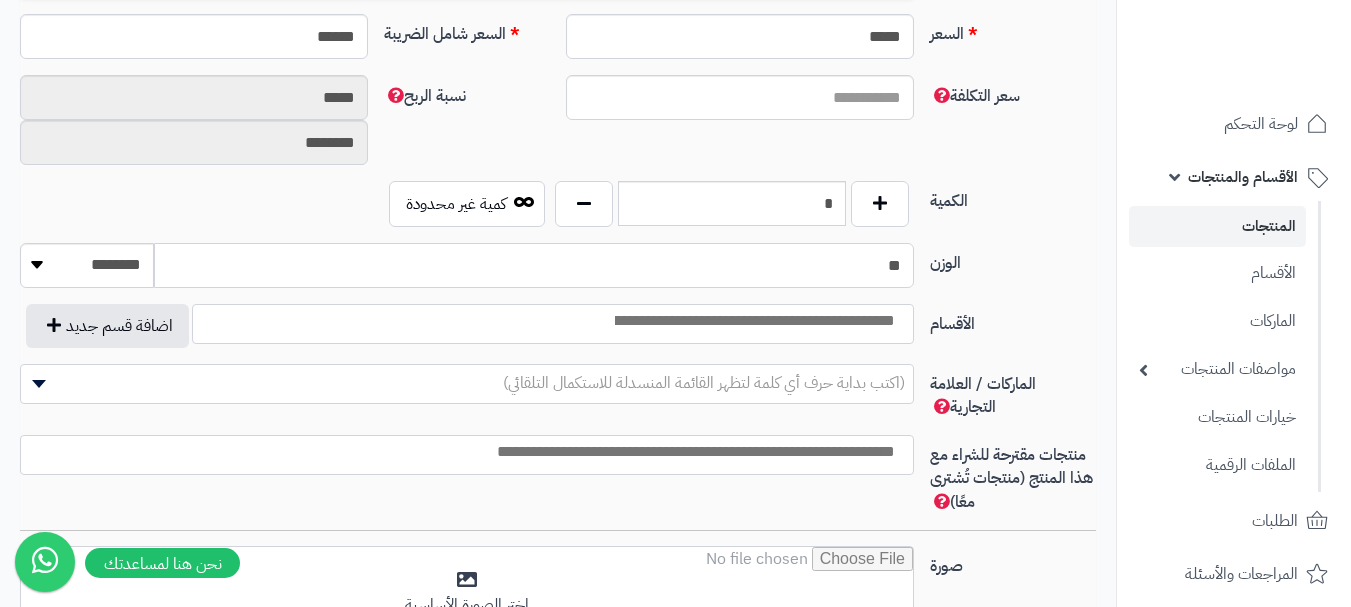 type on "**" 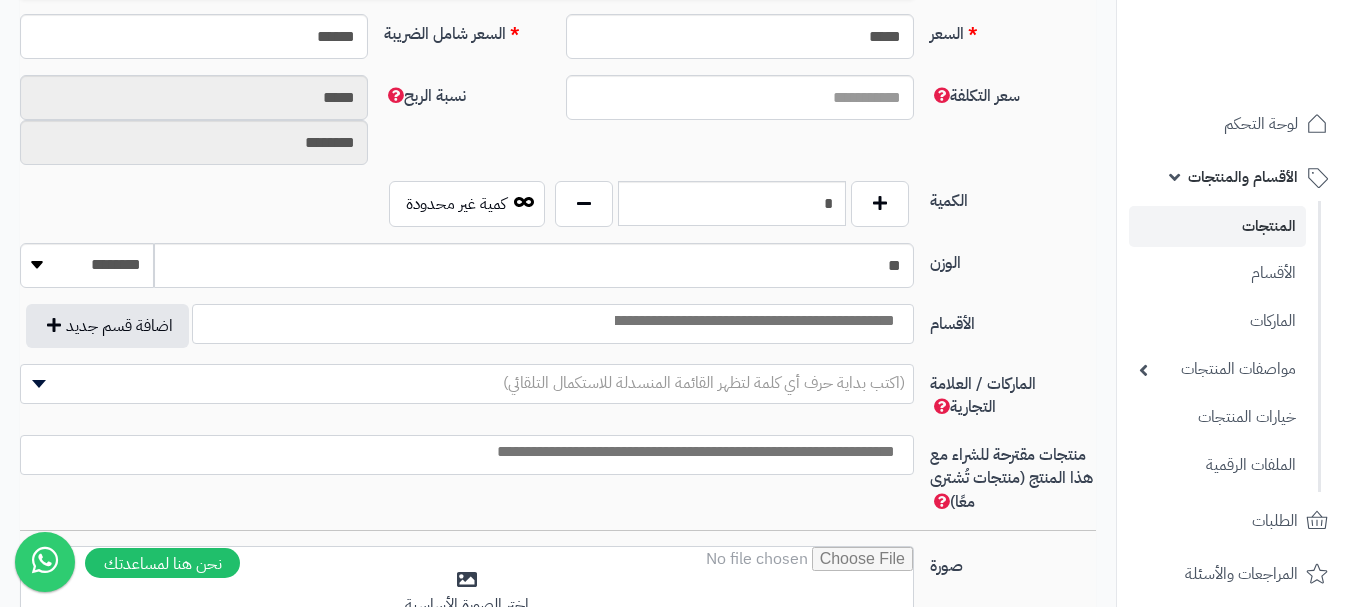 click at bounding box center [753, 321] 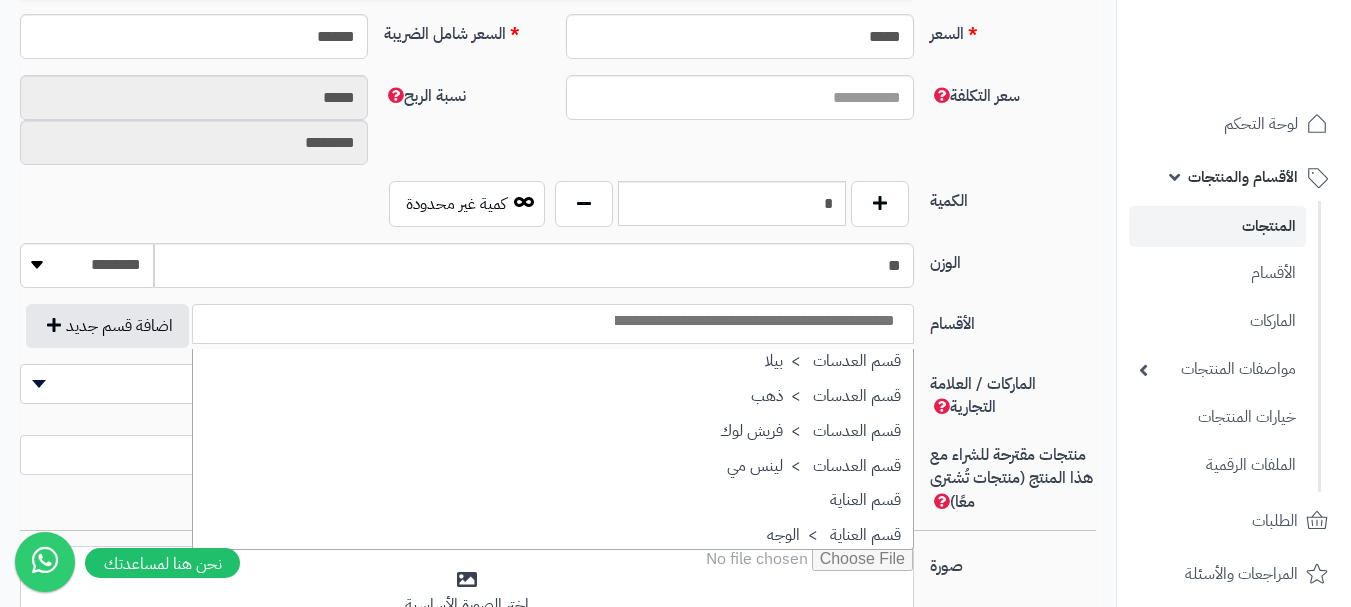 scroll, scrollTop: 1700, scrollLeft: 0, axis: vertical 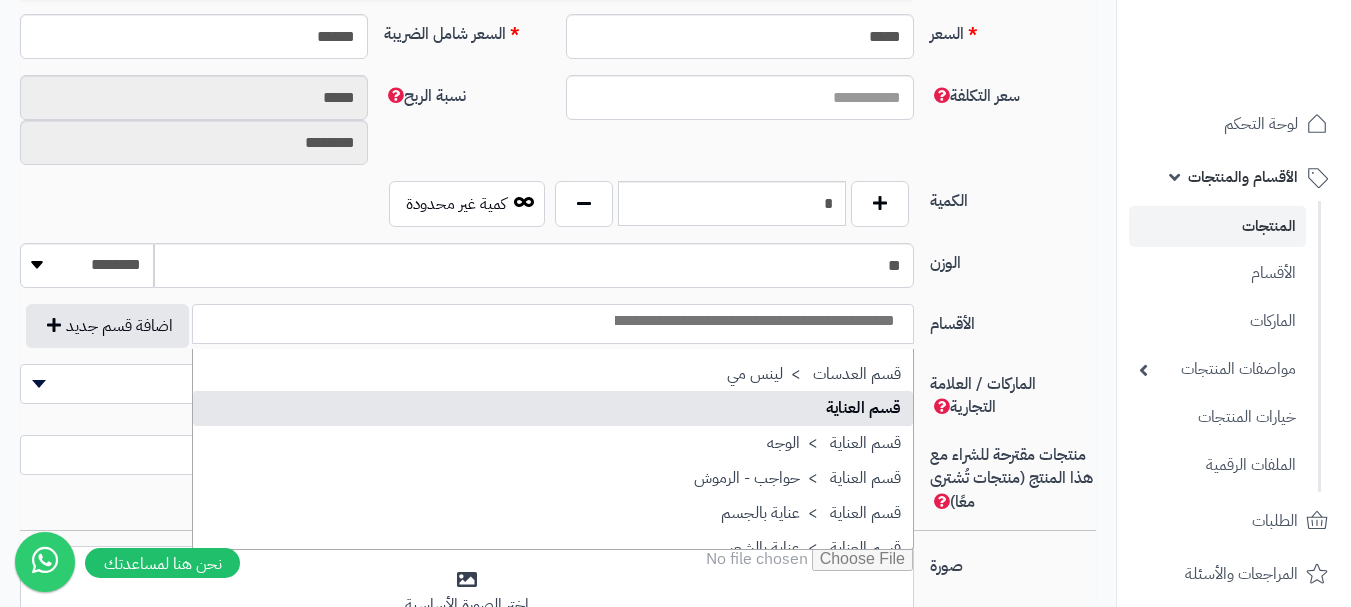 select on "**" 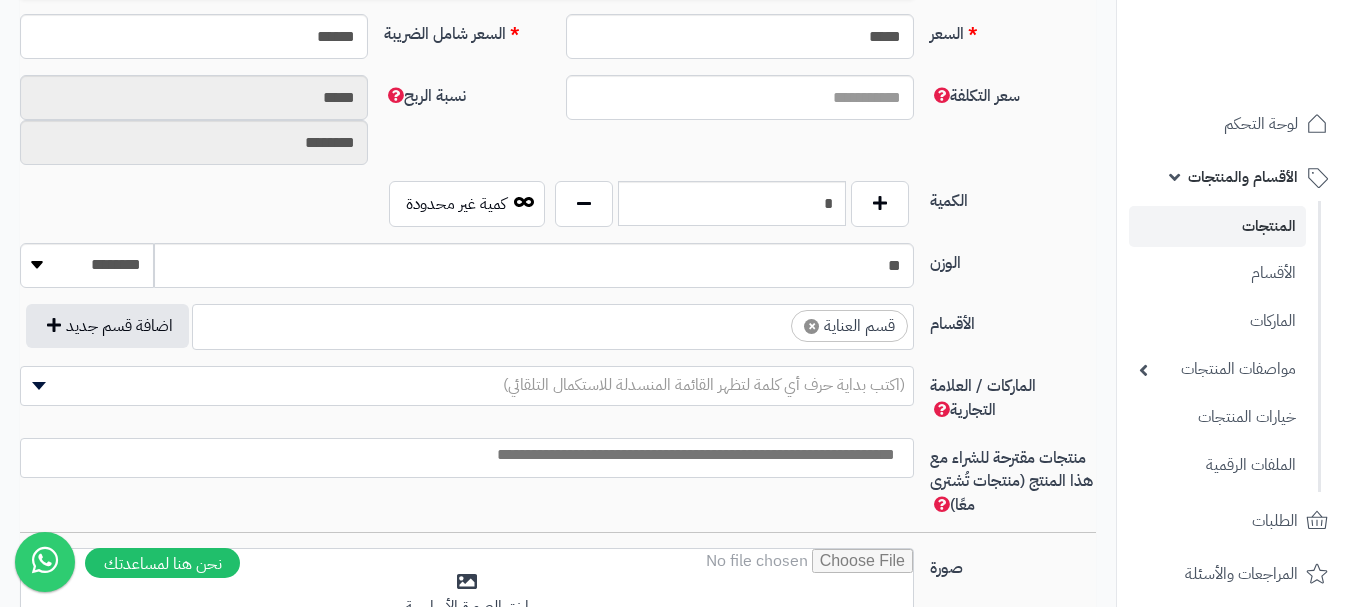 click on "× قسم العناية" at bounding box center (553, 324) 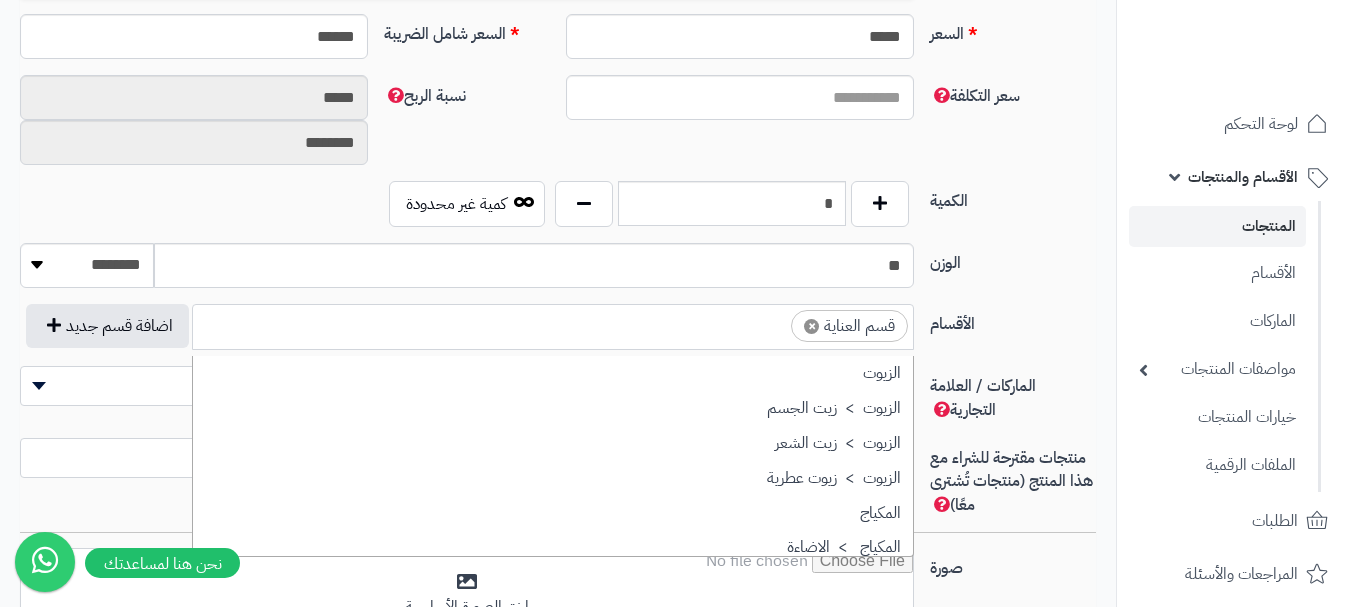 scroll, scrollTop: 1707, scrollLeft: 0, axis: vertical 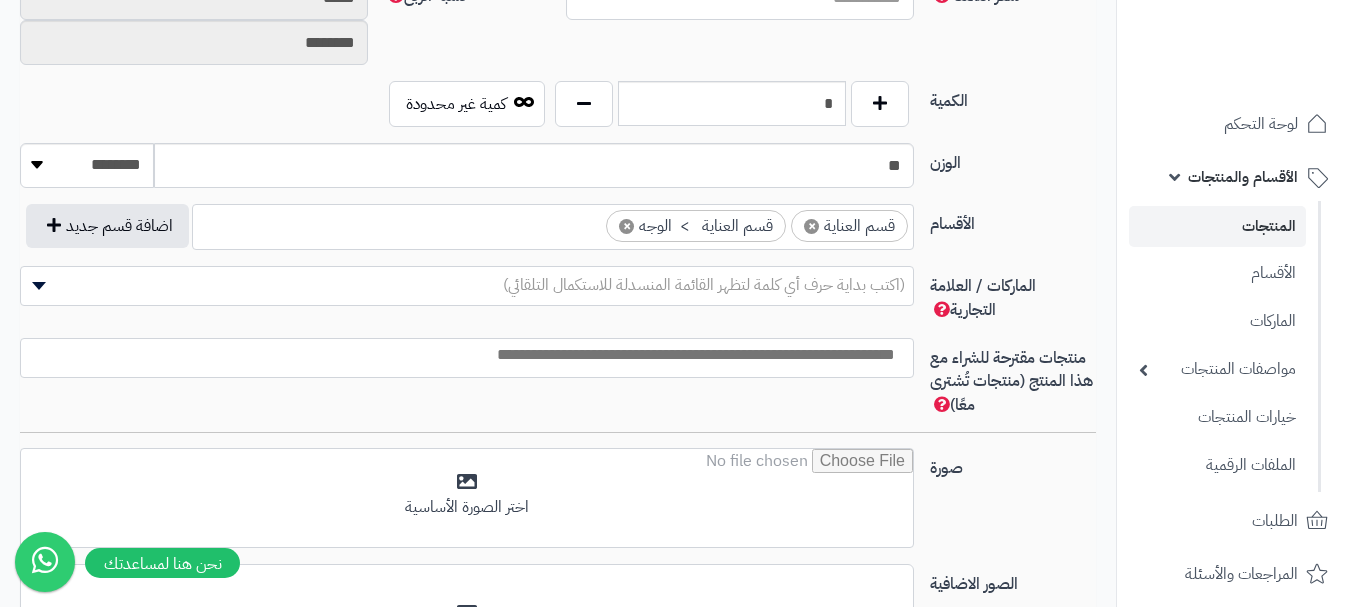 click at bounding box center (467, 358) 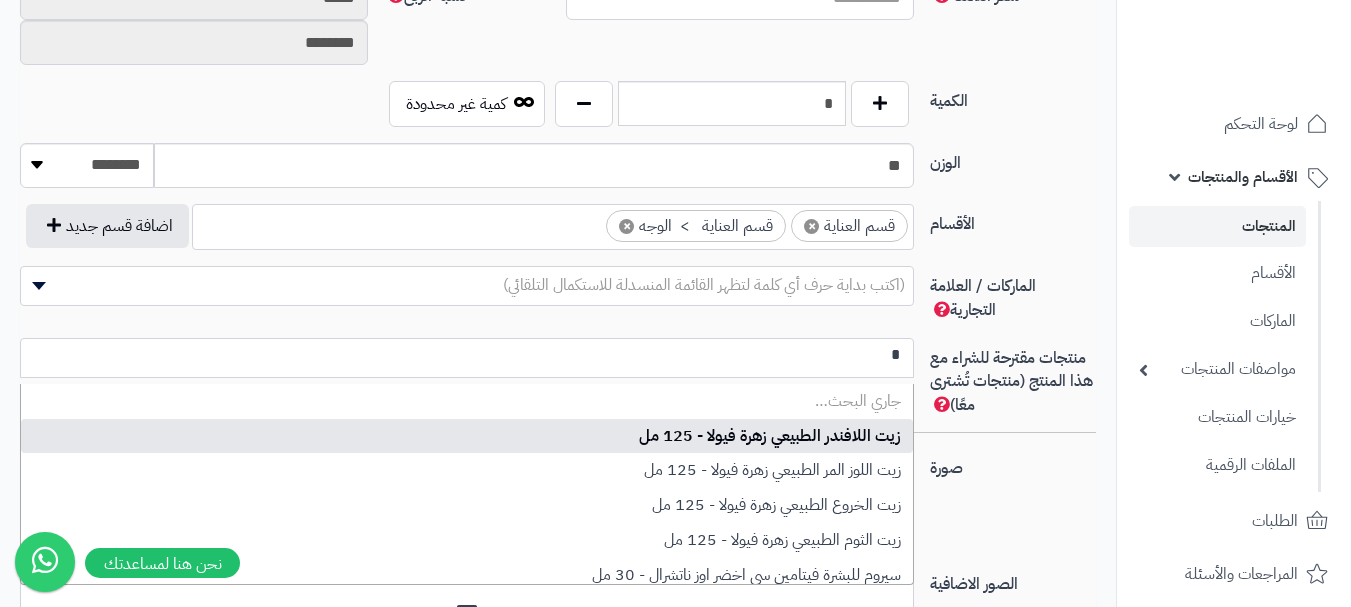 scroll, scrollTop: 0, scrollLeft: 0, axis: both 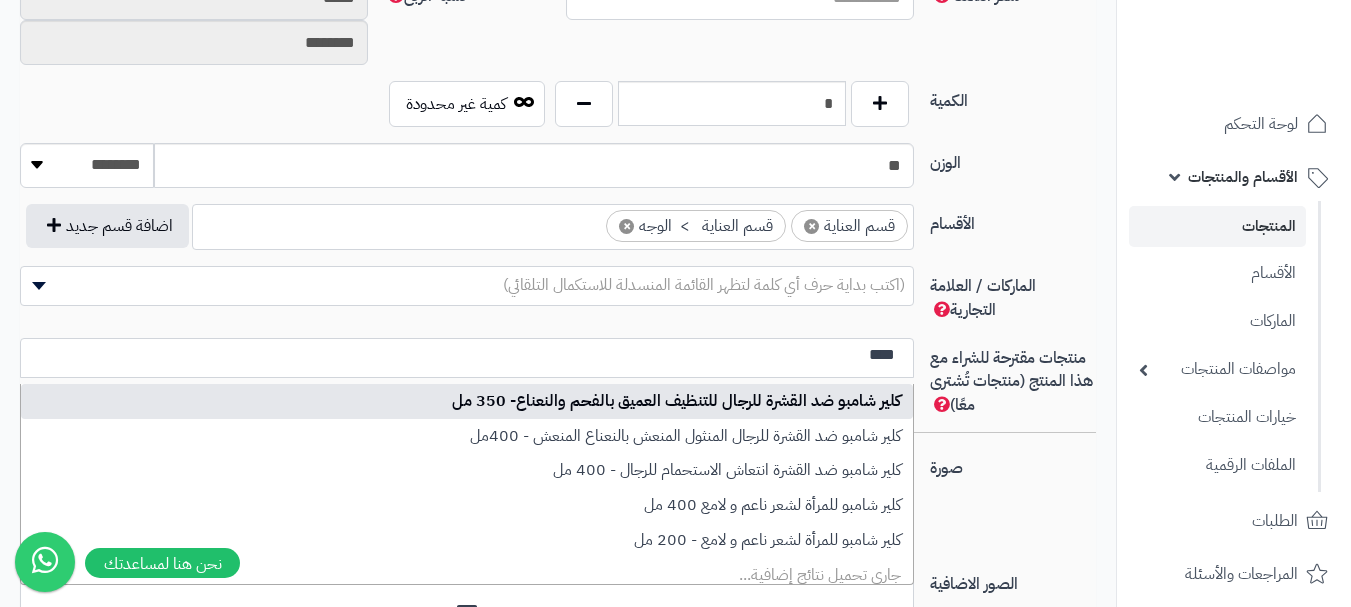 type on "****" 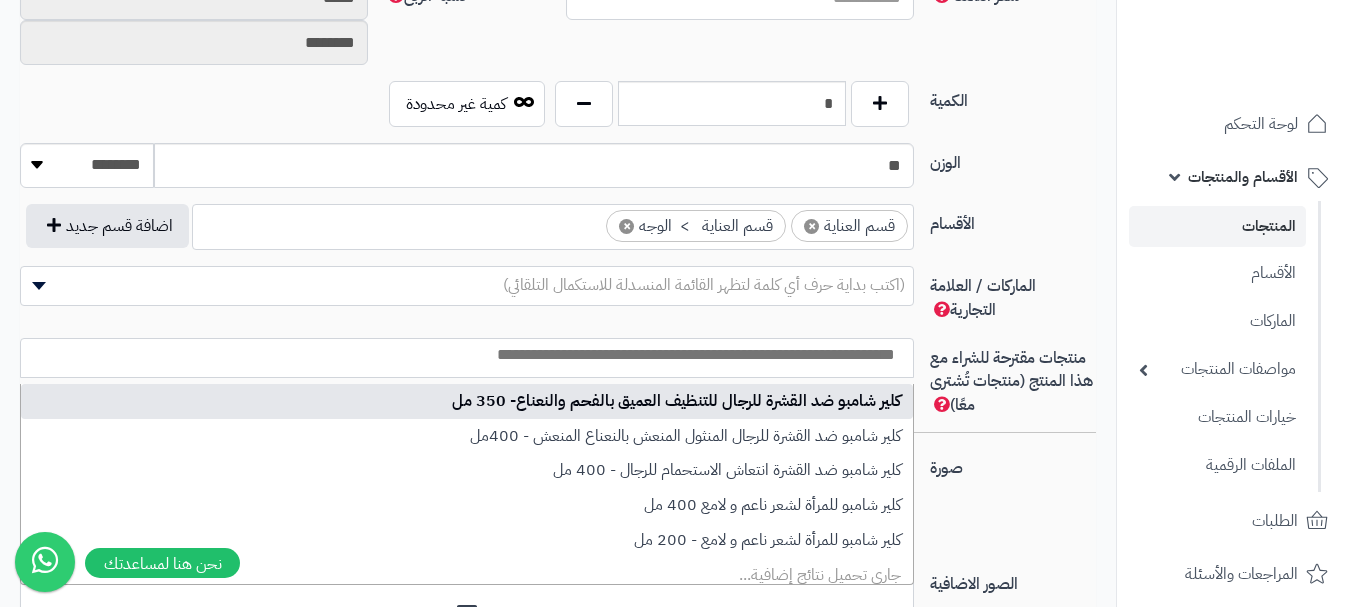 scroll, scrollTop: 0, scrollLeft: 0, axis: both 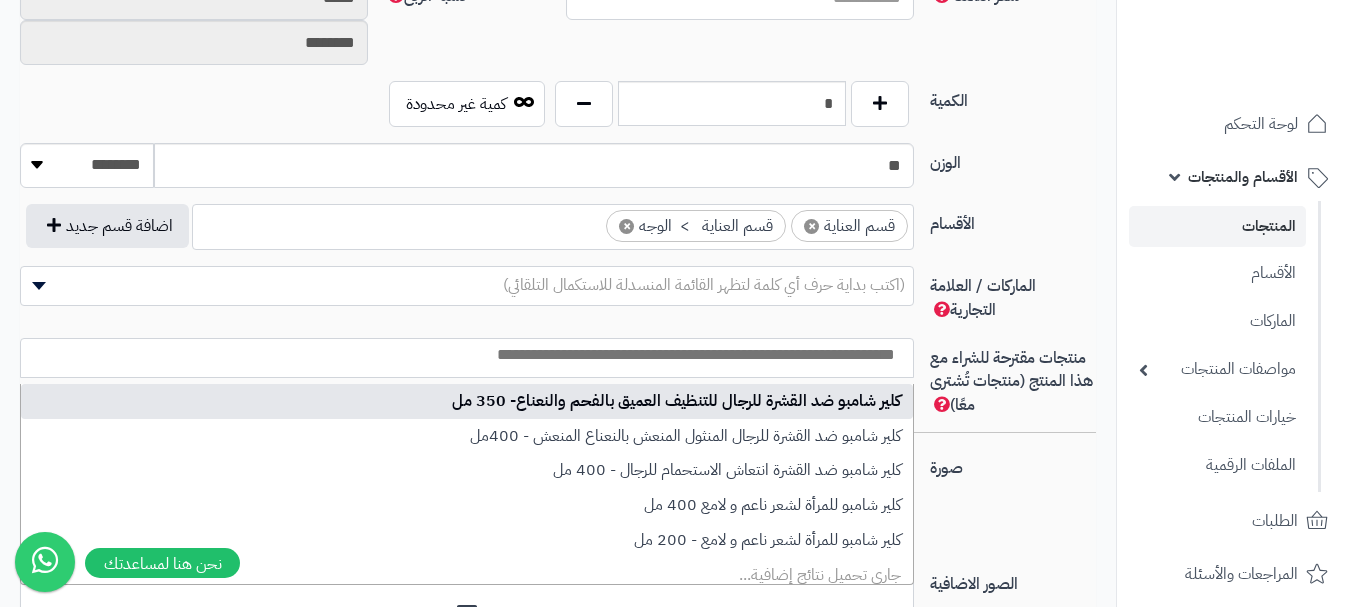 select on "***" 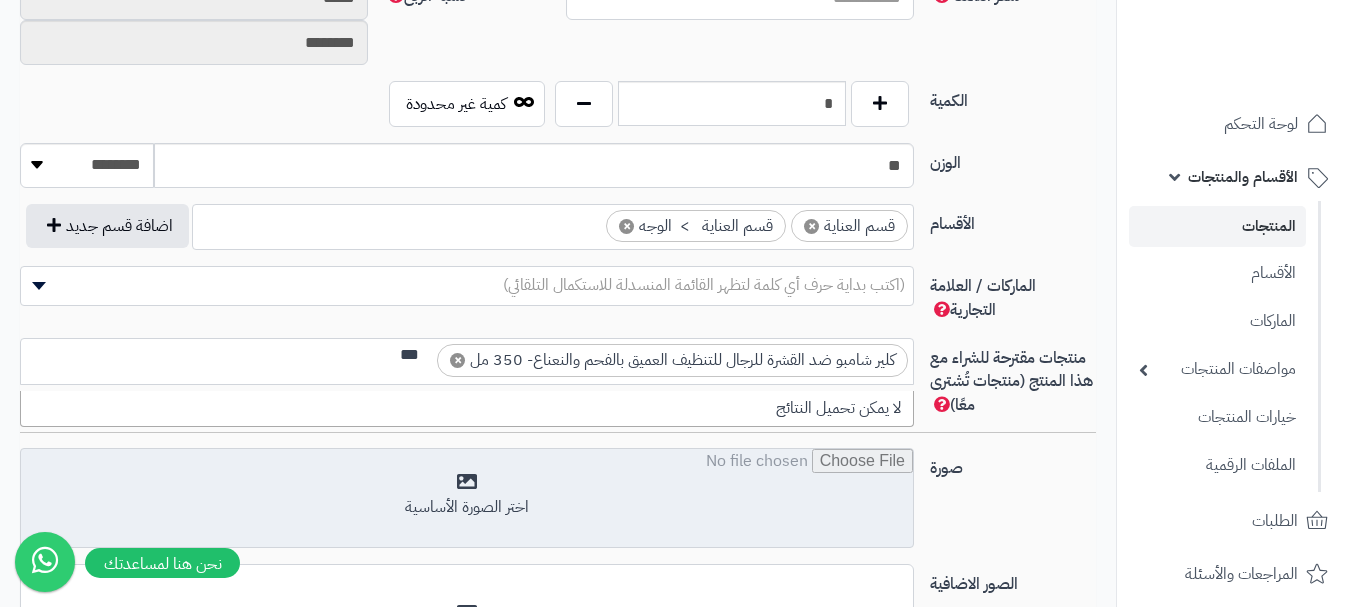 scroll, scrollTop: 0, scrollLeft: 0, axis: both 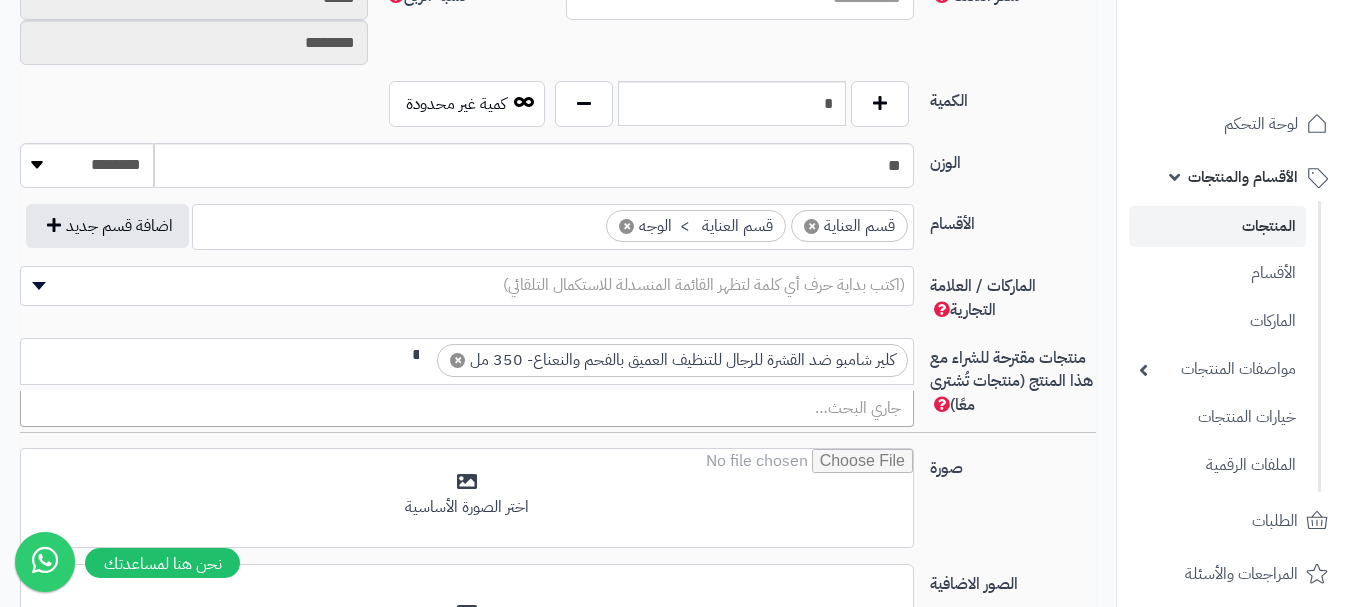 type on "*" 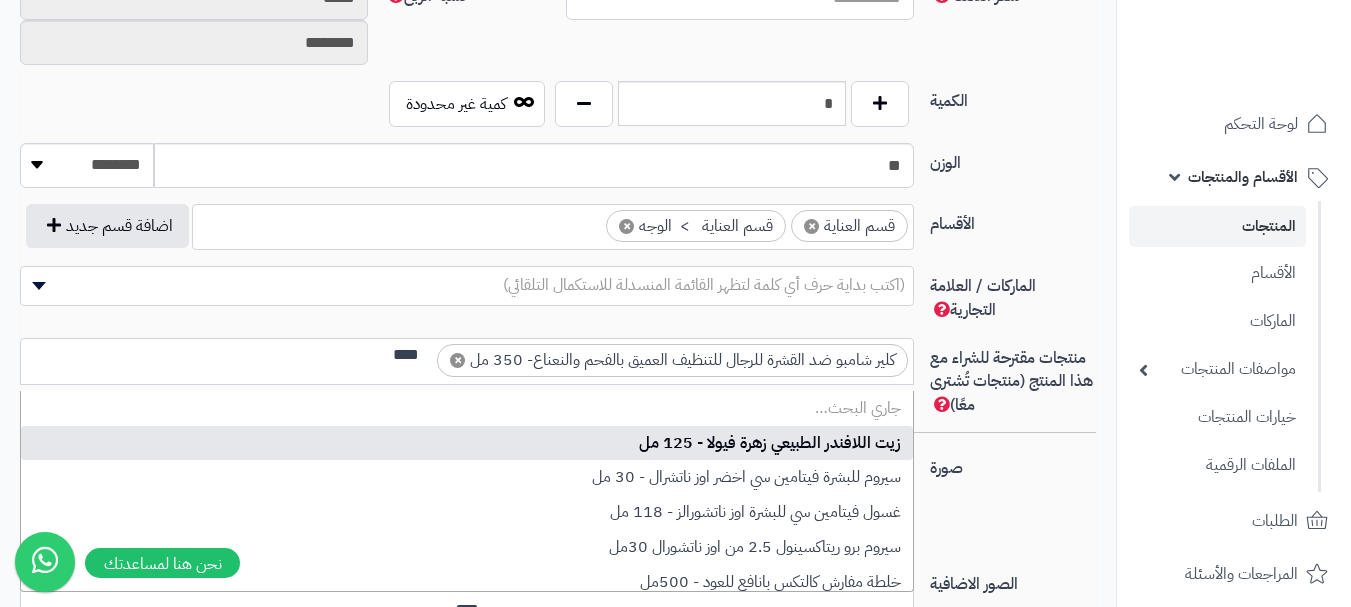 scroll, scrollTop: 0, scrollLeft: 0, axis: both 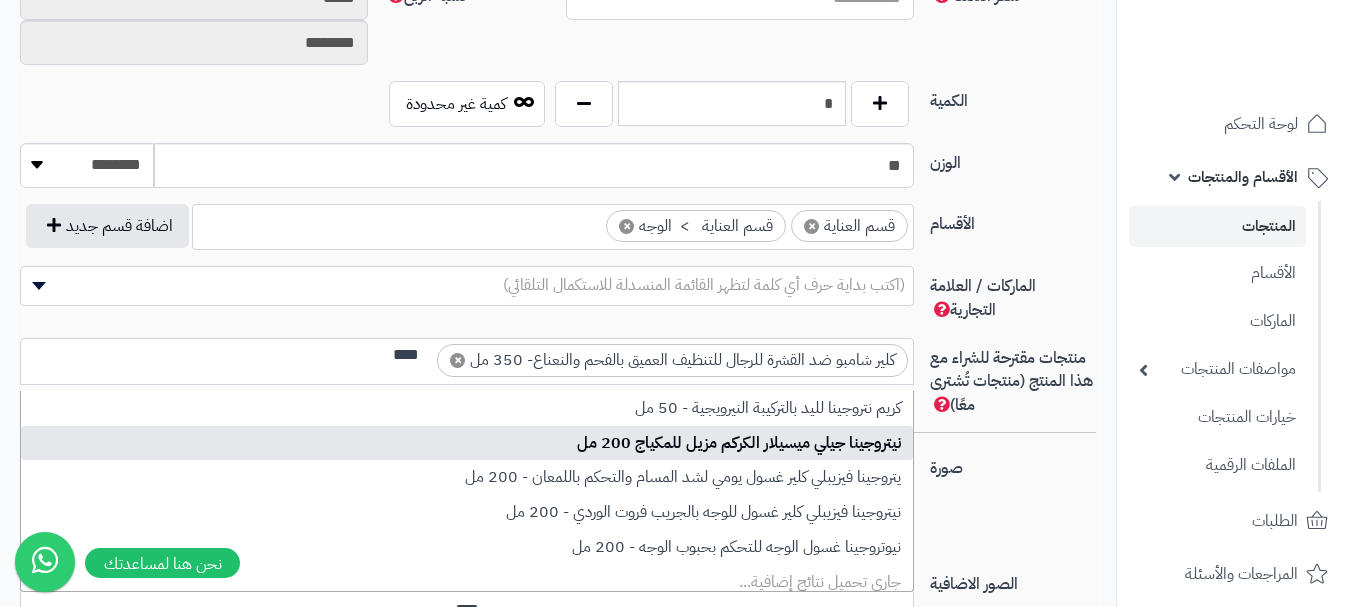 type on "****" 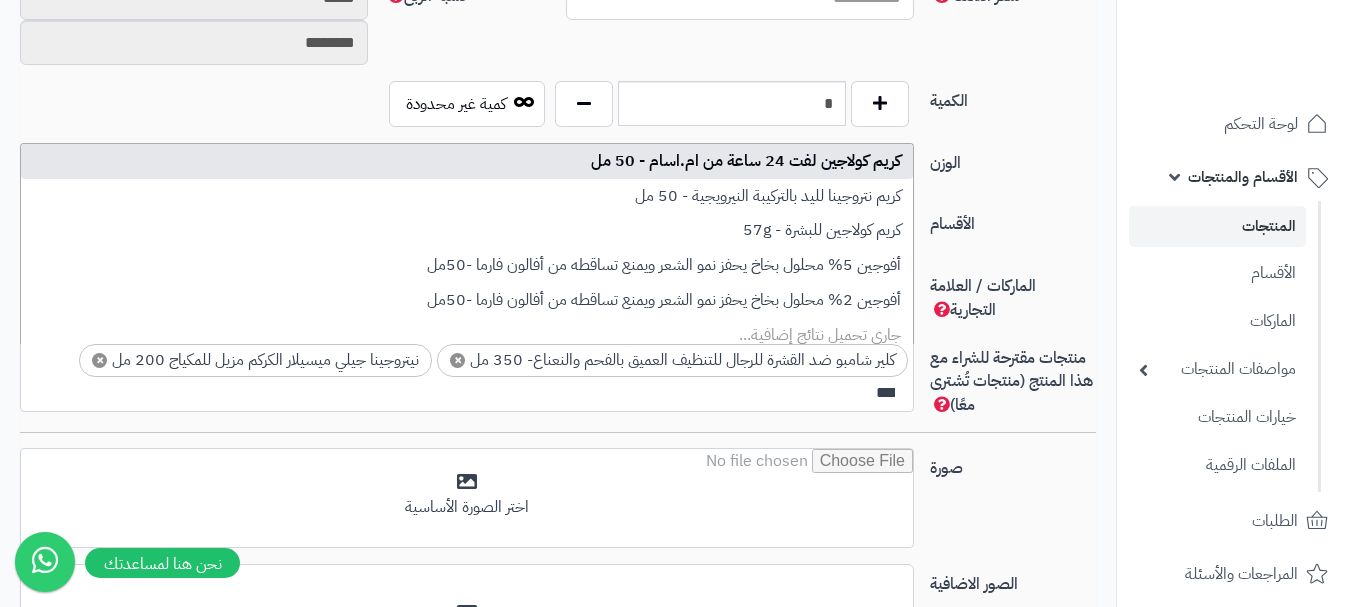 scroll, scrollTop: 0, scrollLeft: 0, axis: both 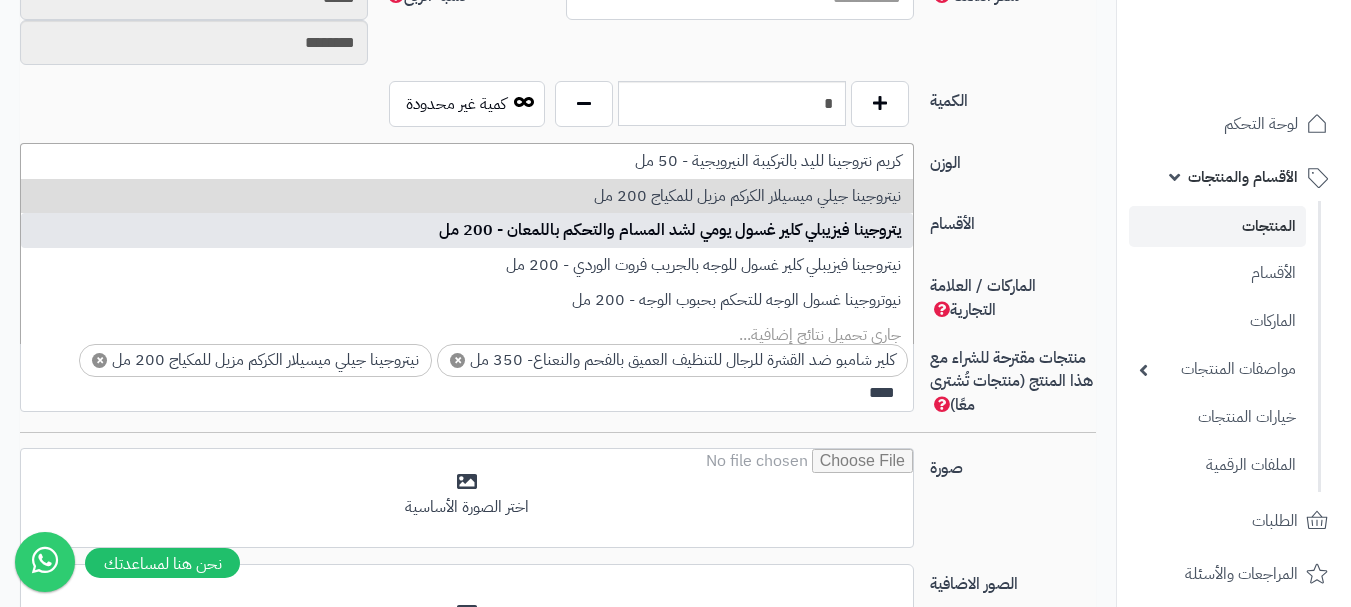 type on "****" 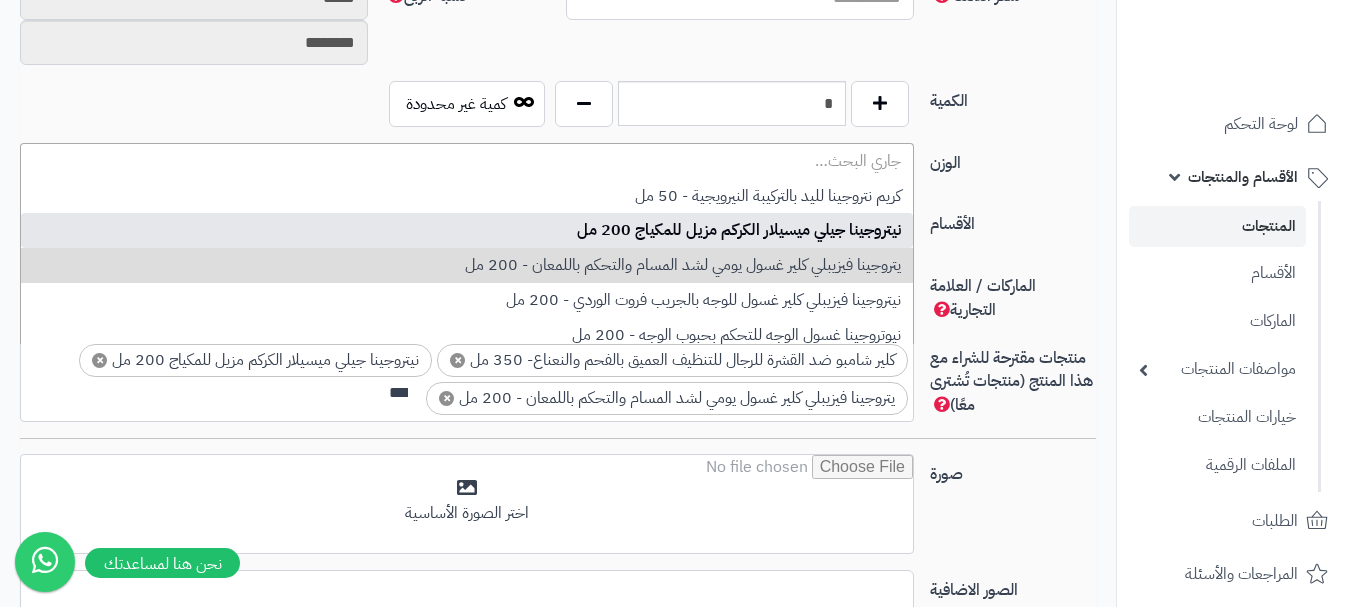 scroll, scrollTop: 0, scrollLeft: 0, axis: both 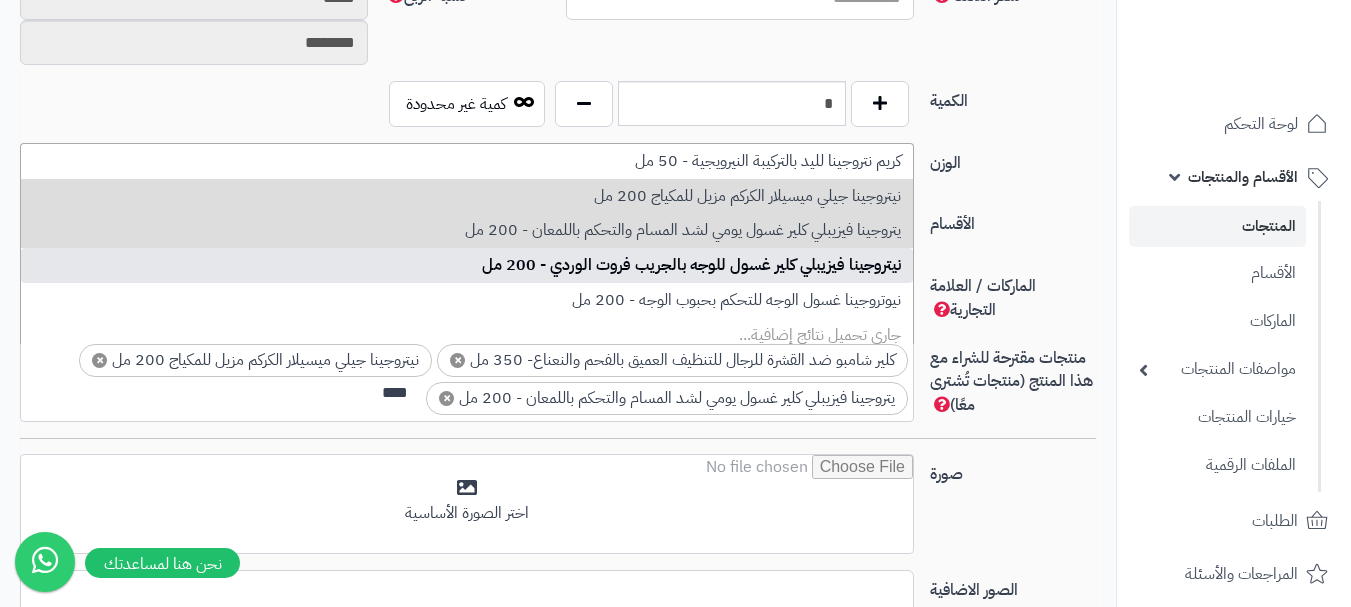 type on "****" 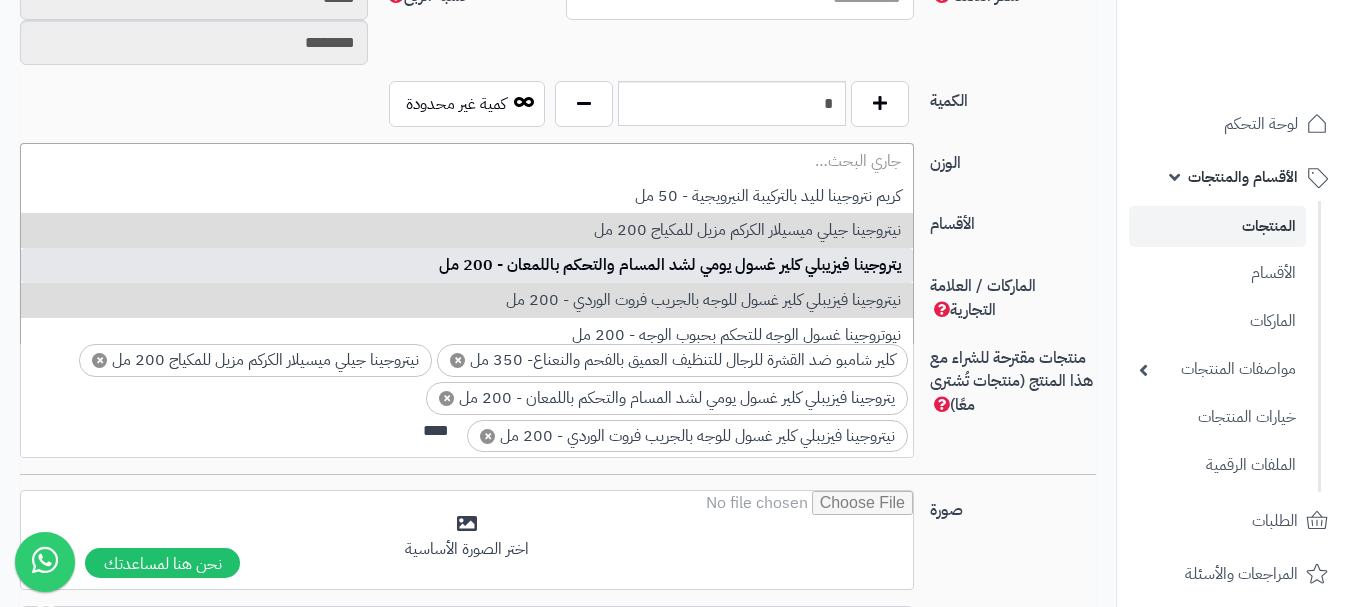 scroll, scrollTop: 0, scrollLeft: 0, axis: both 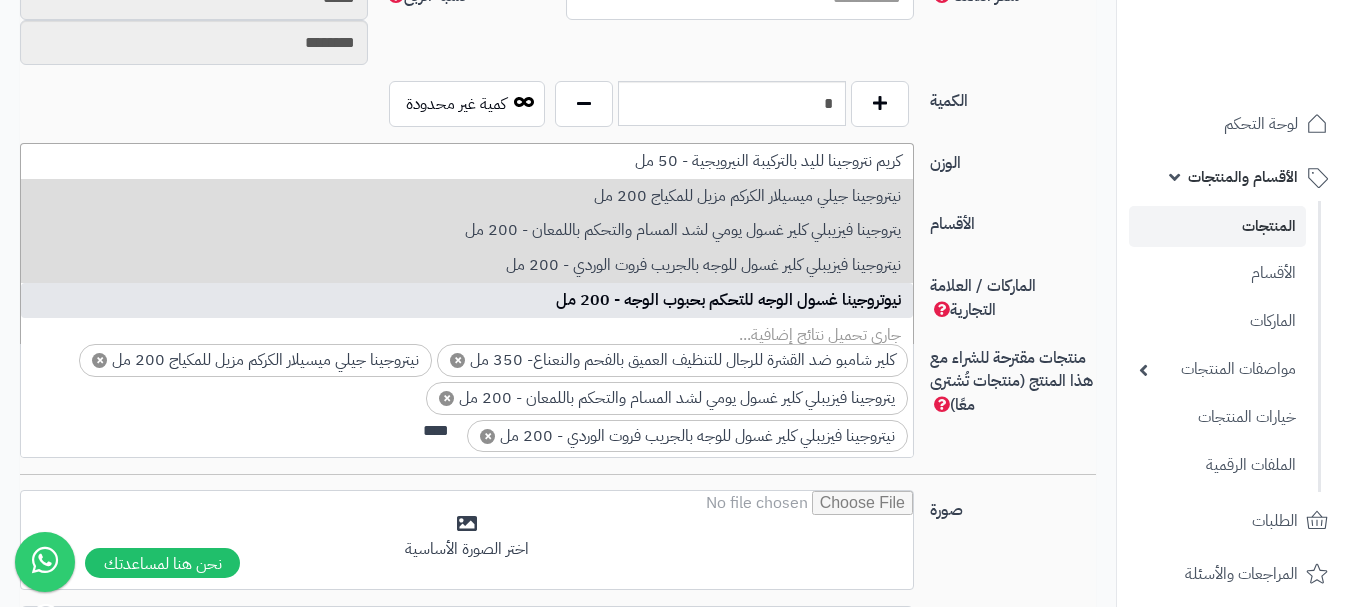 type on "****" 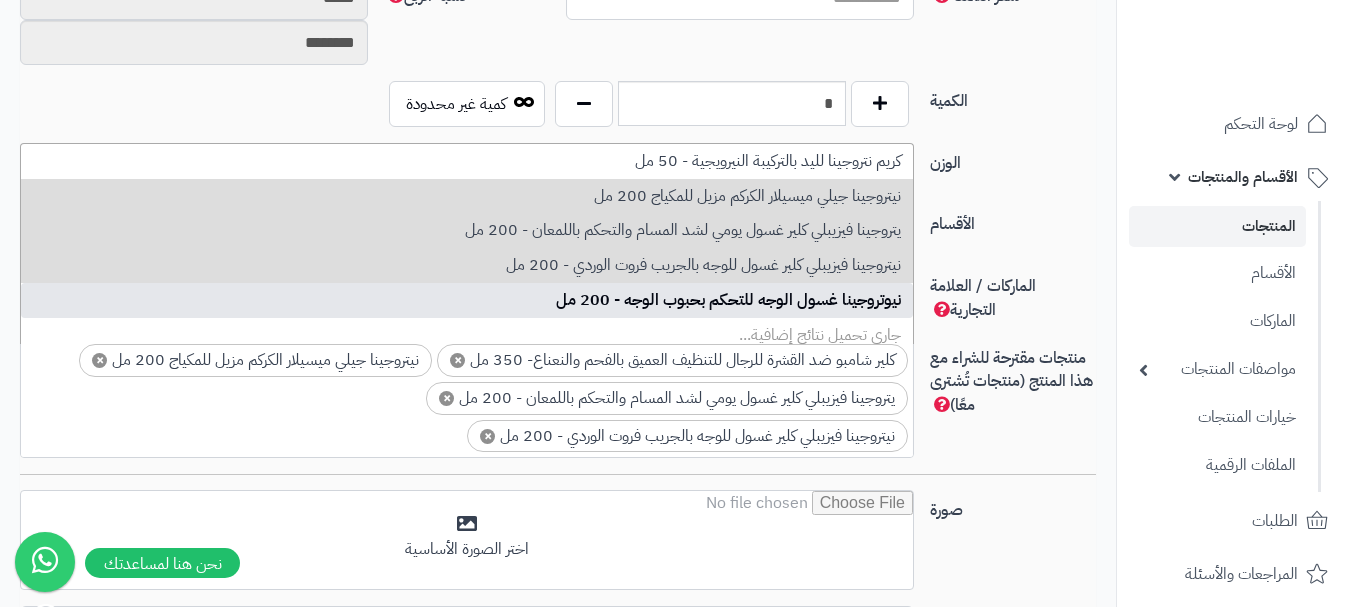 scroll, scrollTop: 30, scrollLeft: 0, axis: vertical 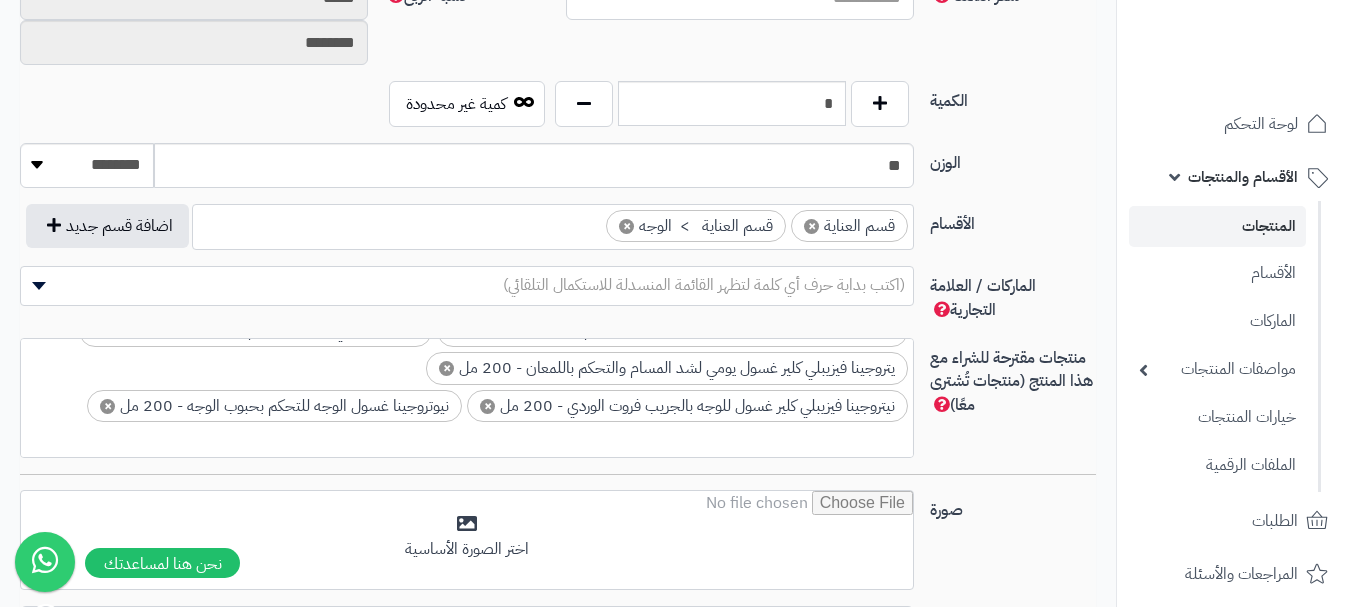 type on "*" 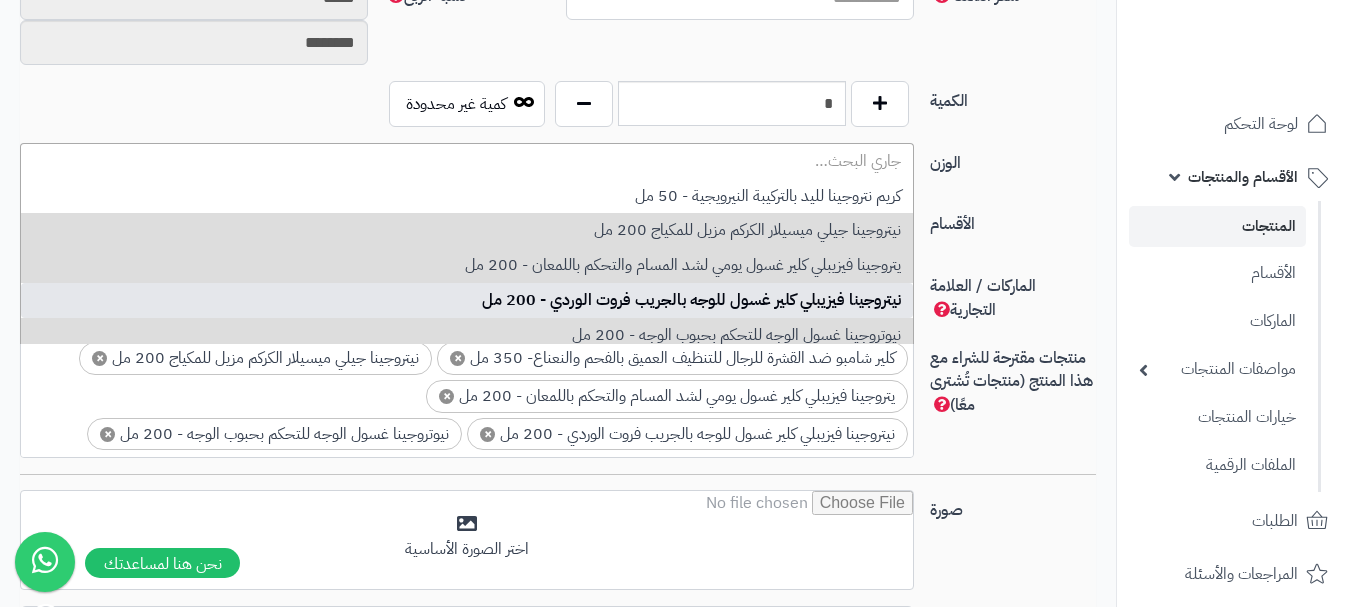scroll, scrollTop: 0, scrollLeft: -8, axis: horizontal 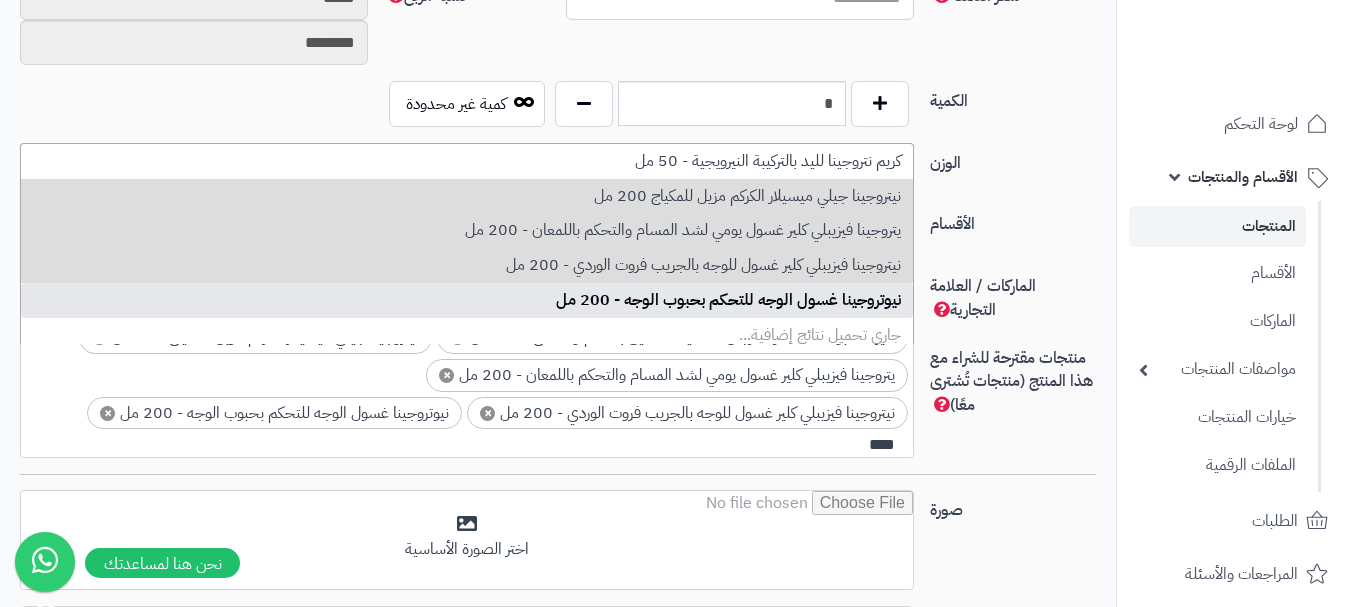 type on "****" 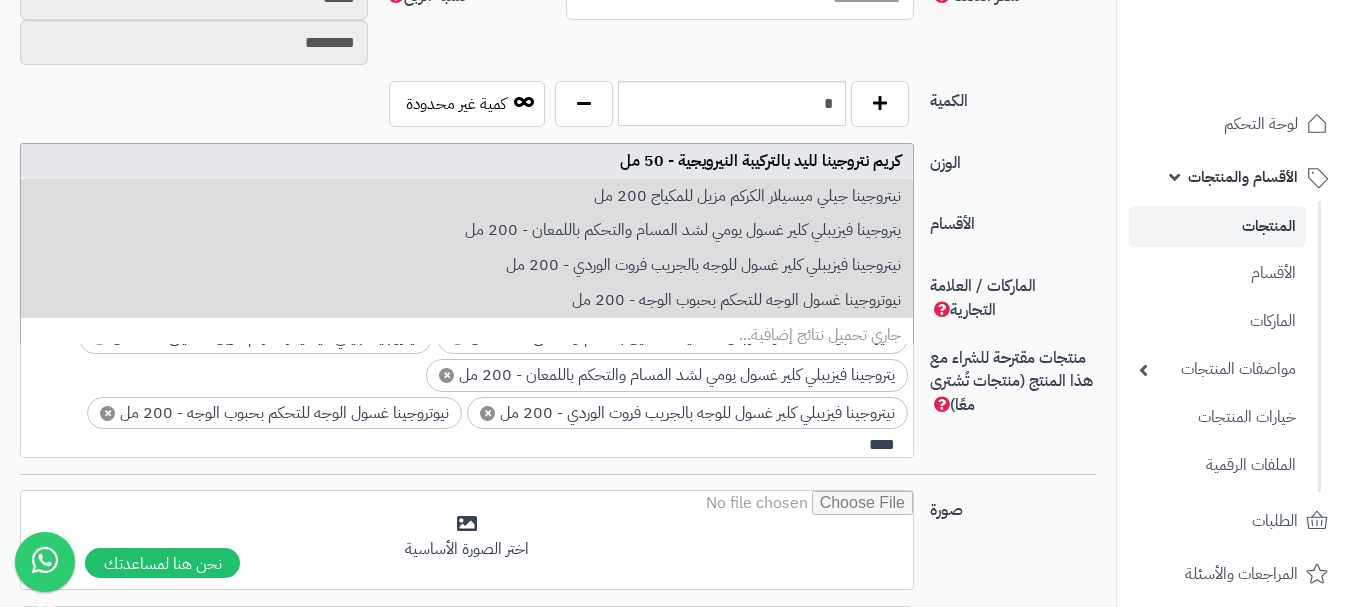 type 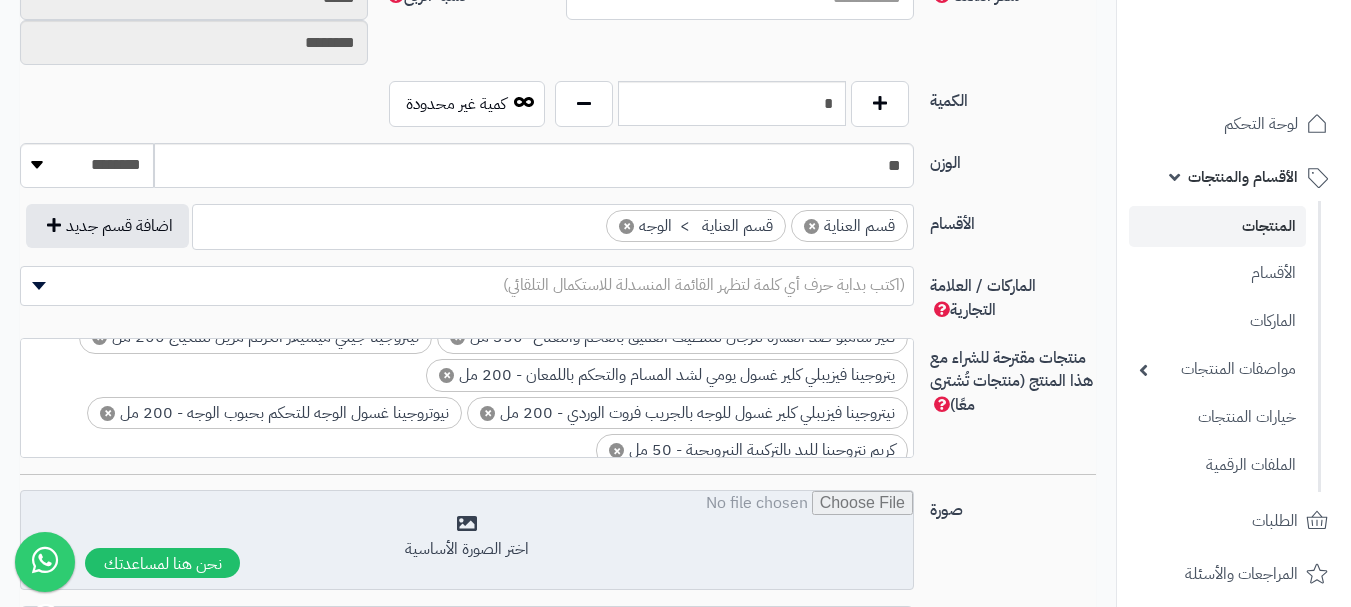 click at bounding box center [467, 541] 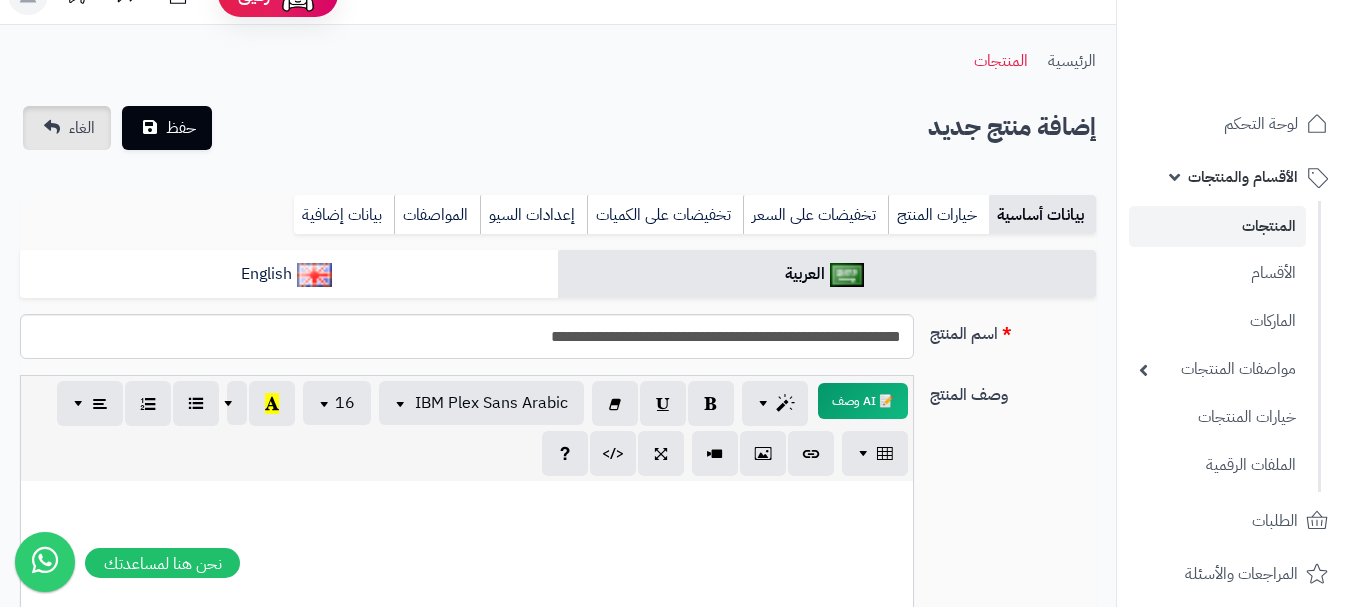 scroll, scrollTop: 0, scrollLeft: 0, axis: both 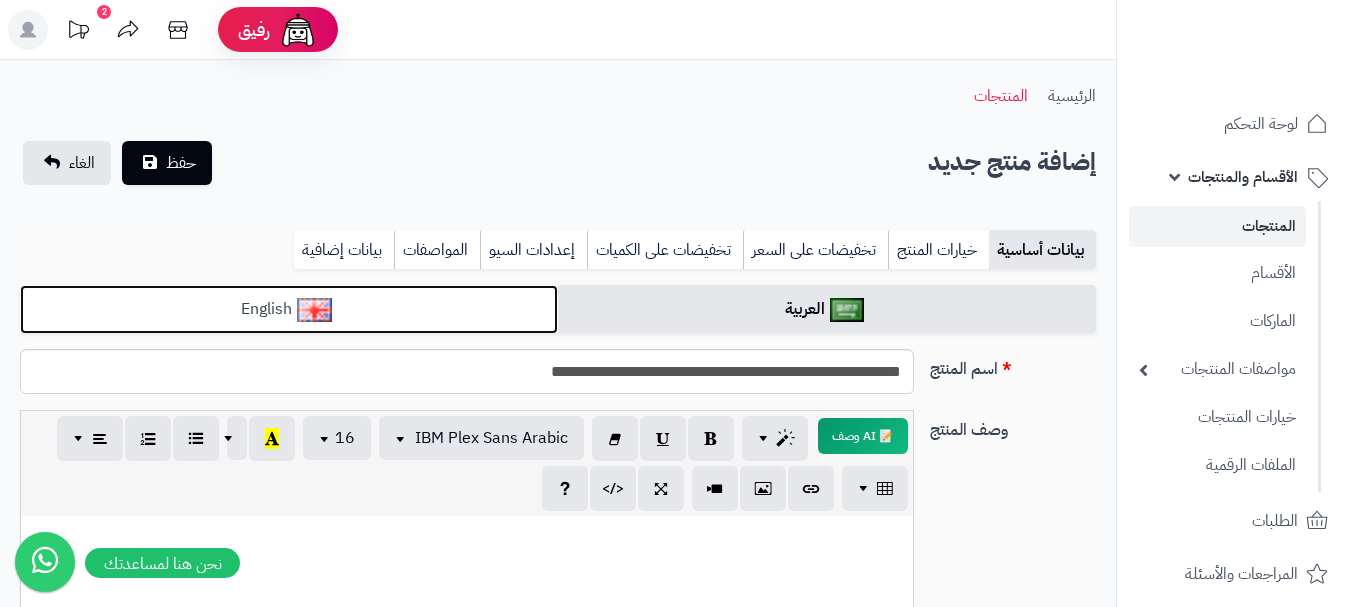 click on "English" at bounding box center (289, 309) 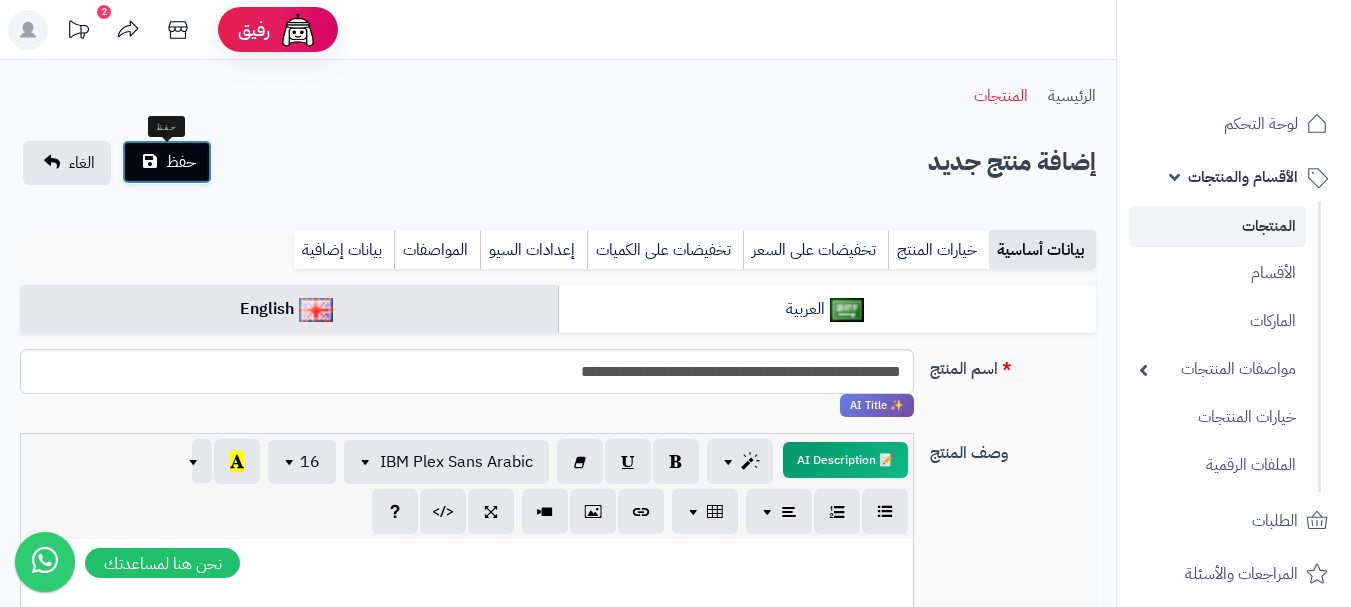 click on "حفظ" at bounding box center [167, 162] 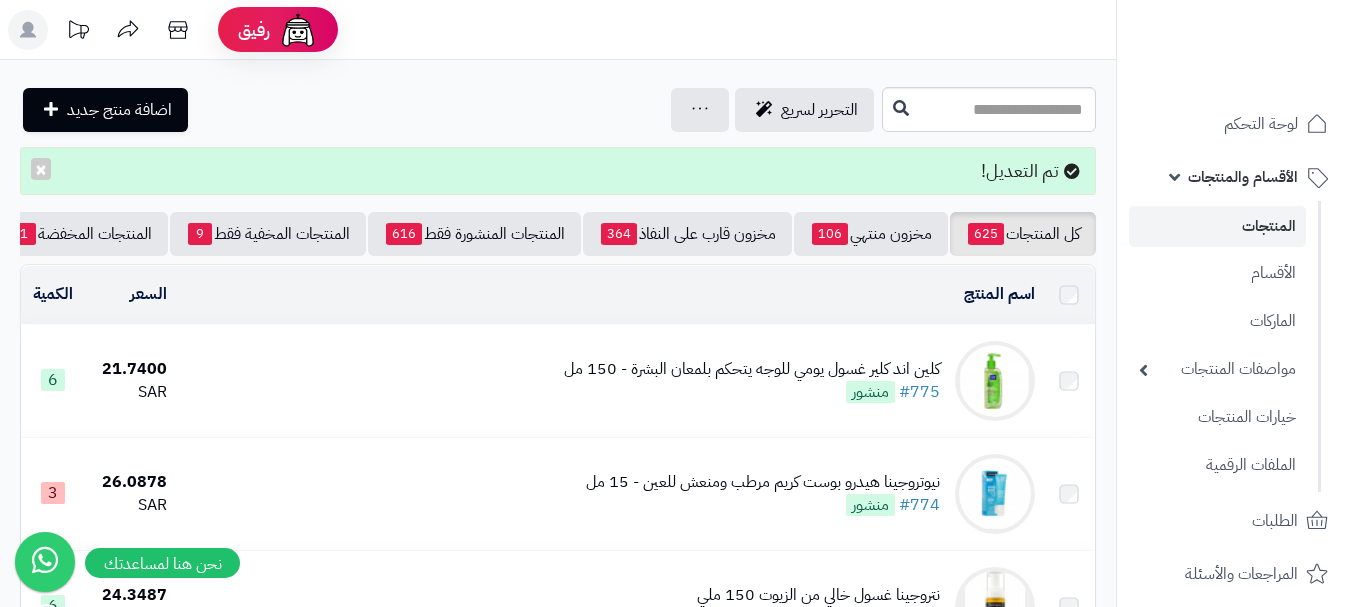 scroll, scrollTop: 0, scrollLeft: 0, axis: both 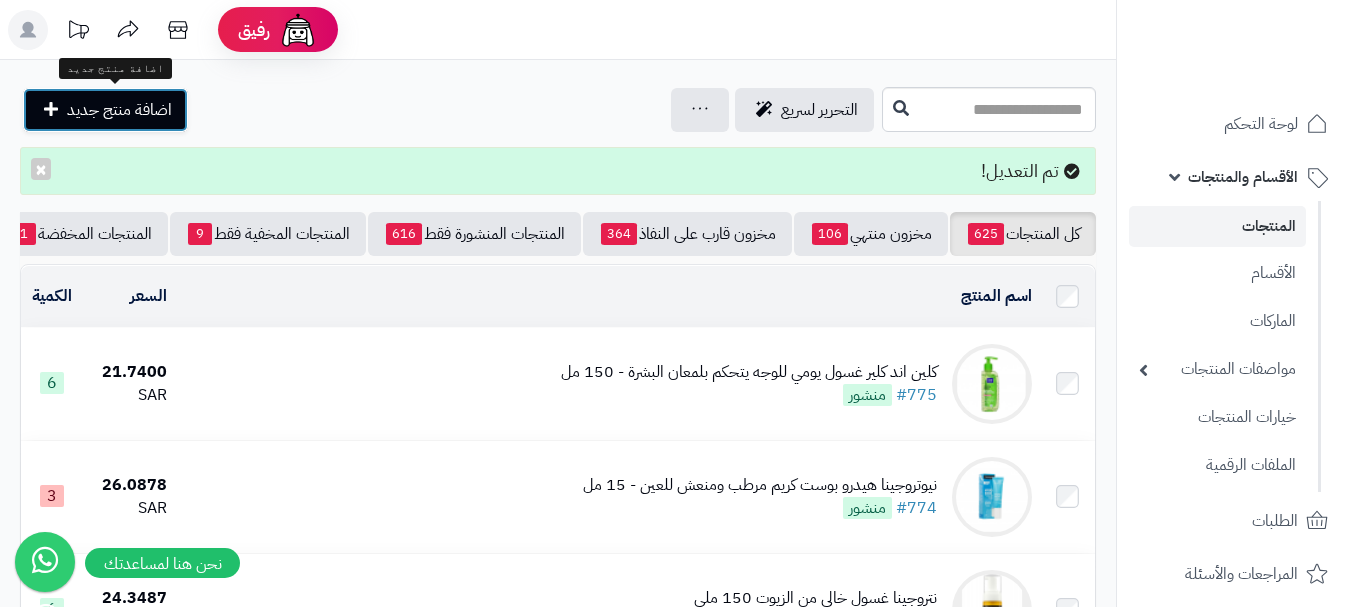 click on "اضافة منتج جديد" at bounding box center (119, 110) 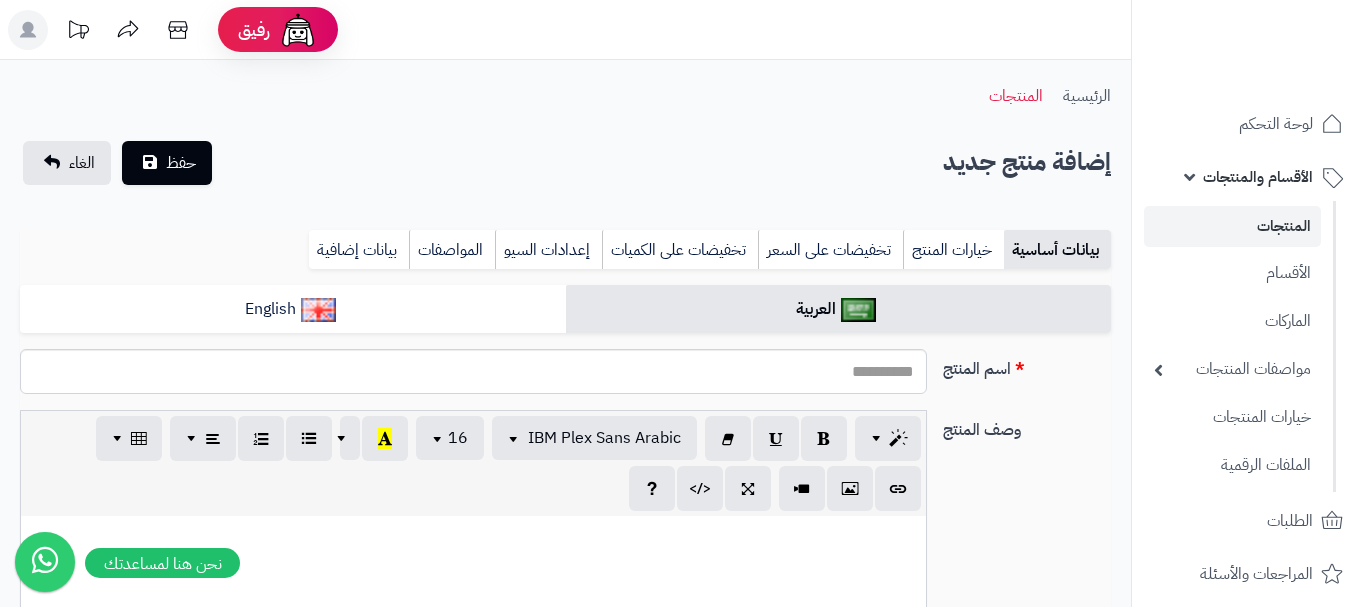 select 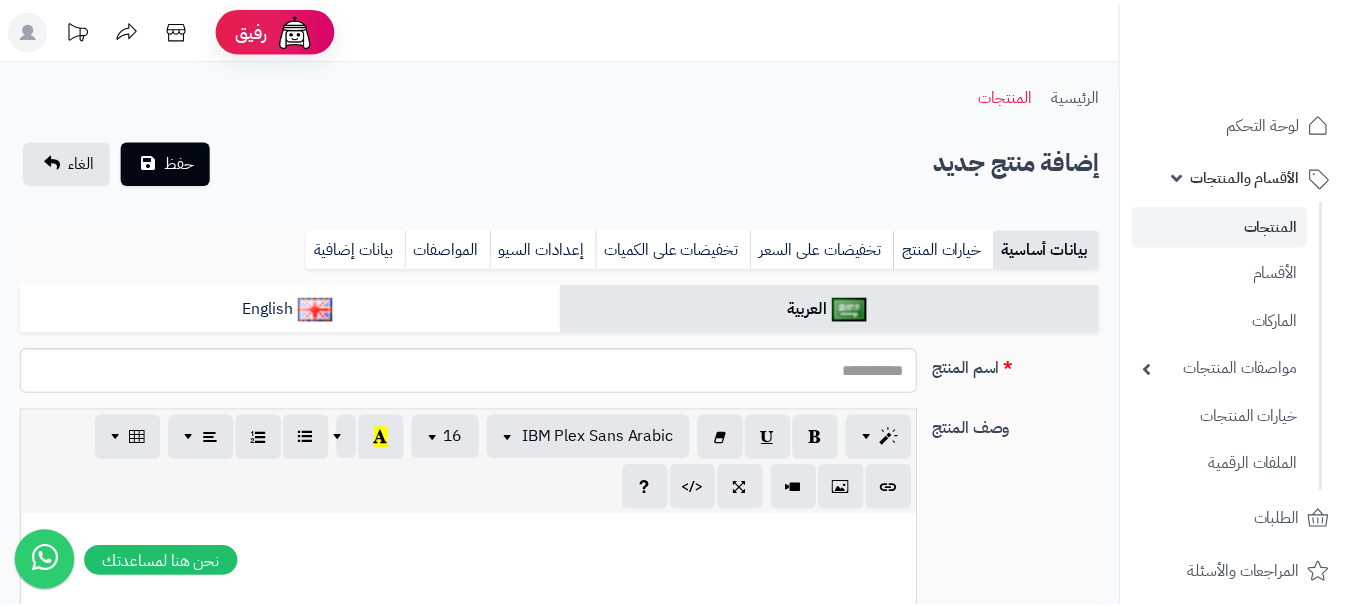 scroll, scrollTop: 0, scrollLeft: 0, axis: both 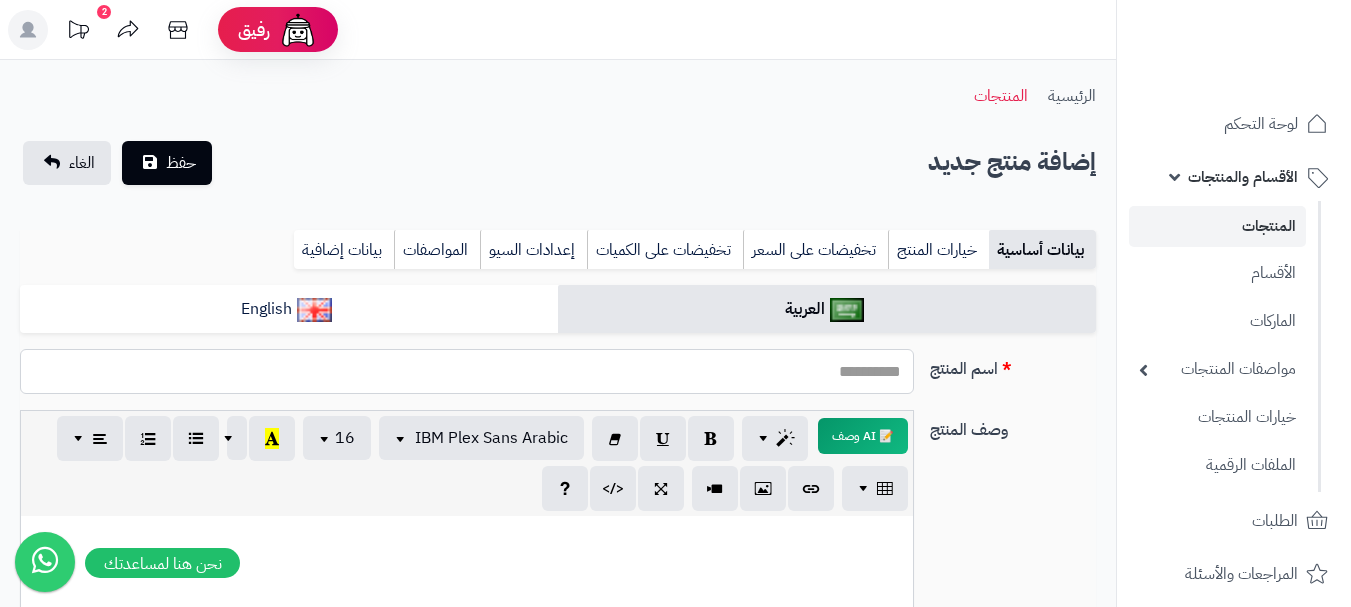 paste on "**********" 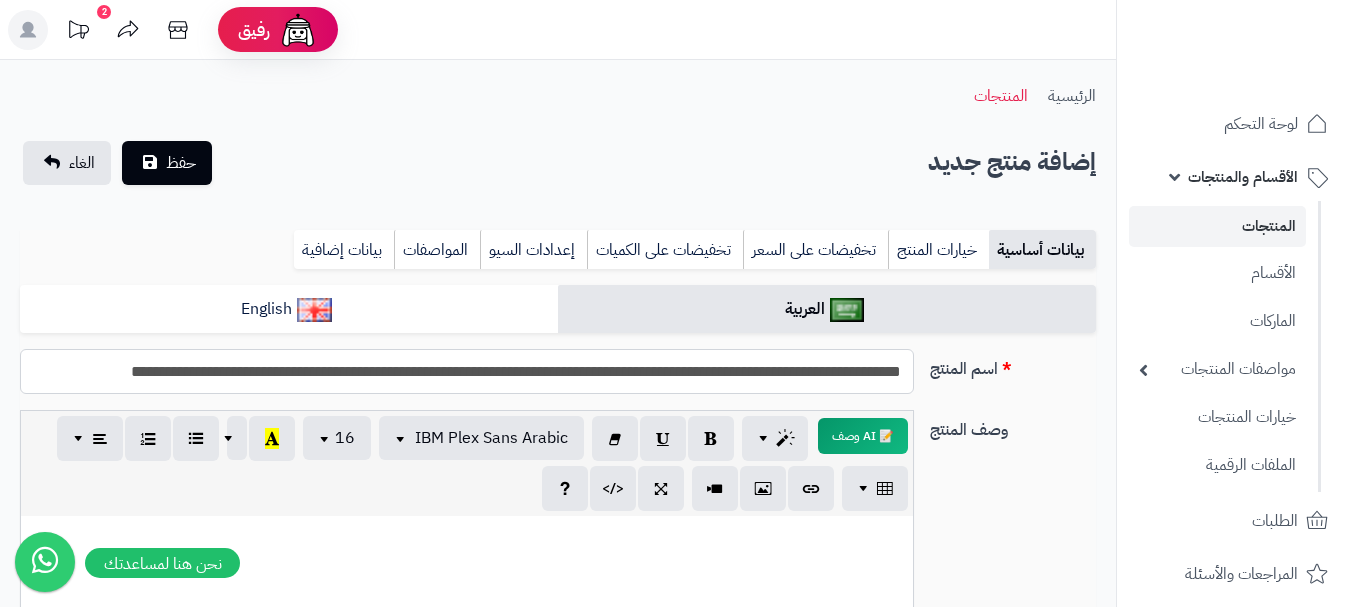 scroll, scrollTop: 0, scrollLeft: 0, axis: both 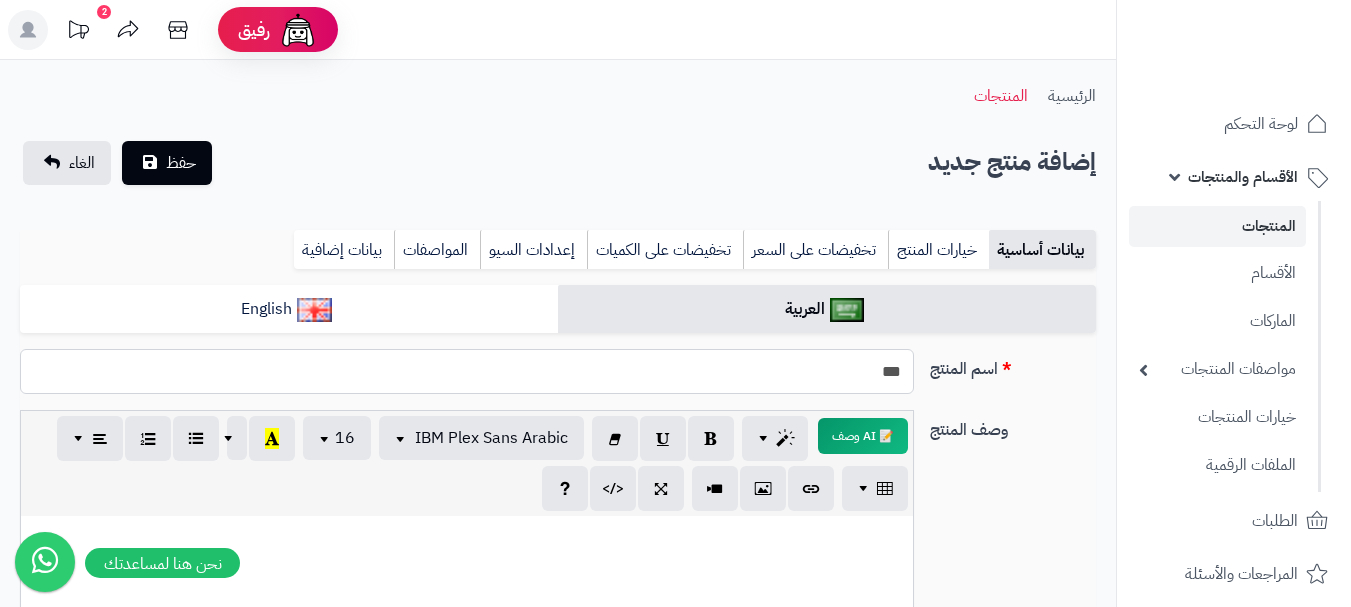type on "*" 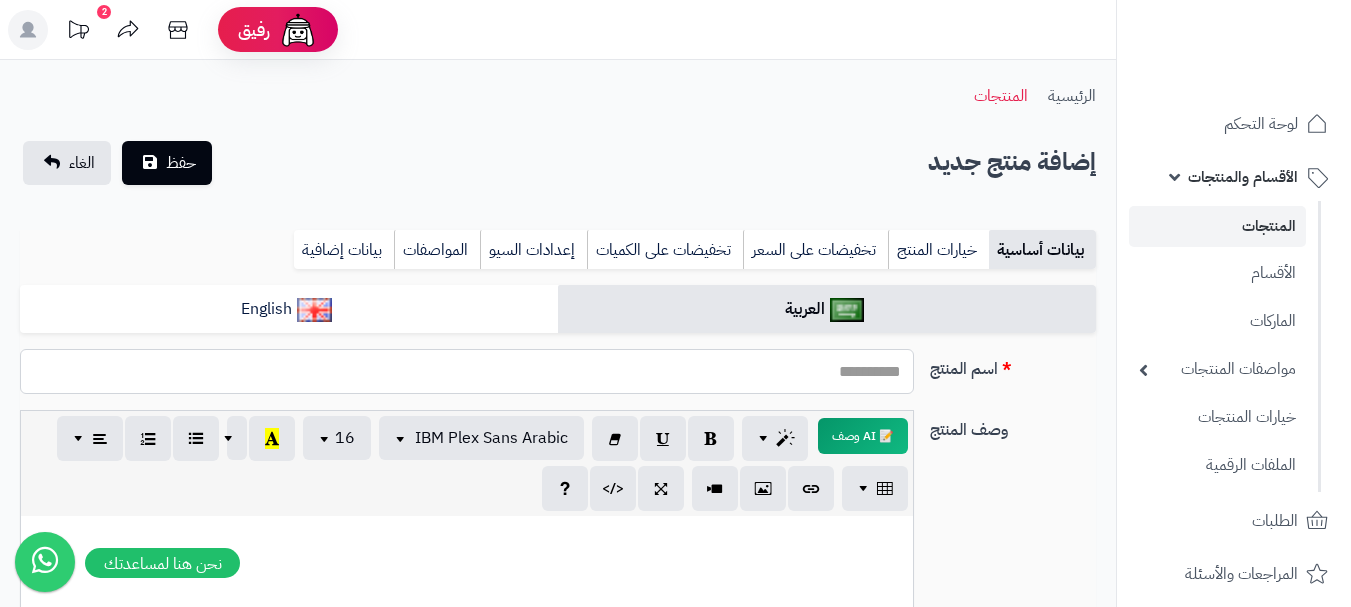 paste on "**********" 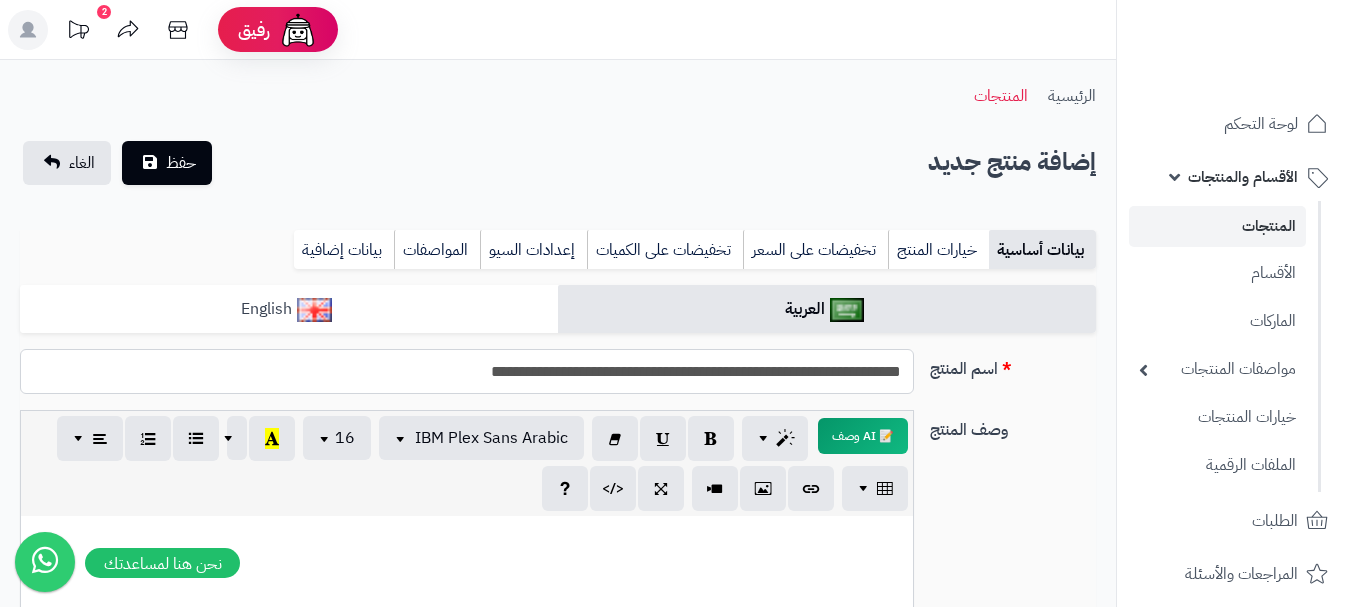 type on "**********" 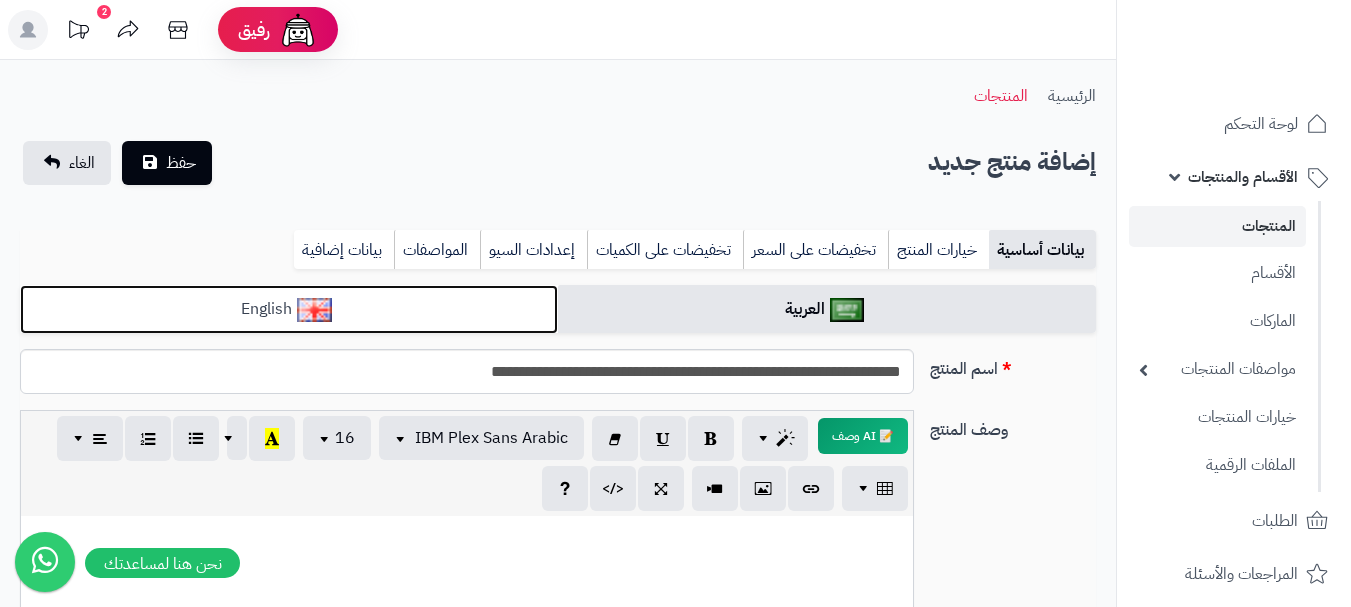 click on "English" at bounding box center (289, 309) 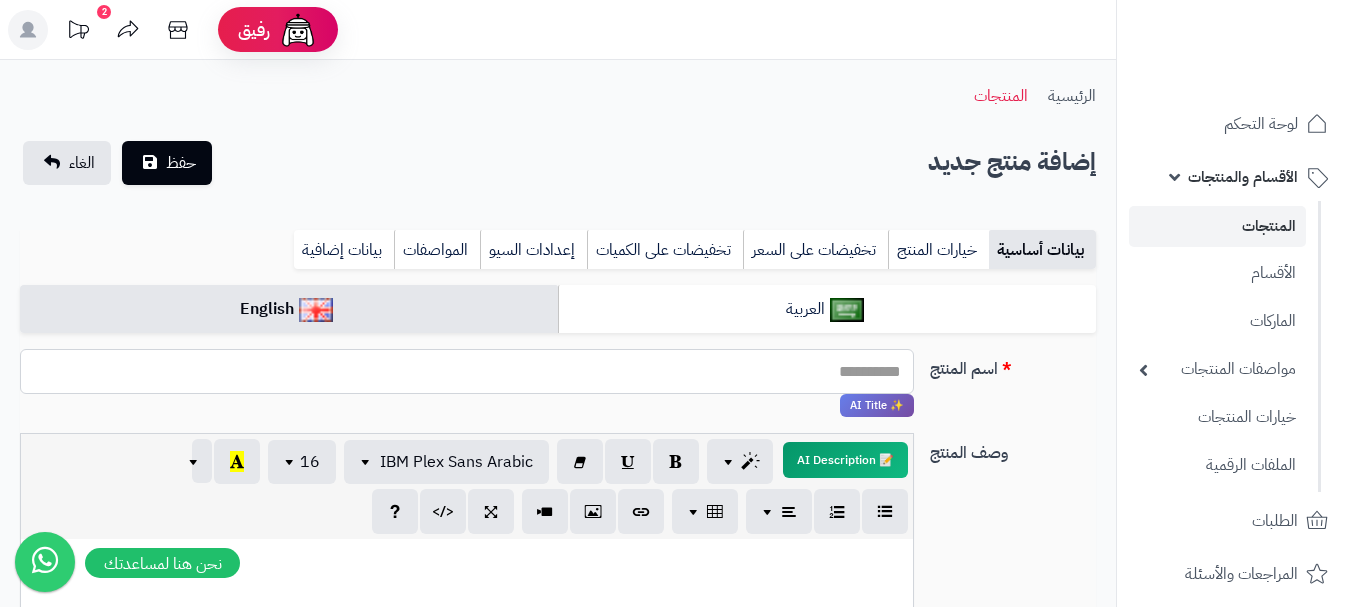paste on "**********" 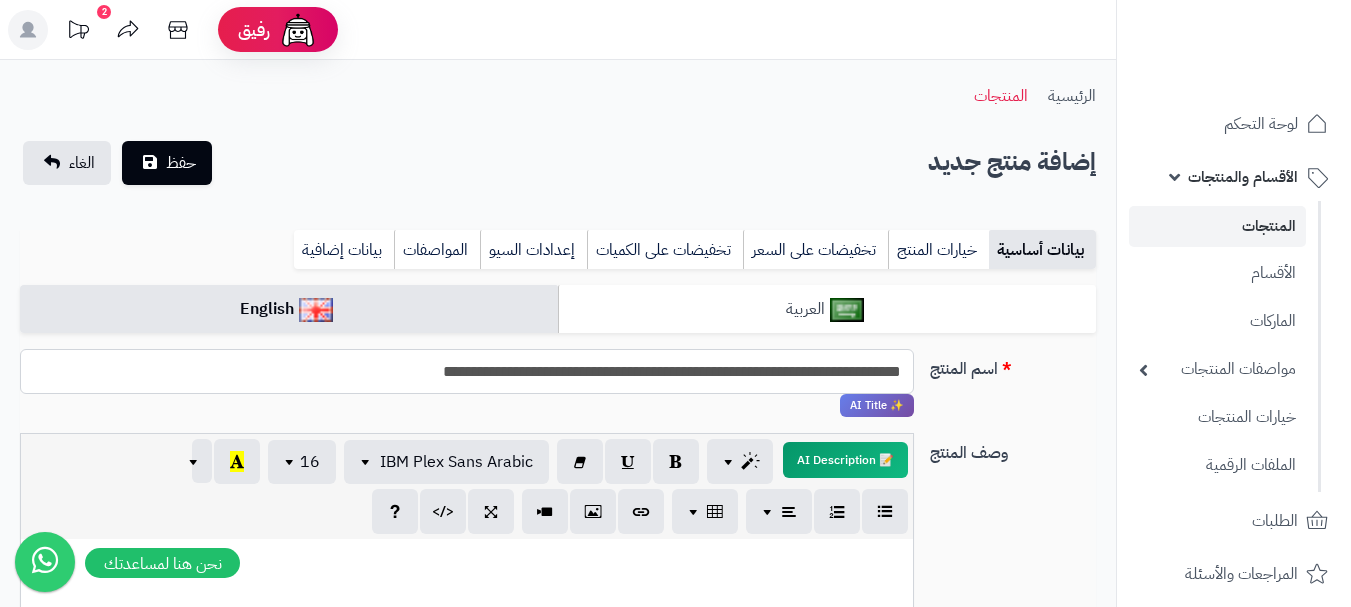 type on "**********" 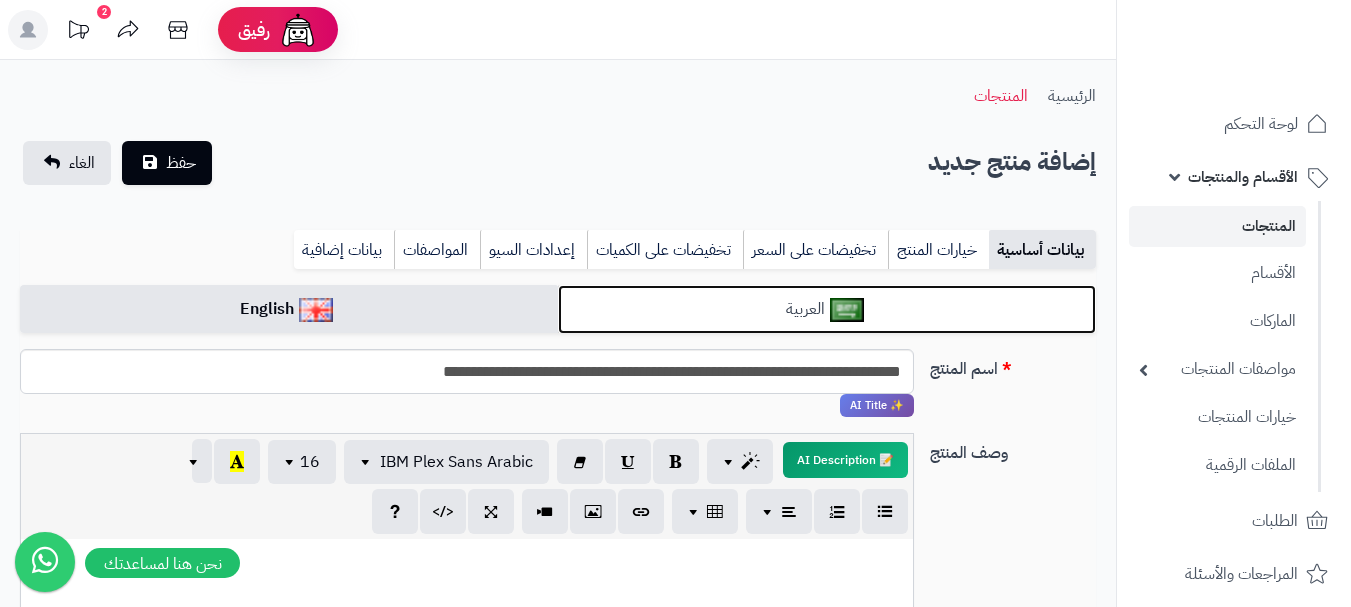 click on "العربية" at bounding box center [827, 309] 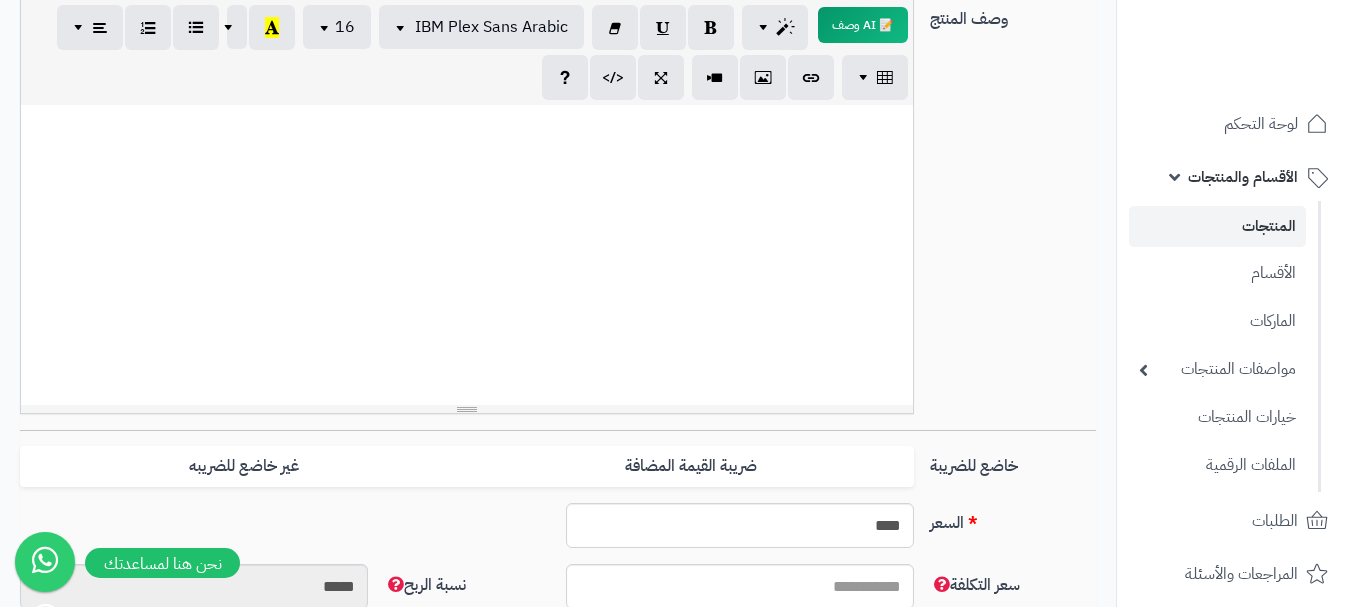 scroll, scrollTop: 700, scrollLeft: 0, axis: vertical 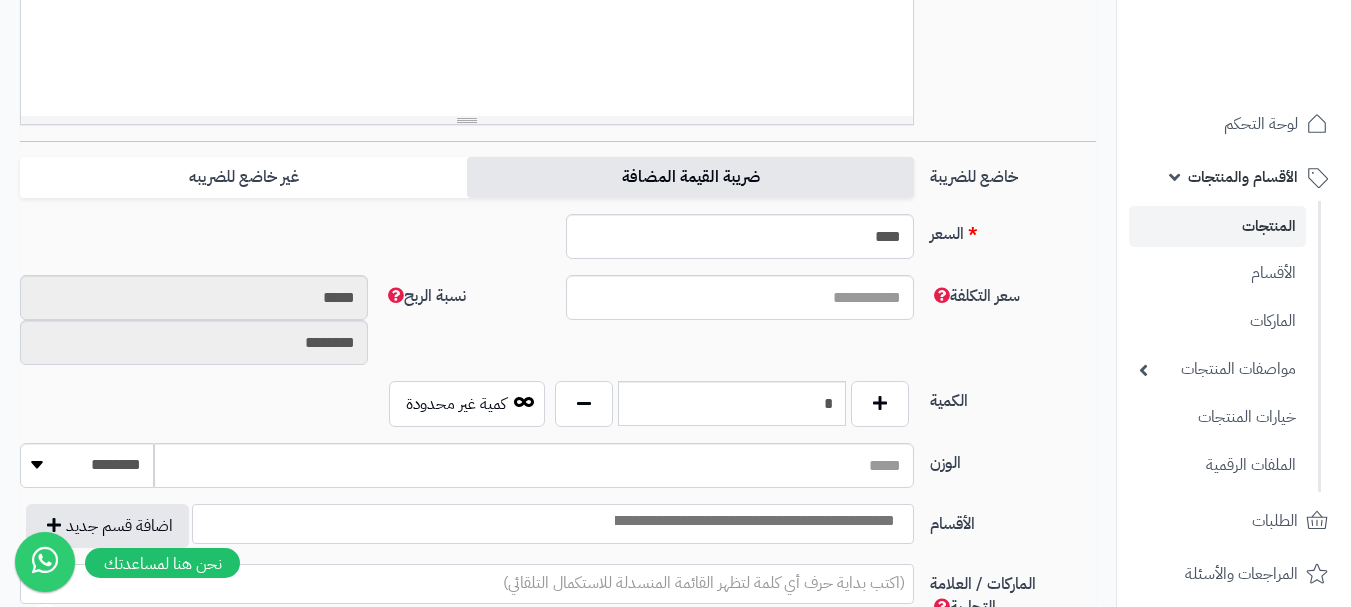 click on "ضريبة القيمة المضافة" at bounding box center [690, 177] 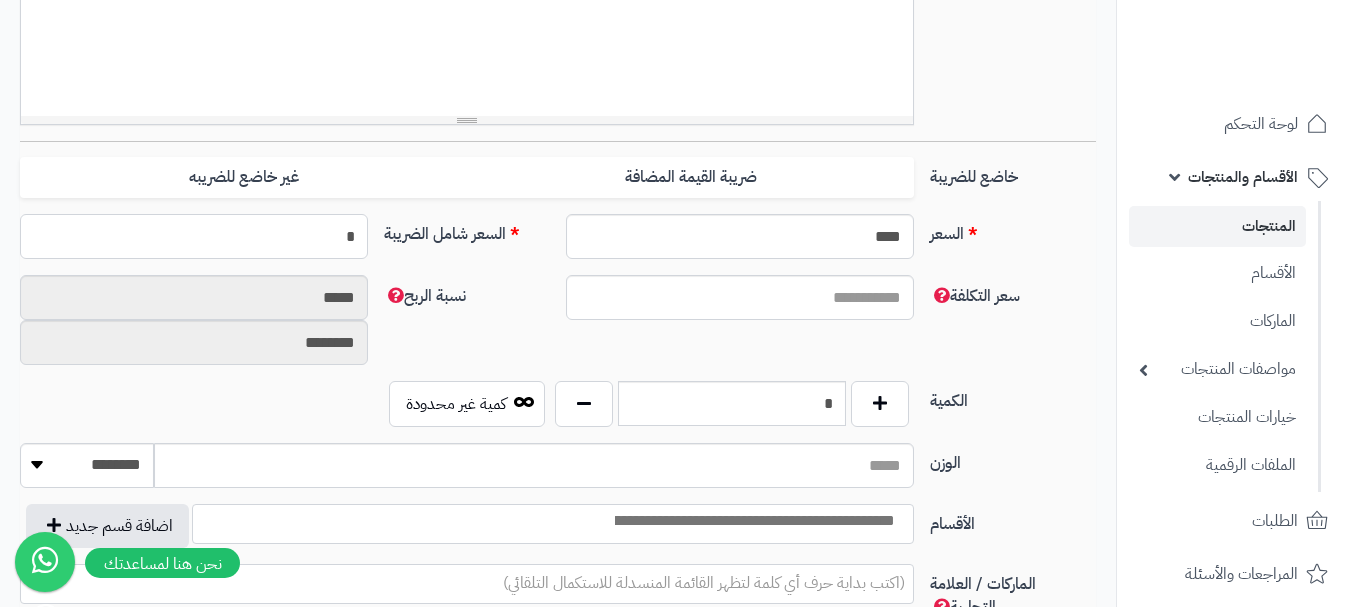 click on "*" at bounding box center [194, 236] 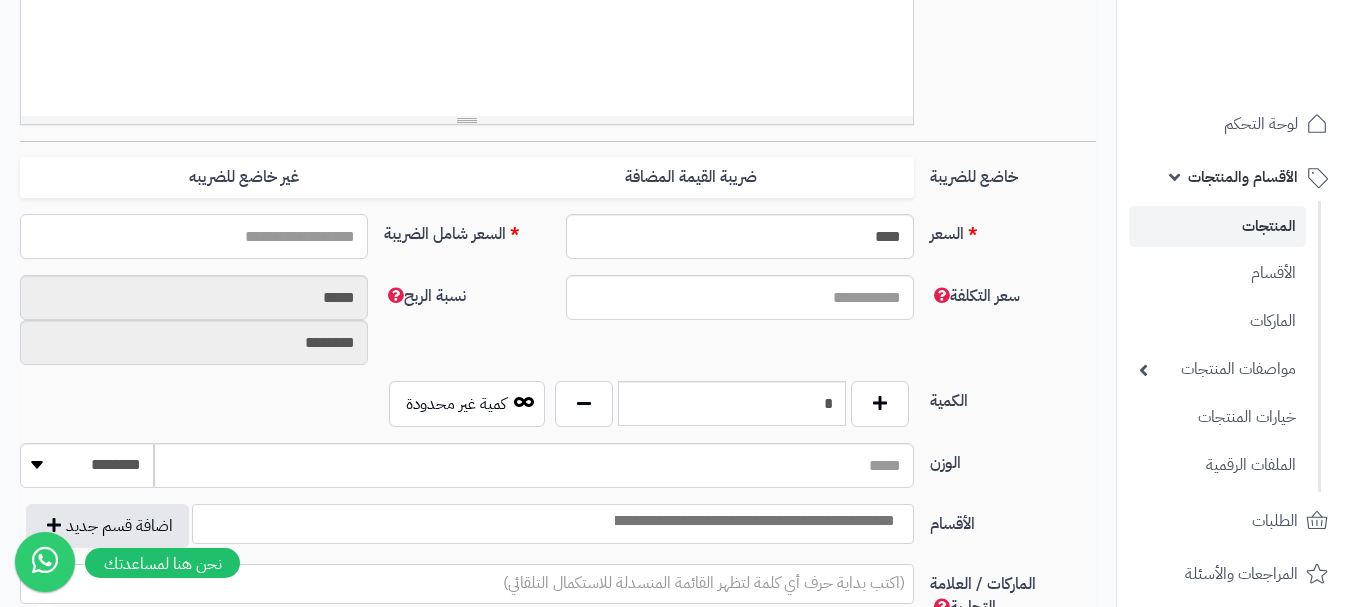 type on "*" 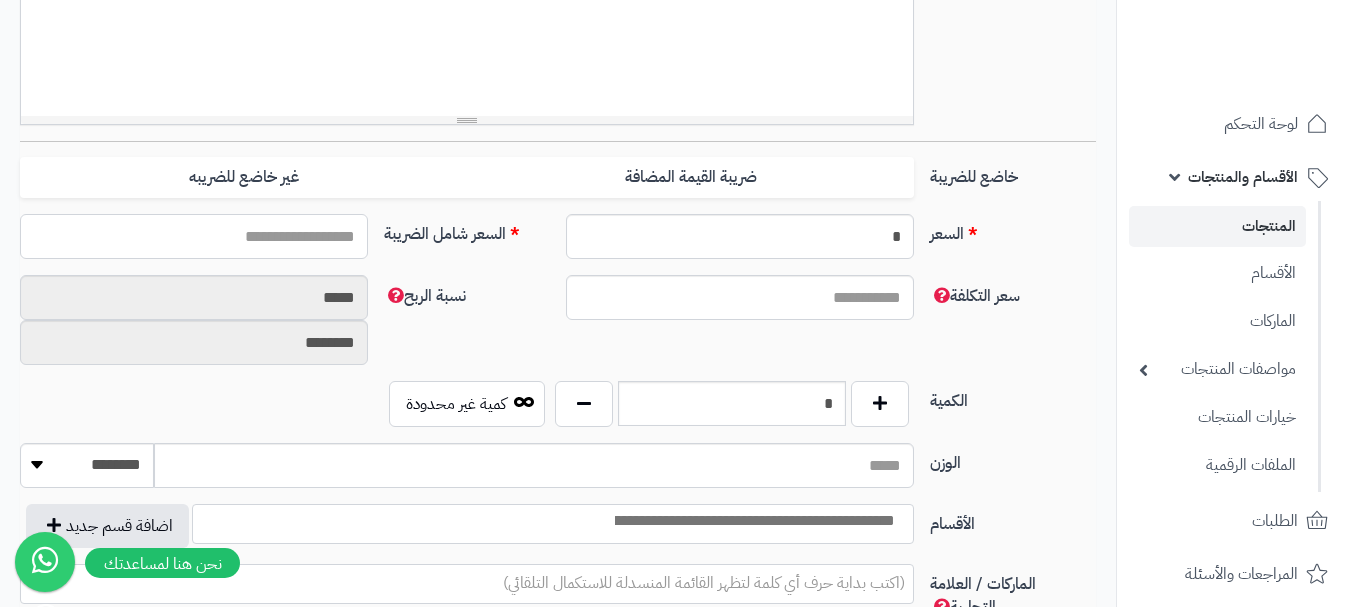 type 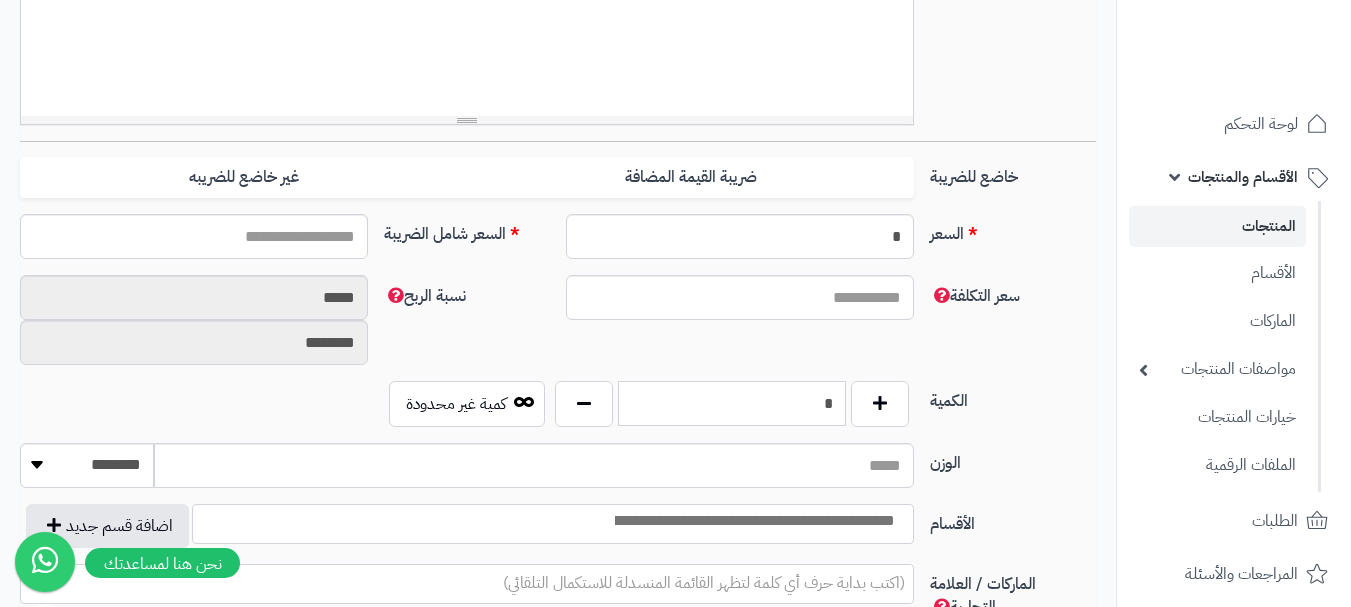 click on "*" at bounding box center [732, 403] 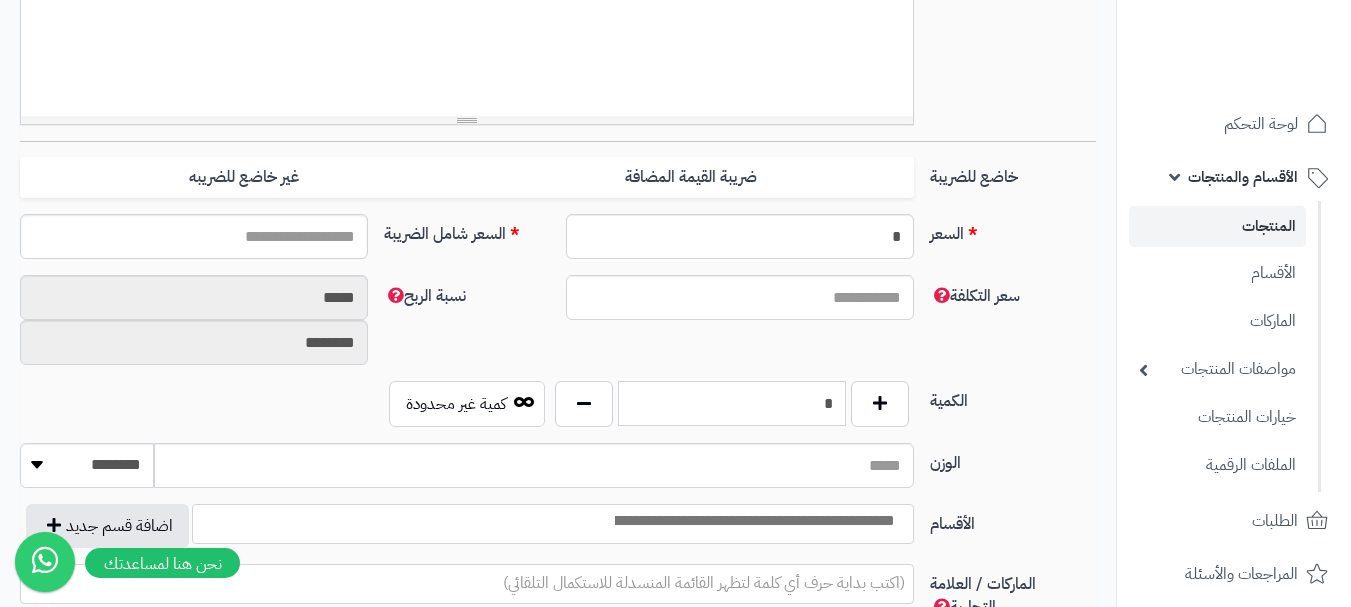 type on "*" 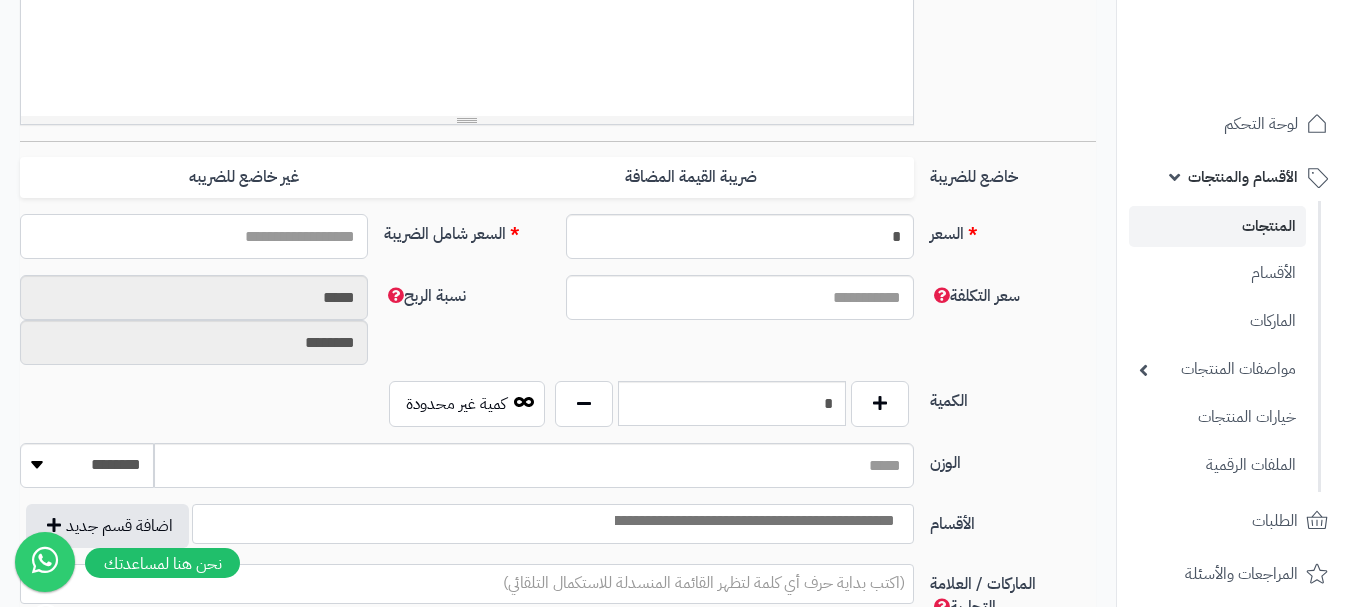 click on "السعر شامل الضريبة" at bounding box center [194, 236] 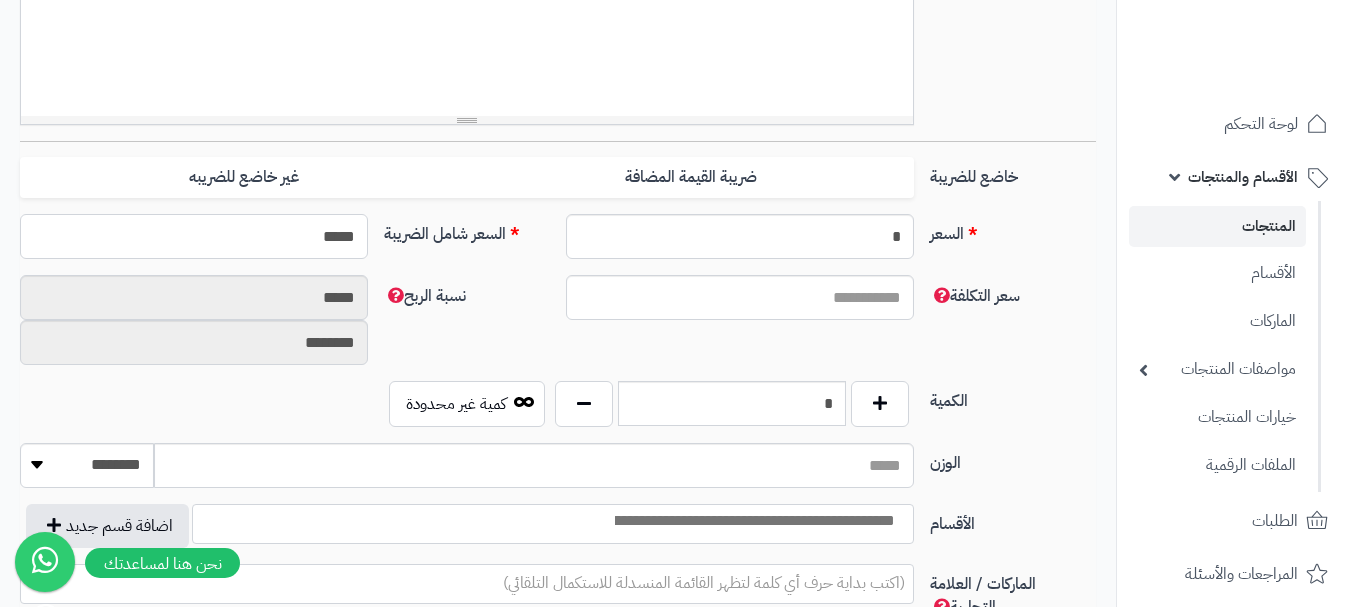 type on "******" 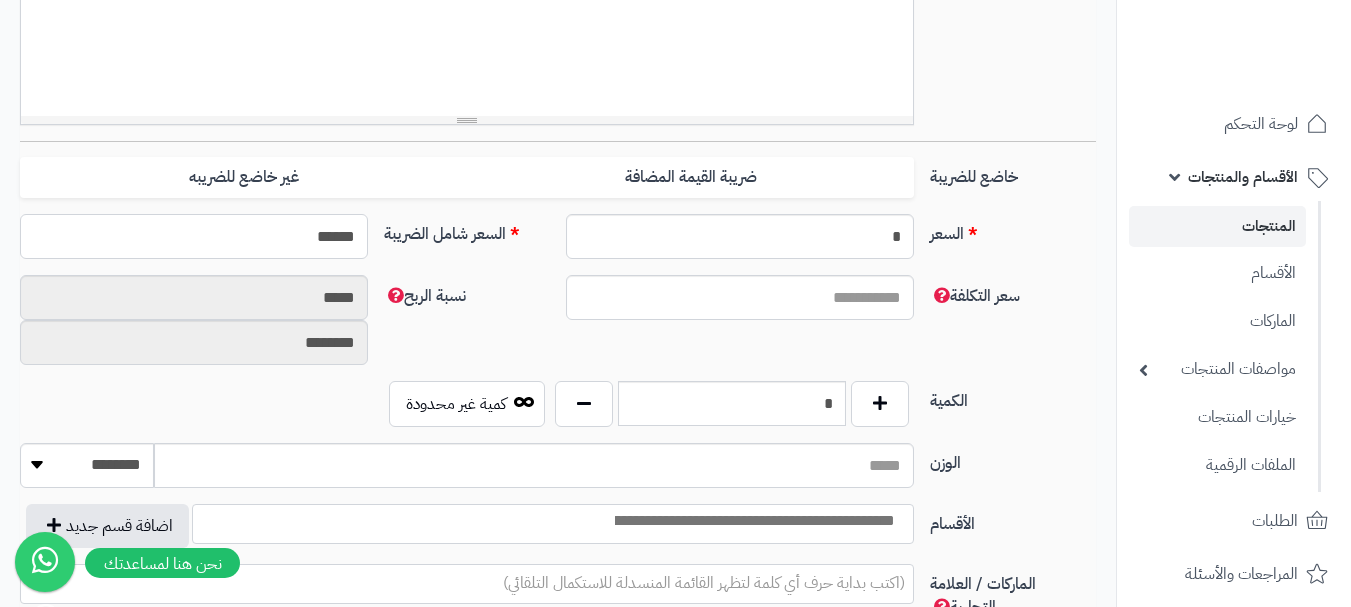 type on "**********" 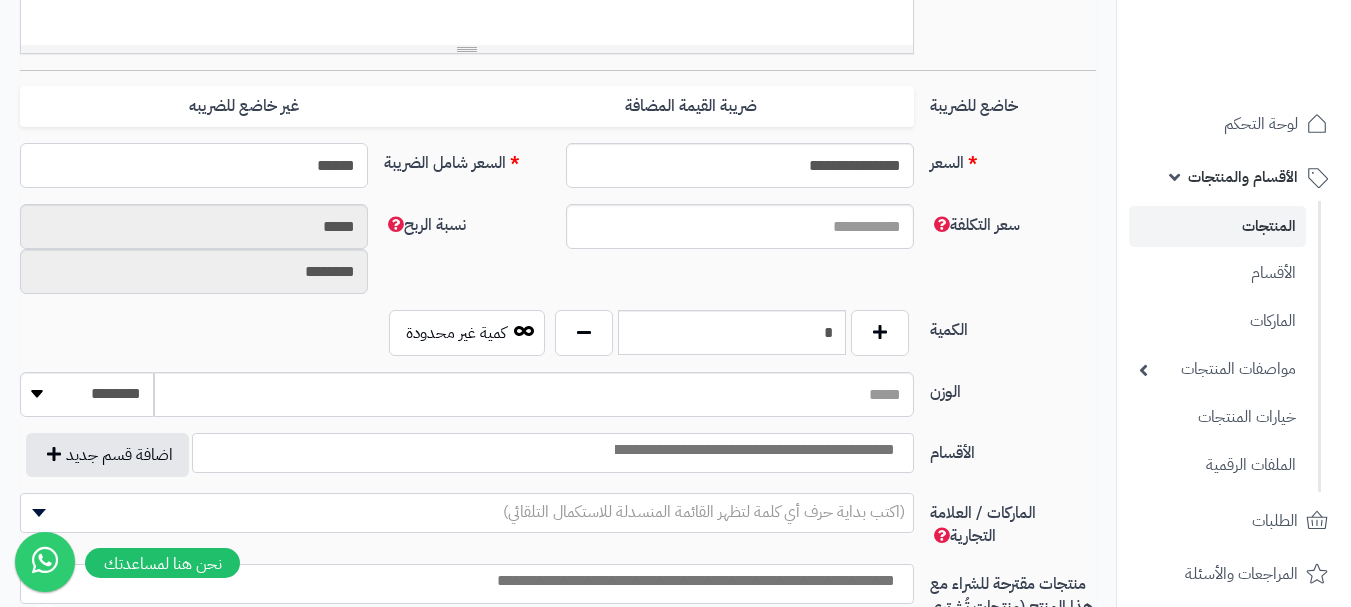 scroll, scrollTop: 900, scrollLeft: 0, axis: vertical 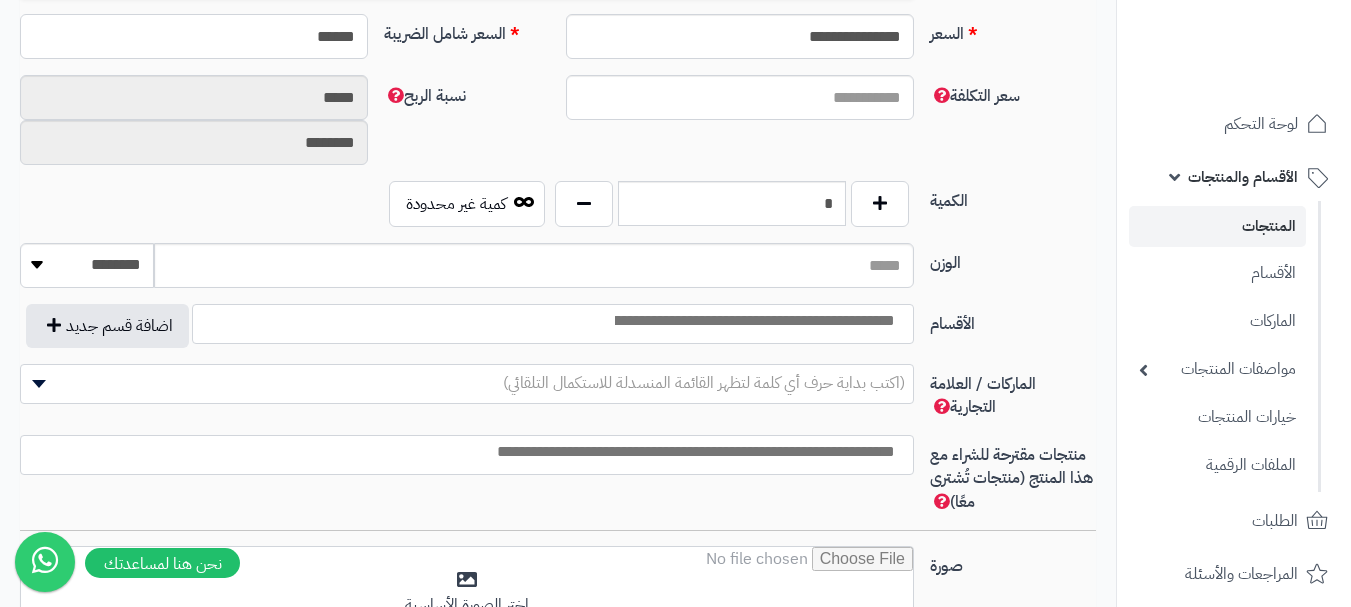 type on "******" 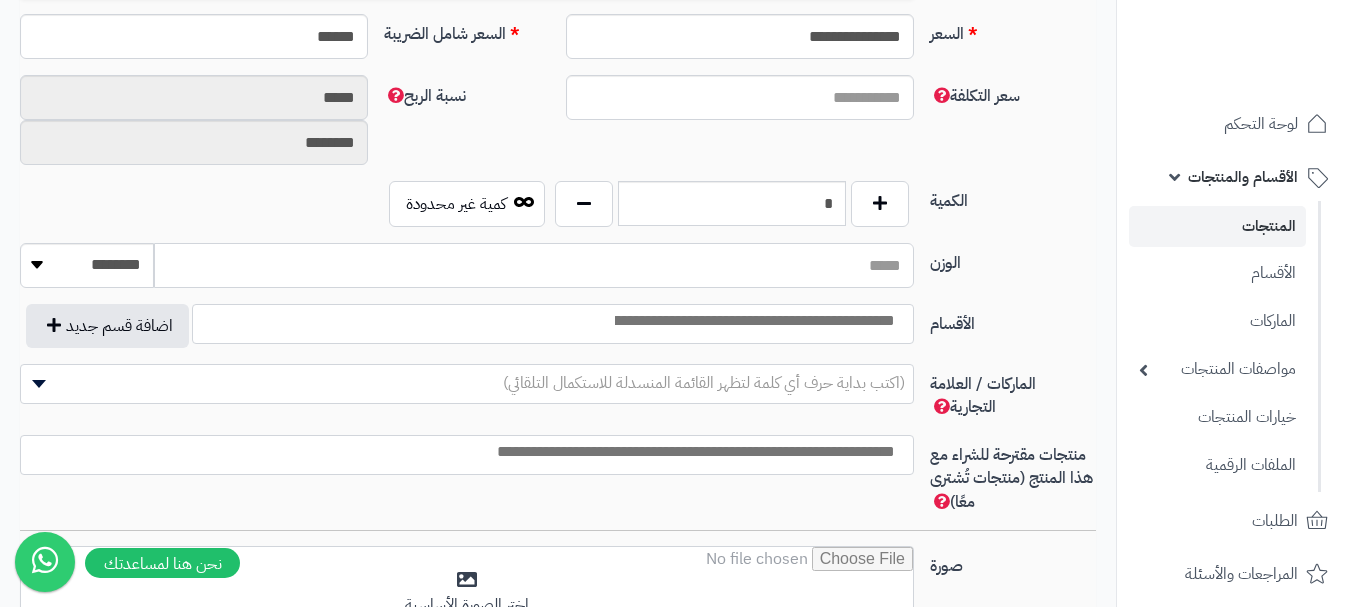 click on "الوزن" at bounding box center [534, 265] 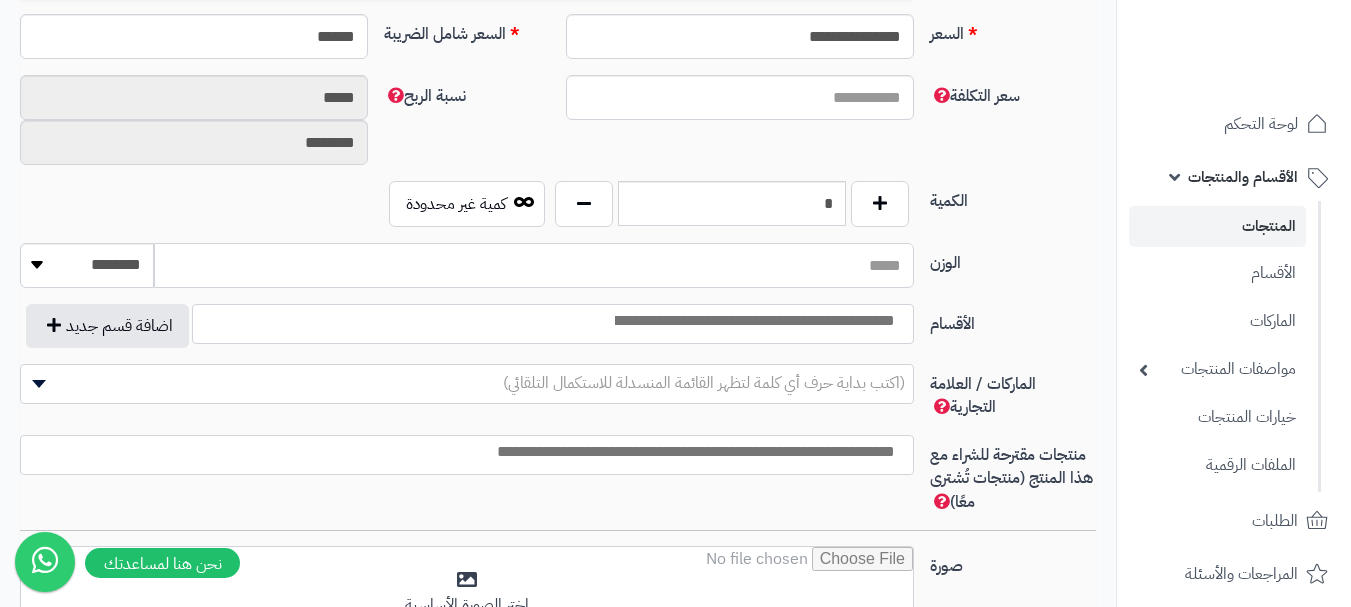 type on "**" 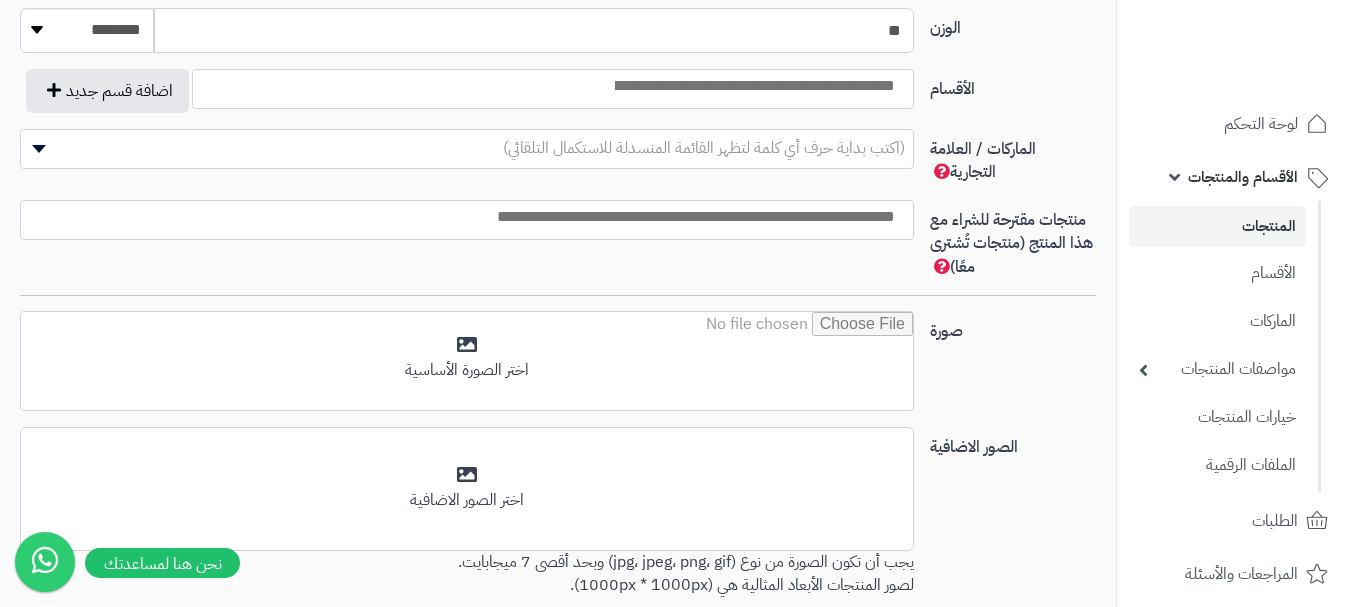 scroll, scrollTop: 1100, scrollLeft: 0, axis: vertical 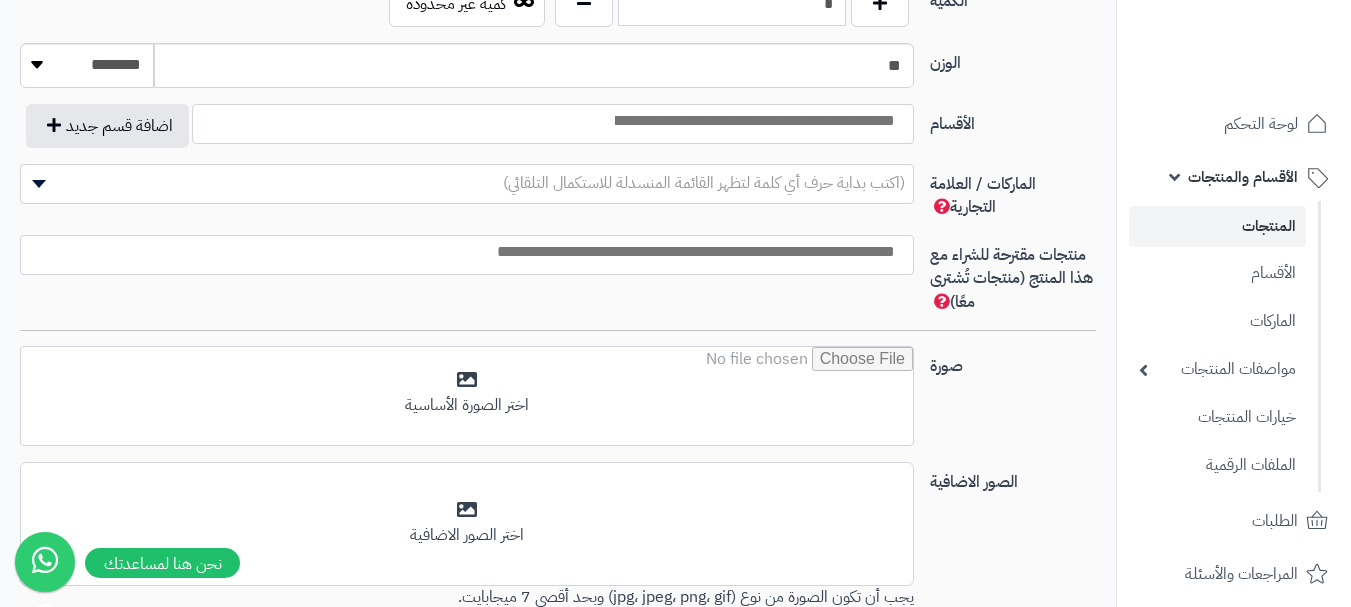 click at bounding box center [753, 121] 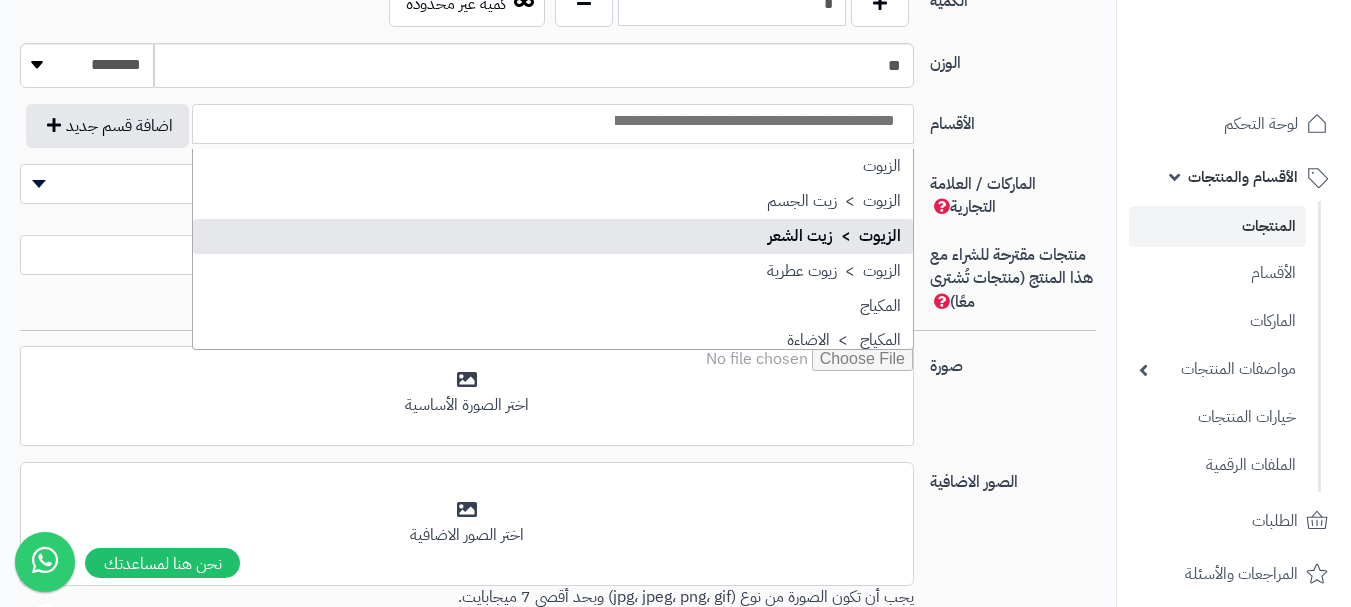 scroll, scrollTop: 100, scrollLeft: 0, axis: vertical 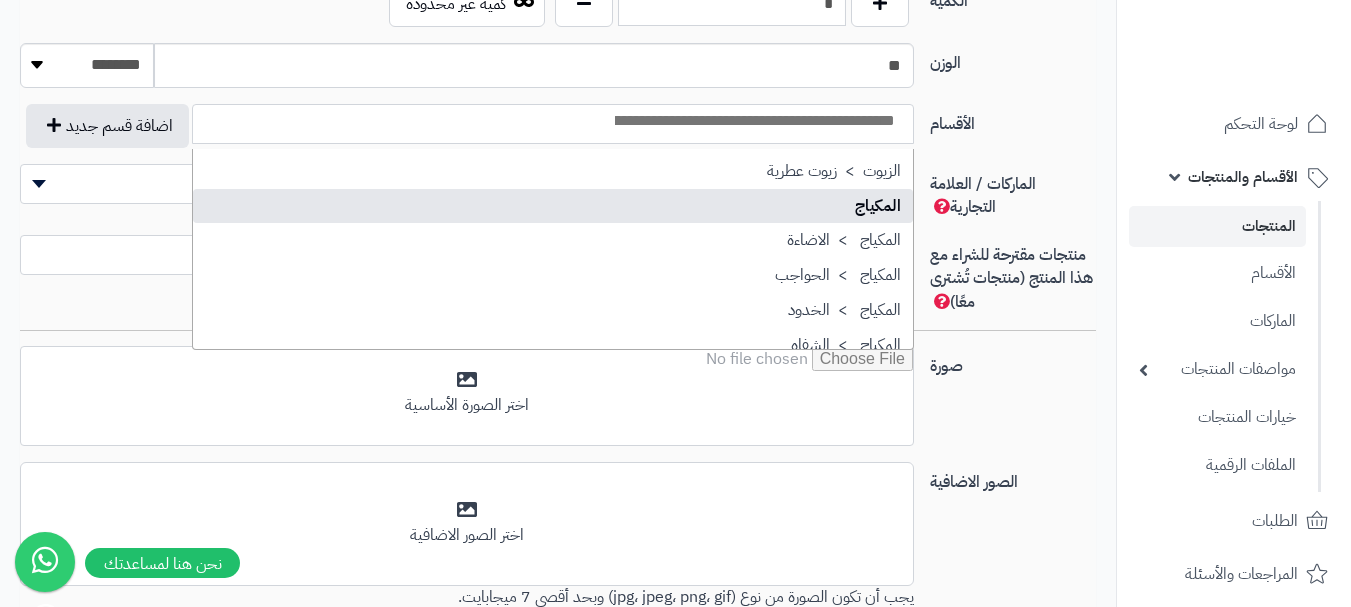 select on "**" 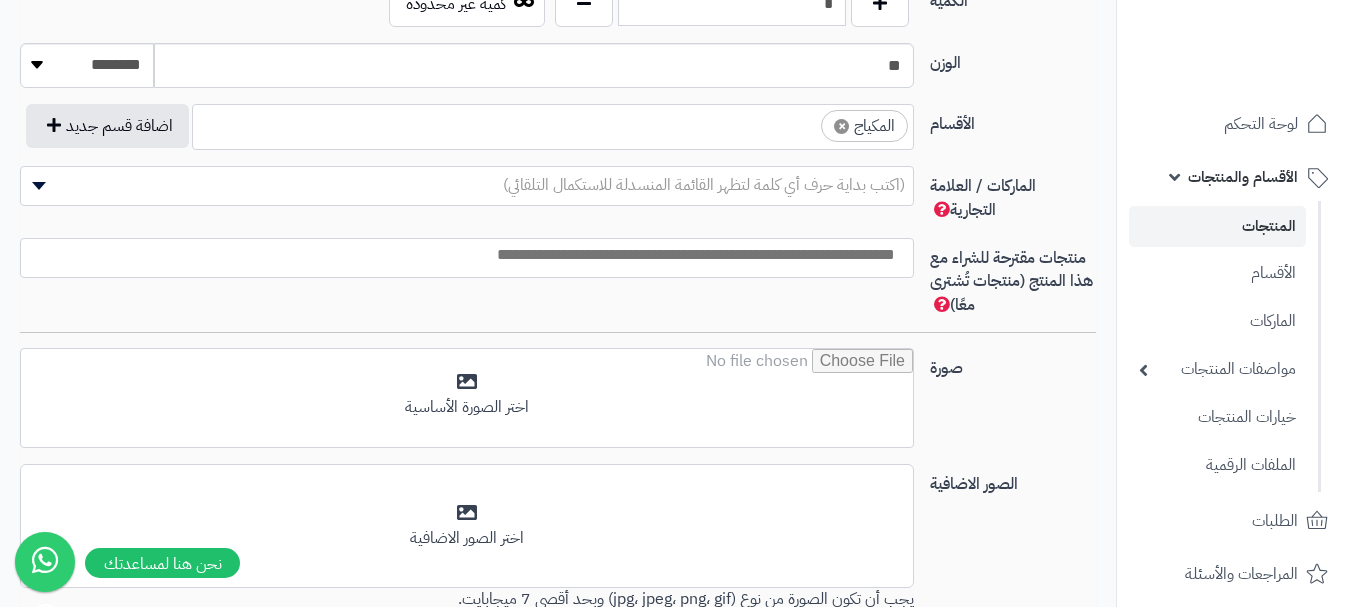 scroll, scrollTop: 100, scrollLeft: 0, axis: vertical 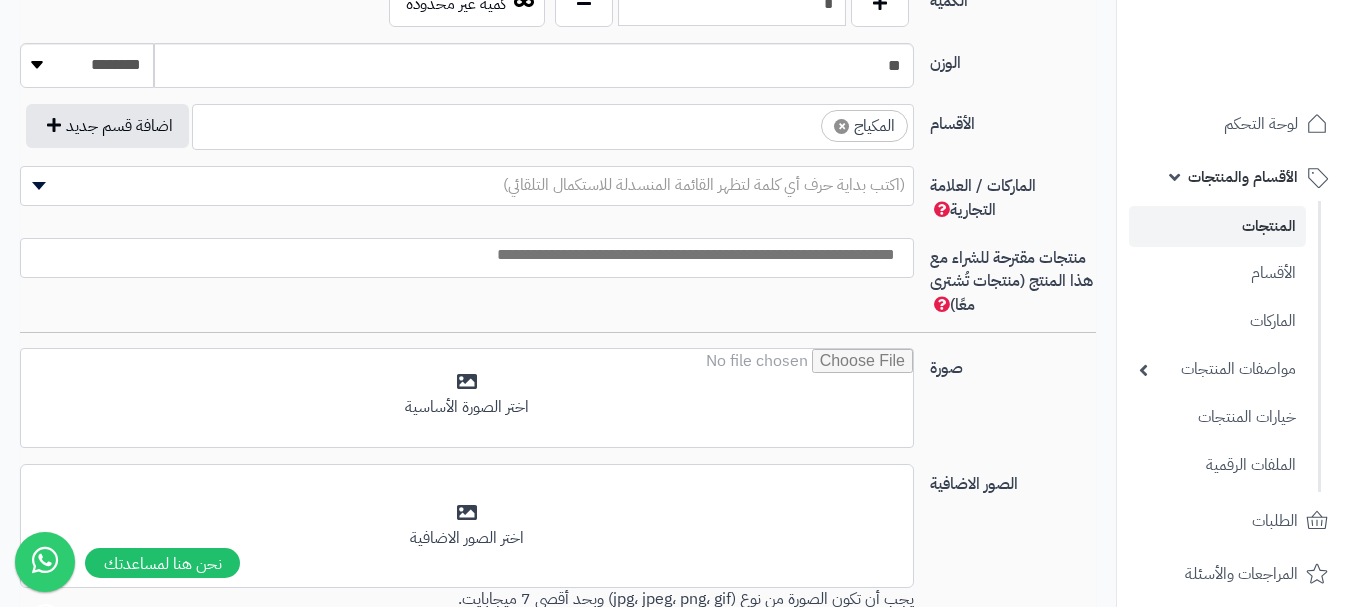 click on "× المكياج" at bounding box center (553, 124) 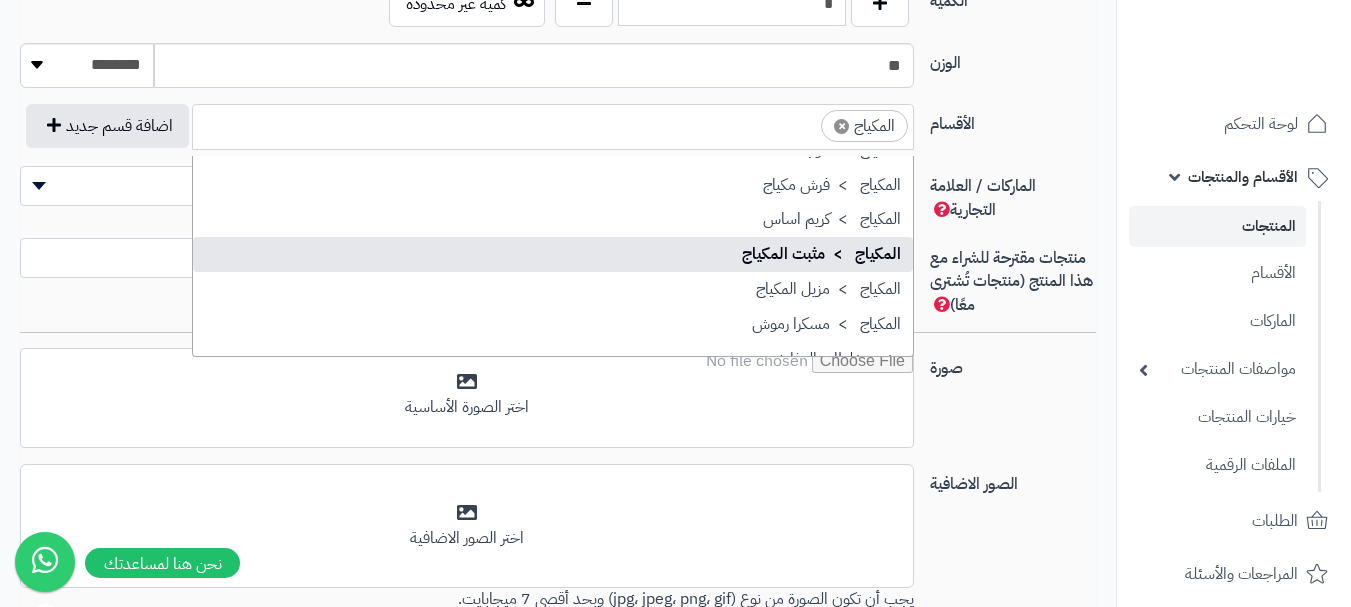 scroll, scrollTop: 400, scrollLeft: 0, axis: vertical 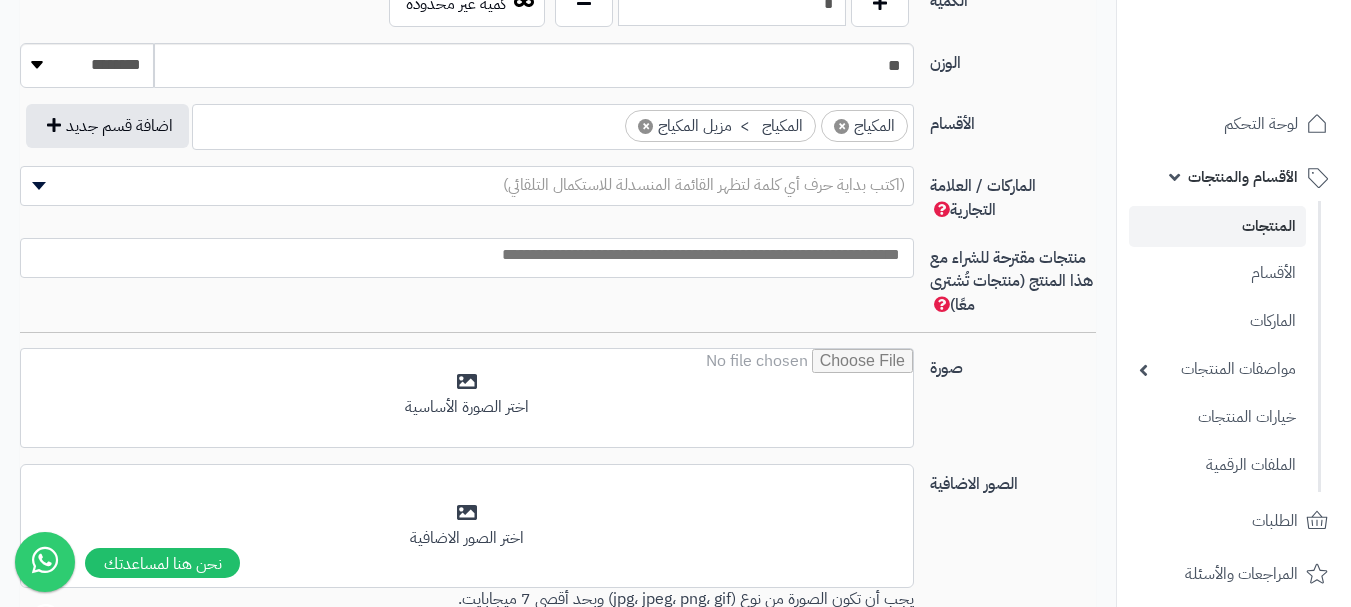 click at bounding box center (467, 258) 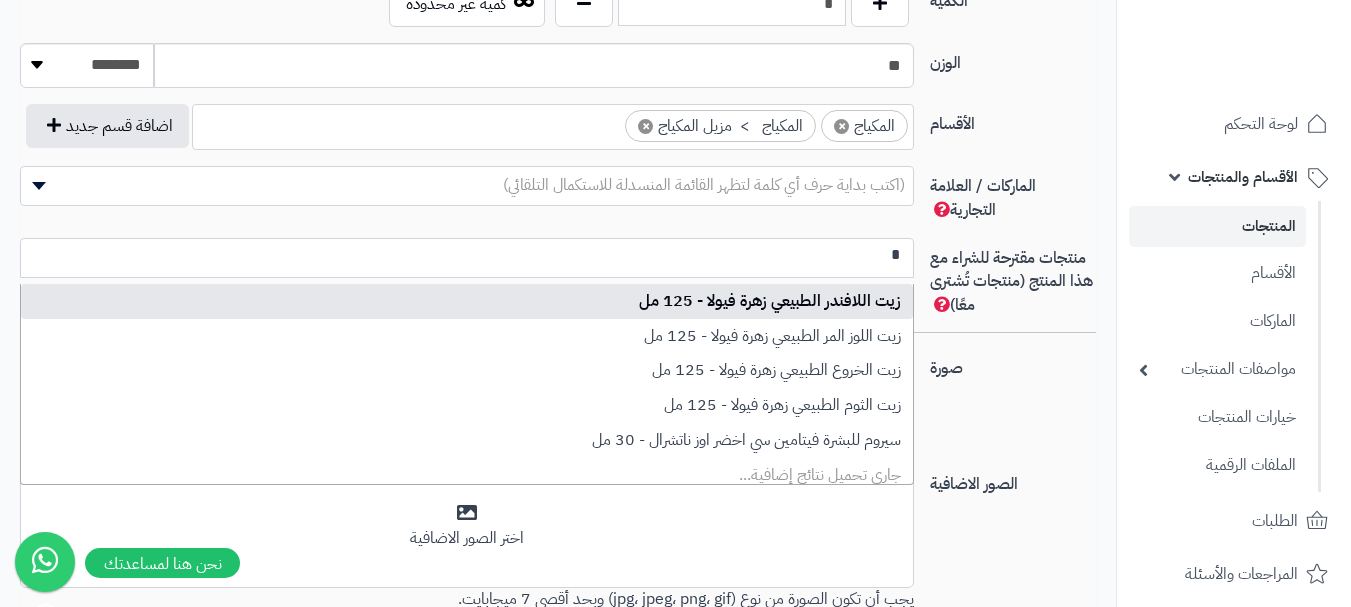 scroll, scrollTop: 0, scrollLeft: 0, axis: both 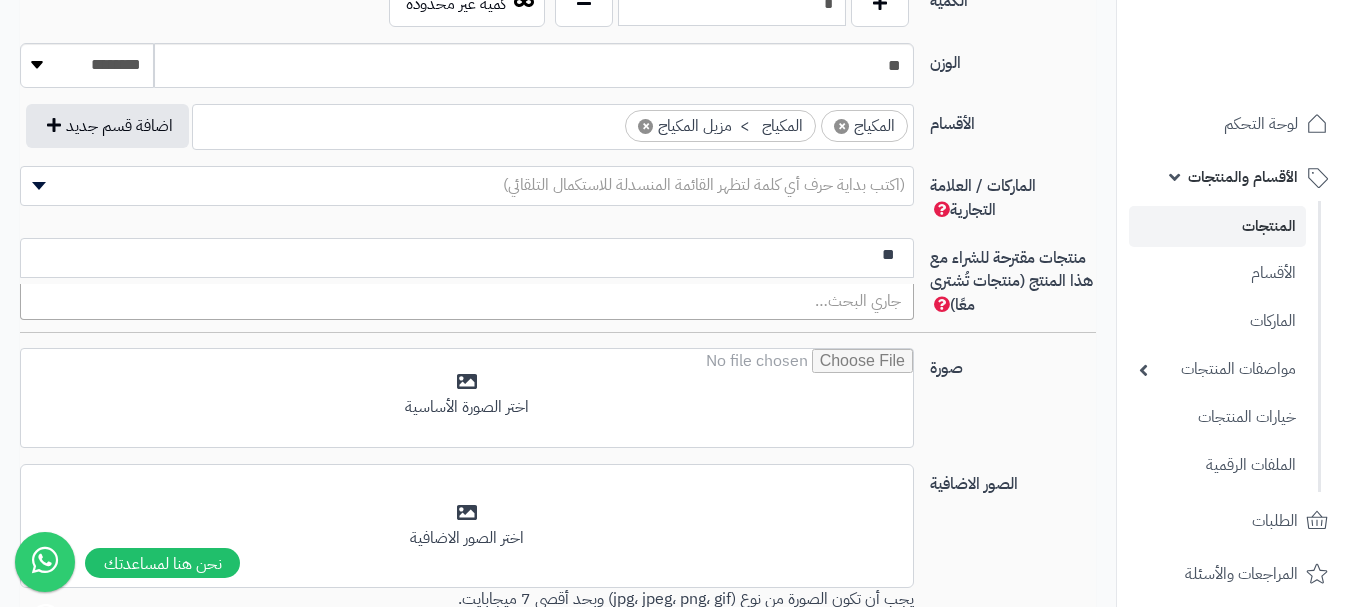 type on "*" 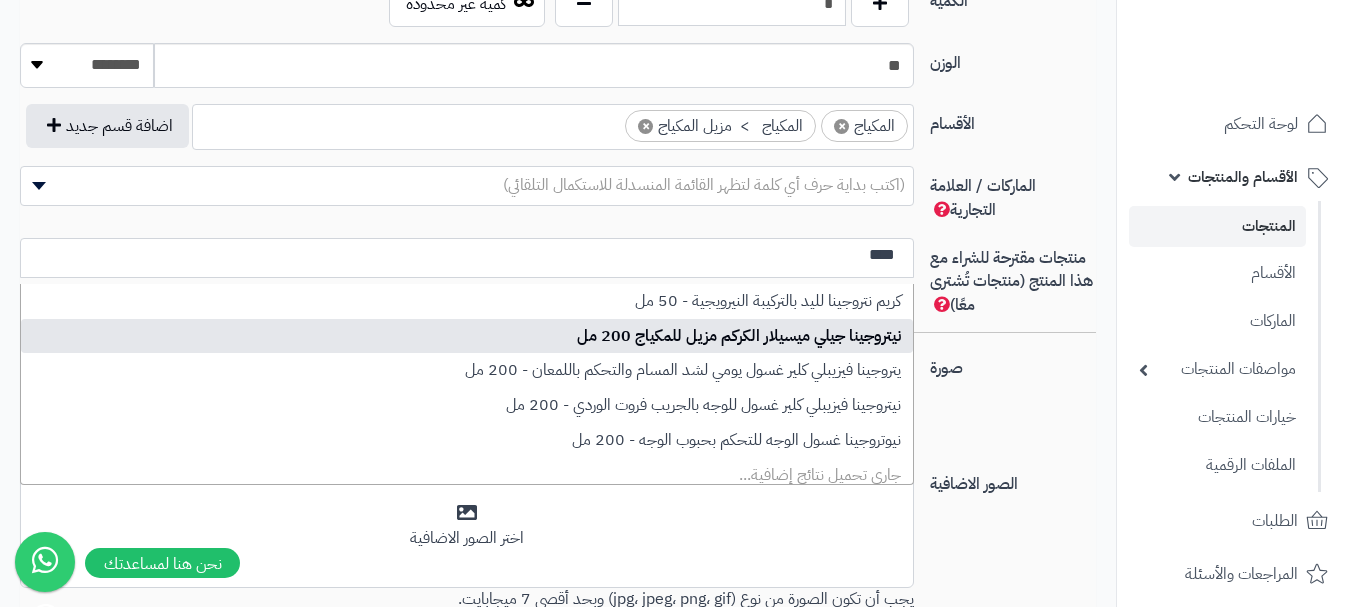 type on "****" 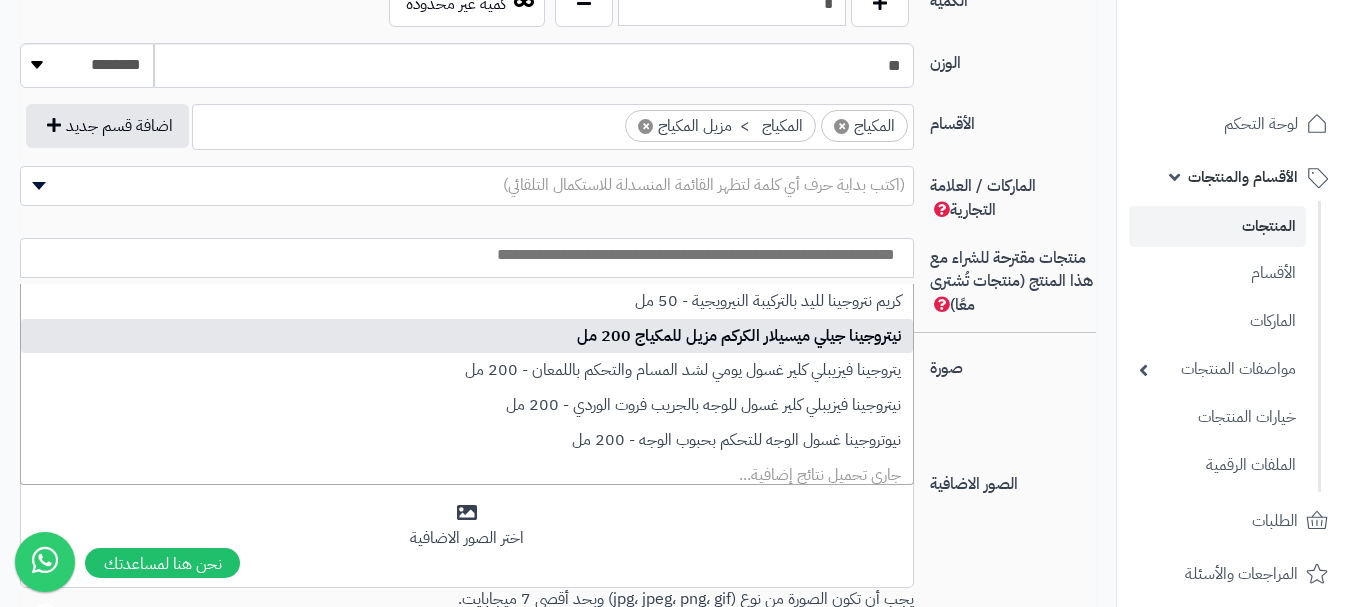 select on "***" 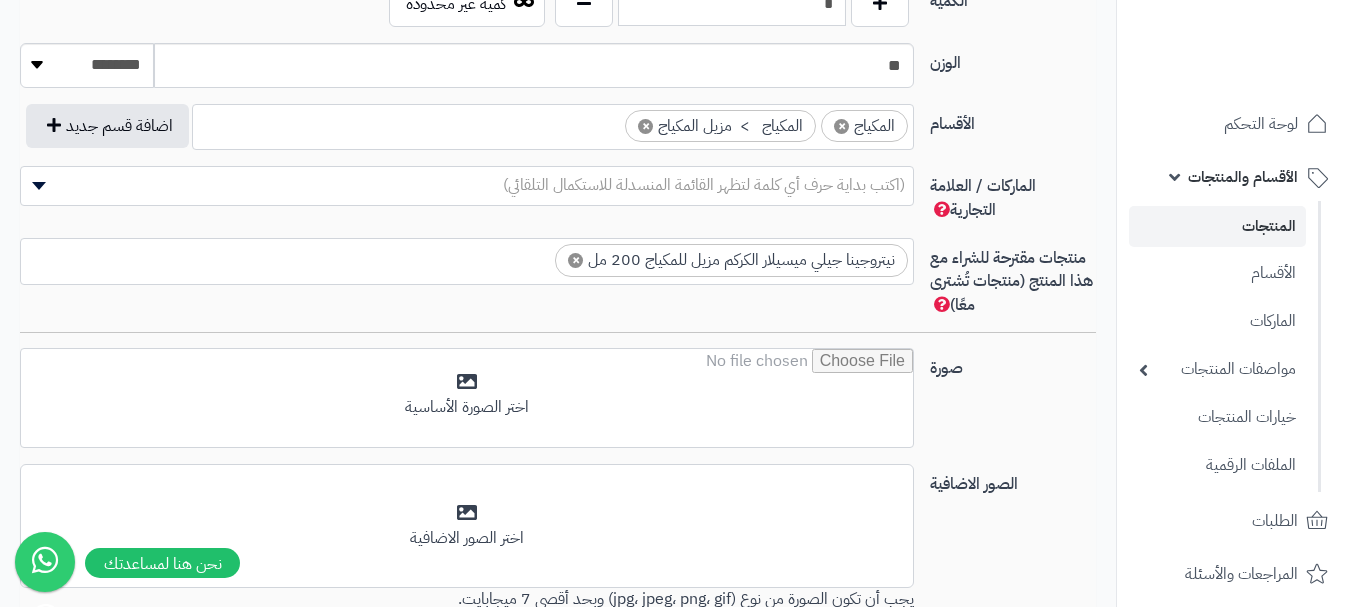 scroll, scrollTop: 0, scrollLeft: 0, axis: both 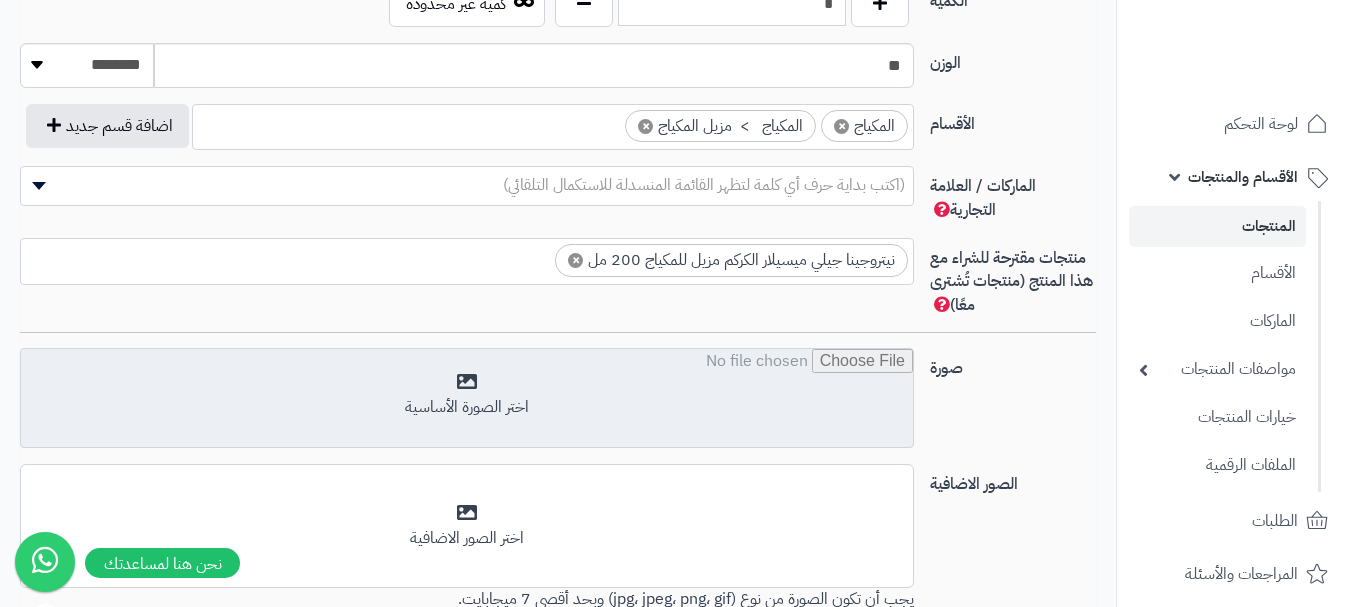 click at bounding box center (467, 399) 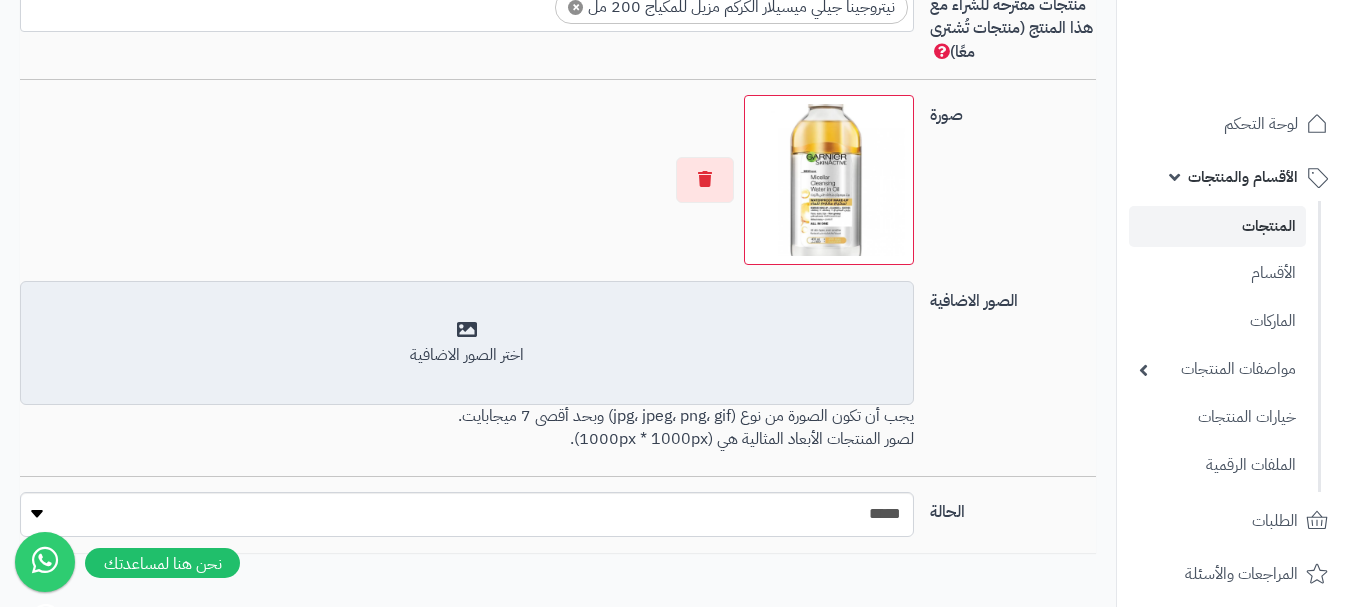 scroll, scrollTop: 1461, scrollLeft: 0, axis: vertical 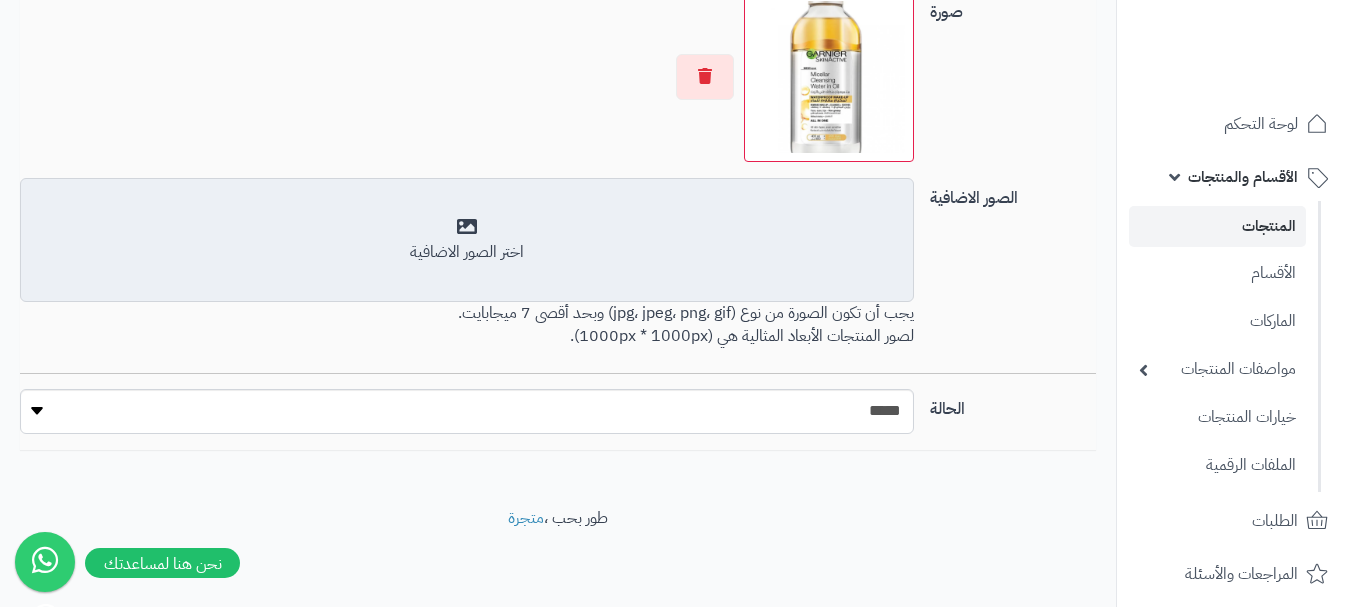 click on "اختر الصور الاضافية" at bounding box center (467, 252) 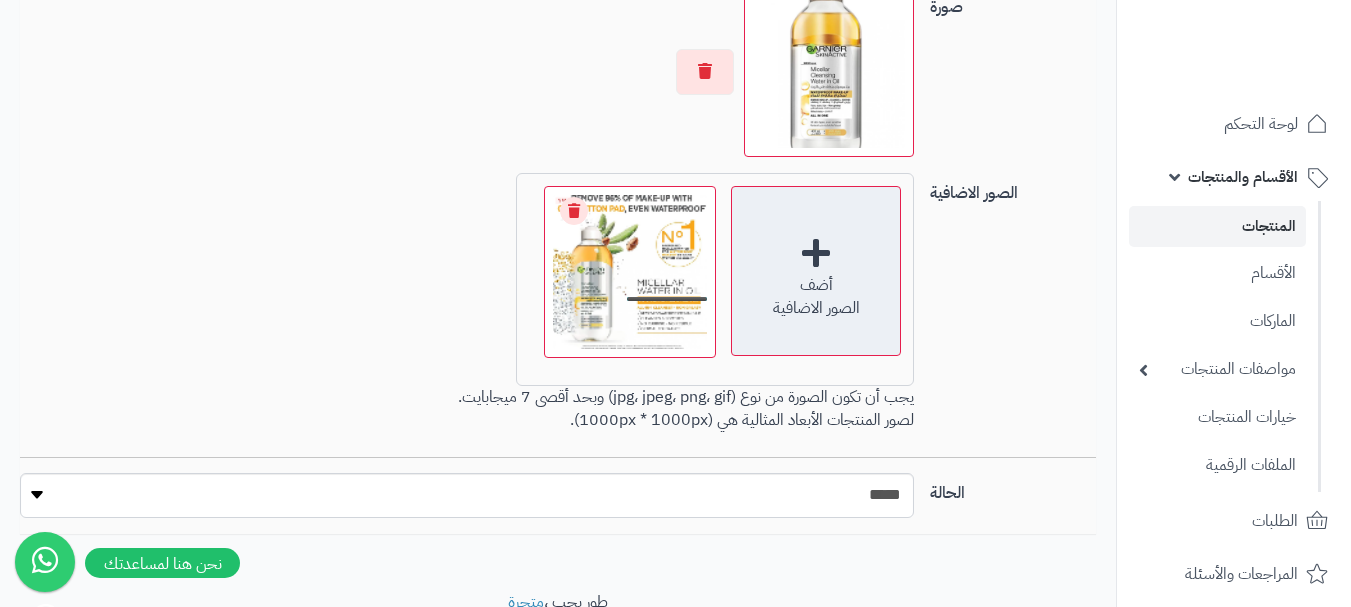 click on "أضف" at bounding box center [816, 285] 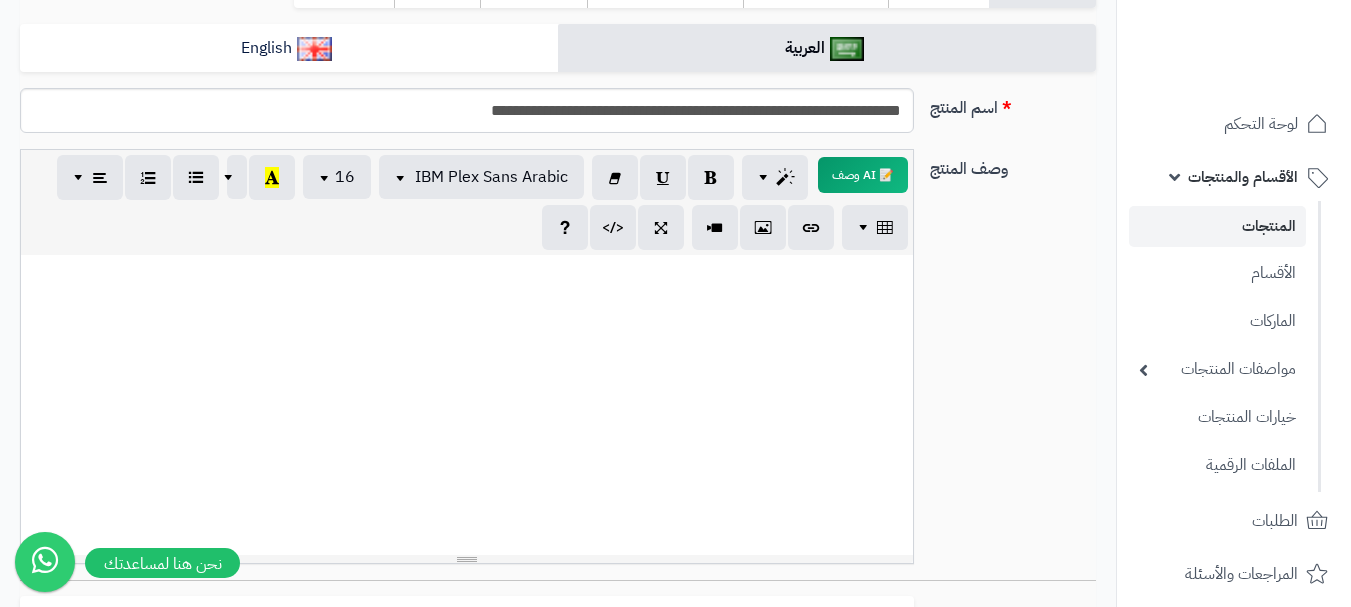 scroll, scrollTop: 0, scrollLeft: 0, axis: both 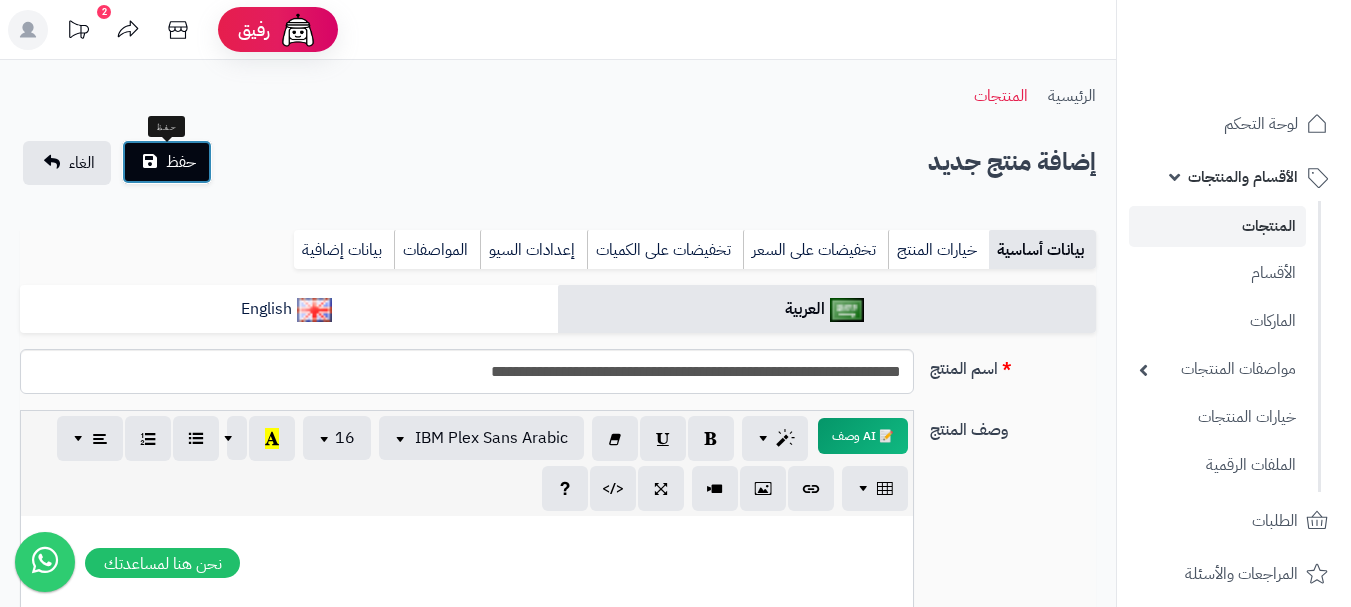 click on "حفظ" at bounding box center (167, 162) 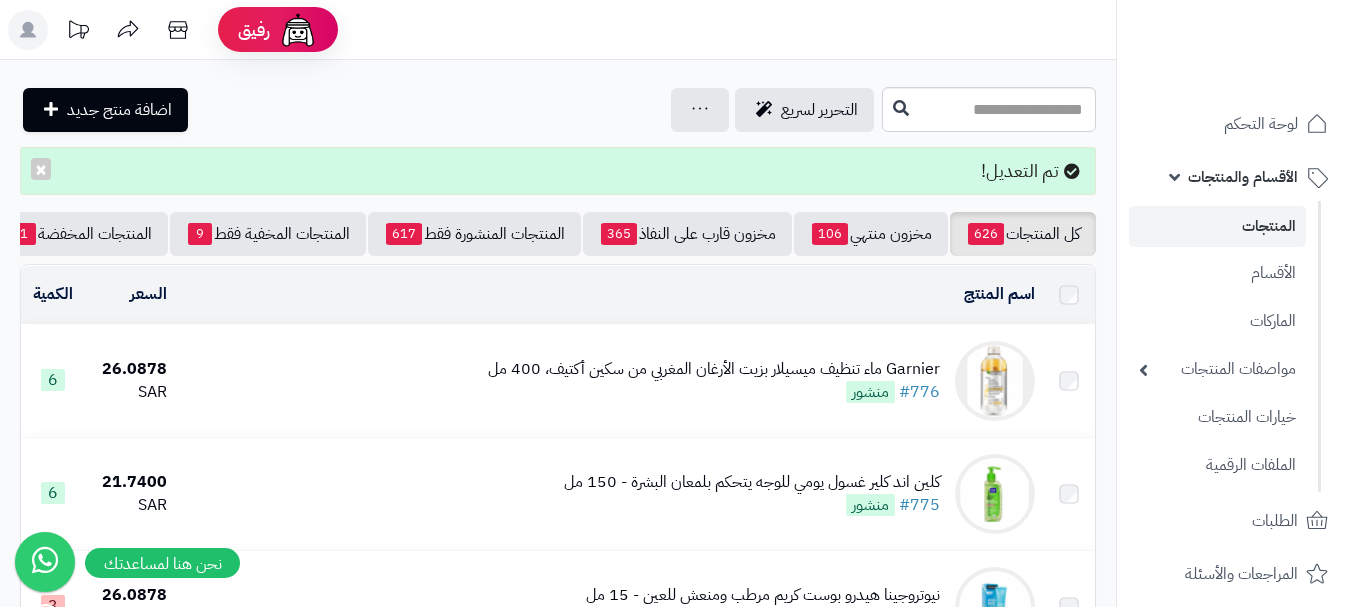scroll, scrollTop: 0, scrollLeft: 0, axis: both 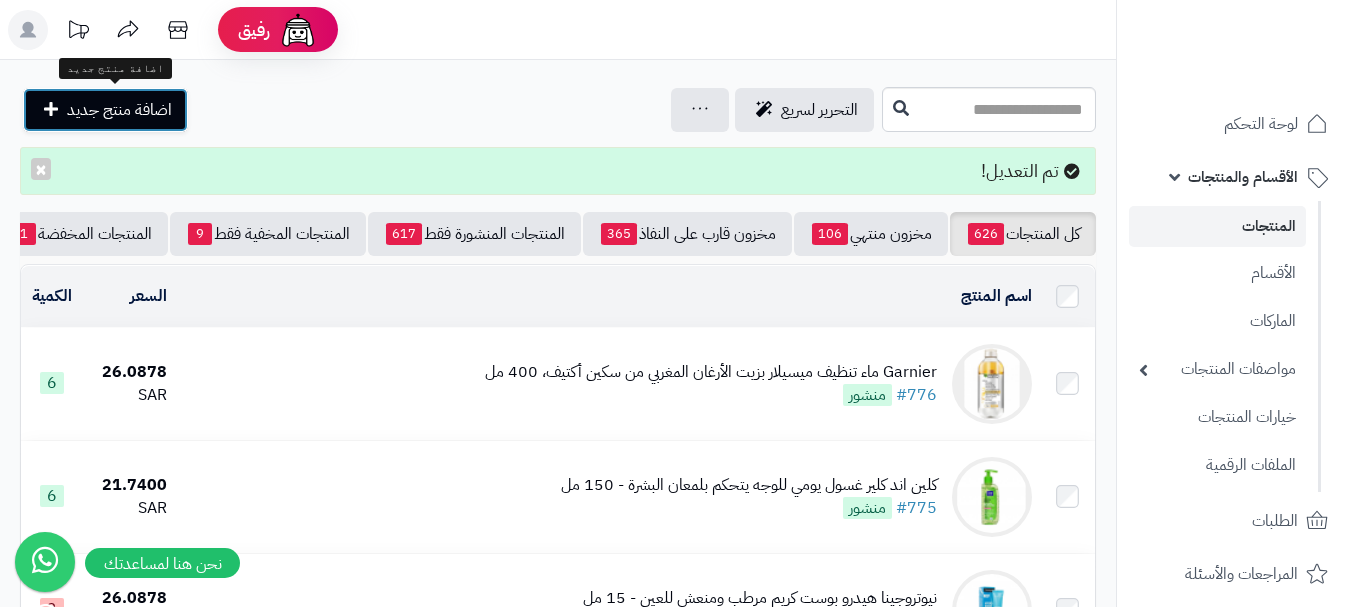 click on "اضافة منتج جديد" at bounding box center (105, 110) 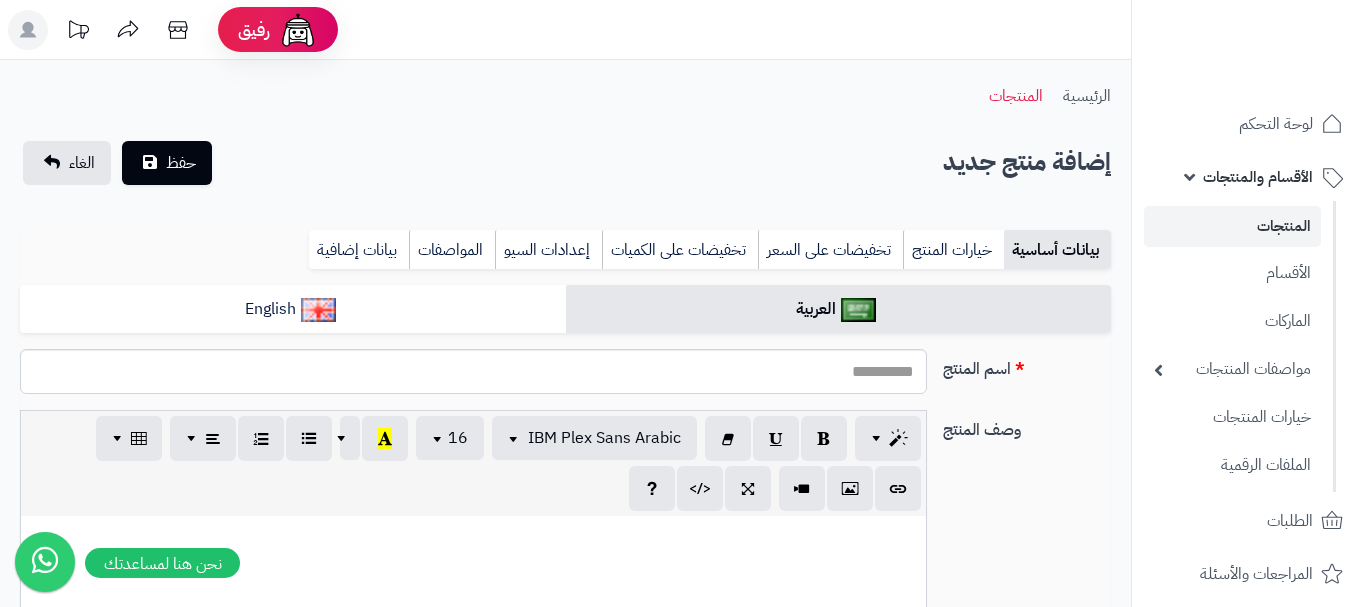 select 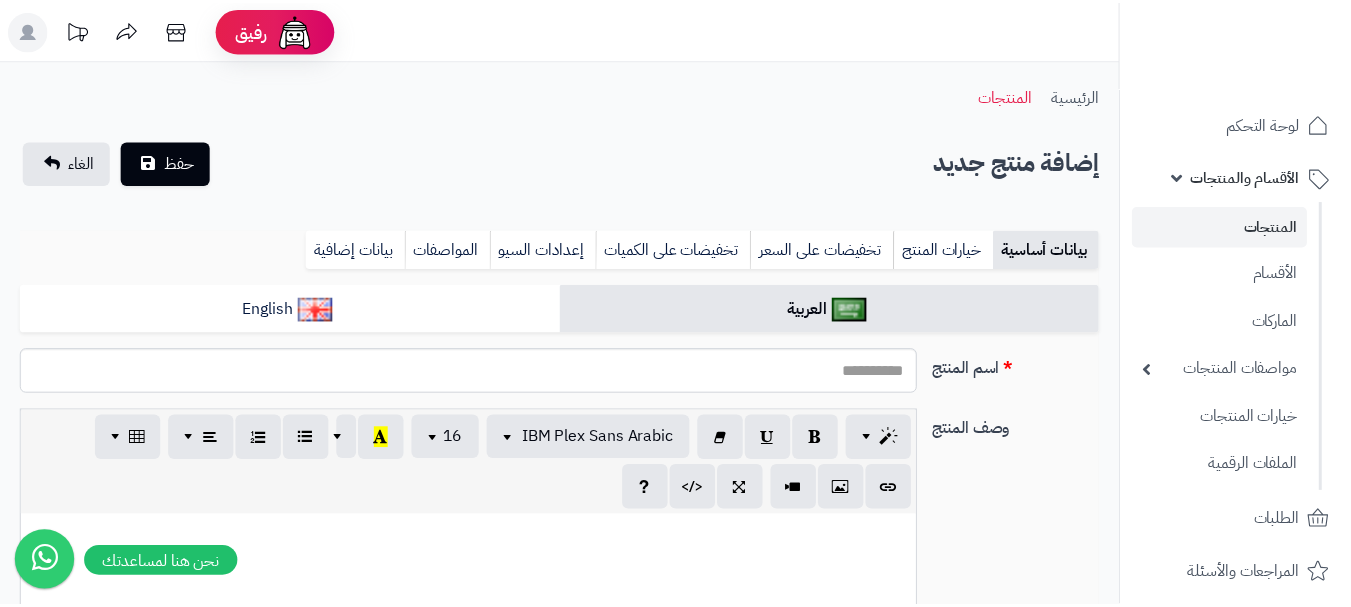 scroll, scrollTop: 0, scrollLeft: 0, axis: both 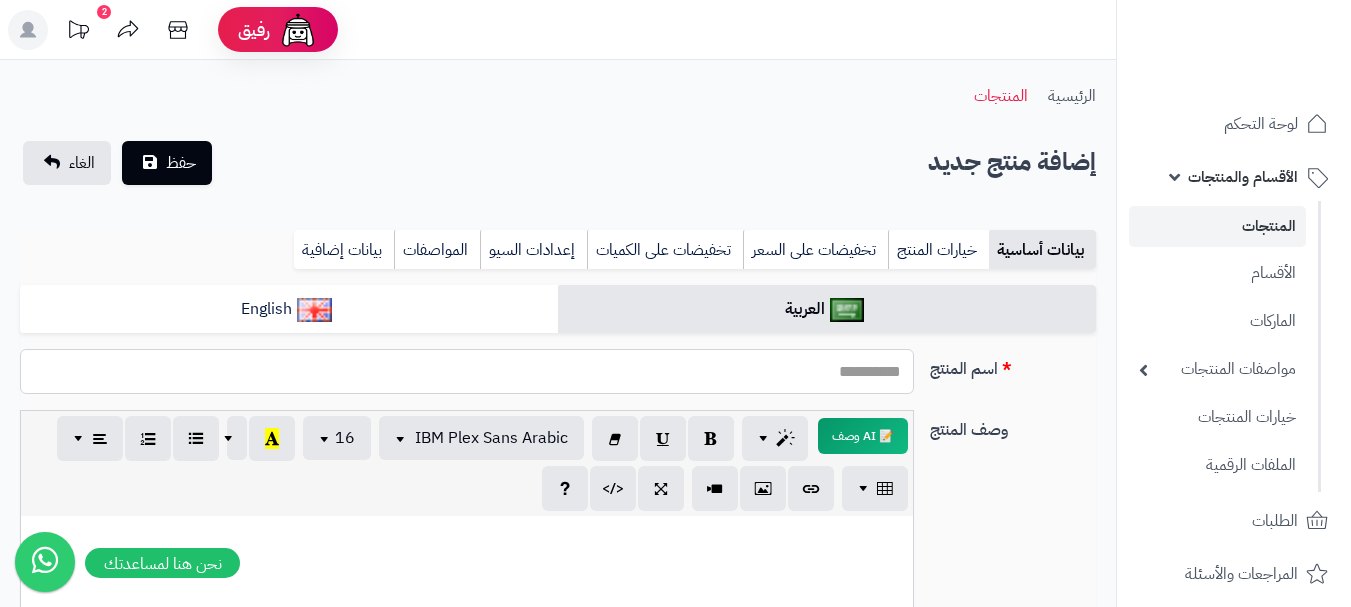paste on "**********" 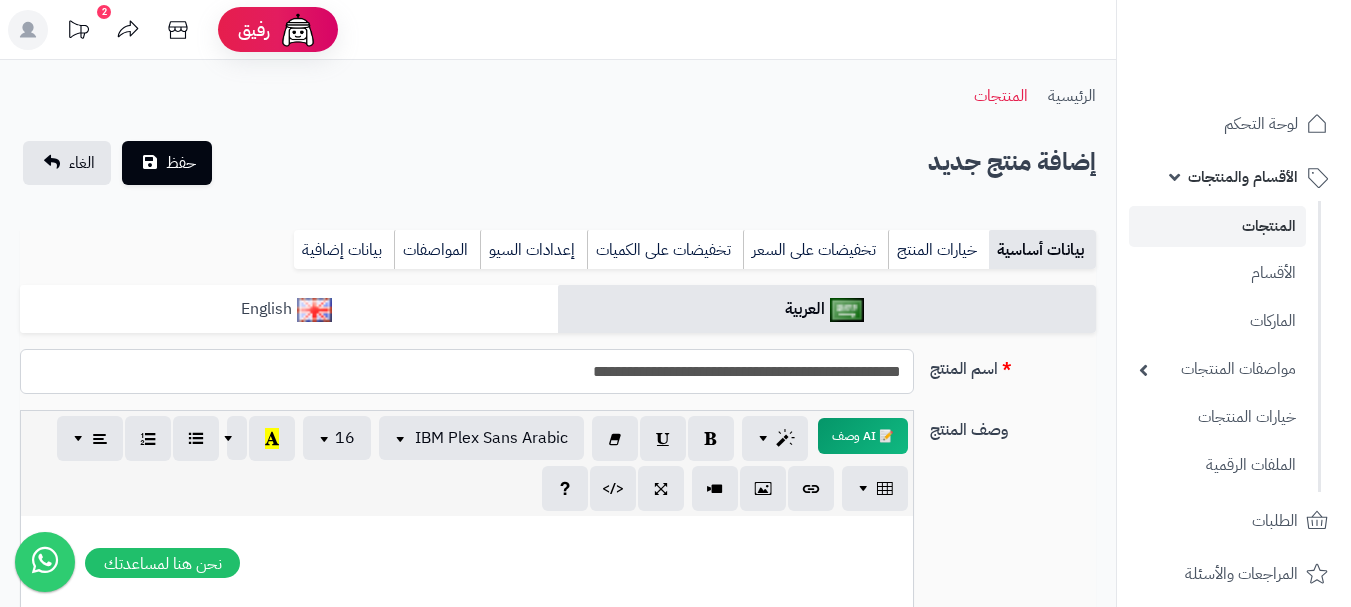 type on "**********" 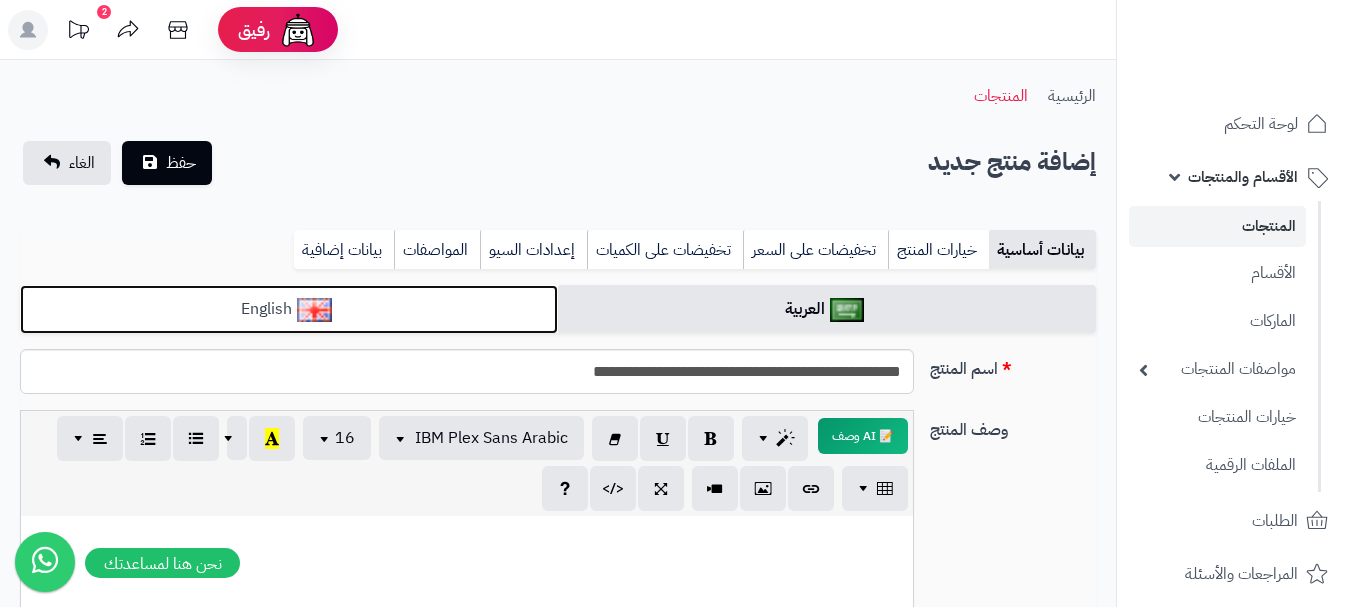 click on "English" at bounding box center (289, 309) 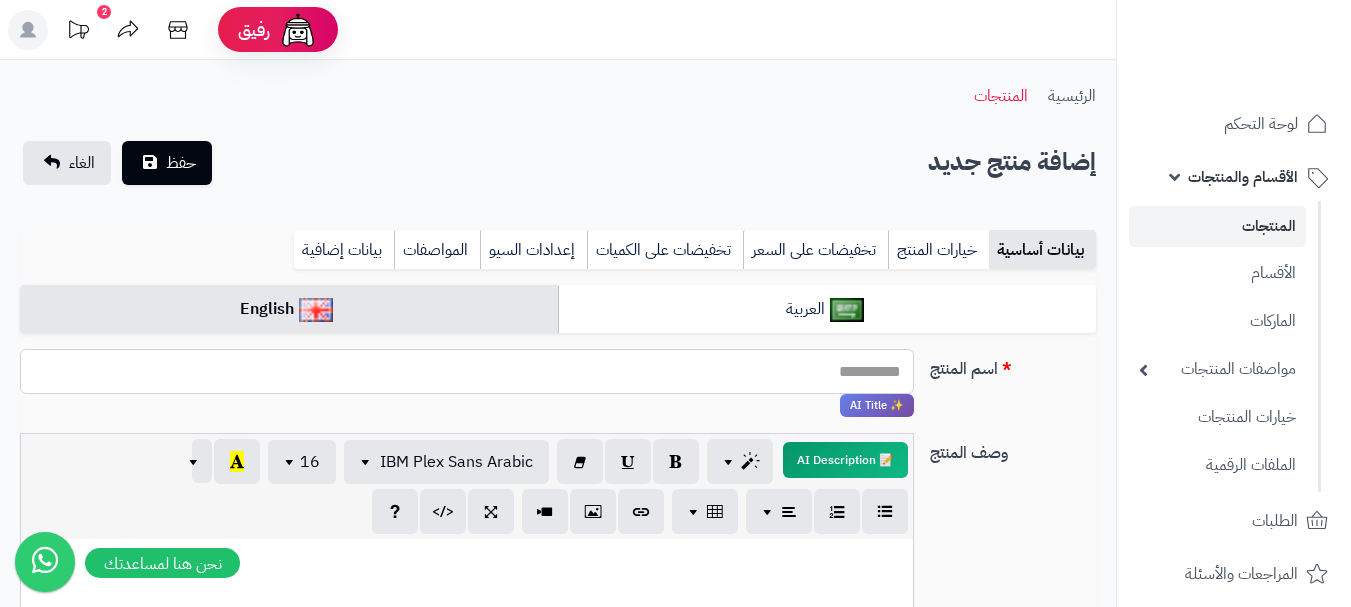 paste on "**********" 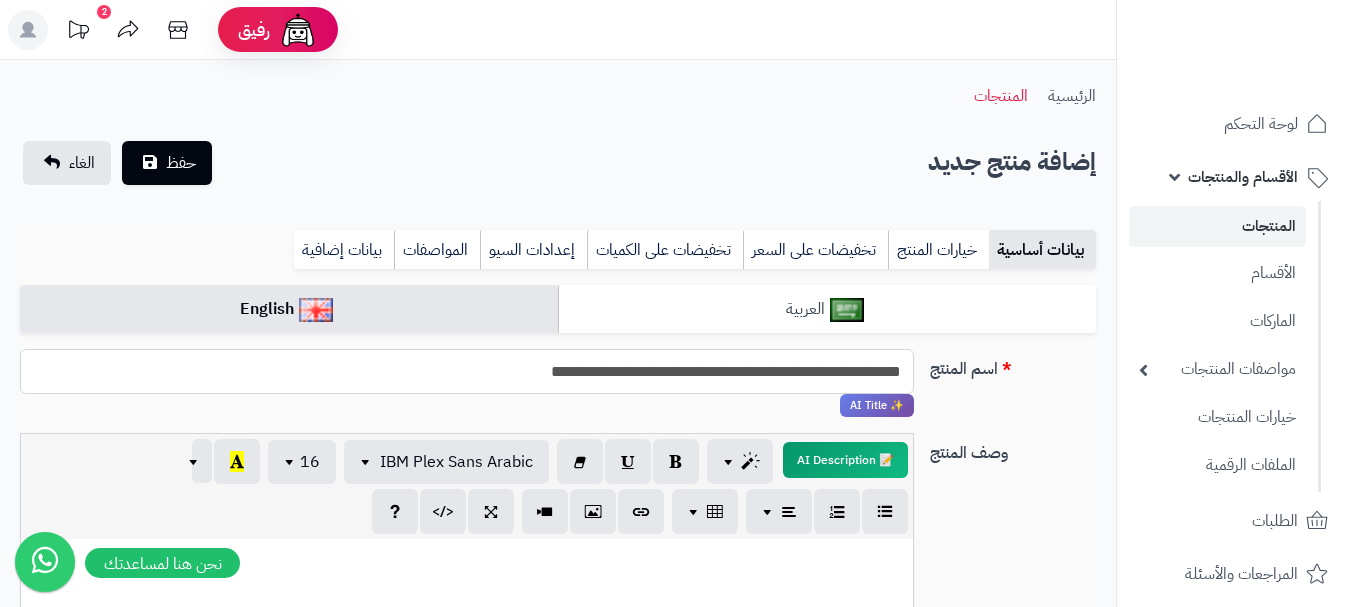 type on "**********" 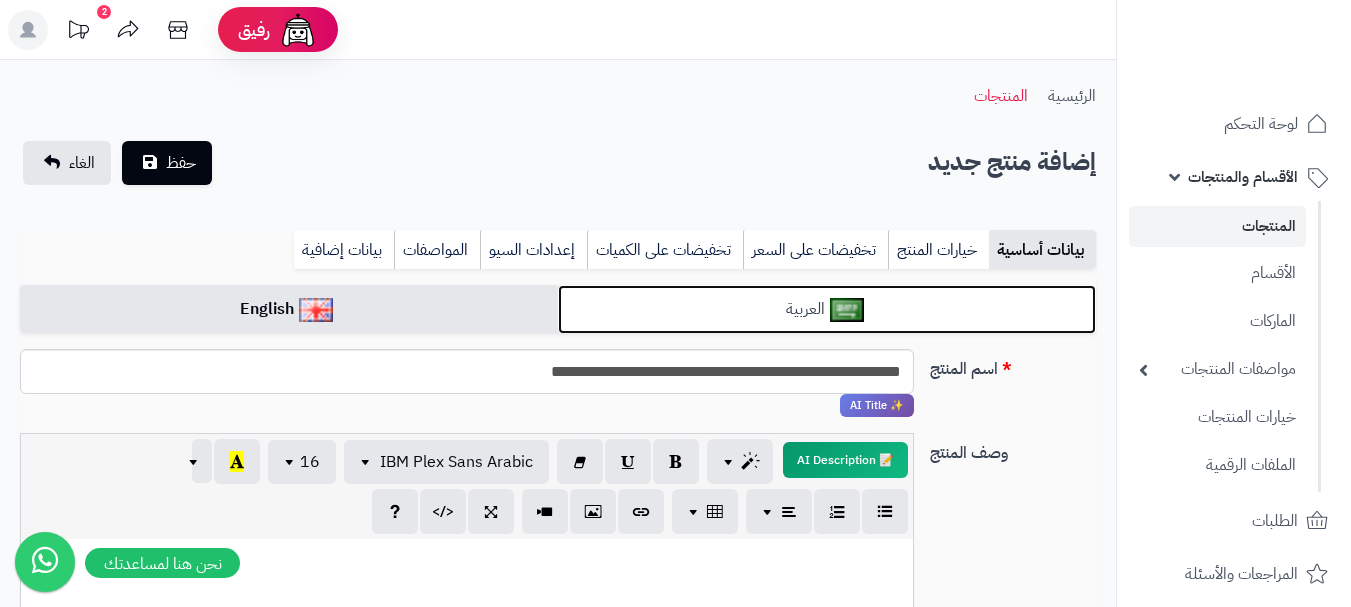 click on "العربية" at bounding box center [827, 309] 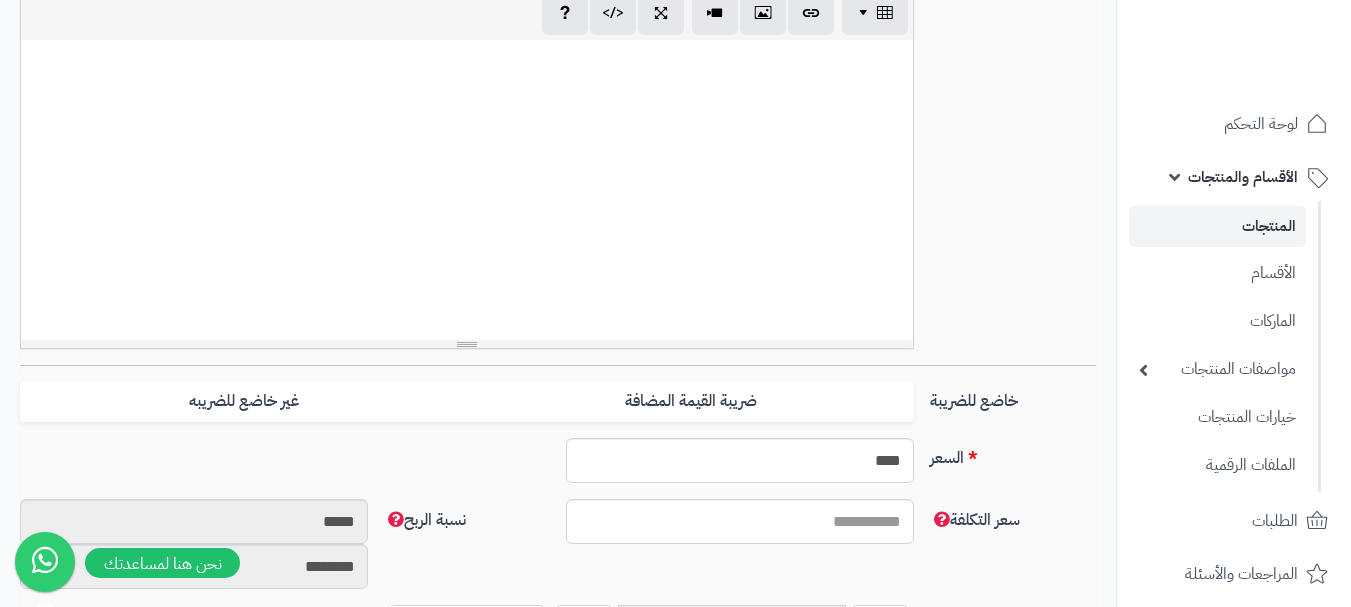 scroll, scrollTop: 600, scrollLeft: 0, axis: vertical 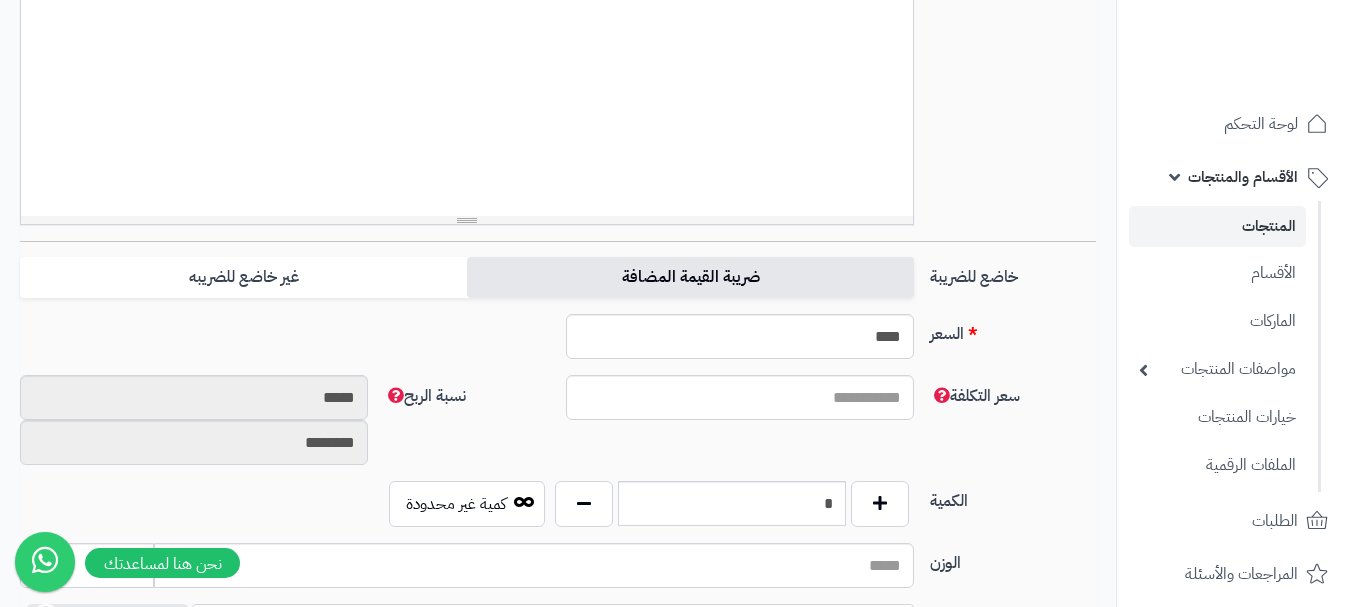 click on "ضريبة القيمة المضافة" at bounding box center [690, 277] 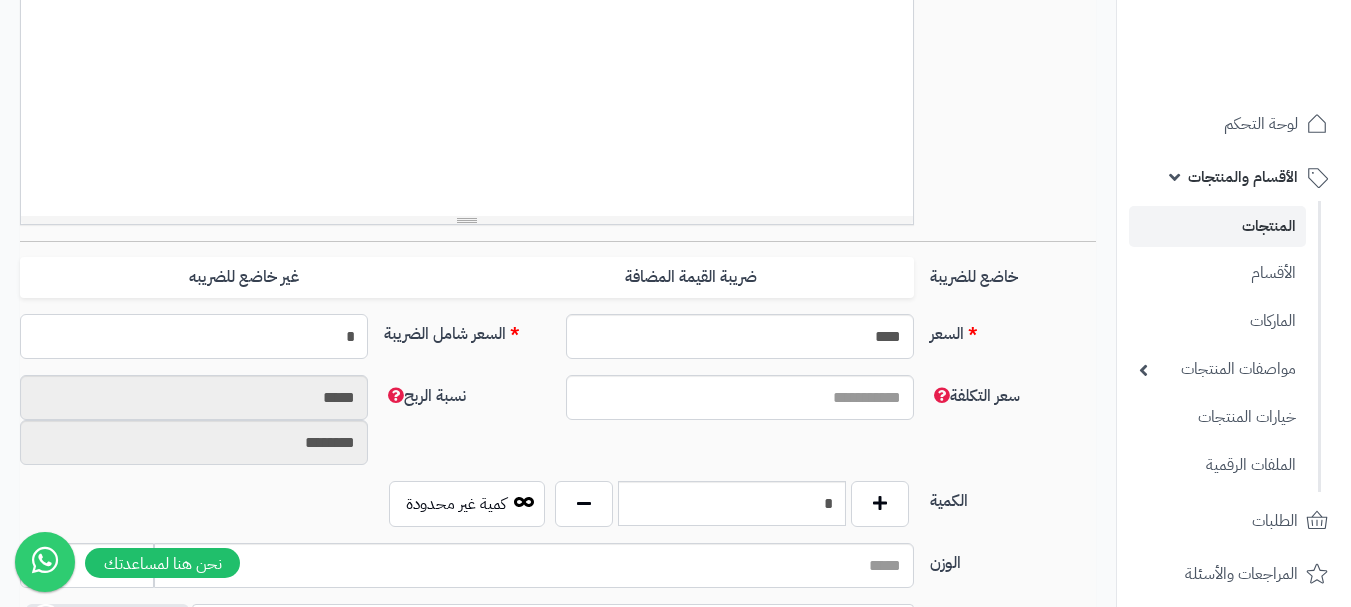 click on "*" at bounding box center (194, 336) 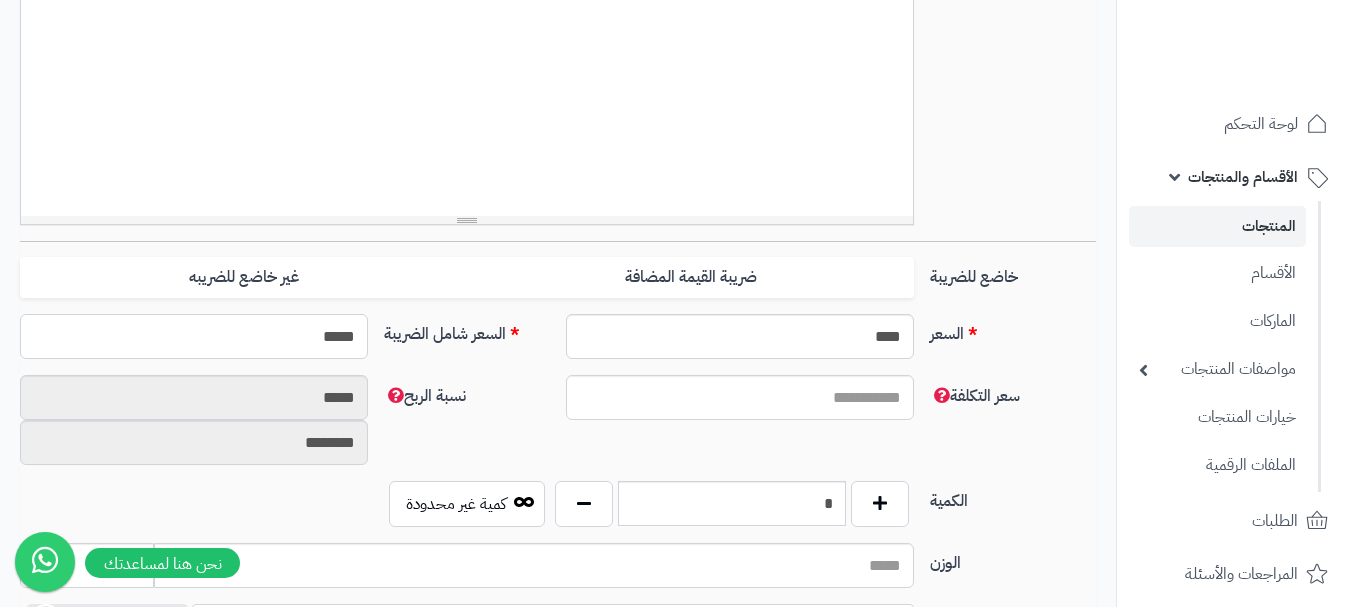type on "******" 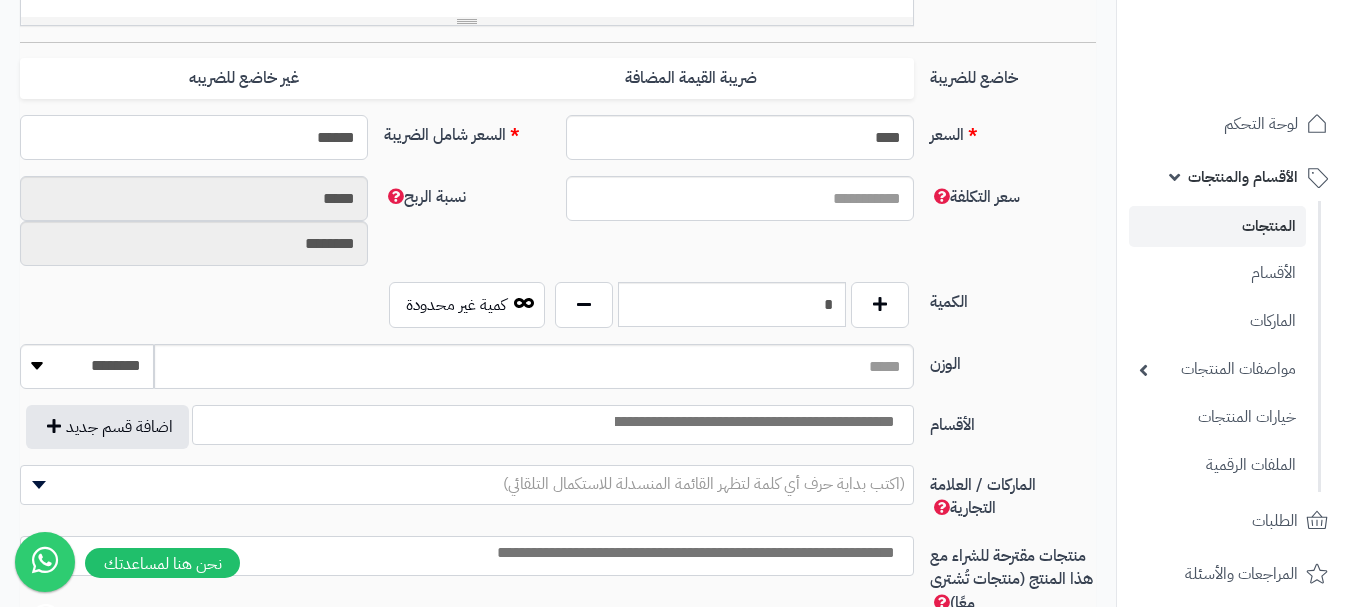 scroll, scrollTop: 800, scrollLeft: 0, axis: vertical 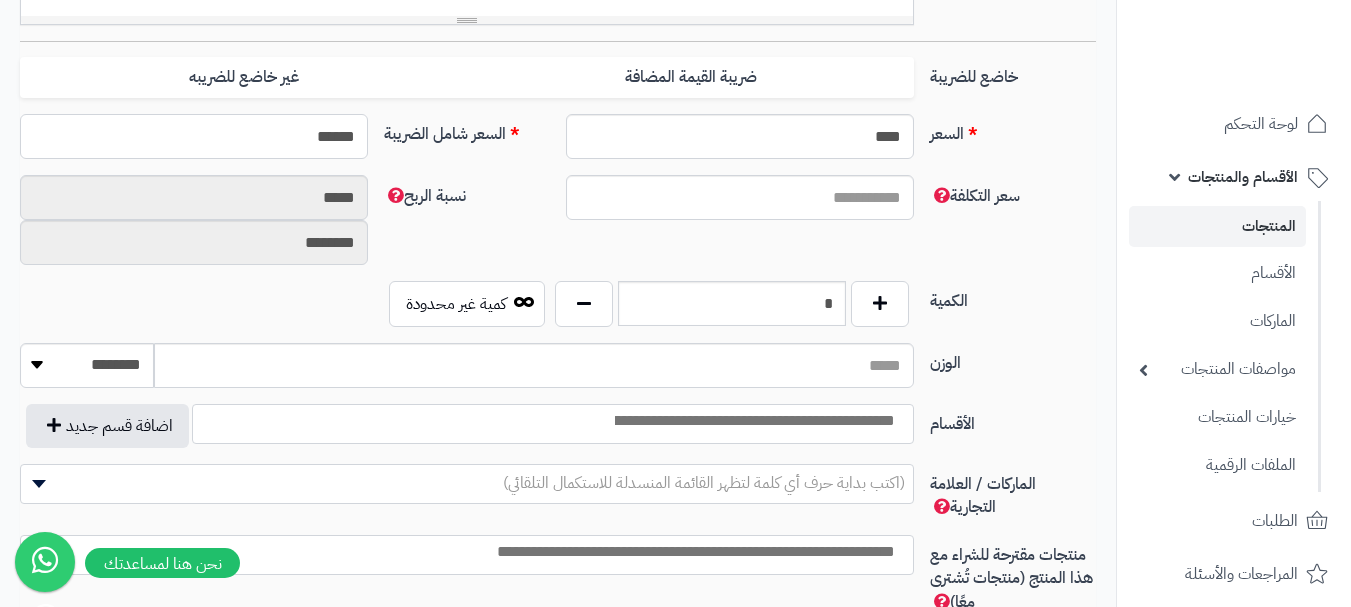 type on "*****" 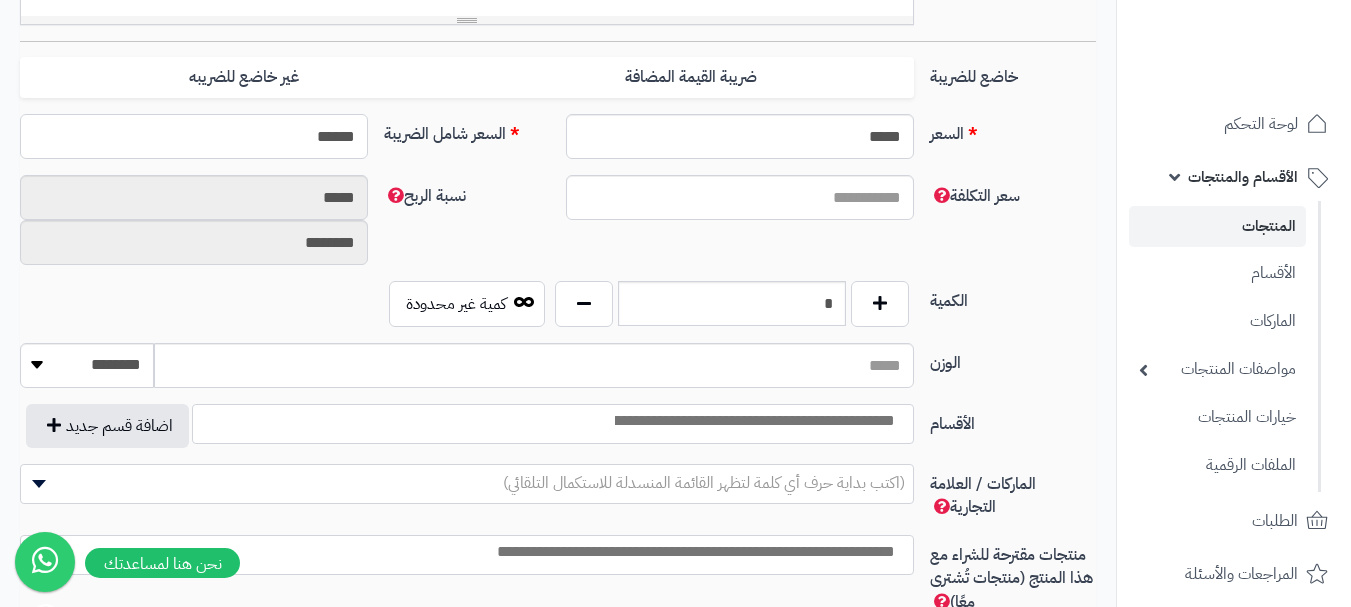 type on "******" 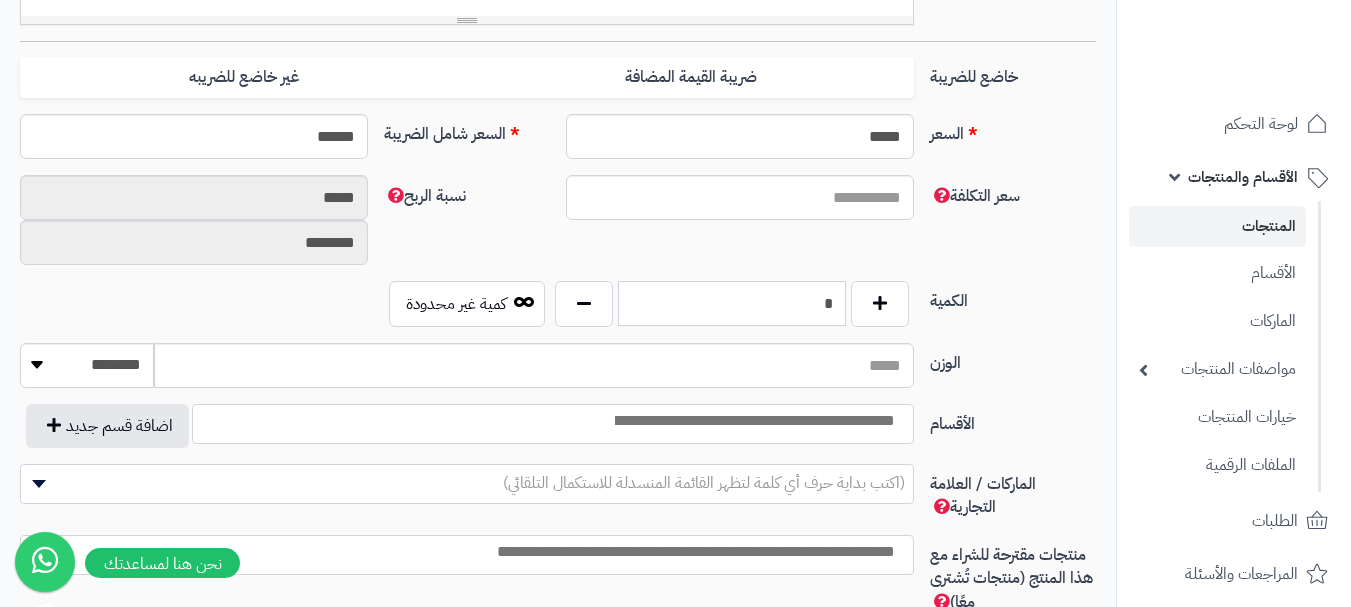 click on "*" at bounding box center (732, 303) 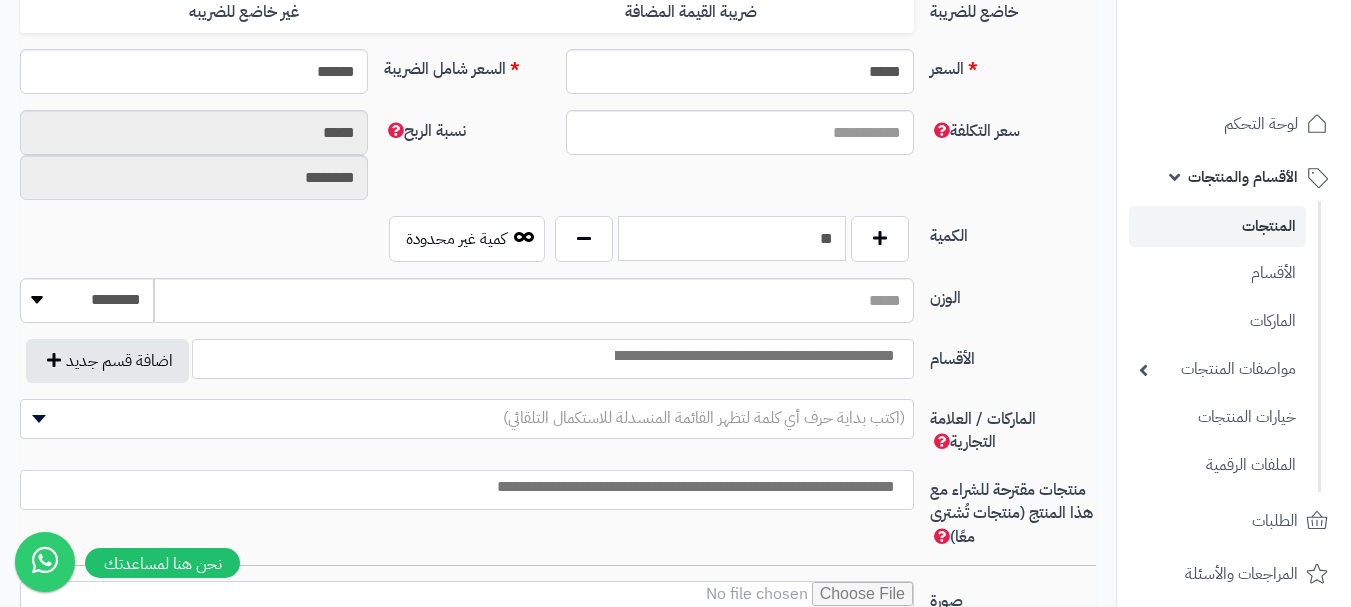 scroll, scrollTop: 900, scrollLeft: 0, axis: vertical 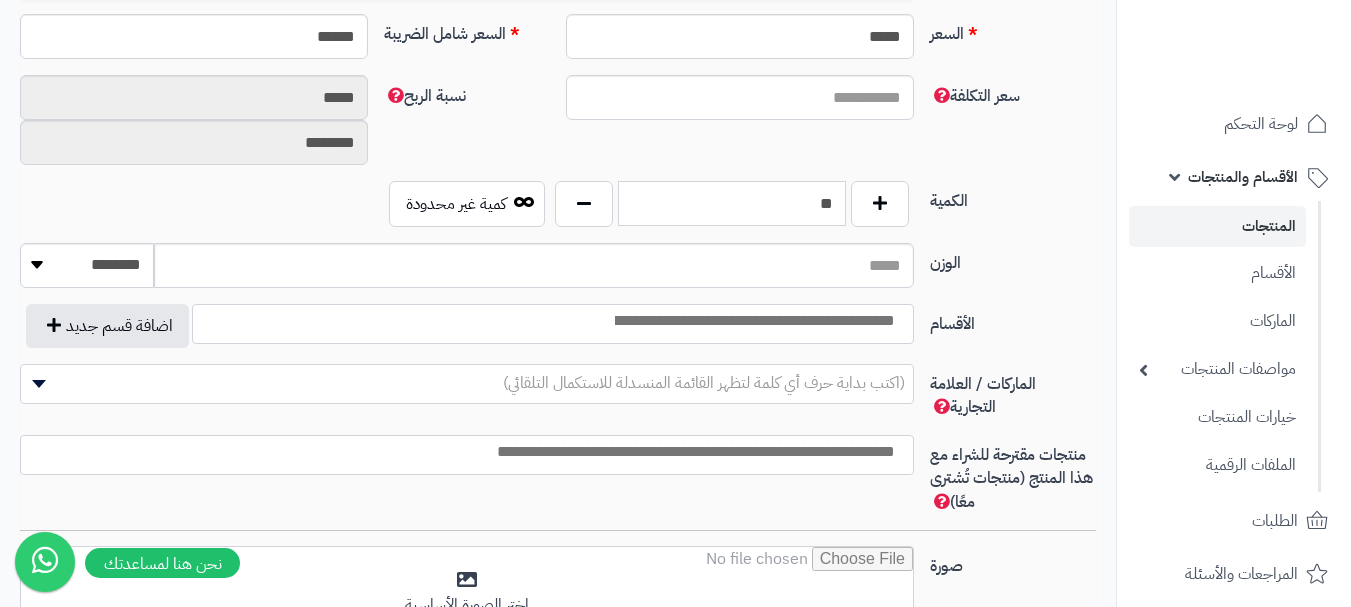 type on "**" 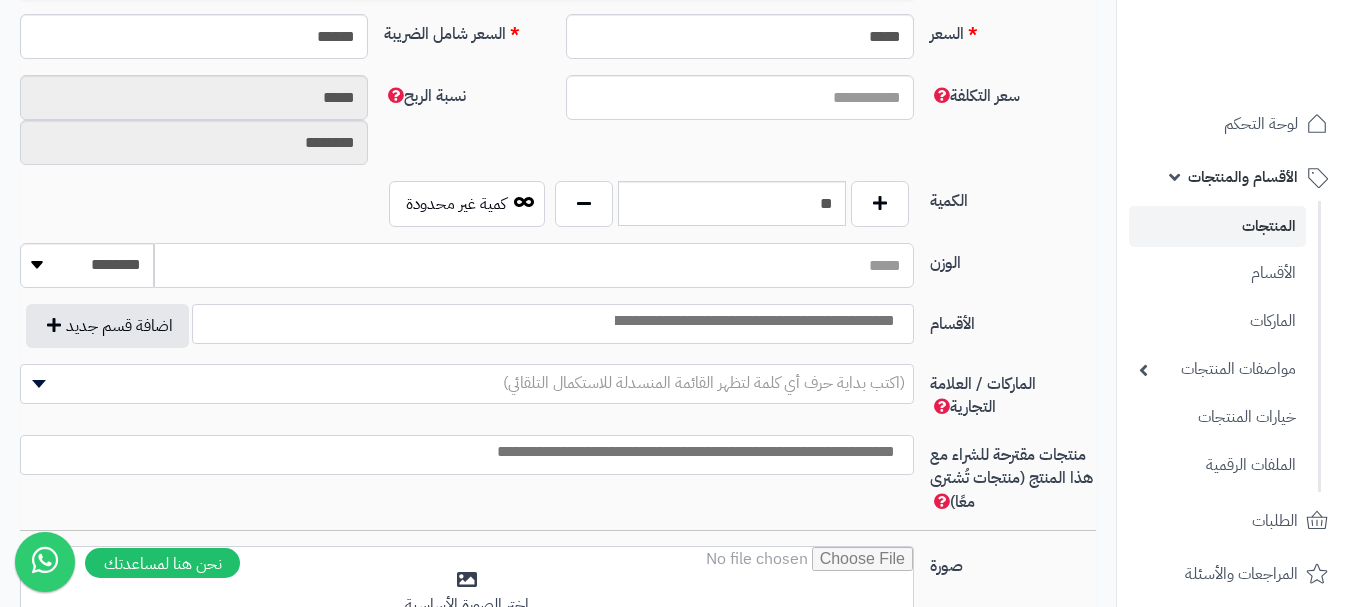 click on "الوزن" at bounding box center (534, 265) 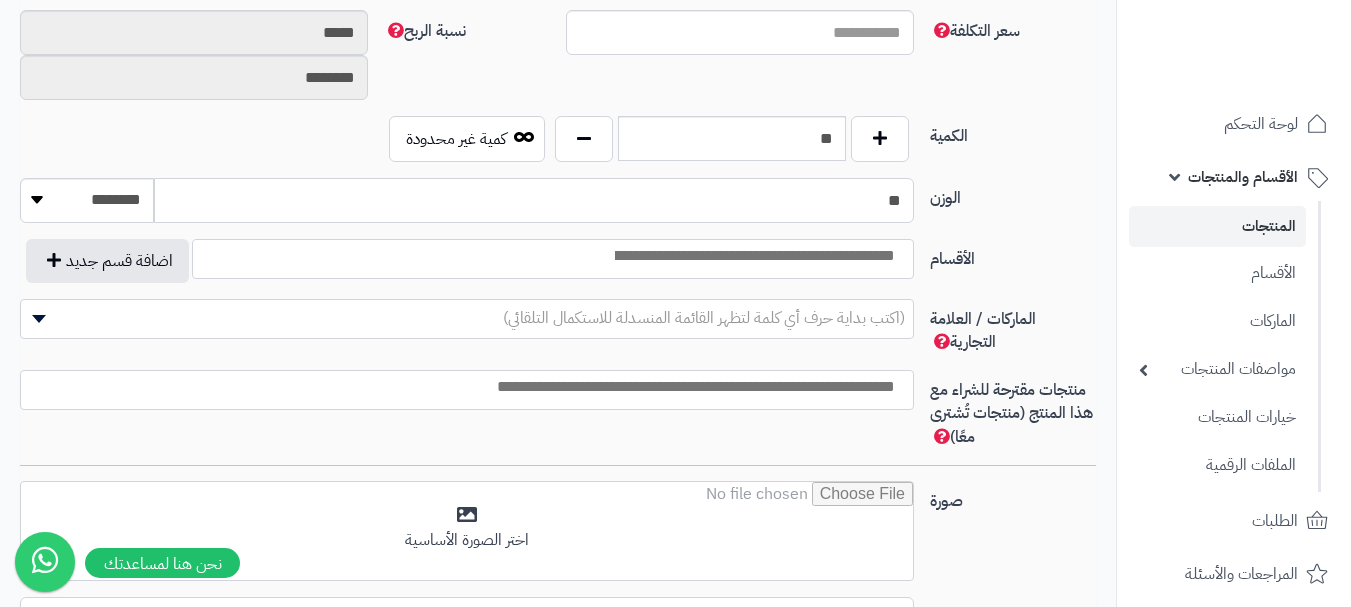 scroll, scrollTop: 1000, scrollLeft: 0, axis: vertical 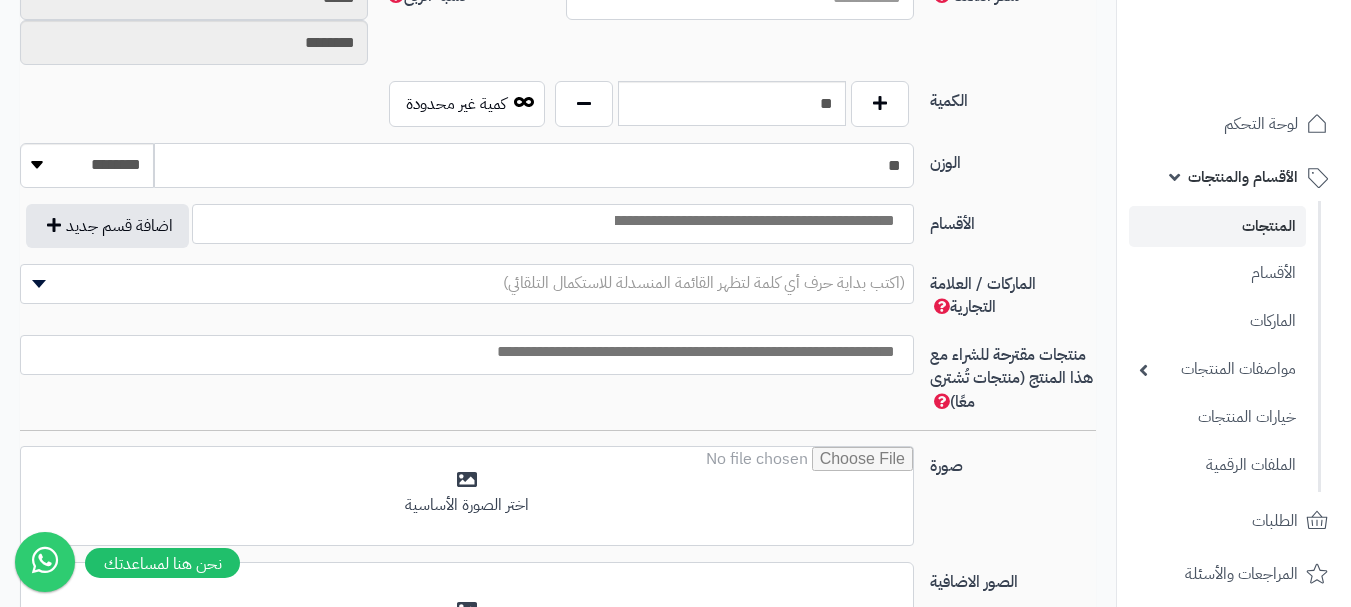 type on "**" 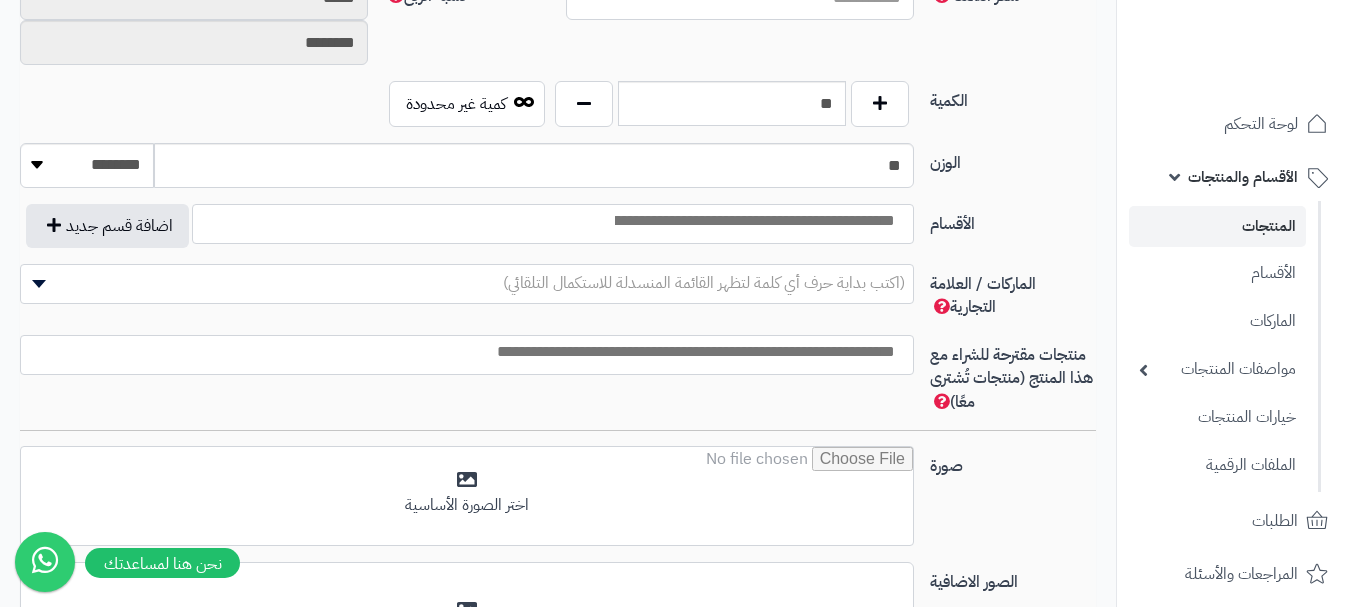 click at bounding box center (553, 224) 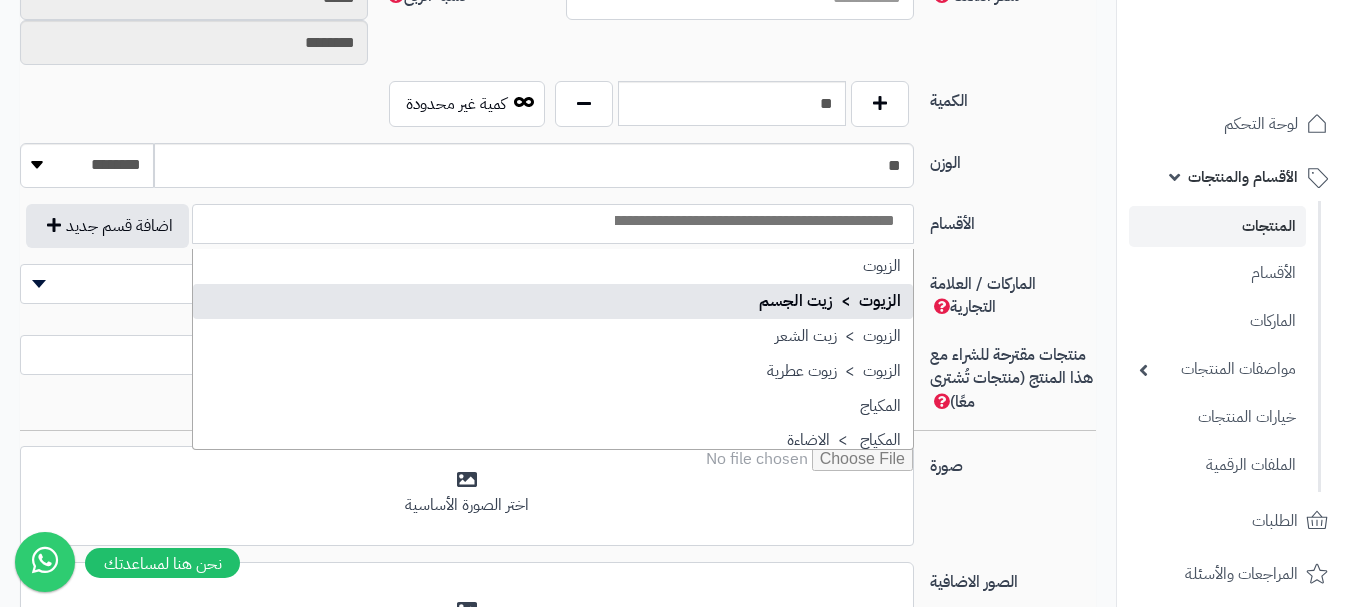 scroll, scrollTop: 100, scrollLeft: 0, axis: vertical 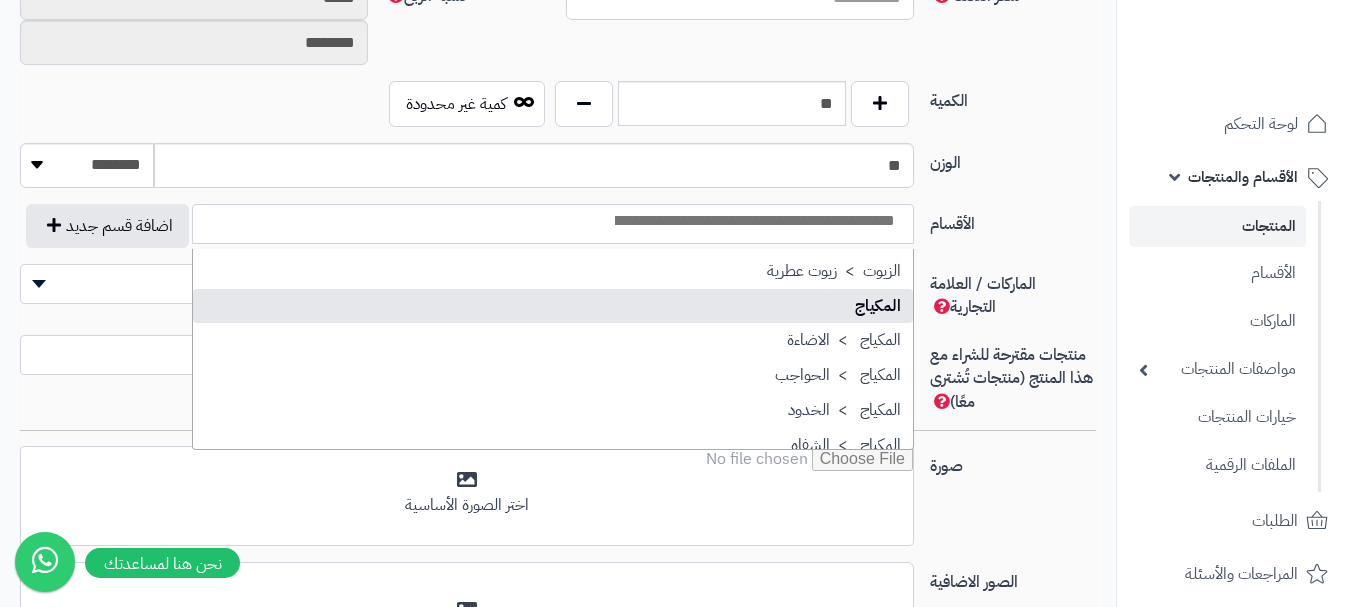select on "**" 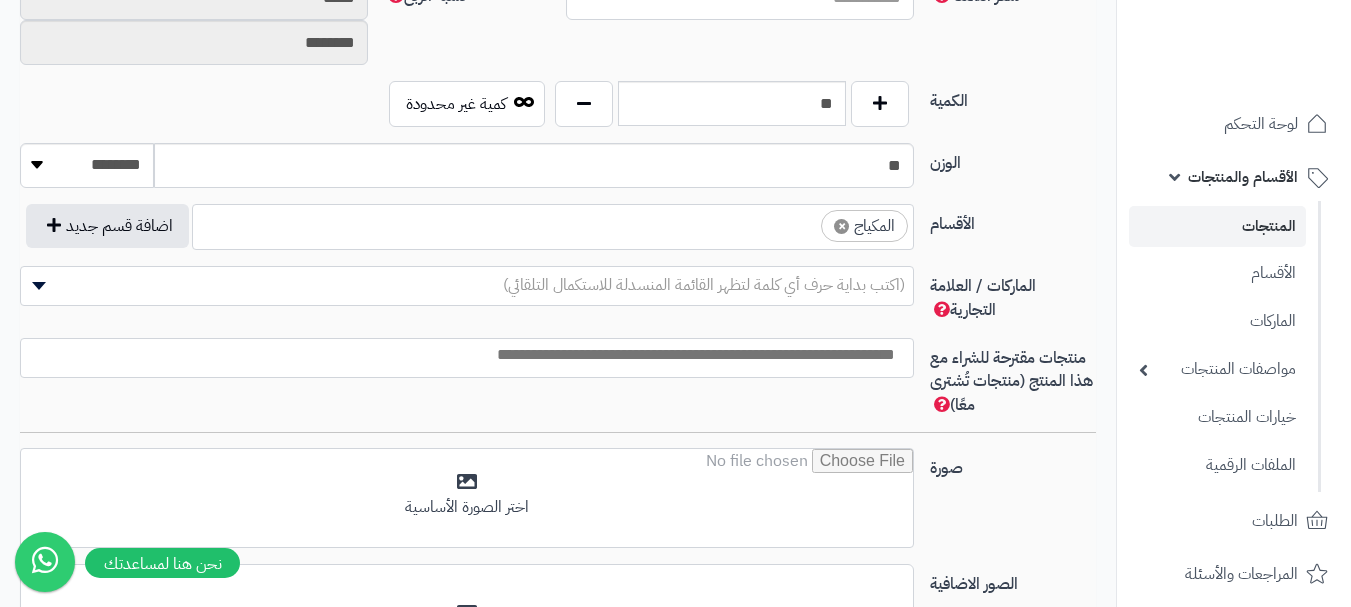scroll, scrollTop: 100, scrollLeft: 0, axis: vertical 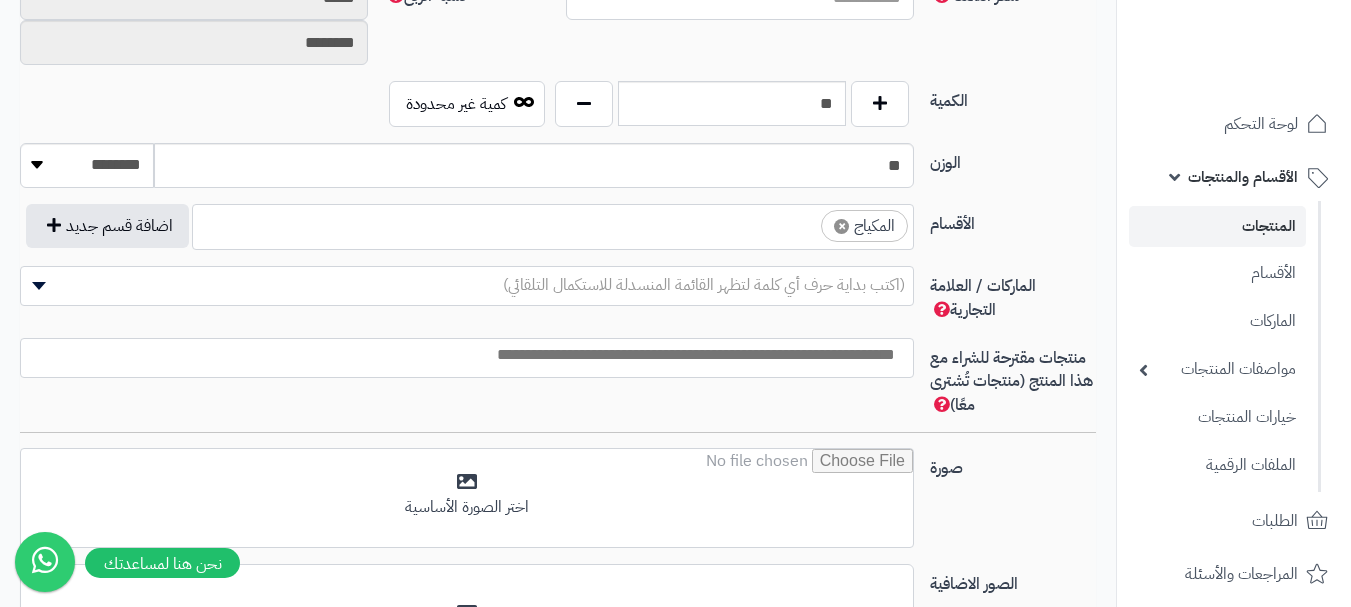 click at bounding box center (803, 221) 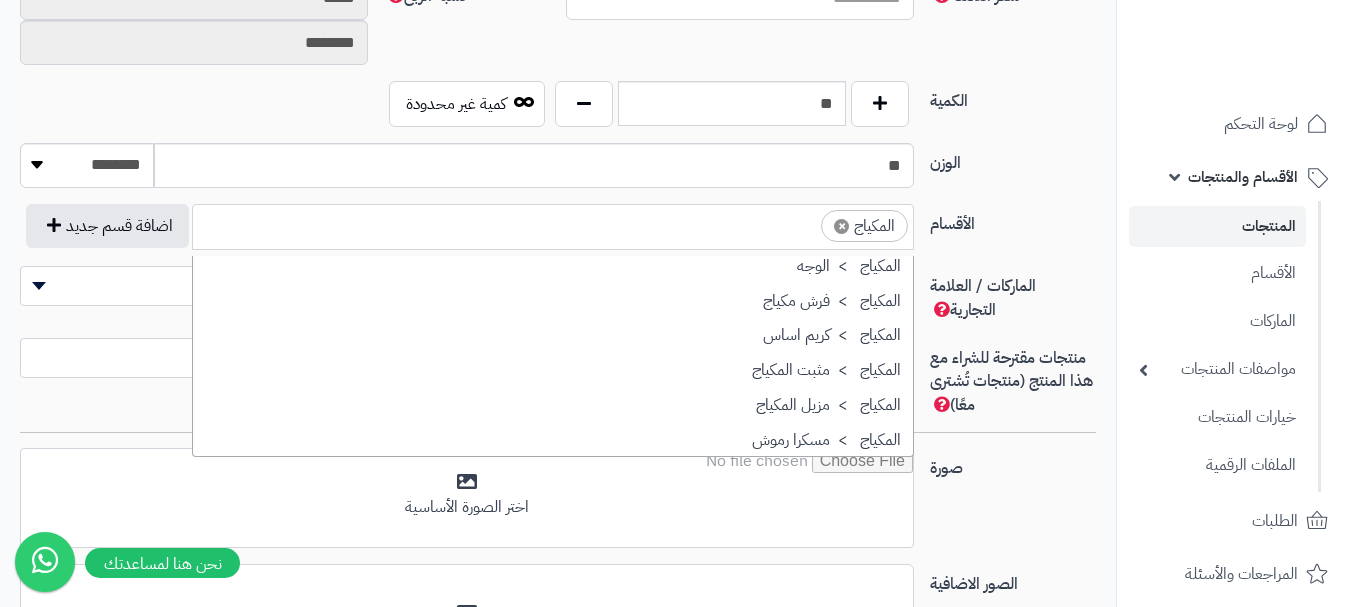 scroll, scrollTop: 400, scrollLeft: 0, axis: vertical 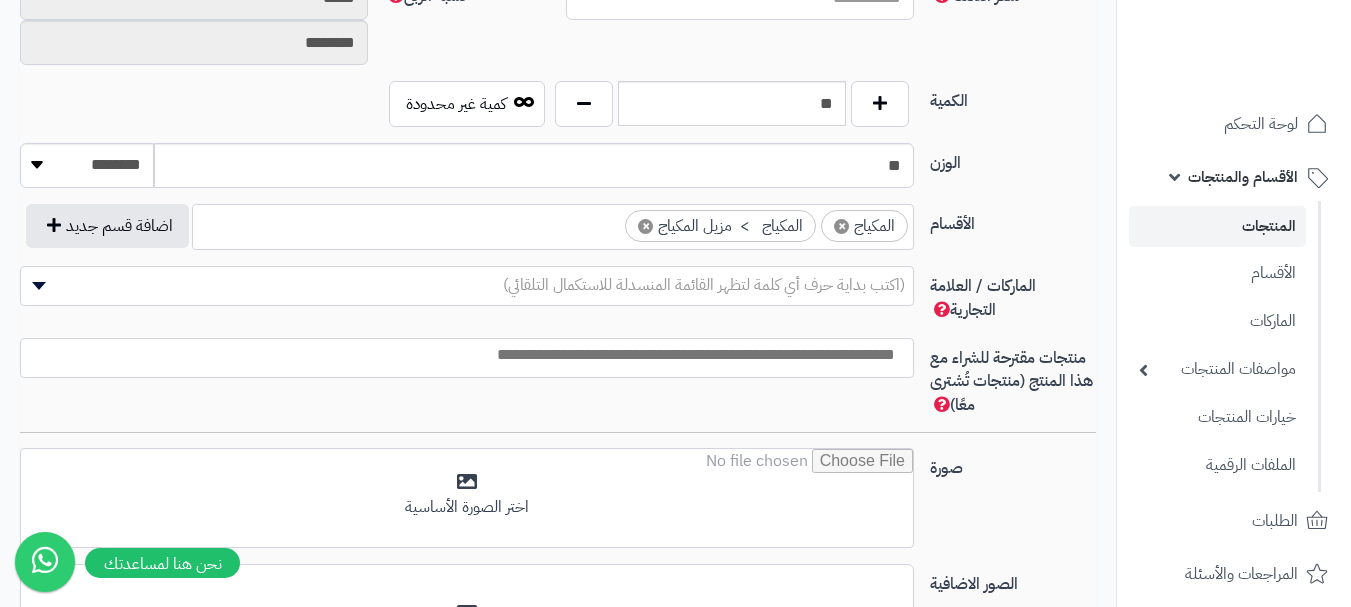 click at bounding box center [462, 355] 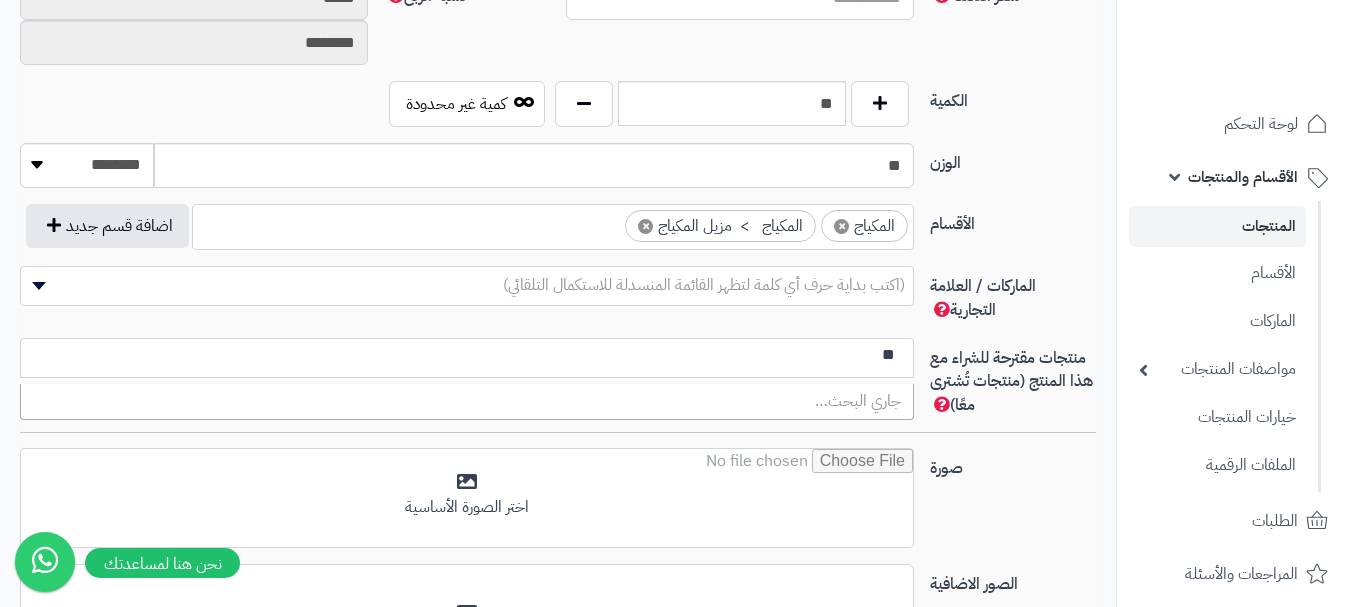 type on "*" 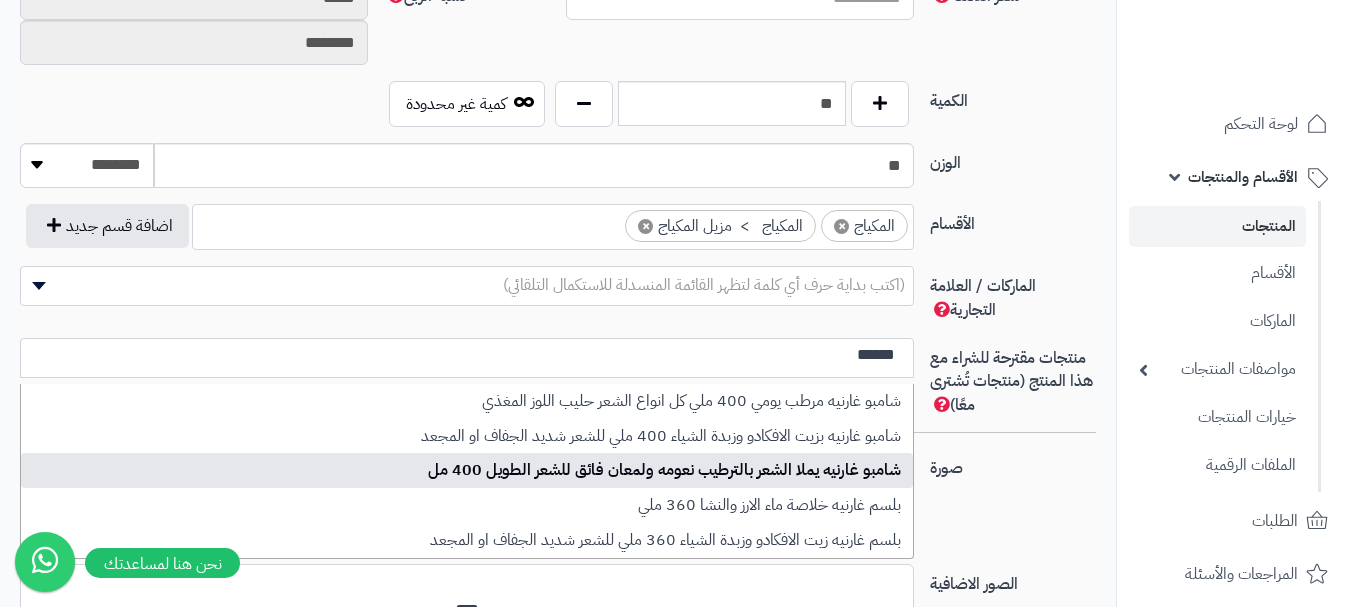 scroll, scrollTop: 0, scrollLeft: 0, axis: both 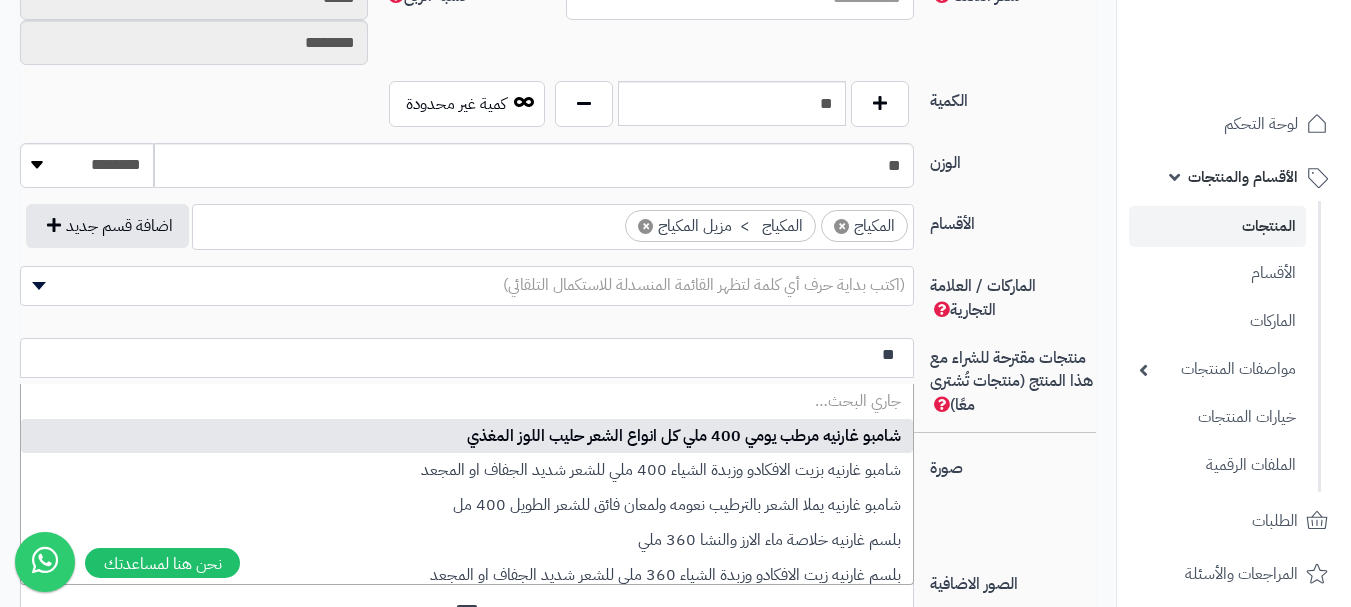 type on "*" 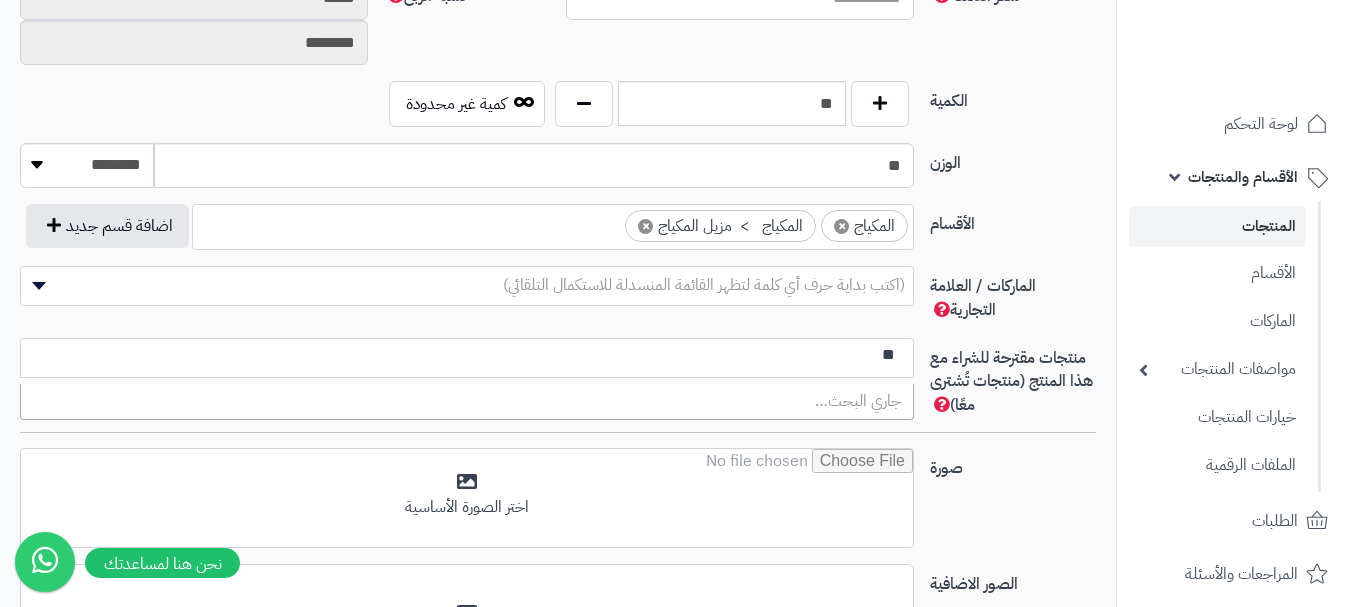 type on "*" 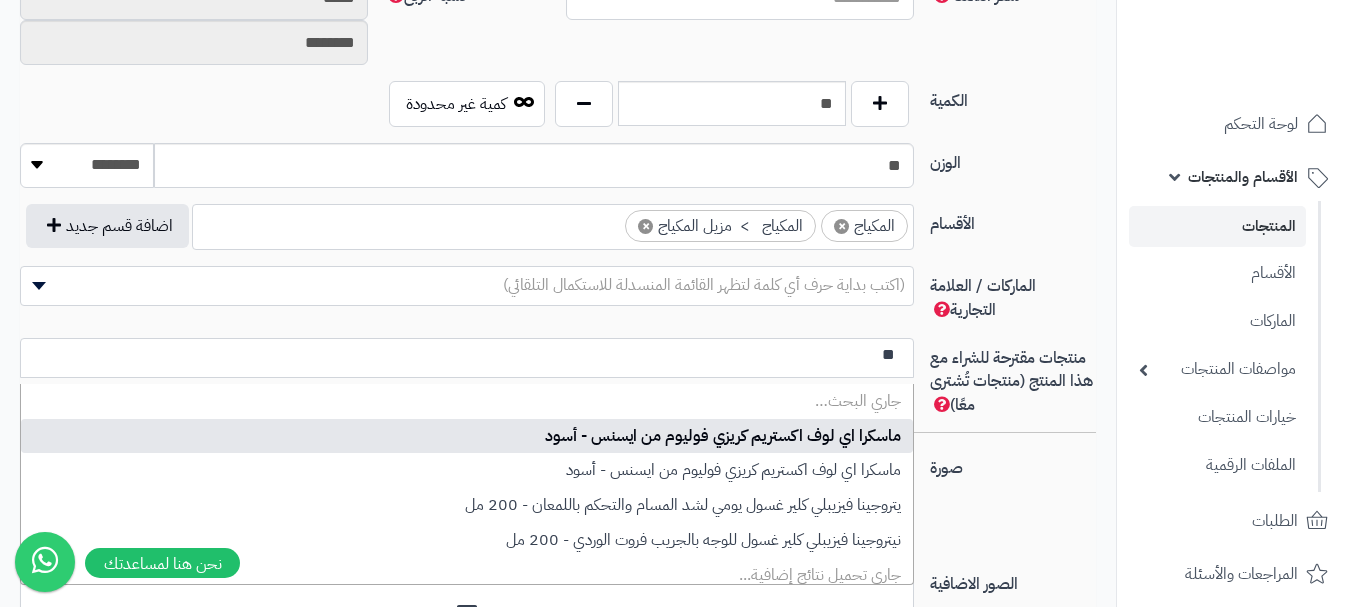 type on "*" 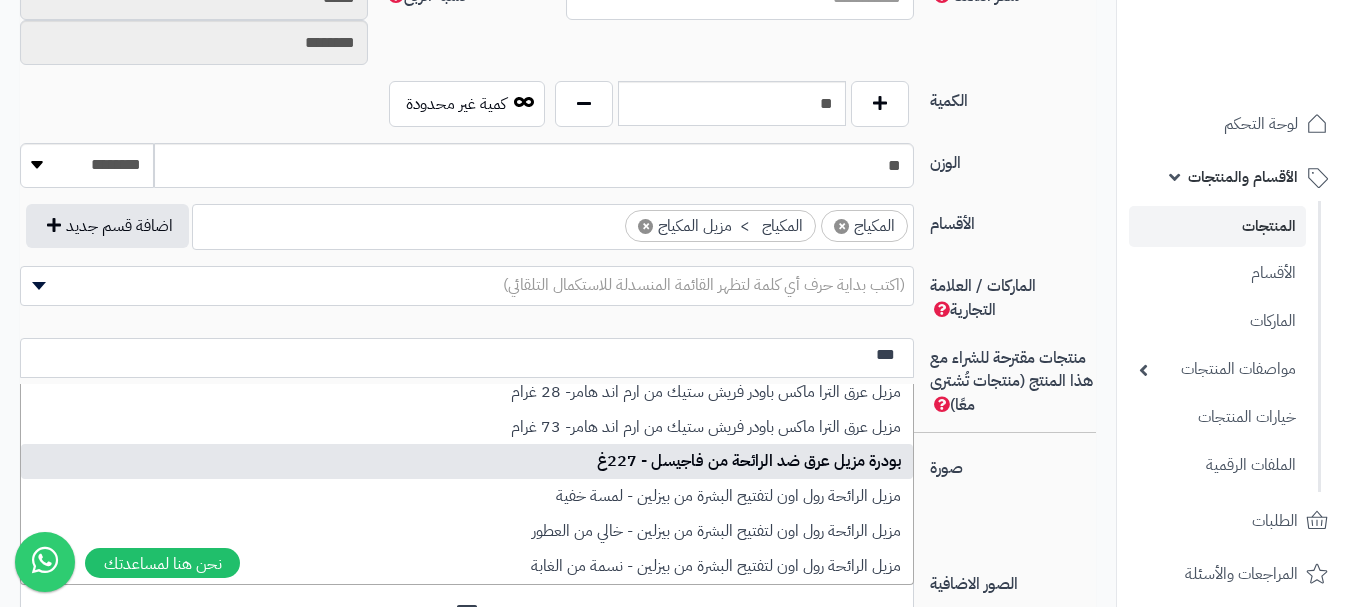 scroll, scrollTop: 44, scrollLeft: 0, axis: vertical 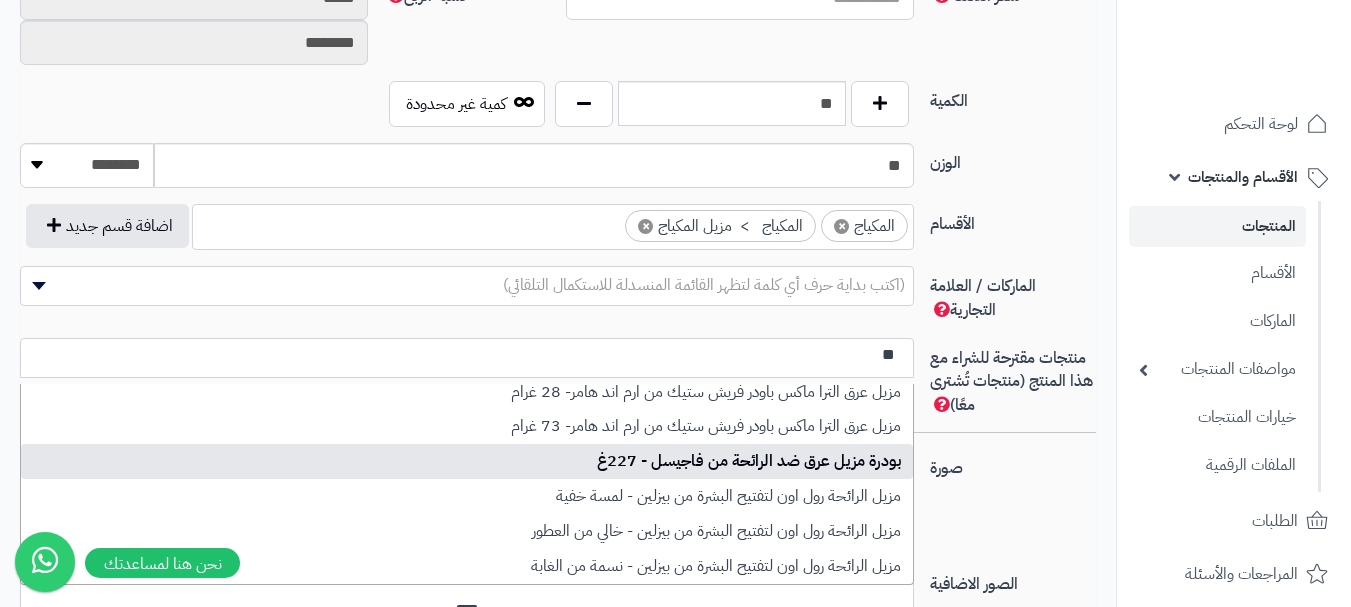 type on "*" 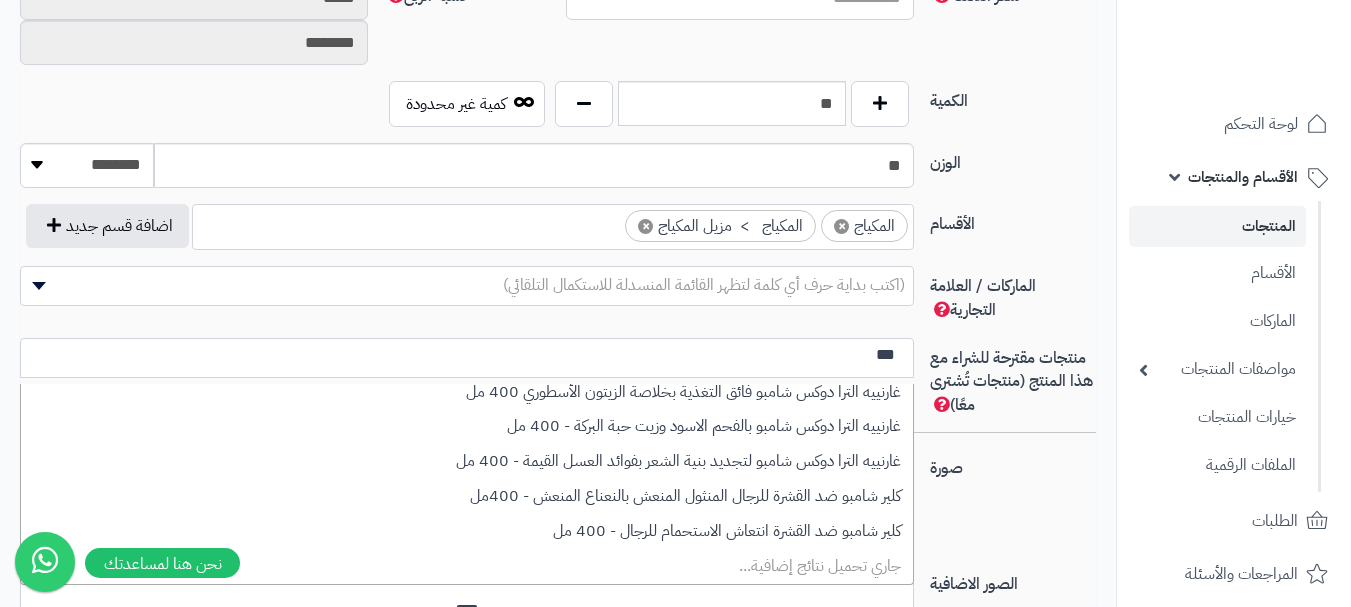 scroll, scrollTop: 671, scrollLeft: 0, axis: vertical 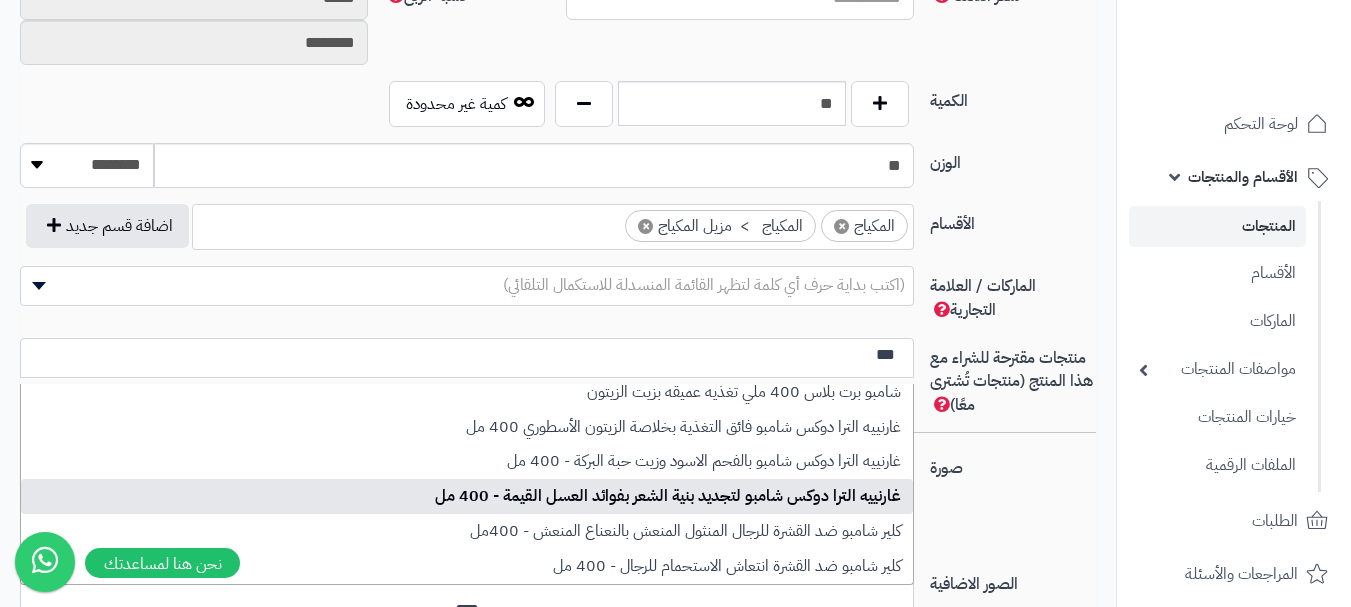 type on "***" 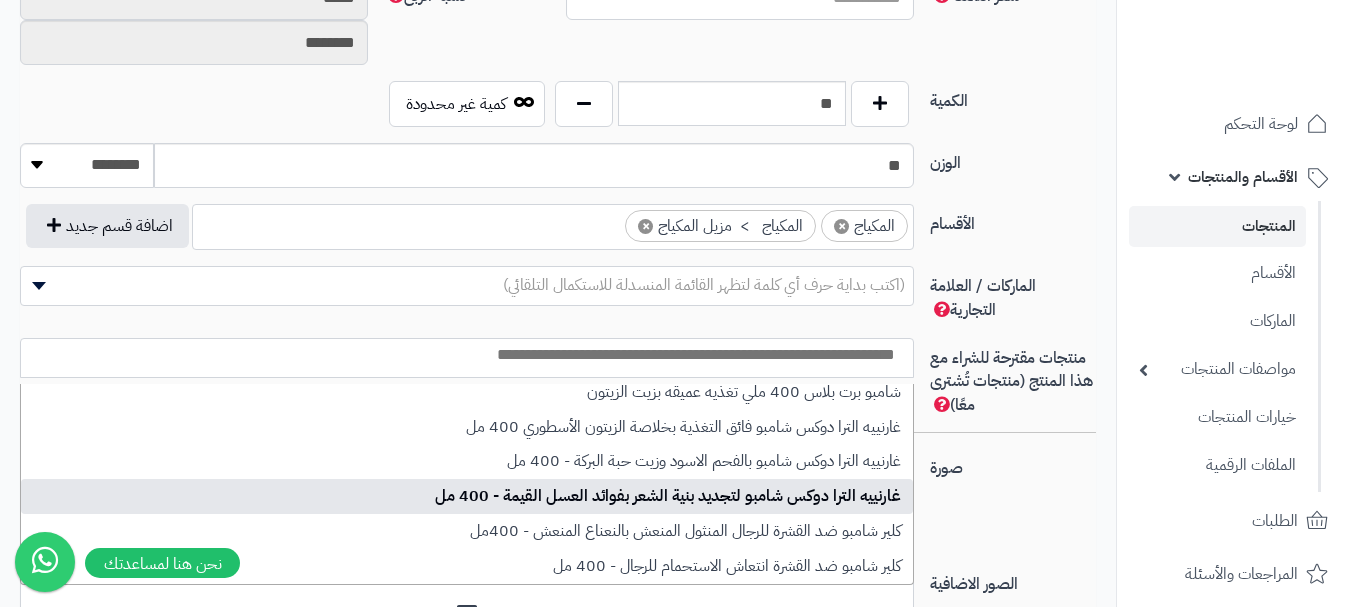 click on "صورة
اختر الصورة الأساسية" at bounding box center (558, 506) 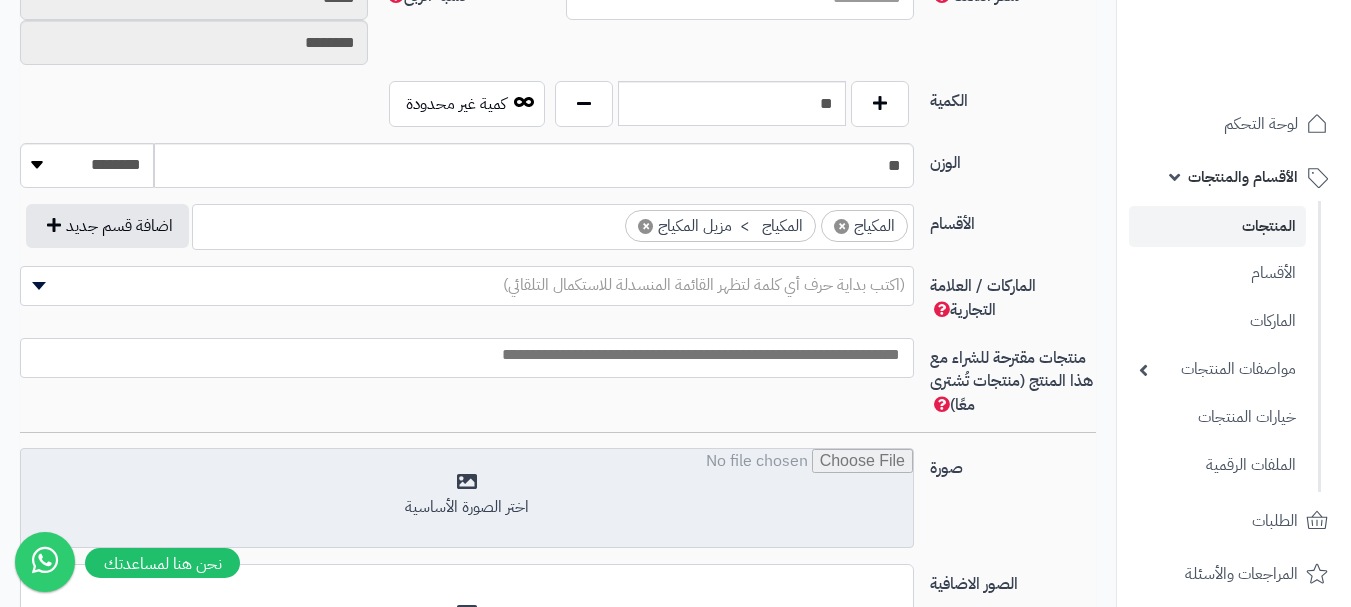 click at bounding box center (467, 499) 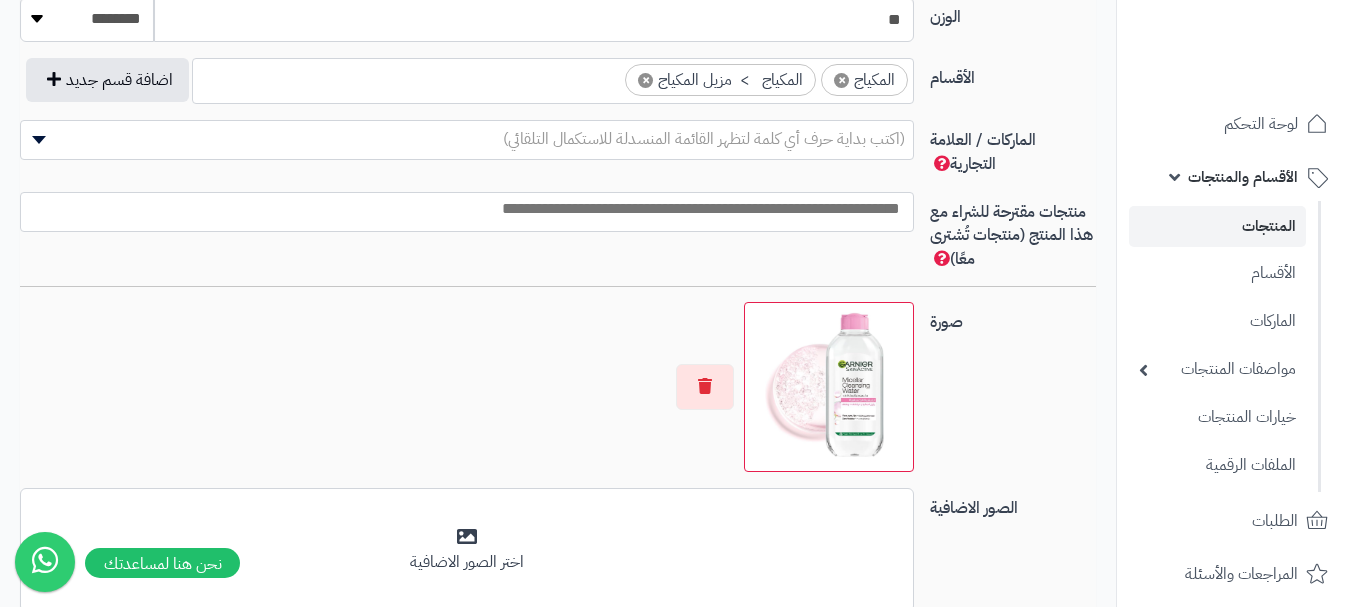 scroll, scrollTop: 1300, scrollLeft: 0, axis: vertical 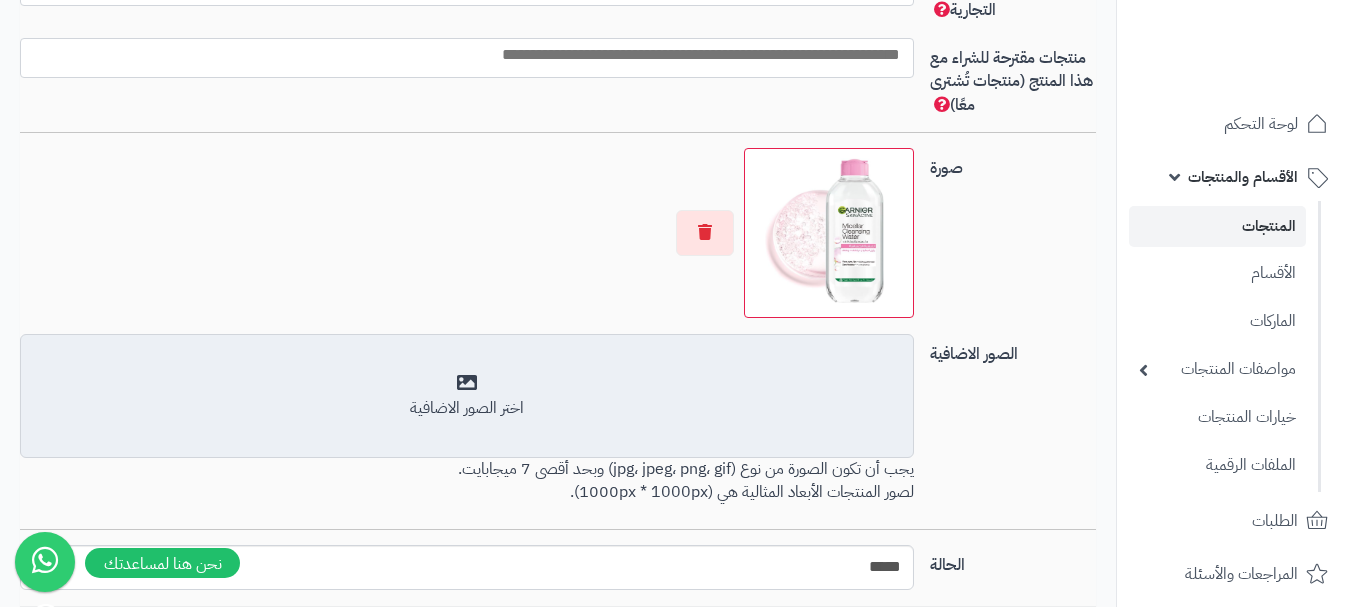 click on "أضف الصور الاضافية
اختر الصور الاضافية" at bounding box center (467, 396) 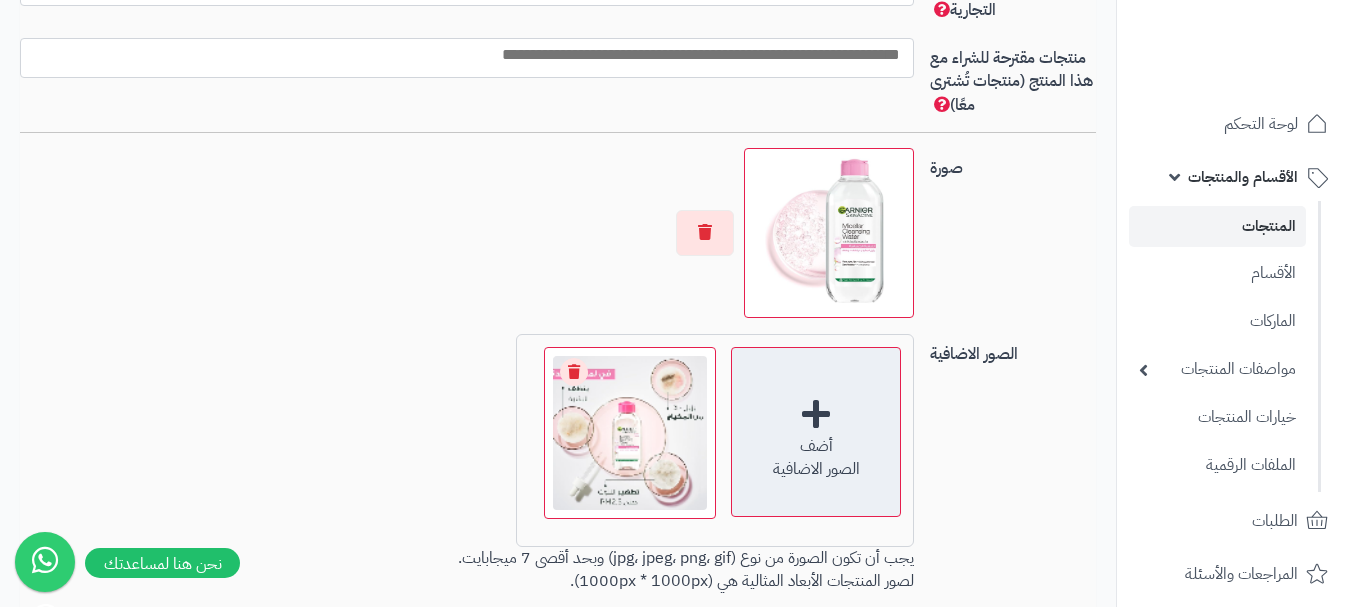 click on "أضف الصور الاضافية" at bounding box center [816, 432] 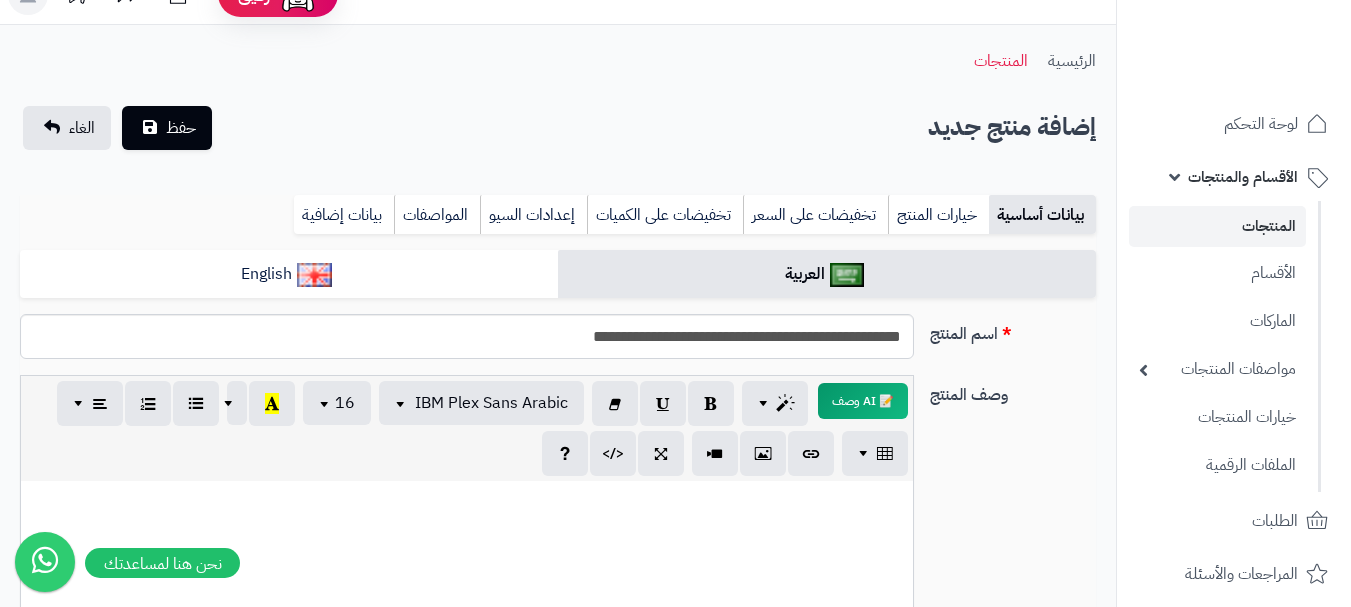 scroll, scrollTop: 0, scrollLeft: 0, axis: both 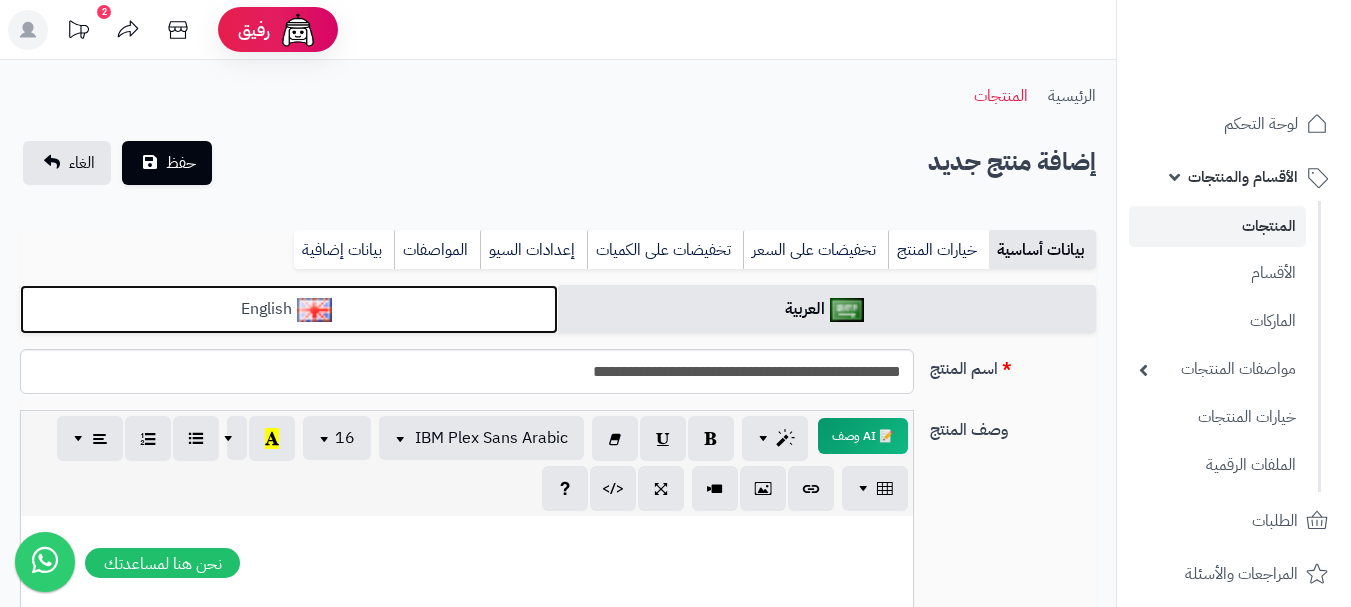 click on "English" at bounding box center [289, 309] 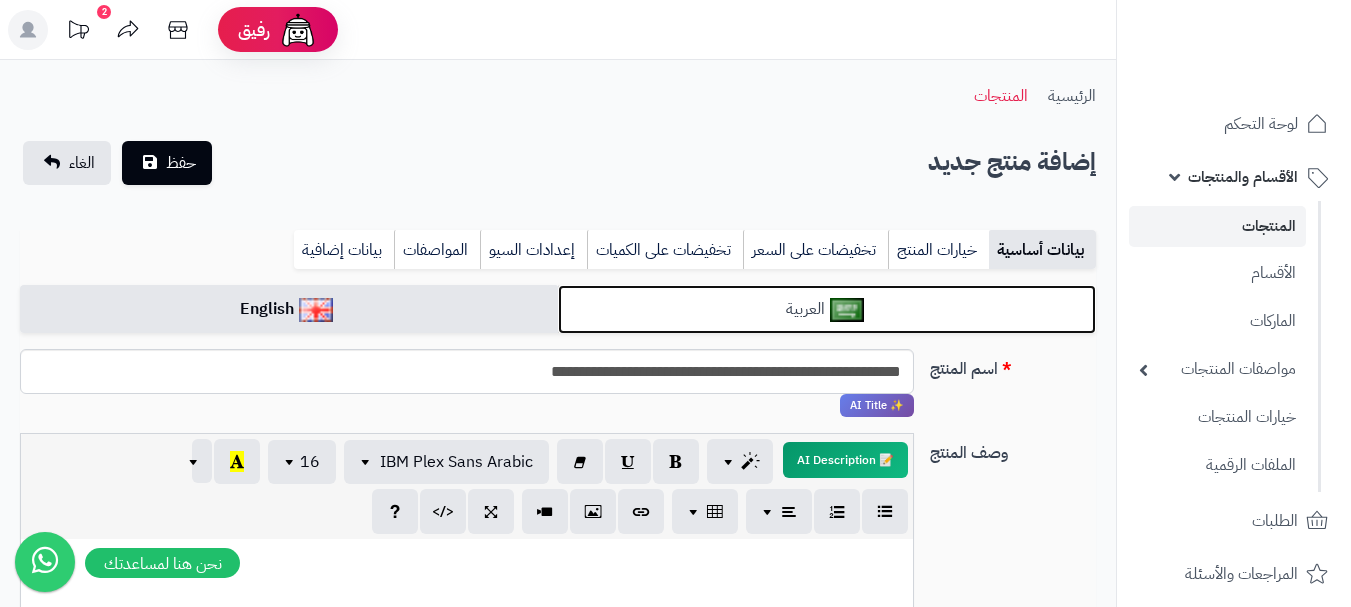 click on "العربية" at bounding box center (827, 309) 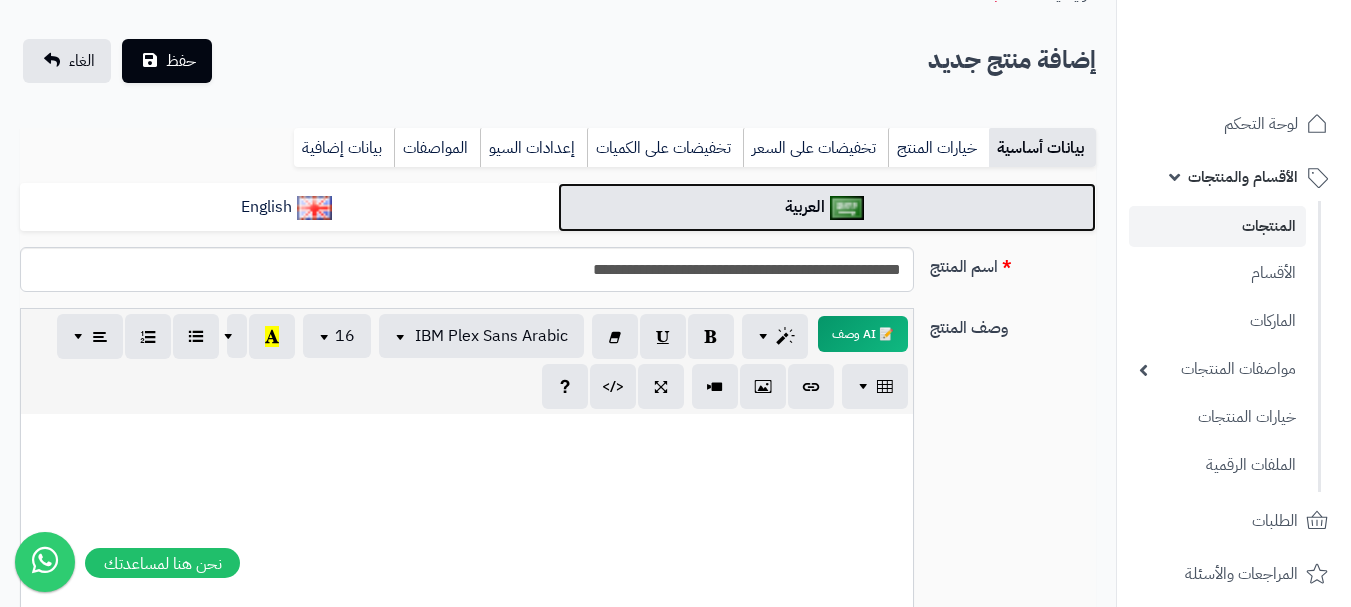 scroll, scrollTop: 100, scrollLeft: 0, axis: vertical 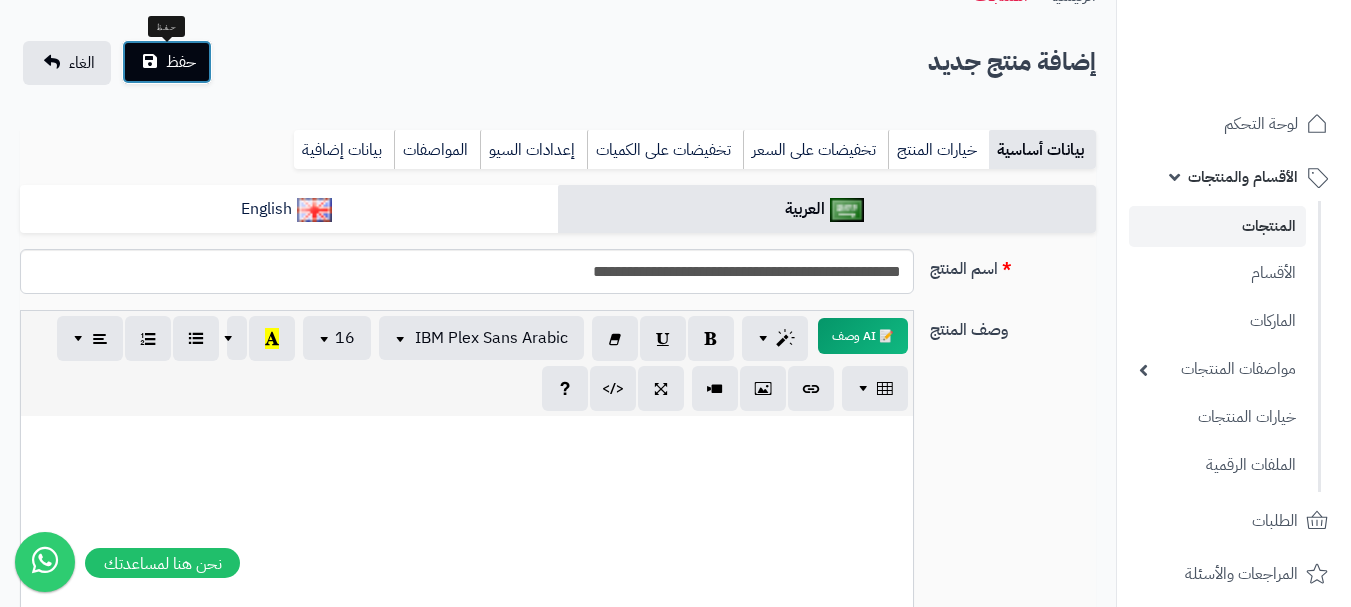 drag, startPoint x: 171, startPoint y: 67, endPoint x: 167, endPoint y: 52, distance: 15.524175 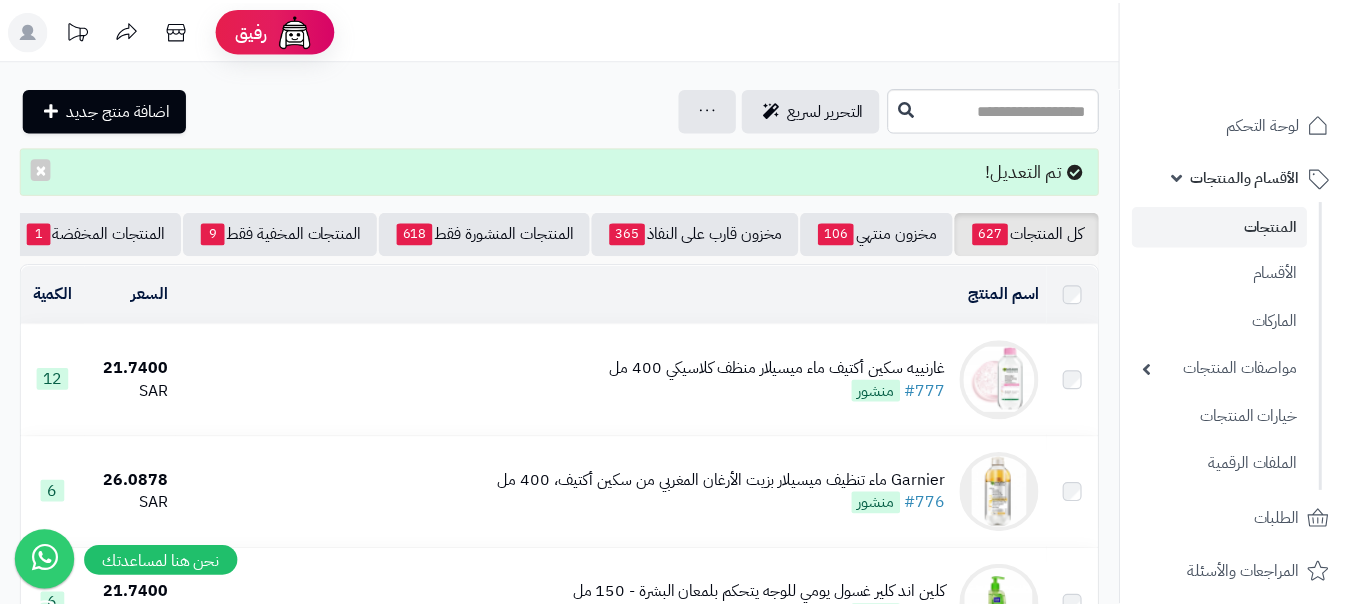 scroll, scrollTop: 0, scrollLeft: 0, axis: both 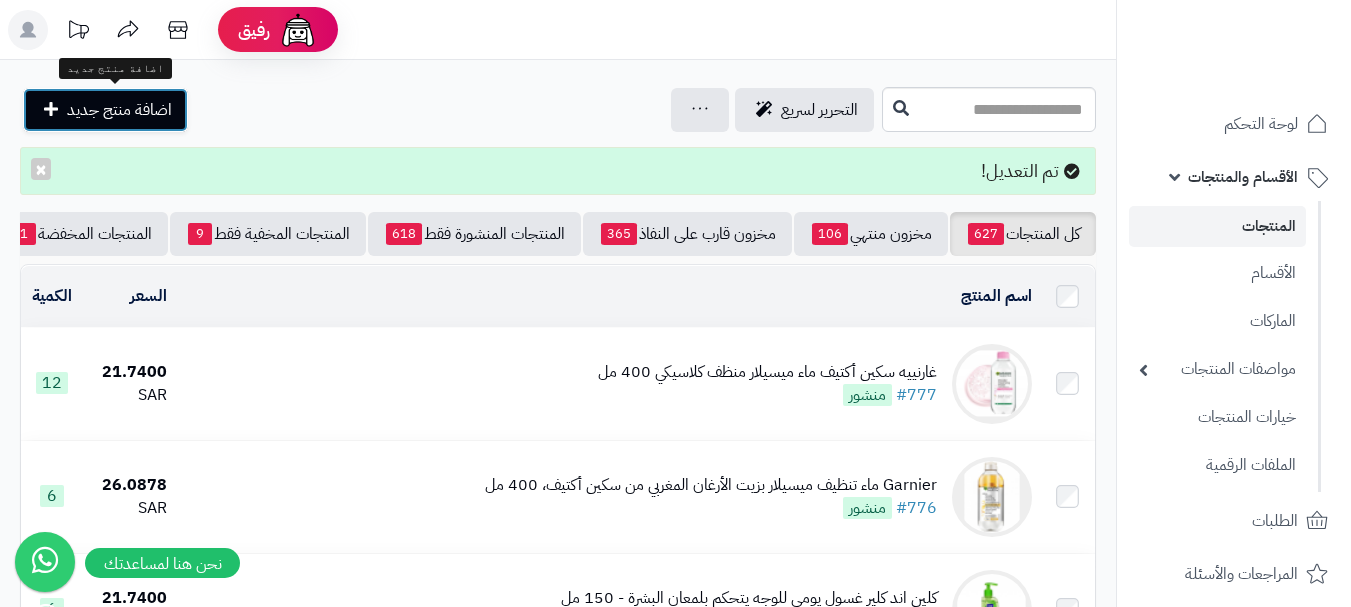 click on "اضافة منتج جديد" at bounding box center [119, 110] 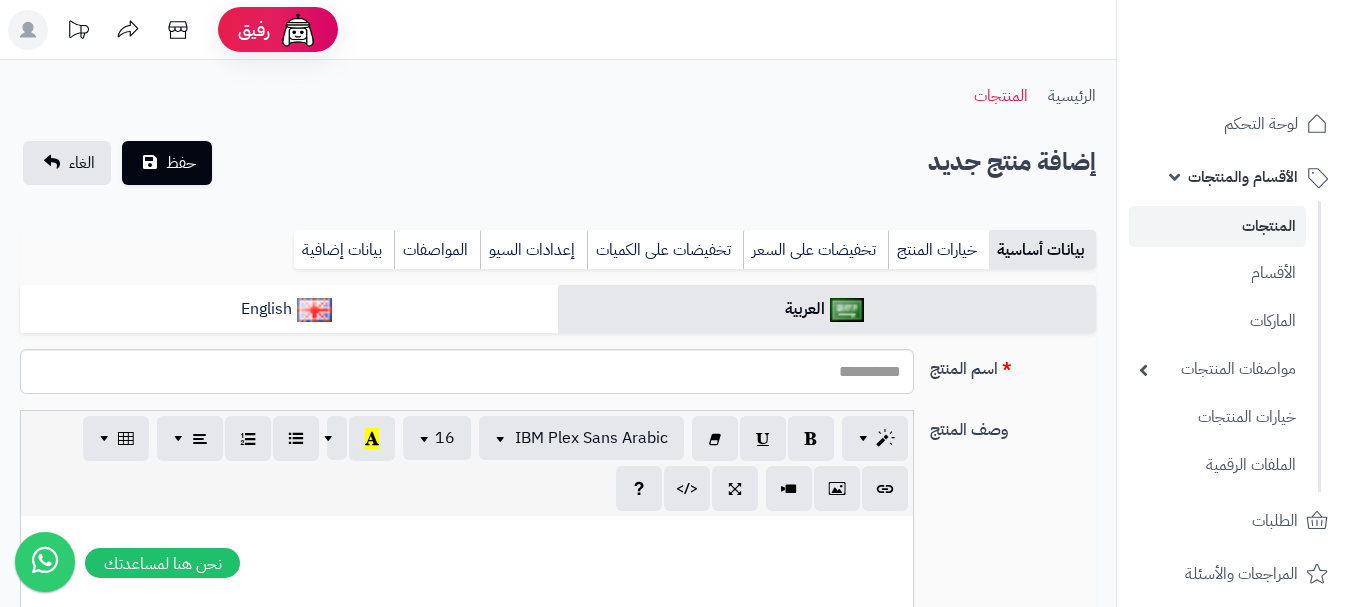 select 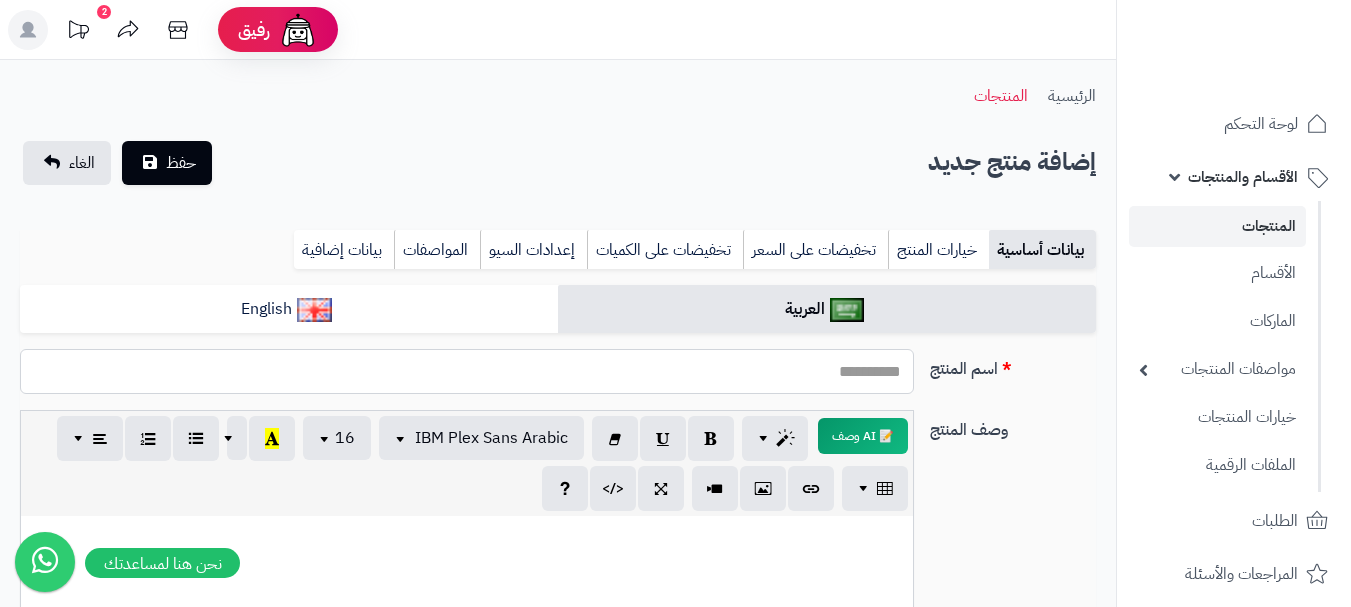 paste on "**********" 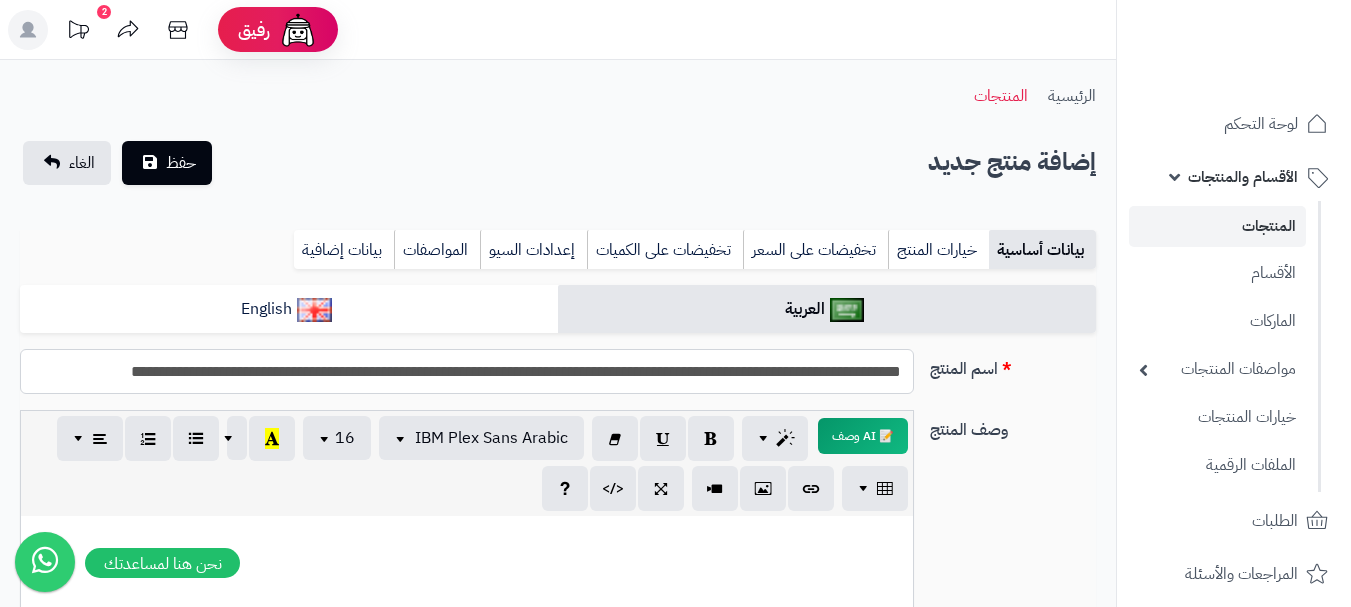 type on "**********" 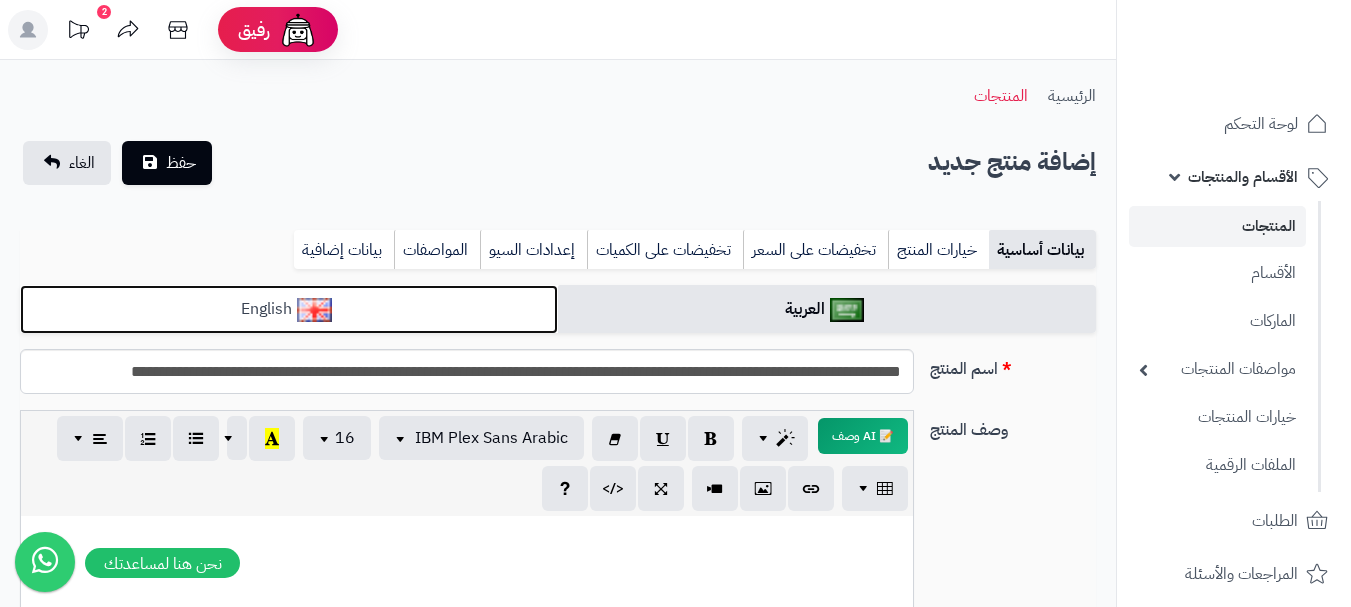 click on "English" at bounding box center (289, 309) 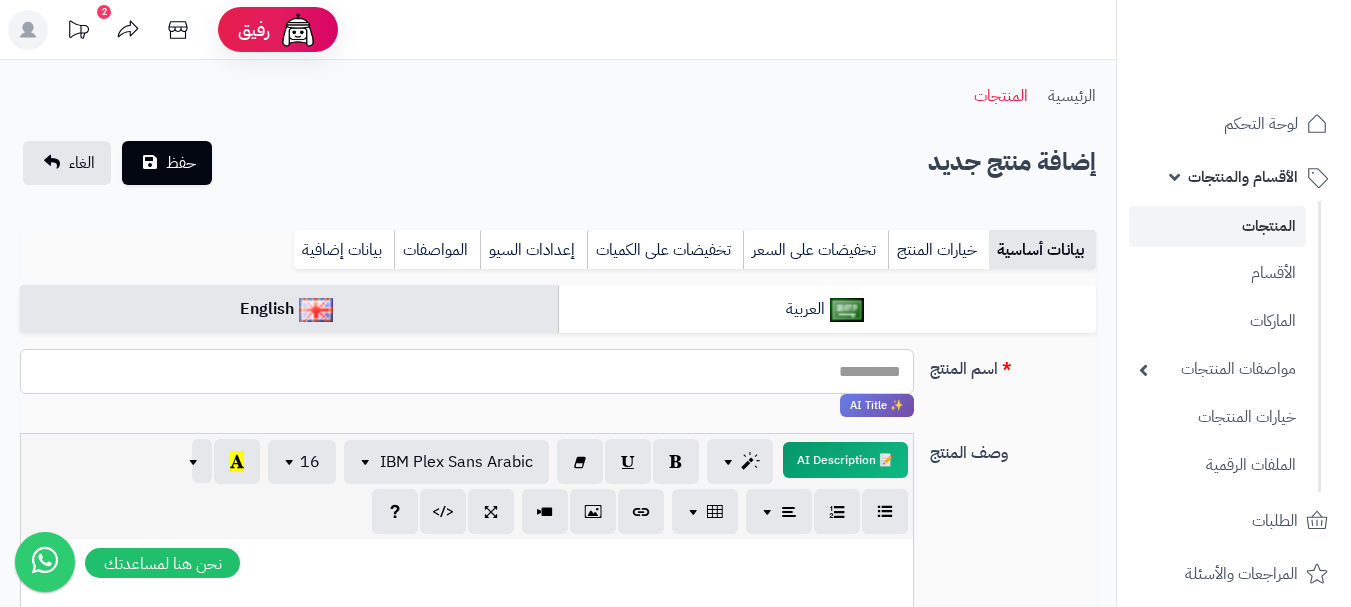 paste on "**********" 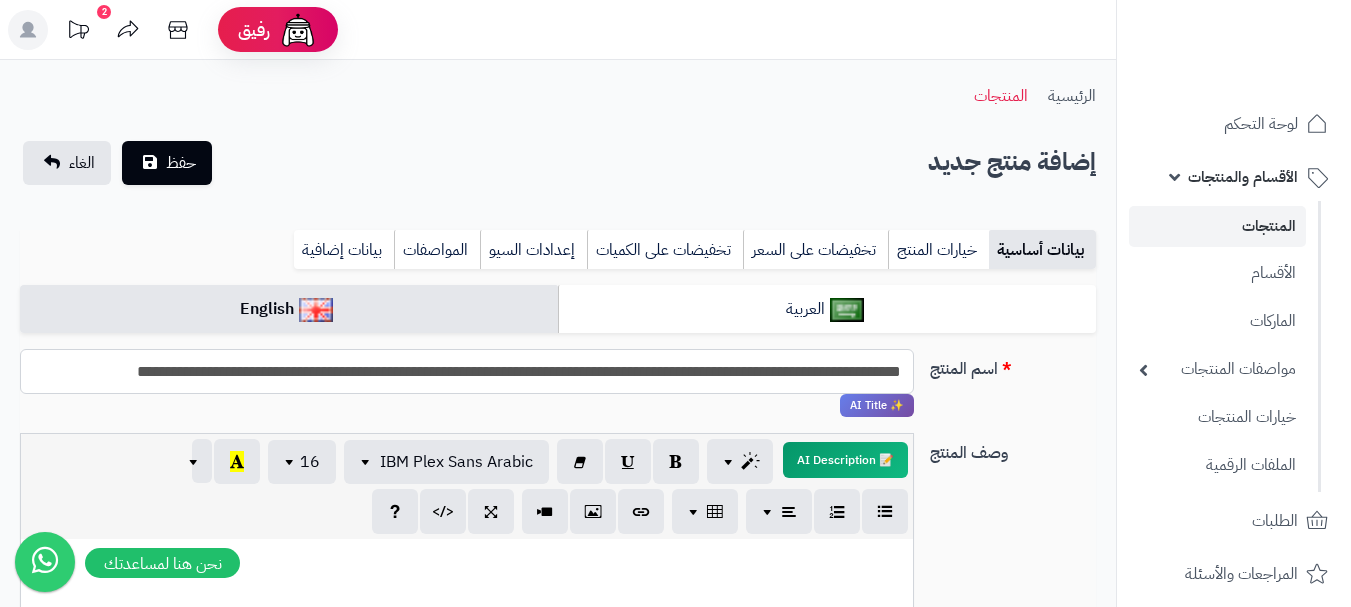 scroll, scrollTop: 0, scrollLeft: -61, axis: horizontal 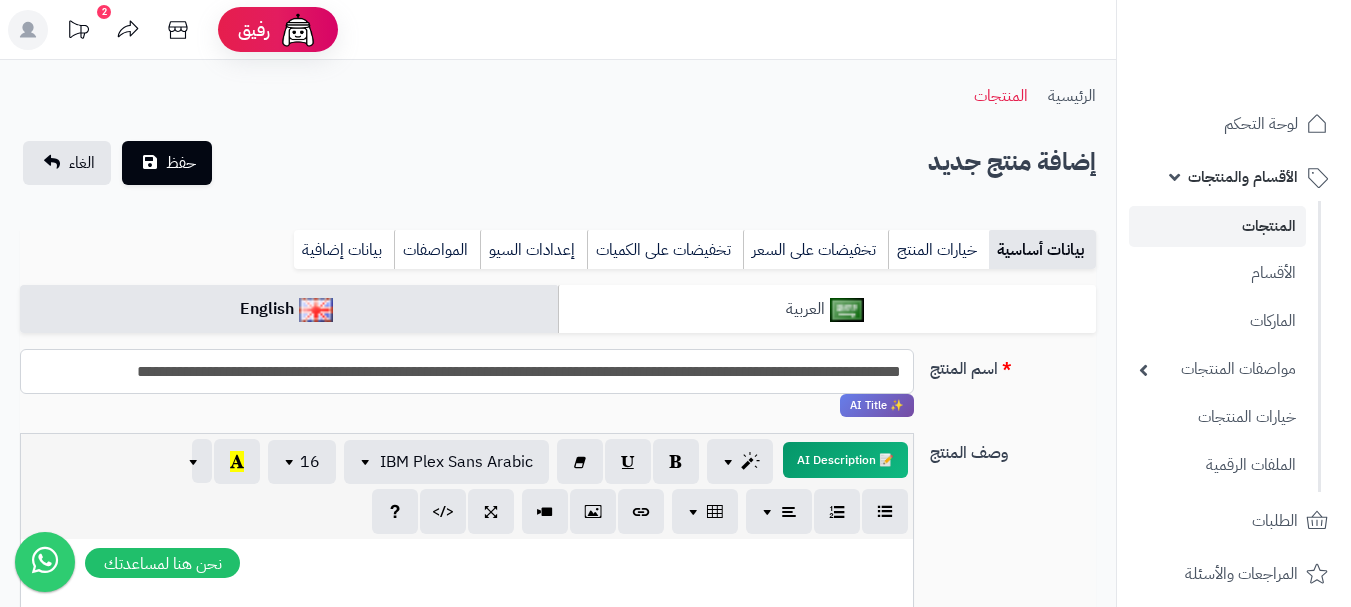type on "**********" 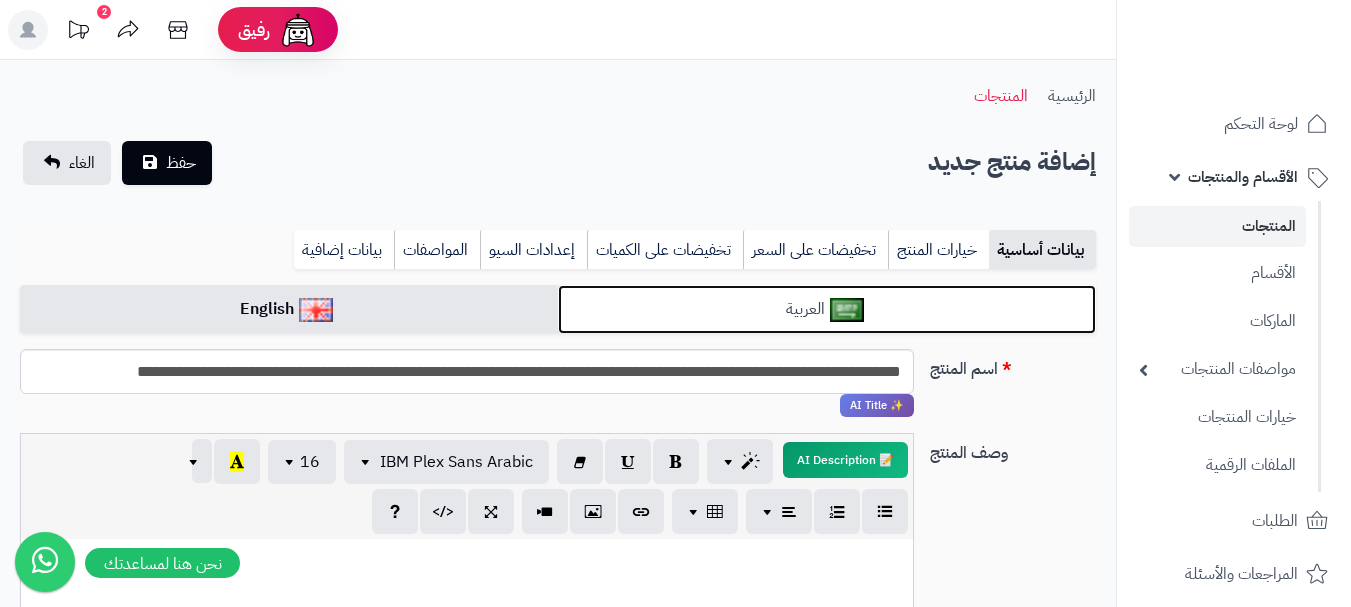 click on "العربية" at bounding box center (827, 309) 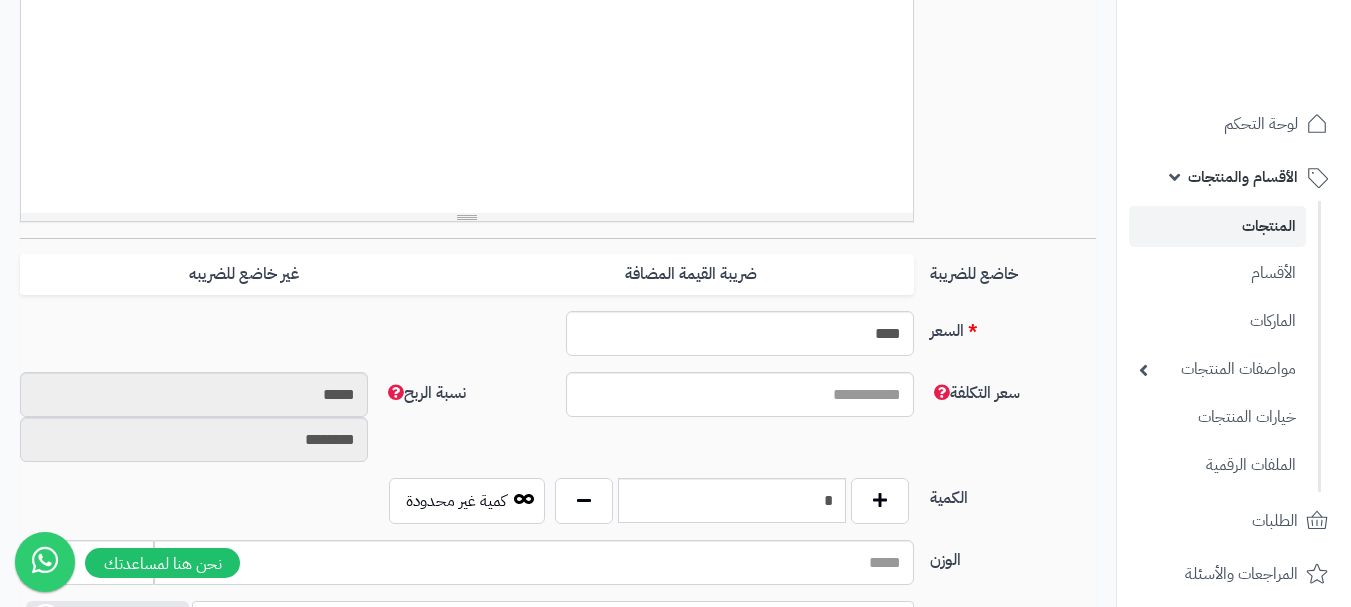 scroll, scrollTop: 700, scrollLeft: 0, axis: vertical 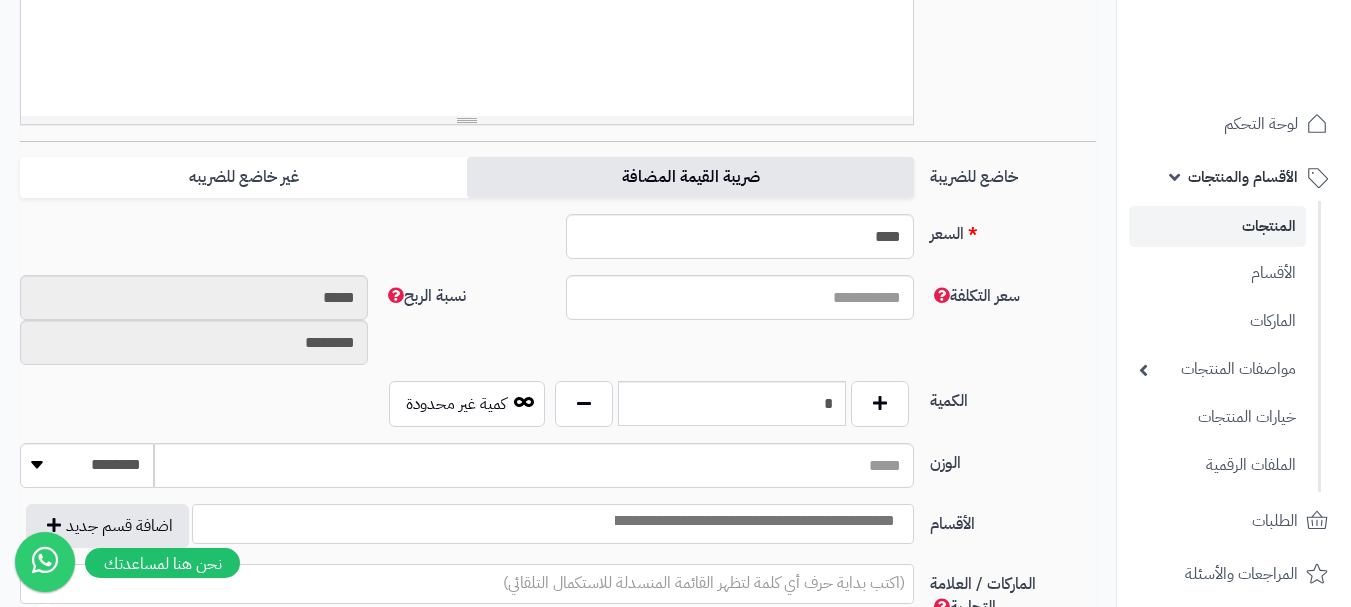 click on "ضريبة القيمة المضافة" at bounding box center (690, 177) 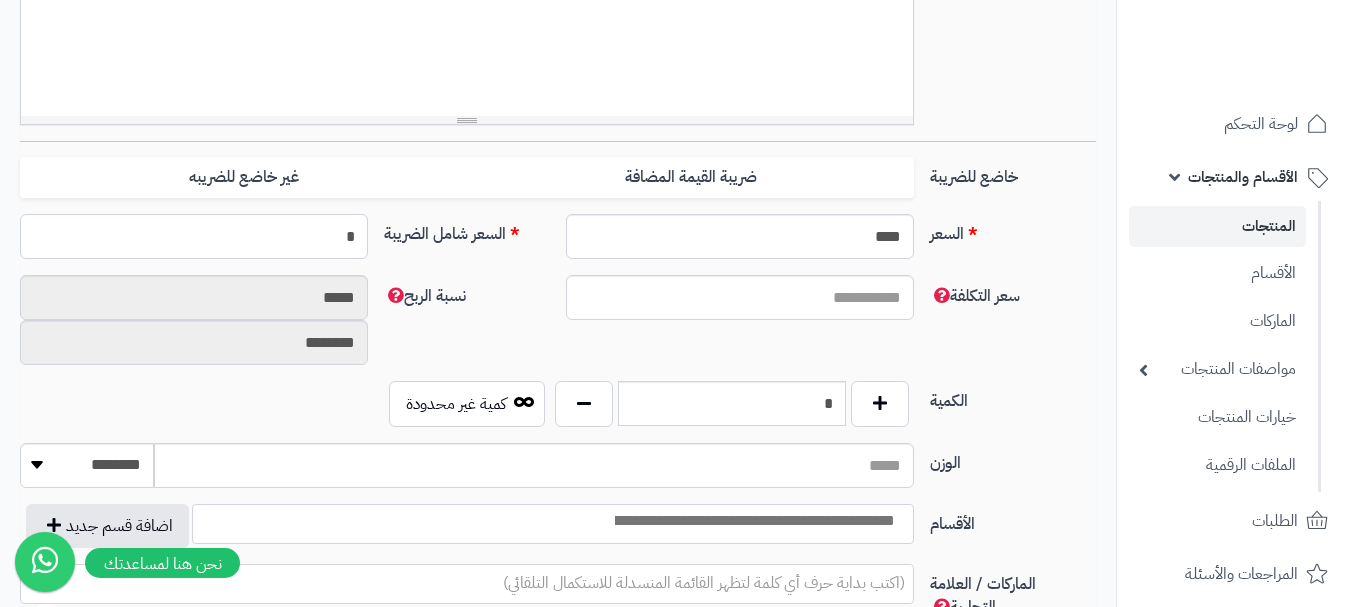 drag, startPoint x: 336, startPoint y: 251, endPoint x: 354, endPoint y: 223, distance: 33.286633 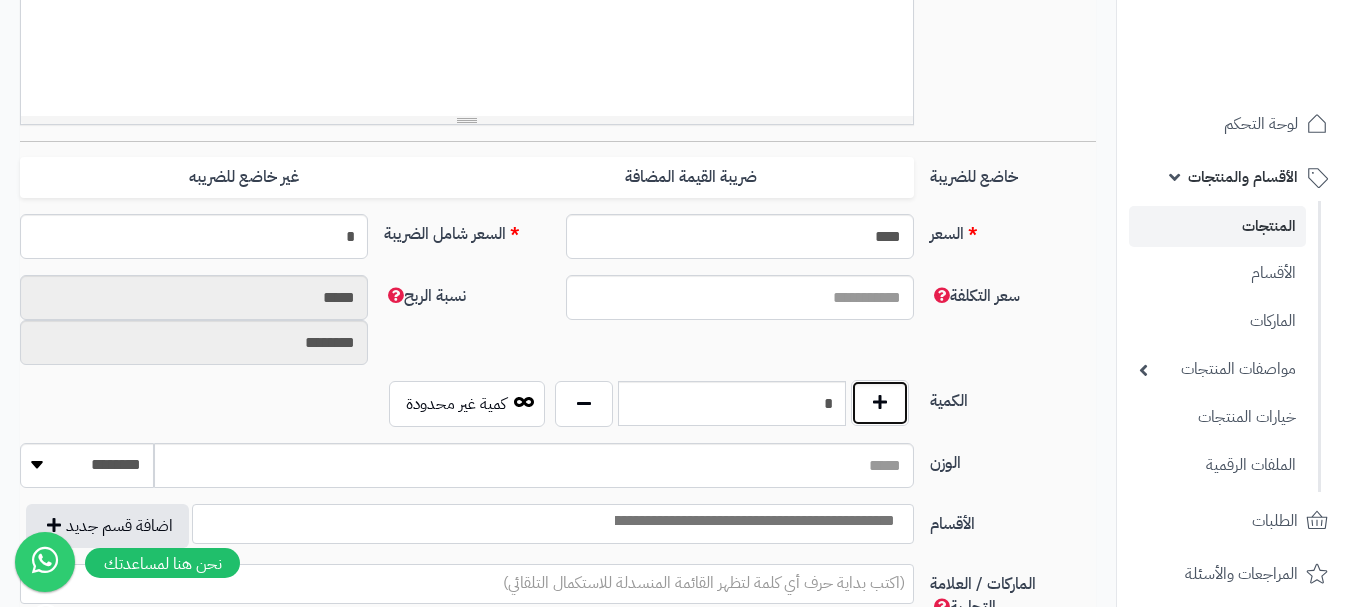 click at bounding box center (880, 403) 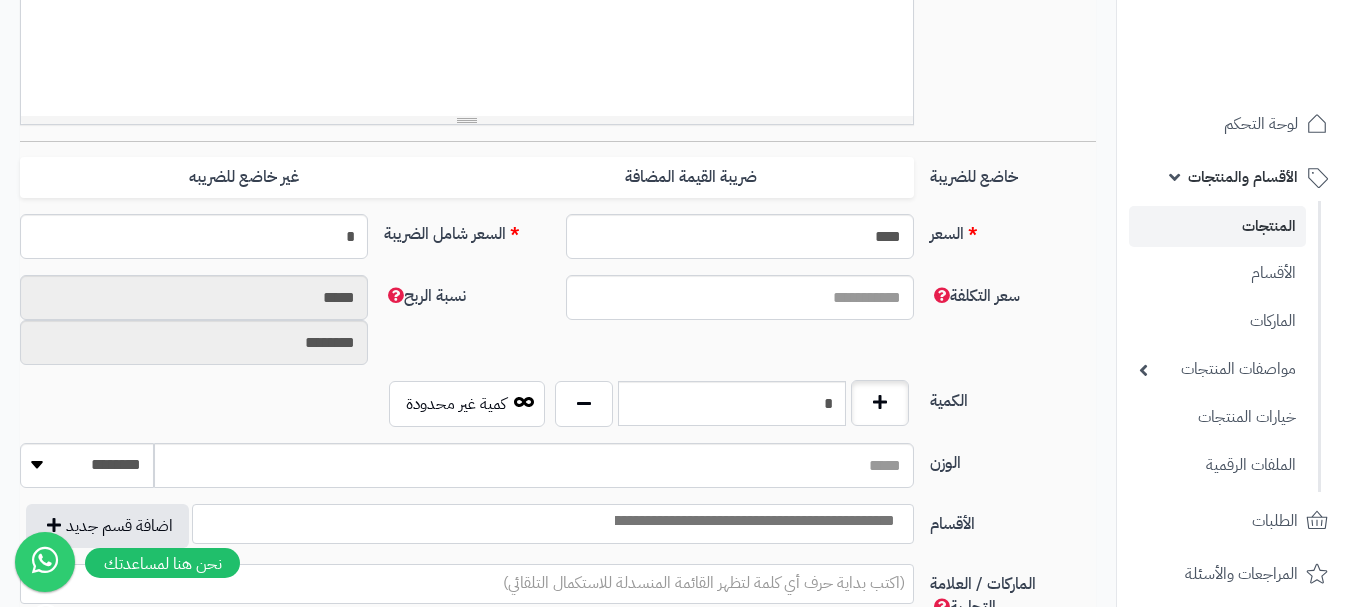 type on "*" 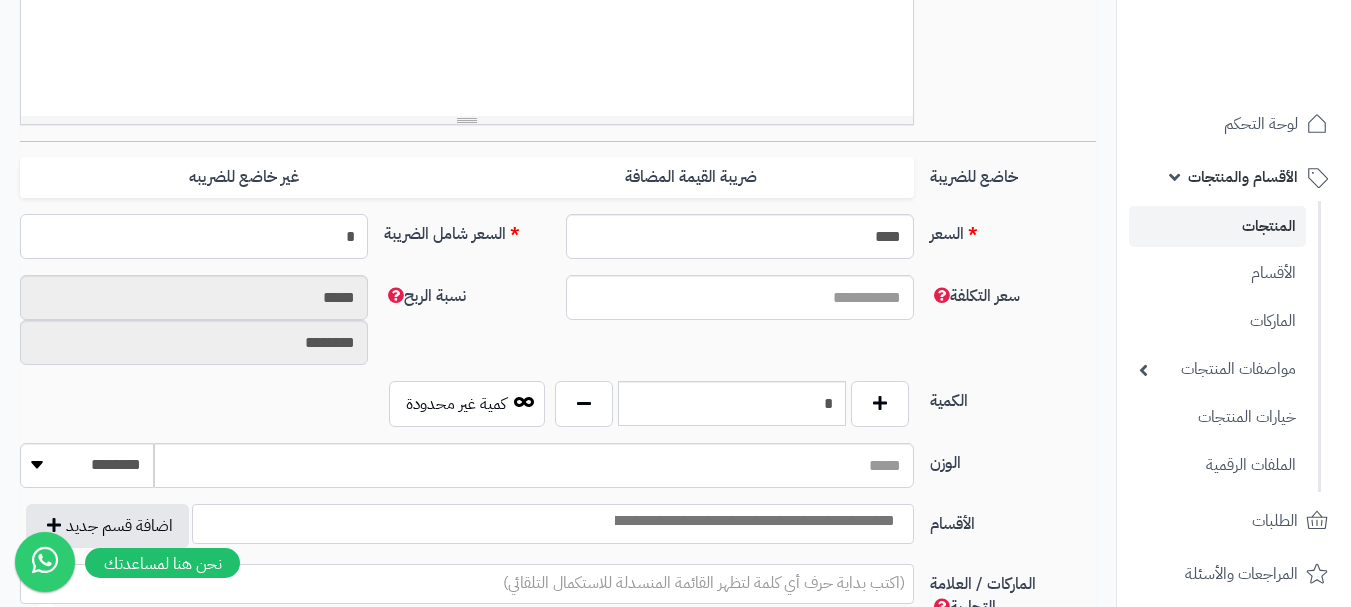 click on "*" at bounding box center [194, 236] 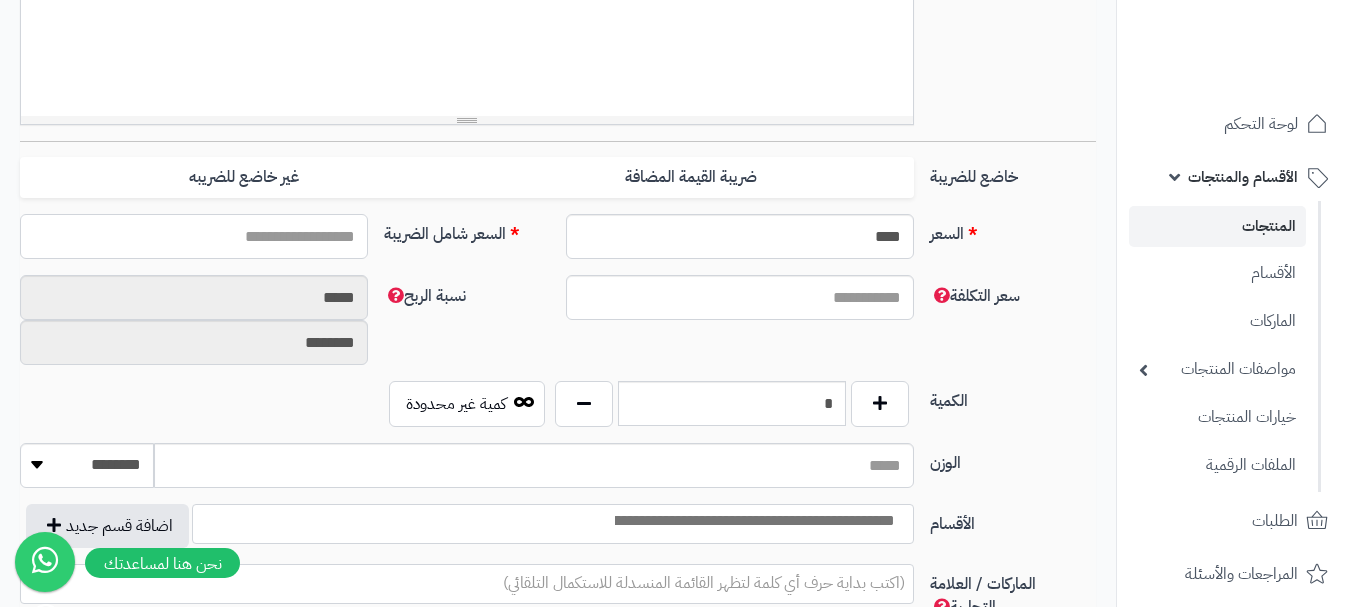 type on "*" 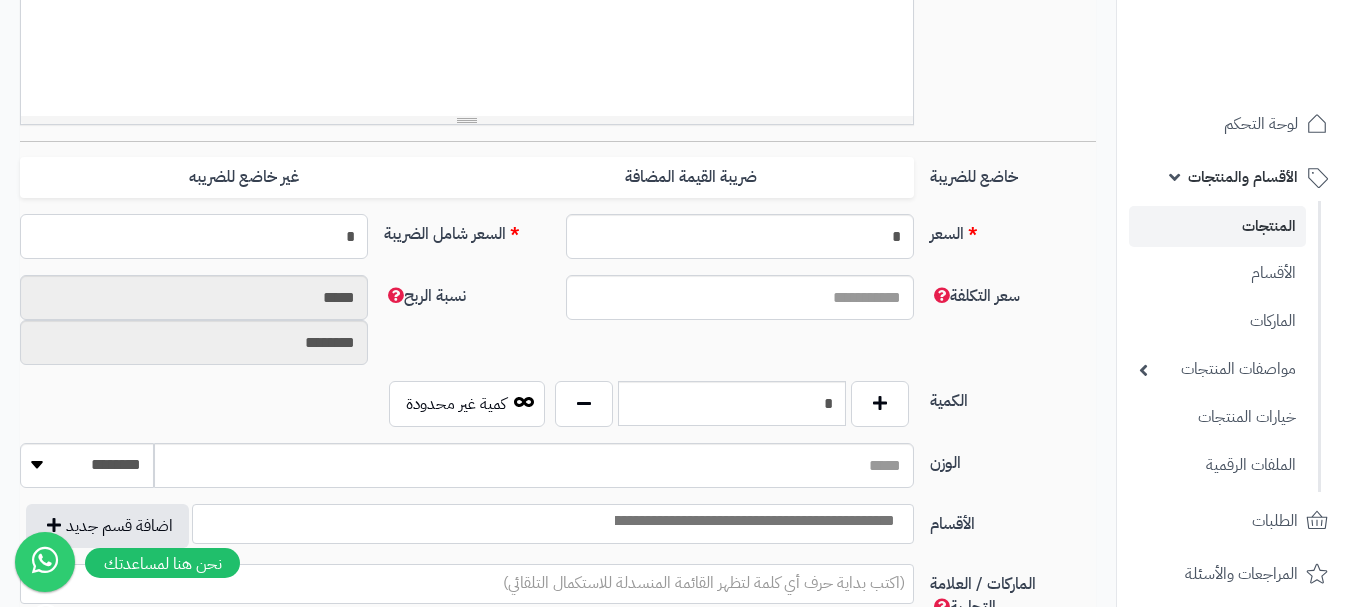 type on "**" 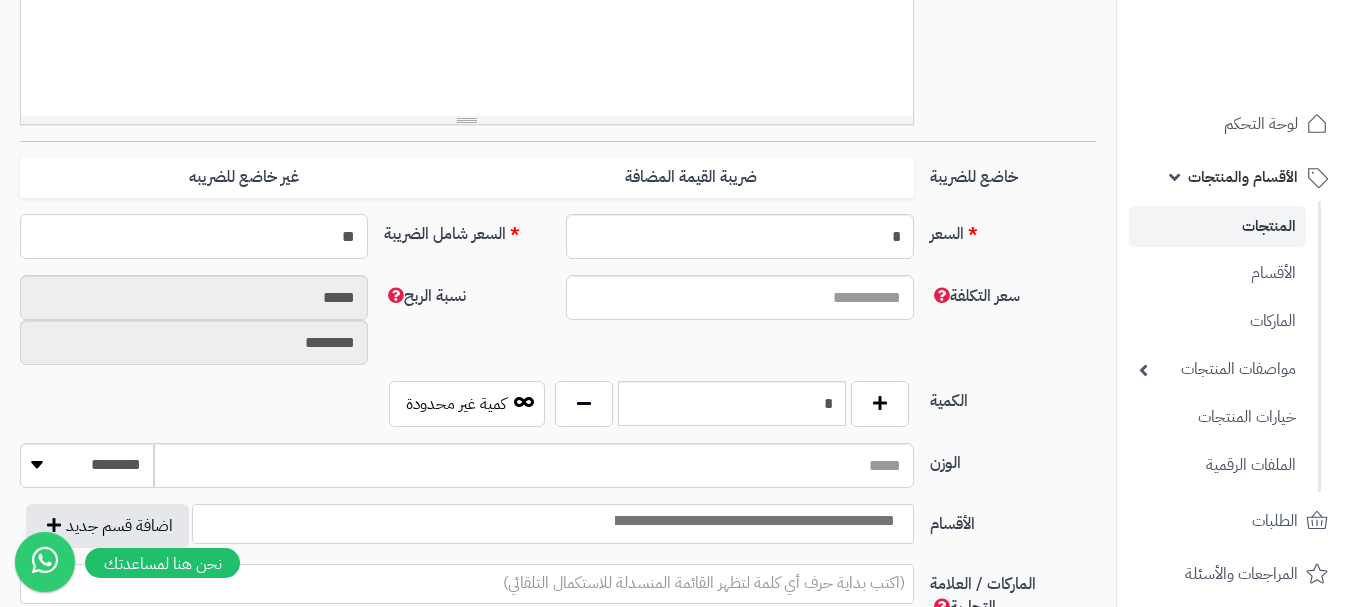 type on "**********" 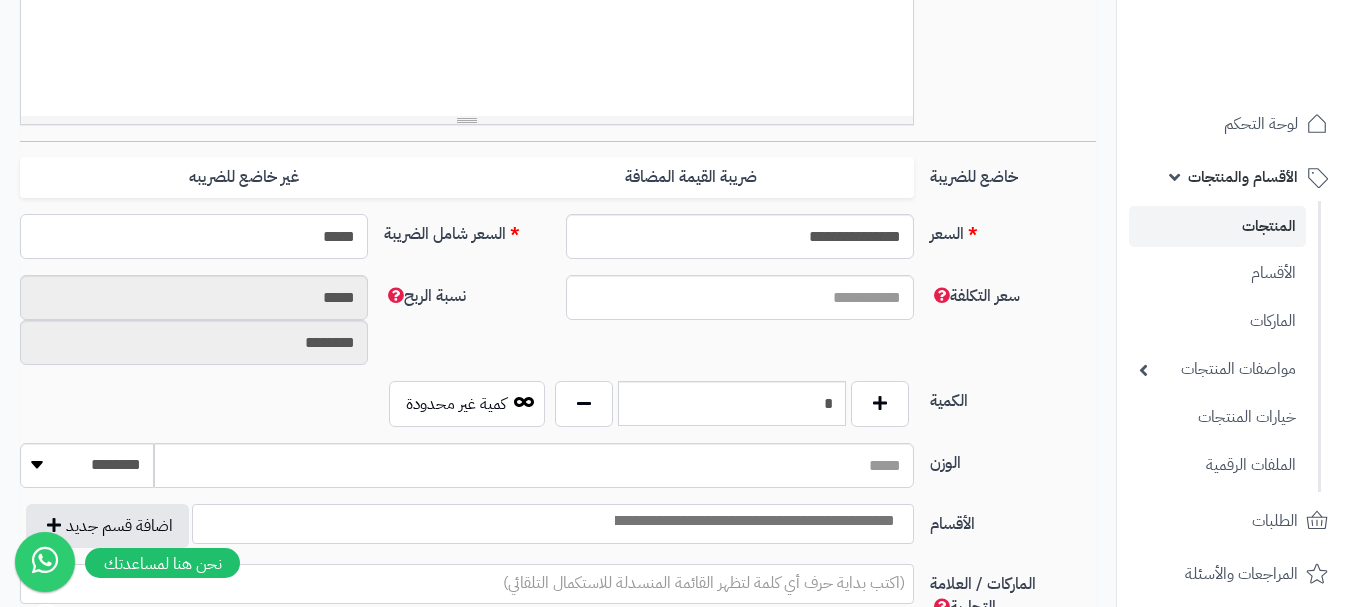type on "******" 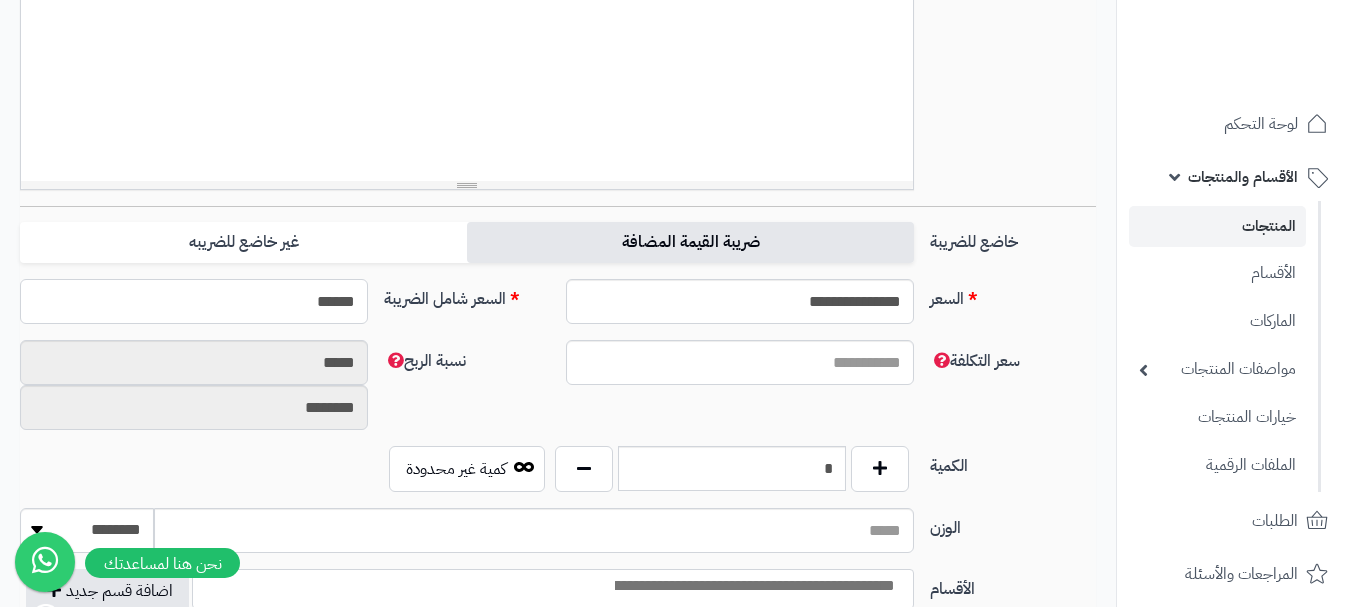 scroll, scrollTop: 600, scrollLeft: 0, axis: vertical 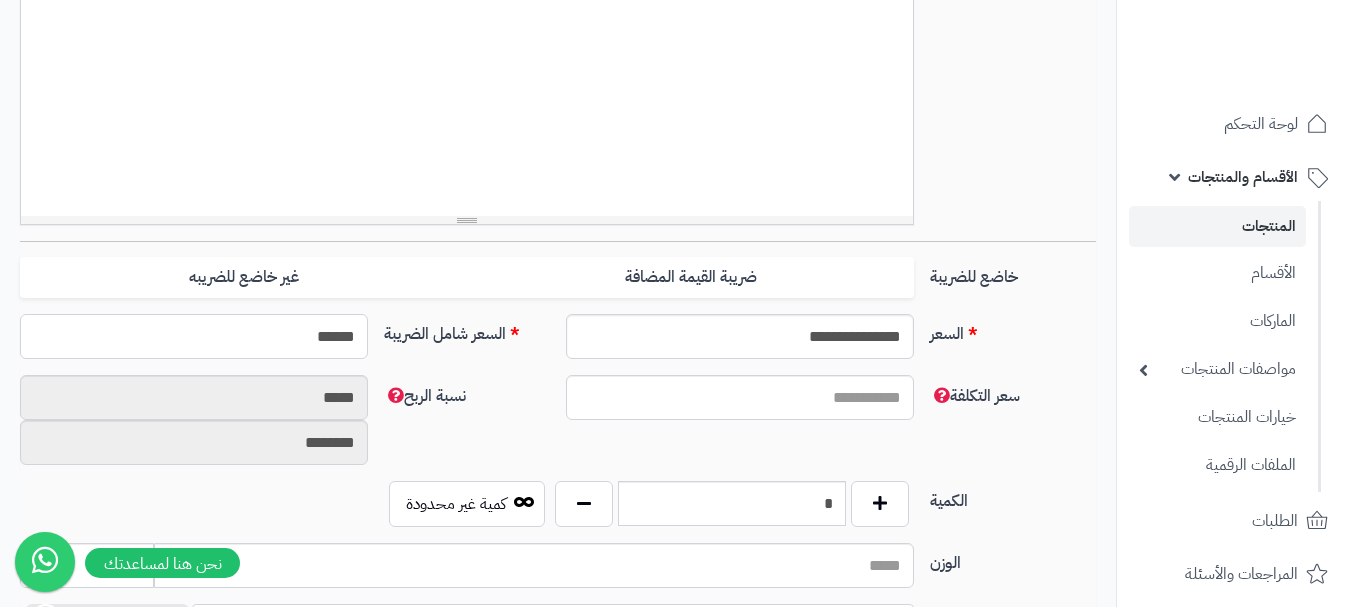type on "**********" 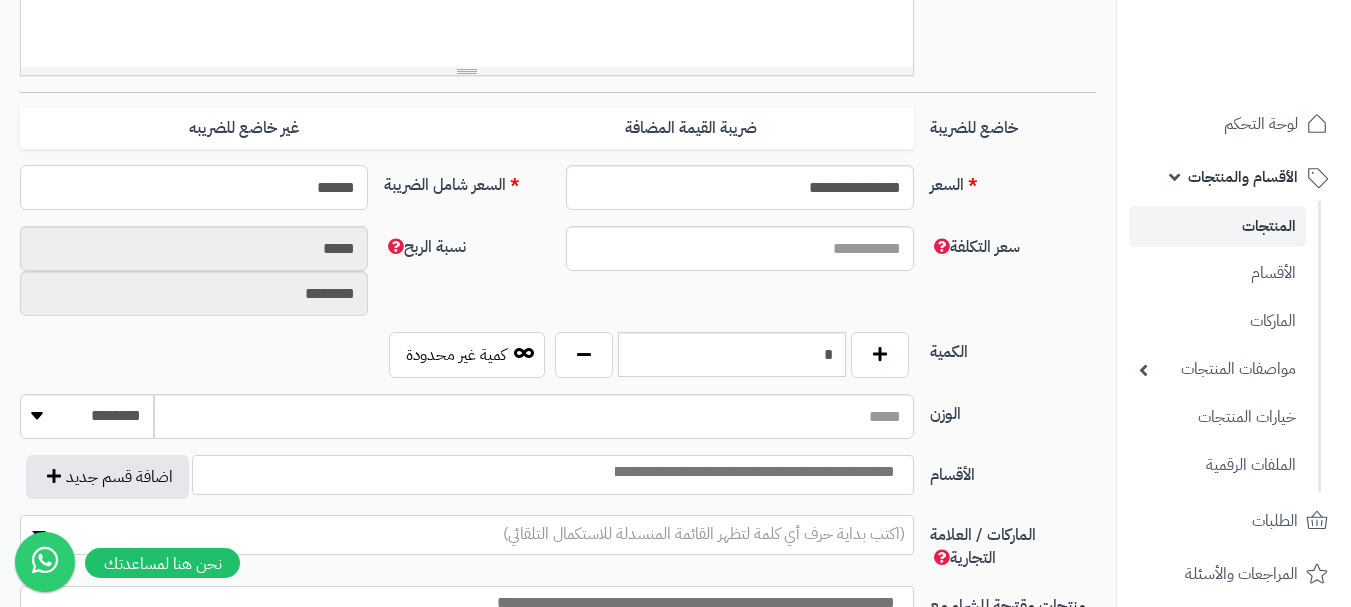 scroll, scrollTop: 900, scrollLeft: 0, axis: vertical 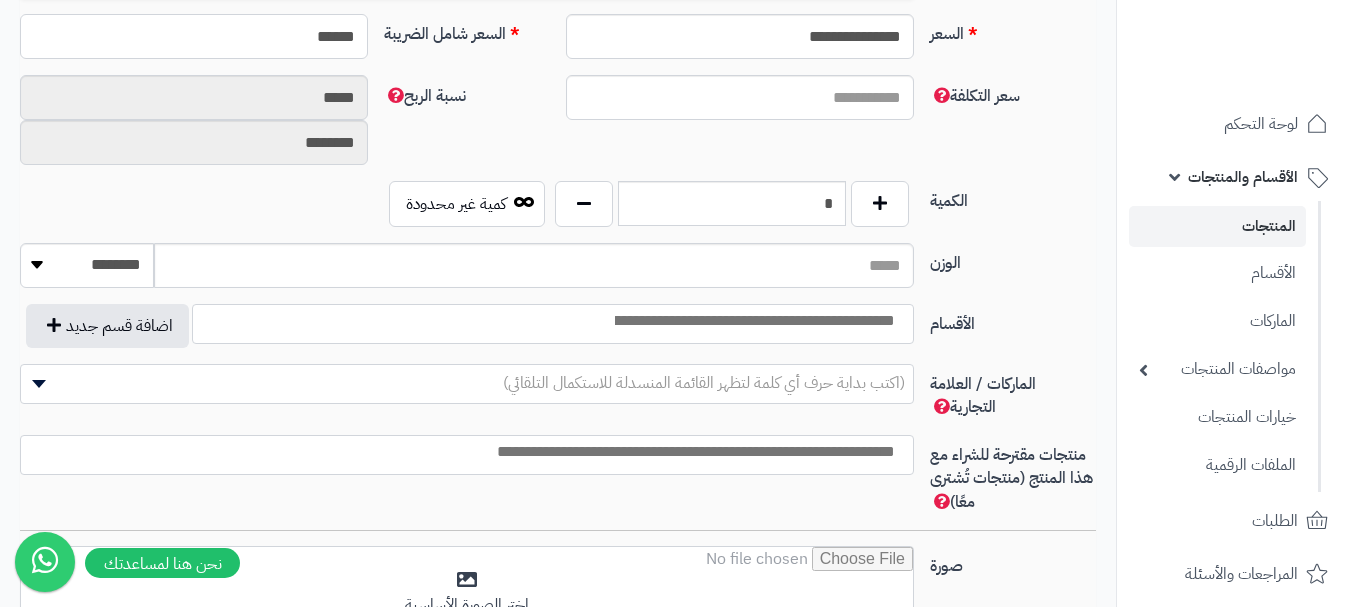 type on "******" 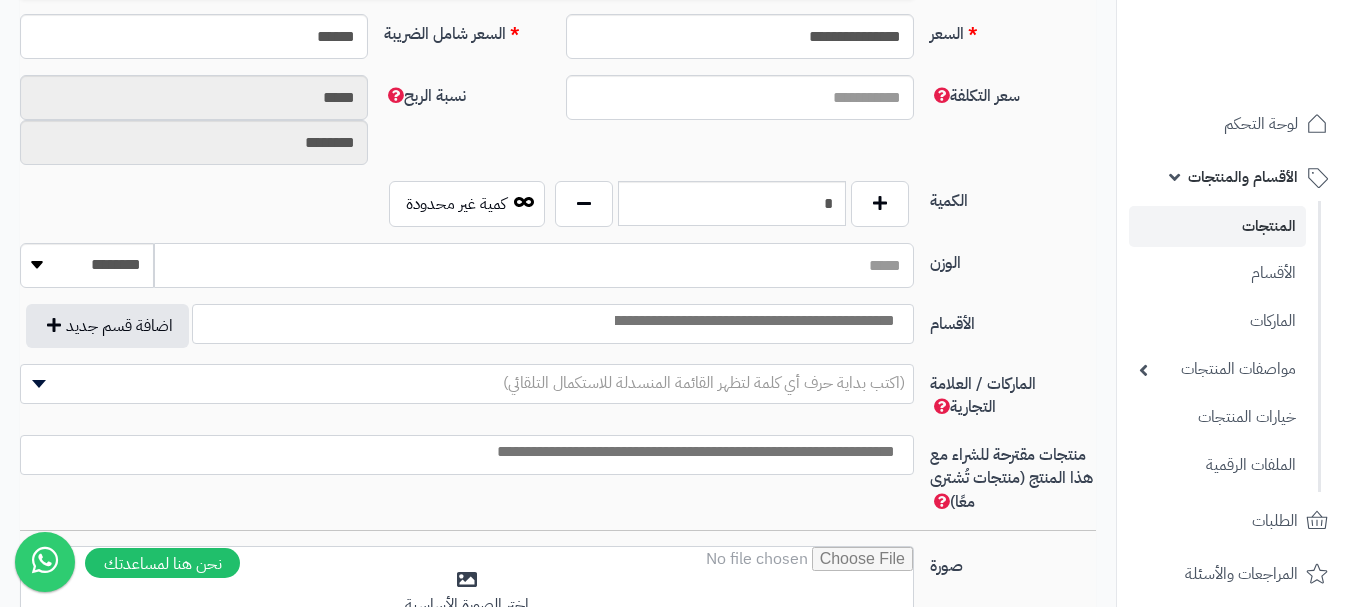 click on "الوزن" at bounding box center [534, 265] 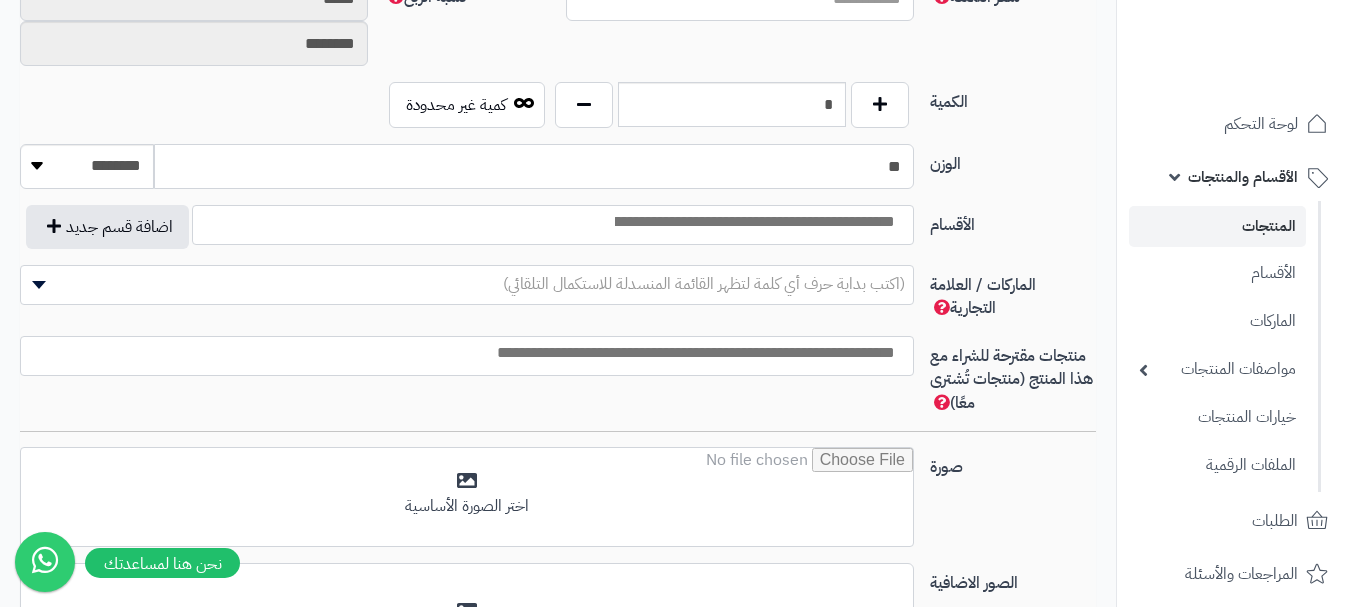 scroll, scrollTop: 1000, scrollLeft: 0, axis: vertical 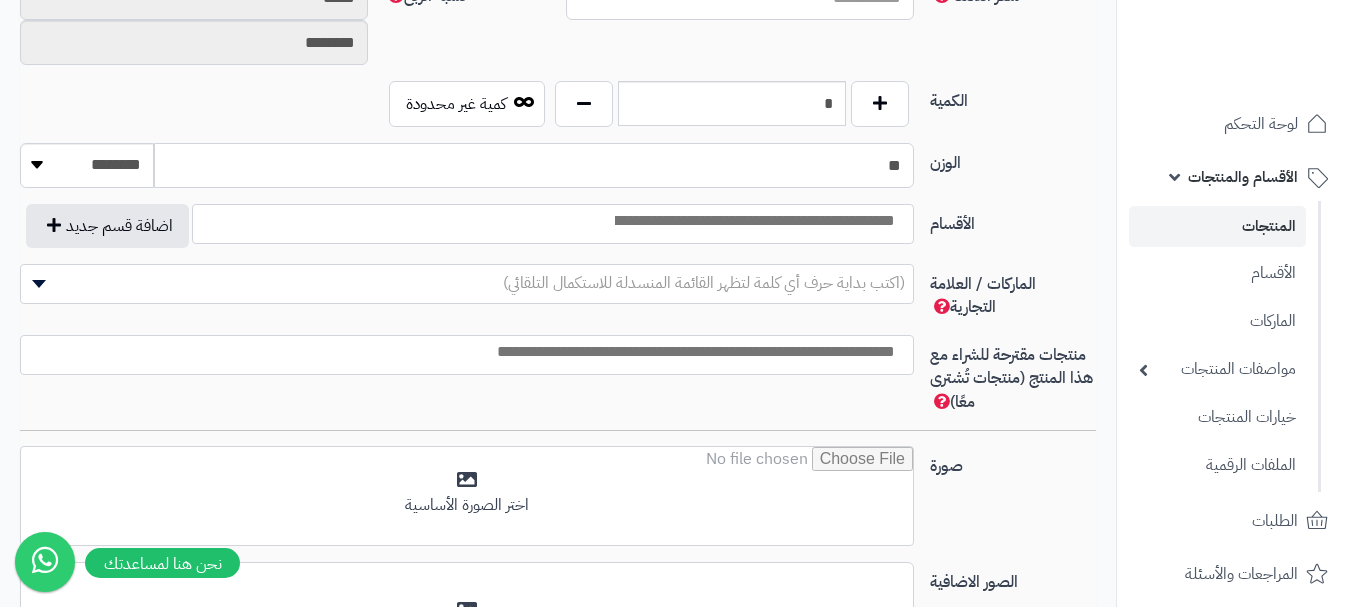 type on "**" 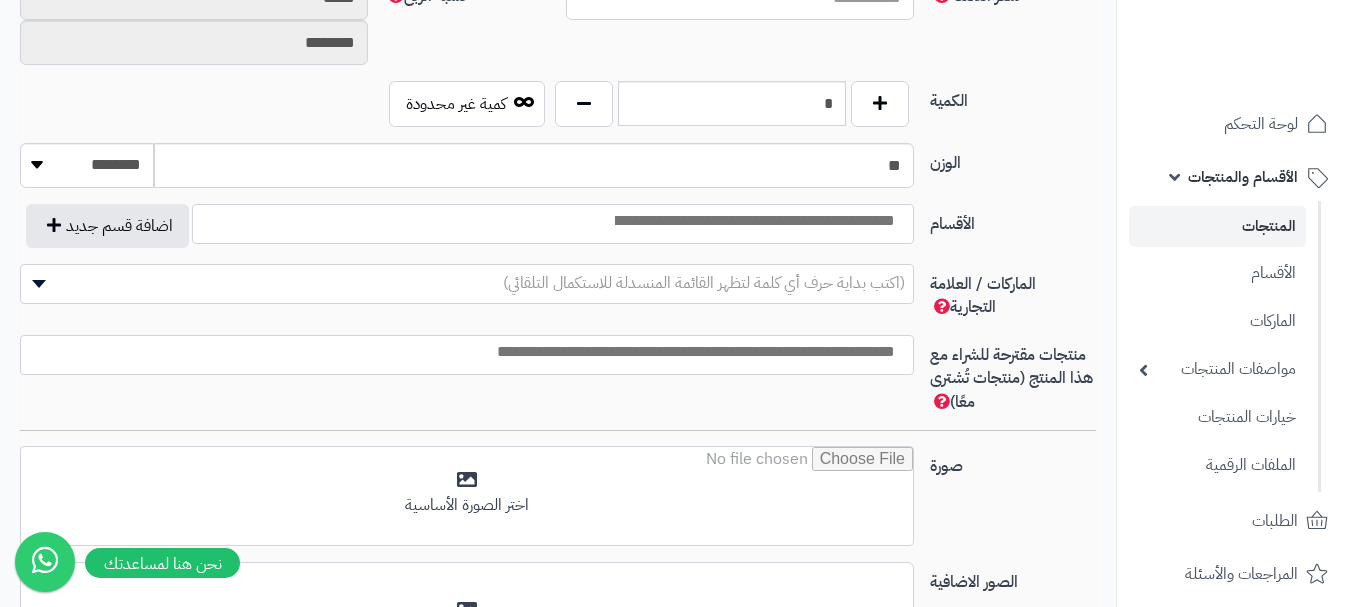 click at bounding box center [753, 221] 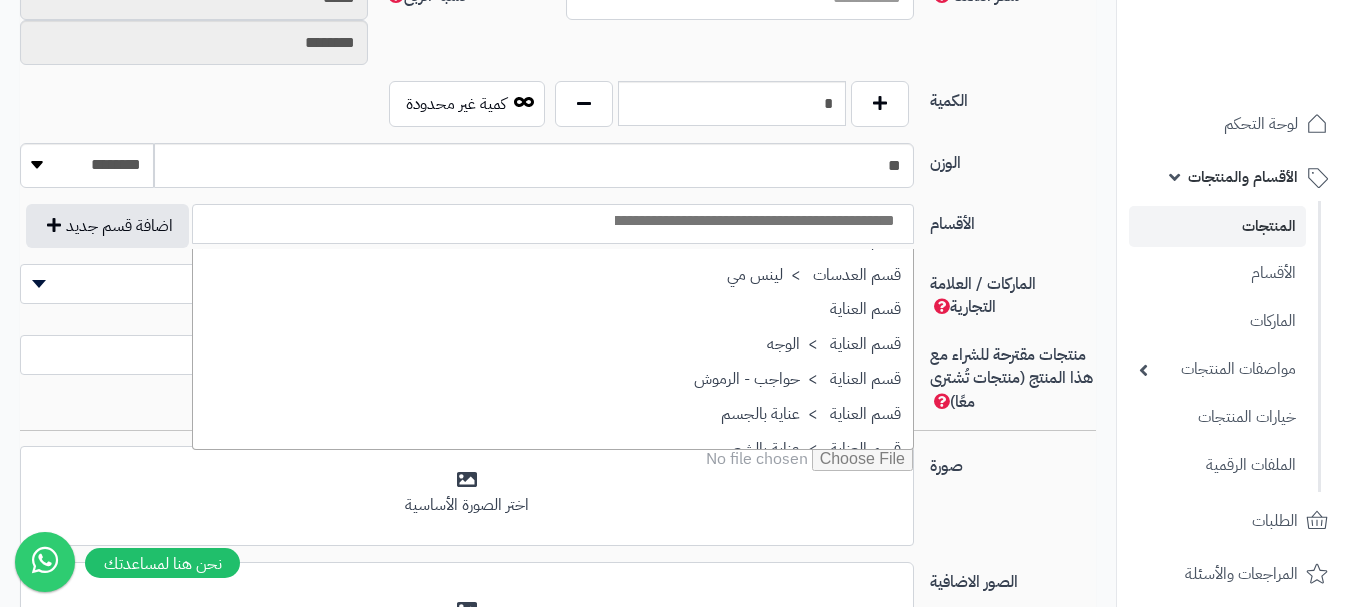 scroll, scrollTop: 1700, scrollLeft: 0, axis: vertical 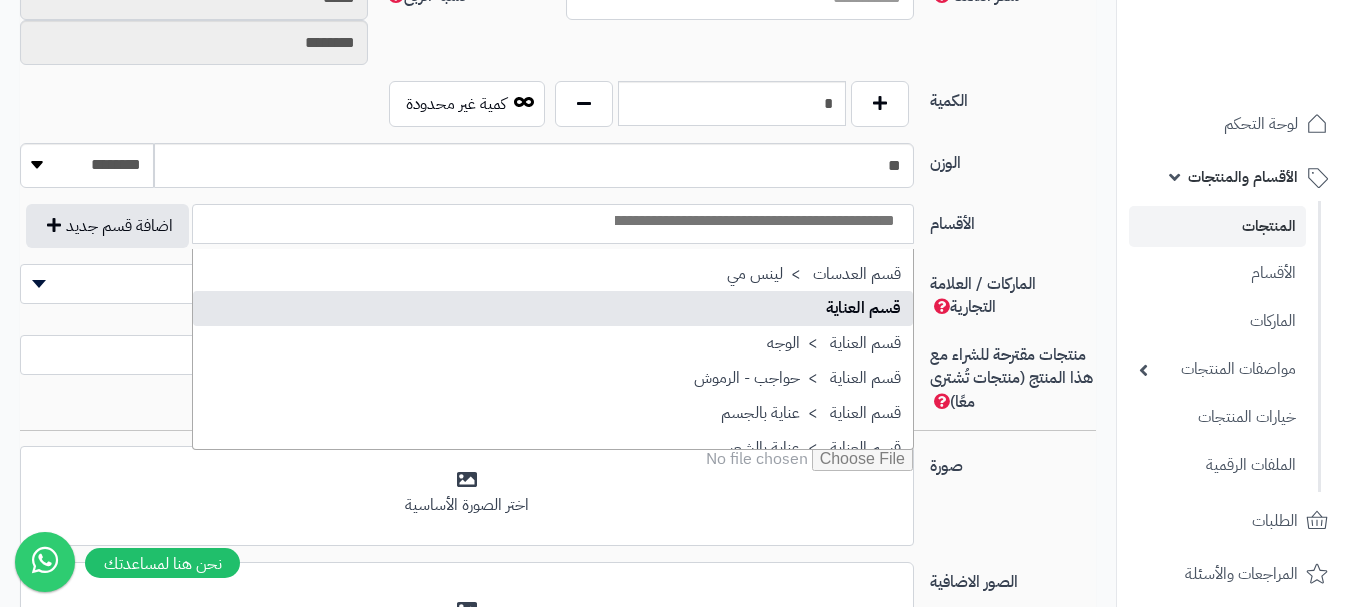 select on "**" 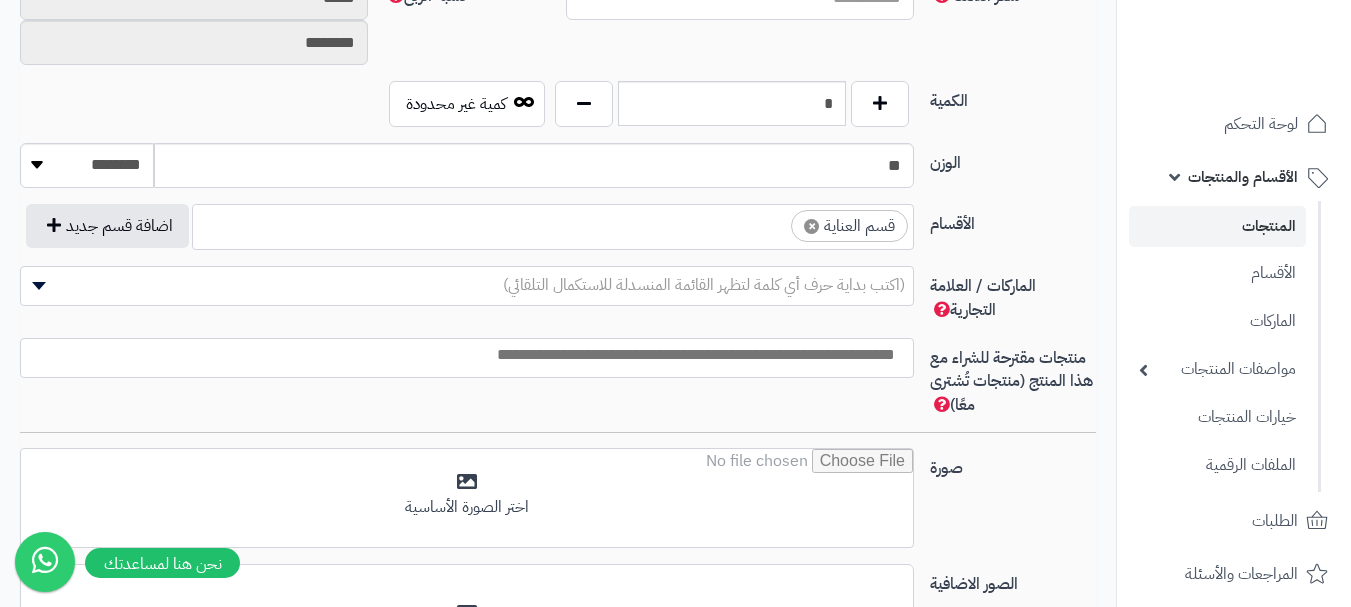 scroll, scrollTop: 1250, scrollLeft: 0, axis: vertical 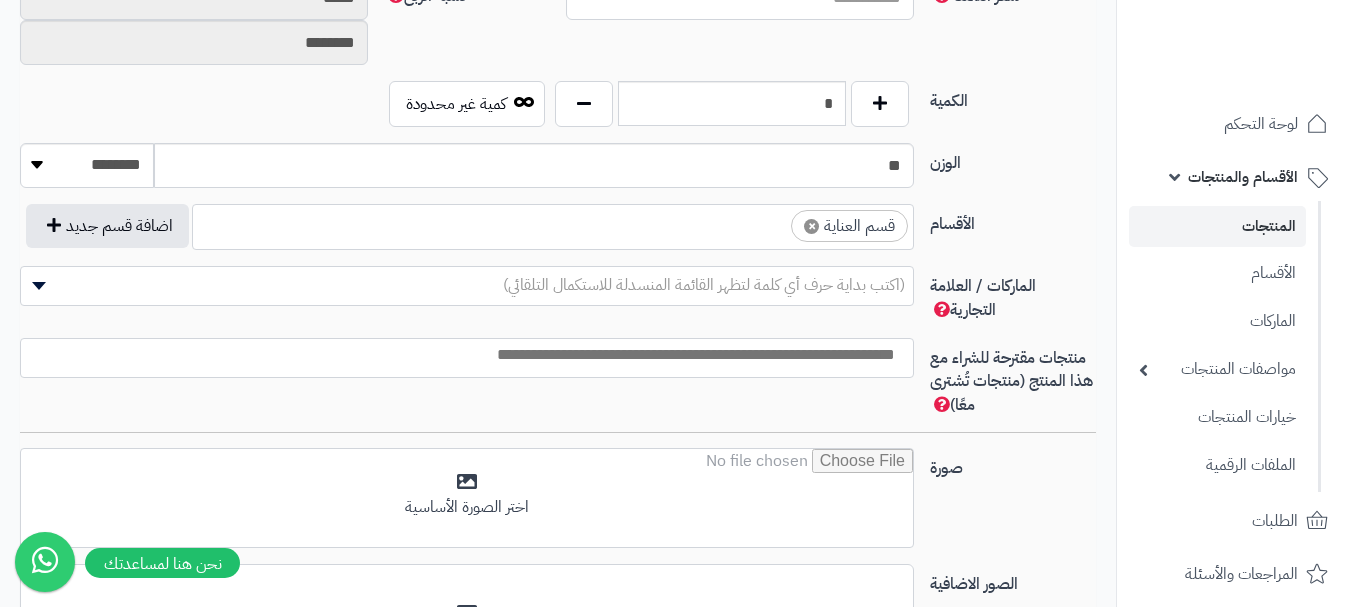click at bounding box center (773, 221) 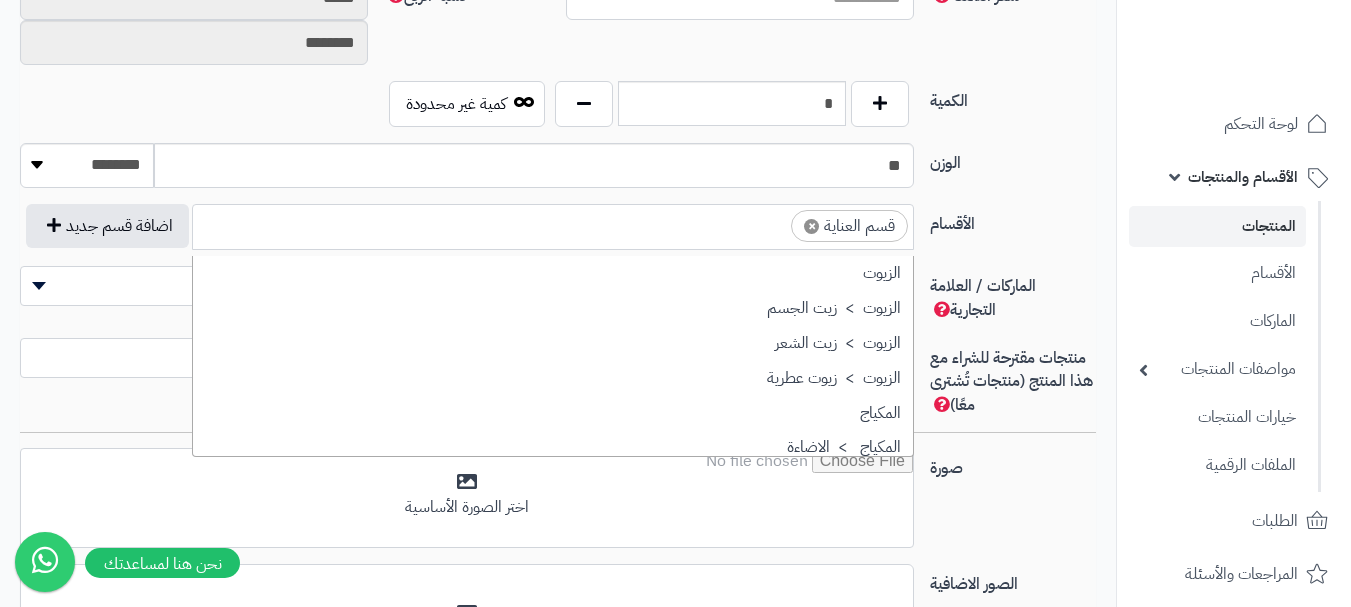 scroll, scrollTop: 1707, scrollLeft: 0, axis: vertical 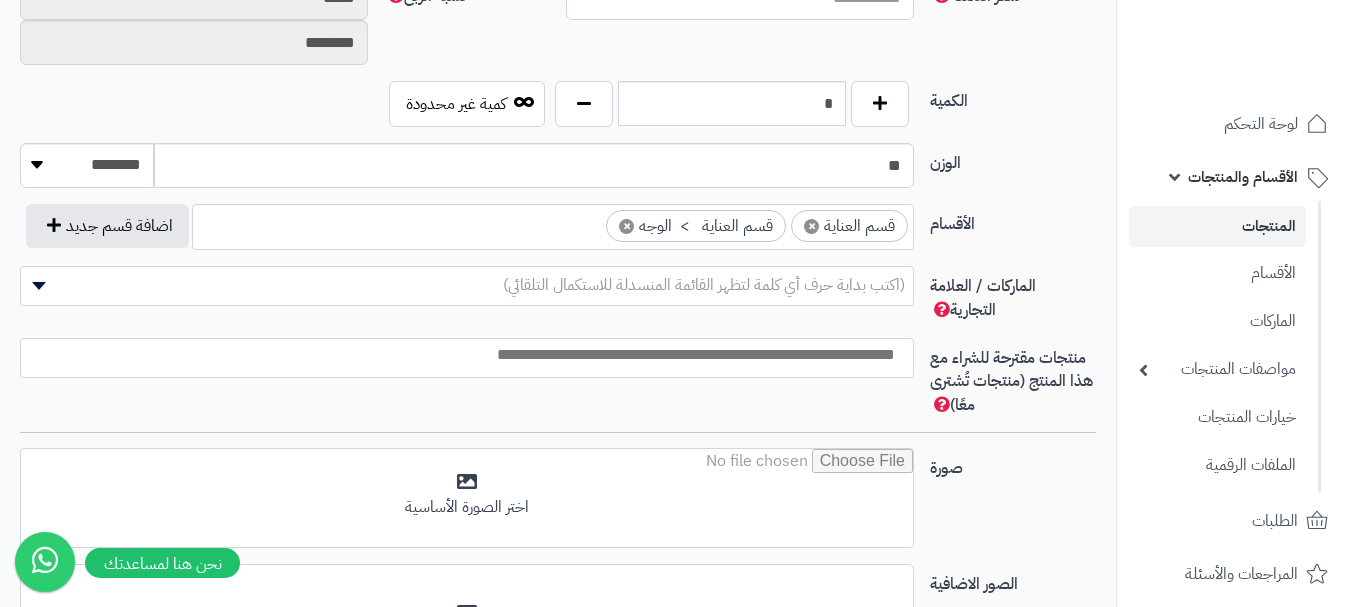 click on "(اكتب بداية حرف أي كلمة لتظهر القائمة المنسدلة للاستكمال التلقائي)" at bounding box center [704, 285] 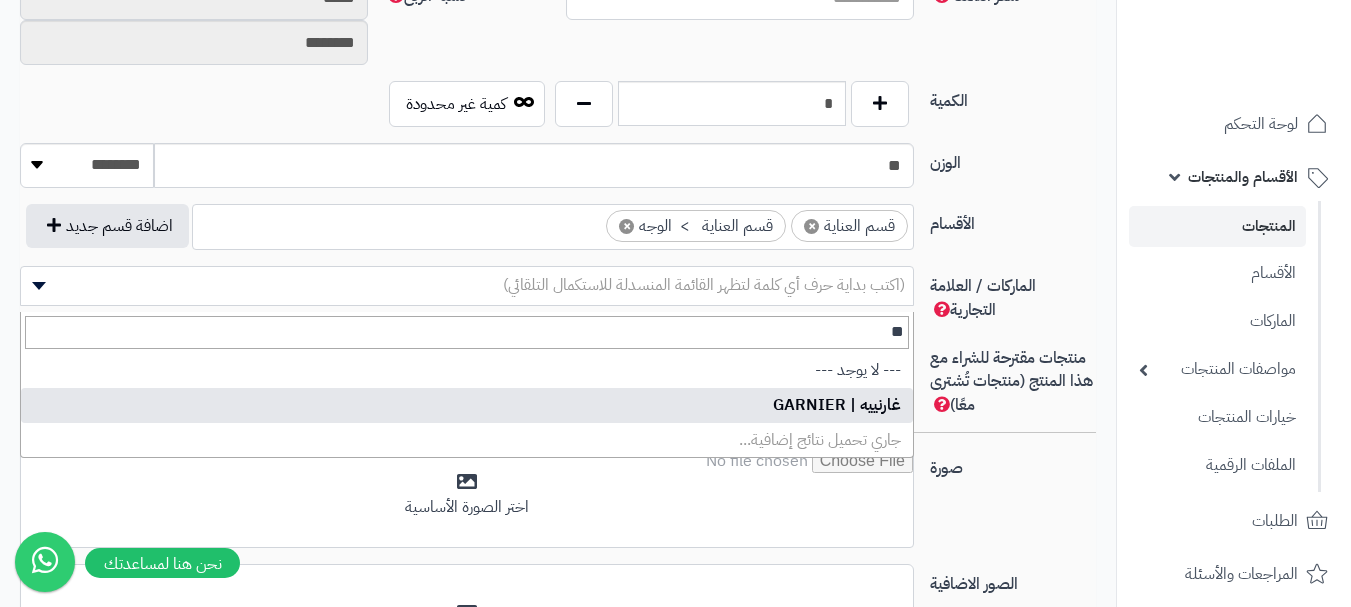 type on "**" 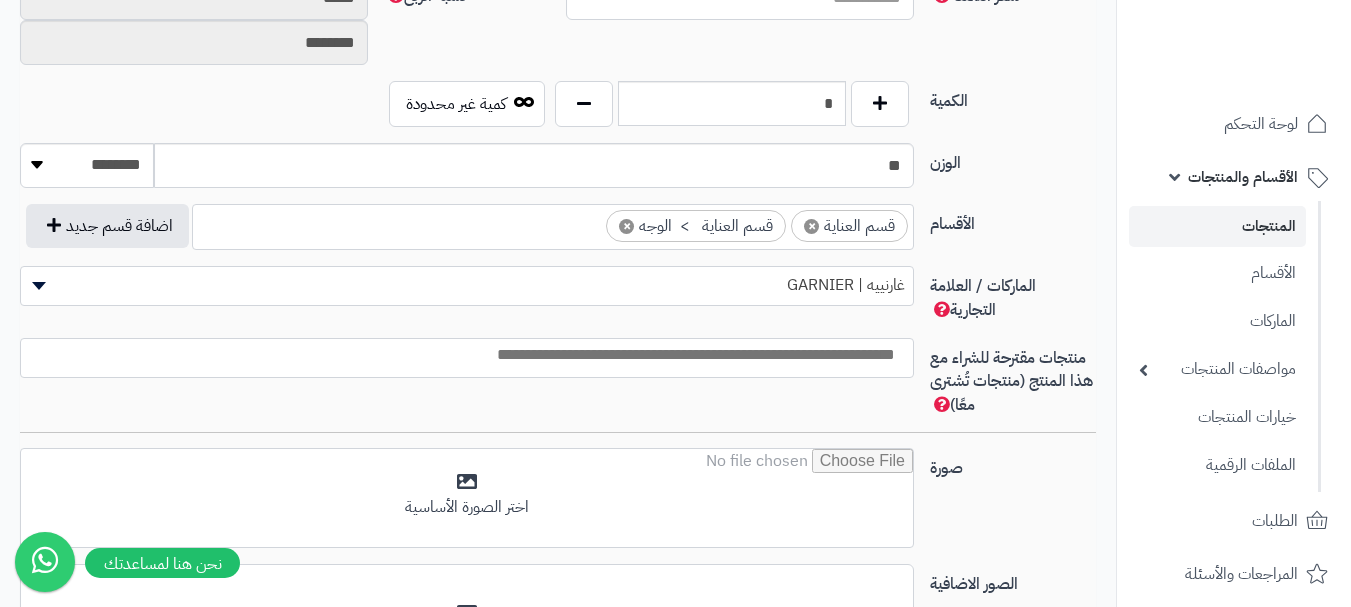select on "**" 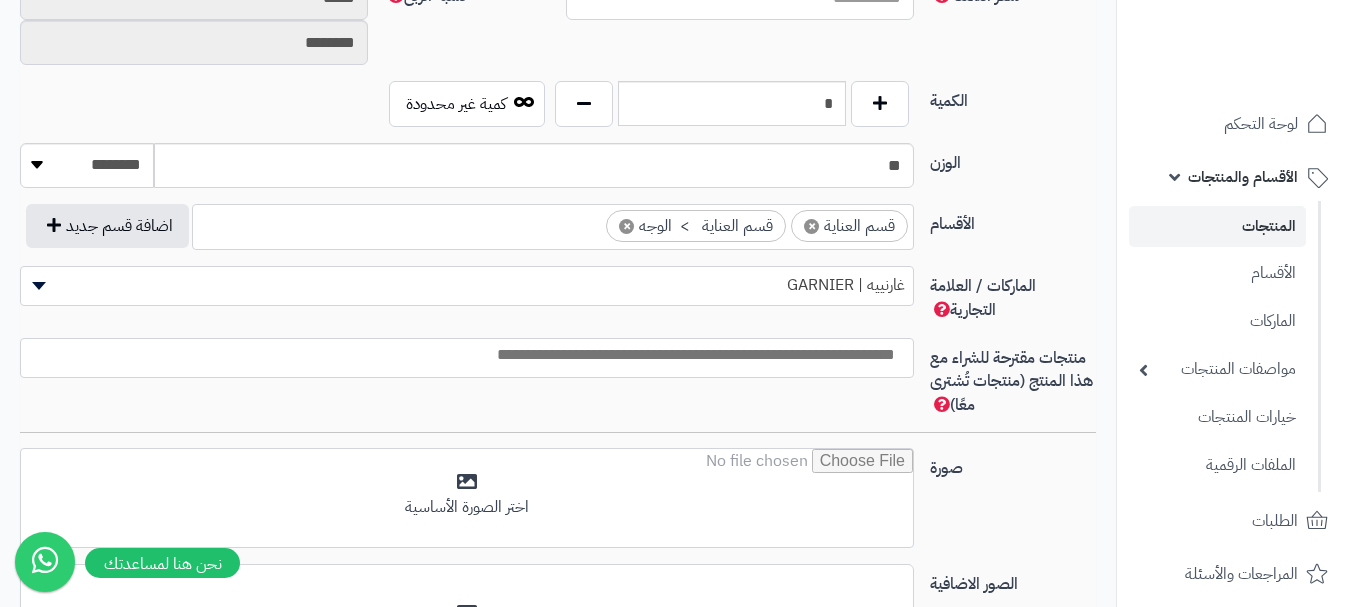 click at bounding box center [462, 353] 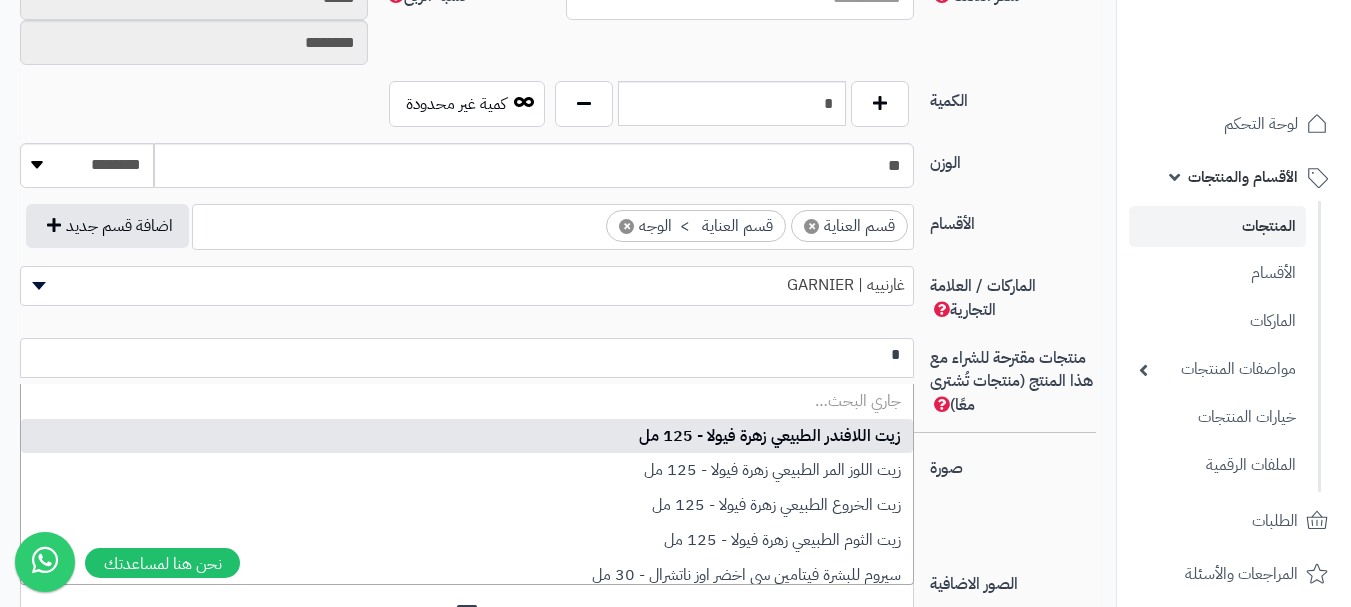 scroll, scrollTop: 0, scrollLeft: 0, axis: both 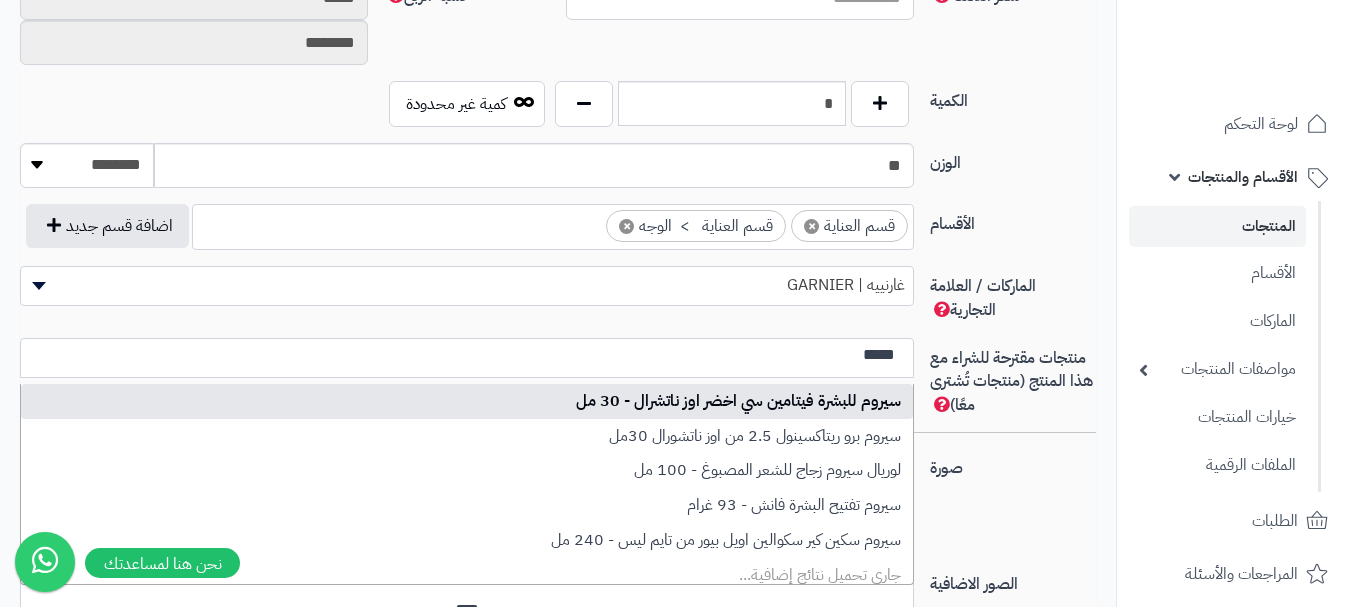 type on "*****" 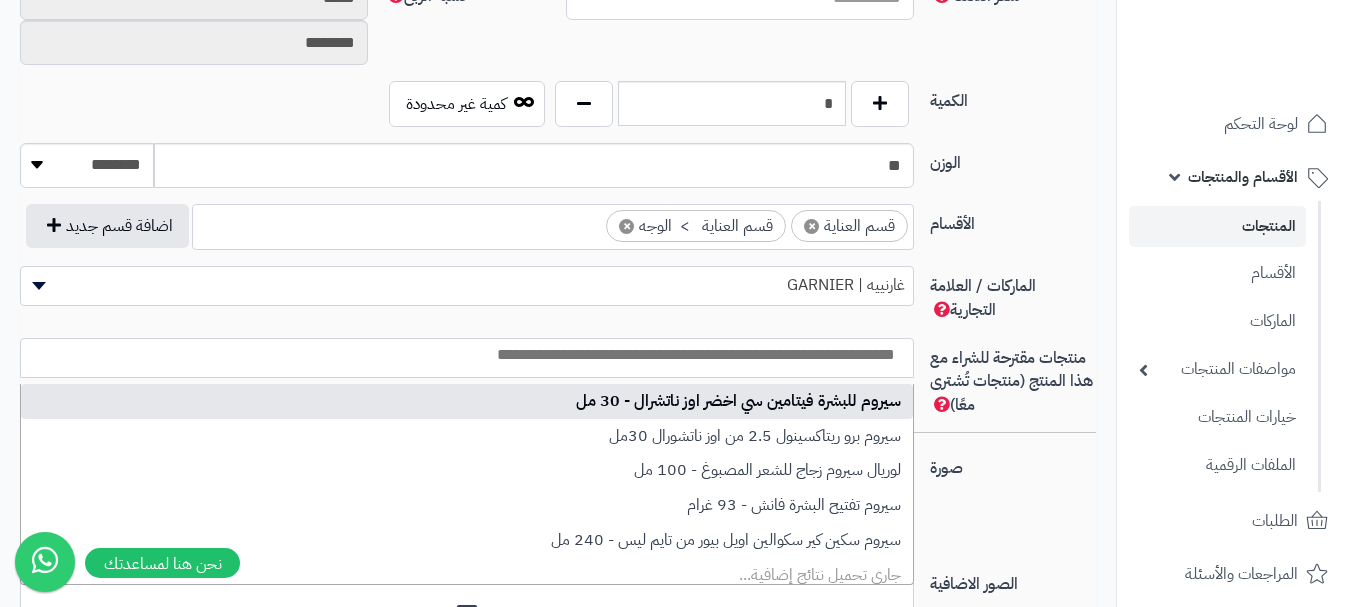 scroll, scrollTop: 0, scrollLeft: 0, axis: both 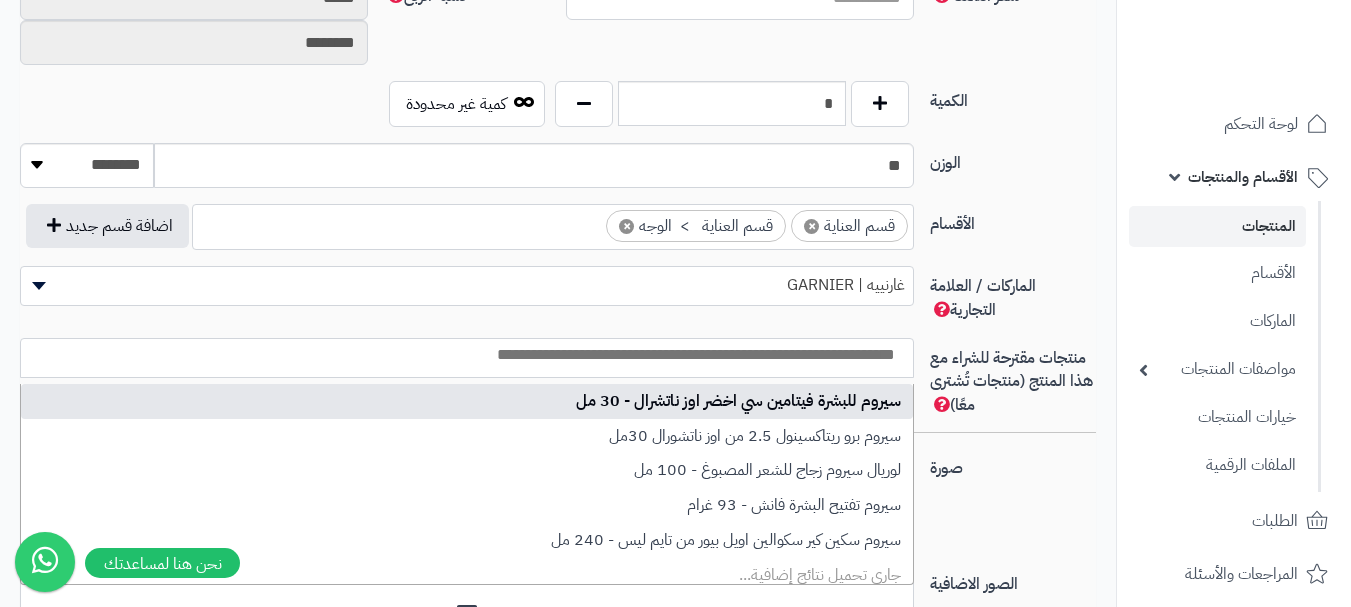 select on "**" 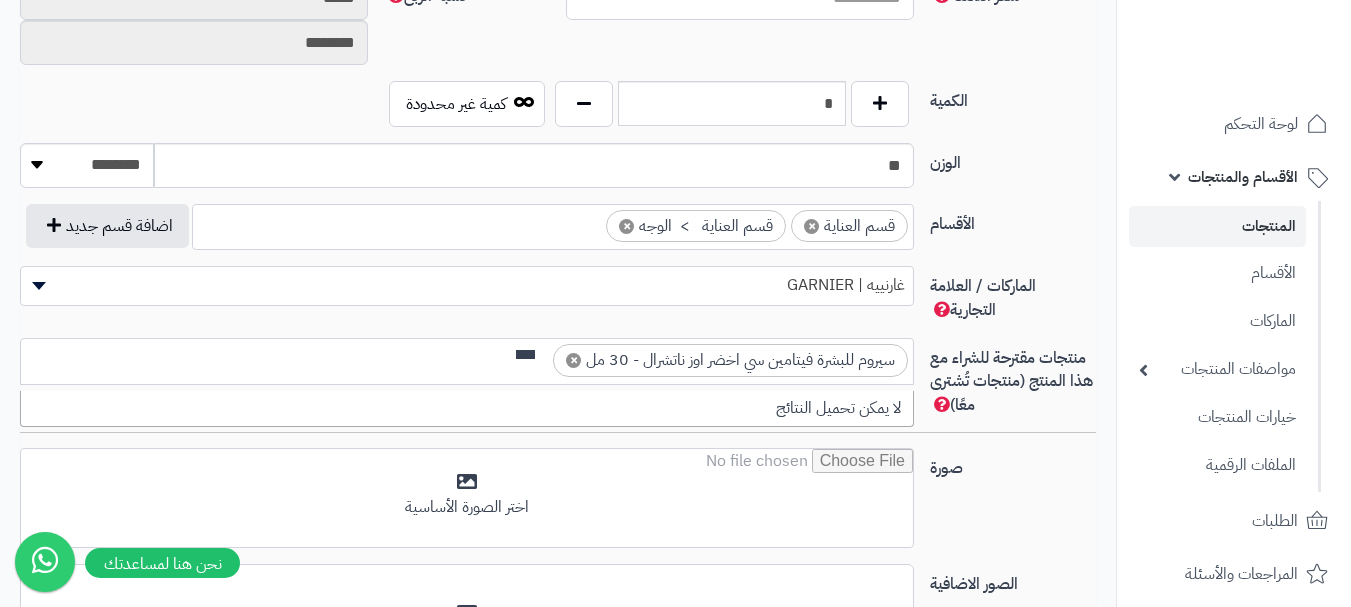 scroll, scrollTop: 0, scrollLeft: 0, axis: both 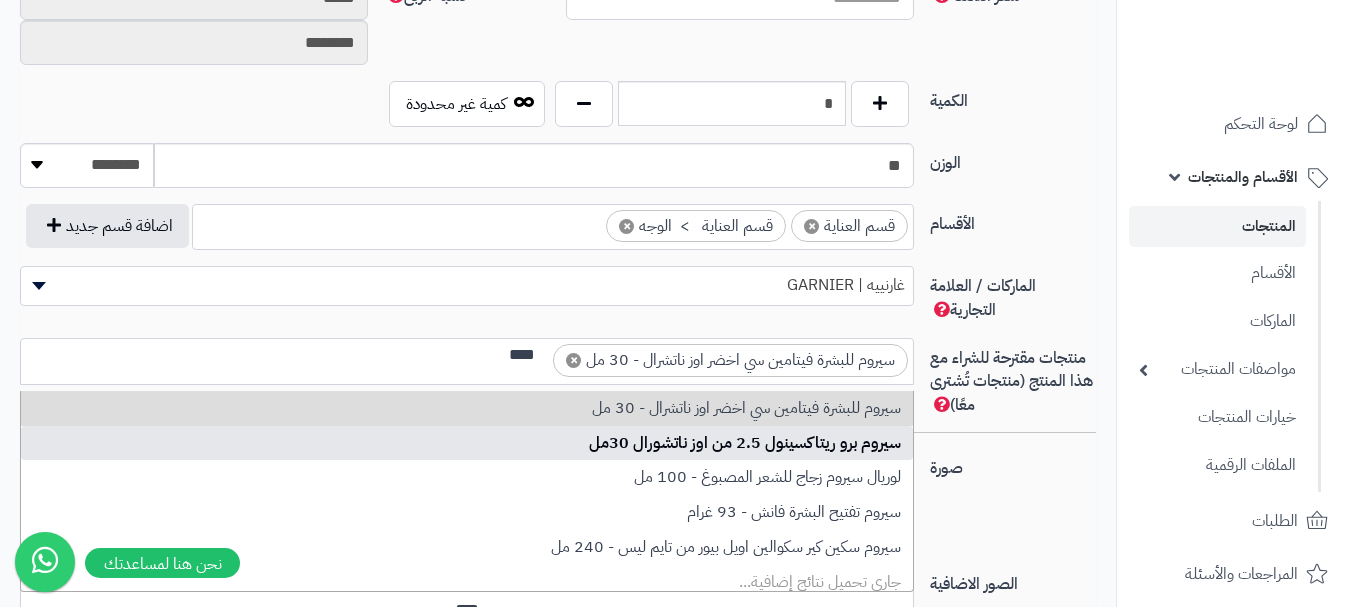 type on "****" 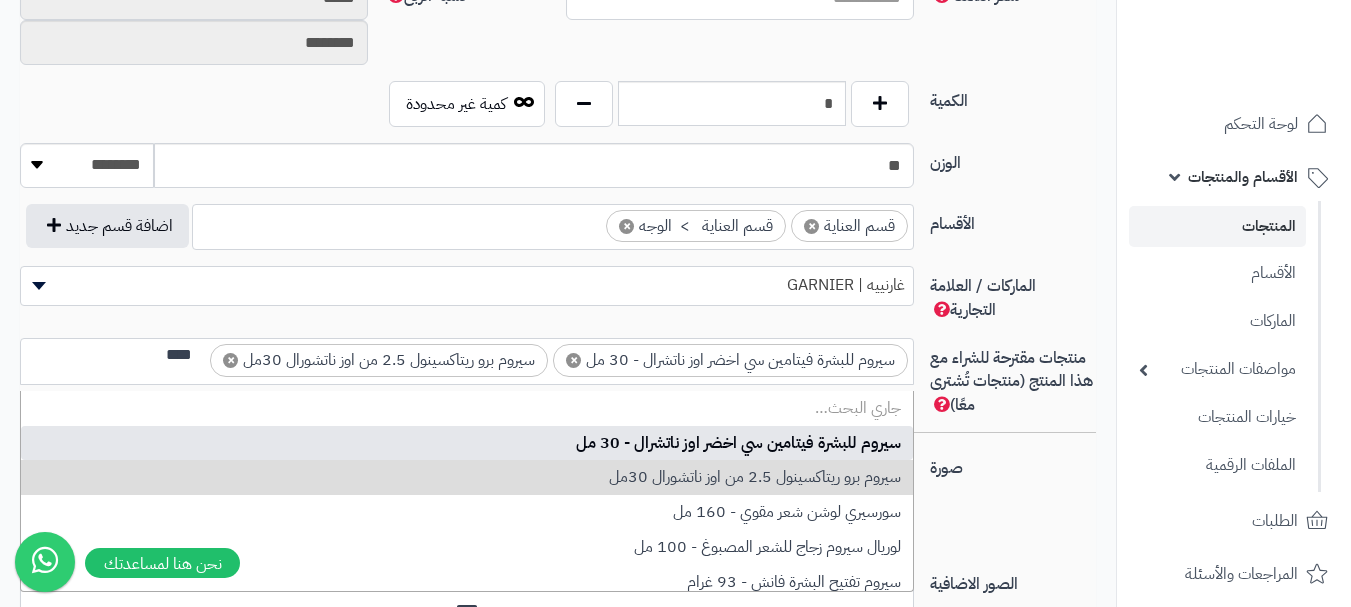scroll, scrollTop: 0, scrollLeft: 0, axis: both 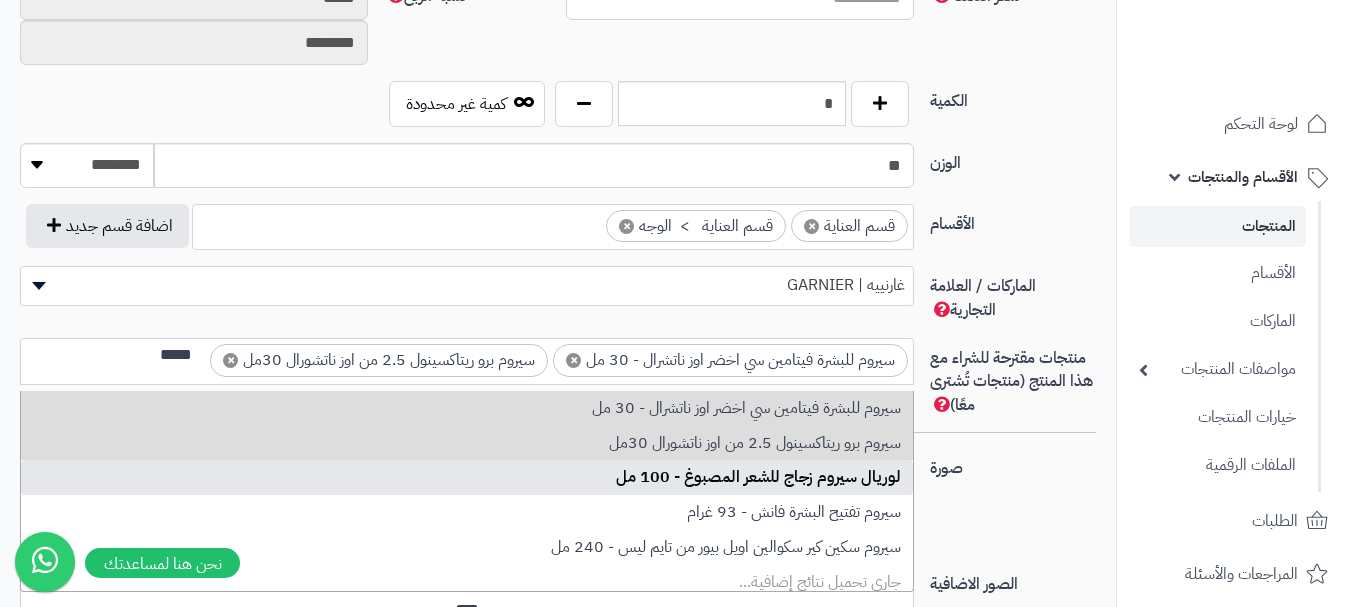 type on "*****" 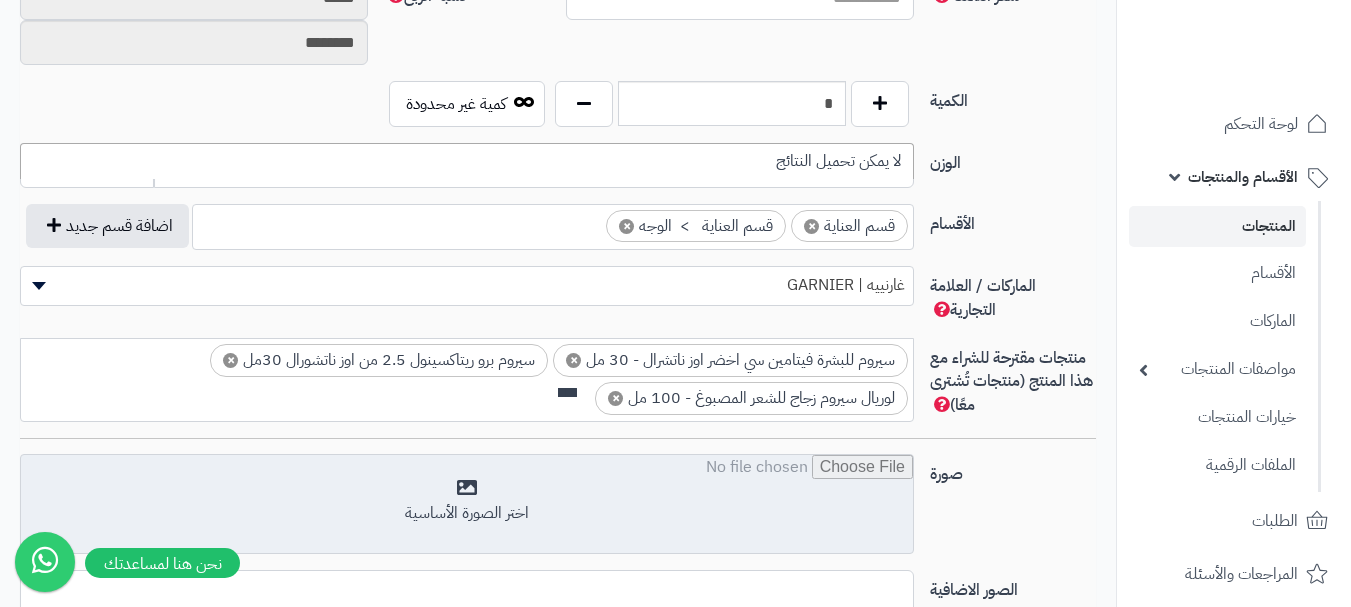 scroll, scrollTop: 0, scrollLeft: 0, axis: both 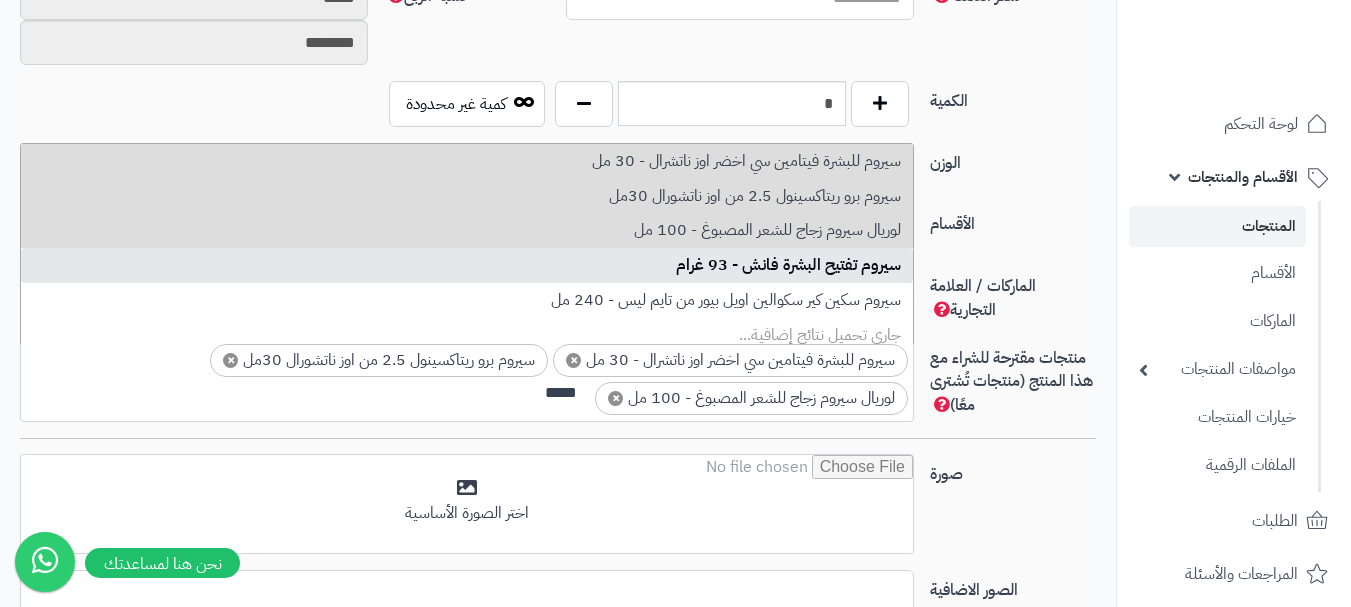 type on "*****" 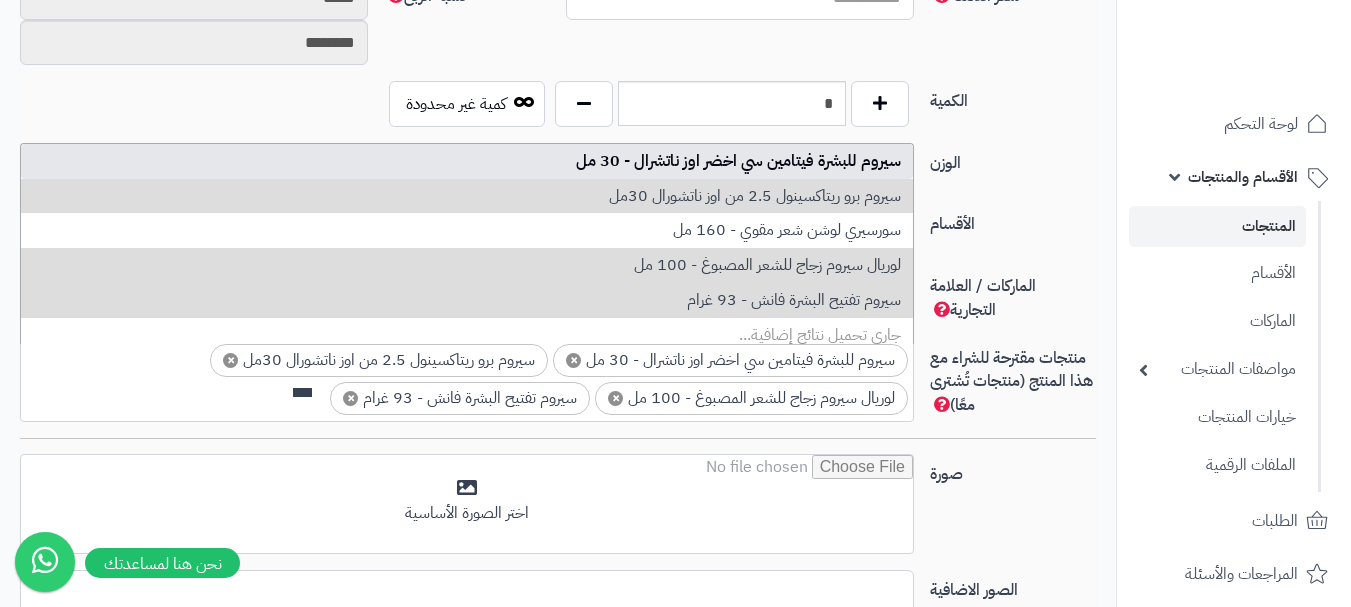 scroll, scrollTop: 0, scrollLeft: 0, axis: both 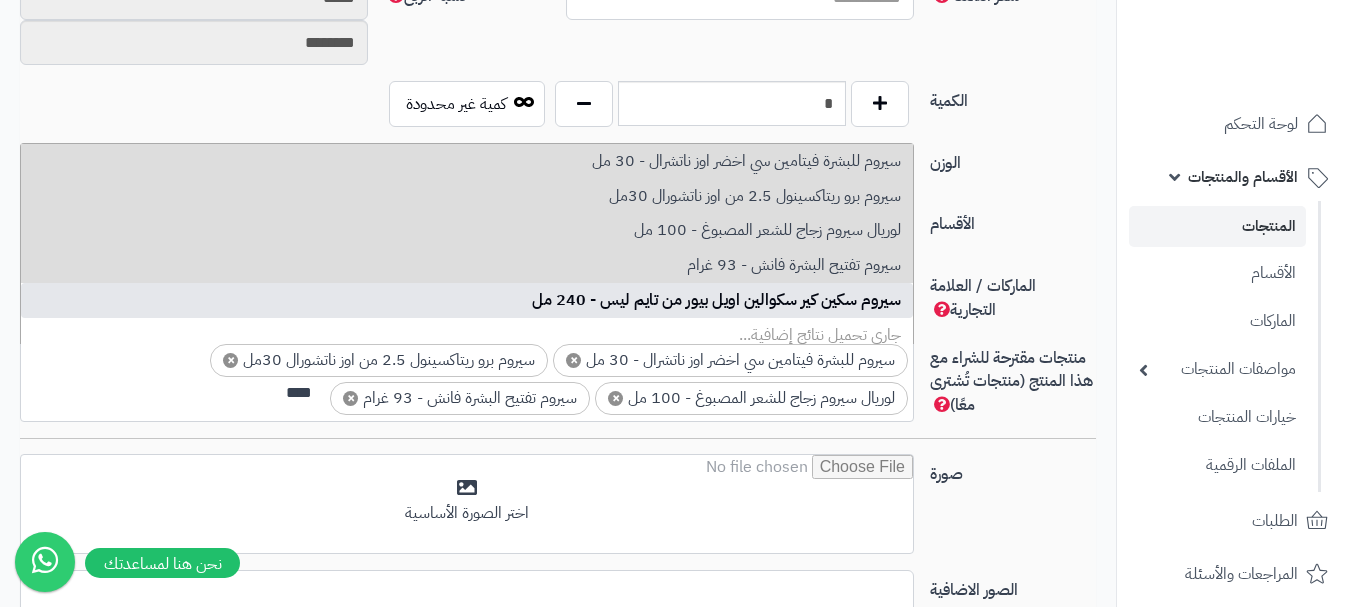 type on "****" 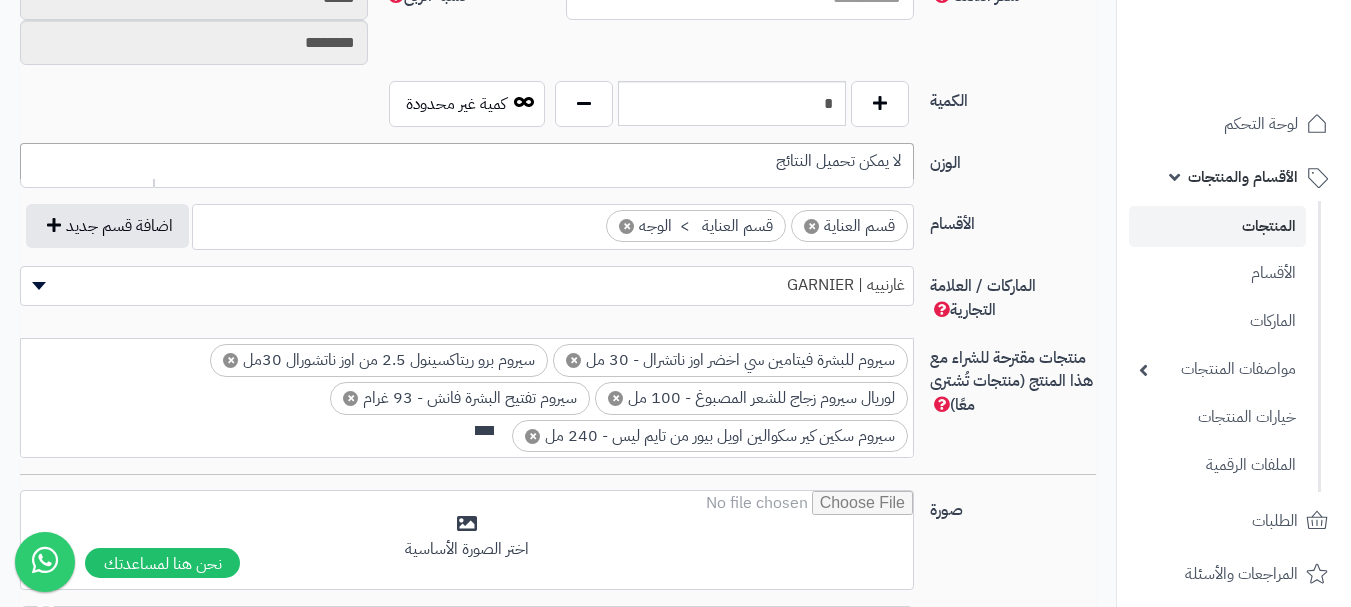 scroll, scrollTop: 0, scrollLeft: 0, axis: both 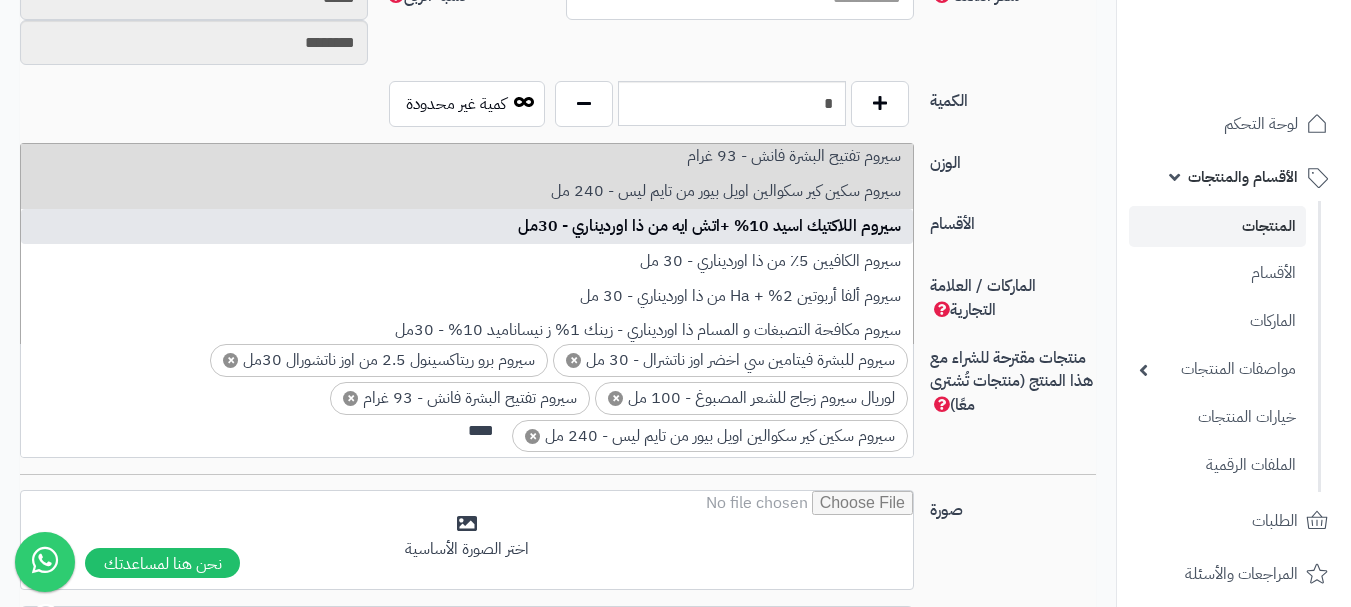 type on "****" 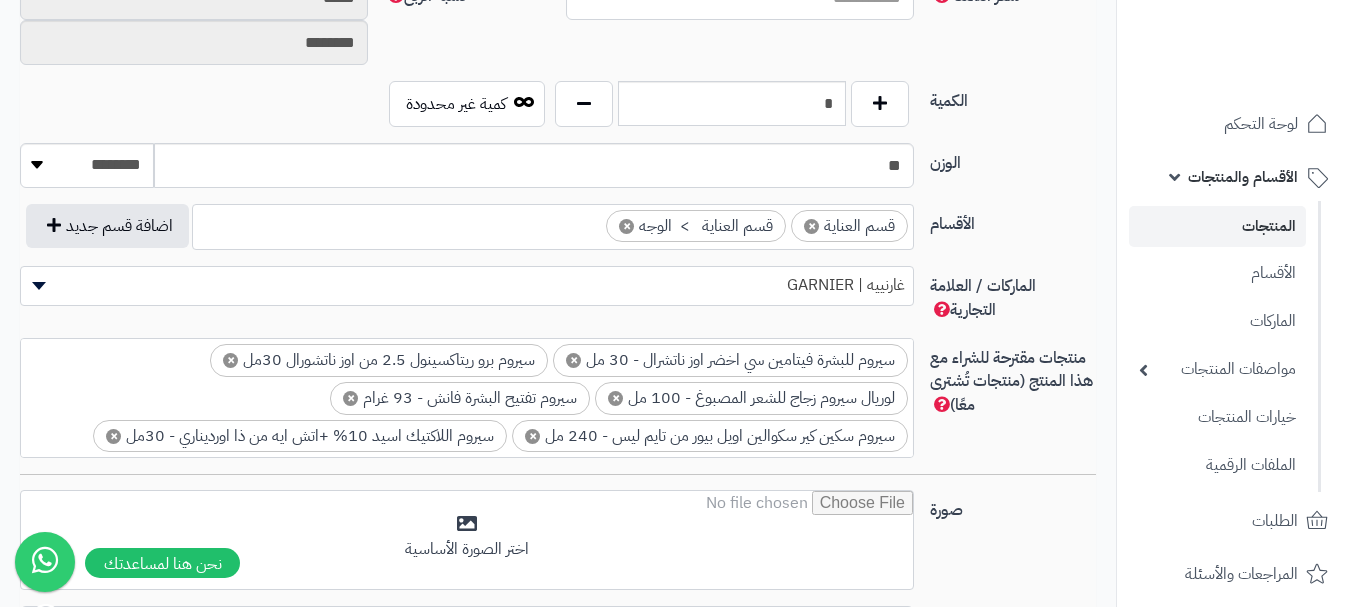 scroll, scrollTop: 30, scrollLeft: 0, axis: vertical 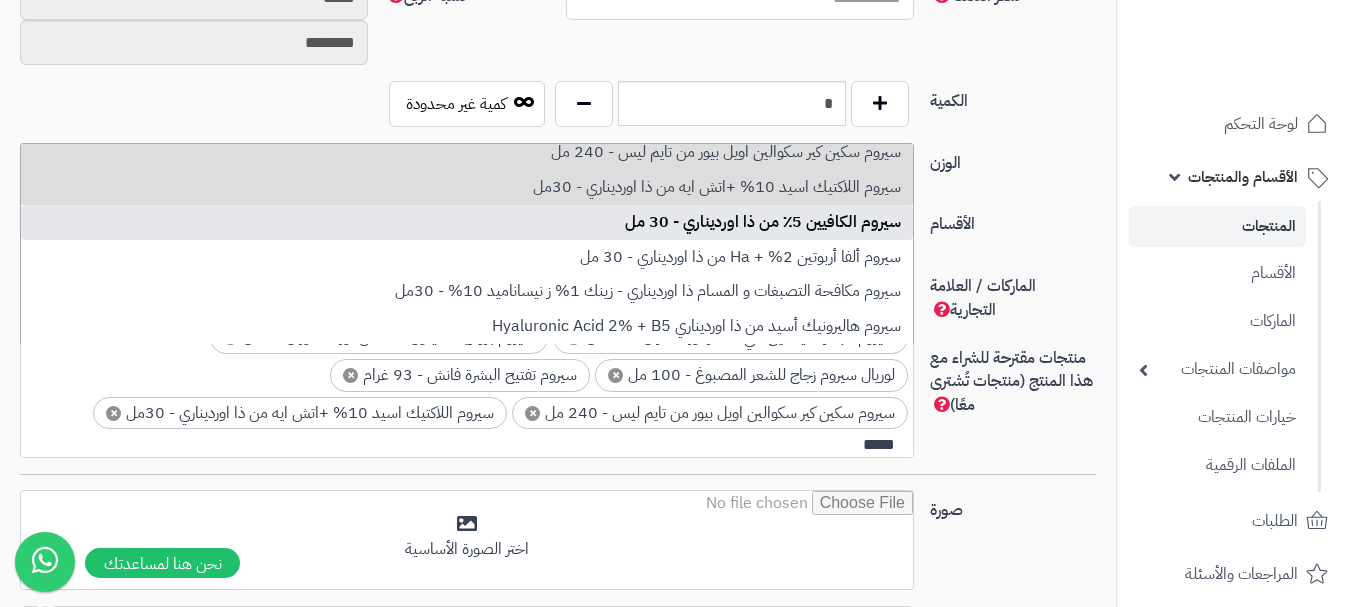 type on "*****" 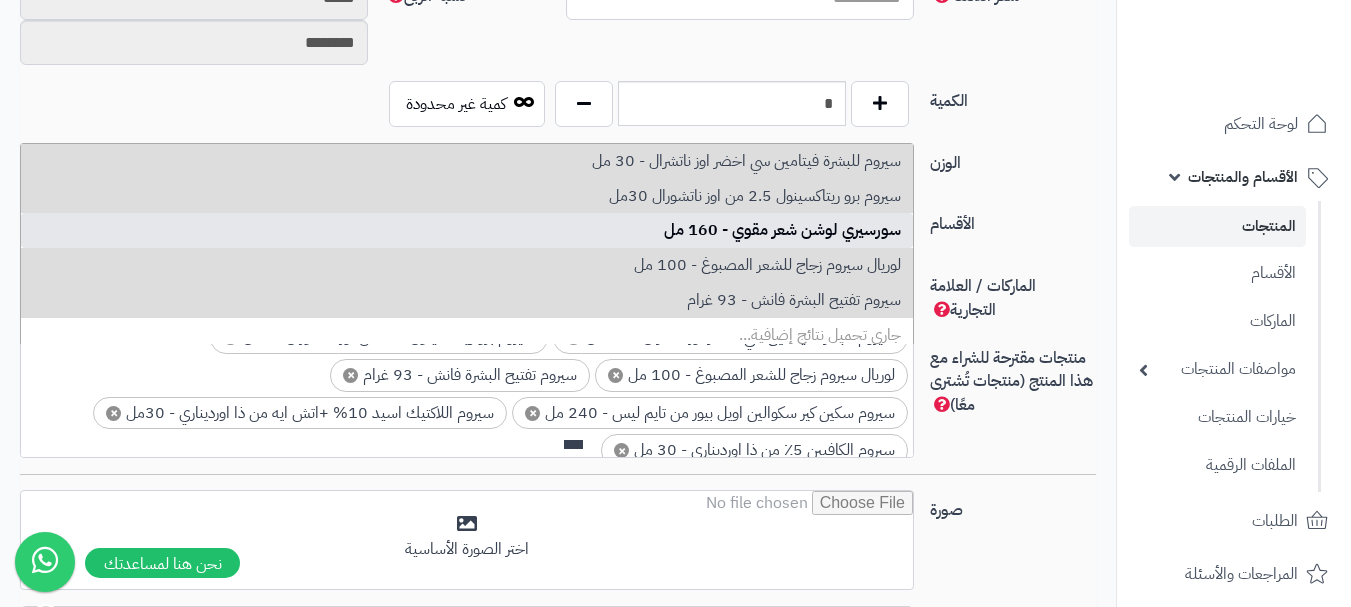 scroll, scrollTop: 0, scrollLeft: 0, axis: both 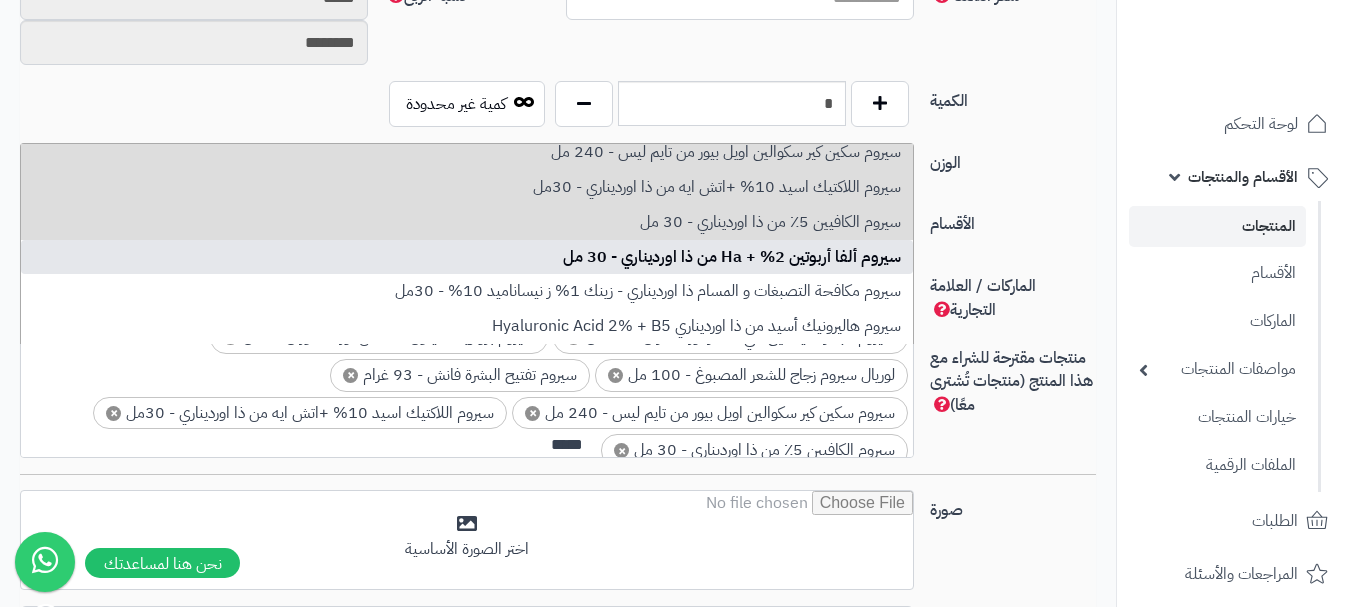 type on "*****" 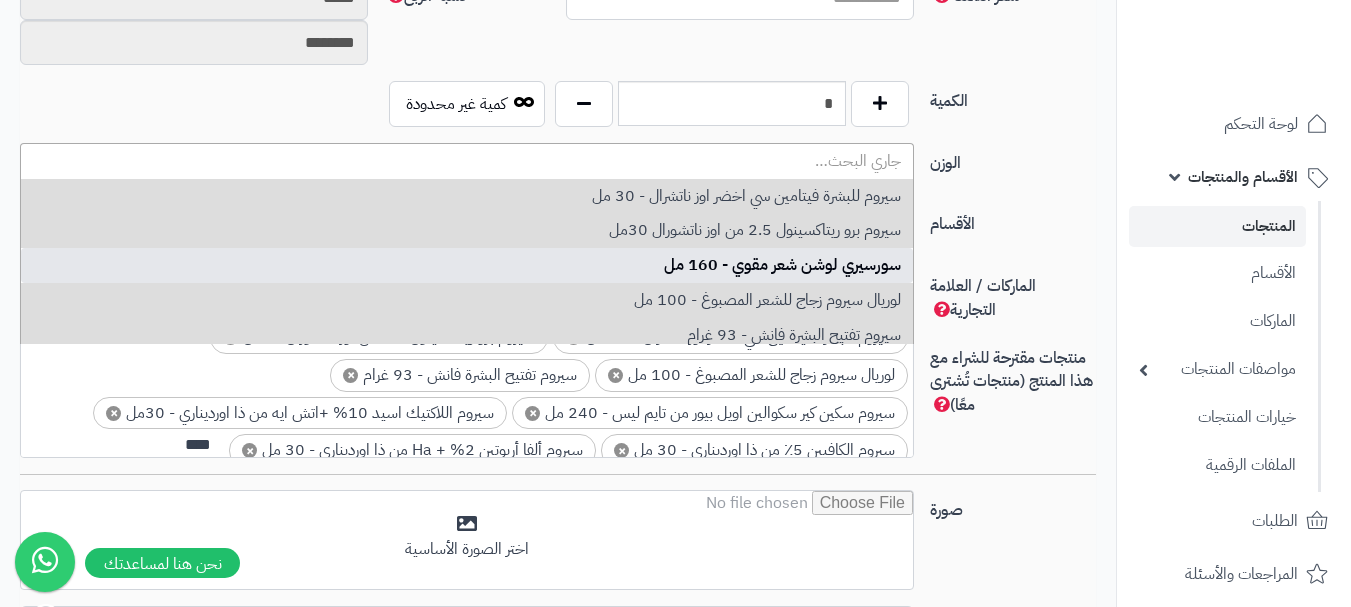 scroll, scrollTop: 0, scrollLeft: 0, axis: both 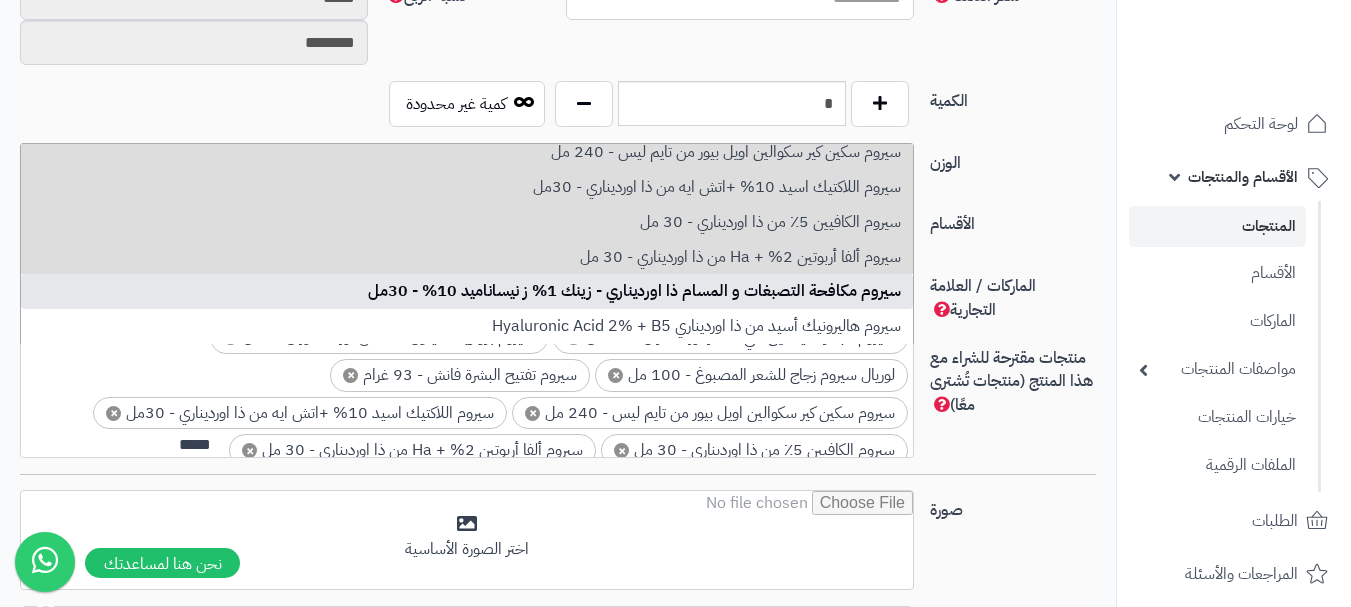 type on "*****" 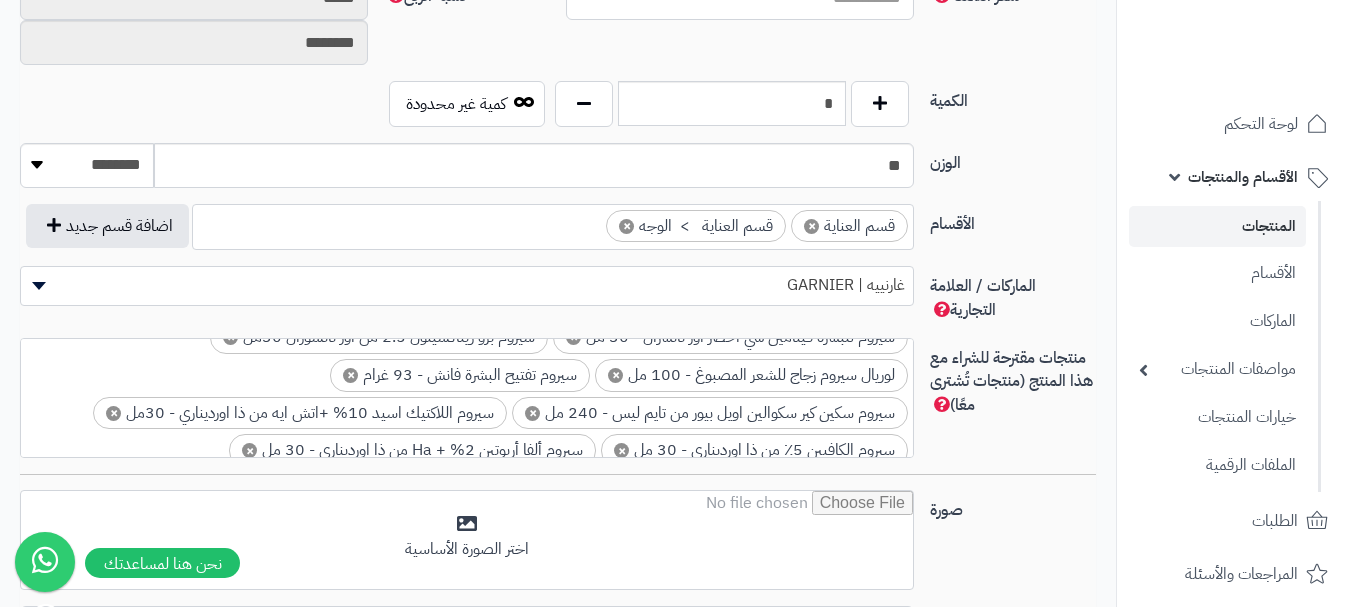 scroll, scrollTop: 78, scrollLeft: 0, axis: vertical 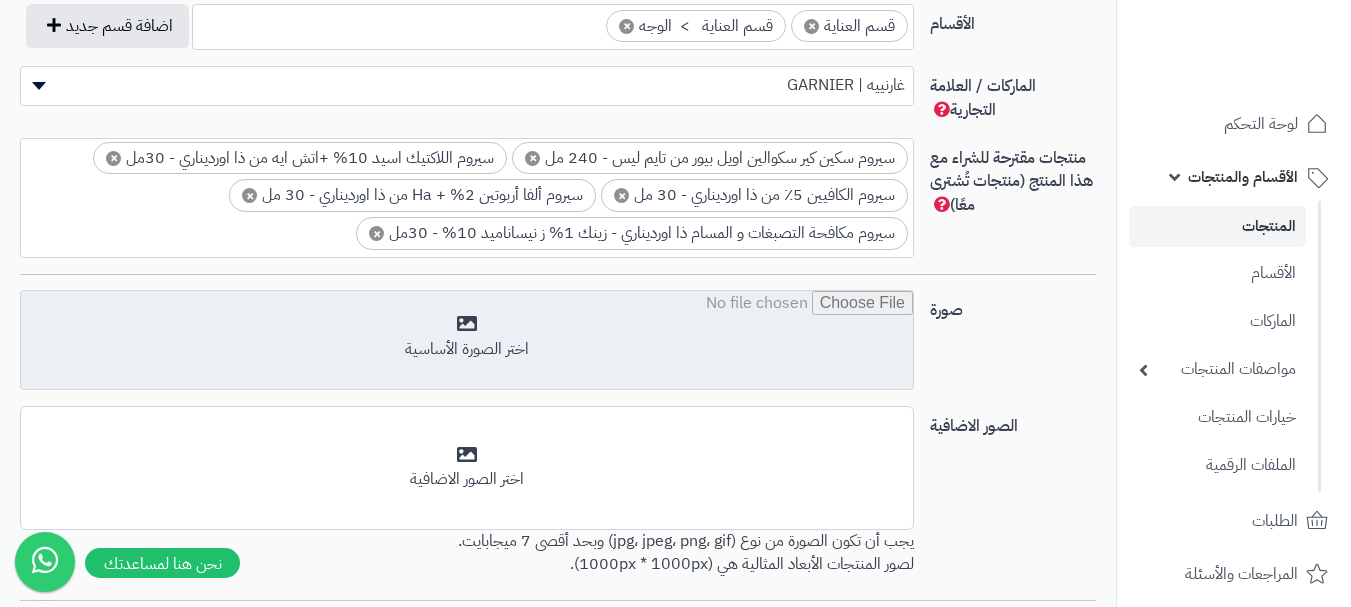 click at bounding box center (467, 341) 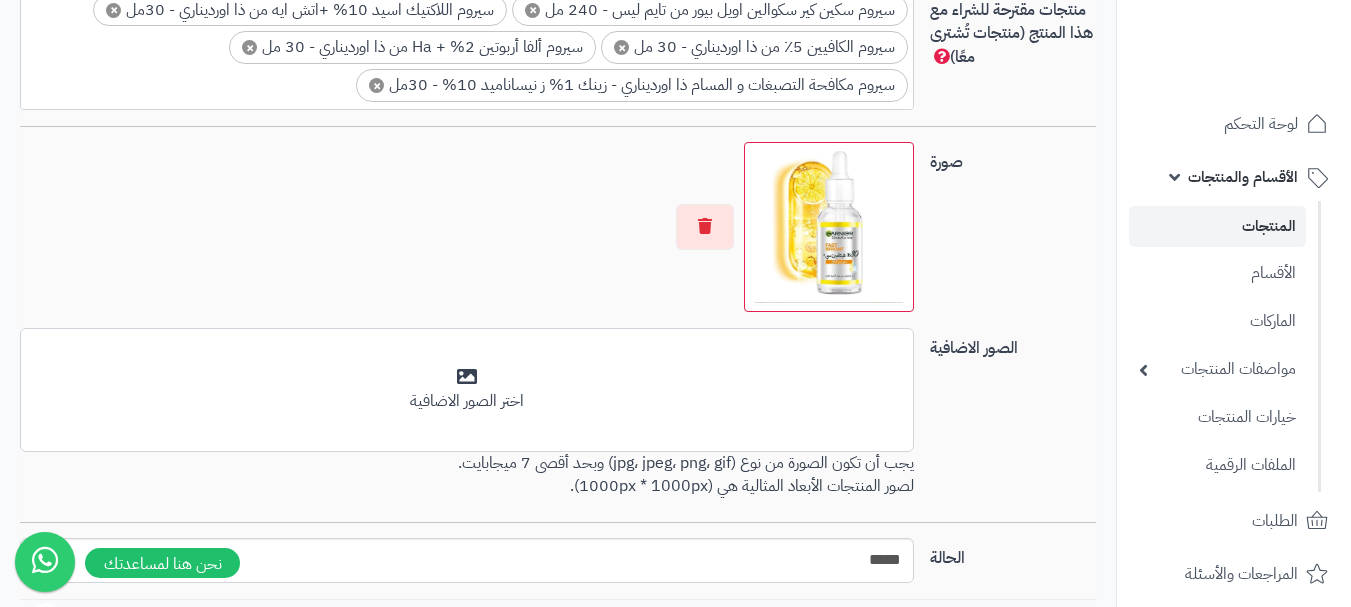scroll, scrollTop: 1503, scrollLeft: 0, axis: vertical 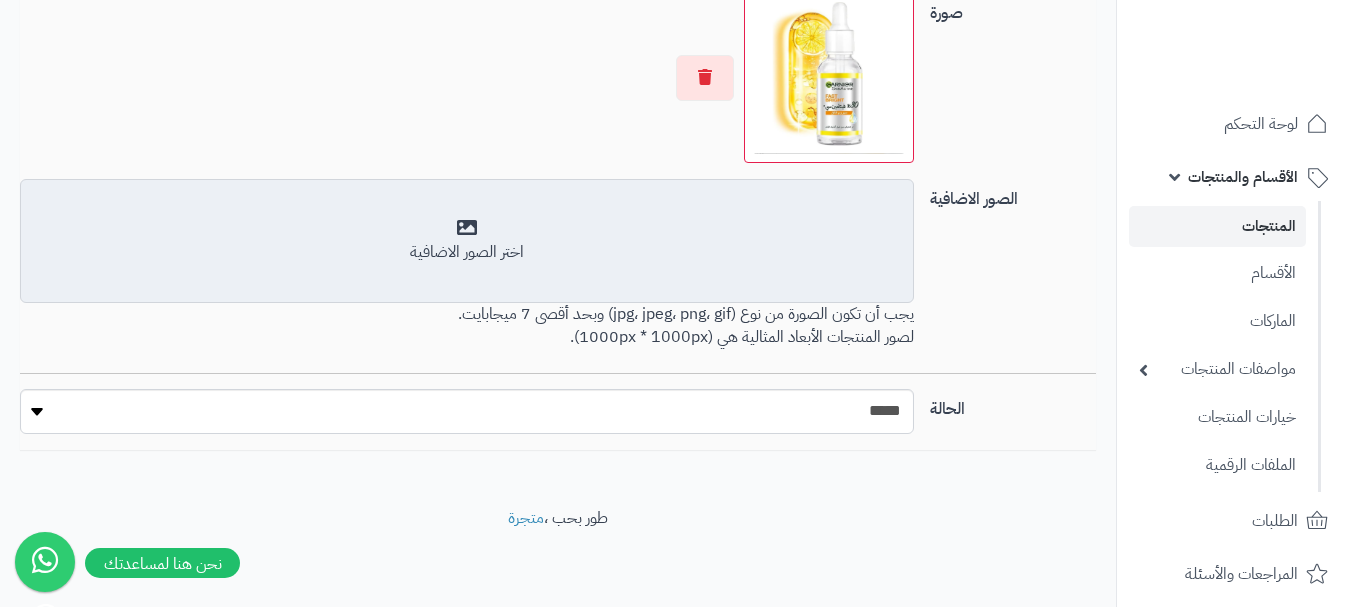 click on "أضف الصور الاضافية
اختر الصور الاضافية" at bounding box center (467, 241) 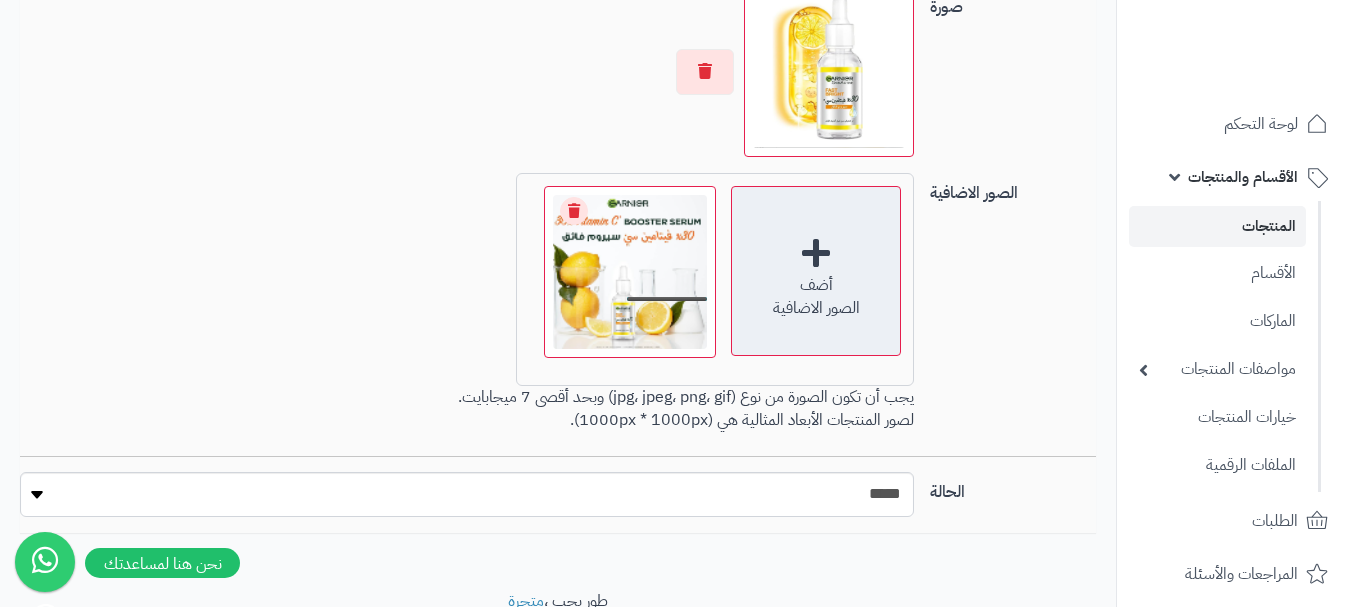 click on "الصور الاضافية" at bounding box center [816, 308] 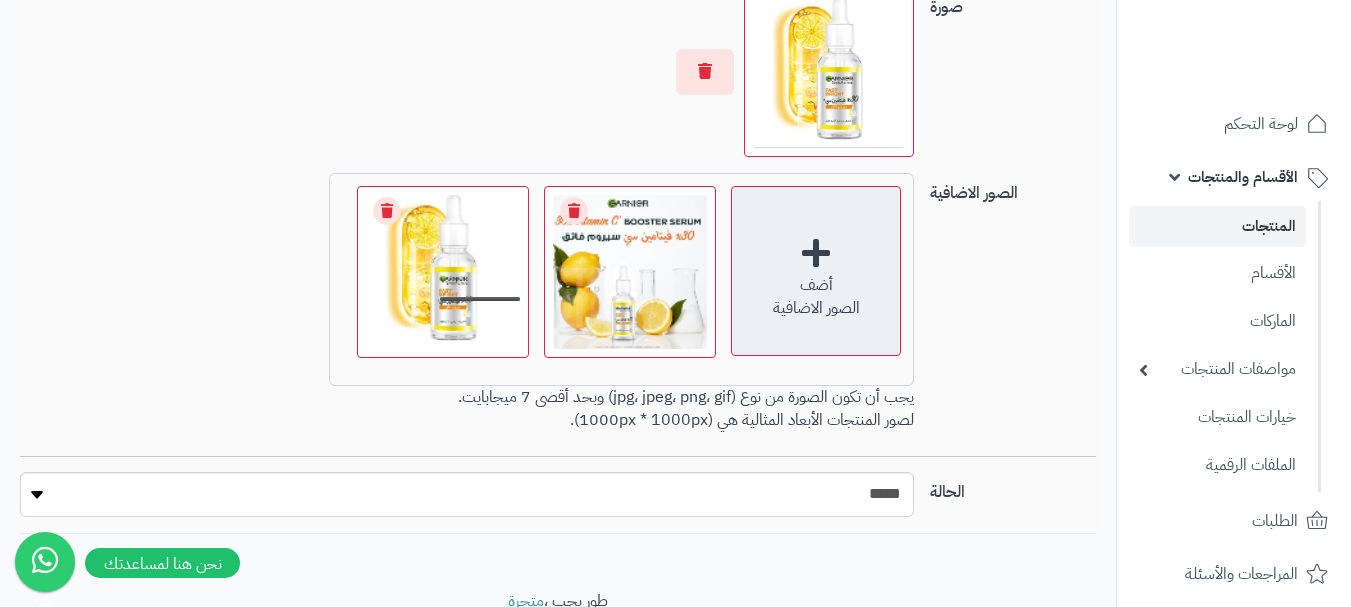 click on "الصور الاضافية" at bounding box center (816, 308) 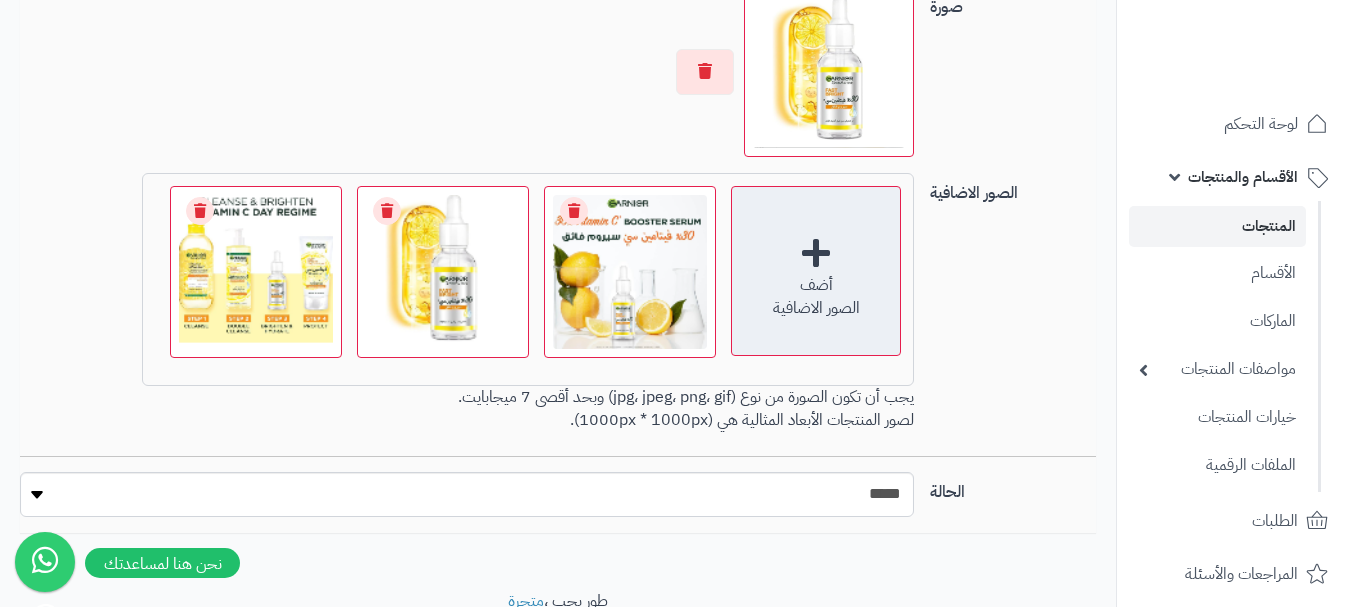 click on "أضف الصور الاضافية" at bounding box center (816, 271) 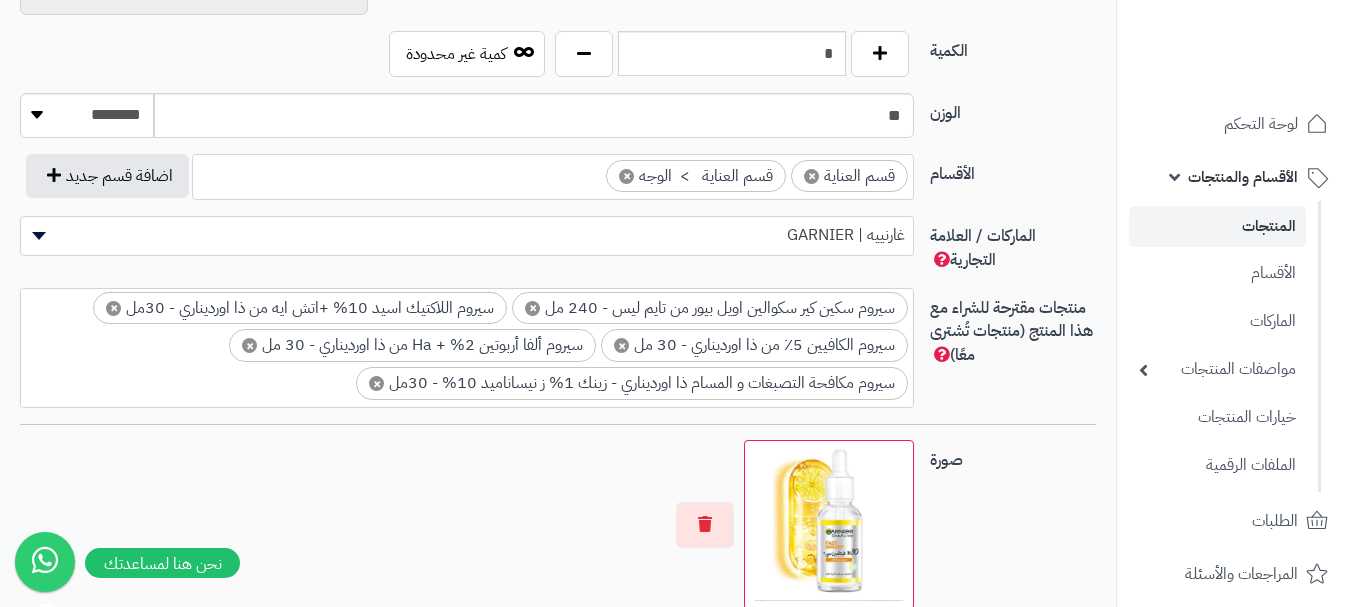 scroll, scrollTop: 1003, scrollLeft: 0, axis: vertical 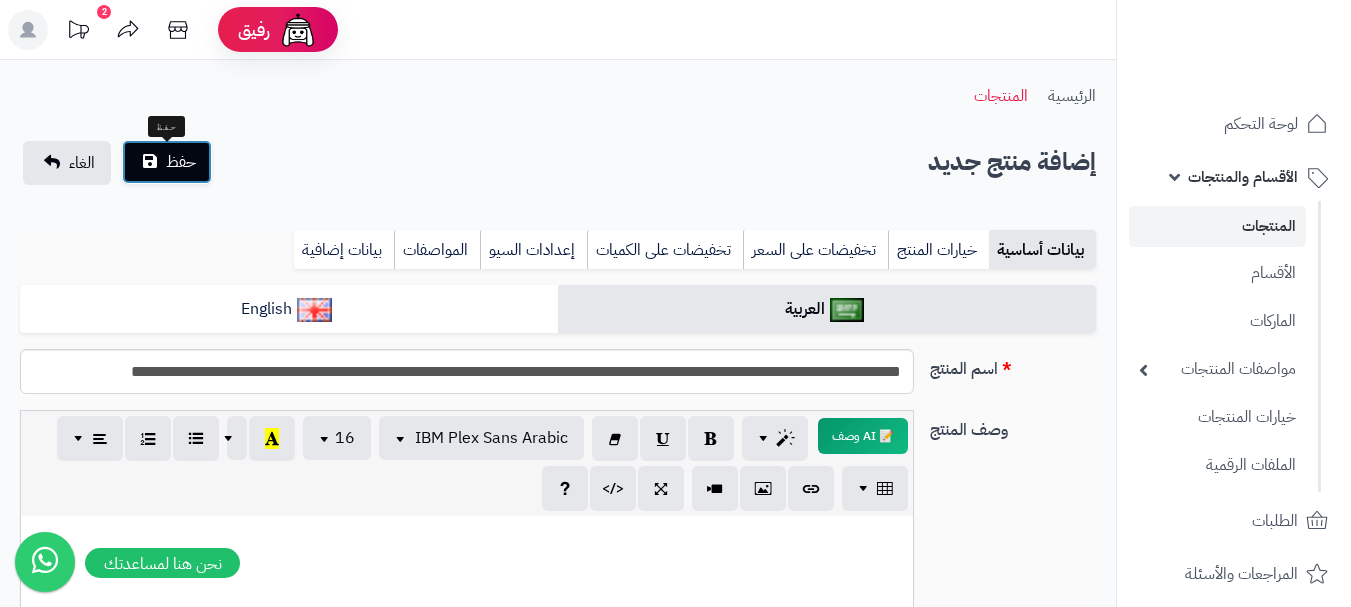 click on "حفظ" at bounding box center [167, 162] 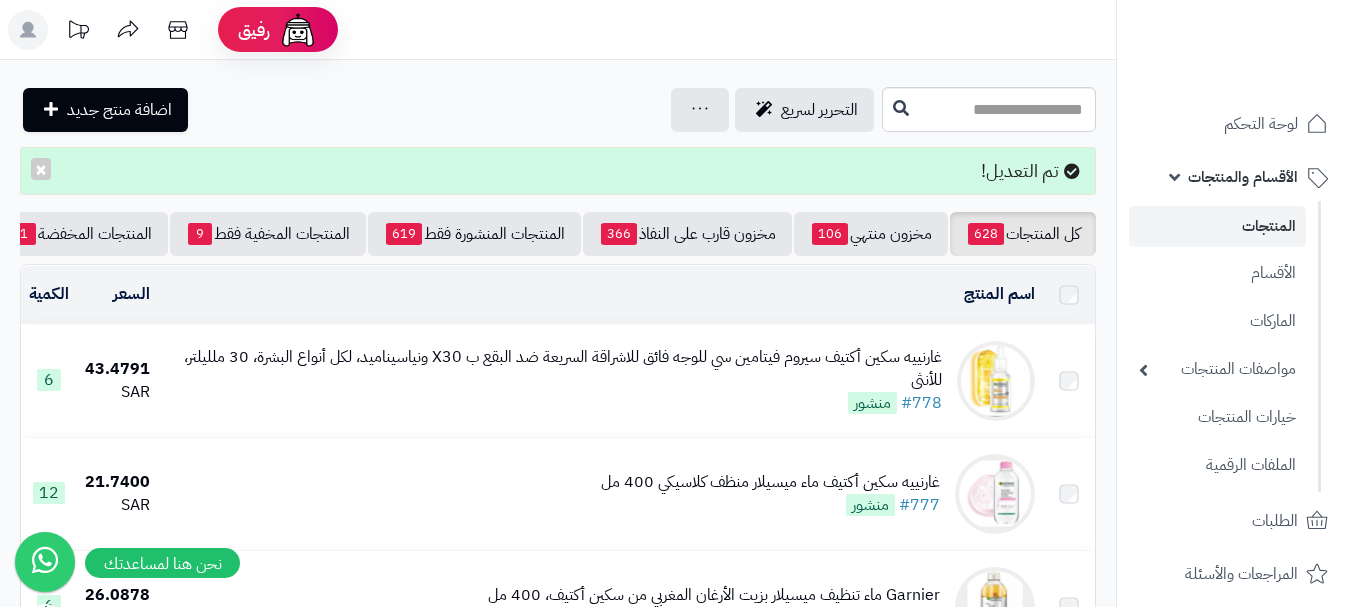 scroll, scrollTop: 0, scrollLeft: 0, axis: both 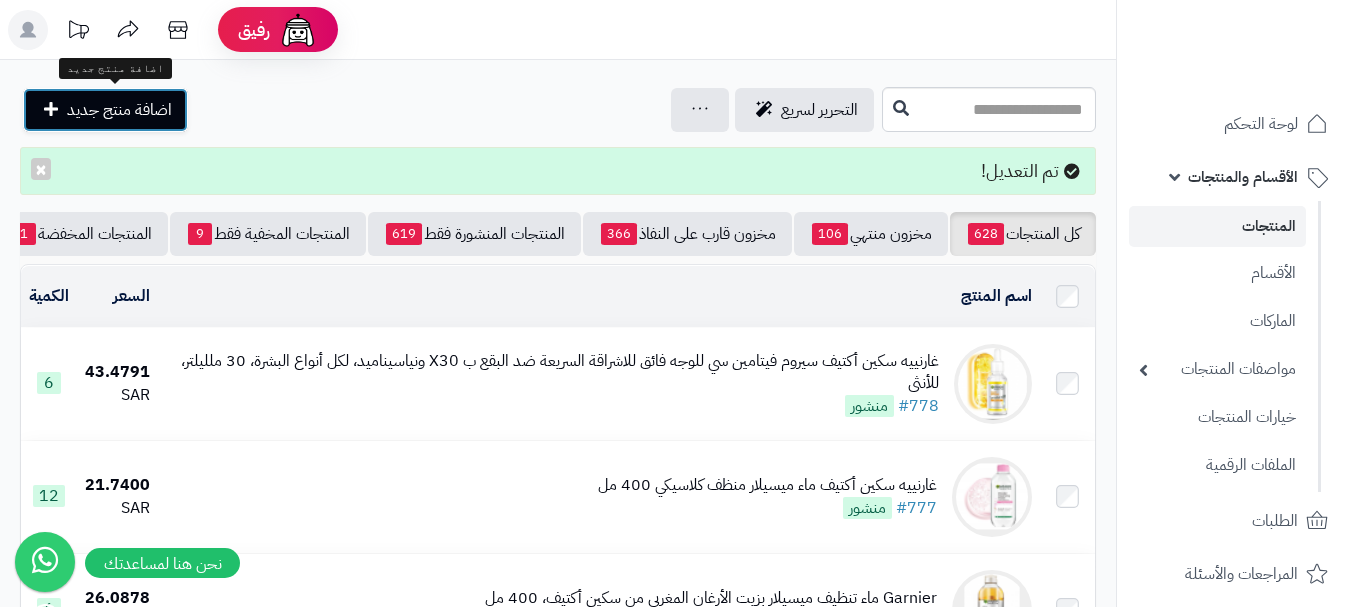 click on "اضافة منتج جديد" at bounding box center (119, 110) 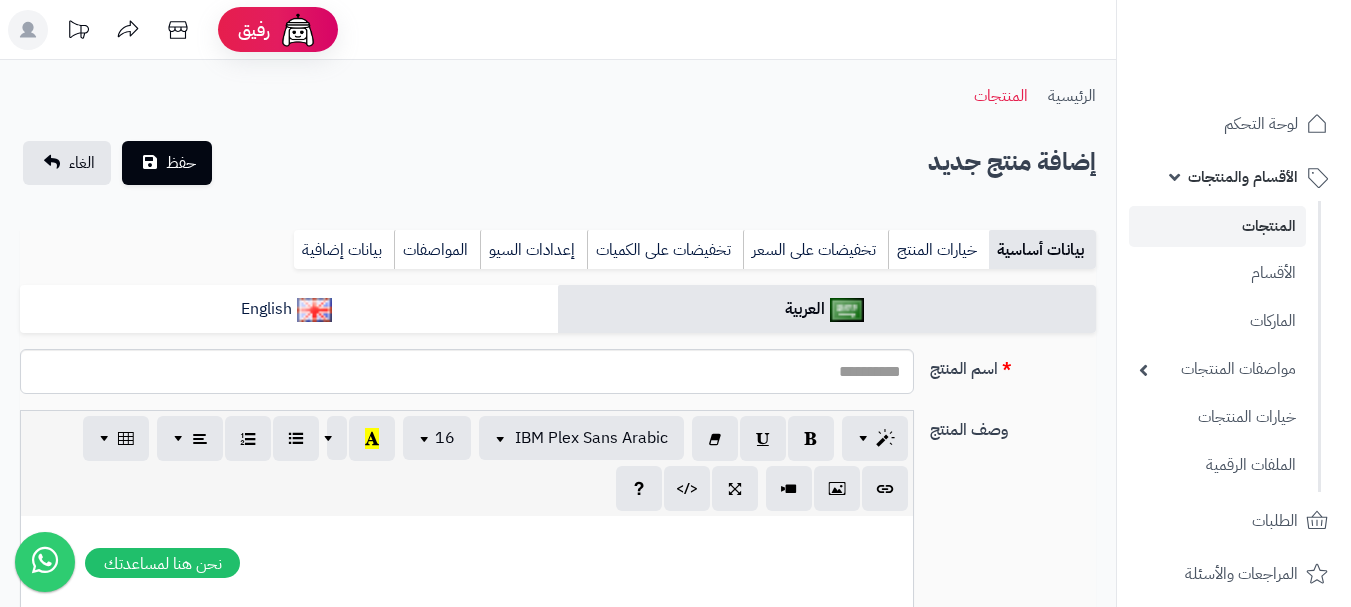 select 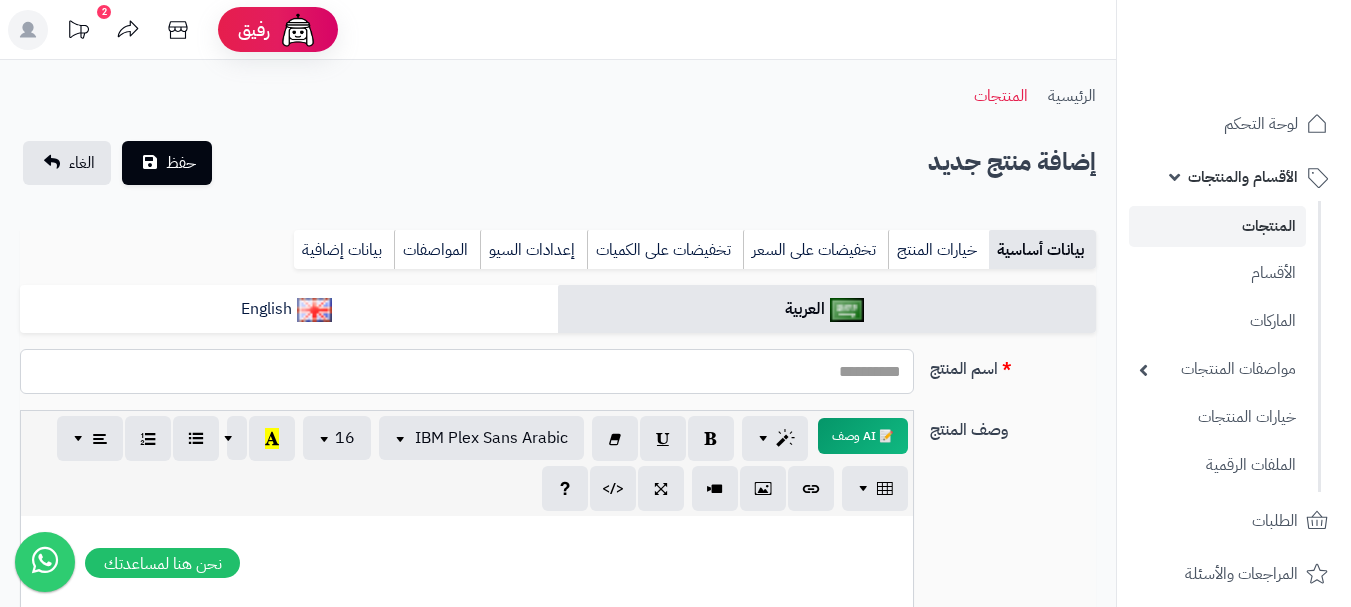 paste on "**********" 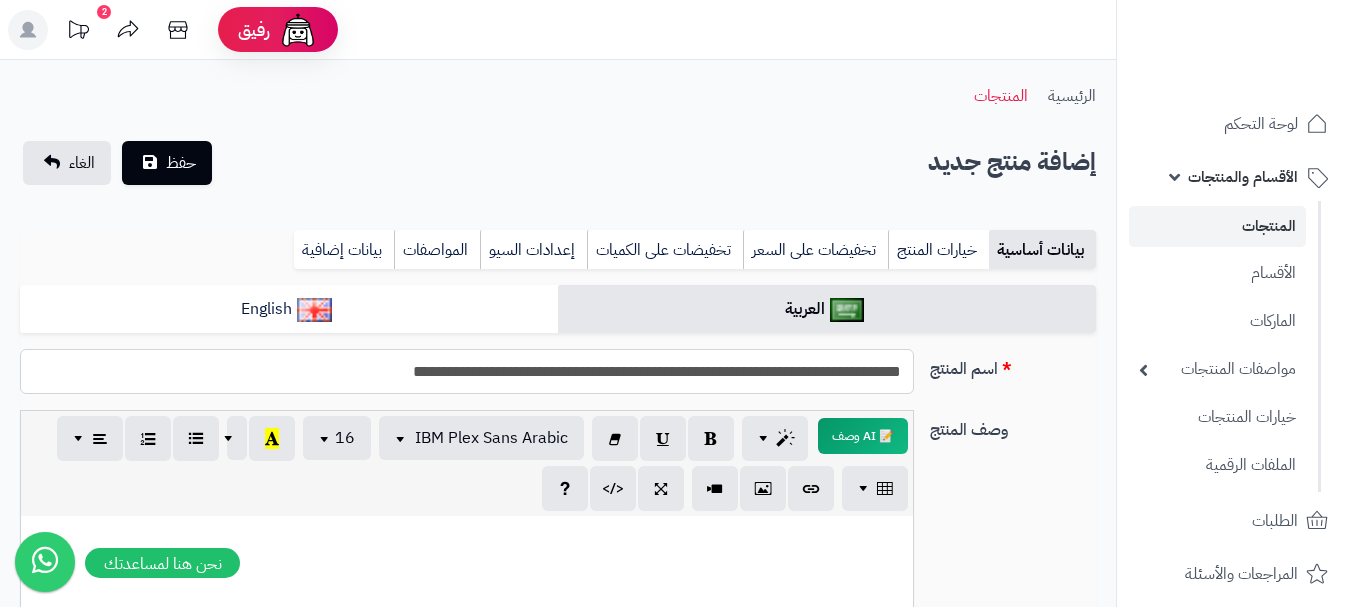 drag, startPoint x: 898, startPoint y: 375, endPoint x: 393, endPoint y: 395, distance: 505.39587 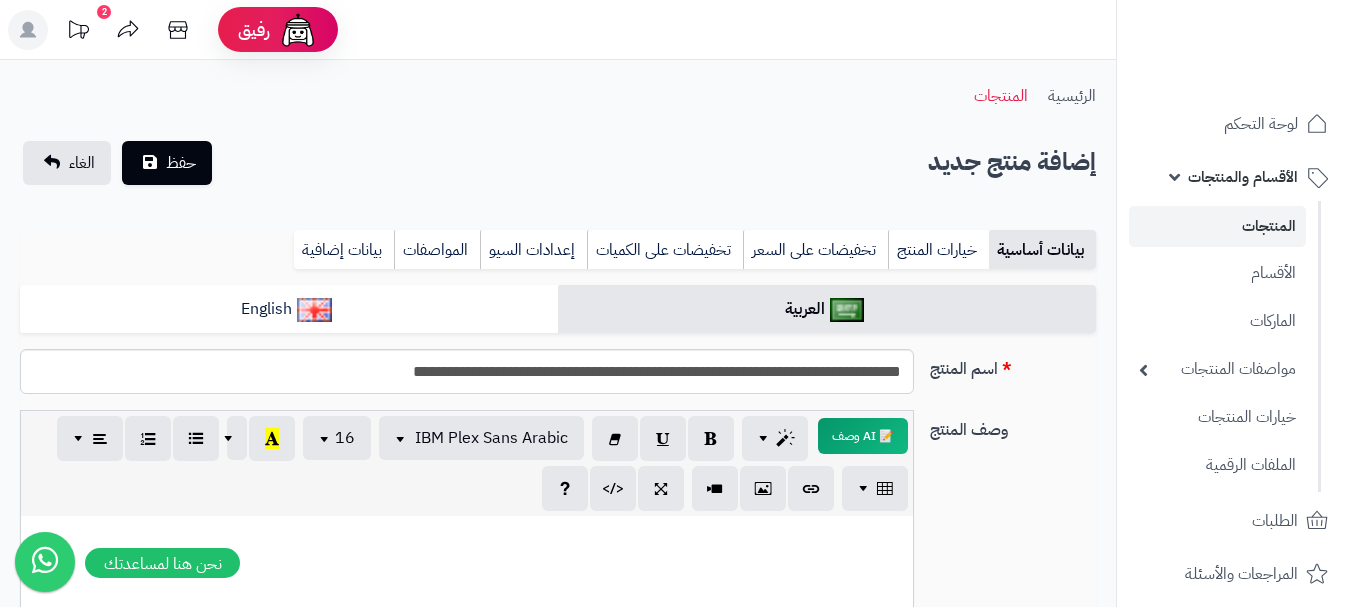 click on "بيانات أساسية خيارات المنتج تخفيضات على السعر تخفيضات على الكميات إعدادات السيو المواصفات نقاط المكافآت بيانات إضافية" at bounding box center (558, 257) 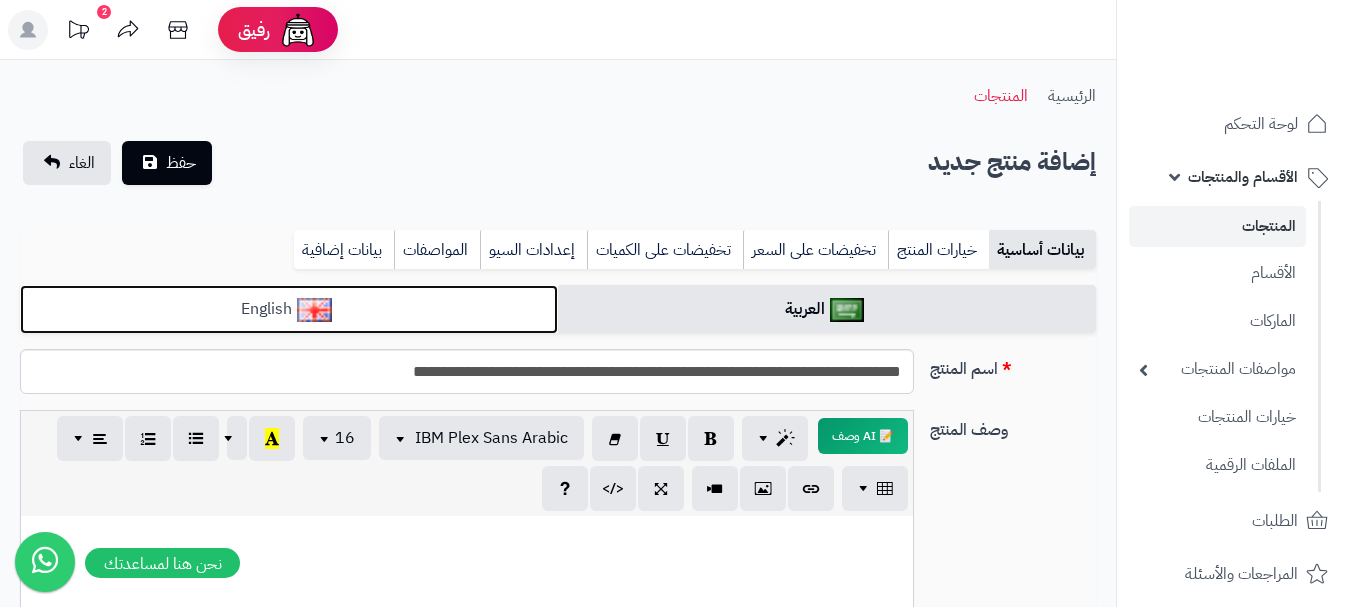 click on "English" at bounding box center (289, 309) 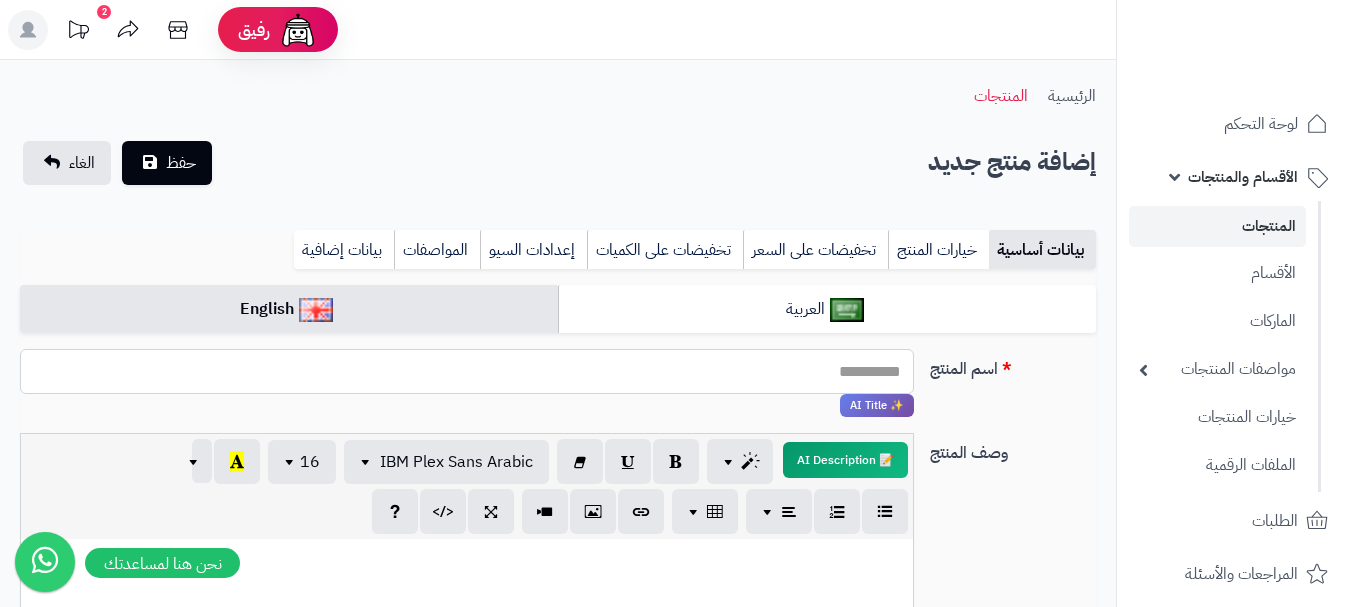 paste on "**********" 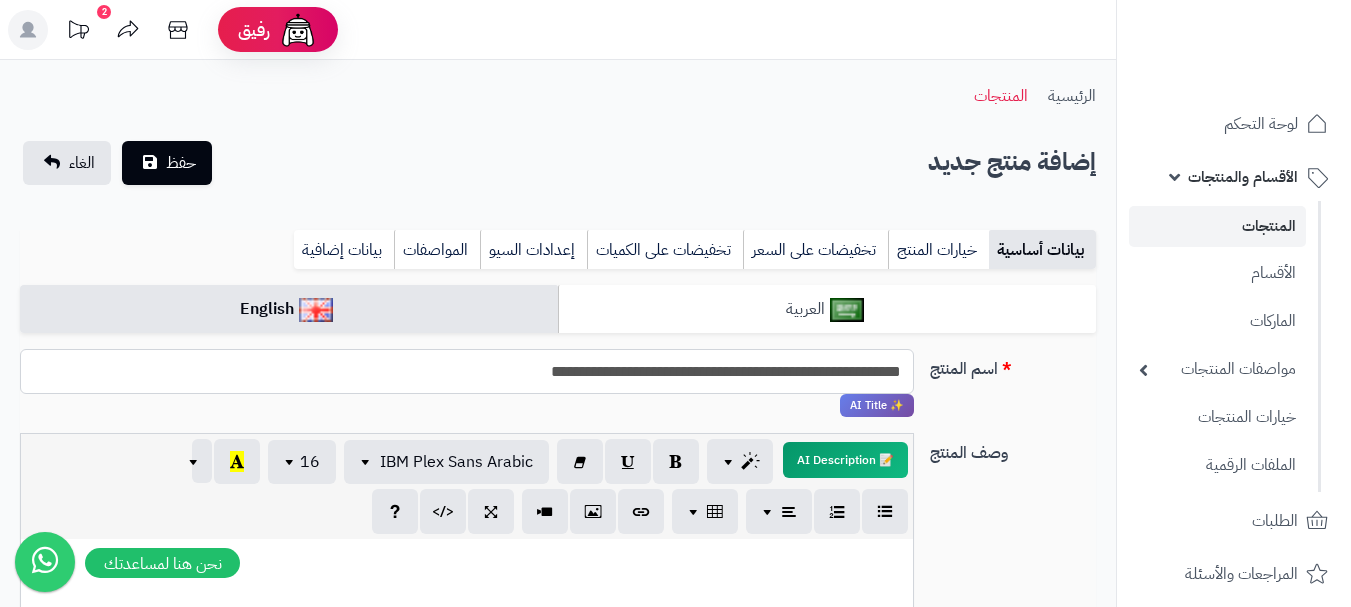 type on "**********" 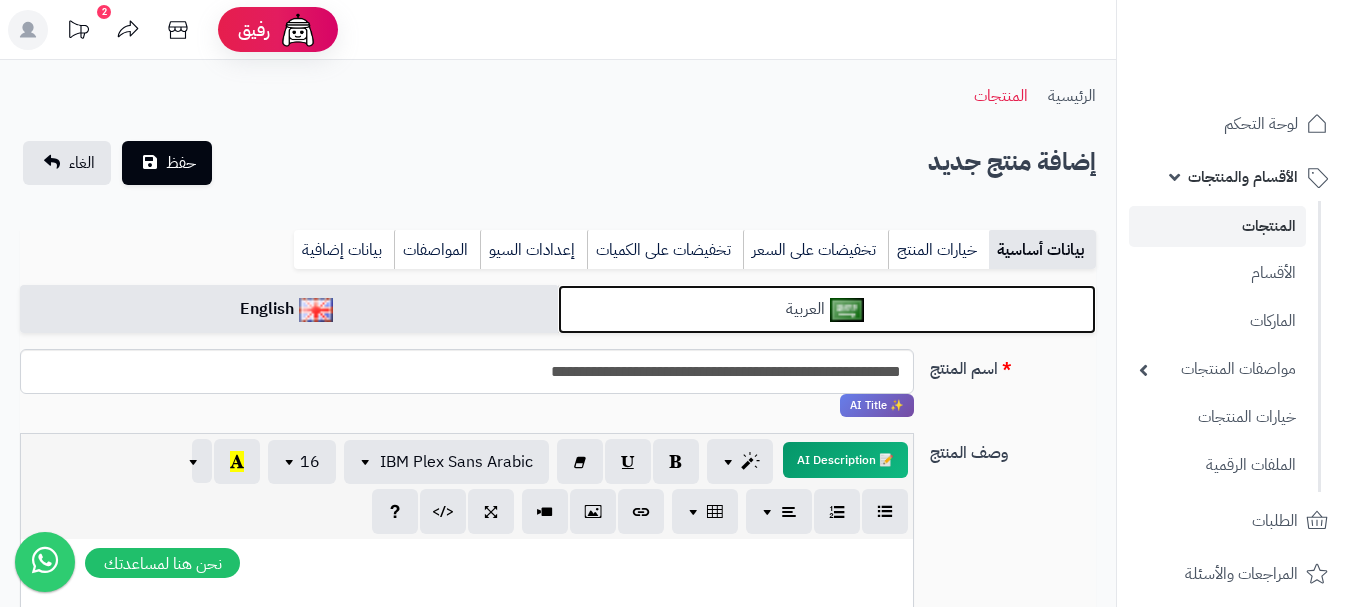 click at bounding box center (847, 310) 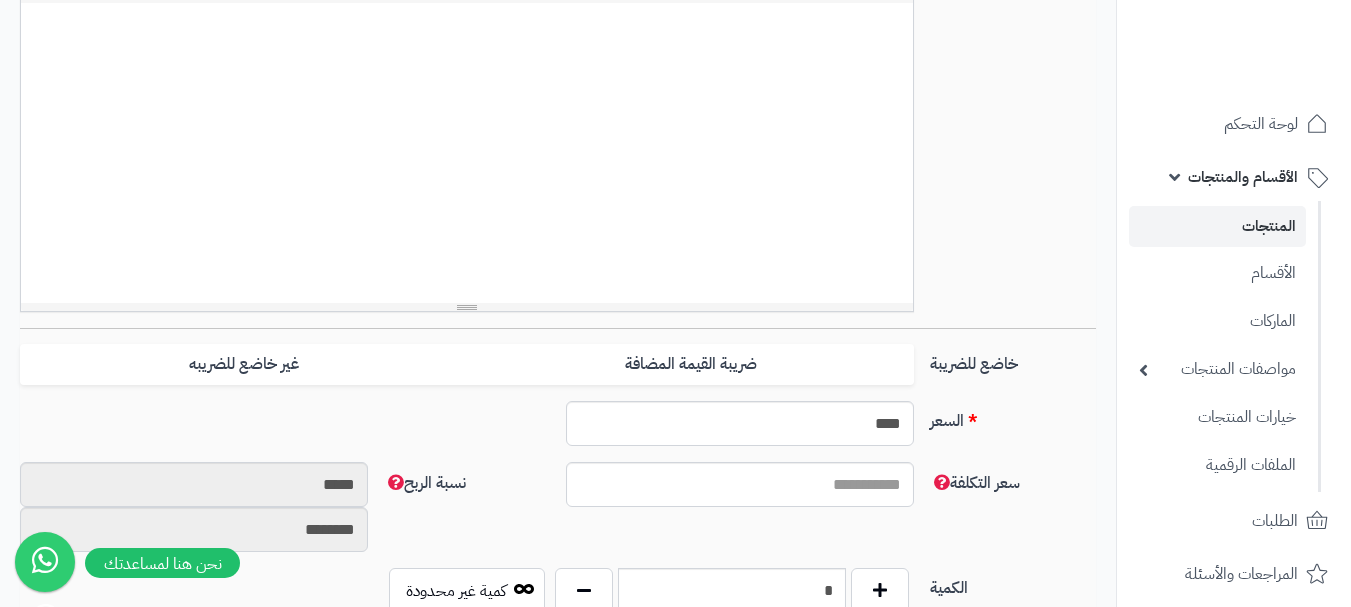 scroll, scrollTop: 600, scrollLeft: 0, axis: vertical 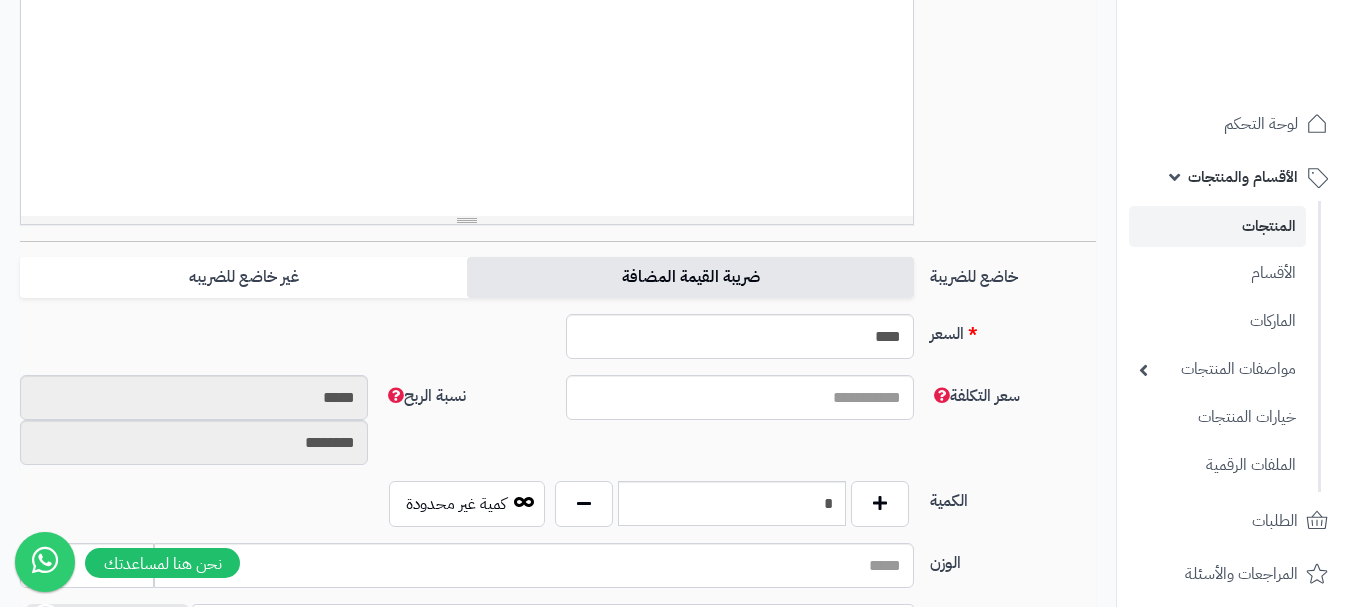 click on "ضريبة القيمة المضافة" at bounding box center [690, 277] 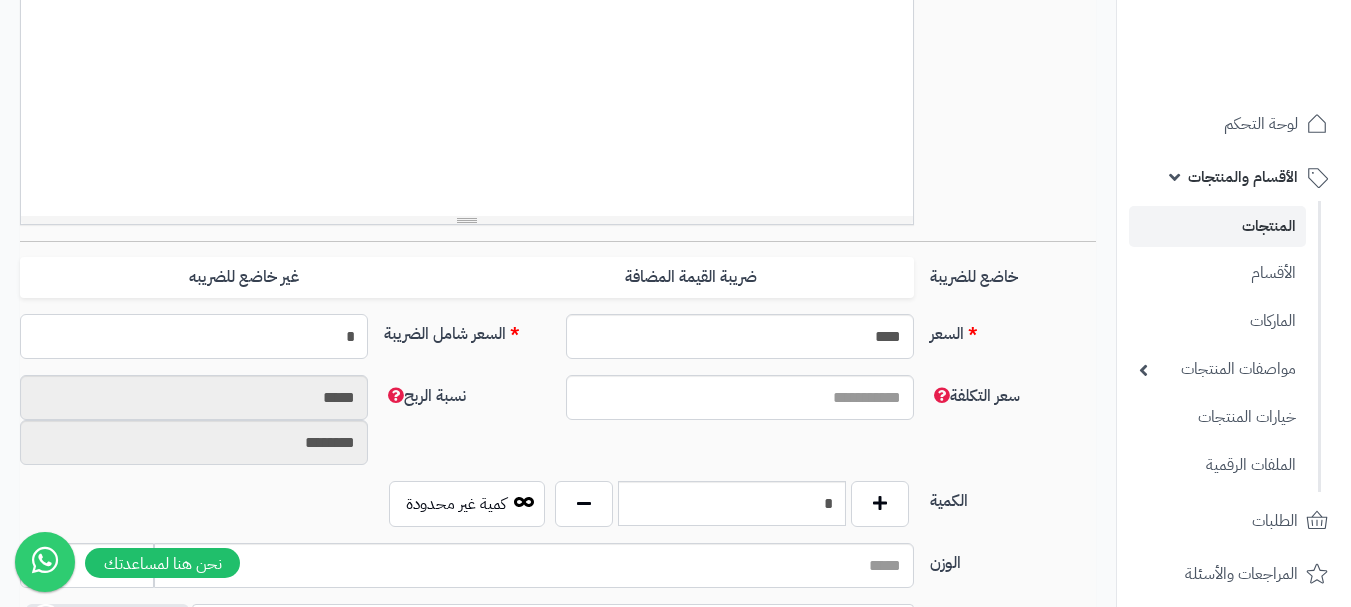 click on "*" at bounding box center [194, 336] 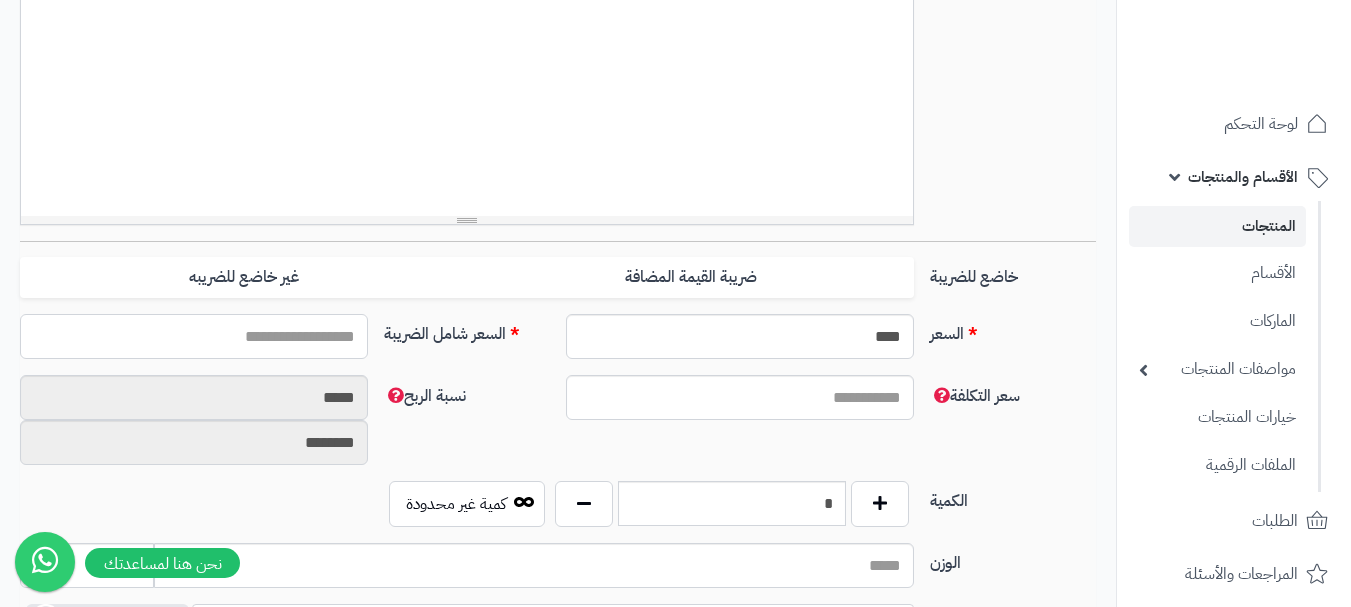 type on "*" 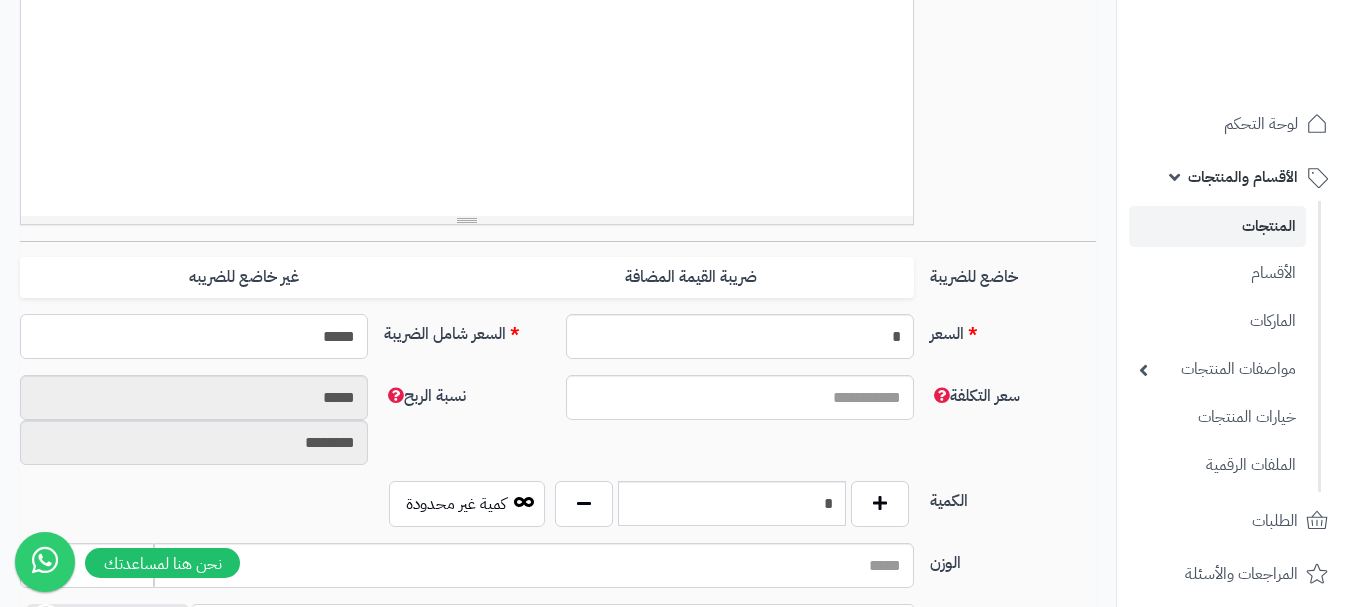 type on "******" 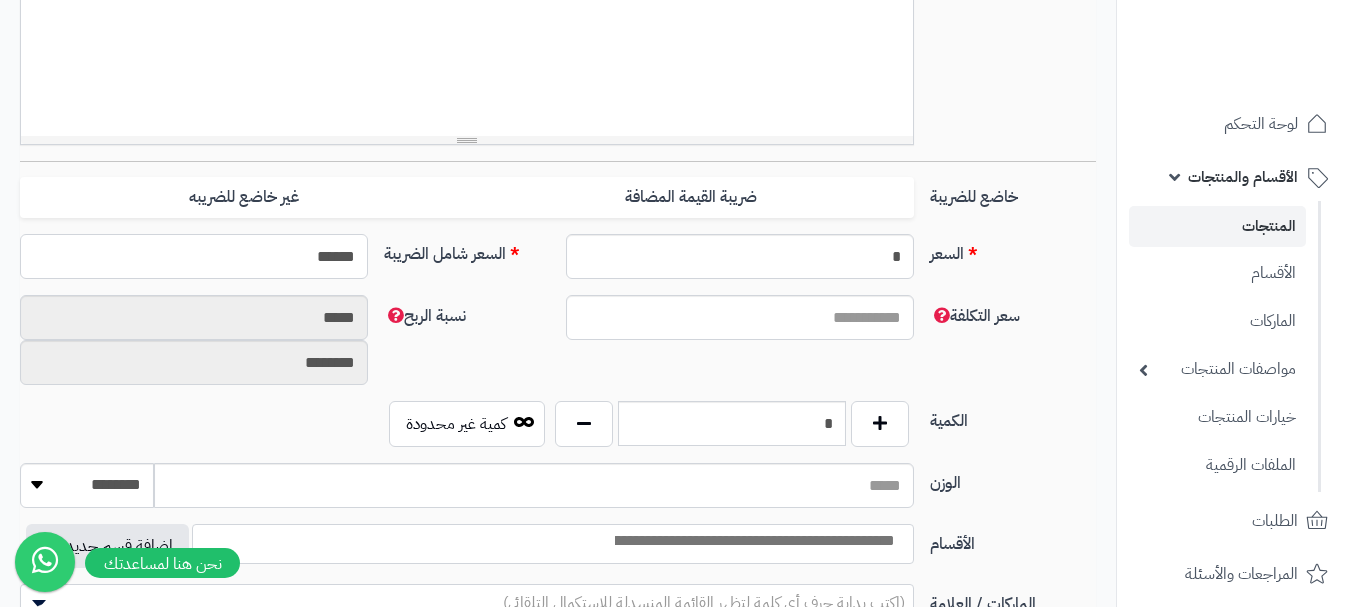 scroll, scrollTop: 800, scrollLeft: 0, axis: vertical 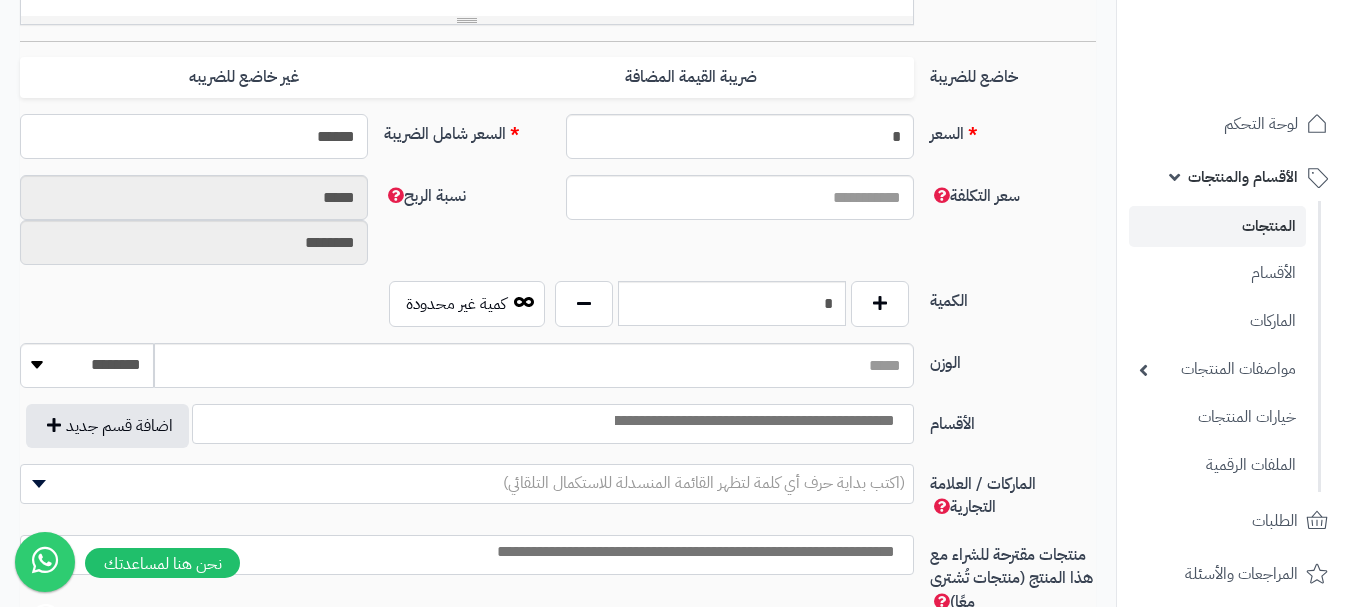 type on "**********" 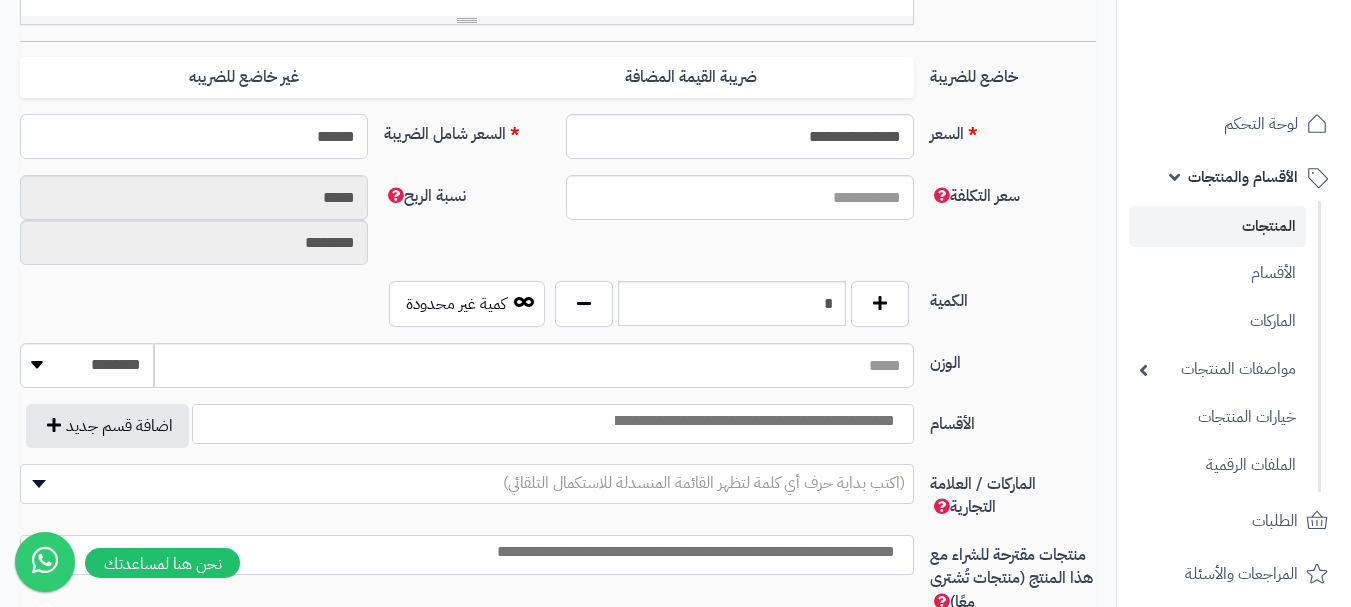 type on "******" 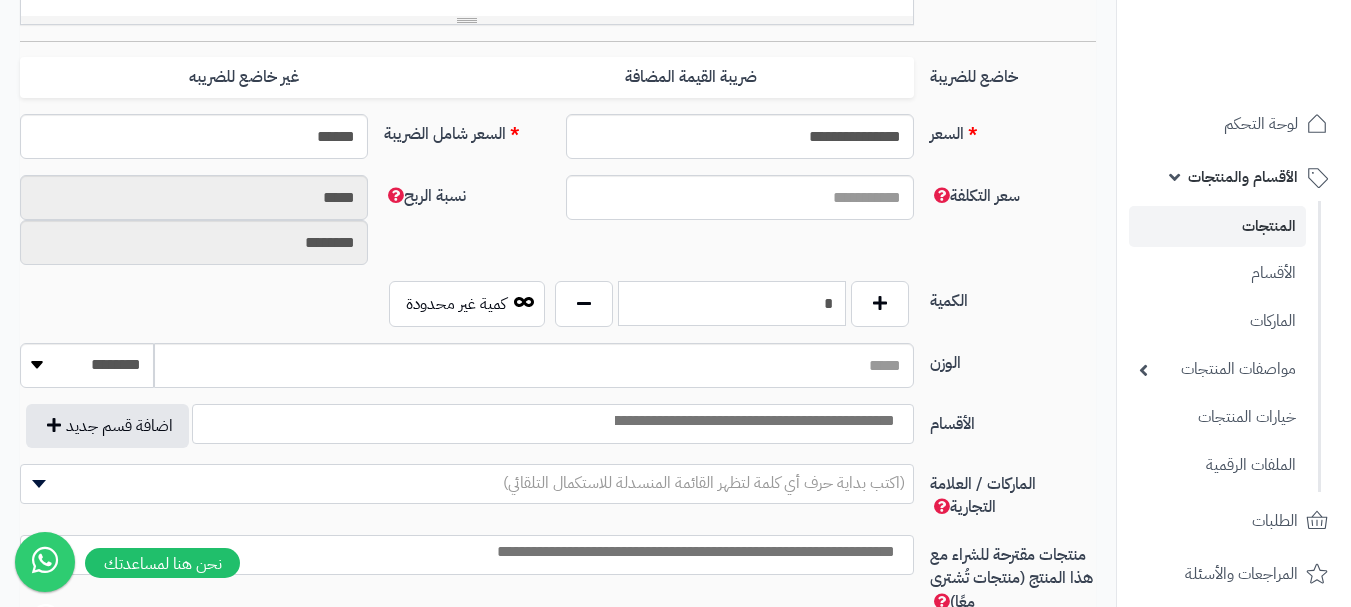 click on "*" at bounding box center (732, 303) 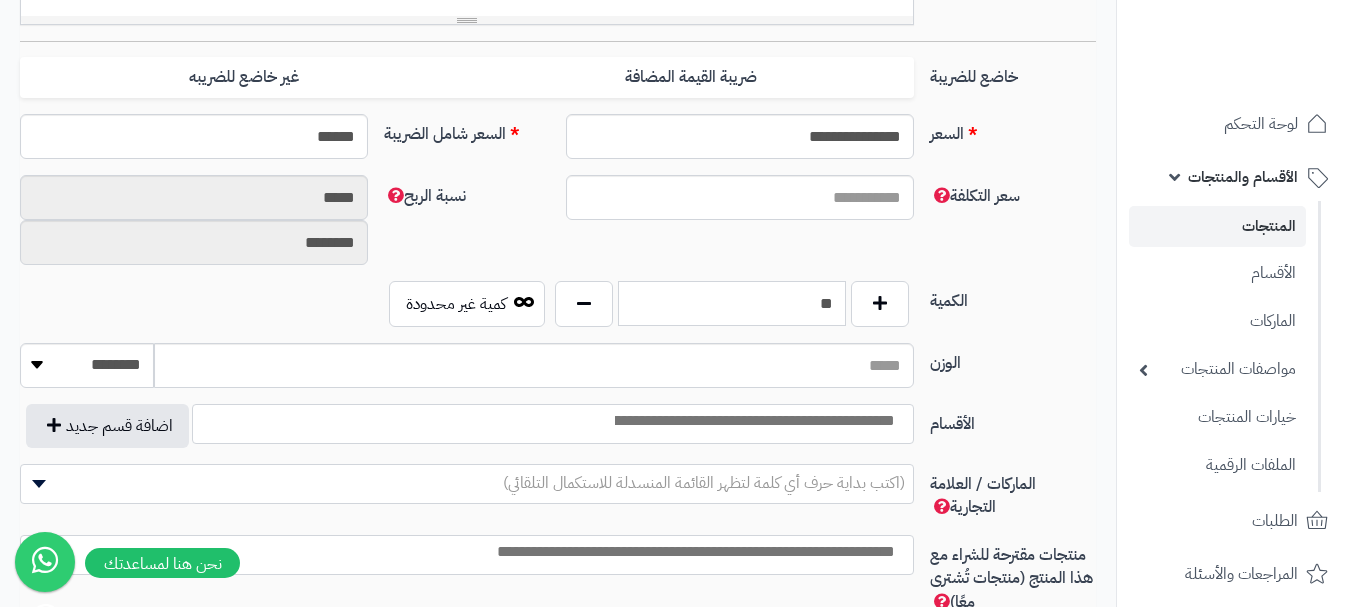 type on "*" 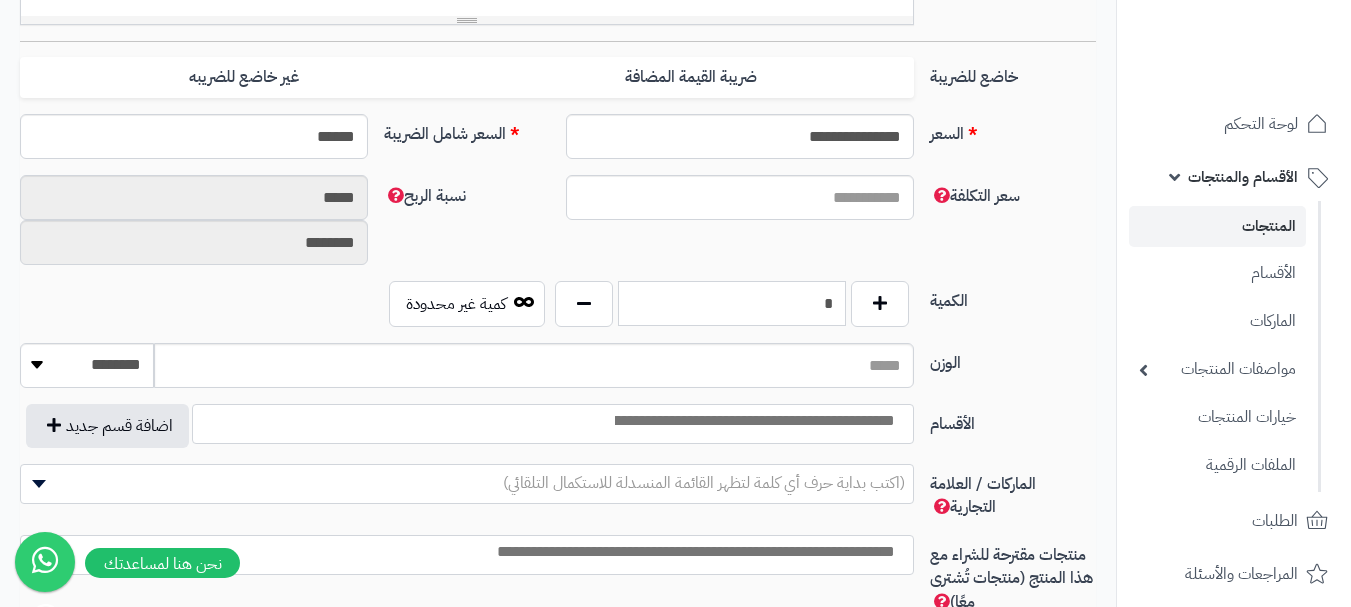 type on "*" 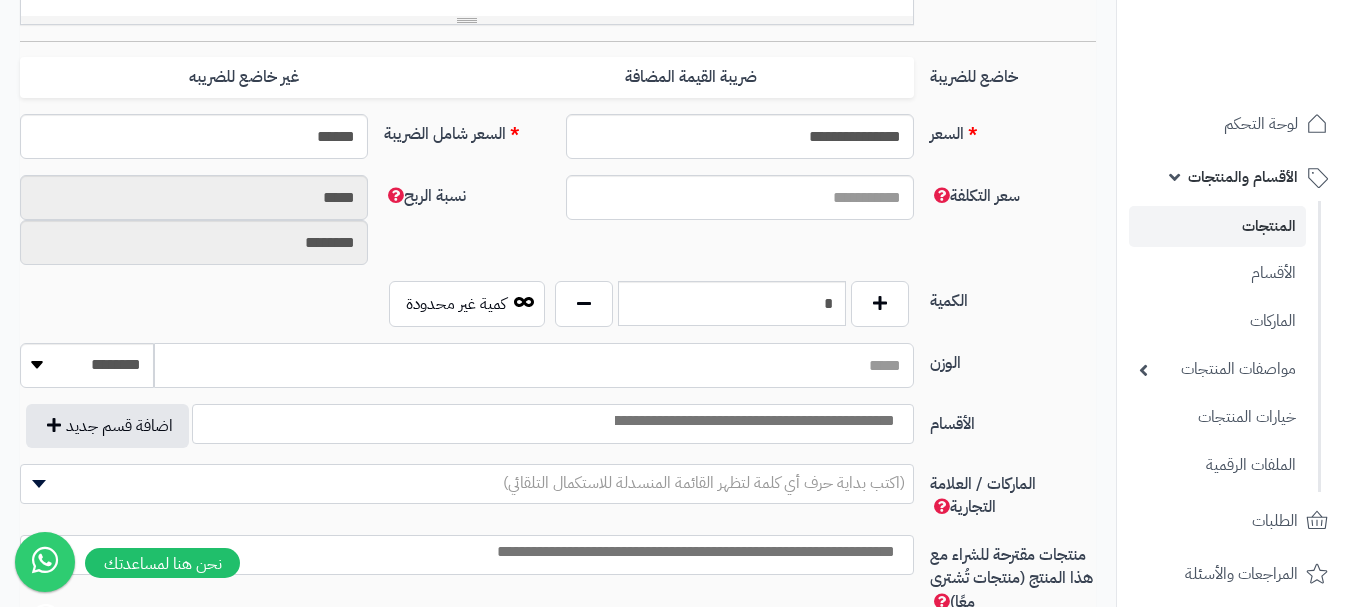 click on "الوزن" at bounding box center [534, 365] 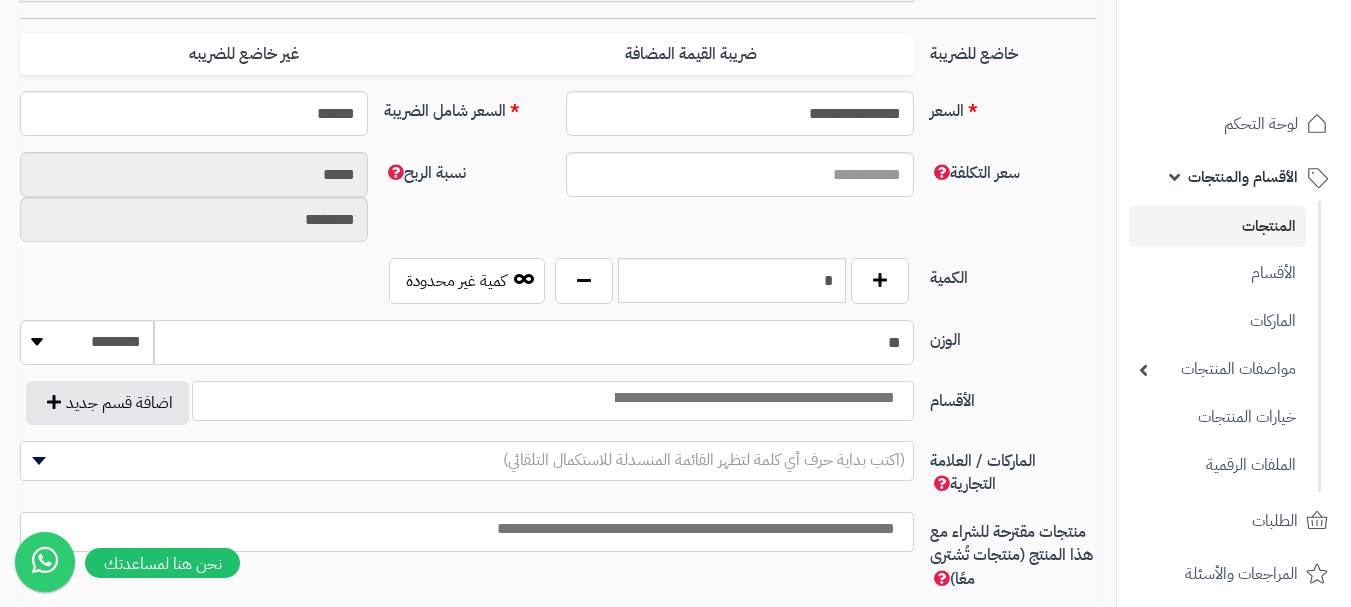scroll, scrollTop: 900, scrollLeft: 0, axis: vertical 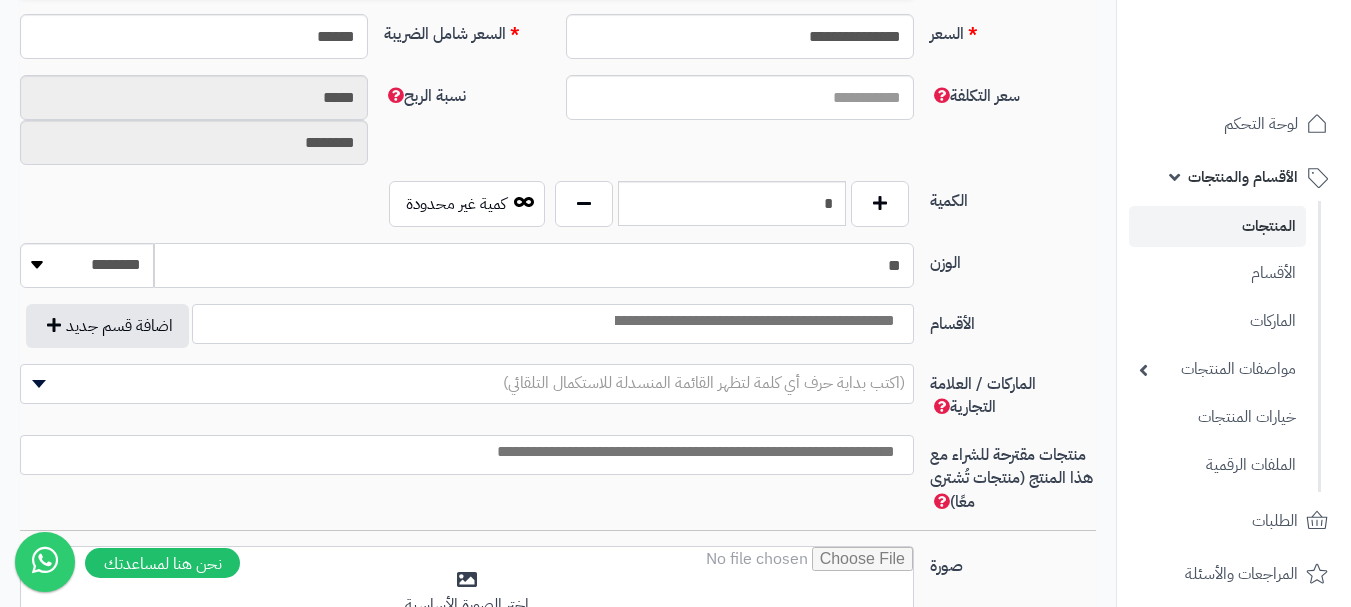type on "**" 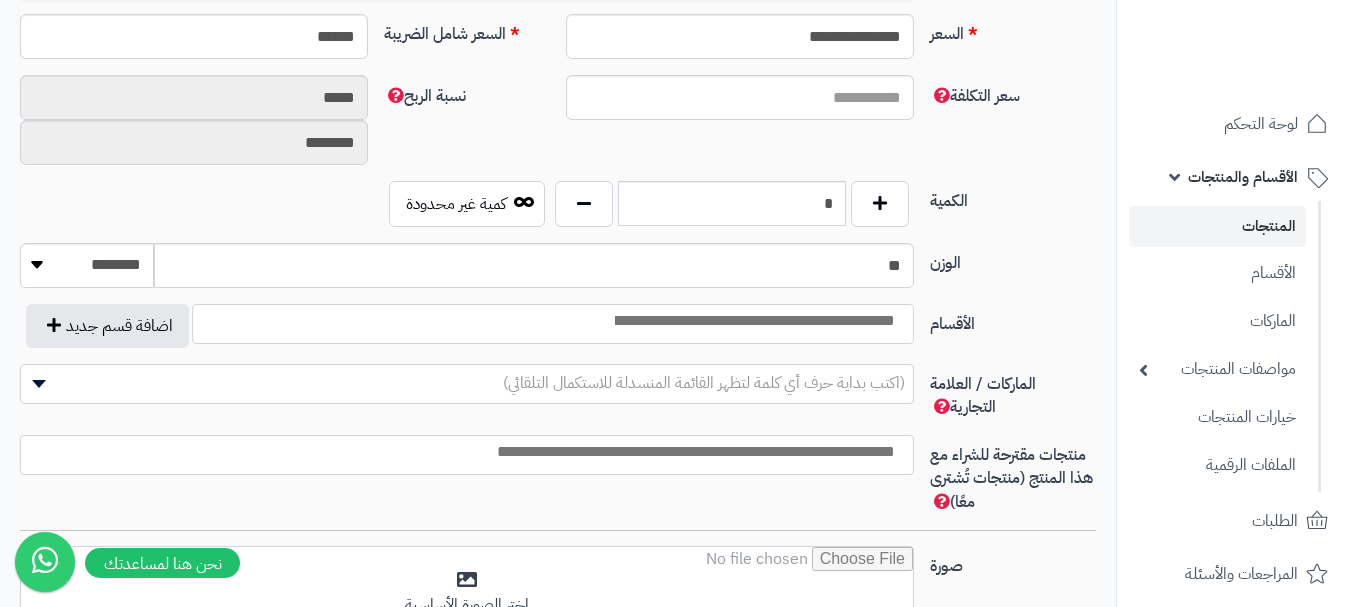 click at bounding box center (553, 324) 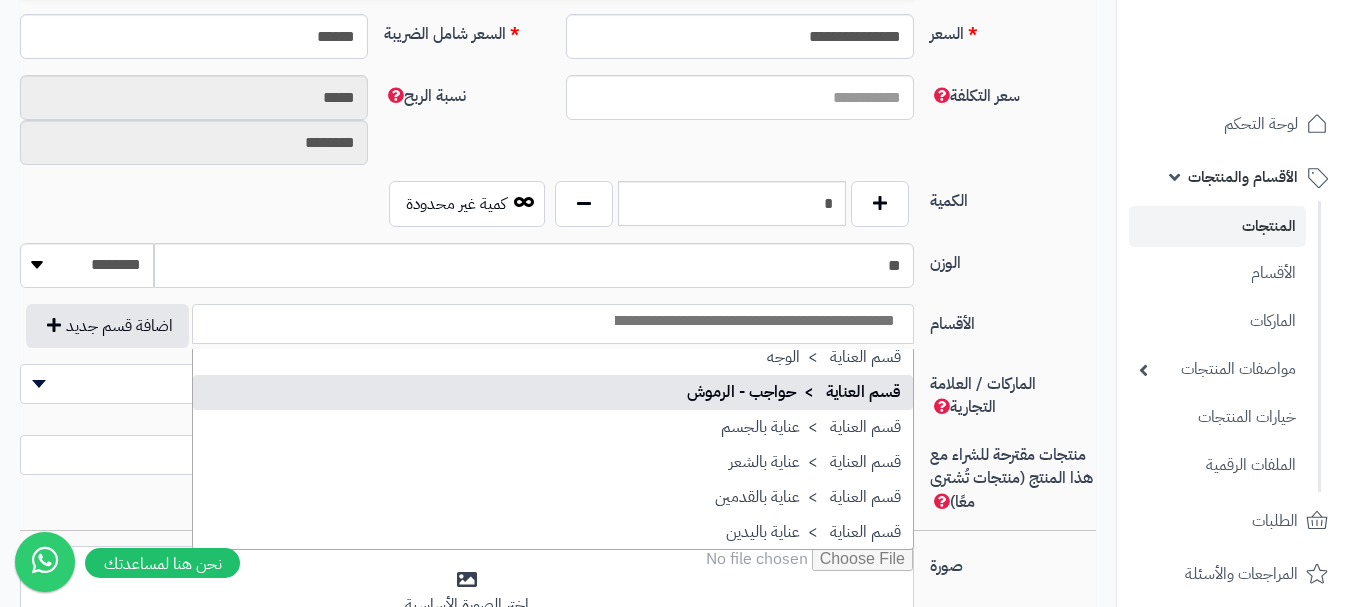 scroll, scrollTop: 1686, scrollLeft: 0, axis: vertical 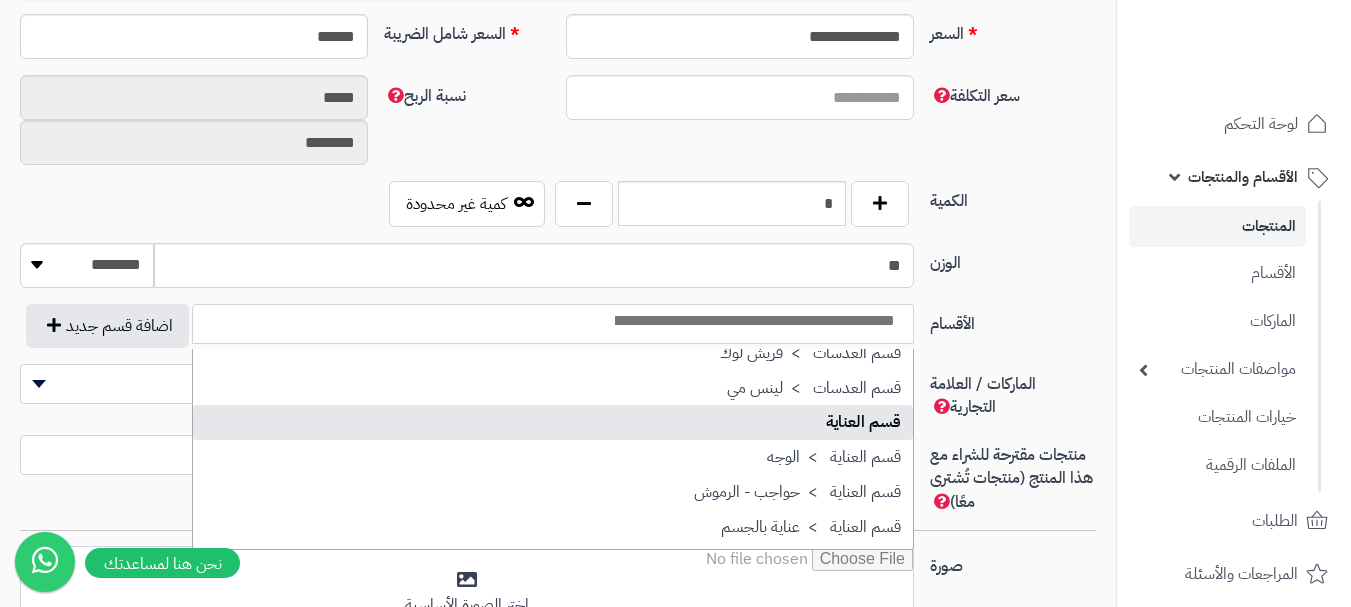 drag, startPoint x: 852, startPoint y: 419, endPoint x: 841, endPoint y: 418, distance: 11.045361 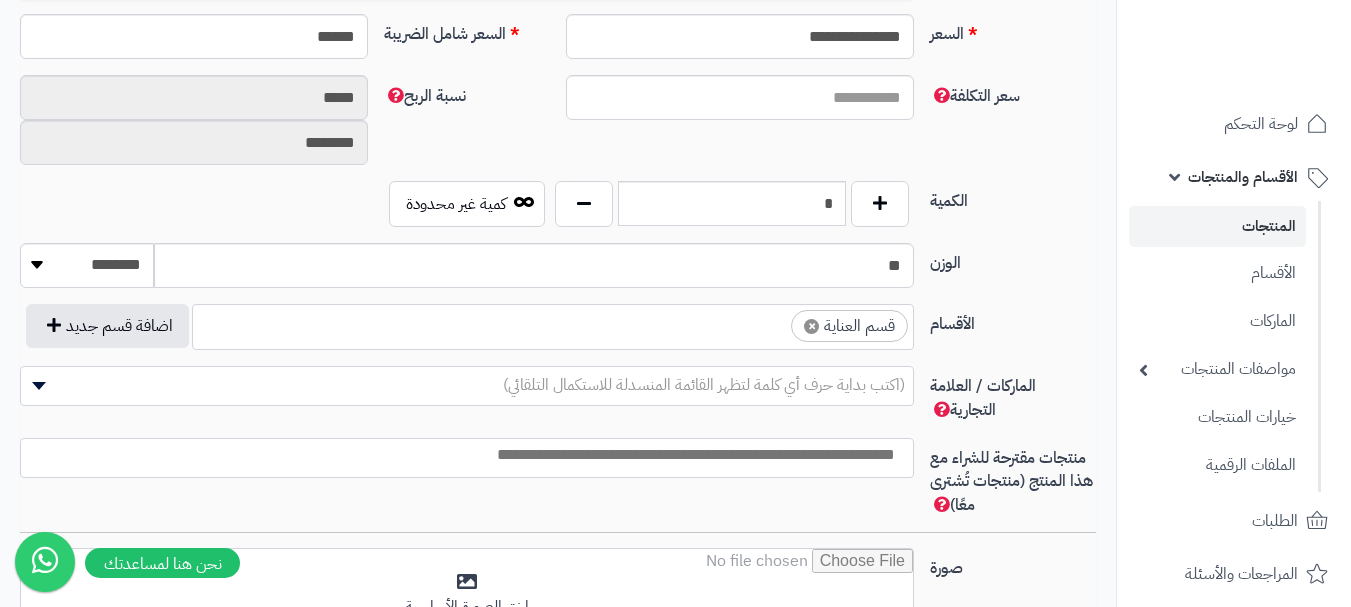 scroll, scrollTop: 1250, scrollLeft: 0, axis: vertical 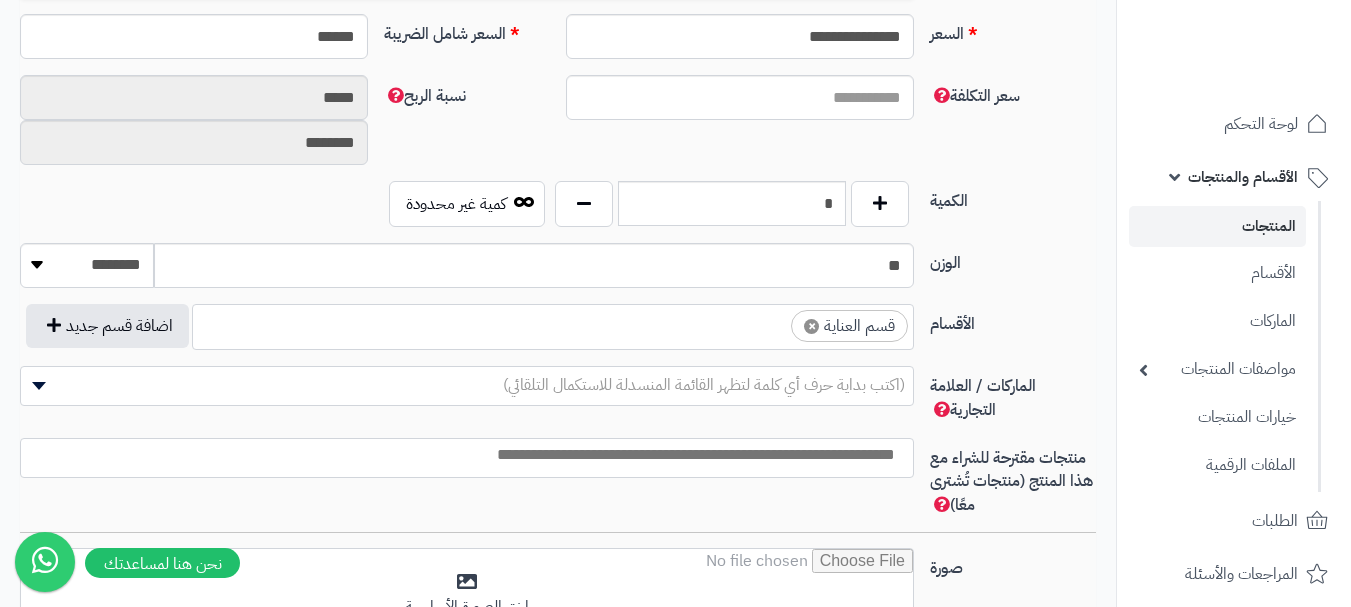 click on "× قسم العناية" at bounding box center [553, 324] 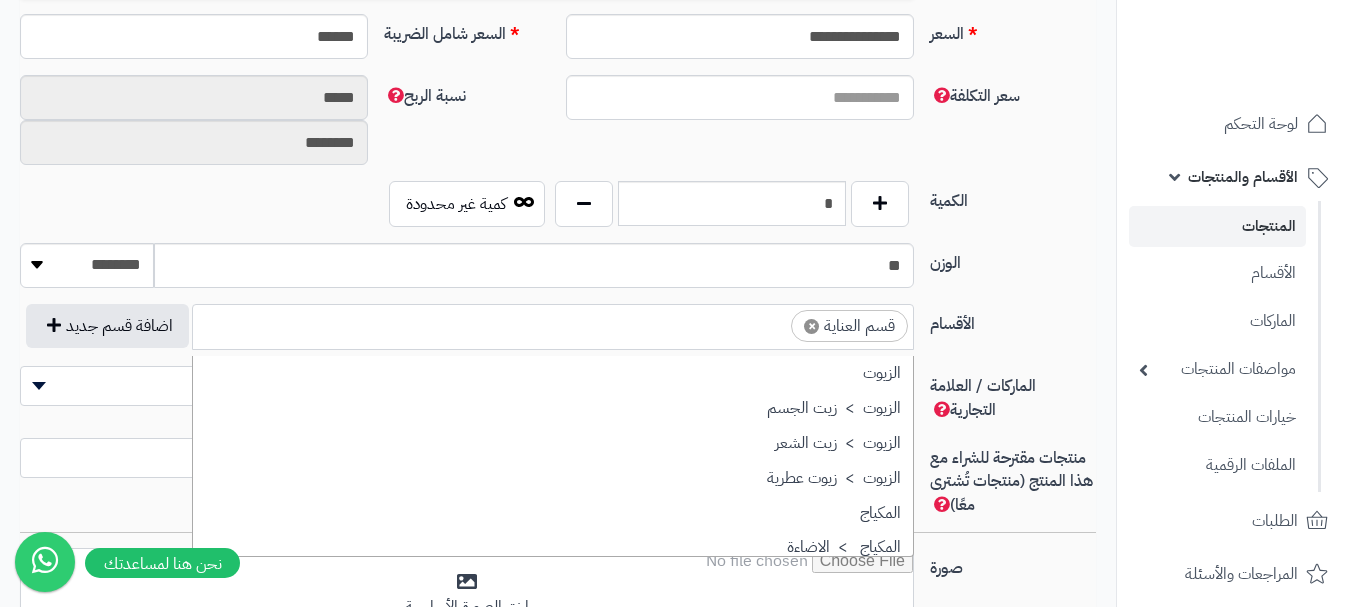 scroll, scrollTop: 1707, scrollLeft: 0, axis: vertical 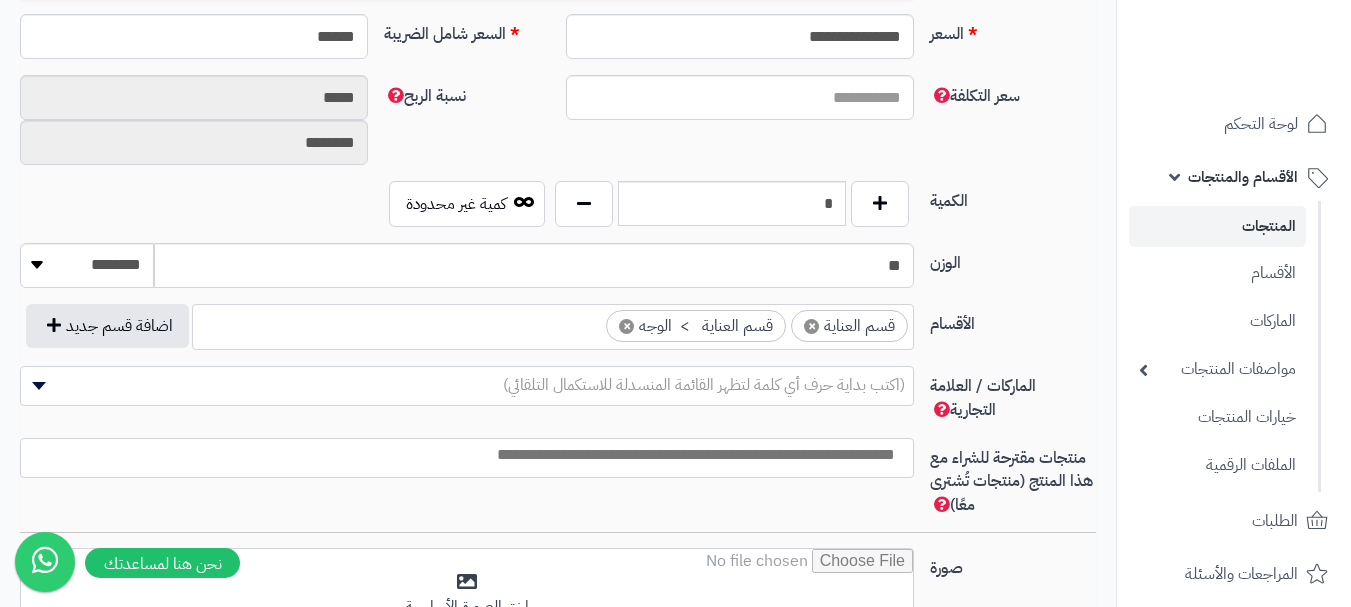 click at bounding box center (462, 455) 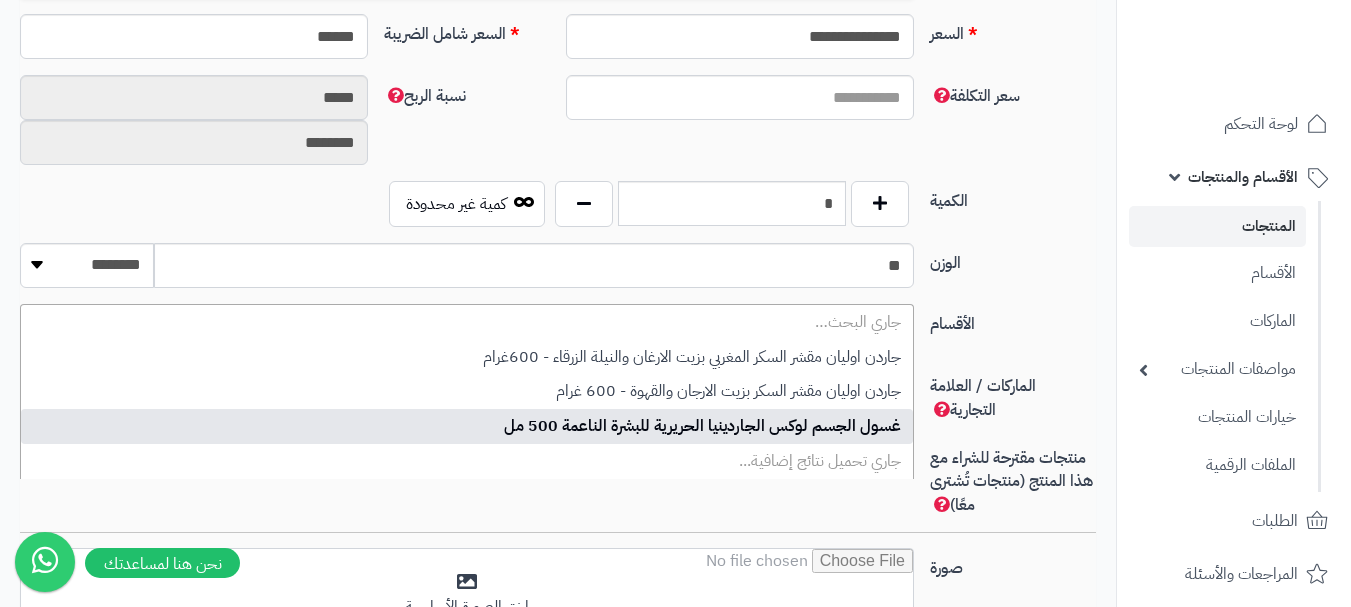 type on "*" 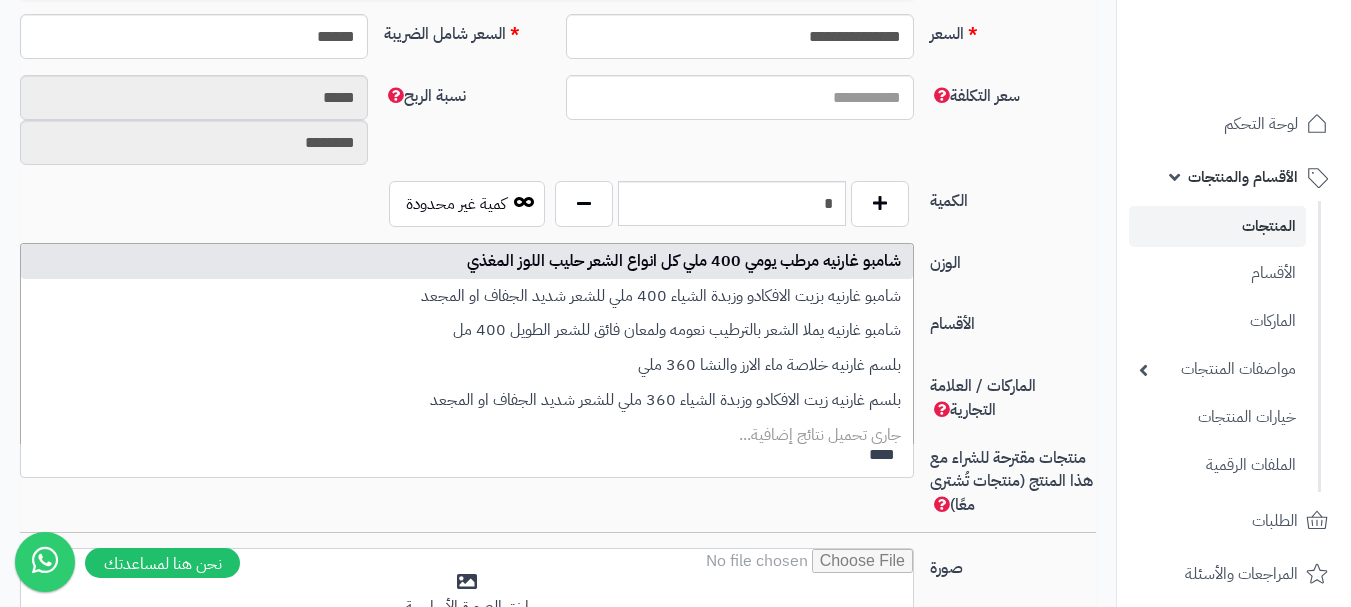 type on "****" 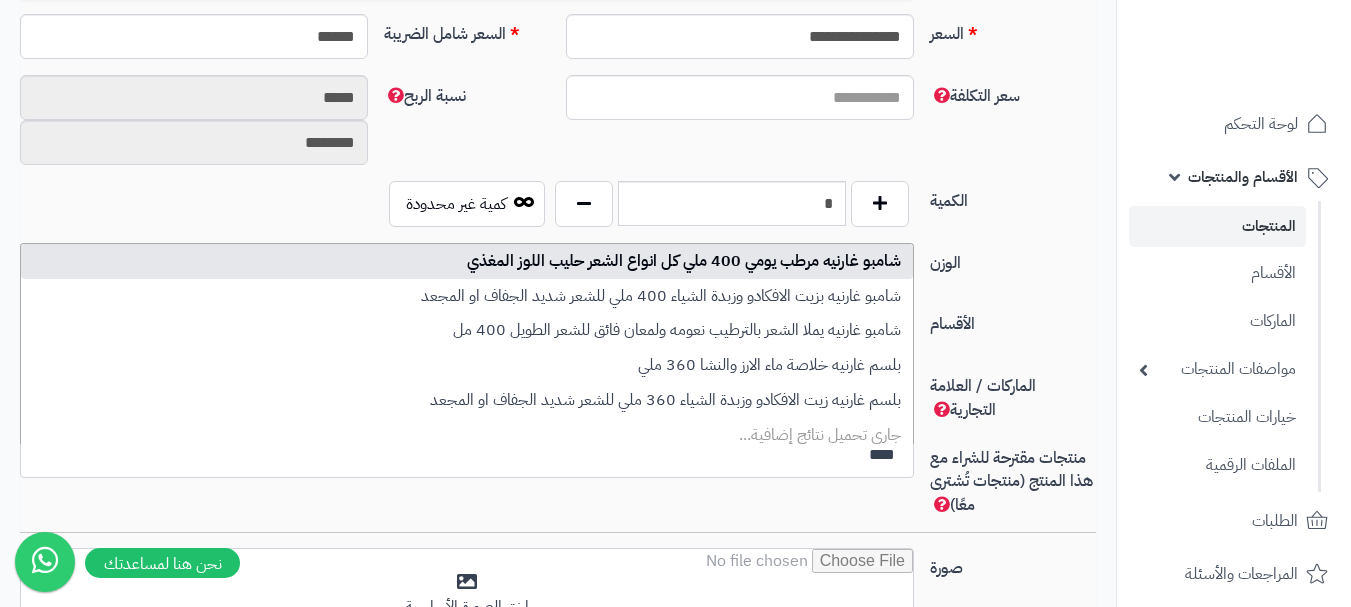 type 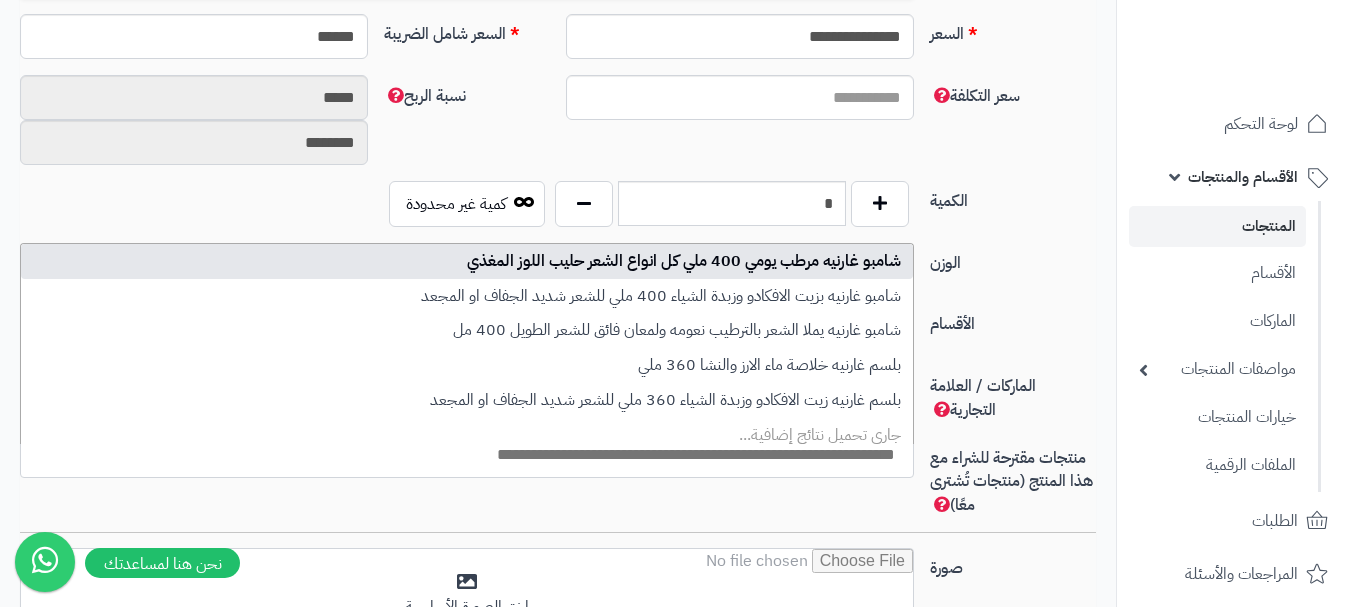 select on "***" 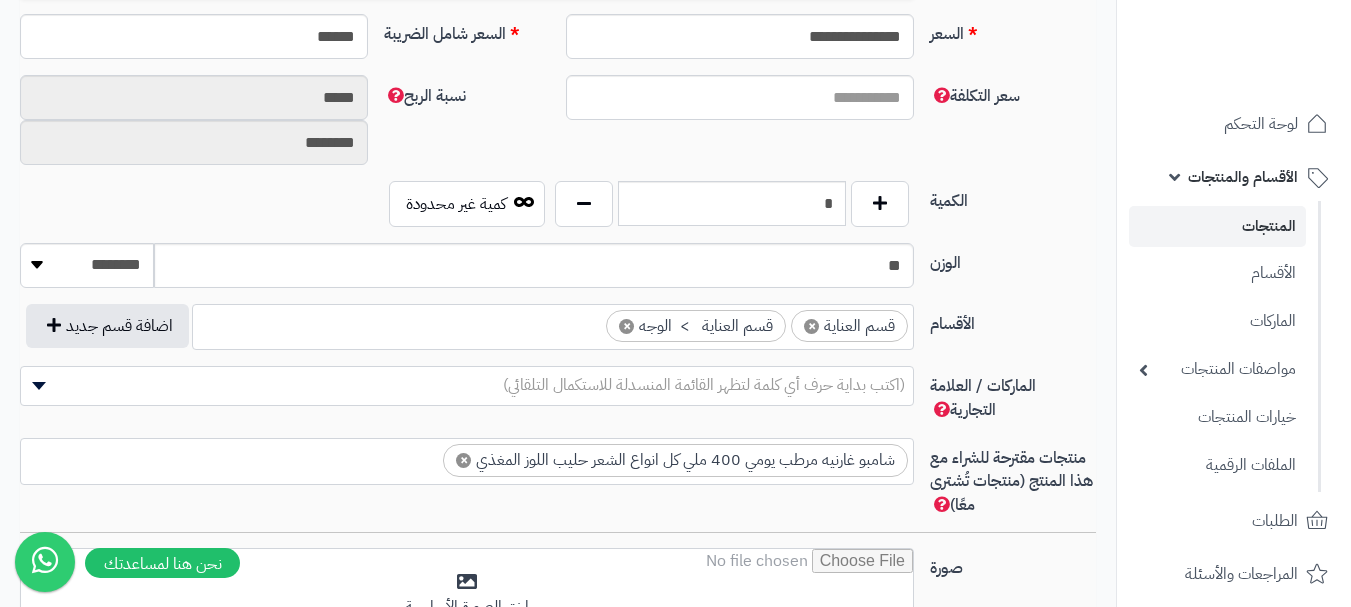 scroll, scrollTop: 0, scrollLeft: 0, axis: both 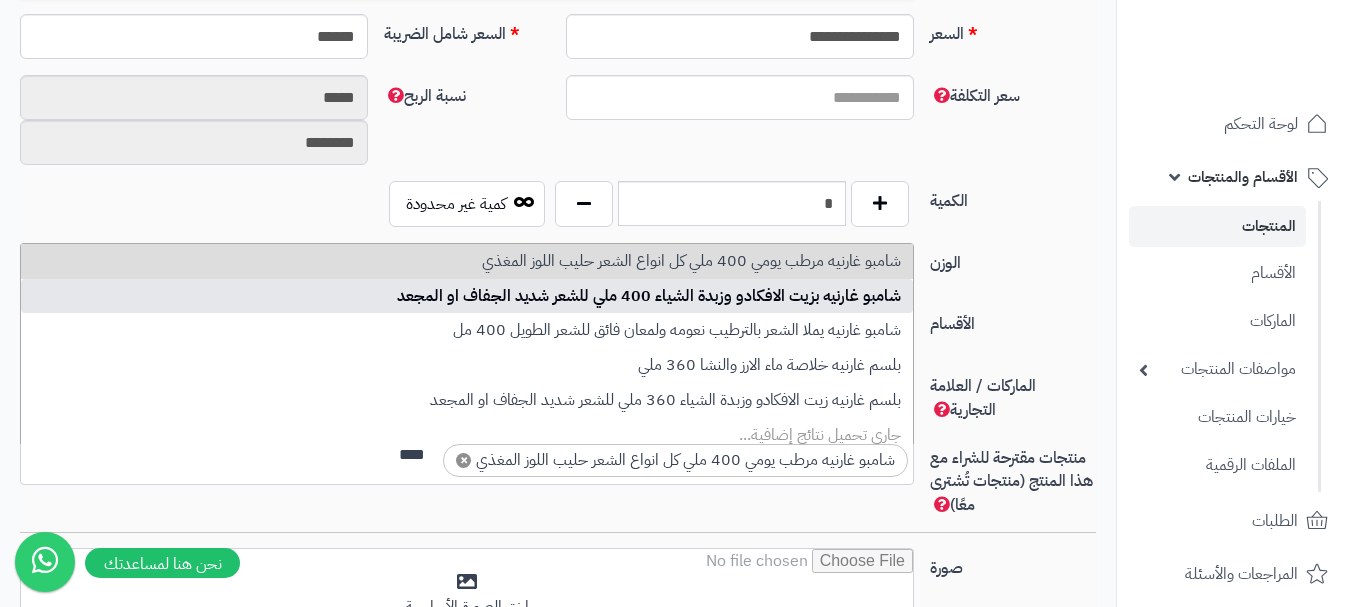 type on "****" 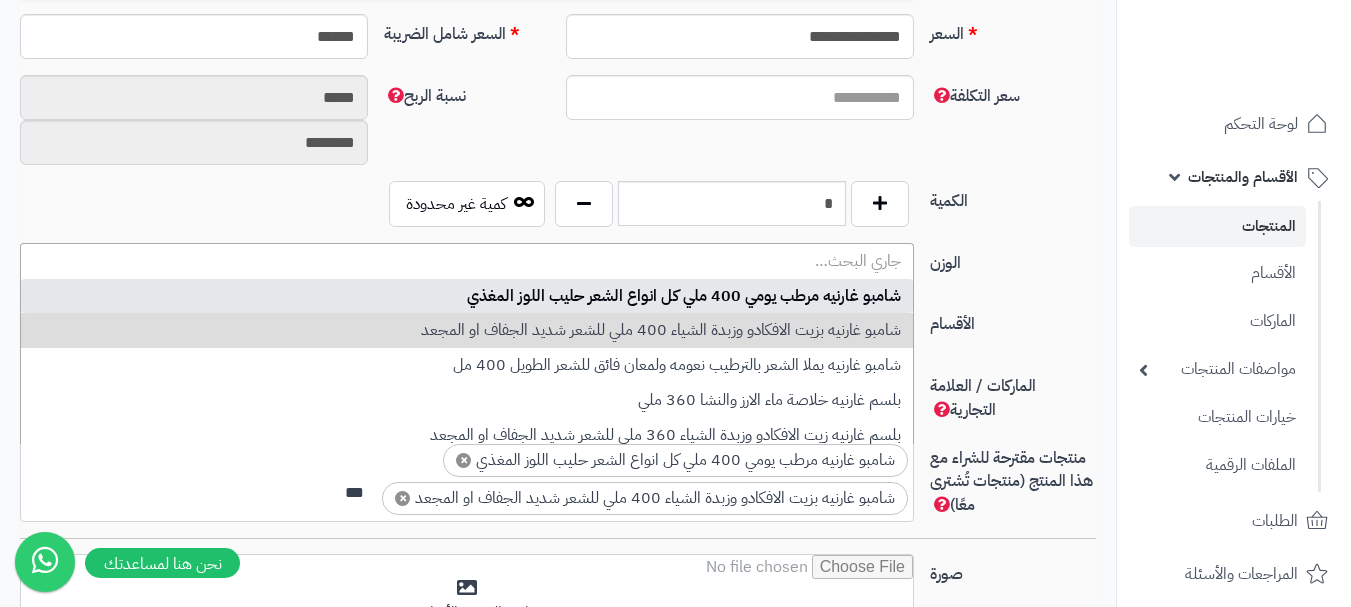 scroll, scrollTop: 0, scrollLeft: 0, axis: both 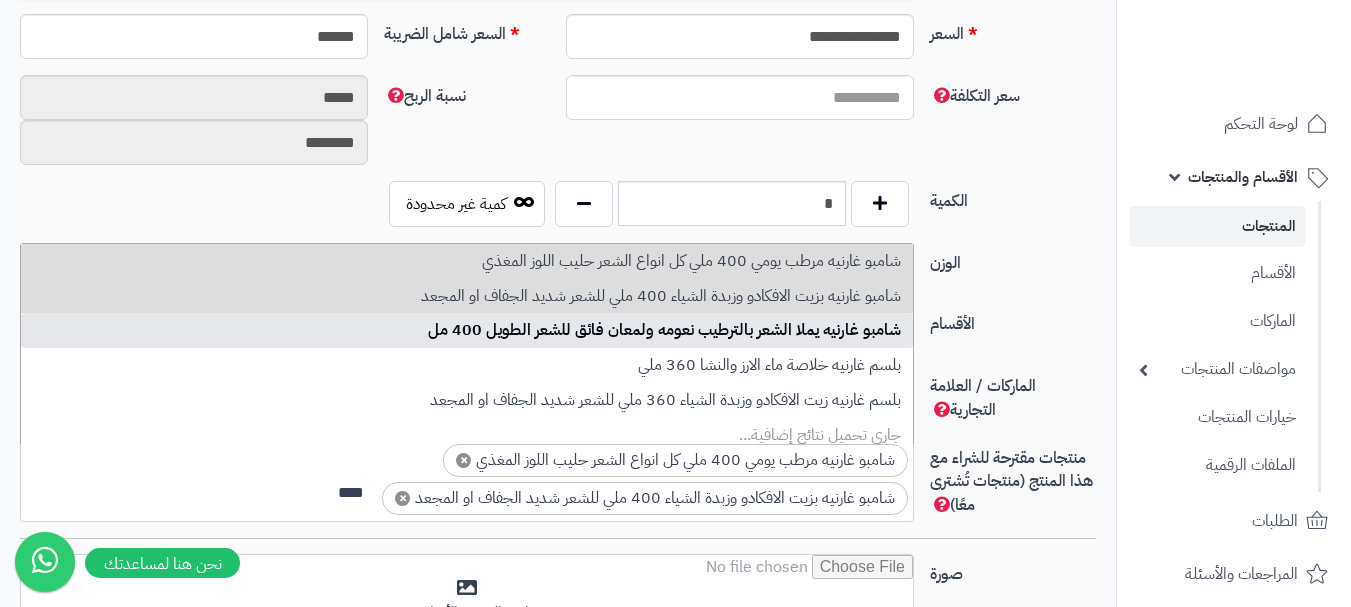 type on "****" 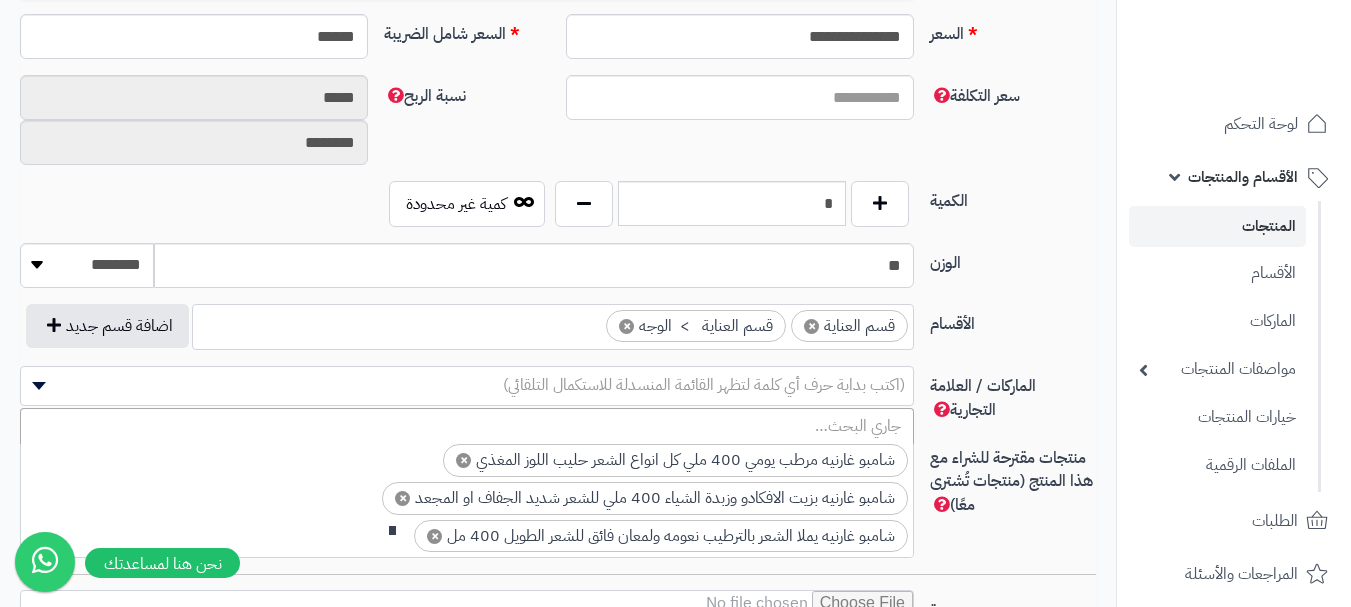 scroll, scrollTop: 0, scrollLeft: 0, axis: both 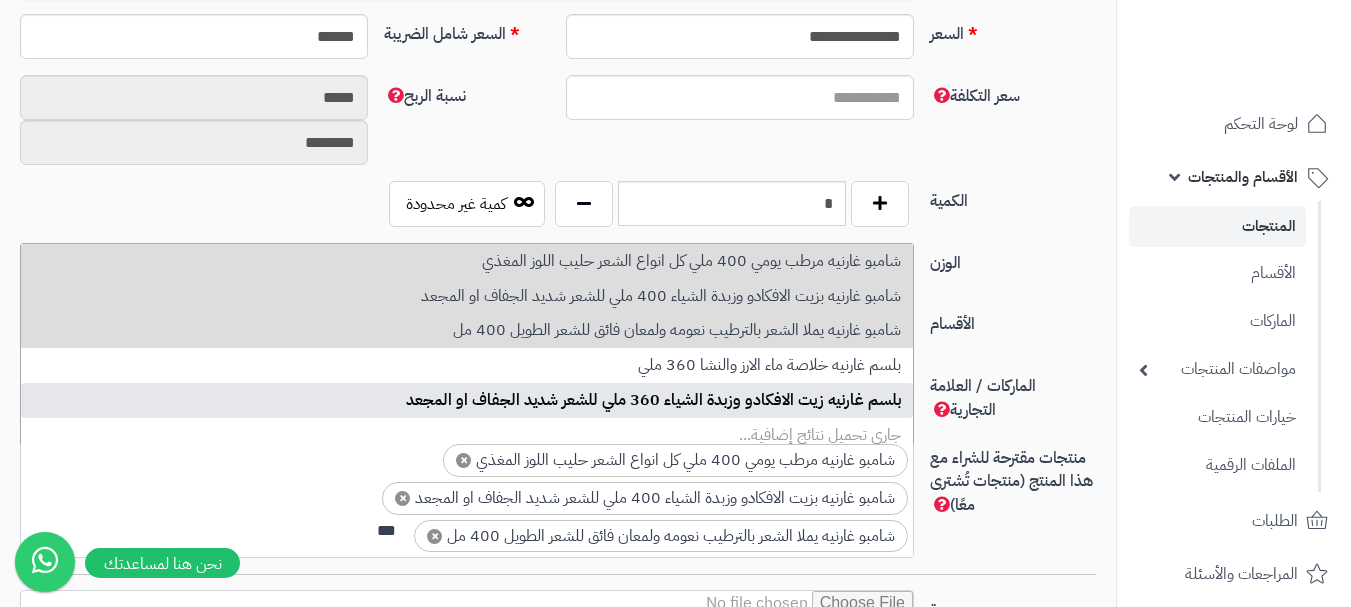 type on "***" 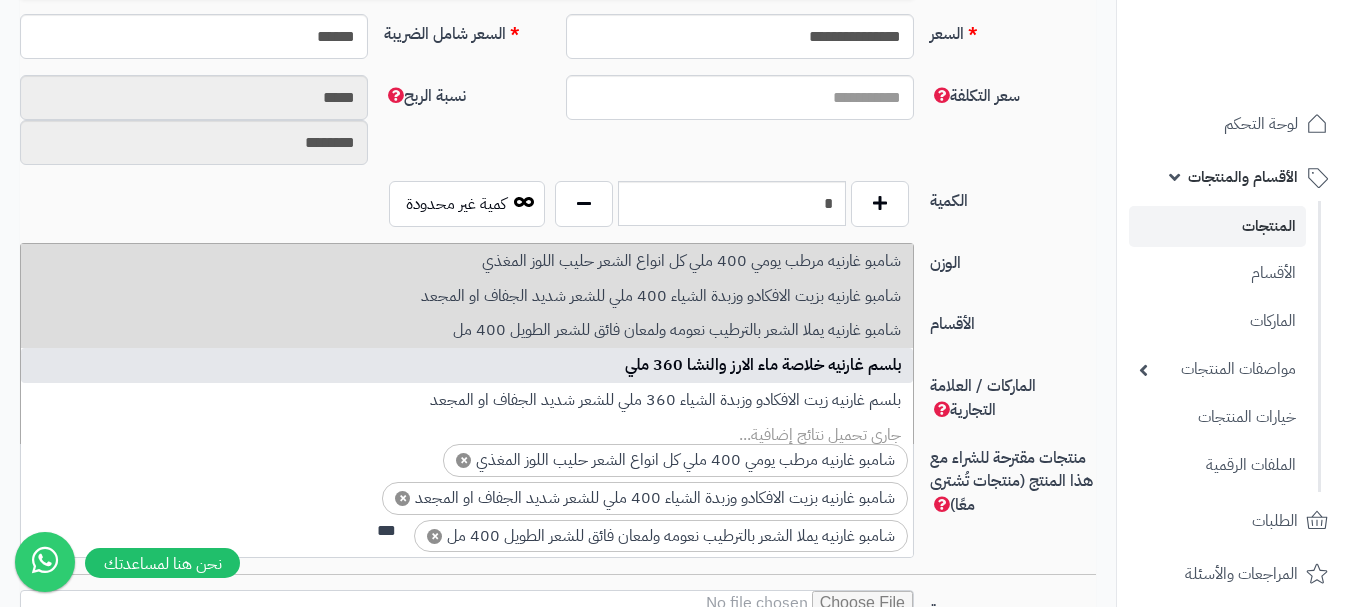type 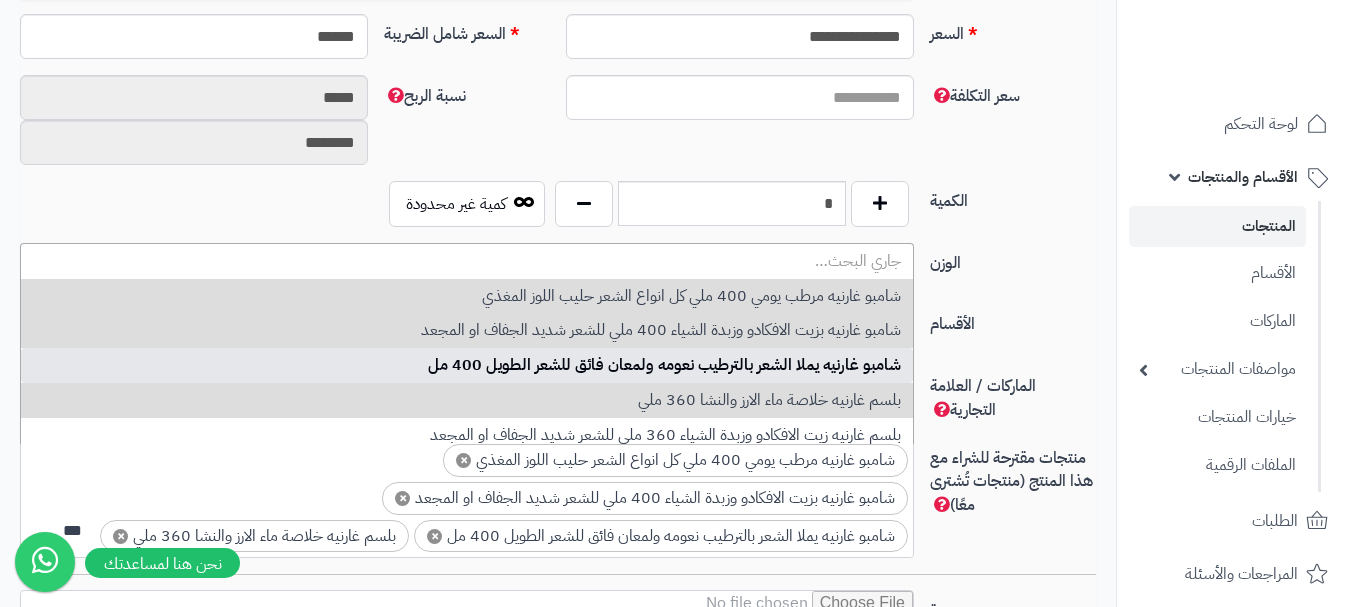 scroll, scrollTop: 0, scrollLeft: 0, axis: both 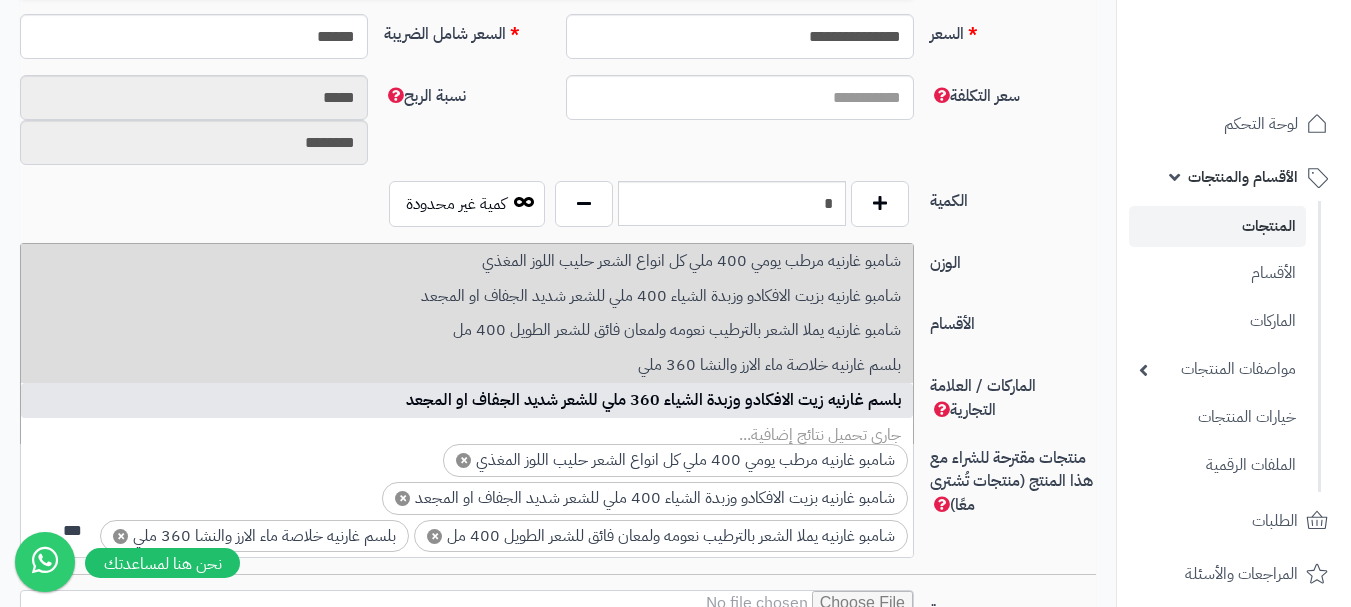 type on "***" 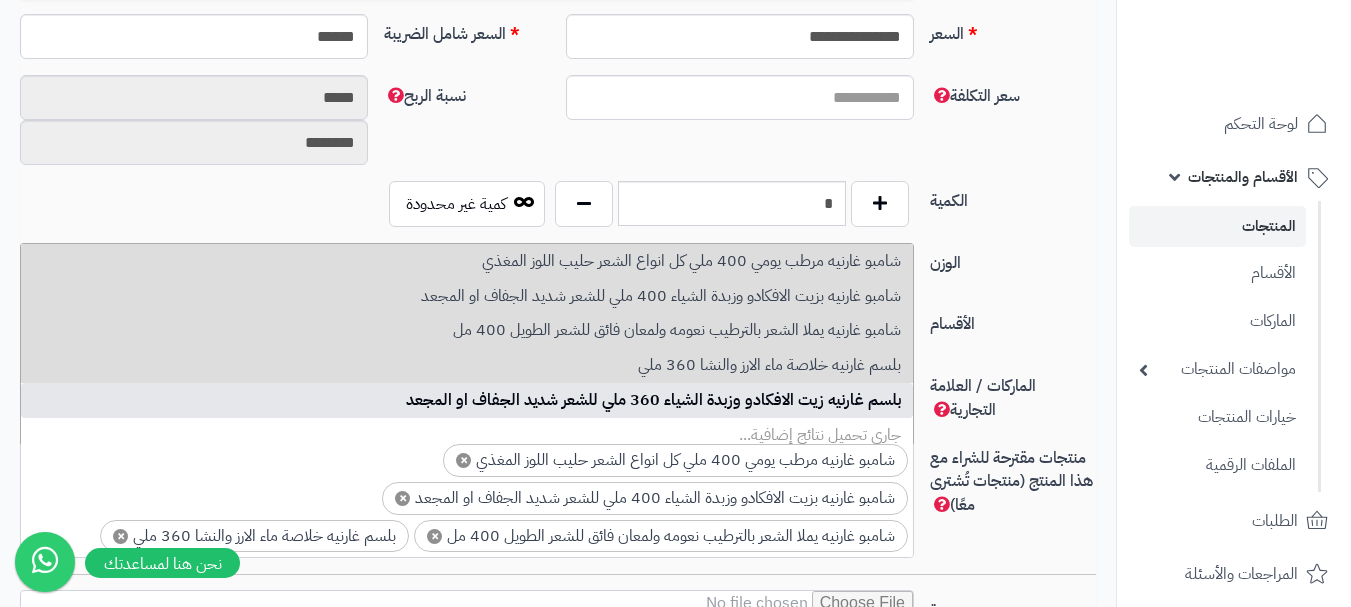 scroll, scrollTop: 40, scrollLeft: 0, axis: vertical 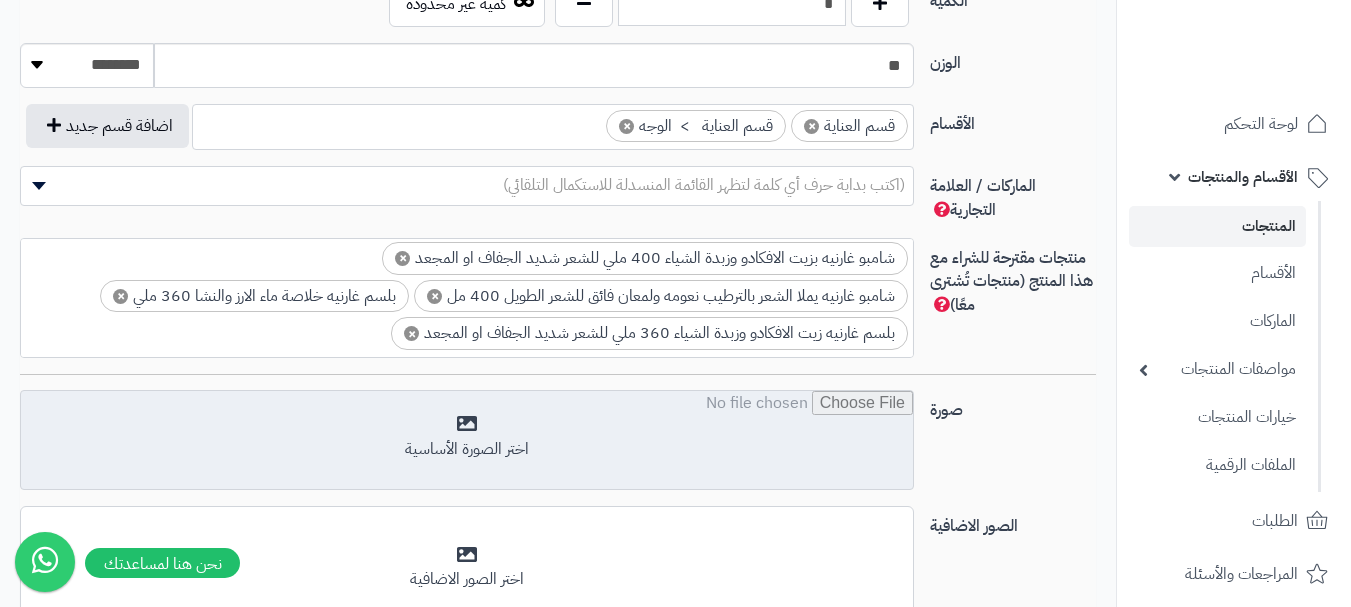 click at bounding box center [467, 441] 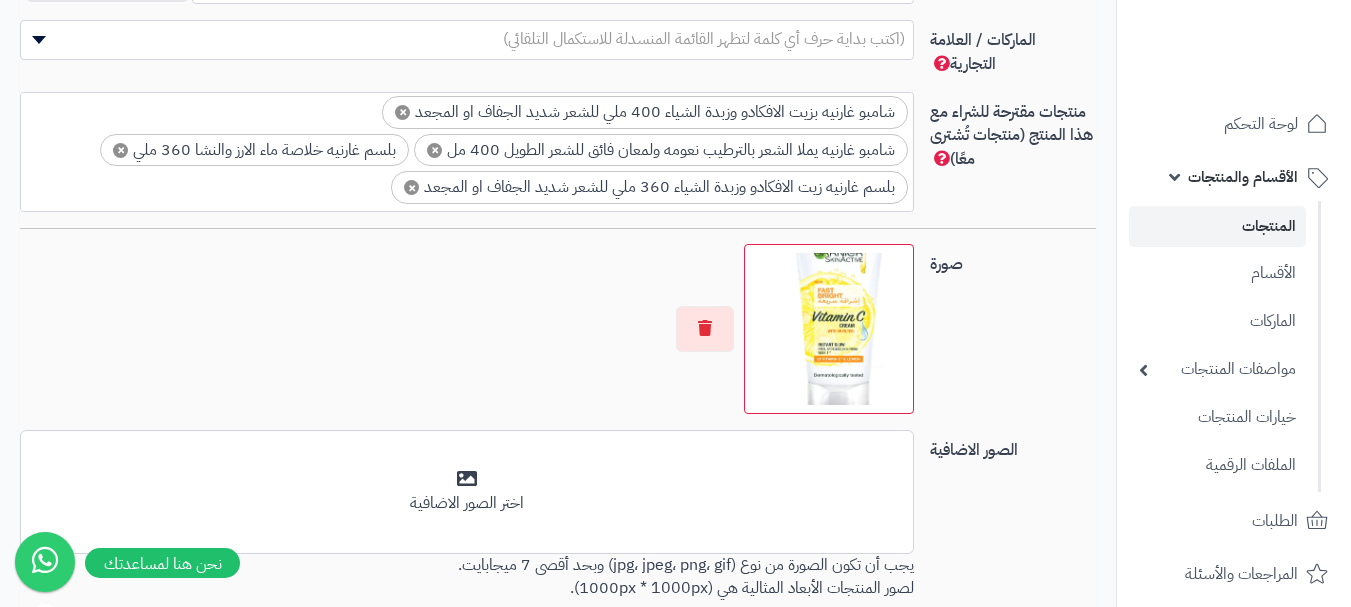 scroll, scrollTop: 1400, scrollLeft: 0, axis: vertical 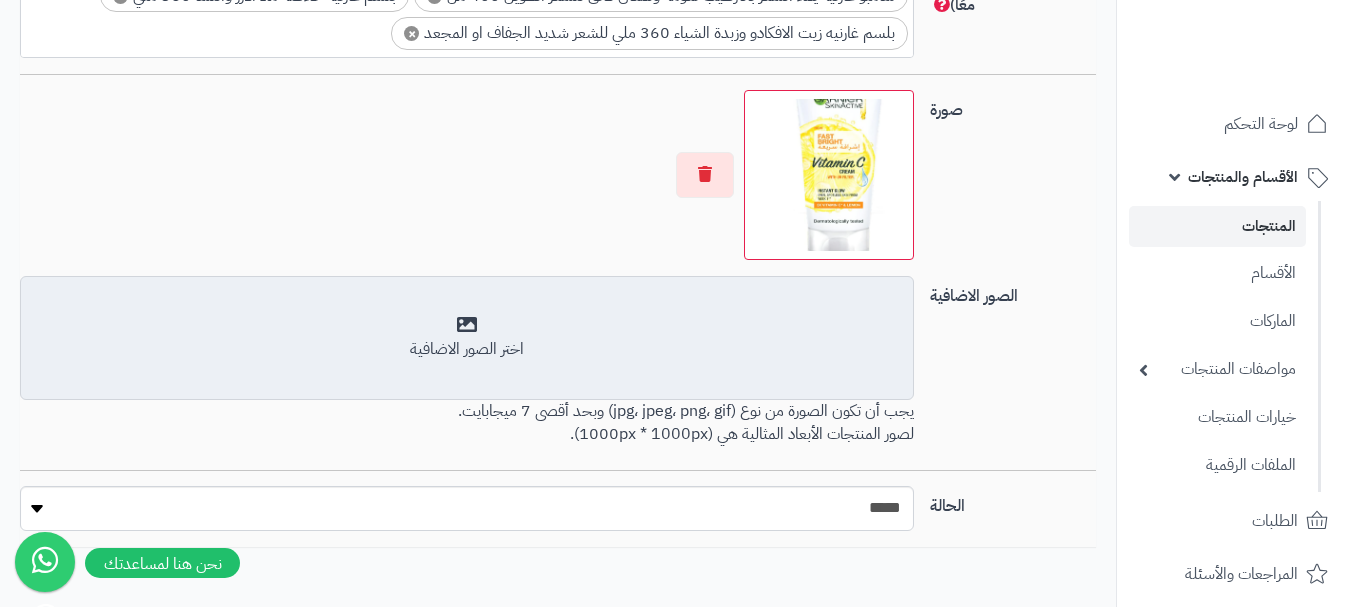 click on "اختر الصور الاضافية" at bounding box center [467, 349] 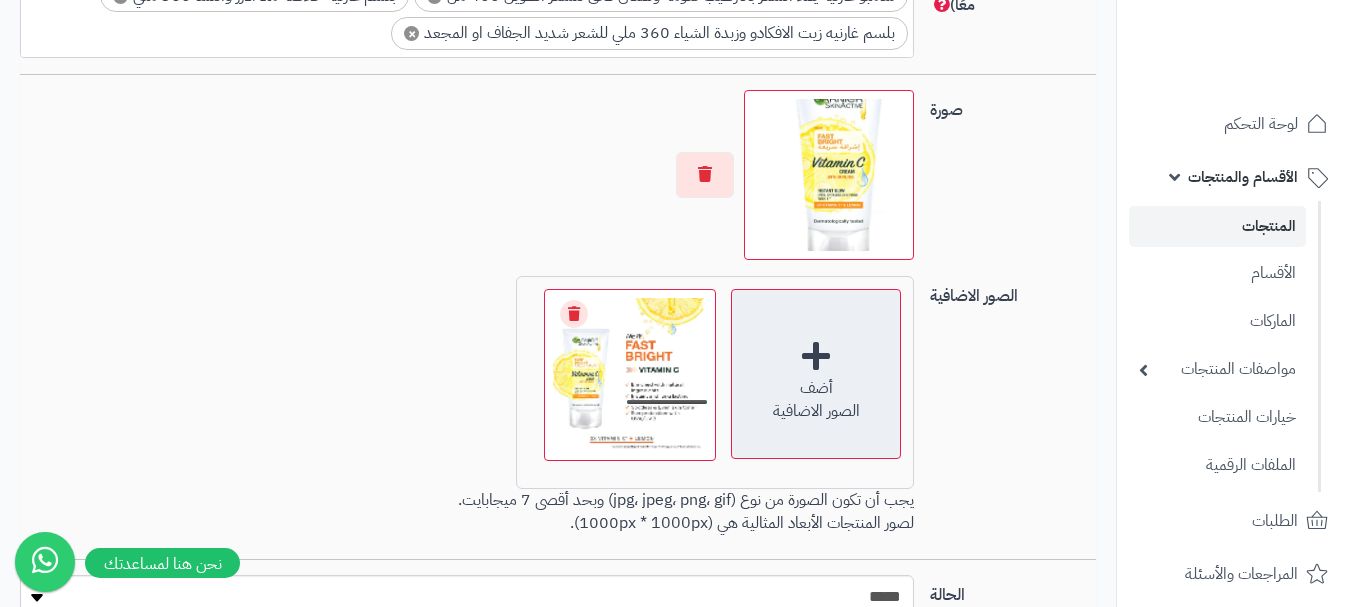 click on "الصور الاضافية" at bounding box center (816, 411) 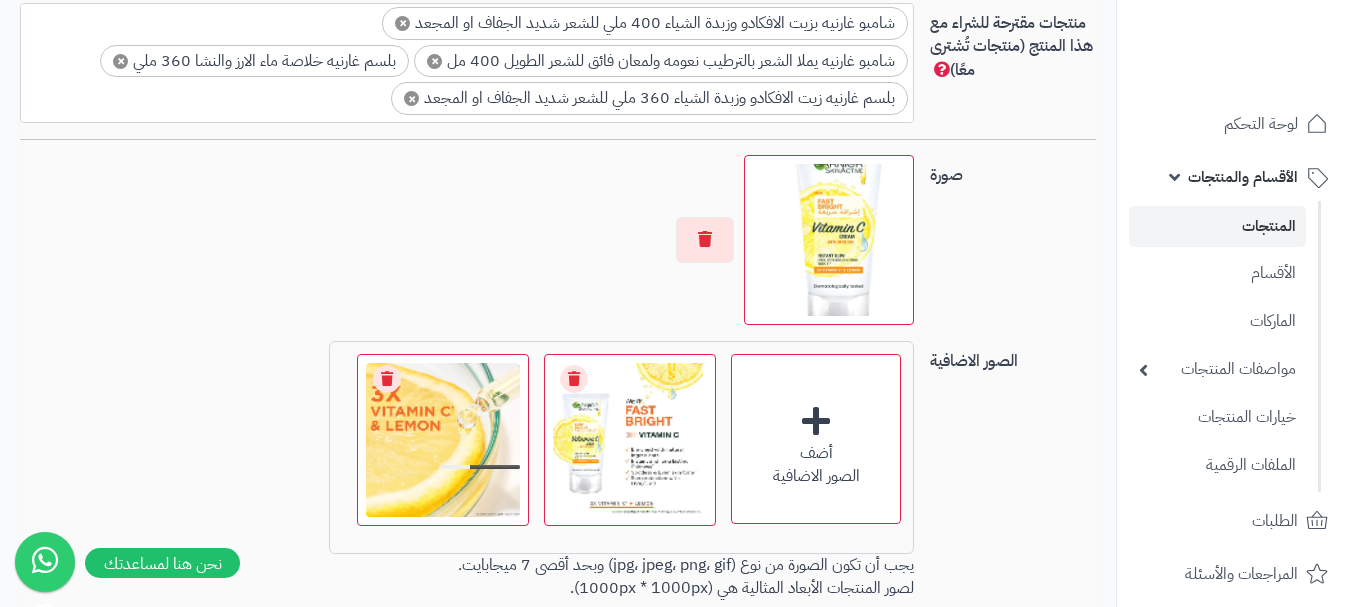 scroll, scrollTop: 1300, scrollLeft: 0, axis: vertical 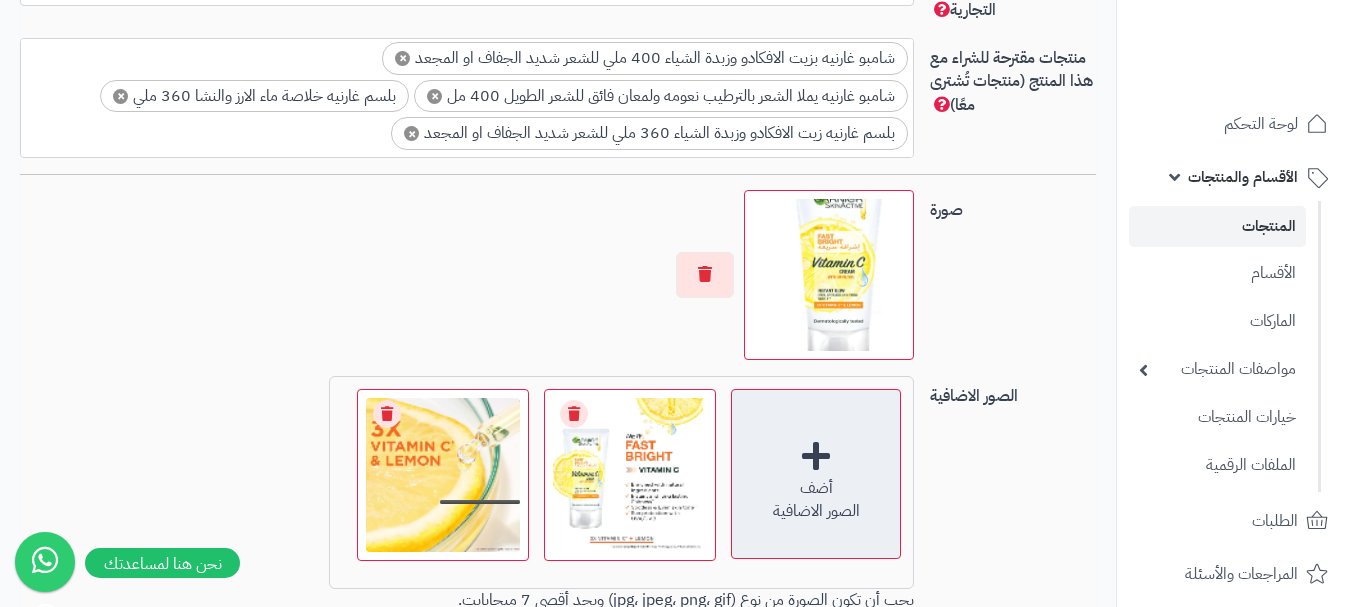 click on "أضف" at bounding box center [816, 488] 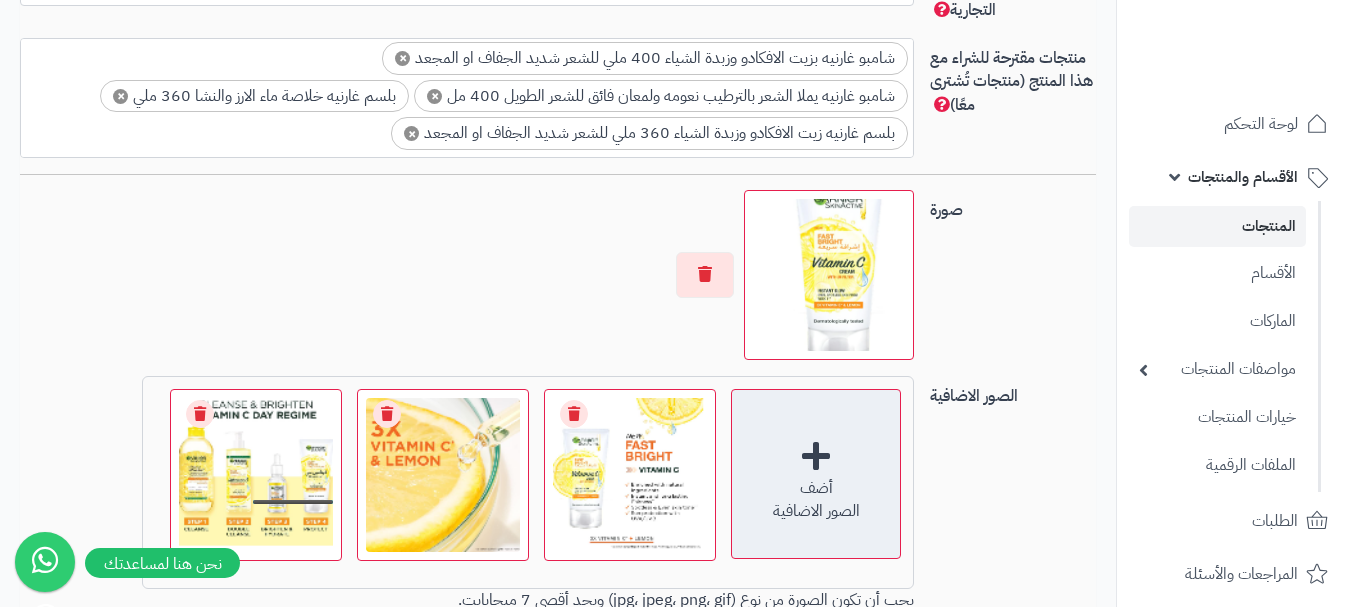 click on "الصور الاضافية" at bounding box center (816, 511) 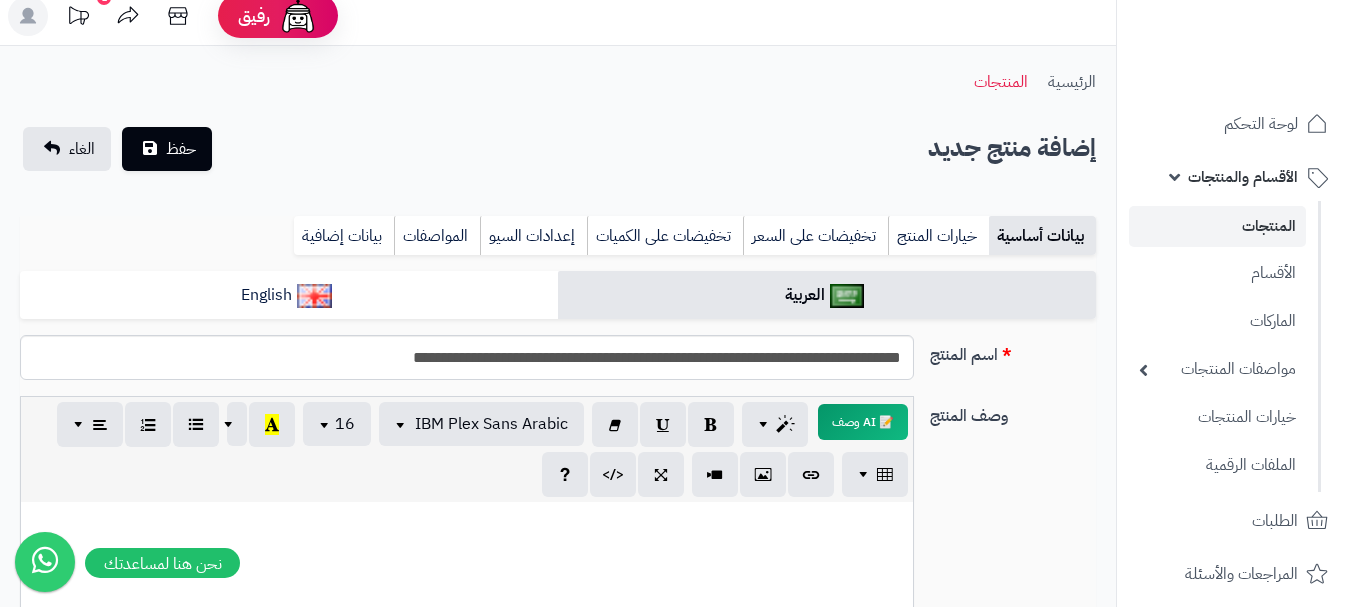 scroll, scrollTop: 0, scrollLeft: 0, axis: both 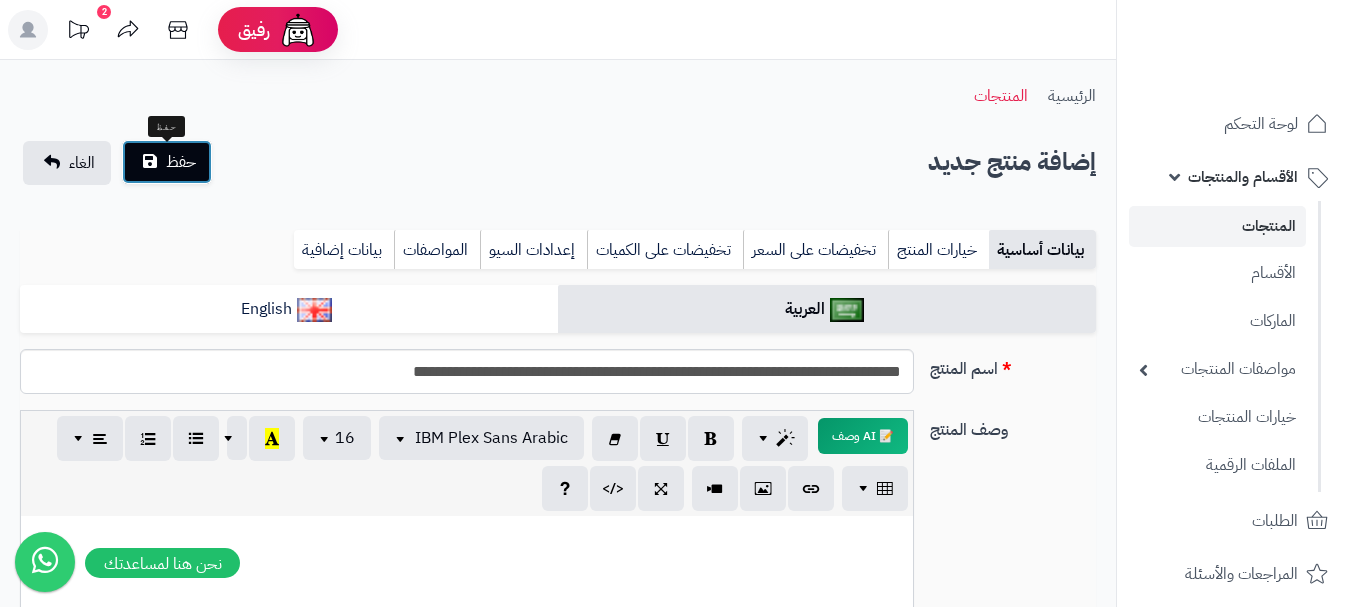 click on "حفظ" at bounding box center [181, 162] 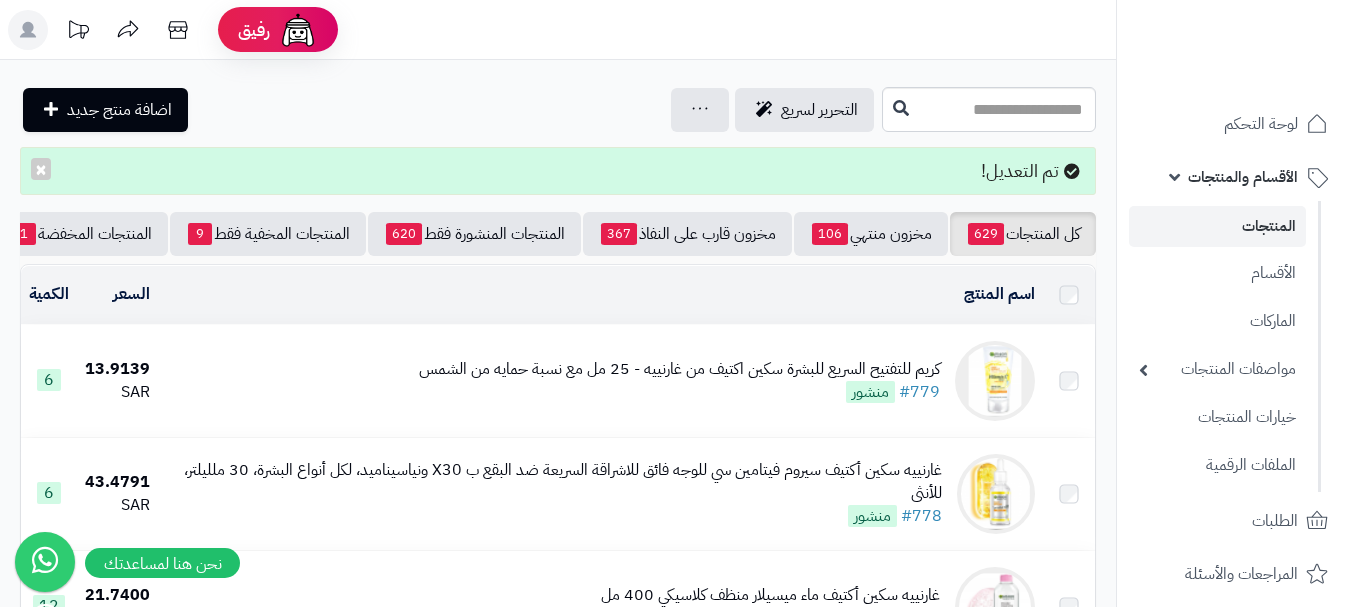 scroll, scrollTop: 0, scrollLeft: 0, axis: both 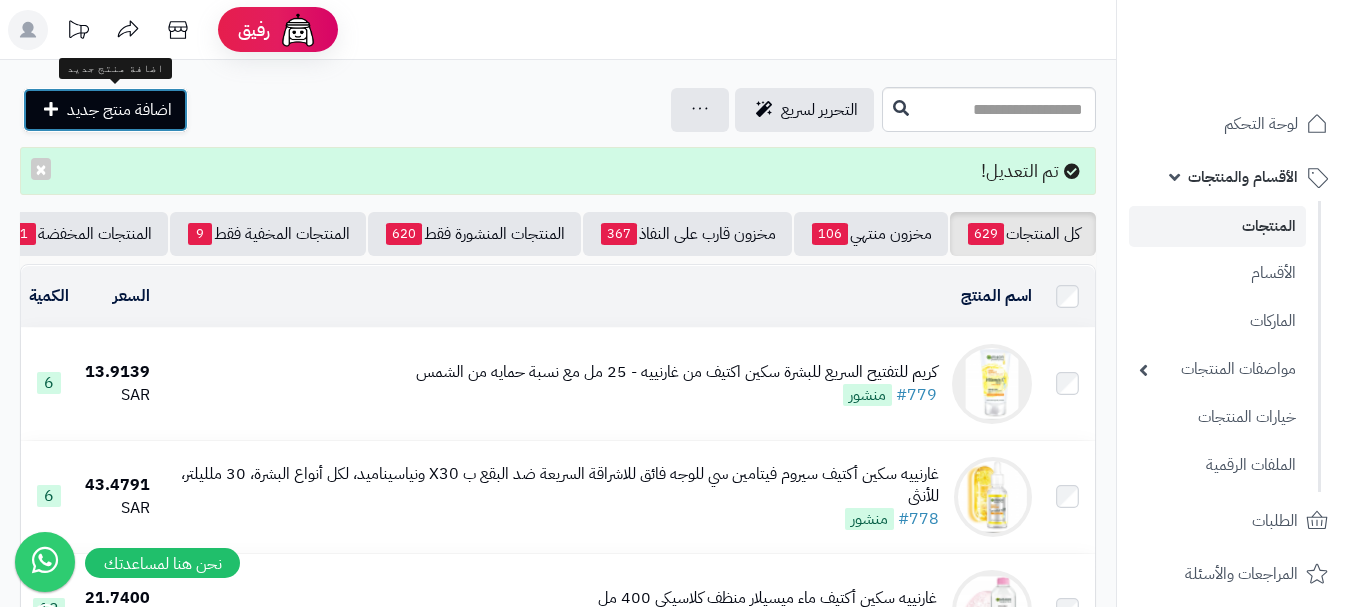 click on "اضافة منتج جديد" at bounding box center (119, 110) 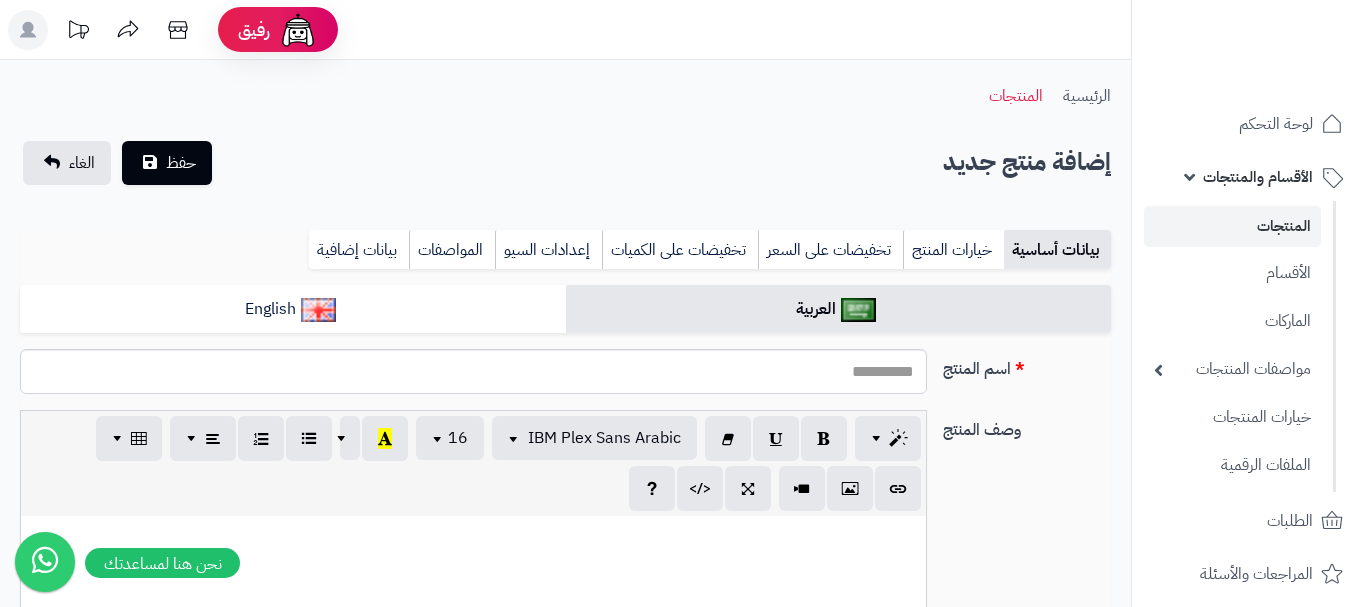 select 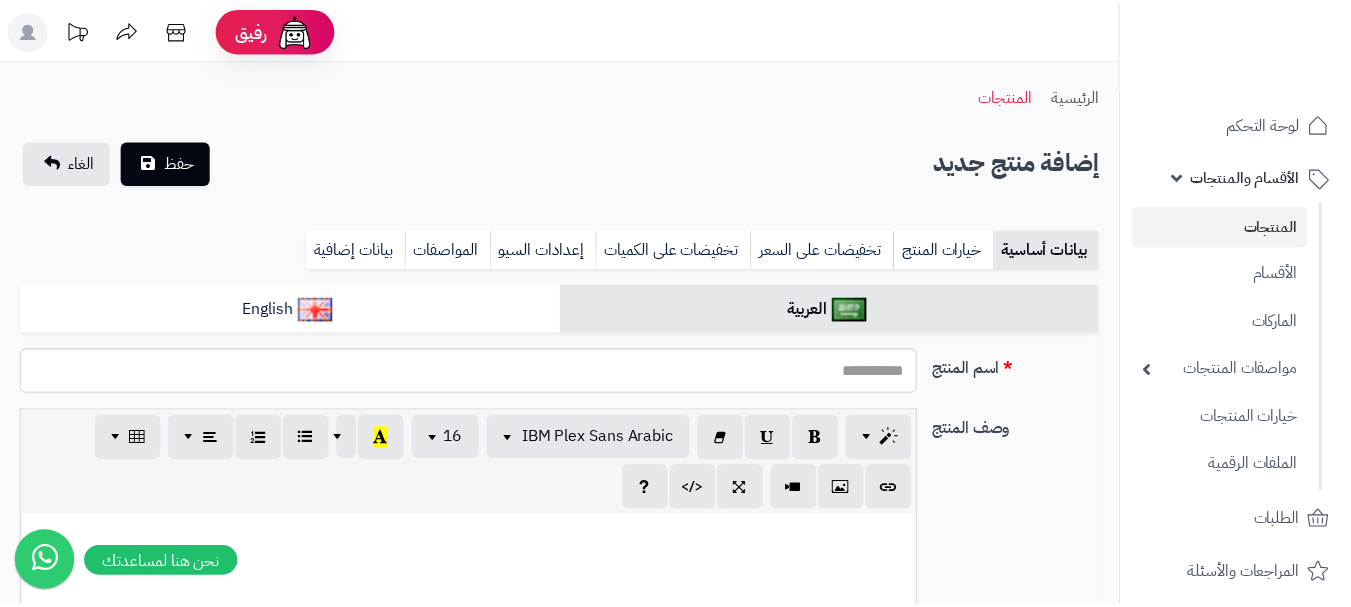 scroll, scrollTop: 0, scrollLeft: 0, axis: both 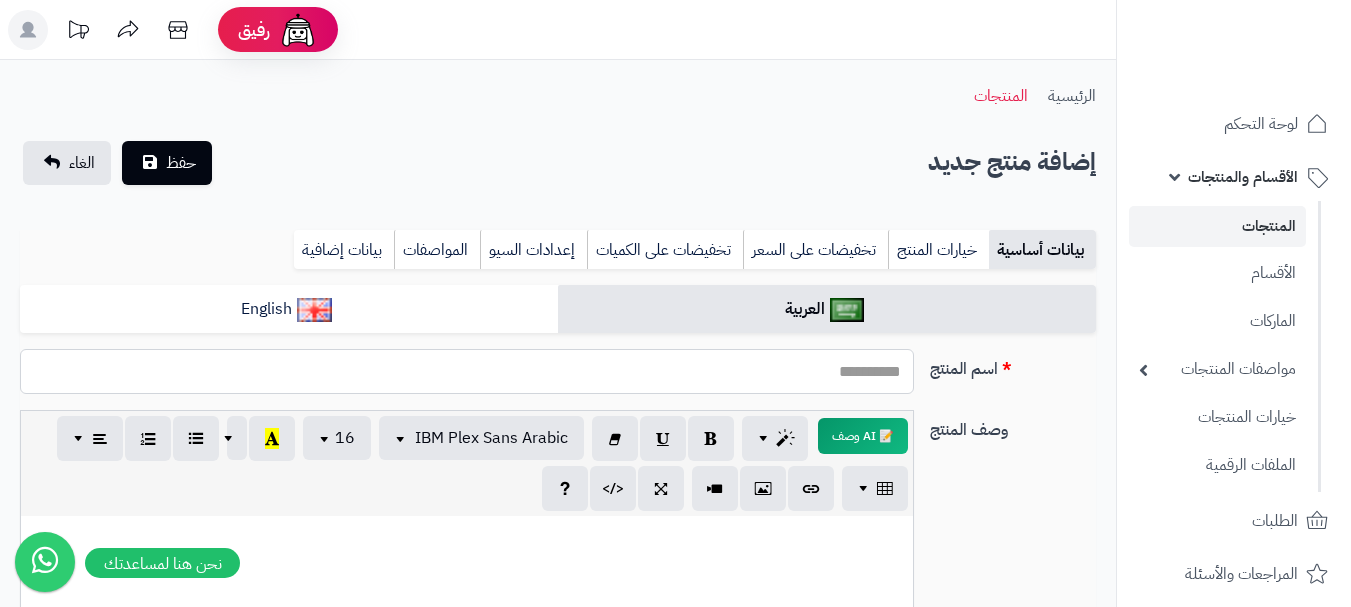 paste on "**********" 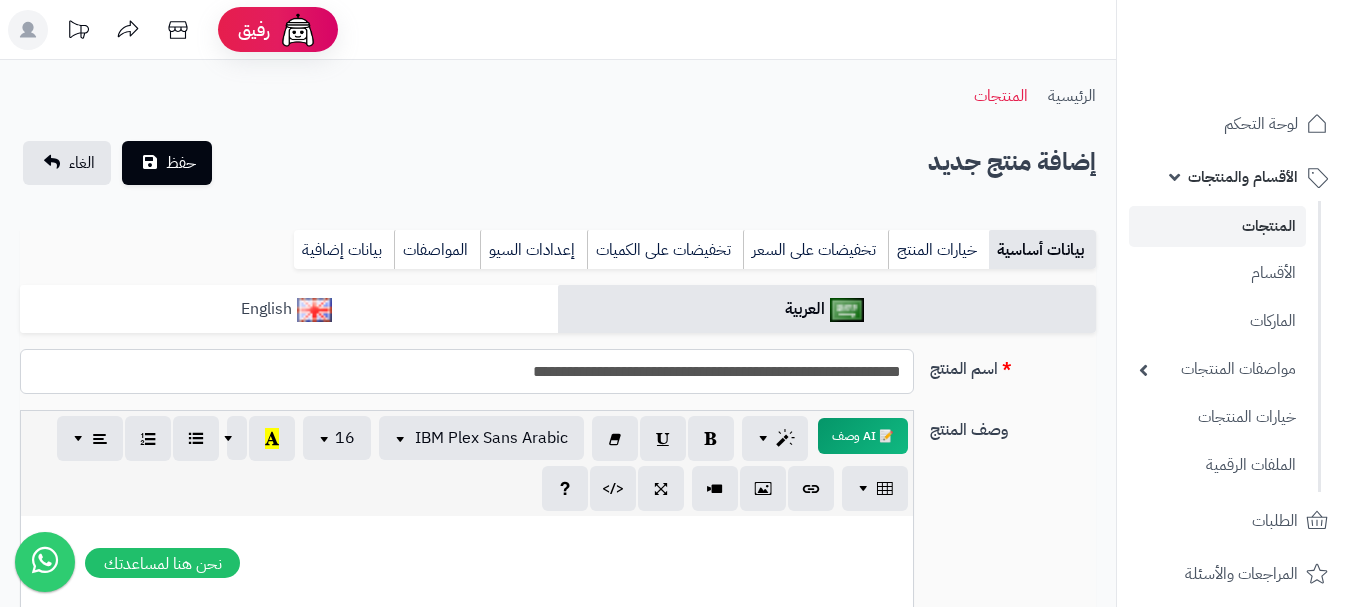 type on "**********" 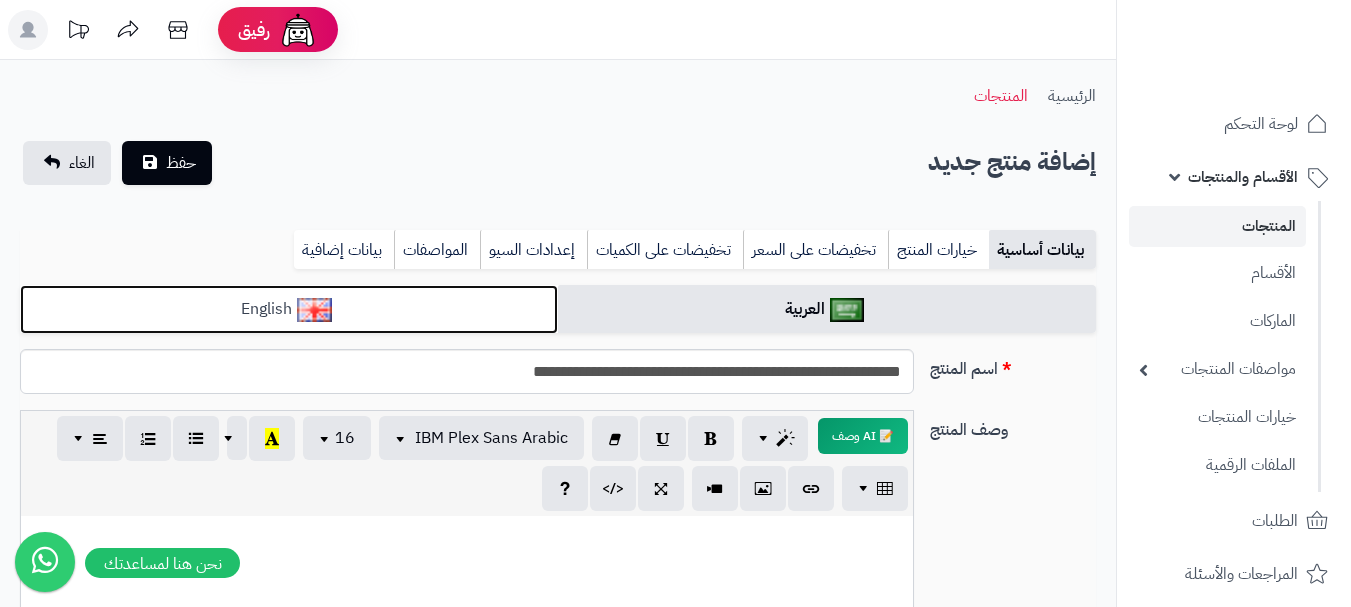 click on "English" at bounding box center (289, 309) 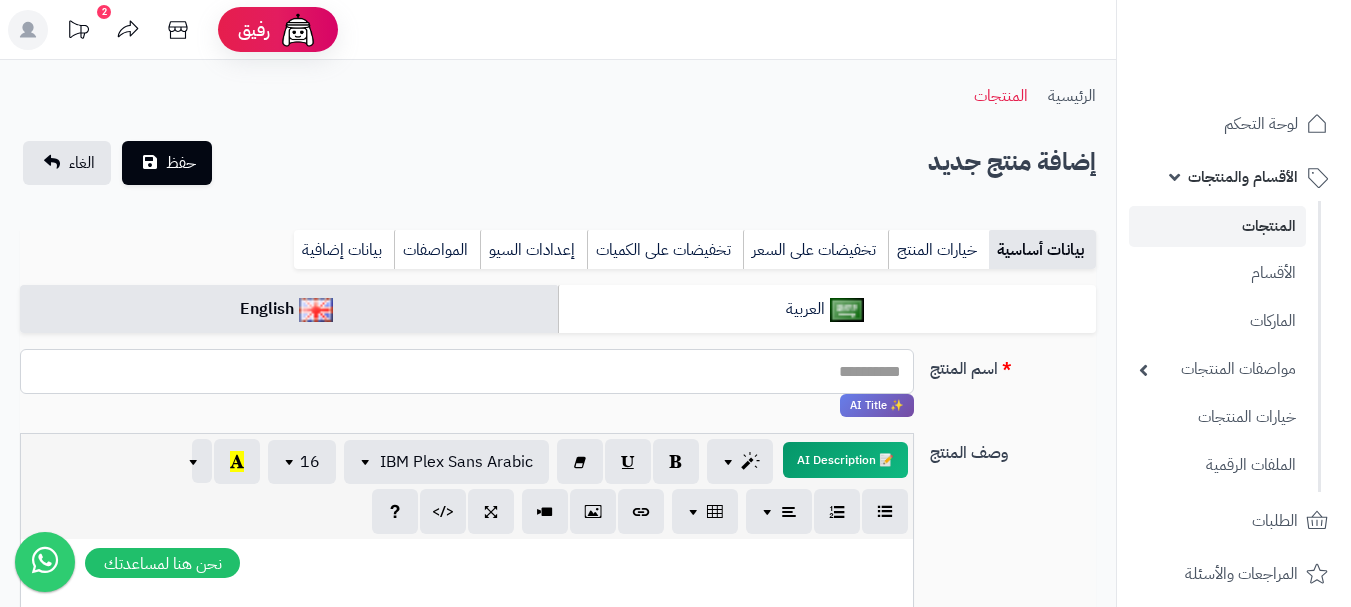 paste on "**********" 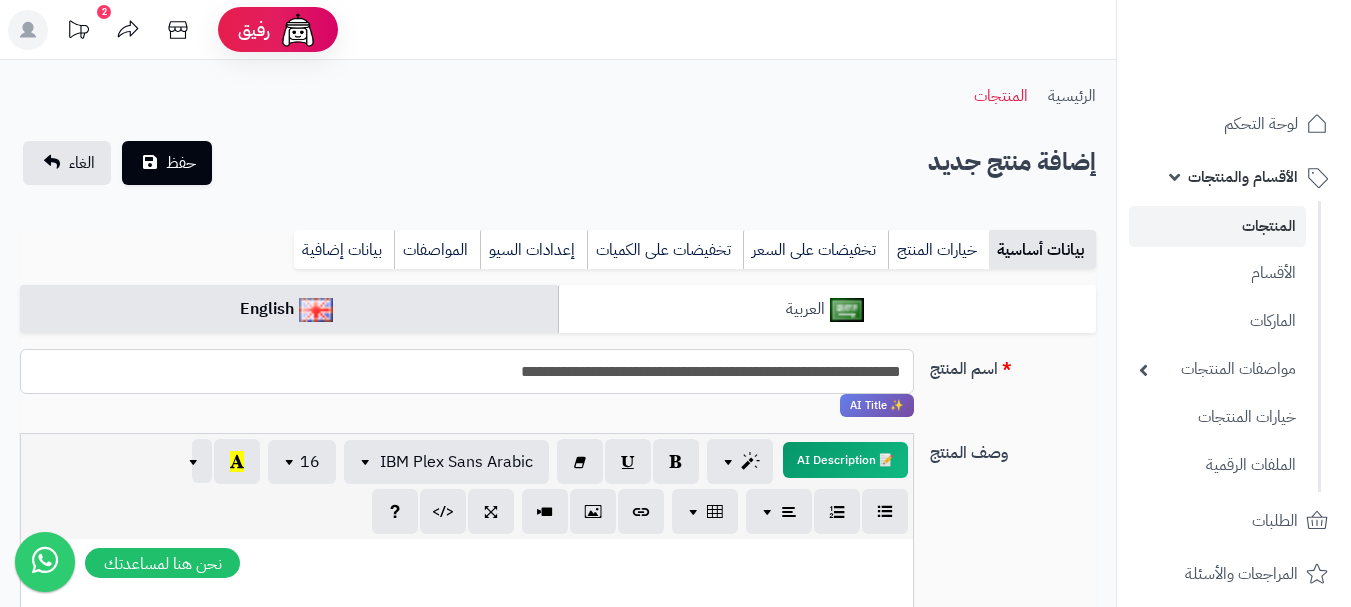 type on "**********" 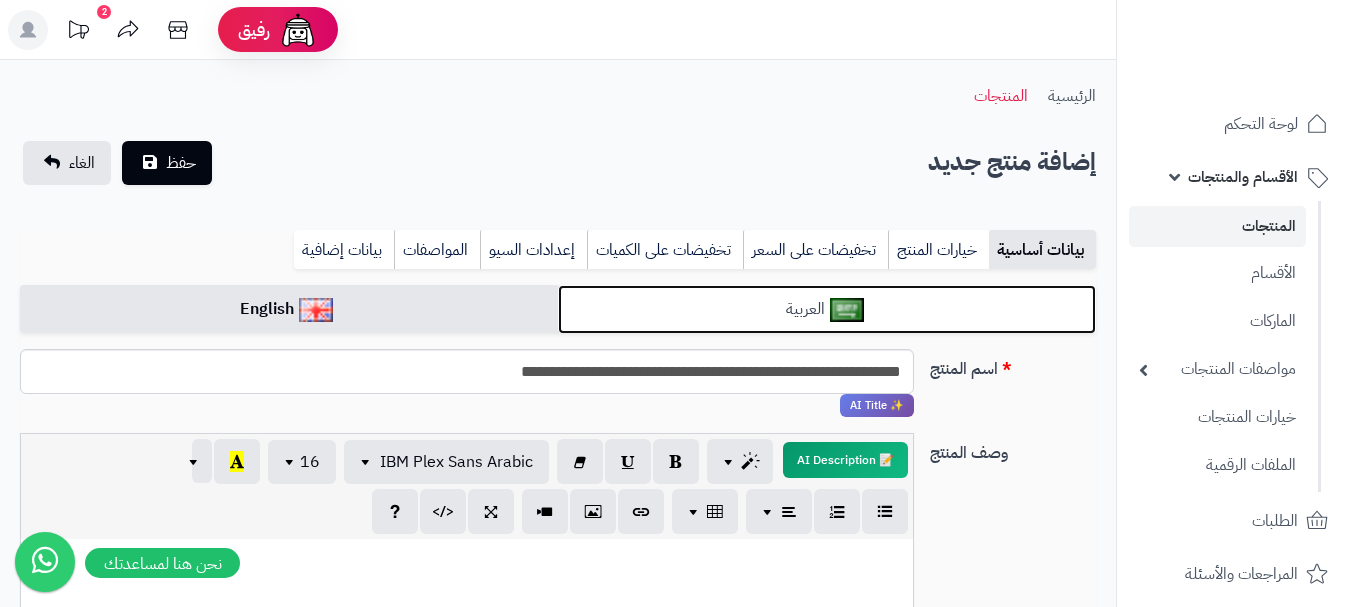 click on "العربية" at bounding box center [827, 309] 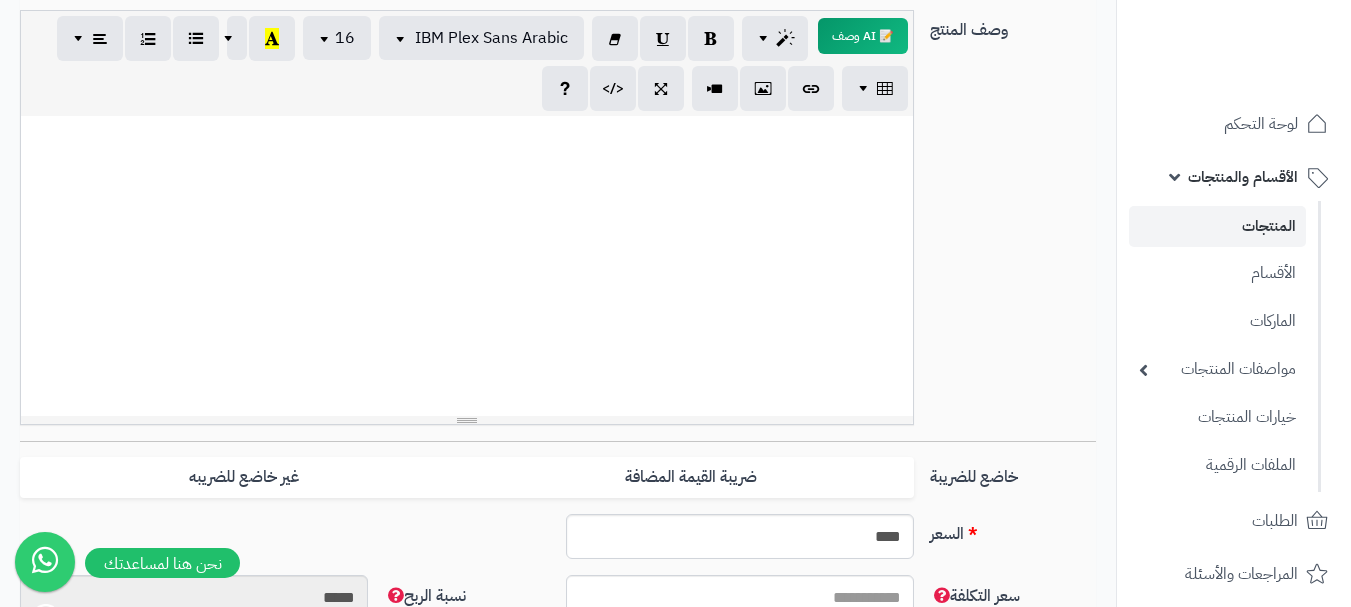 scroll, scrollTop: 600, scrollLeft: 0, axis: vertical 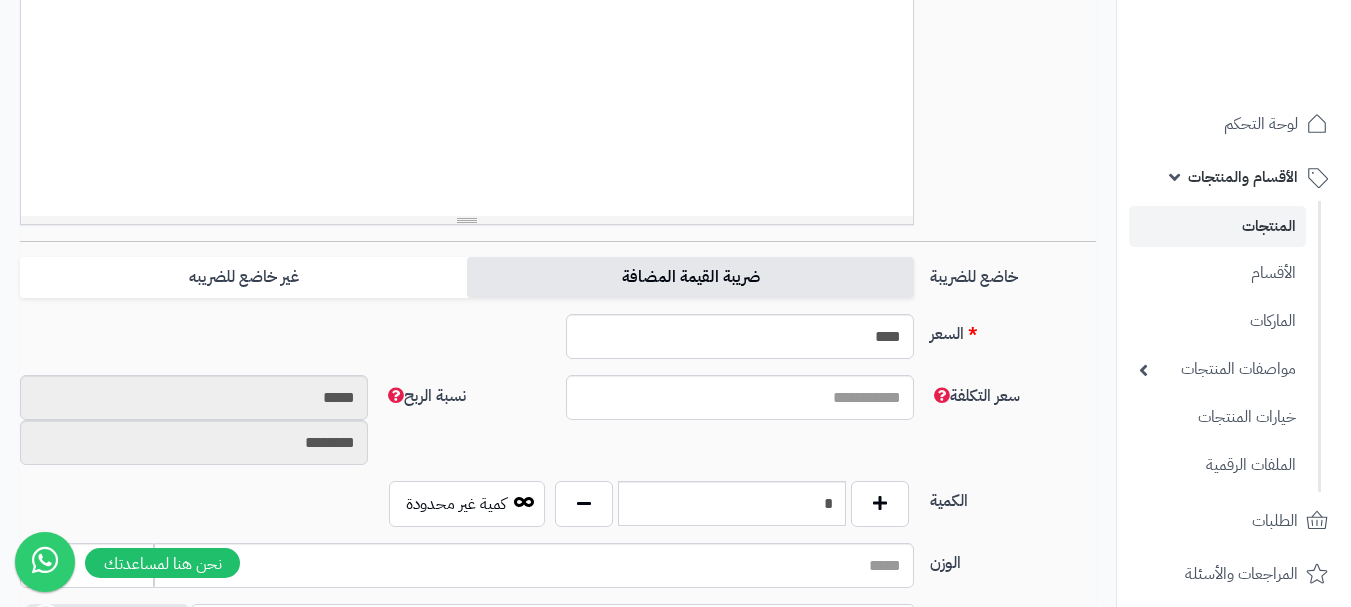 click on "ضريبة القيمة المضافة" at bounding box center (690, 277) 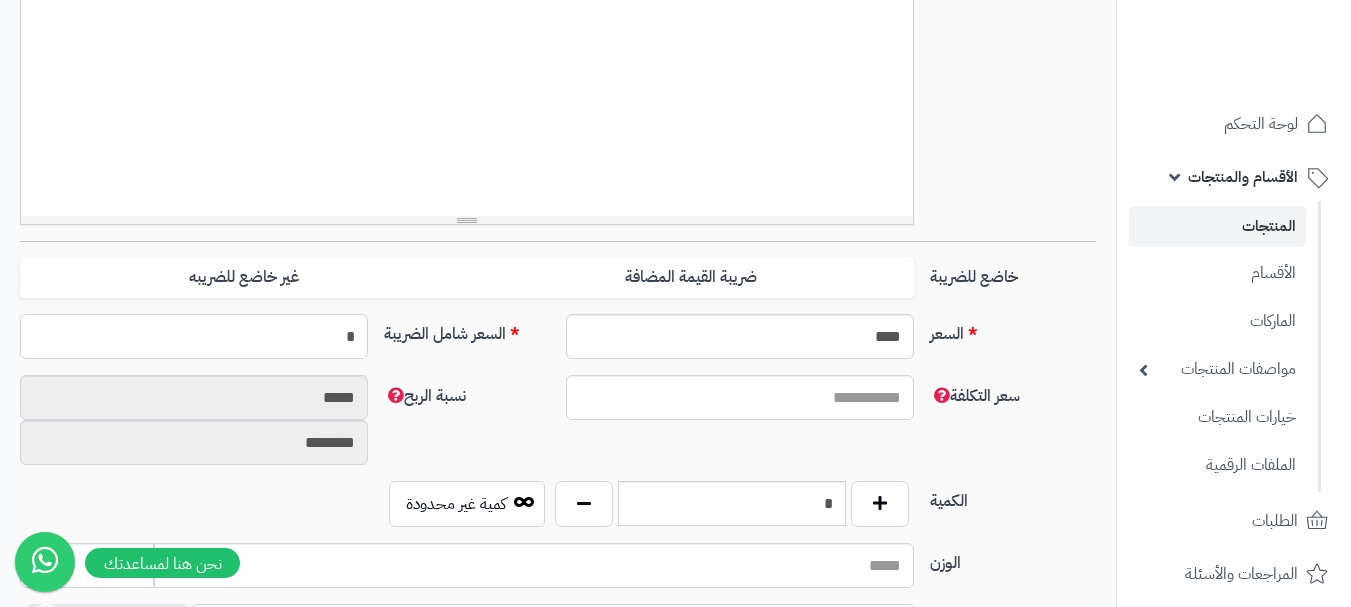 click on "*" at bounding box center (194, 336) 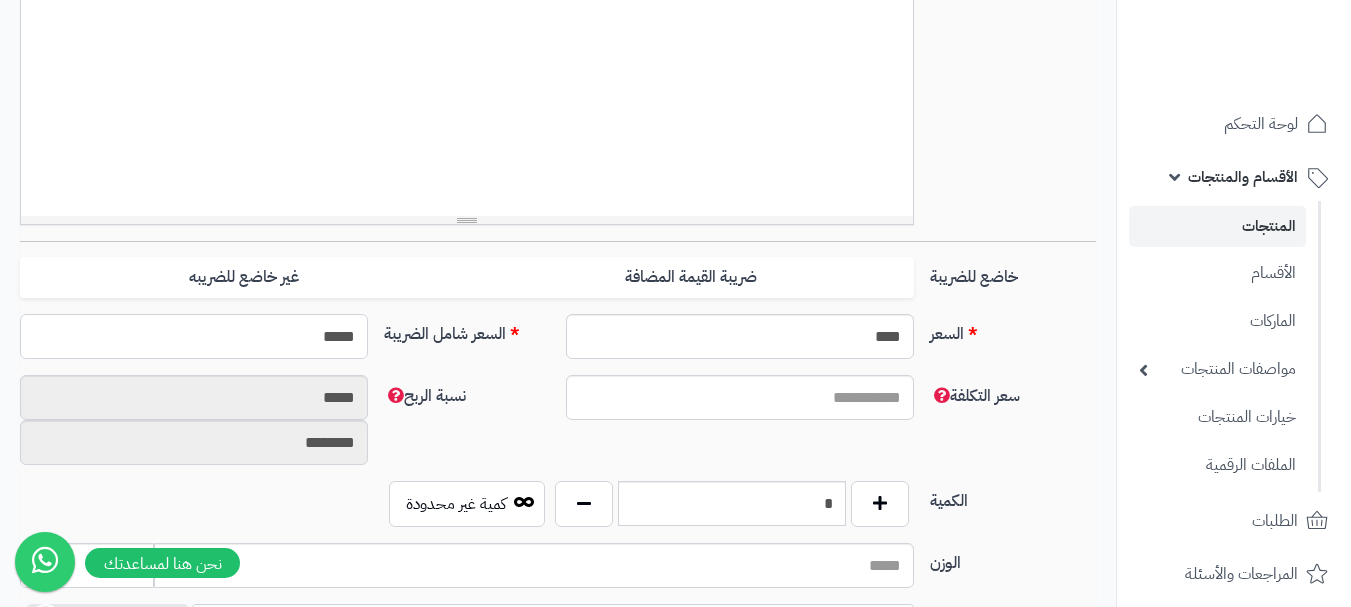 type on "******" 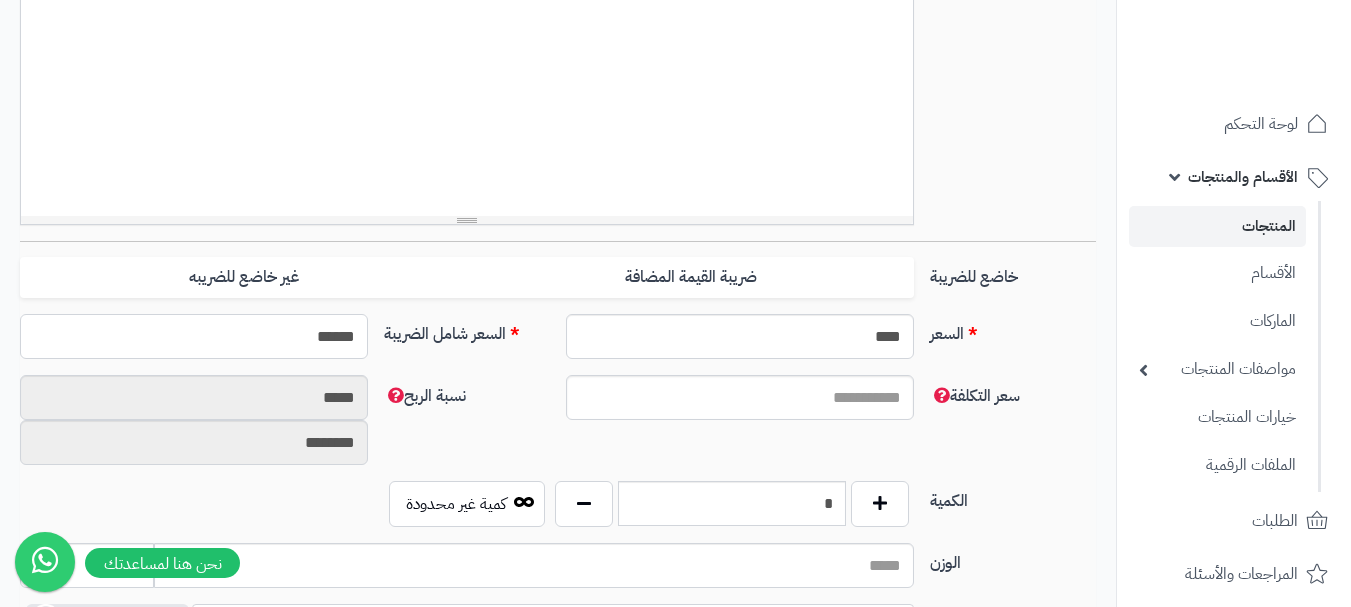 type on "**********" 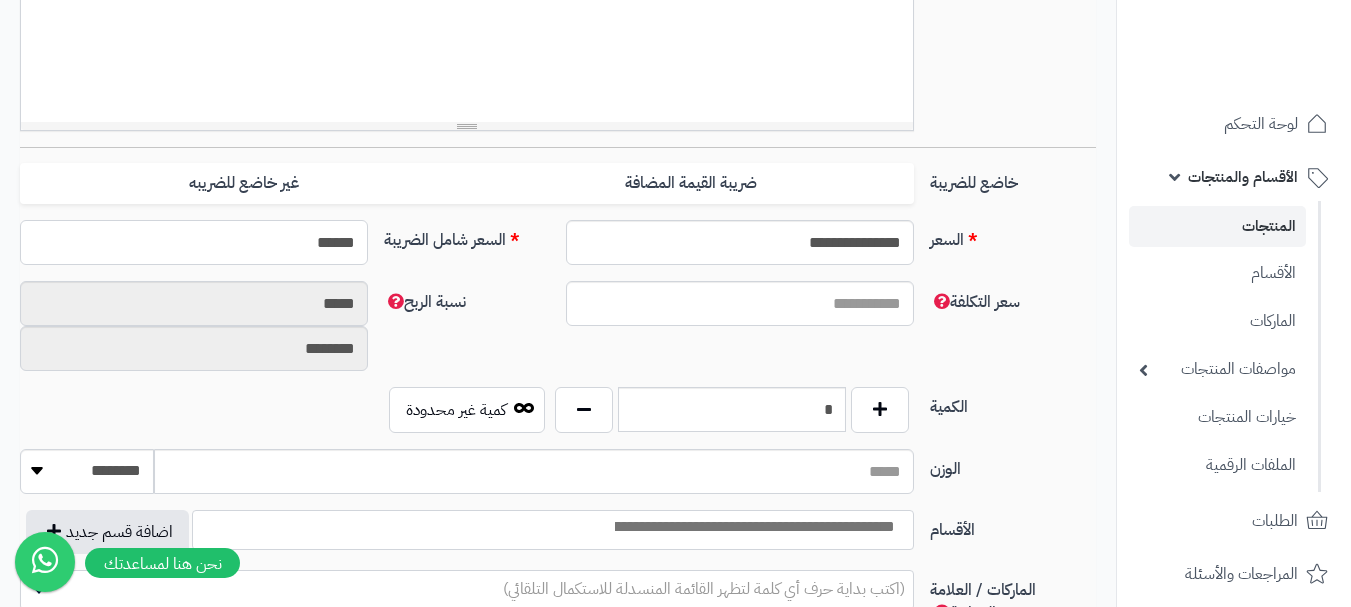 scroll, scrollTop: 800, scrollLeft: 0, axis: vertical 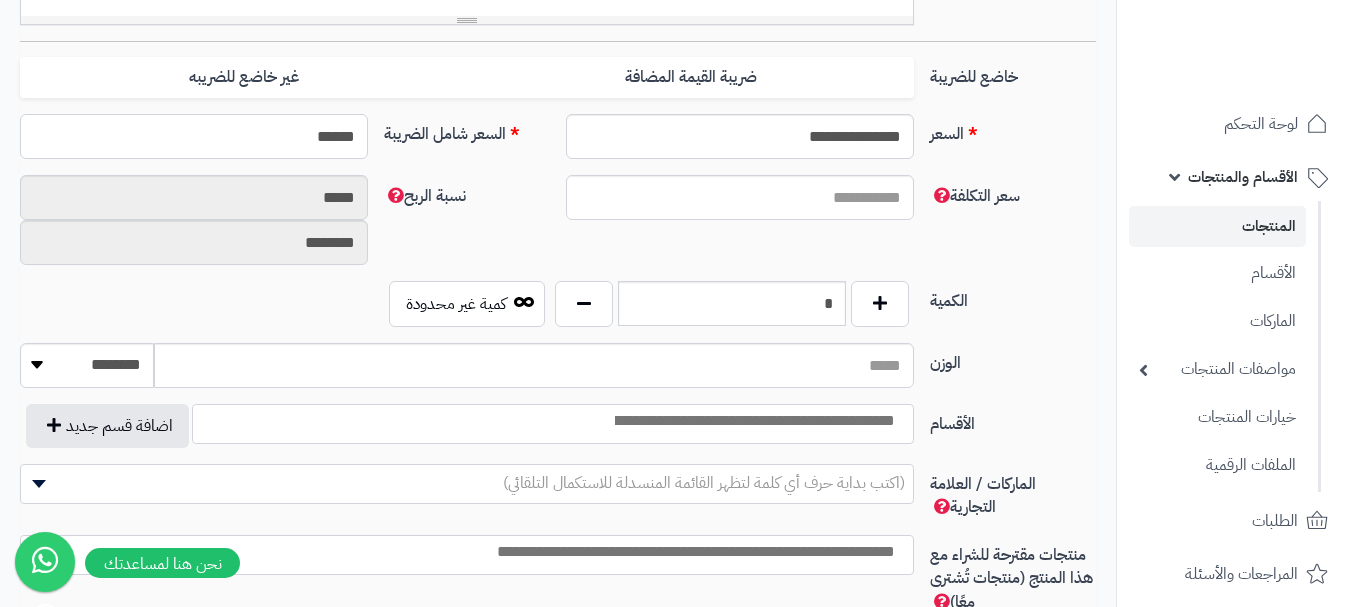 type on "******" 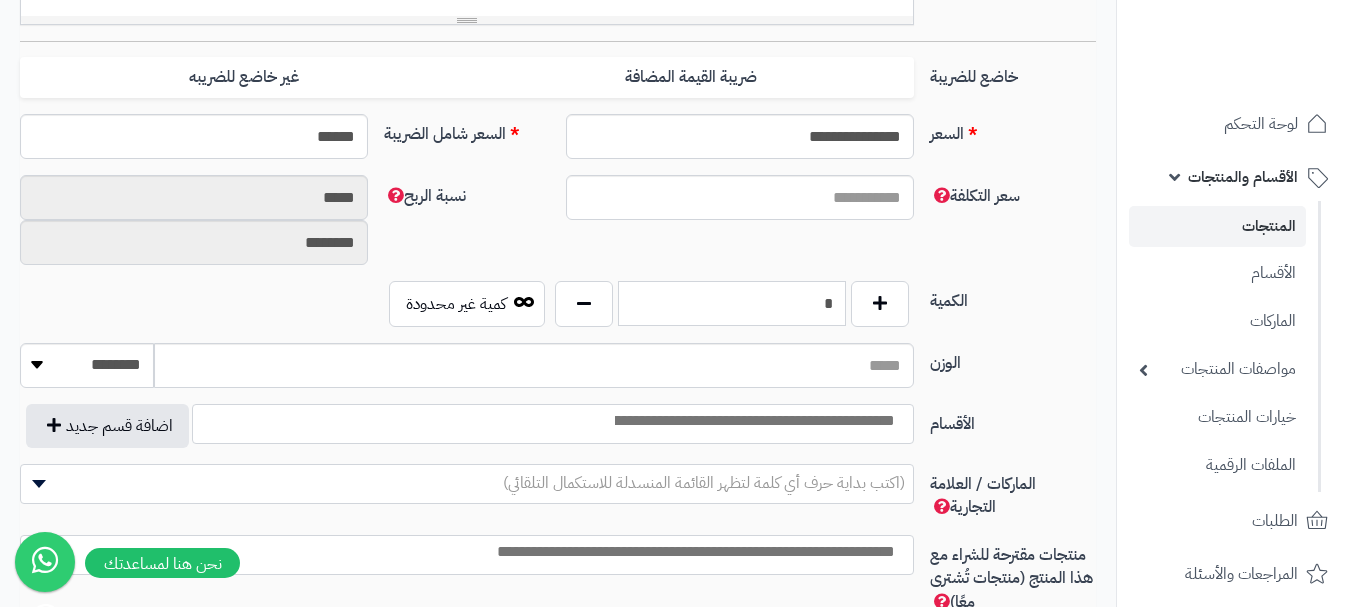 click on "*" at bounding box center (732, 303) 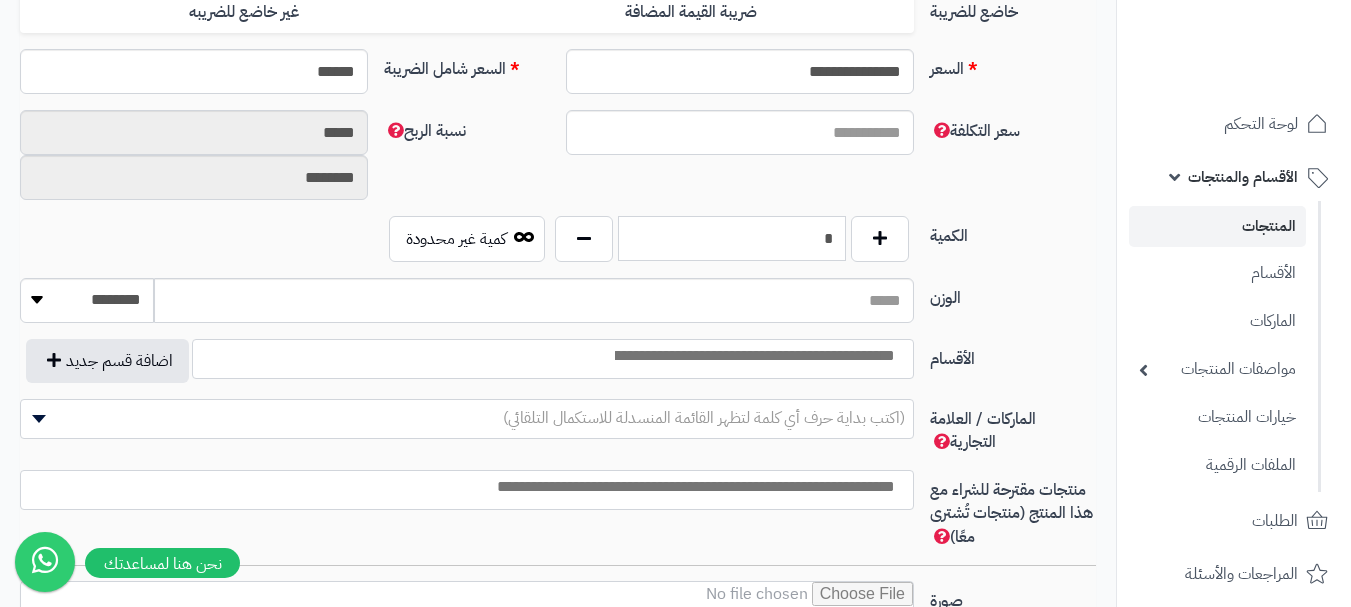 scroll, scrollTop: 900, scrollLeft: 0, axis: vertical 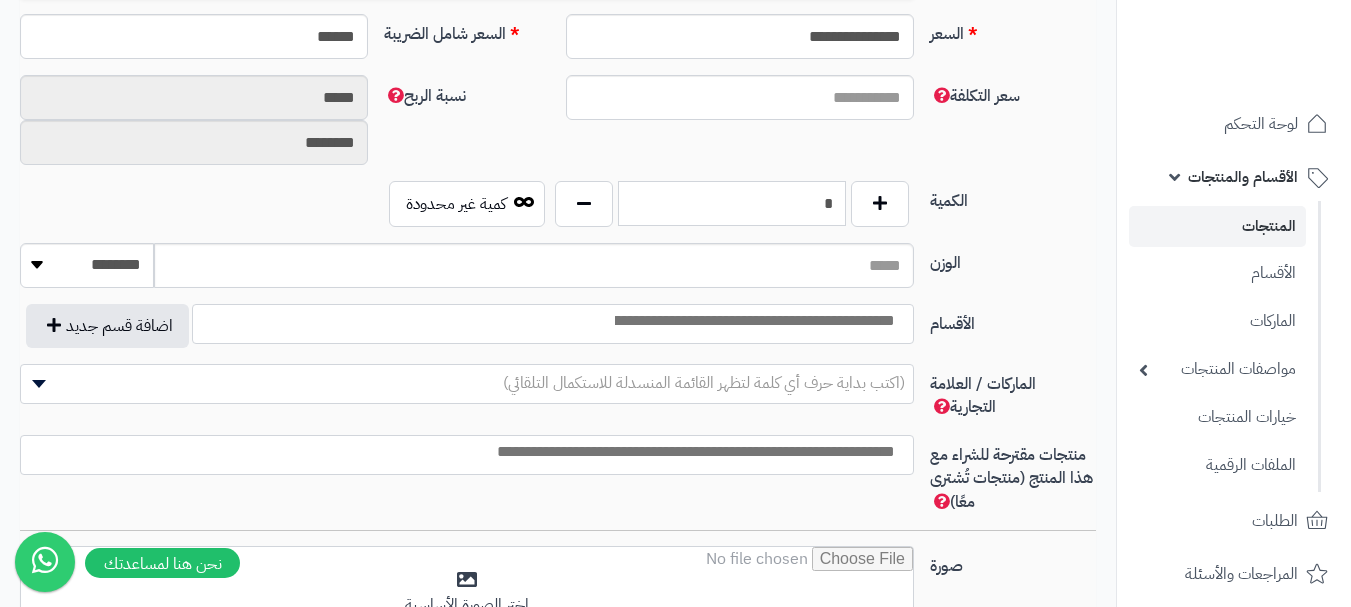 type on "*" 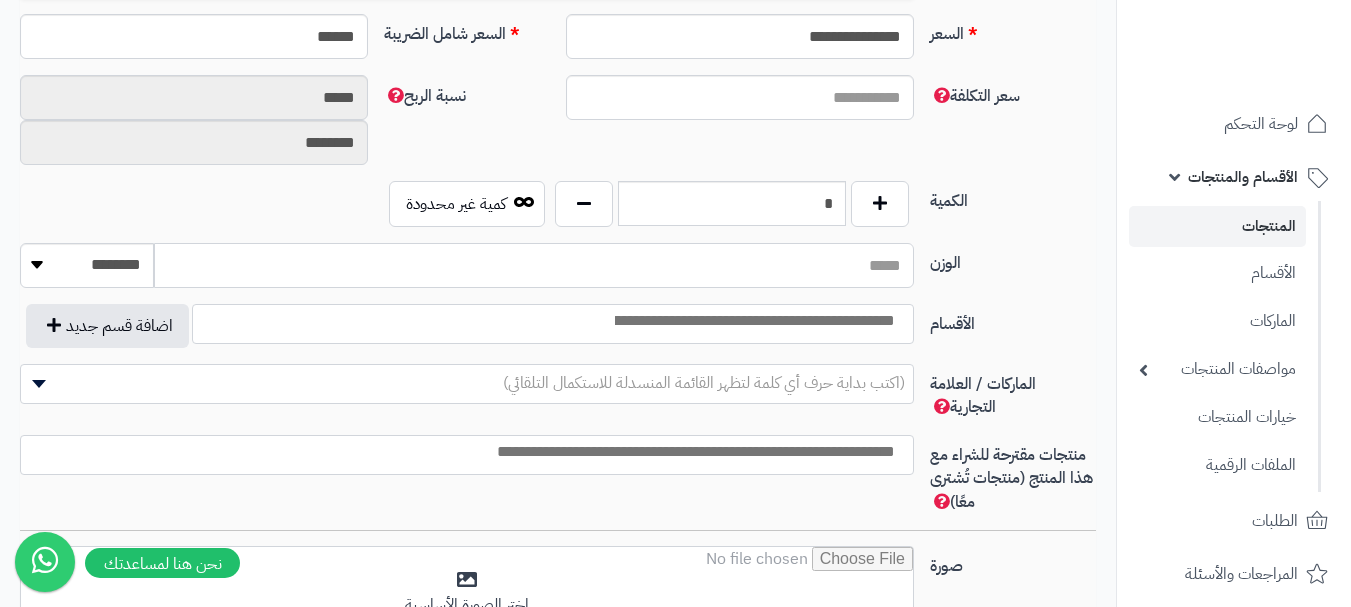click on "الوزن" at bounding box center (534, 265) 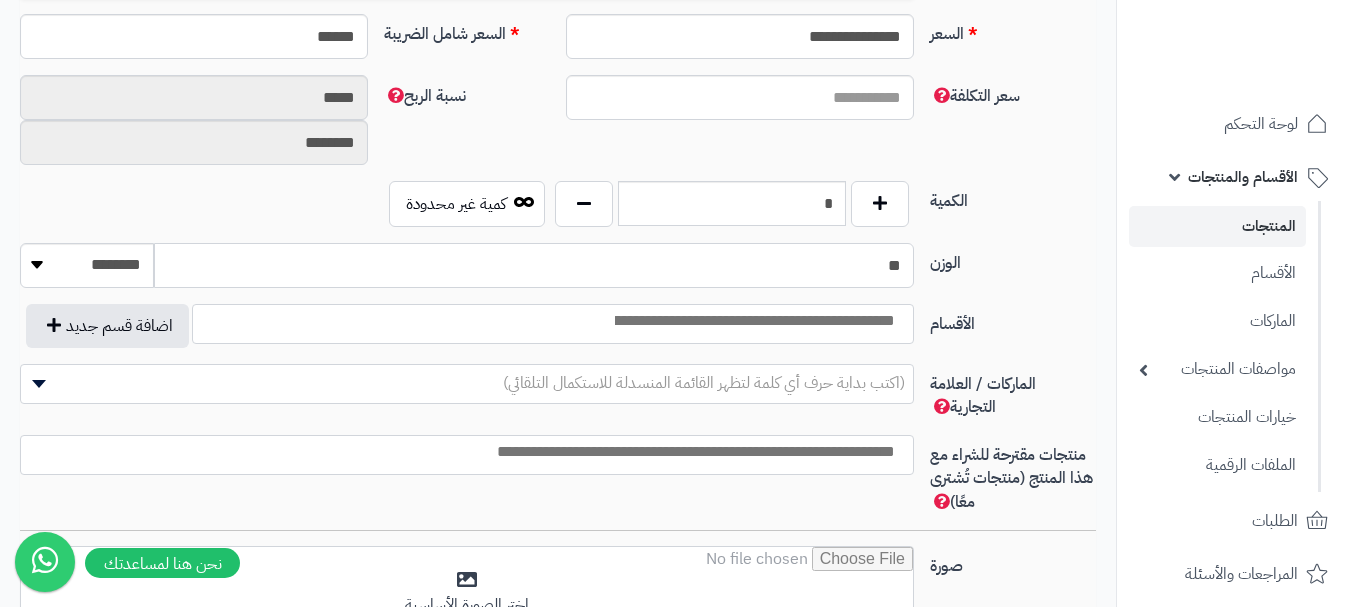 type on "**" 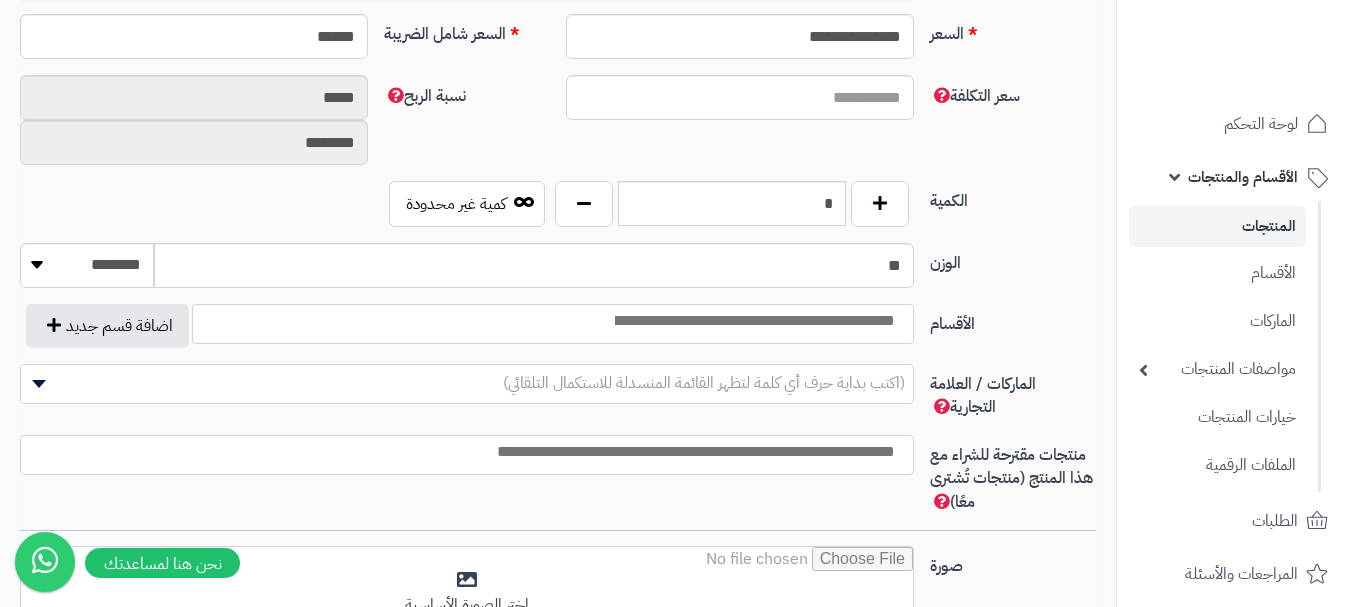 click at bounding box center [753, 321] 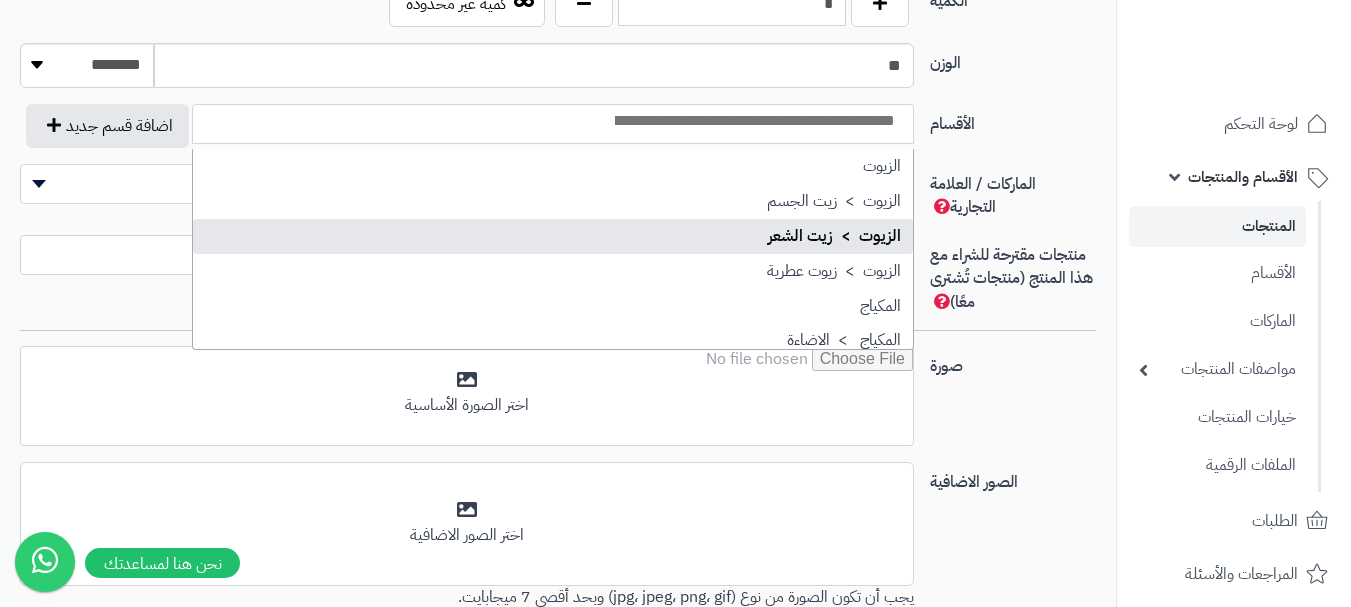 scroll, scrollTop: 1200, scrollLeft: 0, axis: vertical 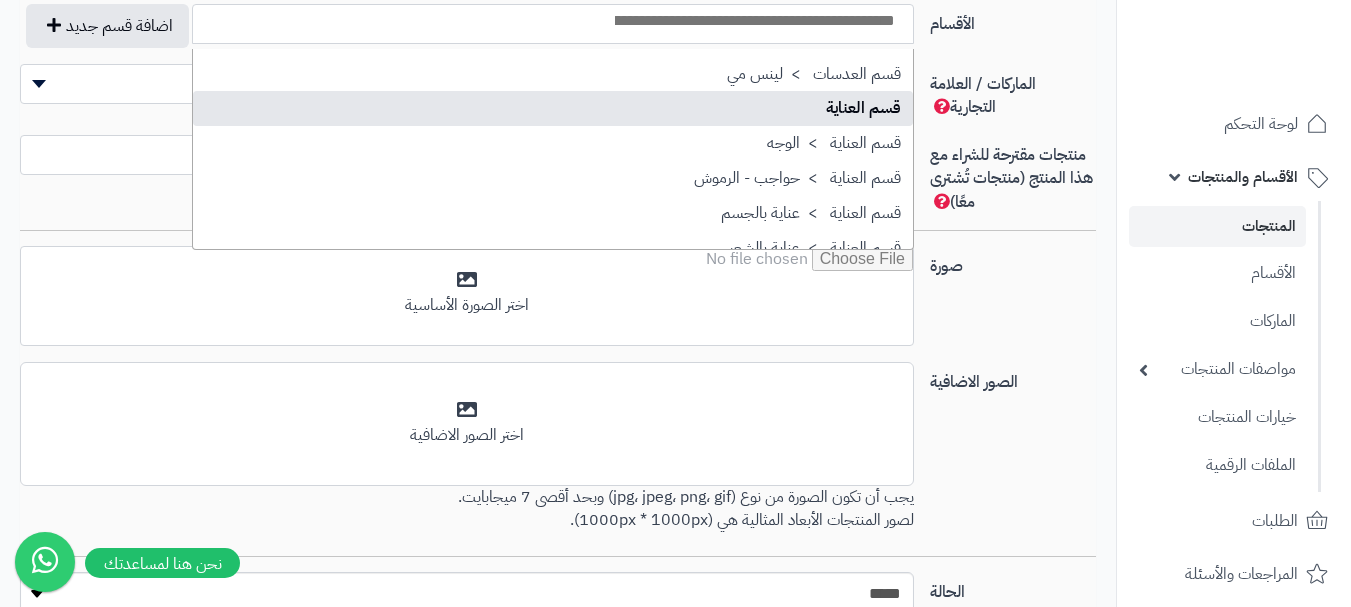 select on "**" 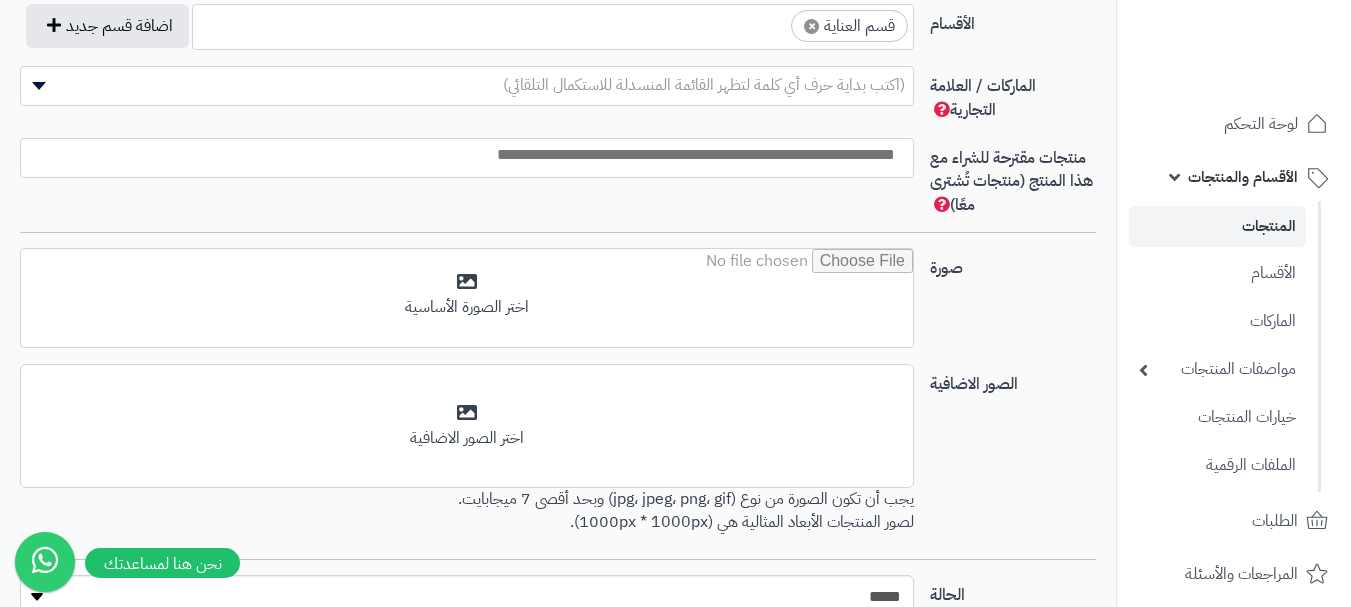 scroll, scrollTop: 1250, scrollLeft: 0, axis: vertical 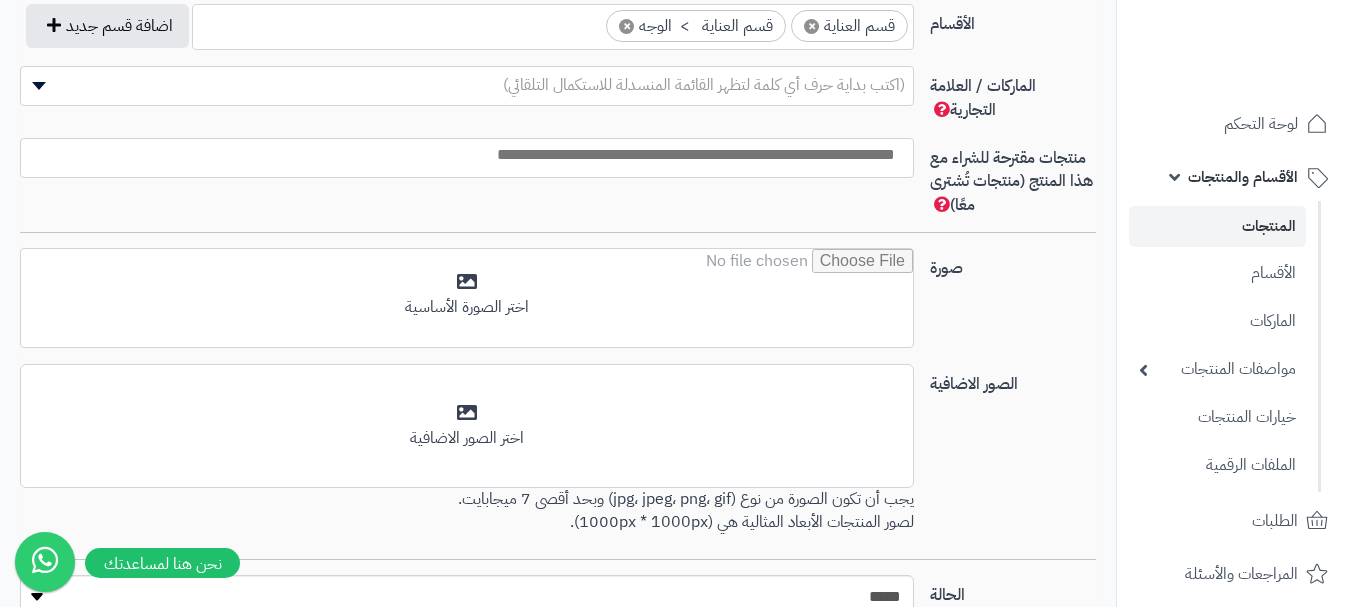 click at bounding box center [462, 155] 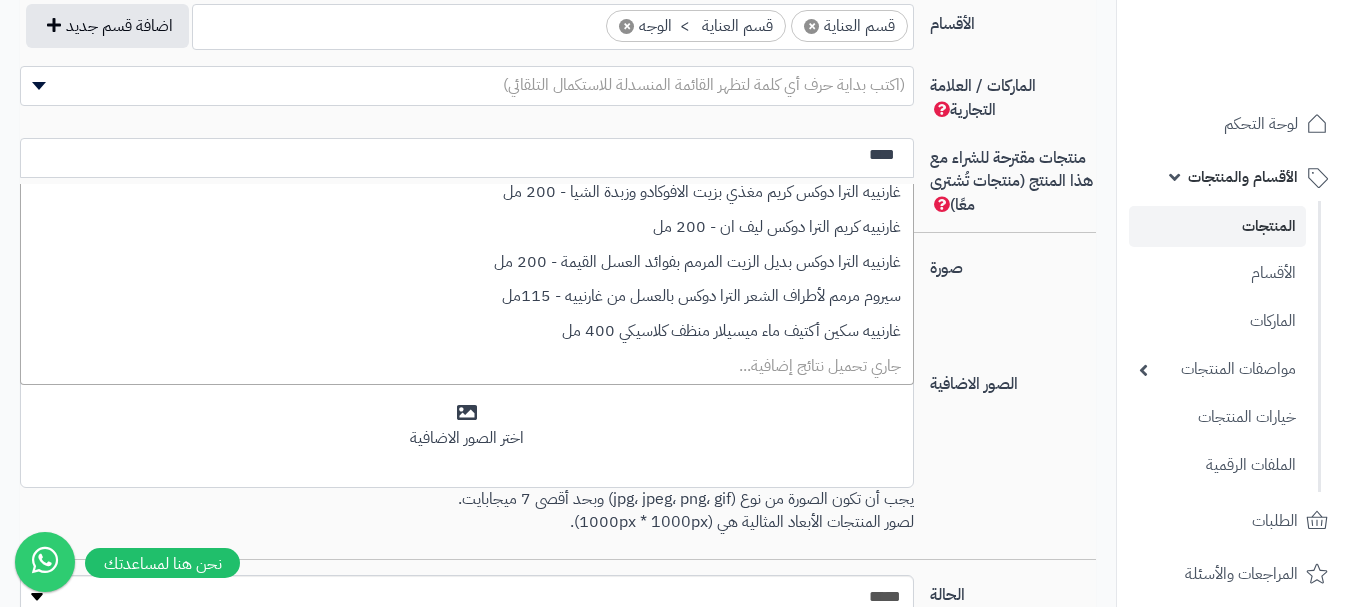 scroll, scrollTop: 148, scrollLeft: 0, axis: vertical 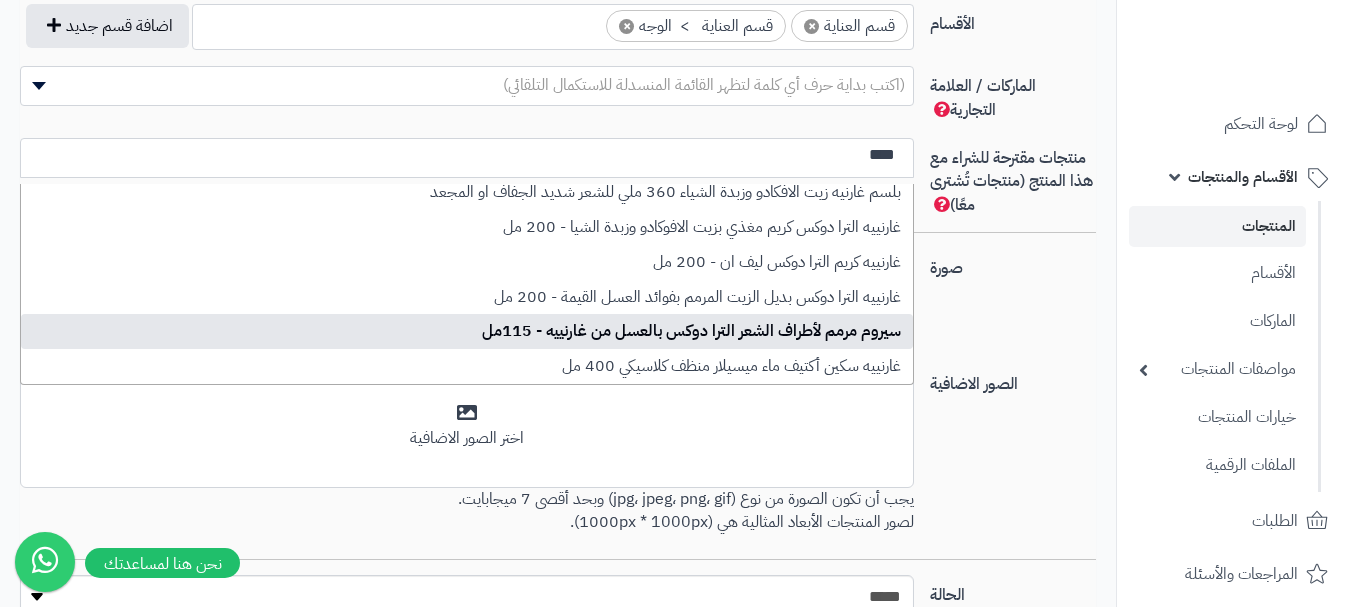 type on "****" 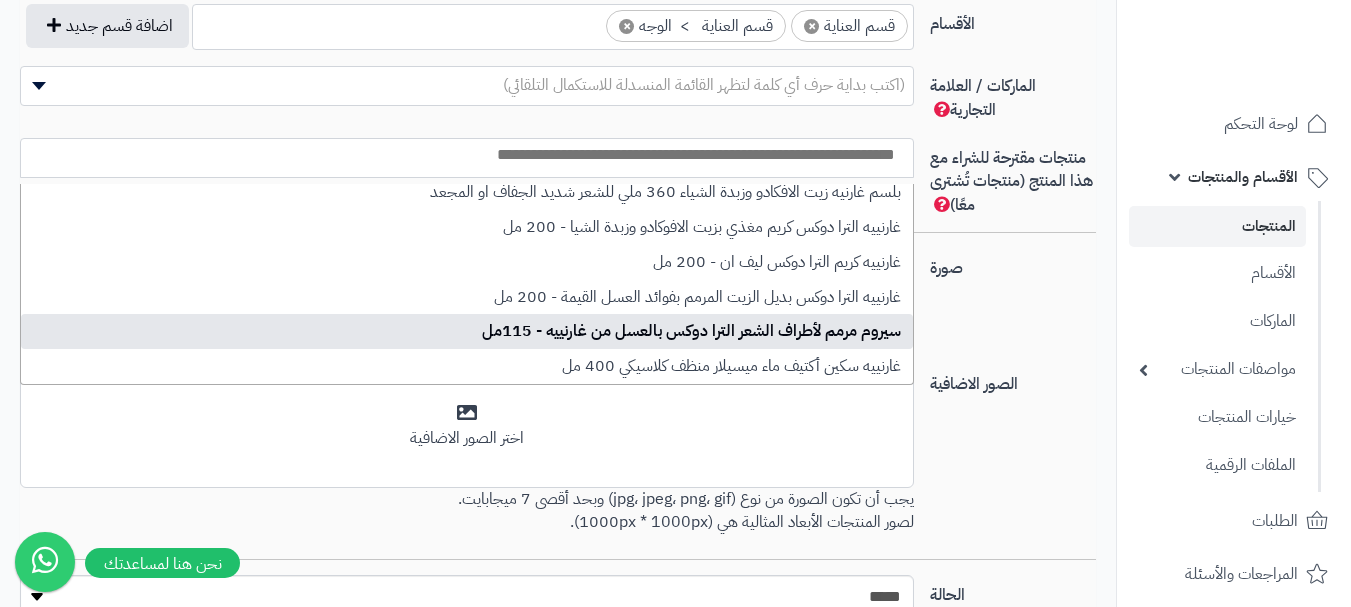 select on "***" 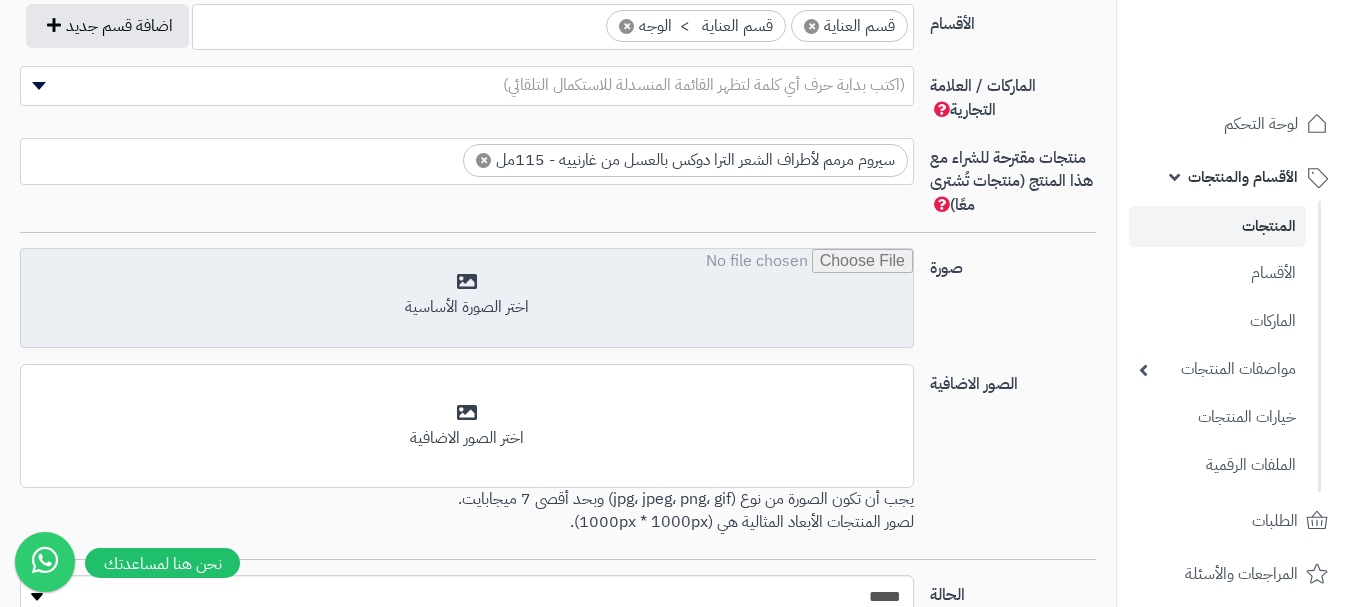 scroll, scrollTop: 0, scrollLeft: 0, axis: both 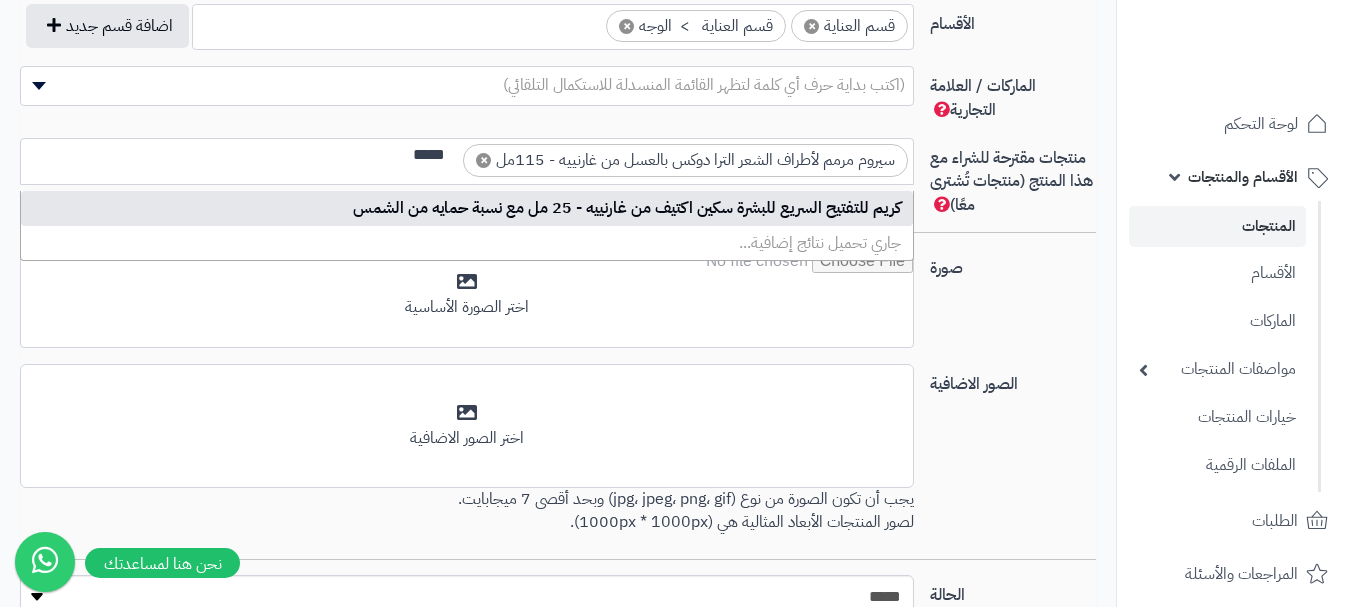 type on "*****" 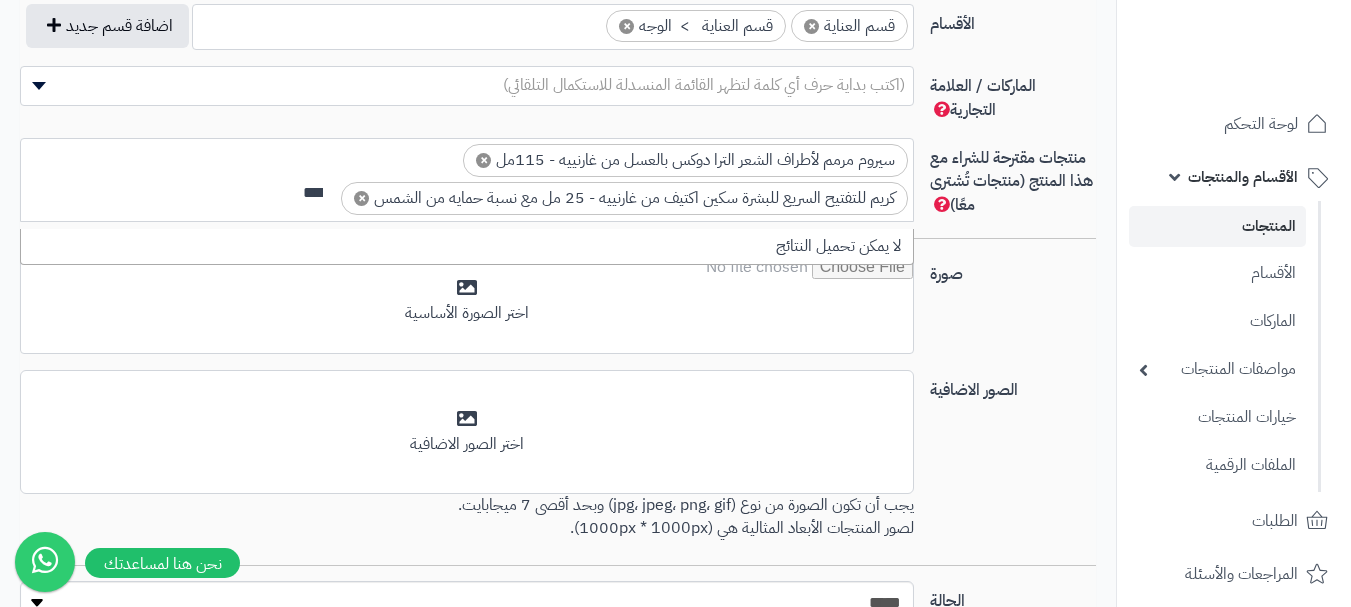 scroll, scrollTop: 0, scrollLeft: 0, axis: both 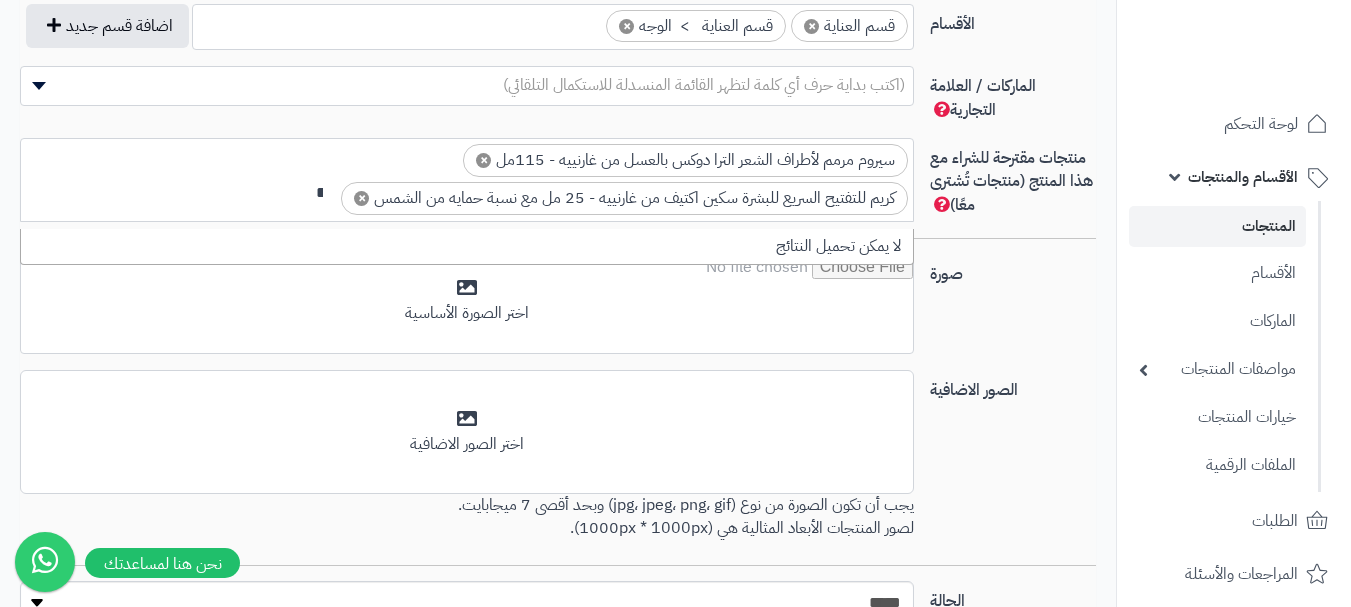 type on "*" 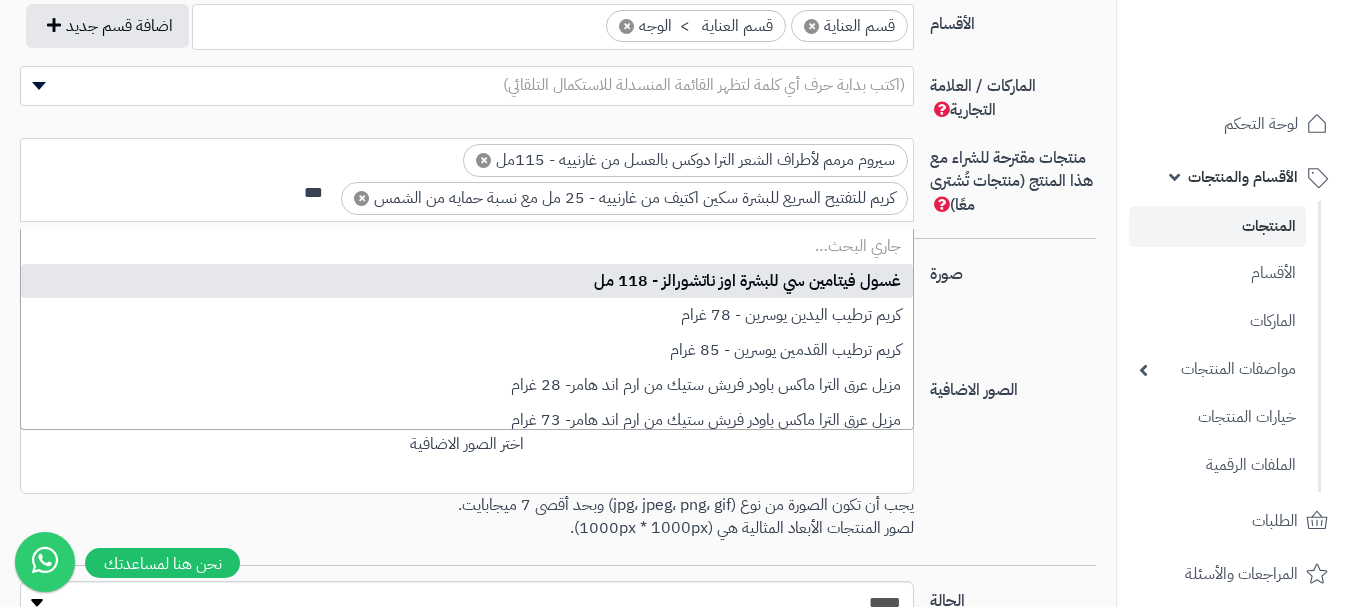 scroll, scrollTop: 0, scrollLeft: 0, axis: both 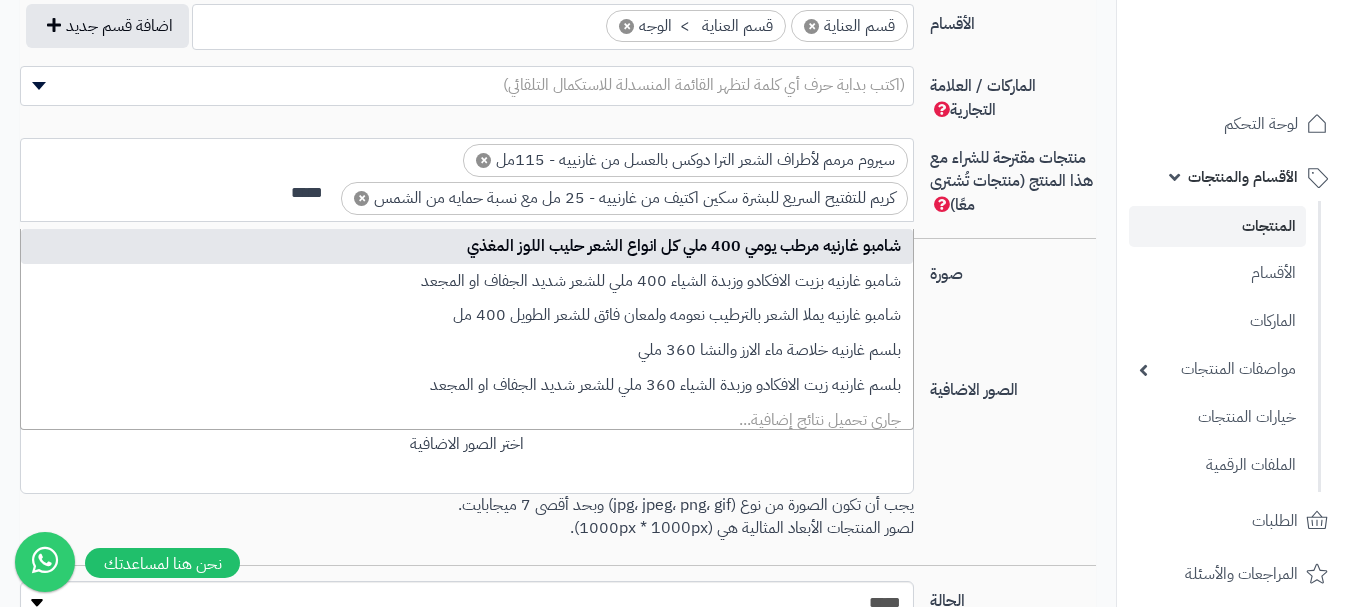 type on "*****" 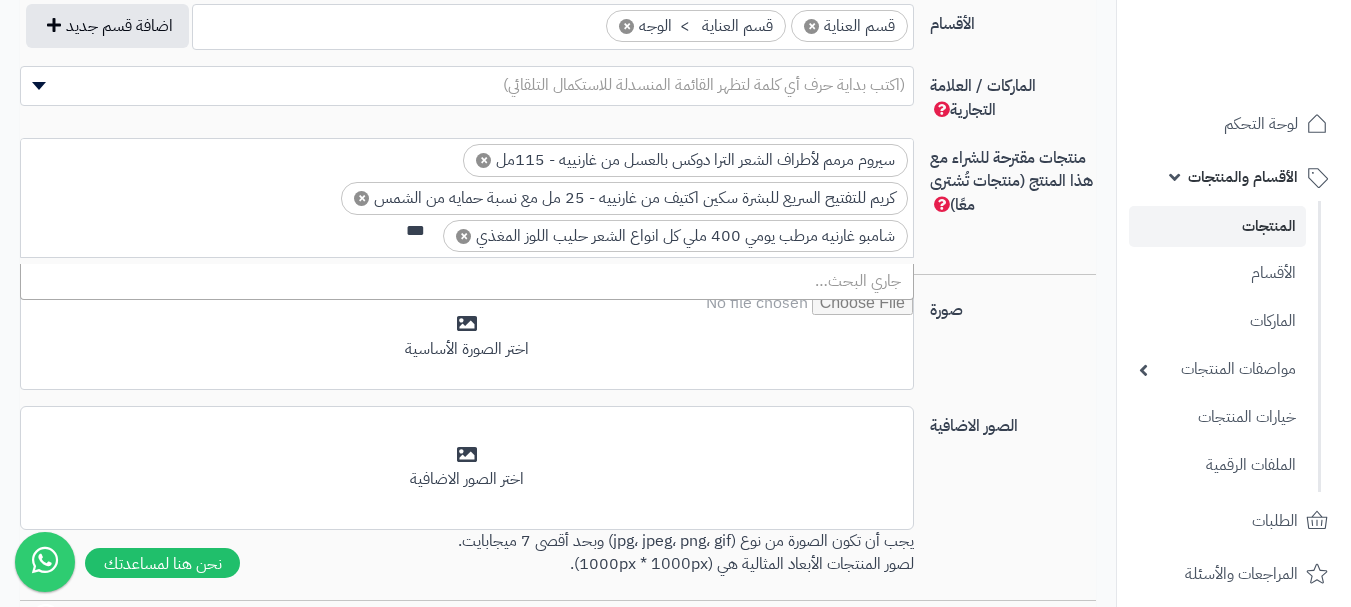 scroll, scrollTop: 0, scrollLeft: 0, axis: both 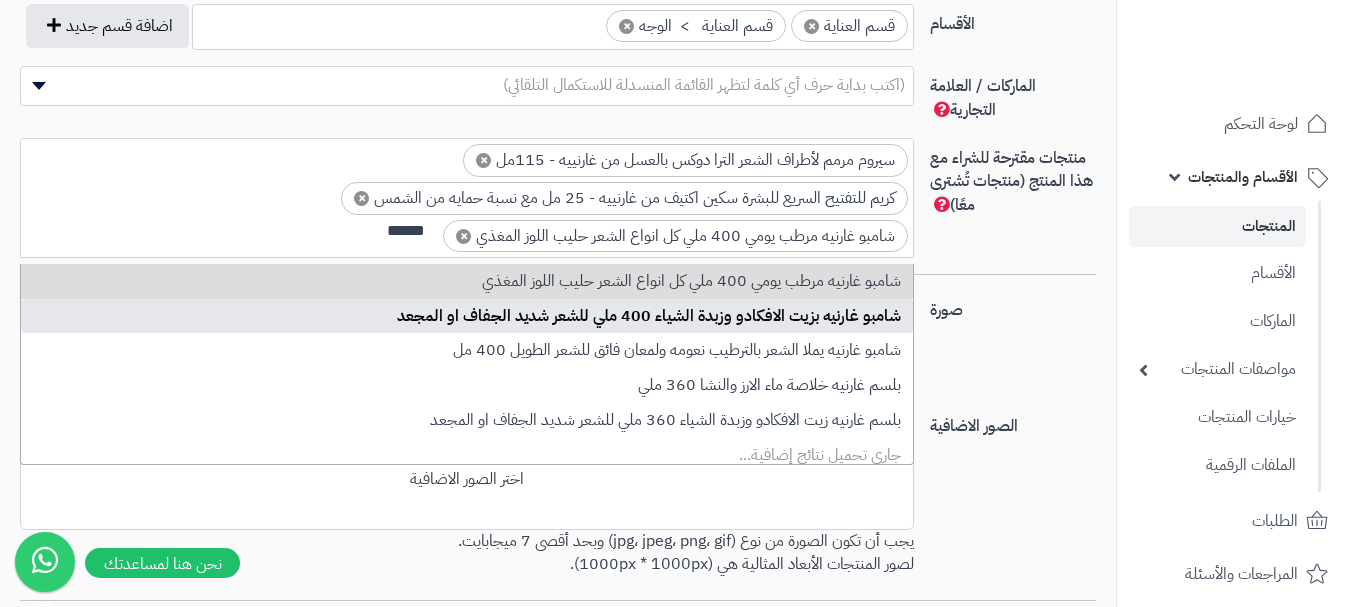 type on "******" 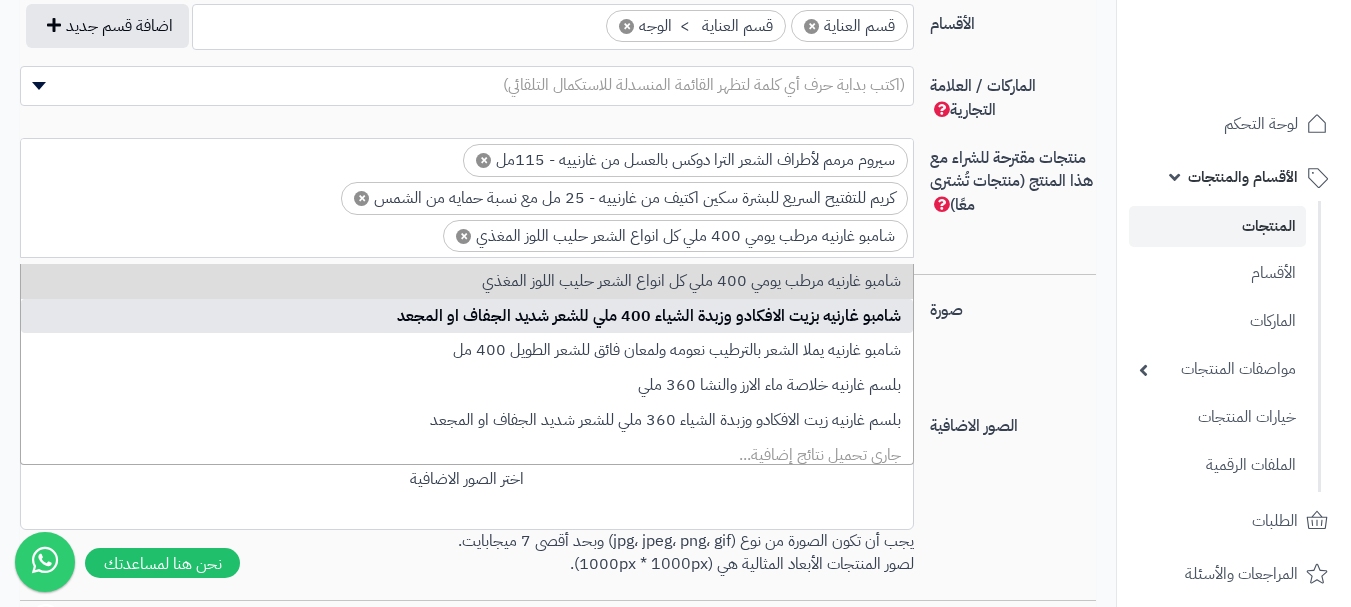 scroll, scrollTop: 40, scrollLeft: 0, axis: vertical 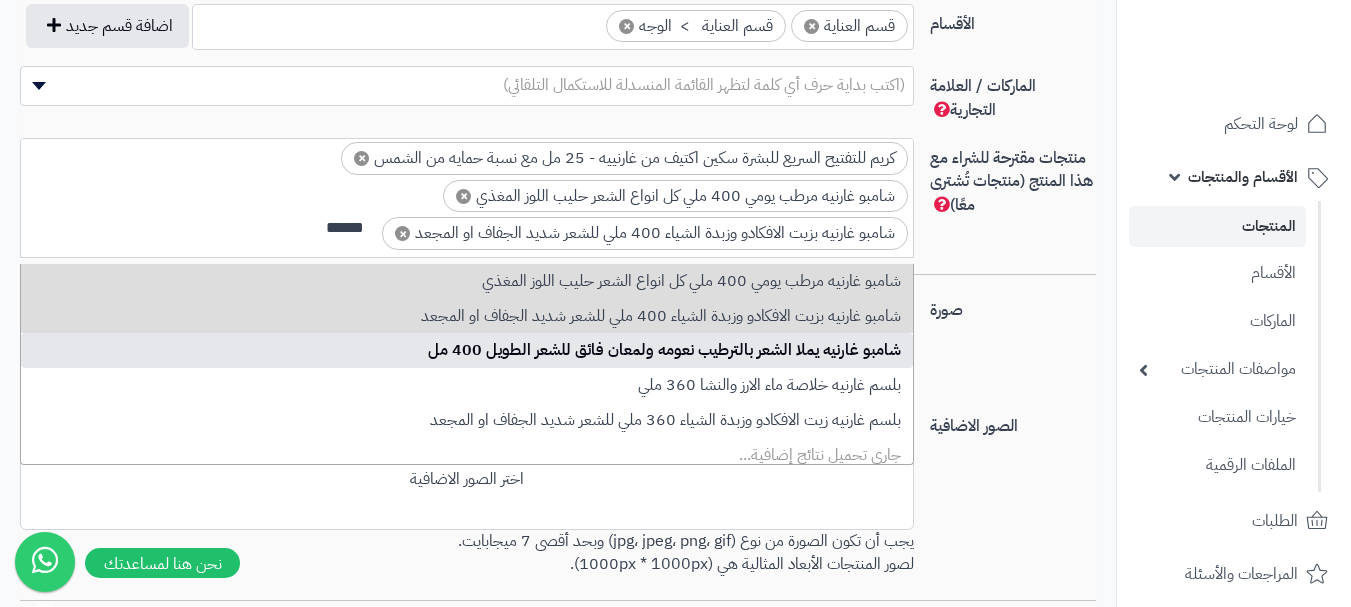 type on "******" 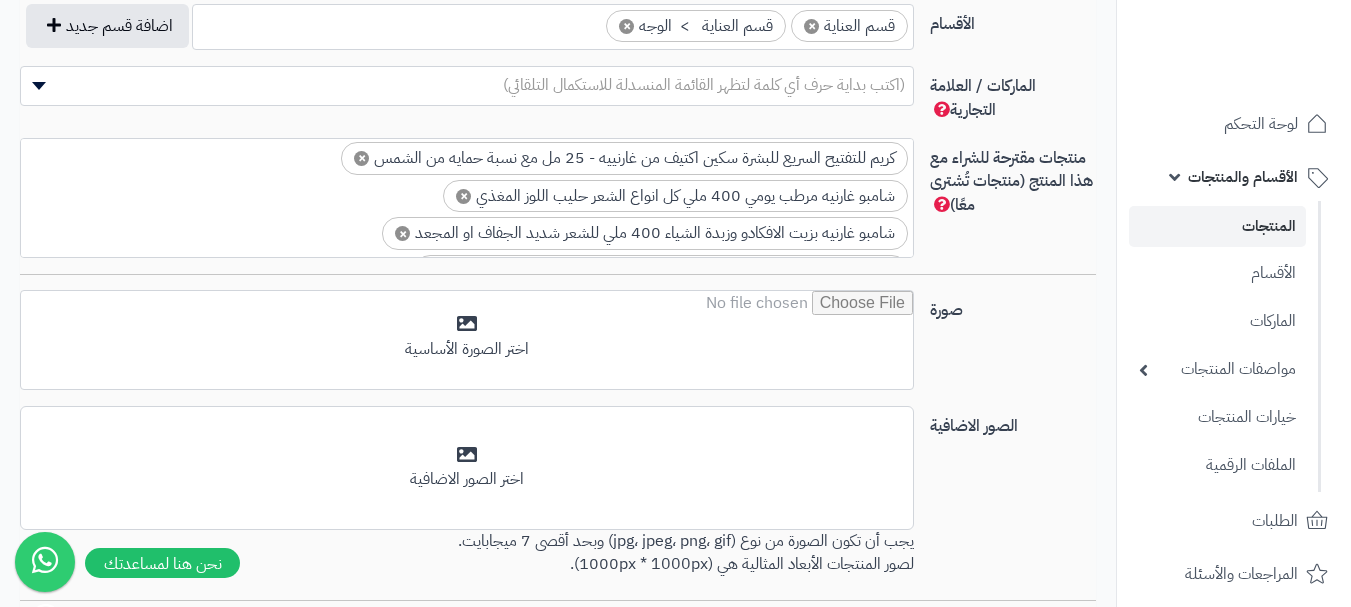 scroll, scrollTop: 61, scrollLeft: 0, axis: vertical 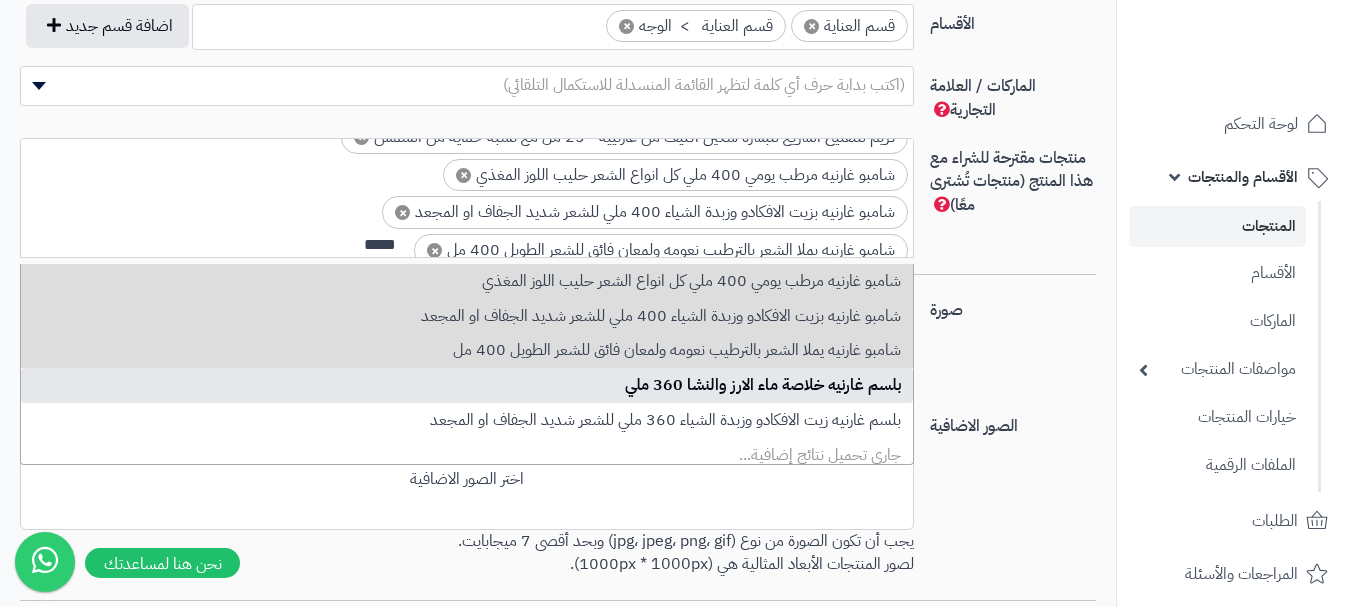 type on "*****" 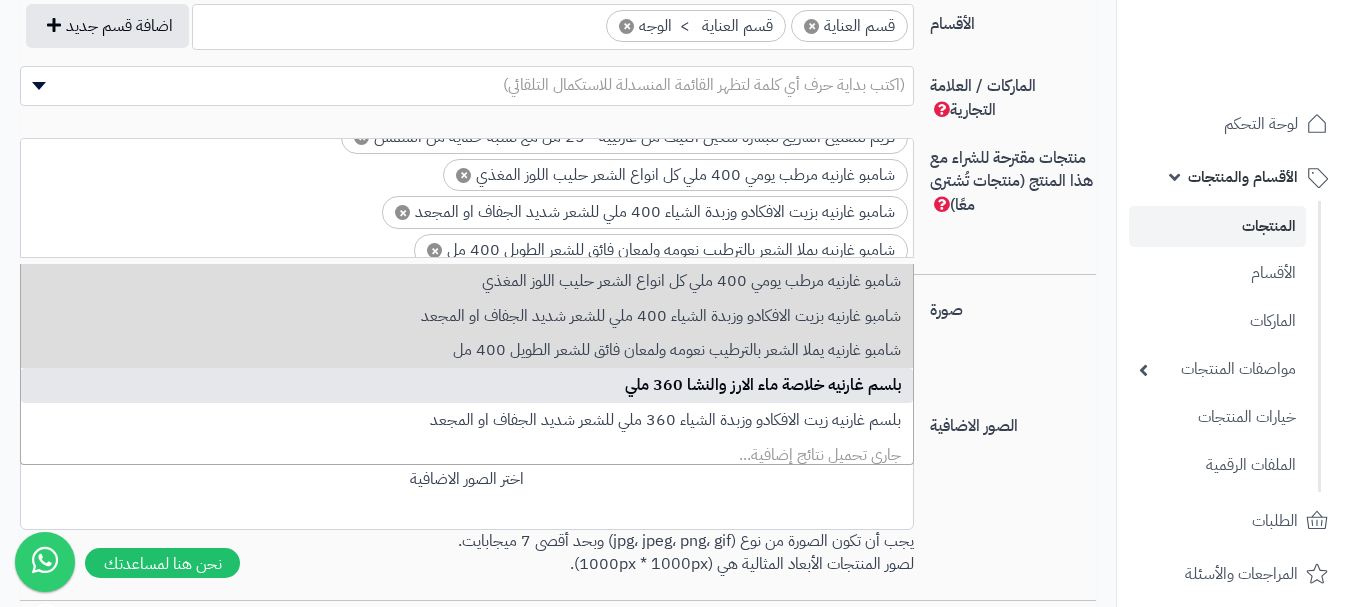 scroll, scrollTop: 106, scrollLeft: 0, axis: vertical 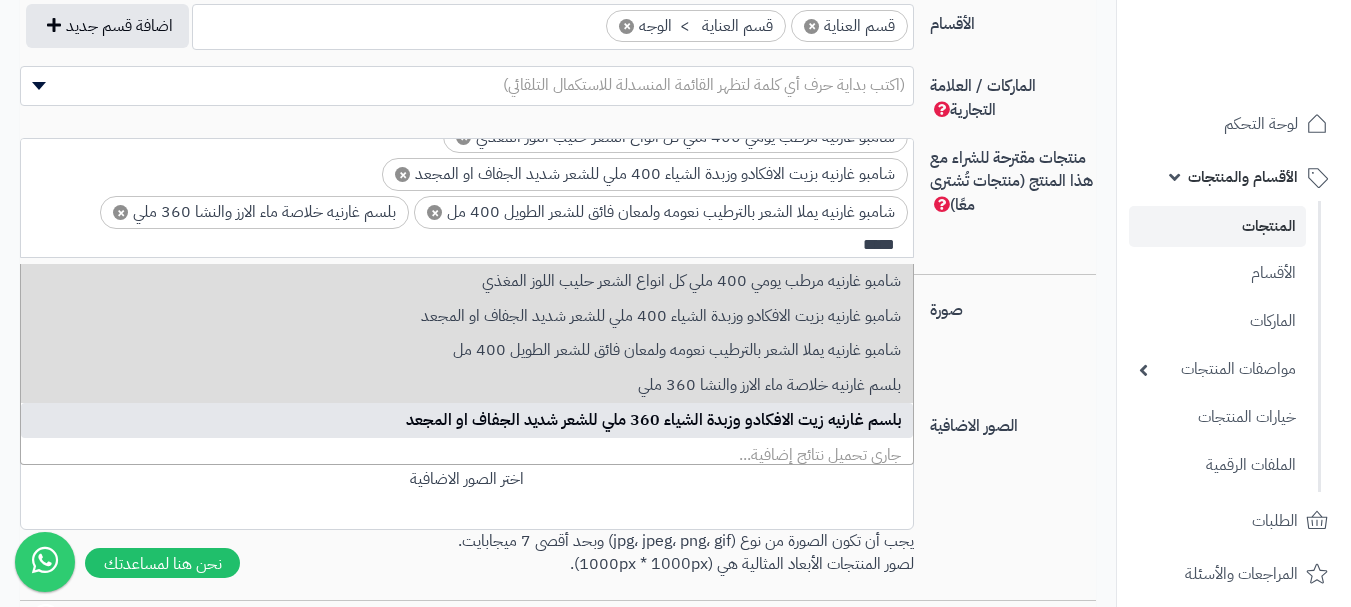 type on "*****" 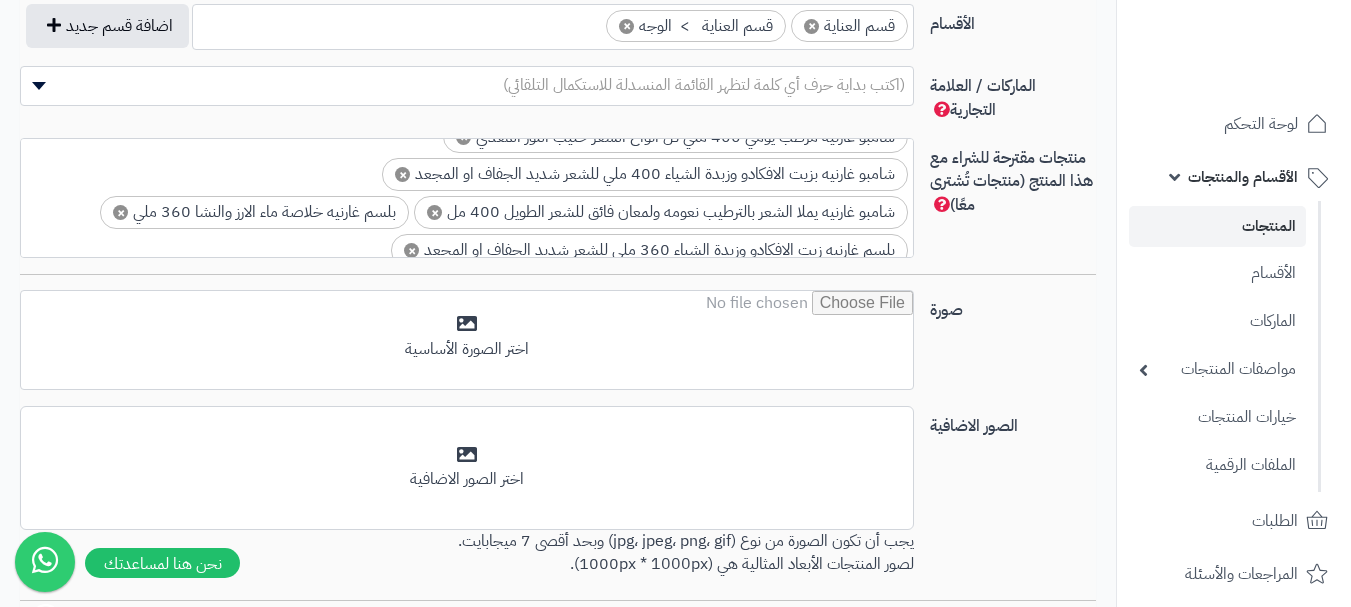 scroll, scrollTop: 35, scrollLeft: 0, axis: vertical 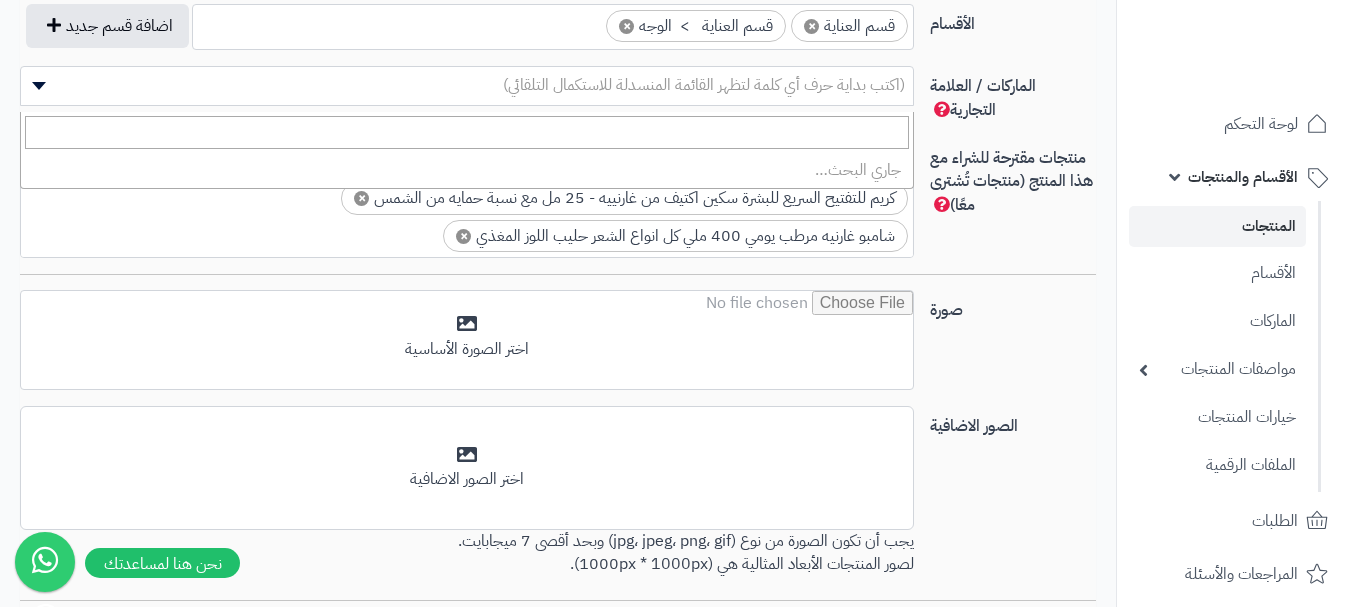 click on "(اكتب بداية حرف أي كلمة لتظهر القائمة المنسدلة للاستكمال التلقائي)" at bounding box center (704, 85) 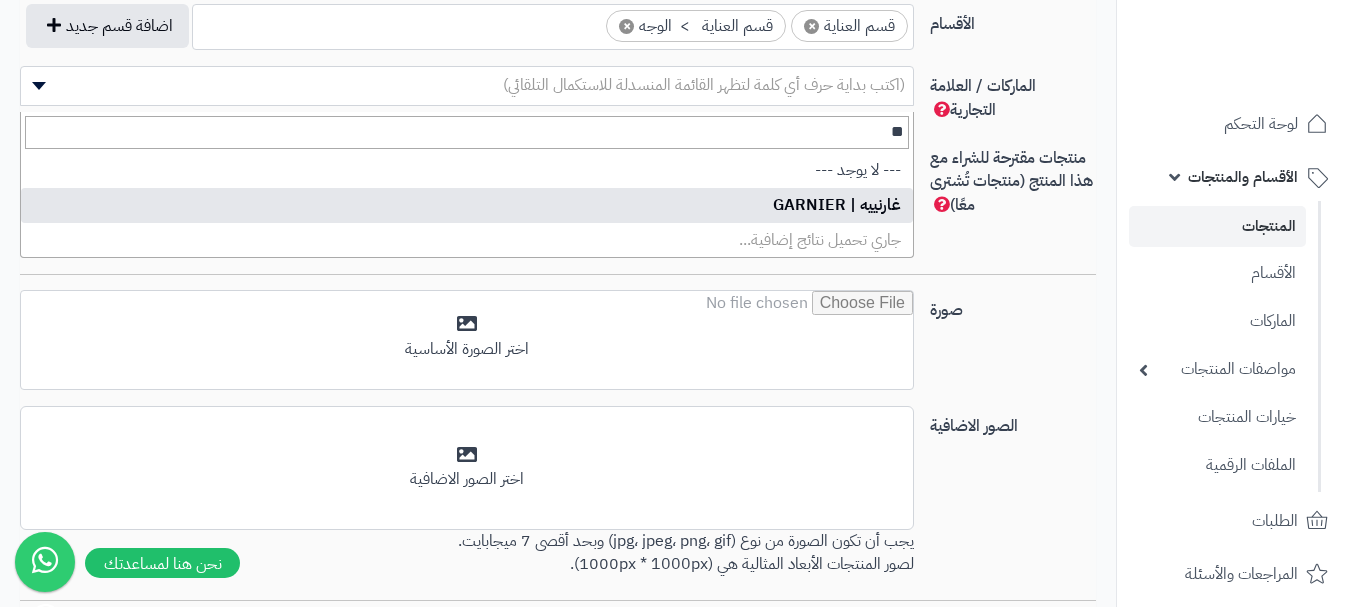 type on "**" 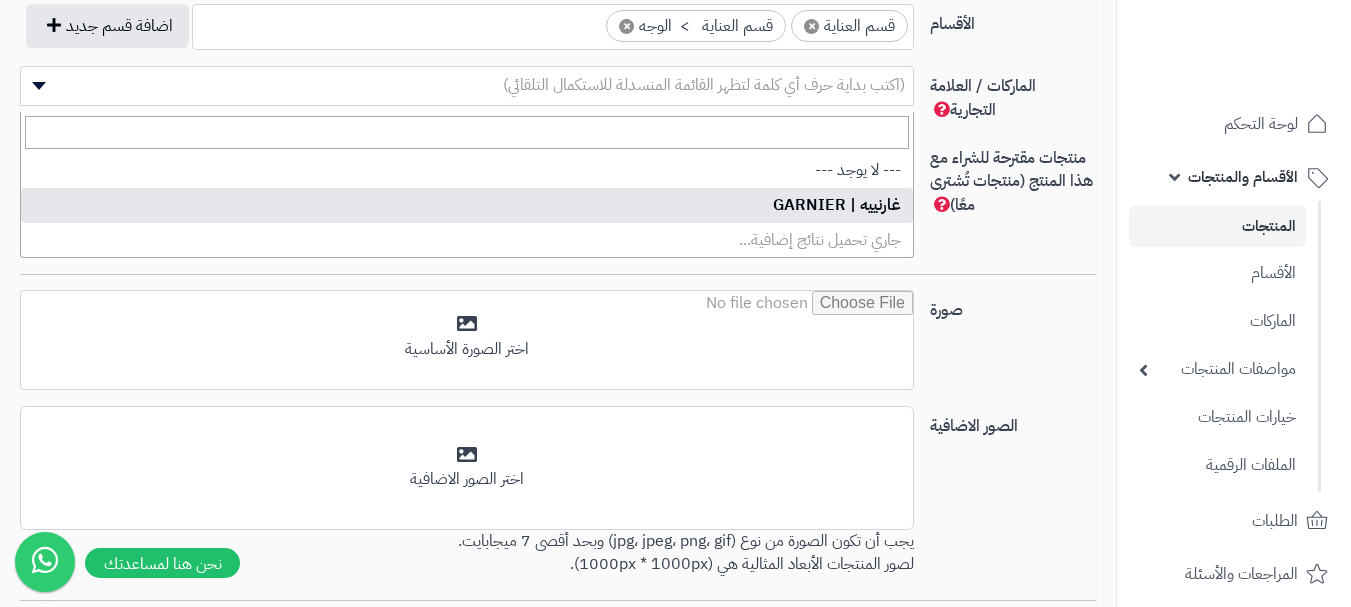 select on "**" 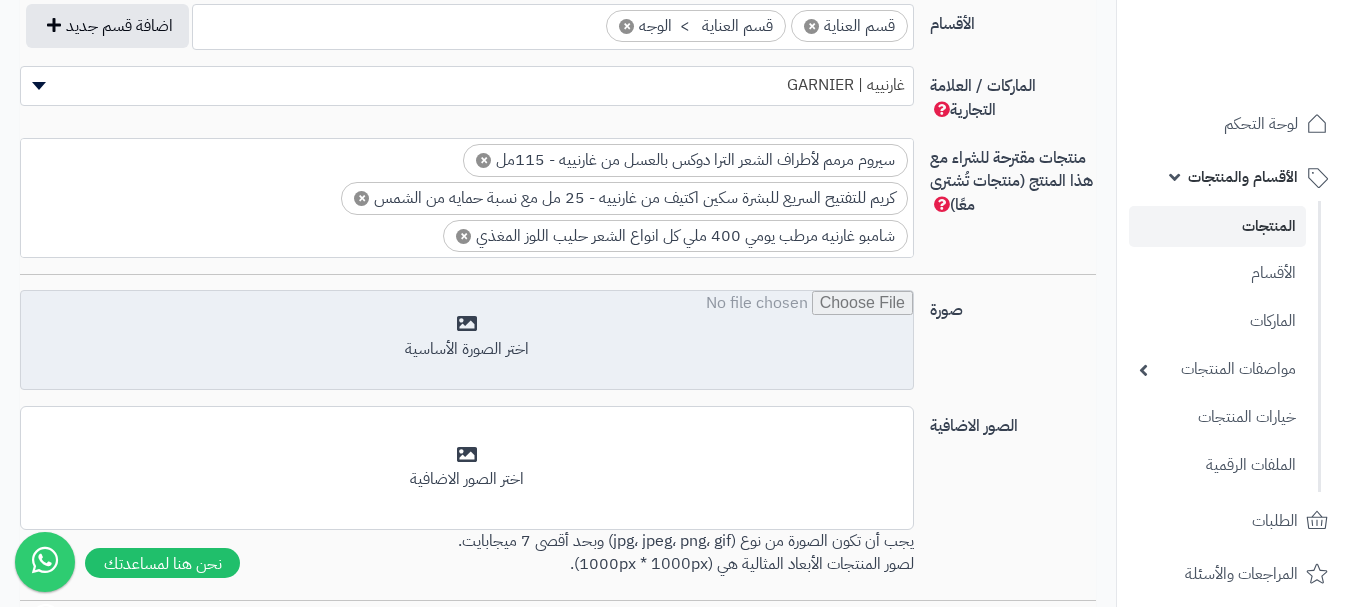 click at bounding box center [467, 341] 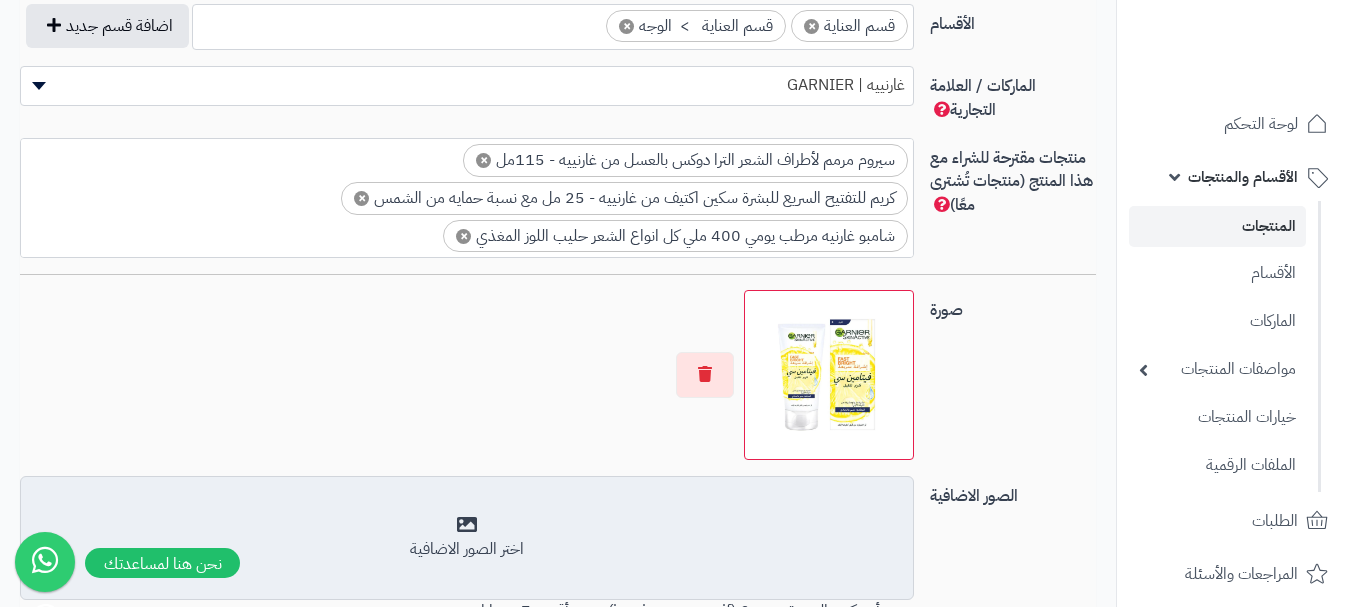 click on "اختر الصور الاضافية" at bounding box center [467, 538] 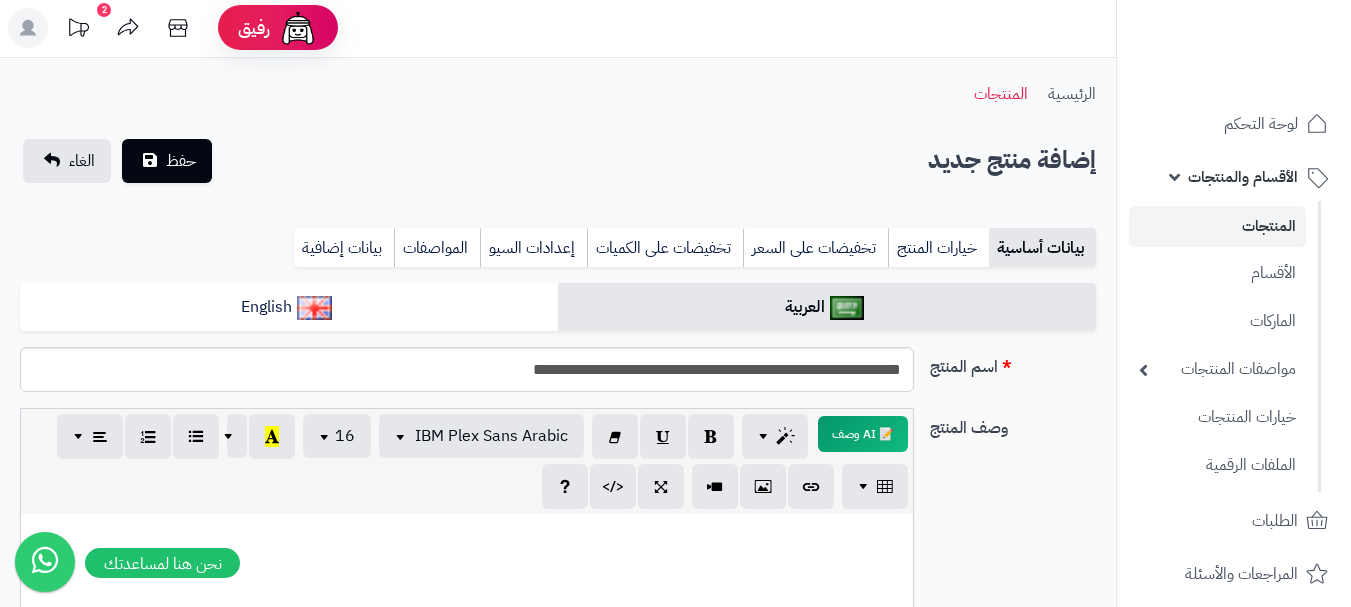 scroll, scrollTop: 0, scrollLeft: 0, axis: both 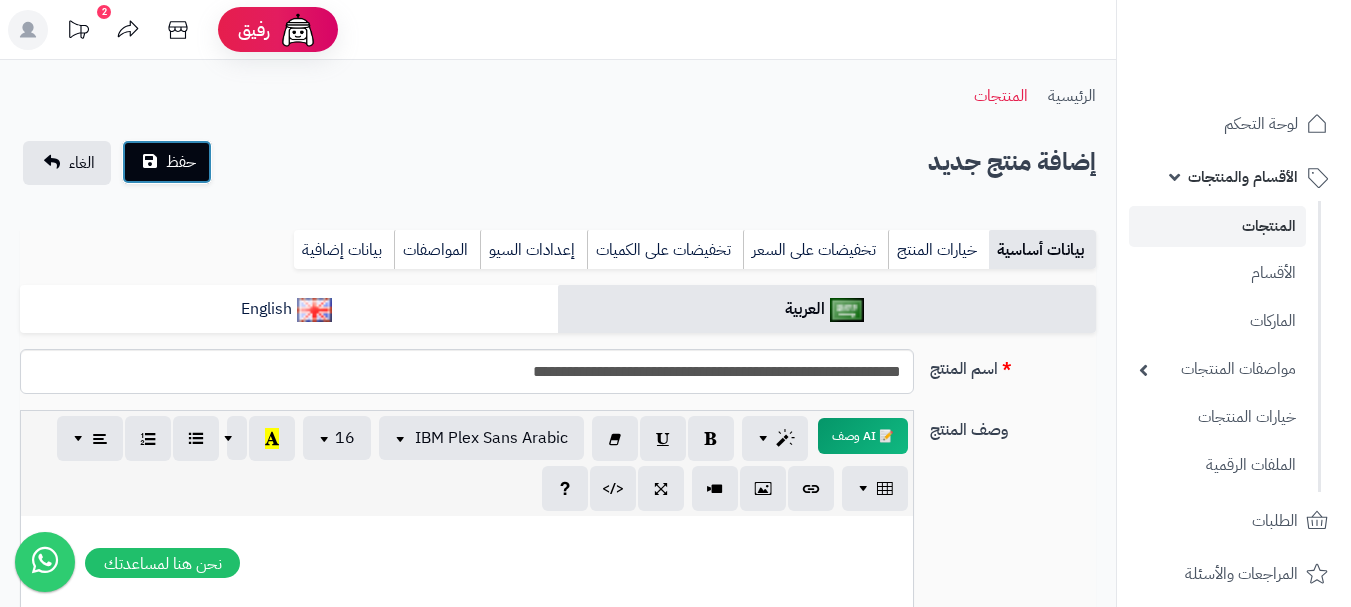 click on "حفظ" at bounding box center (181, 162) 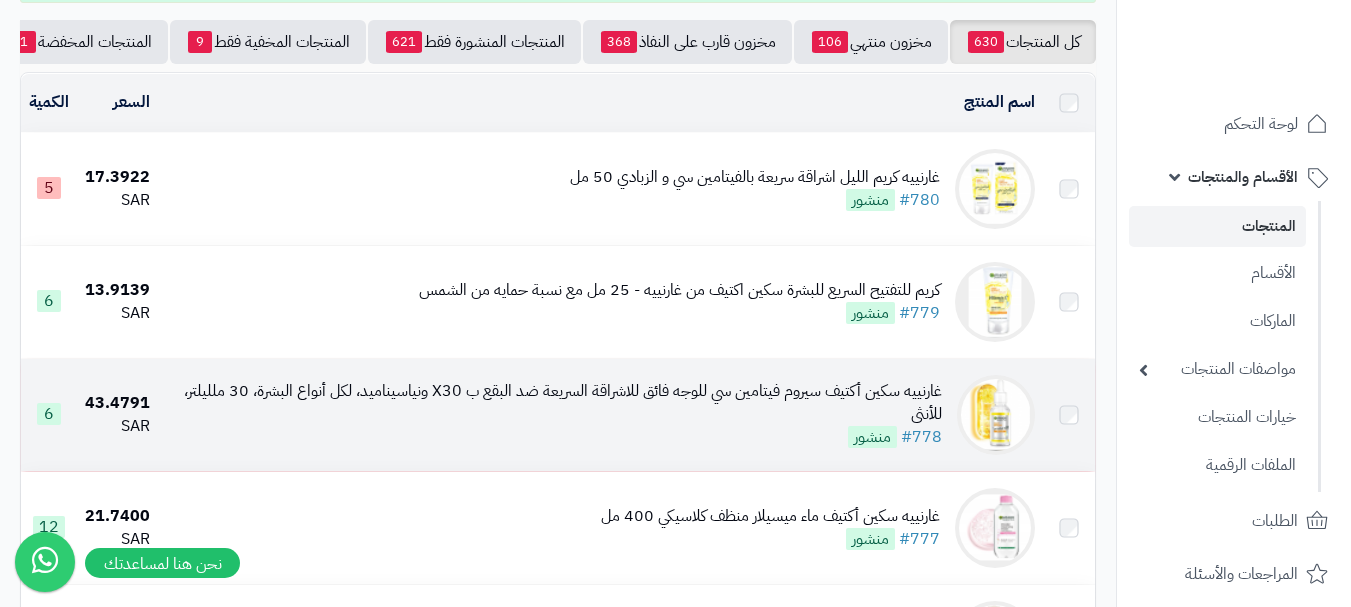 scroll, scrollTop: 200, scrollLeft: 0, axis: vertical 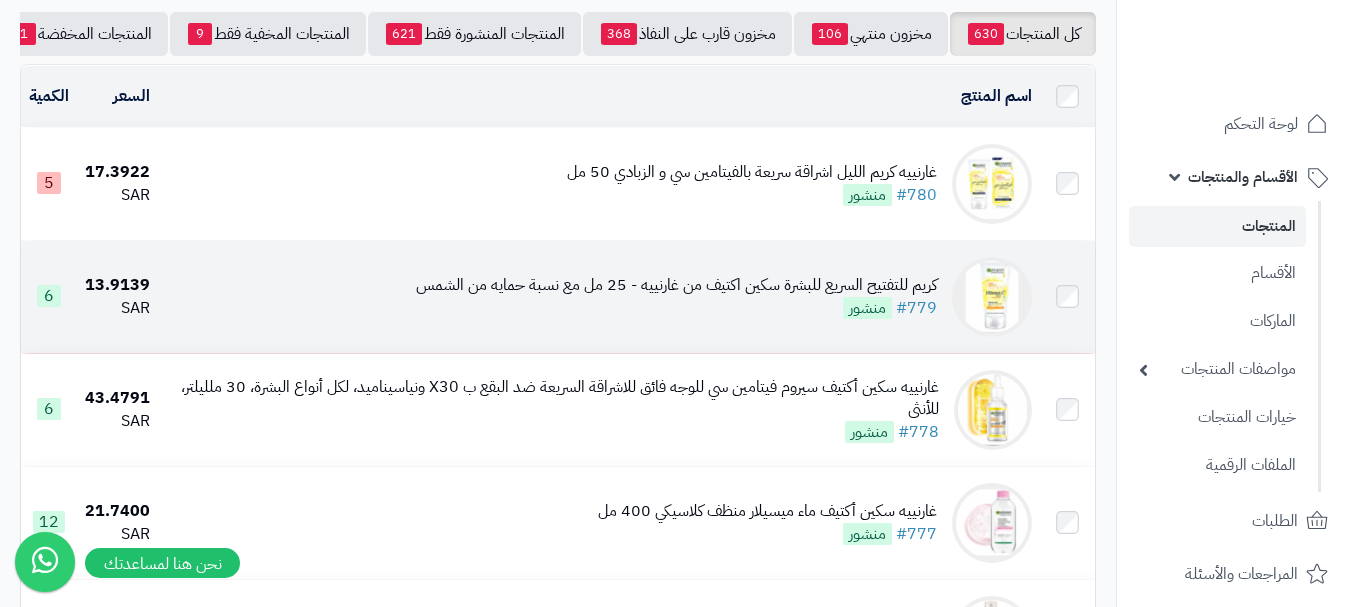 click on "كريم للتفتيح السريع للبشرة سكين اكتيف من غارنييه - 25 مل مع نسبة حمايه من الشمس
#779
منشور" at bounding box center [676, 297] 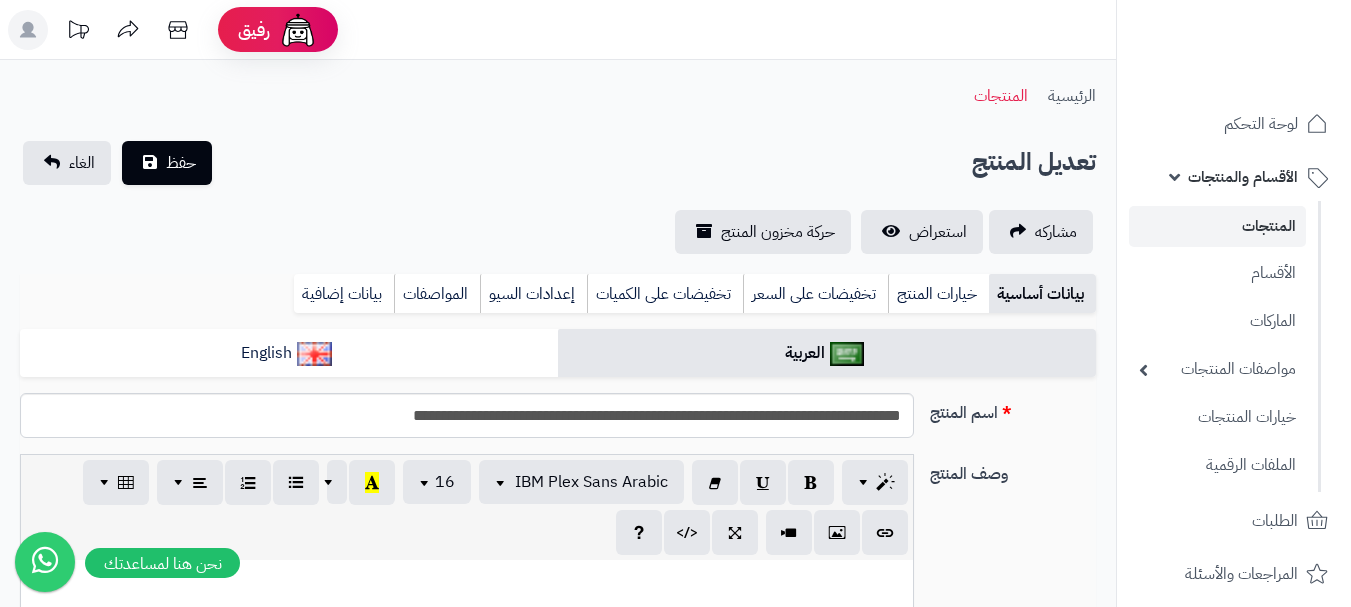scroll, scrollTop: 0, scrollLeft: 0, axis: both 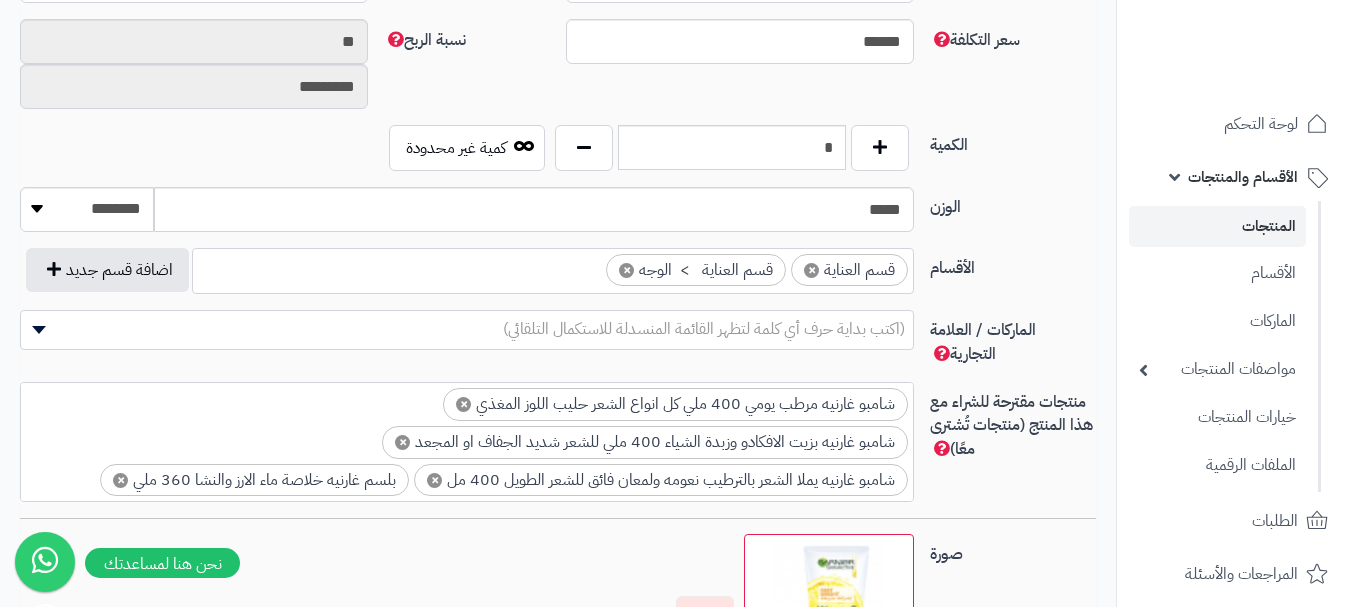 click on "(اكتب بداية حرف أي كلمة لتظهر القائمة المنسدلة للاستكمال التلقائي)" at bounding box center (704, 329) 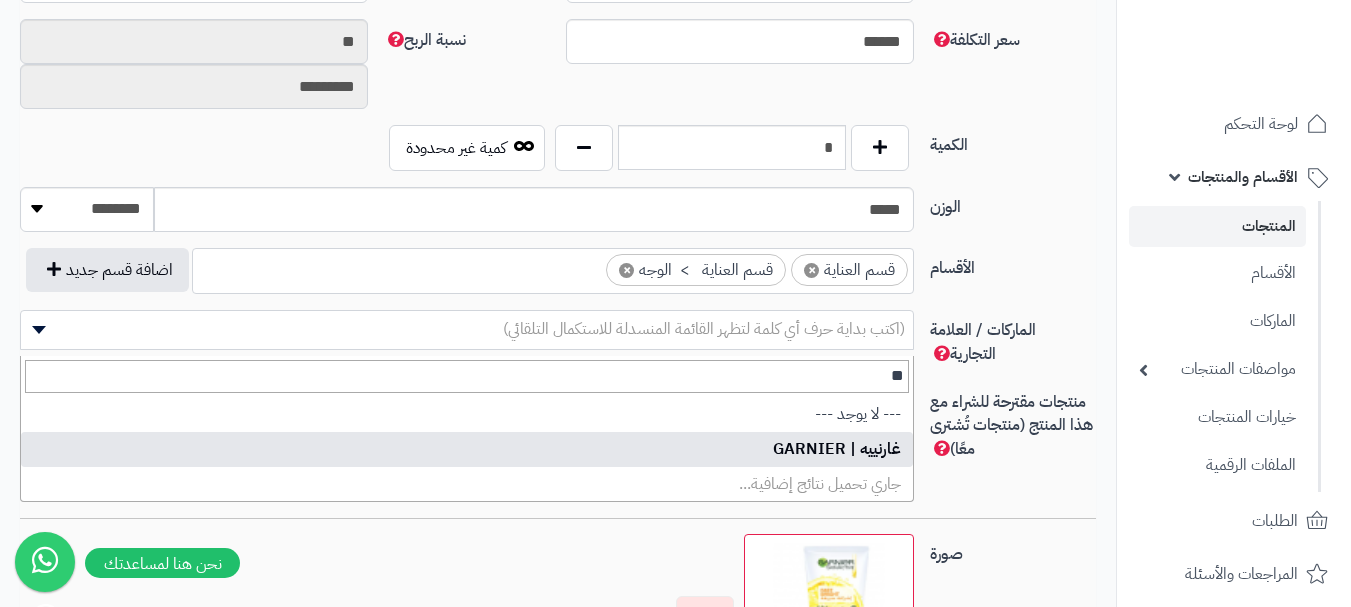 type on "**" 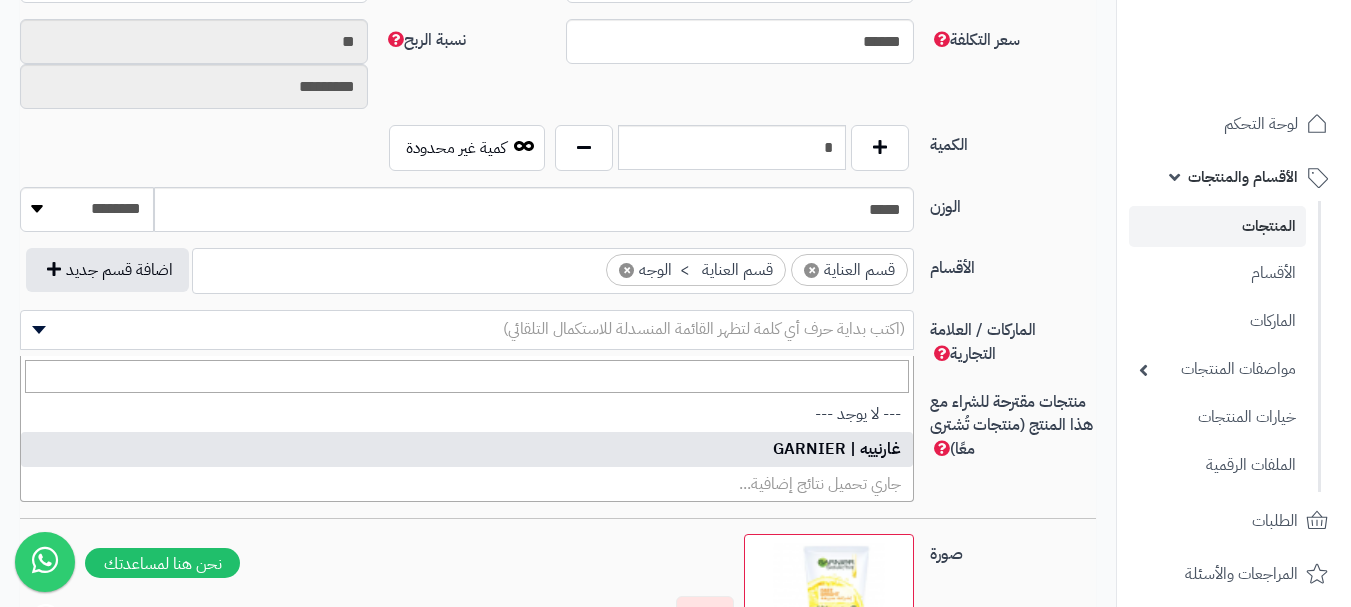 select on "**" 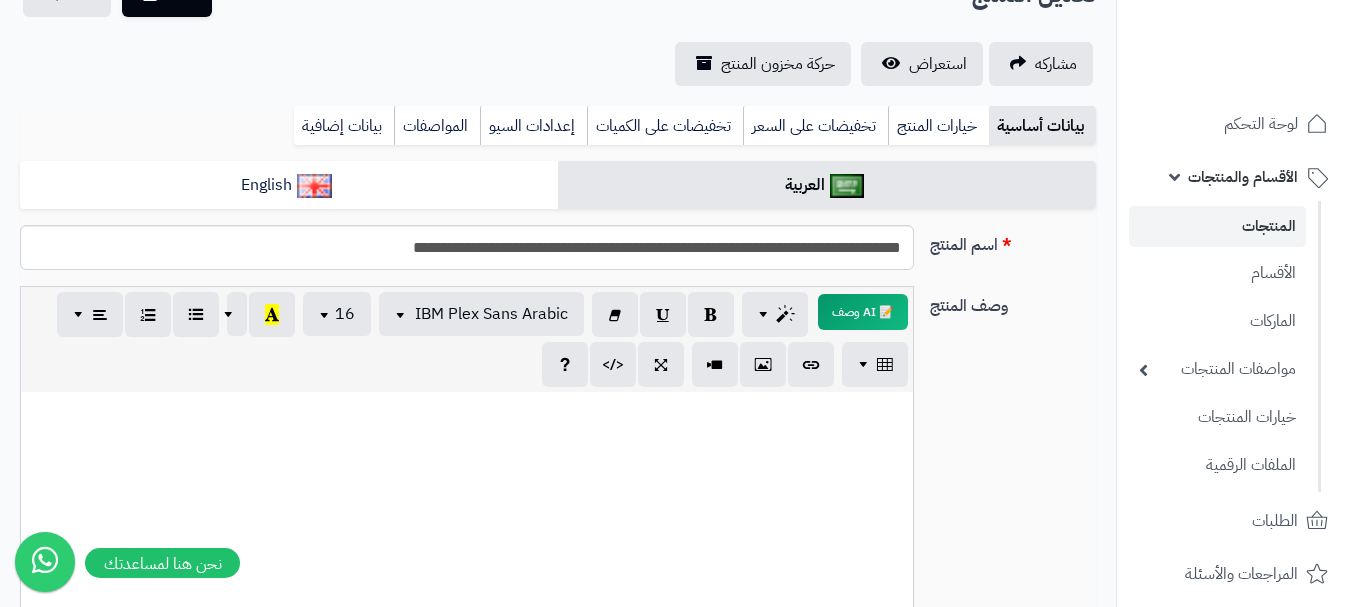 scroll, scrollTop: 100, scrollLeft: 0, axis: vertical 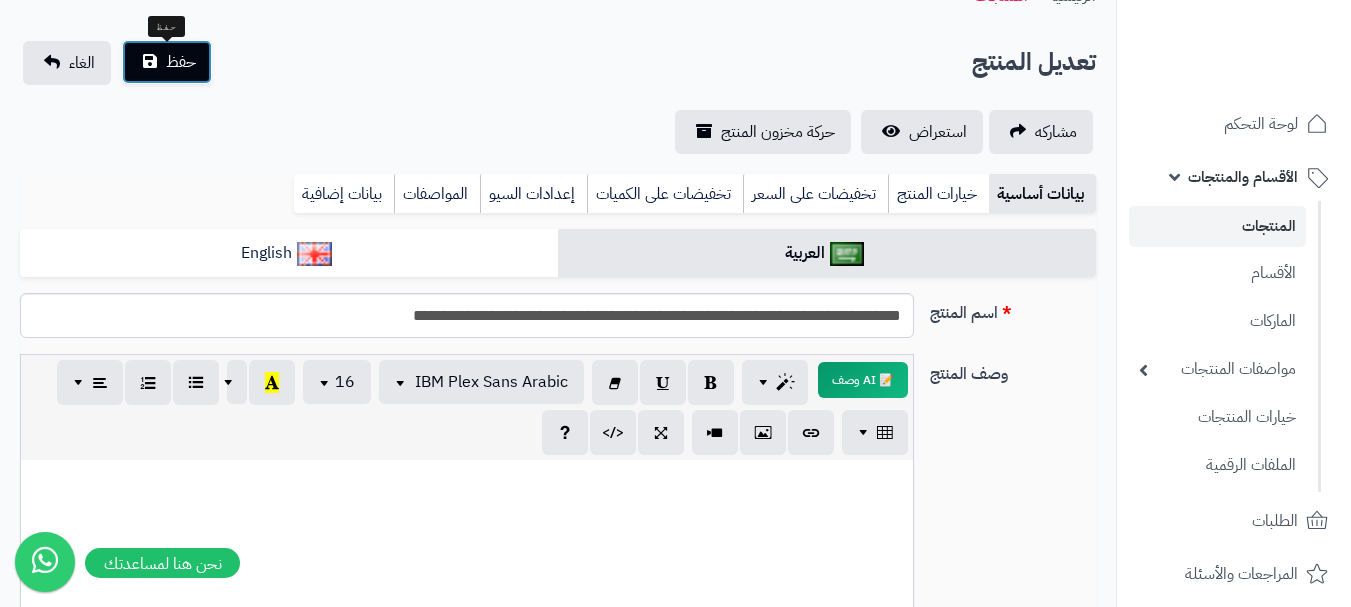 click on "حفظ" at bounding box center [181, 62] 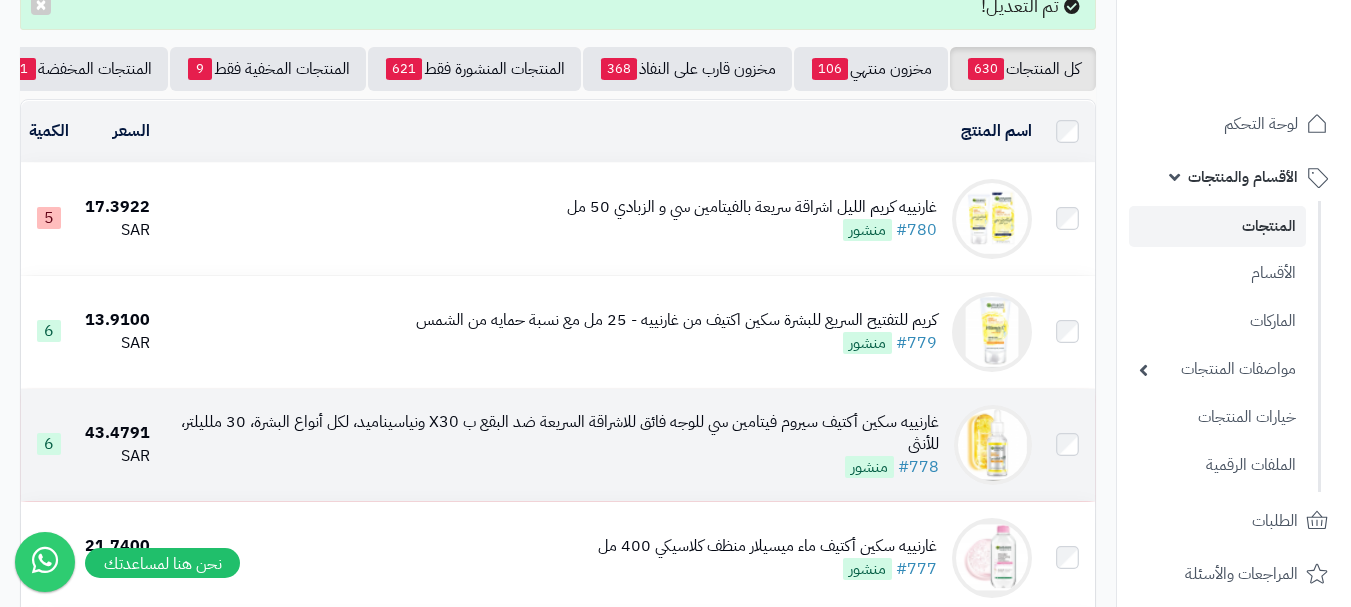 scroll, scrollTop: 200, scrollLeft: 0, axis: vertical 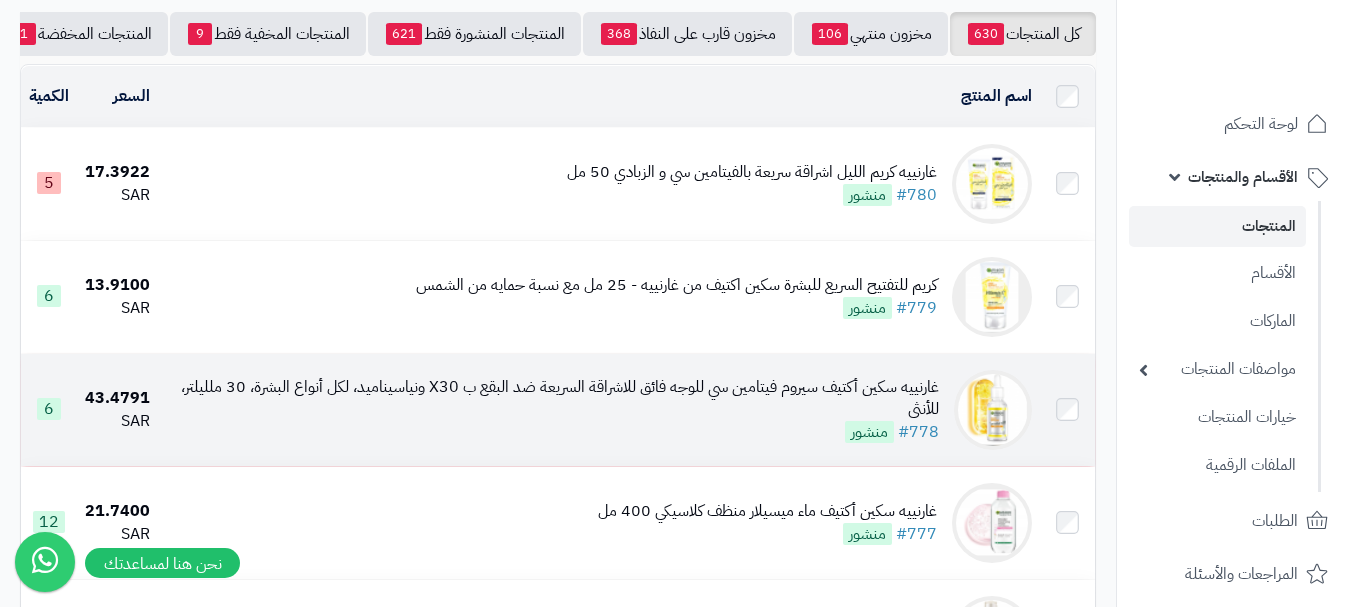 click on "غارنييه سكين أكتيف سيروم فيتامين سي للوجه فائق للاشراقة السريعة ضد البقع ب X30 ونياسيناميد، لكل أنواع البشرة، 30 ملليلتر، للأنثى" at bounding box center [552, 399] 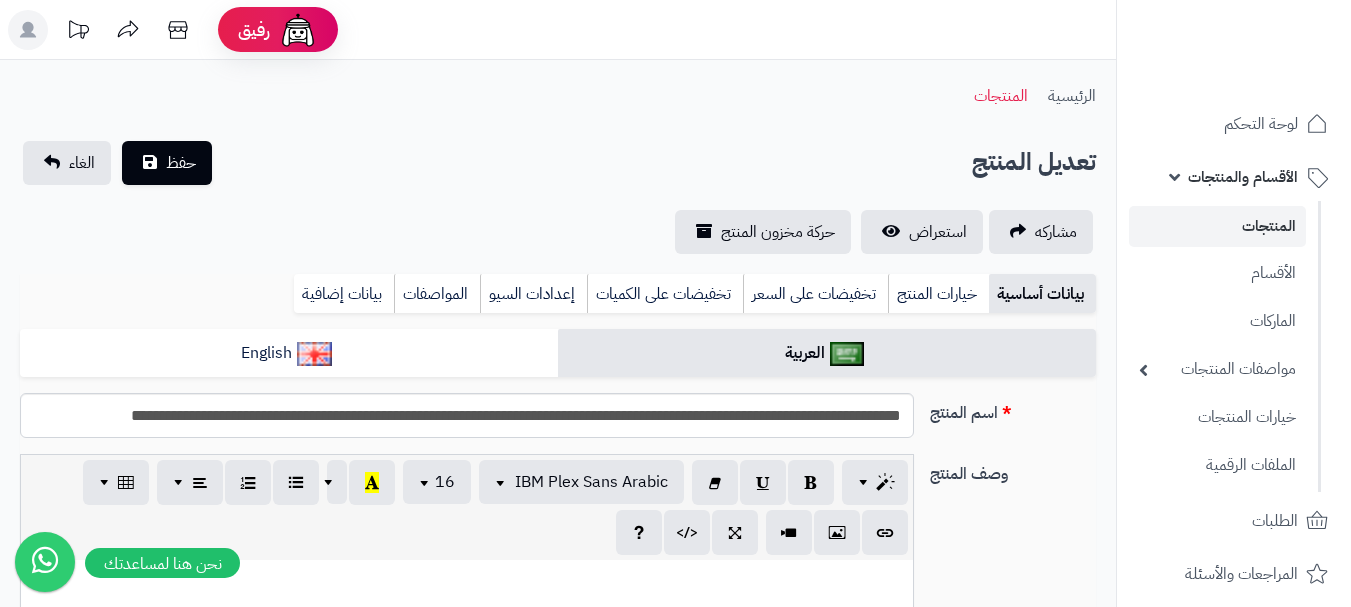 scroll, scrollTop: 155, scrollLeft: 0, axis: vertical 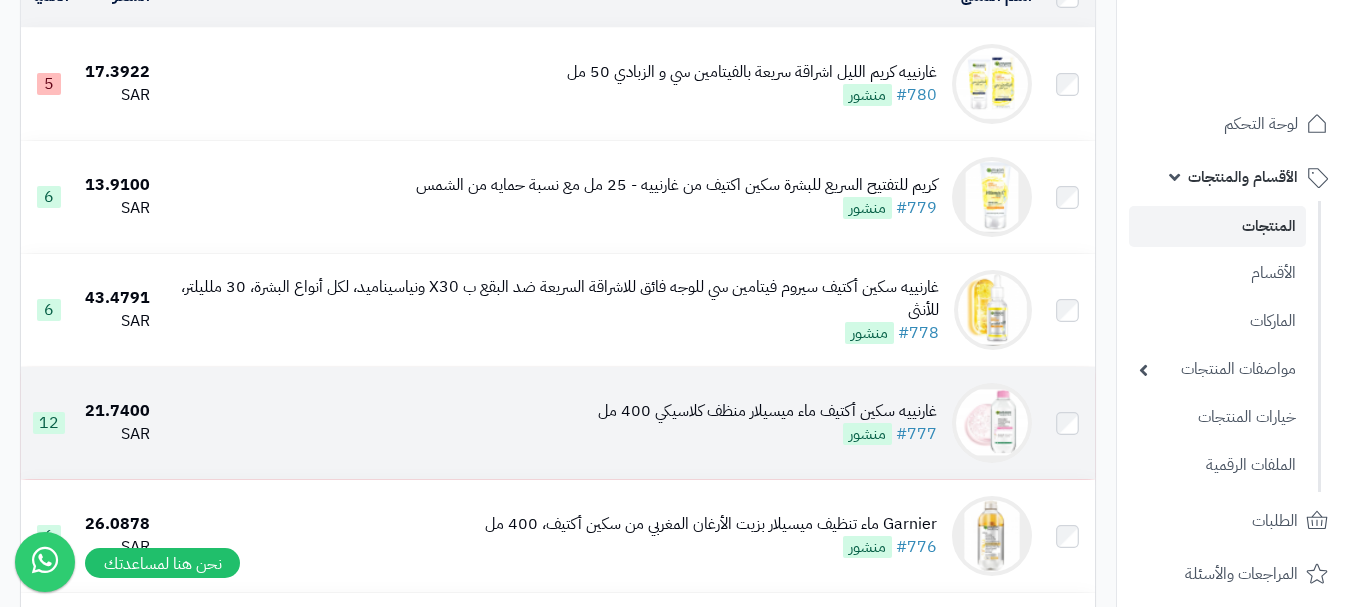 click on "غارنييه سكين أكتيف ماء ميسيلار منظف كلاسيكي 400 مل" at bounding box center [767, 411] 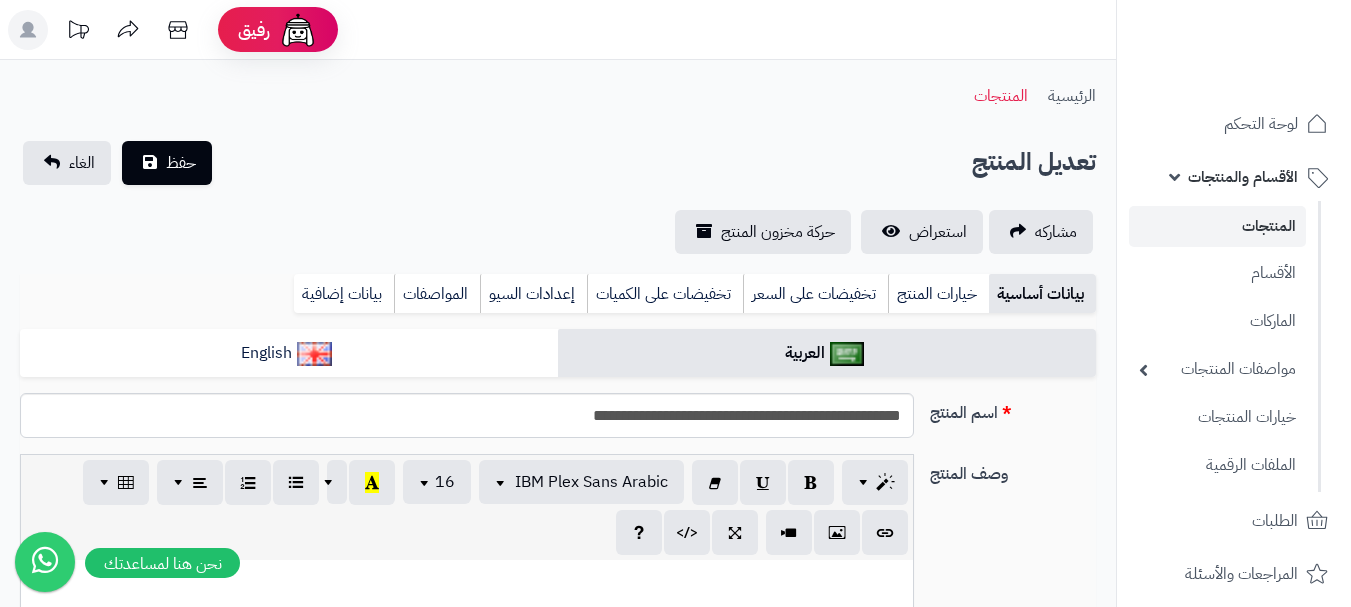 scroll, scrollTop: 400, scrollLeft: 0, axis: vertical 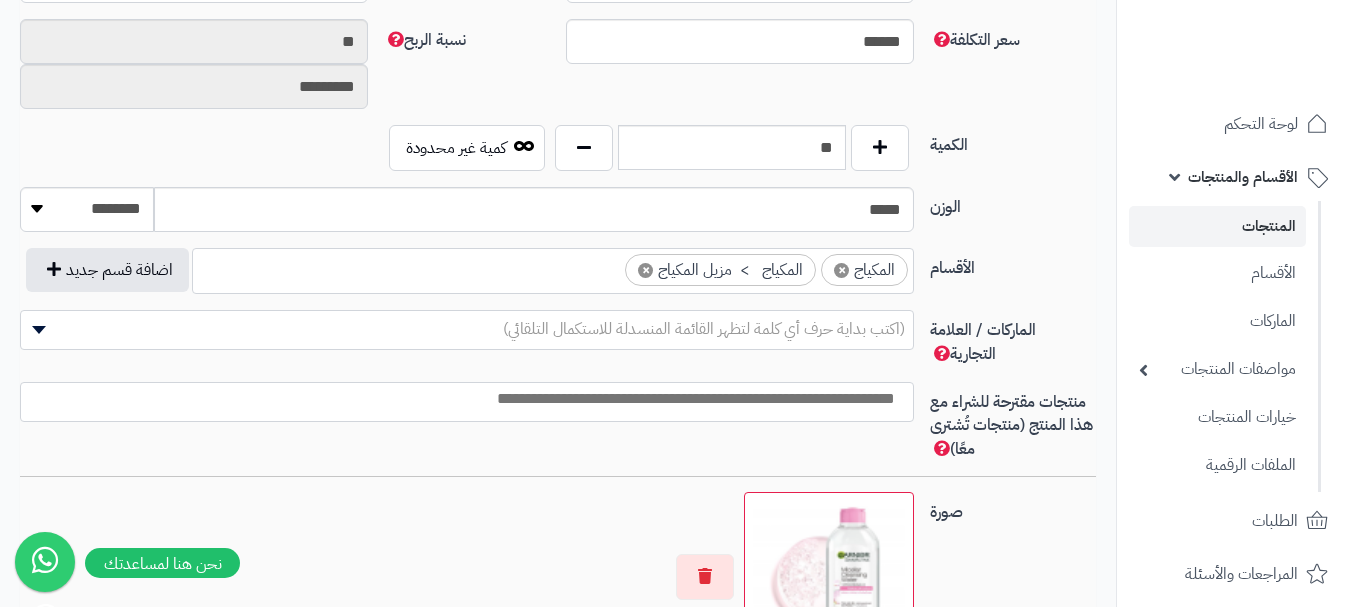 click on "(اكتب بداية حرف أي كلمة لتظهر القائمة المنسدلة للاستكمال التلقائي)" at bounding box center [467, 329] 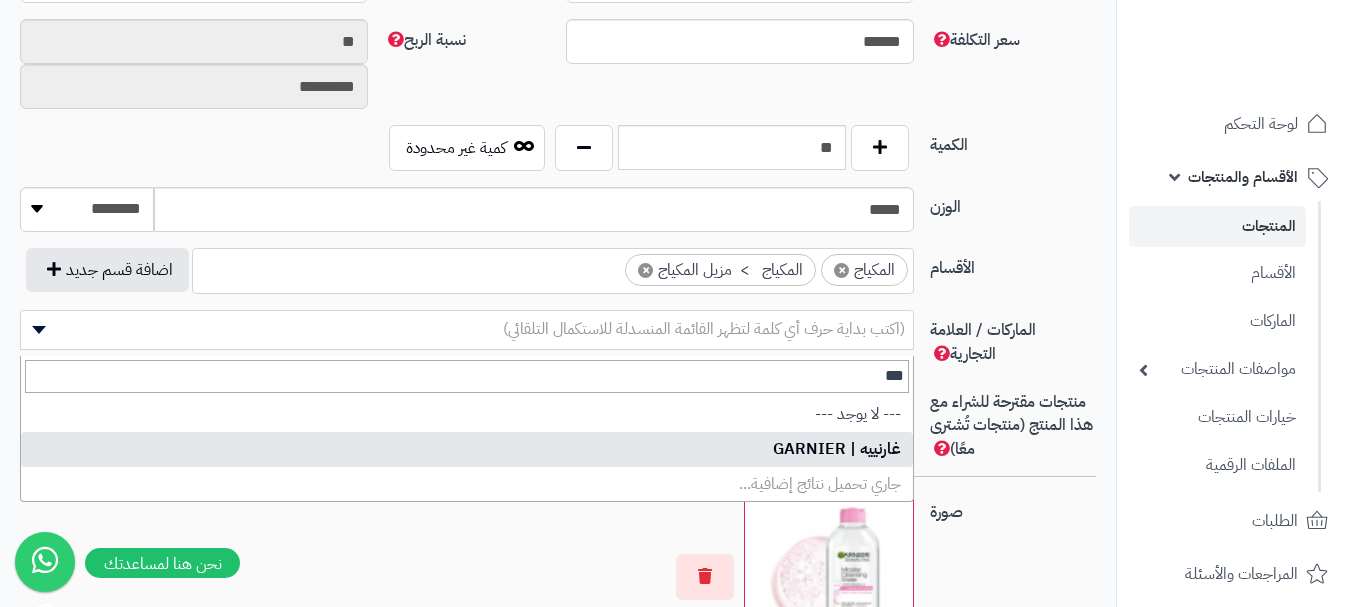 type on "***" 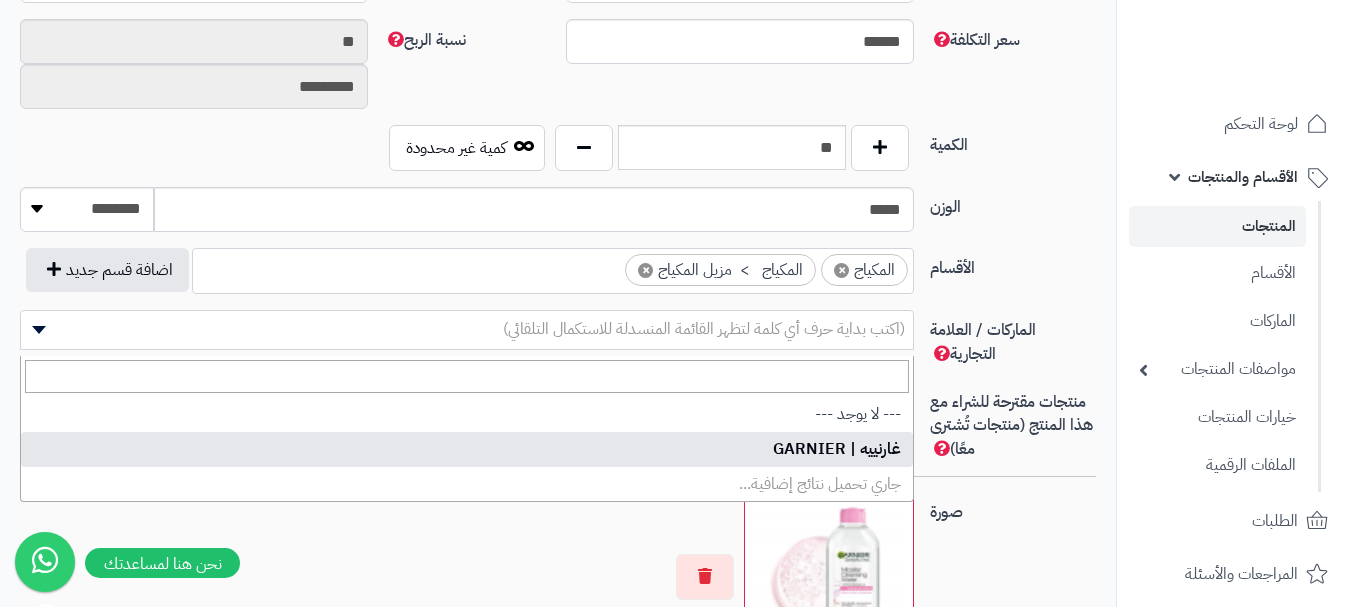 select on "**" 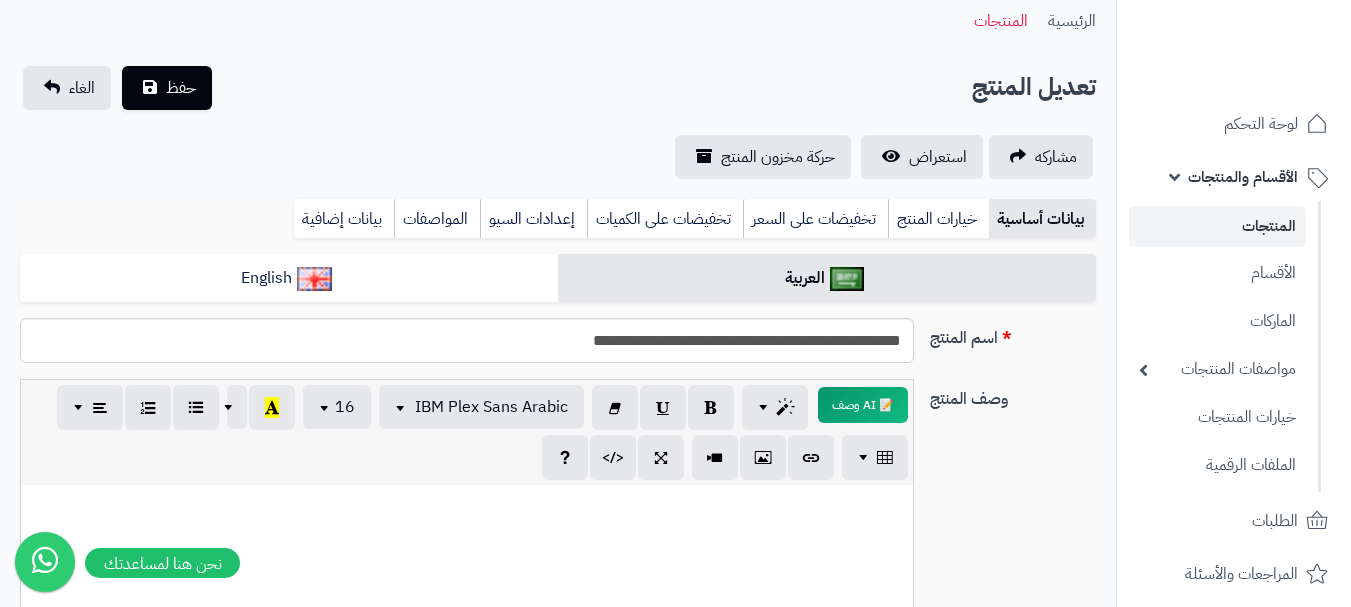 scroll, scrollTop: 0, scrollLeft: 0, axis: both 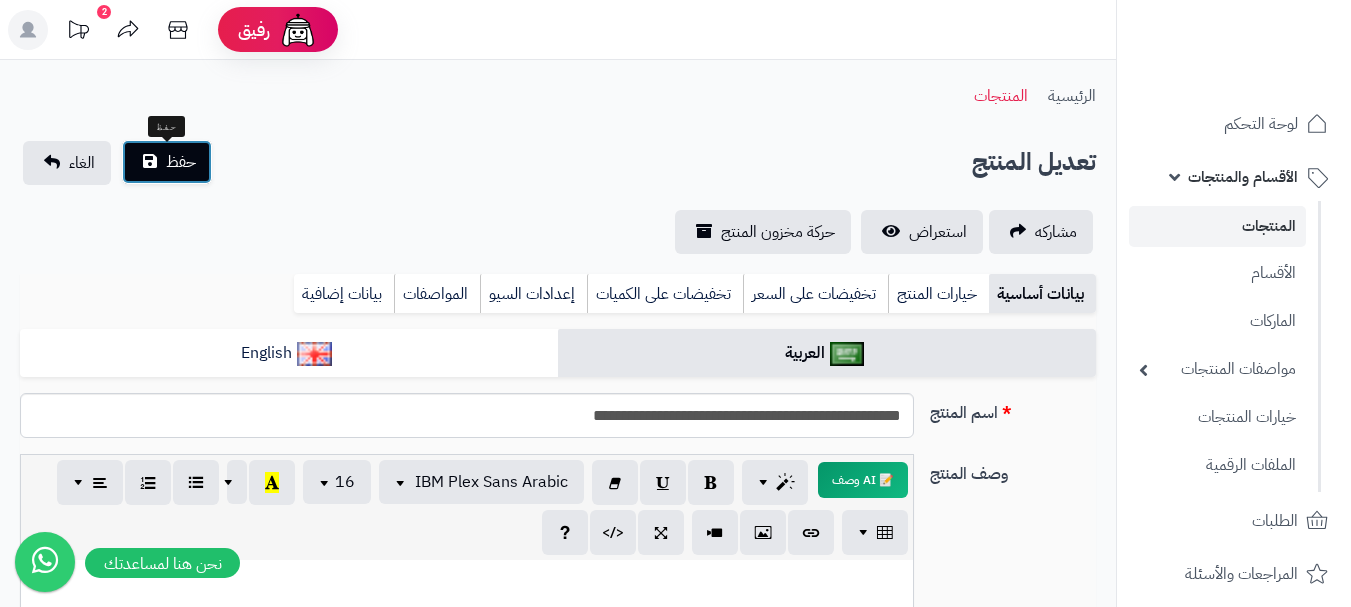 click on "حفظ" at bounding box center [181, 162] 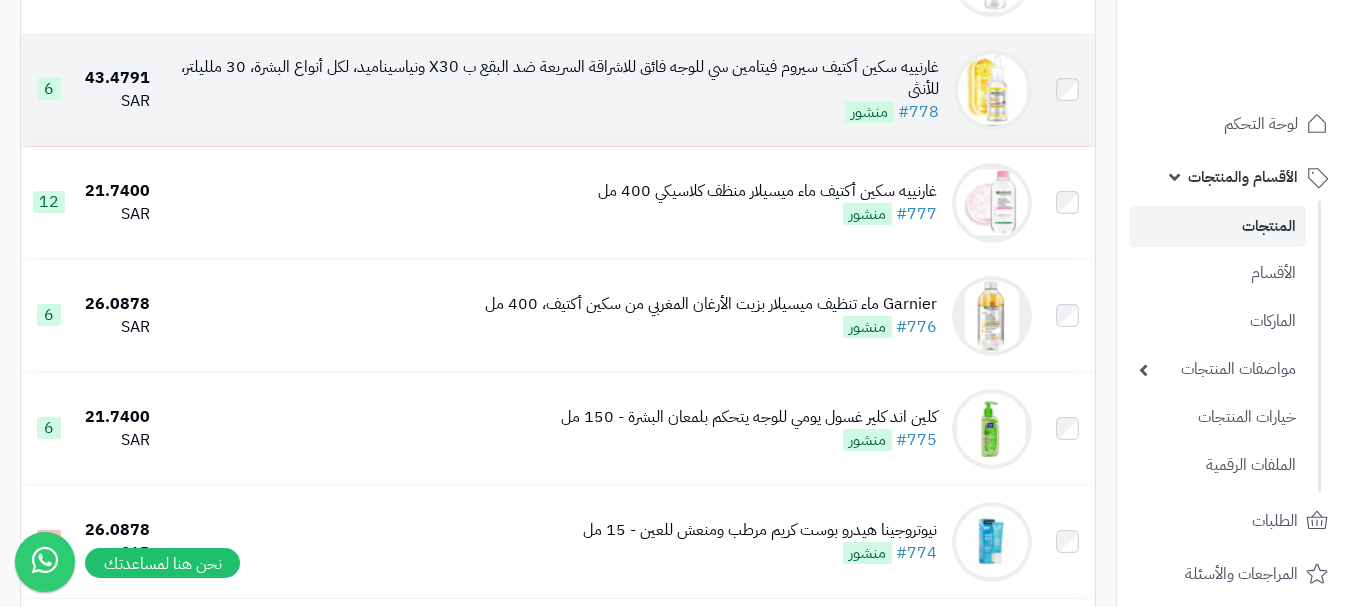 scroll, scrollTop: 600, scrollLeft: 0, axis: vertical 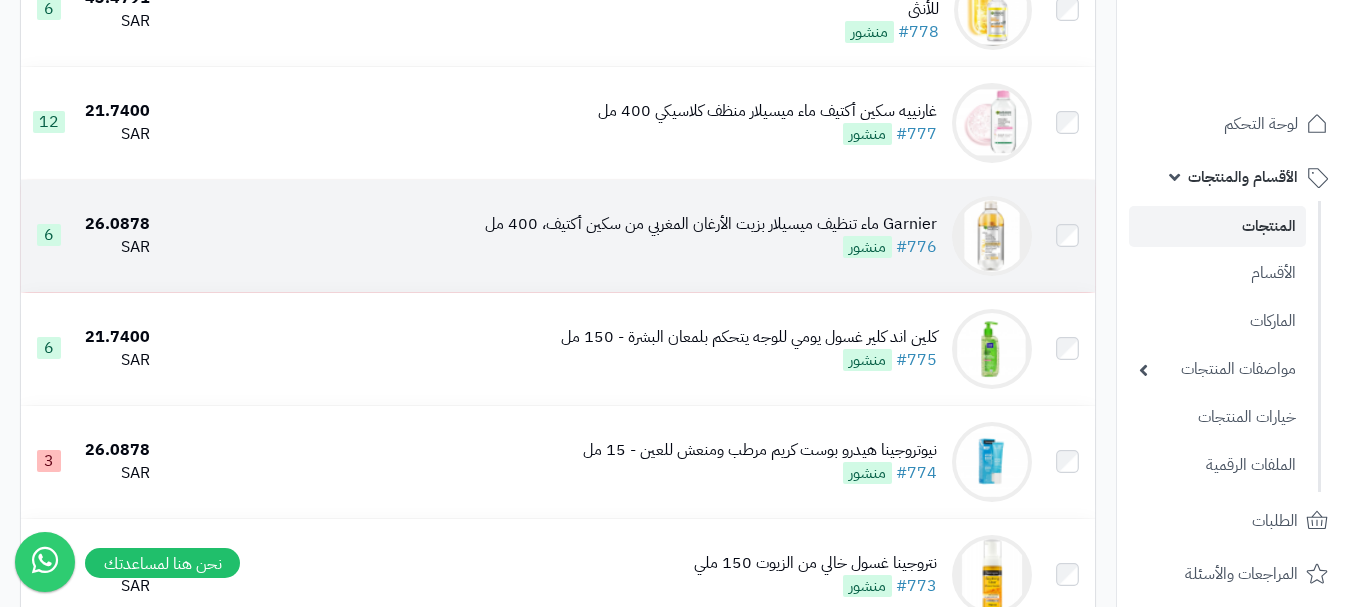 click on "Garnier ماء تنظيف ميسيلار بزيت الأرغان المغربي من سكين أكتيف، 400 مل" at bounding box center (711, 224) 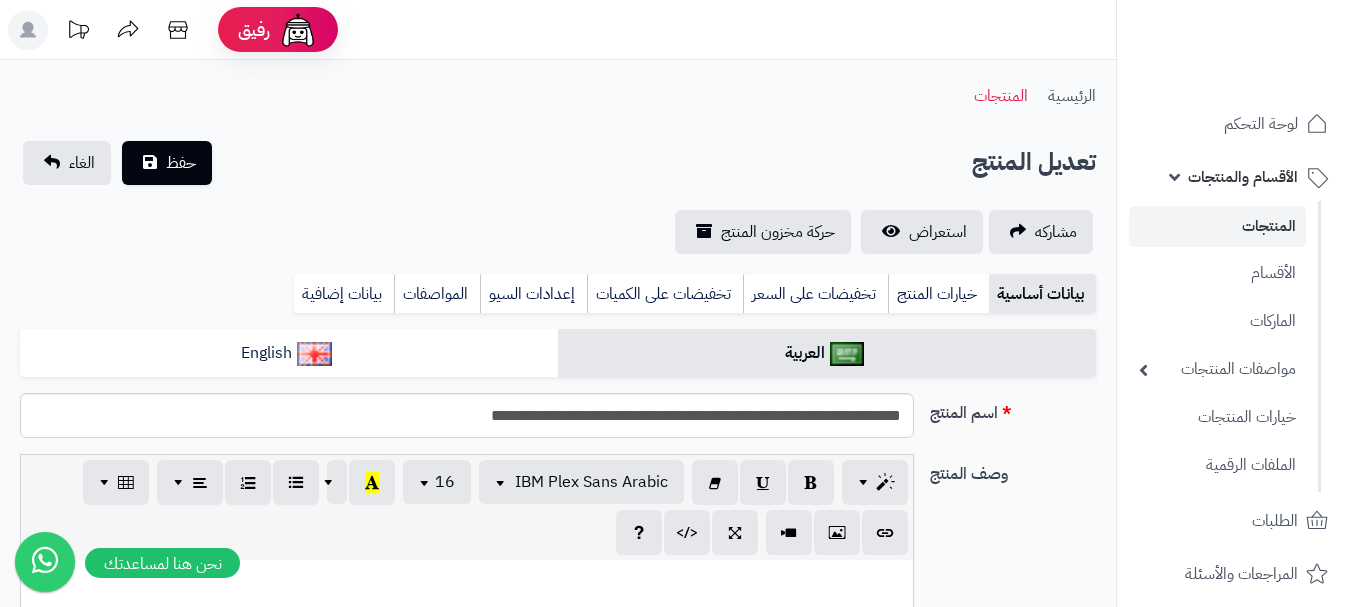 scroll, scrollTop: 301, scrollLeft: 0, axis: vertical 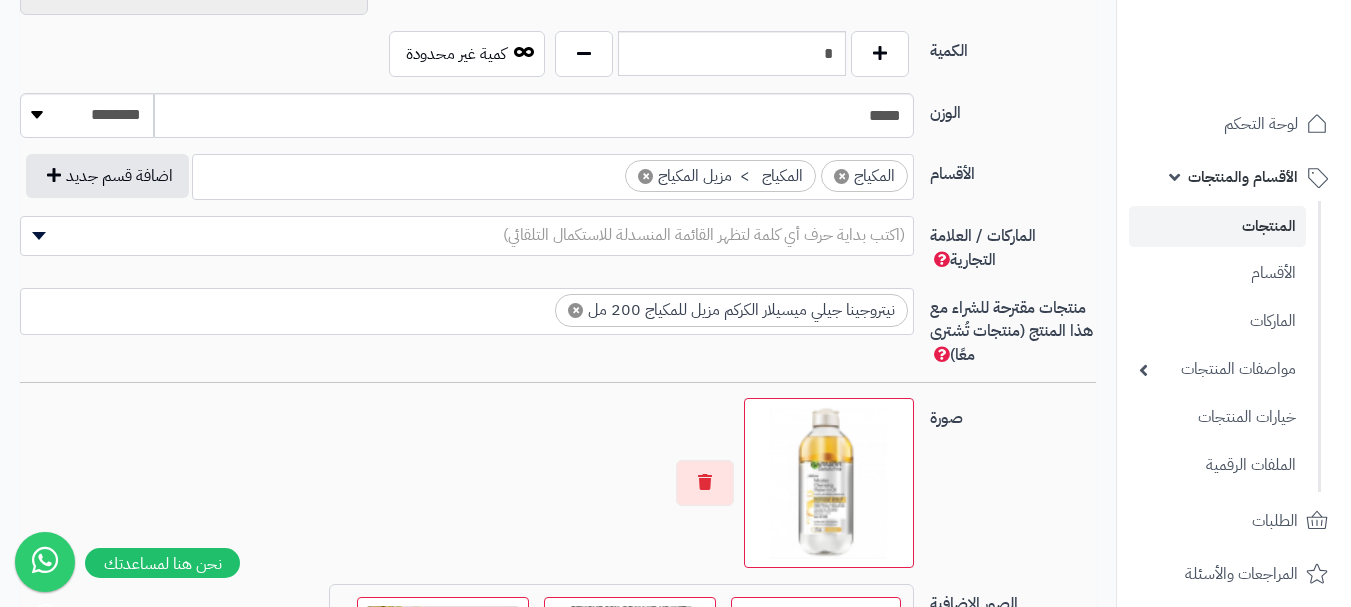click on "(اكتب بداية حرف أي كلمة لتظهر القائمة المنسدلة للاستكمال التلقائي)" at bounding box center [704, 235] 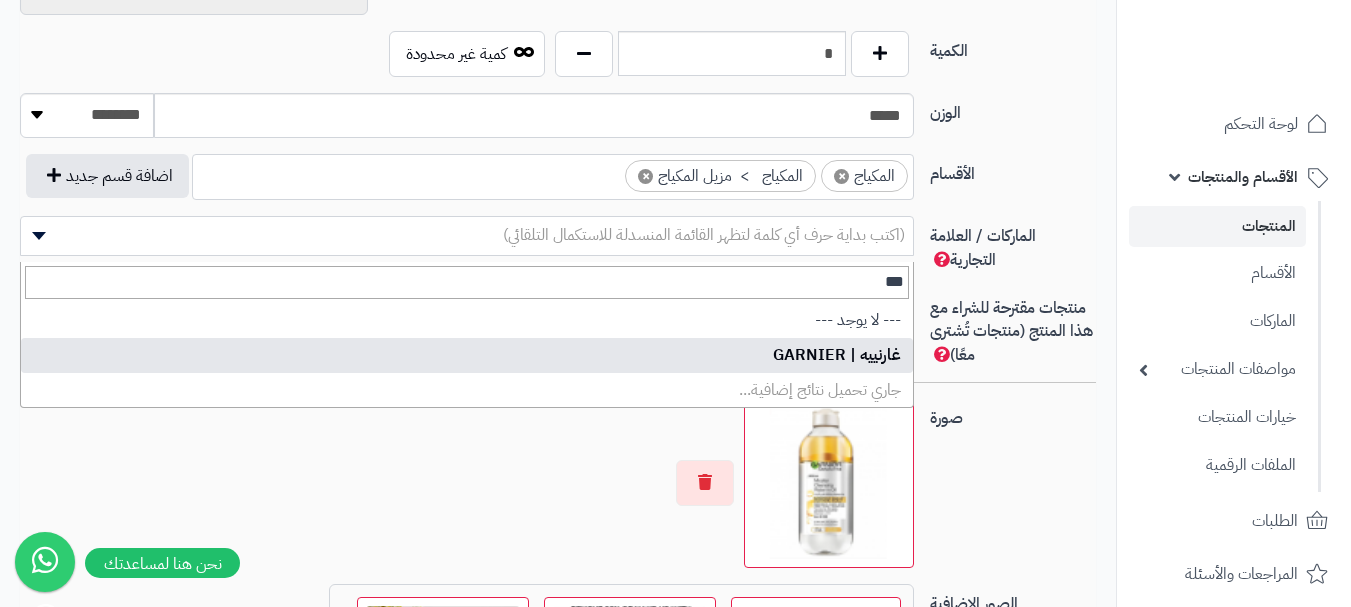 type on "***" 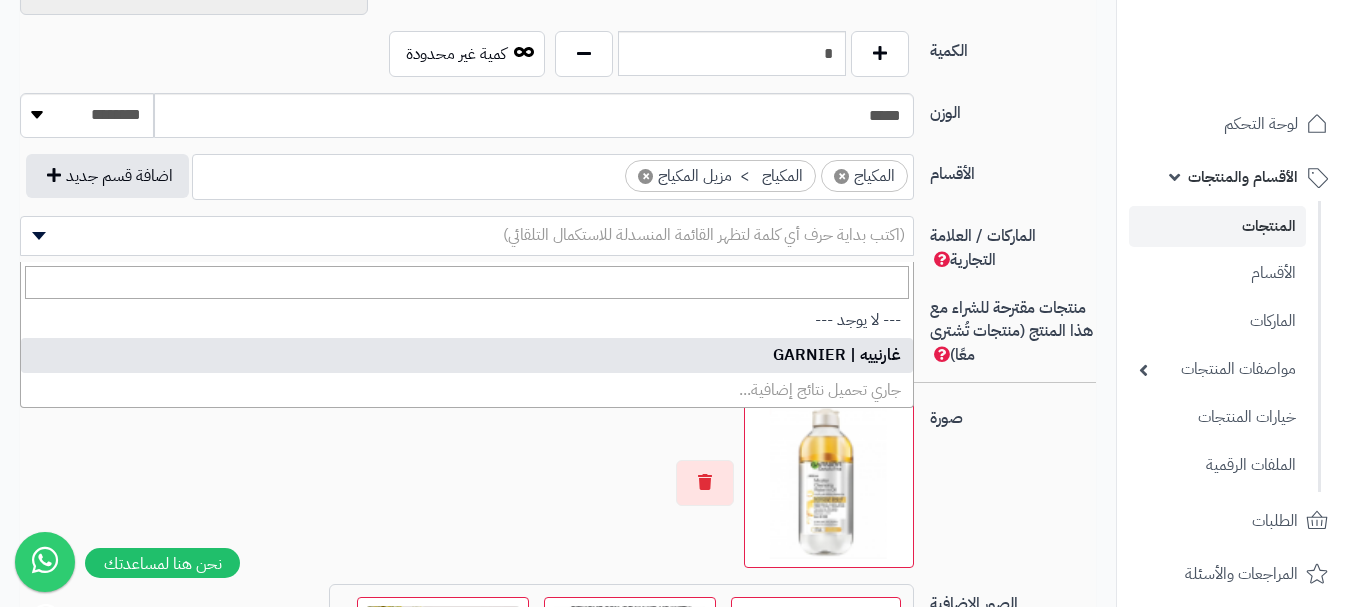 select on "**" 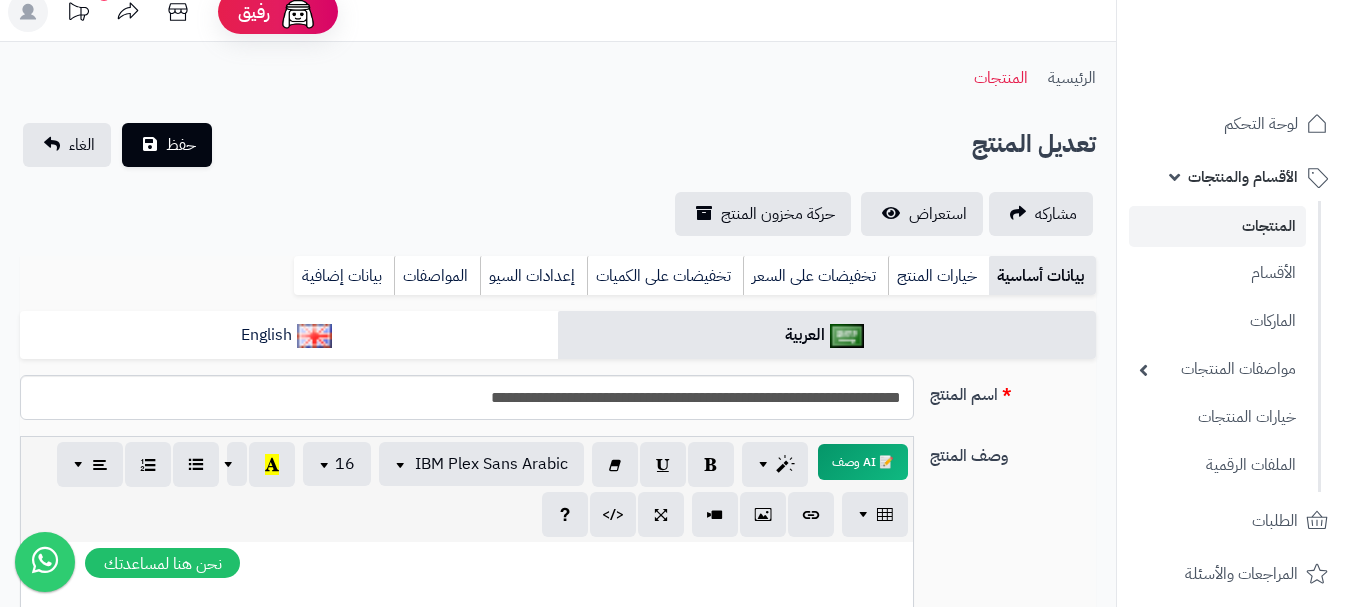 scroll, scrollTop: 0, scrollLeft: 0, axis: both 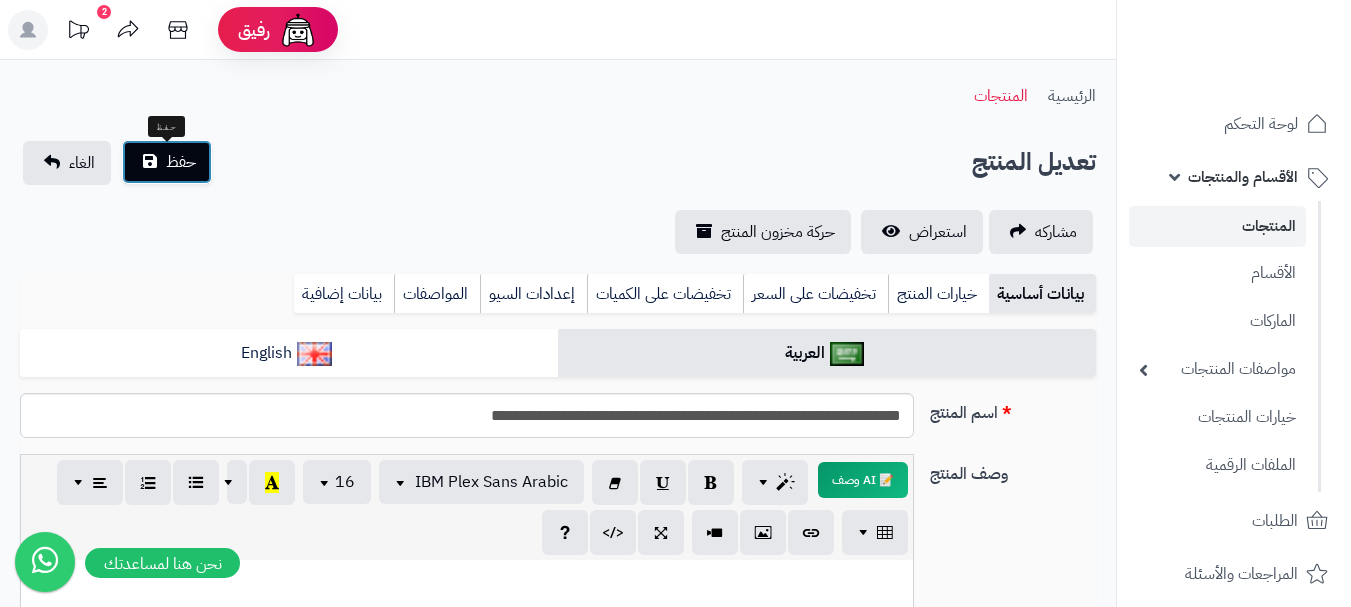 click on "حفظ" at bounding box center [181, 162] 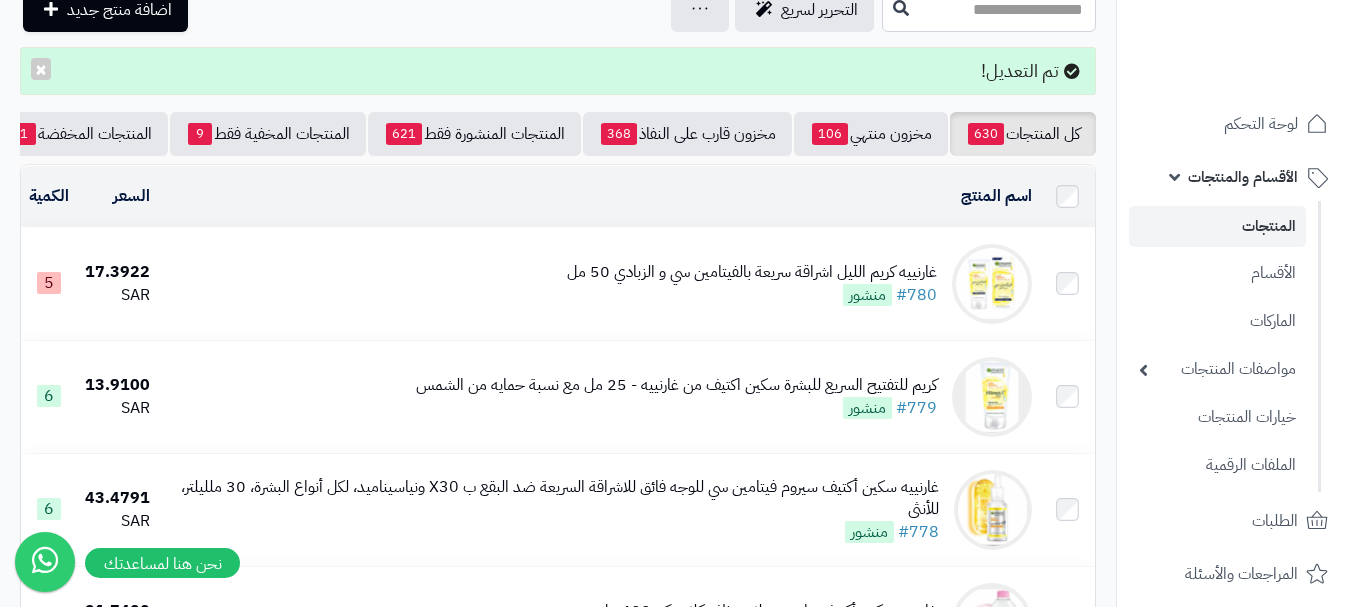 scroll, scrollTop: 0, scrollLeft: 0, axis: both 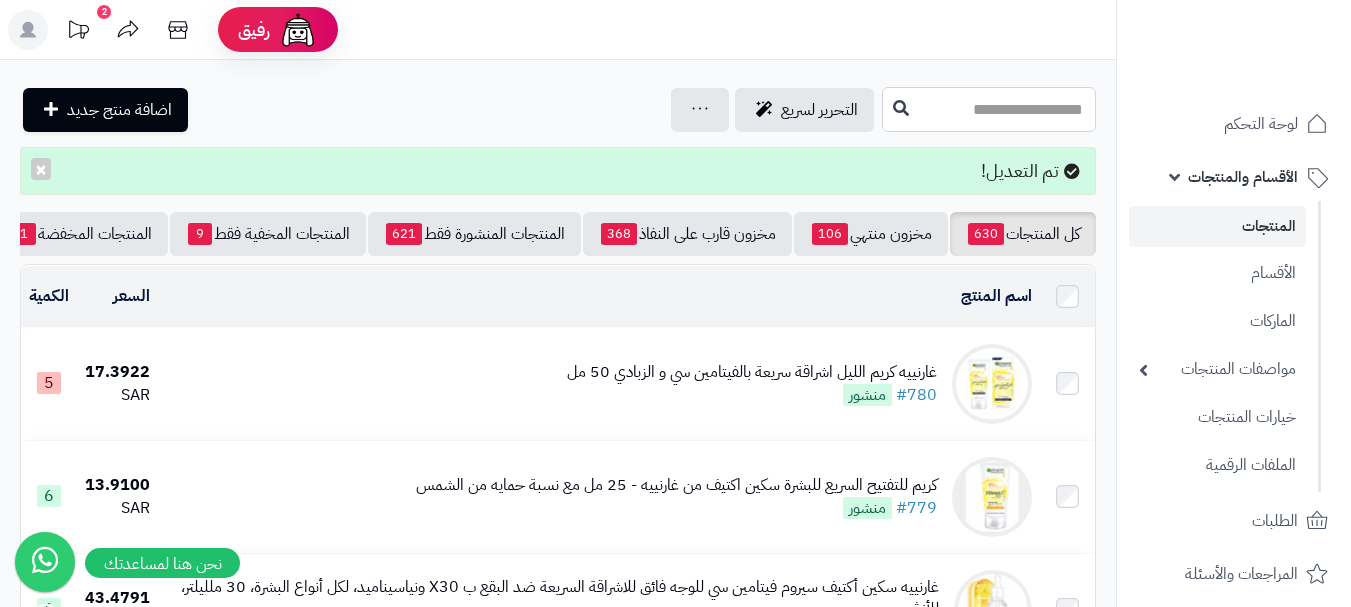 click at bounding box center [989, 109] 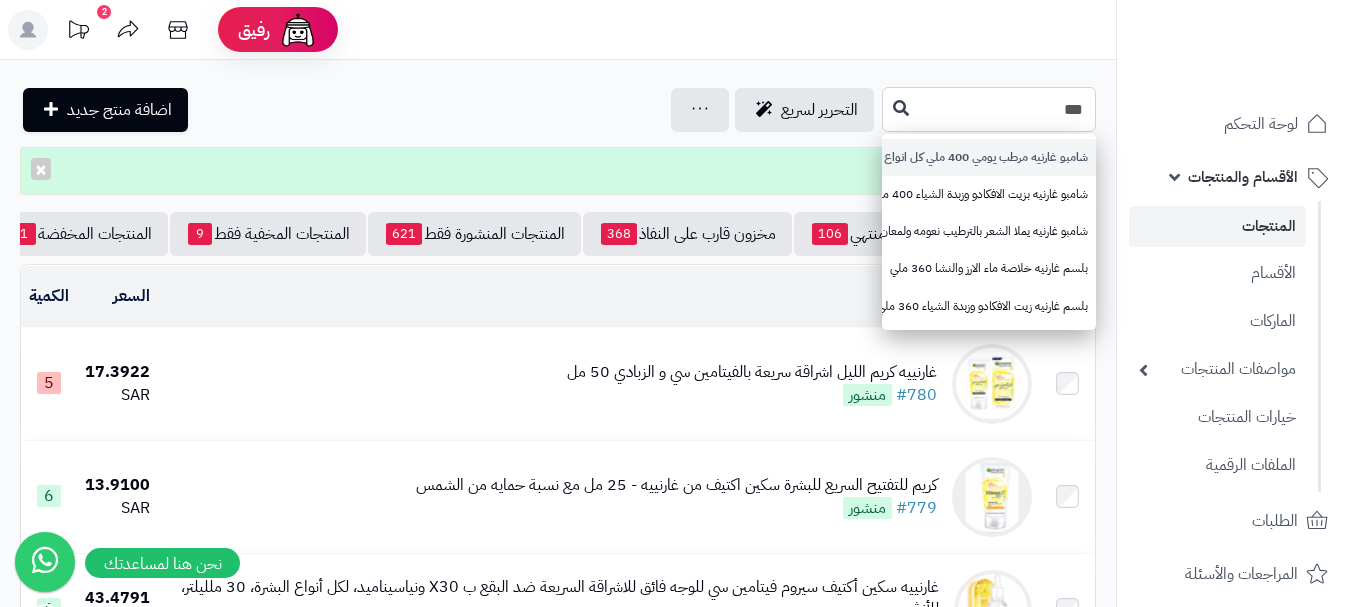 type on "***" 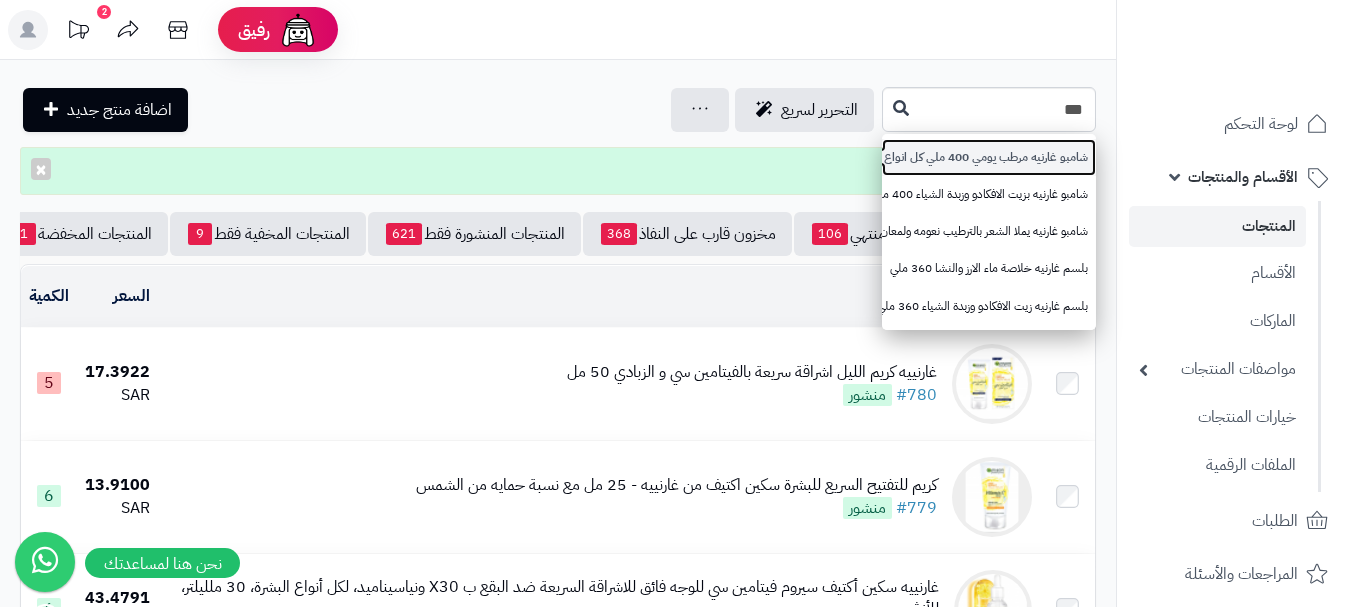 click on "شامبو غارنيه مرطب يومي 400 ملي كل انواع الشعر  حليب اللوز المغذي" at bounding box center (989, 157) 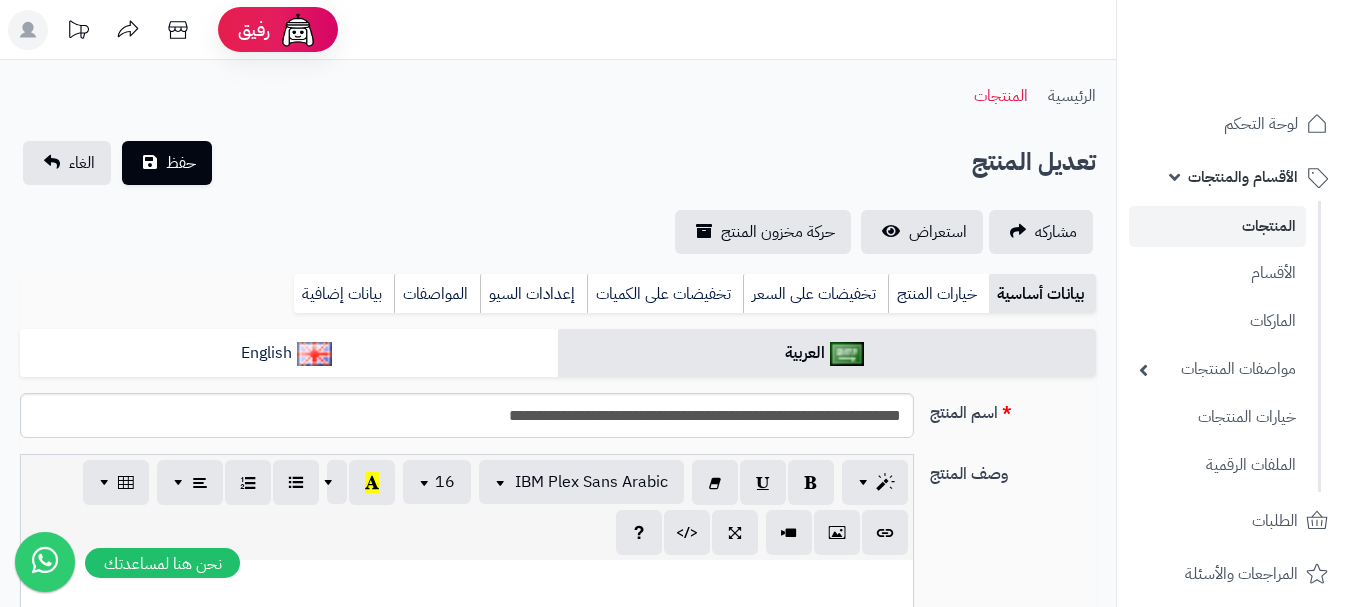 scroll, scrollTop: 162, scrollLeft: 0, axis: vertical 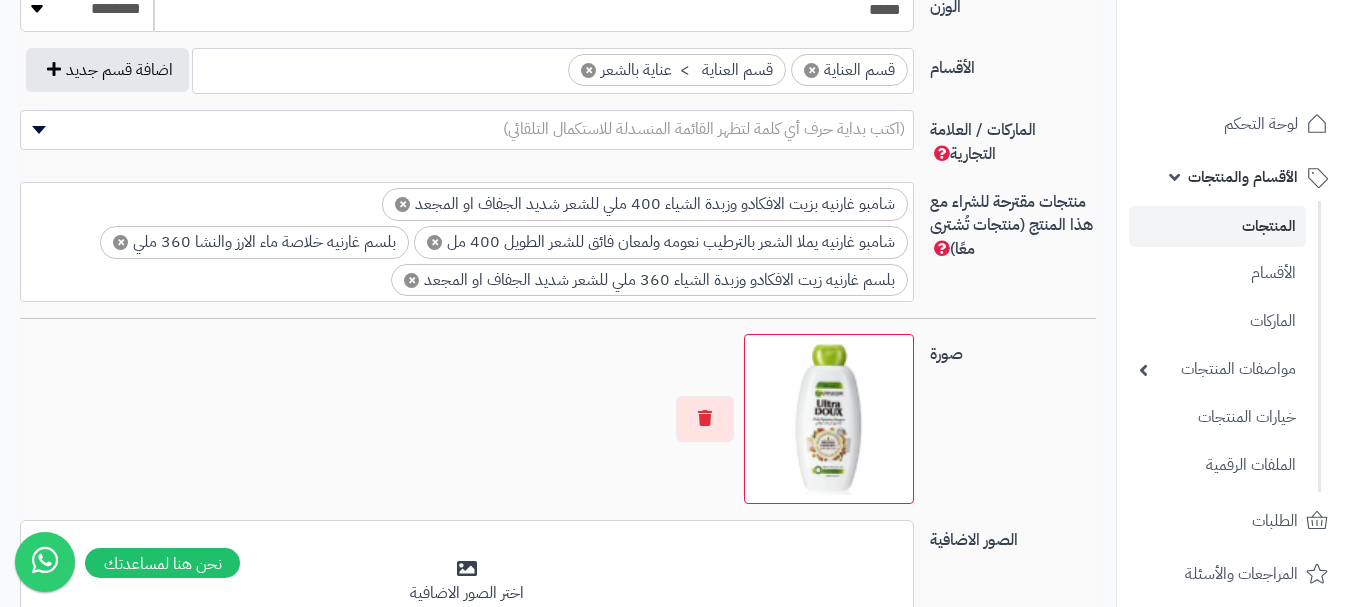 click on "(اكتب بداية حرف أي كلمة لتظهر القائمة المنسدلة للاستكمال التلقائي)" at bounding box center (704, 129) 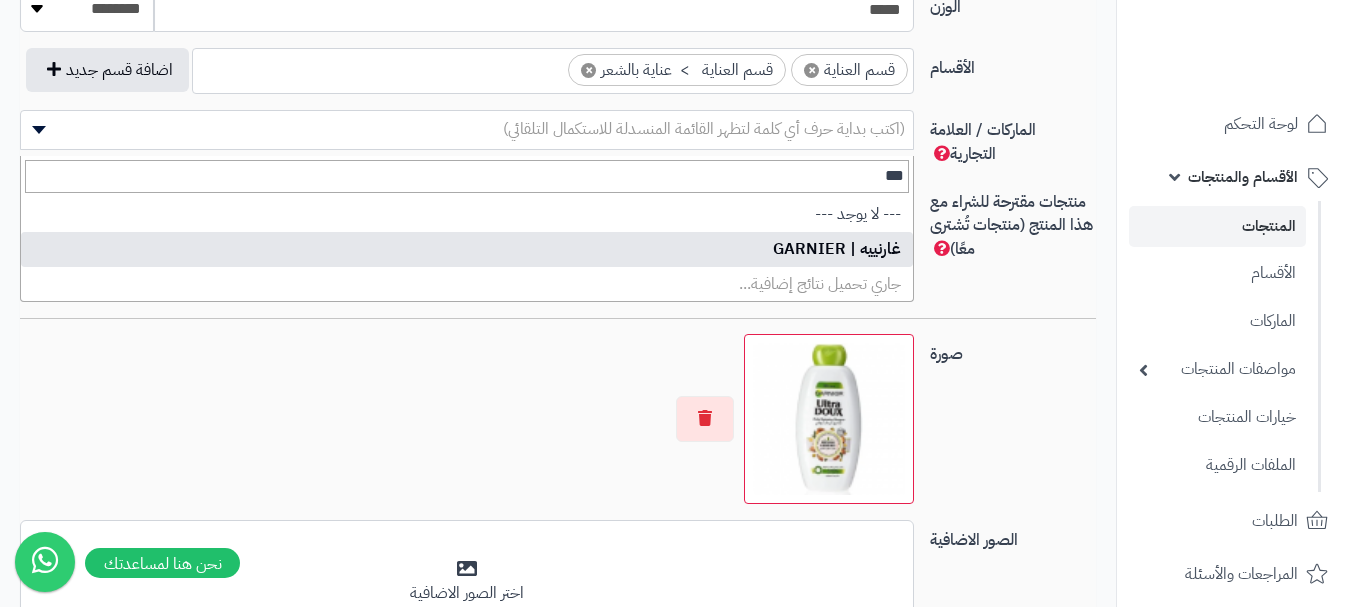type on "***" 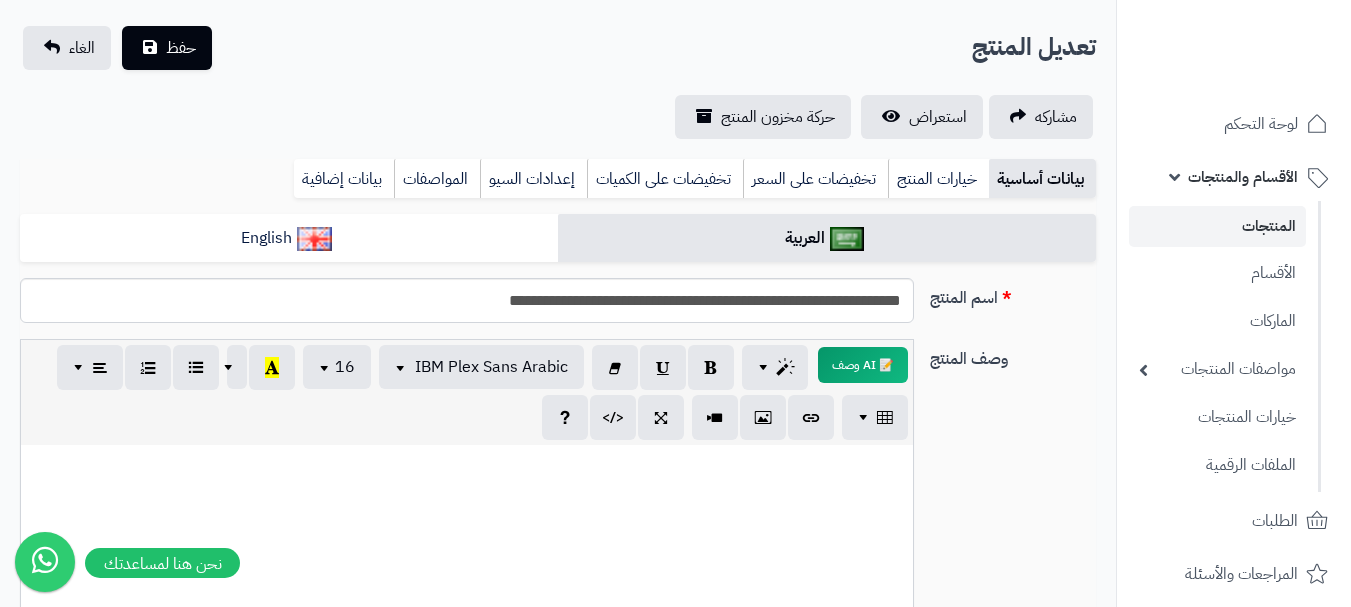 scroll, scrollTop: 0, scrollLeft: 0, axis: both 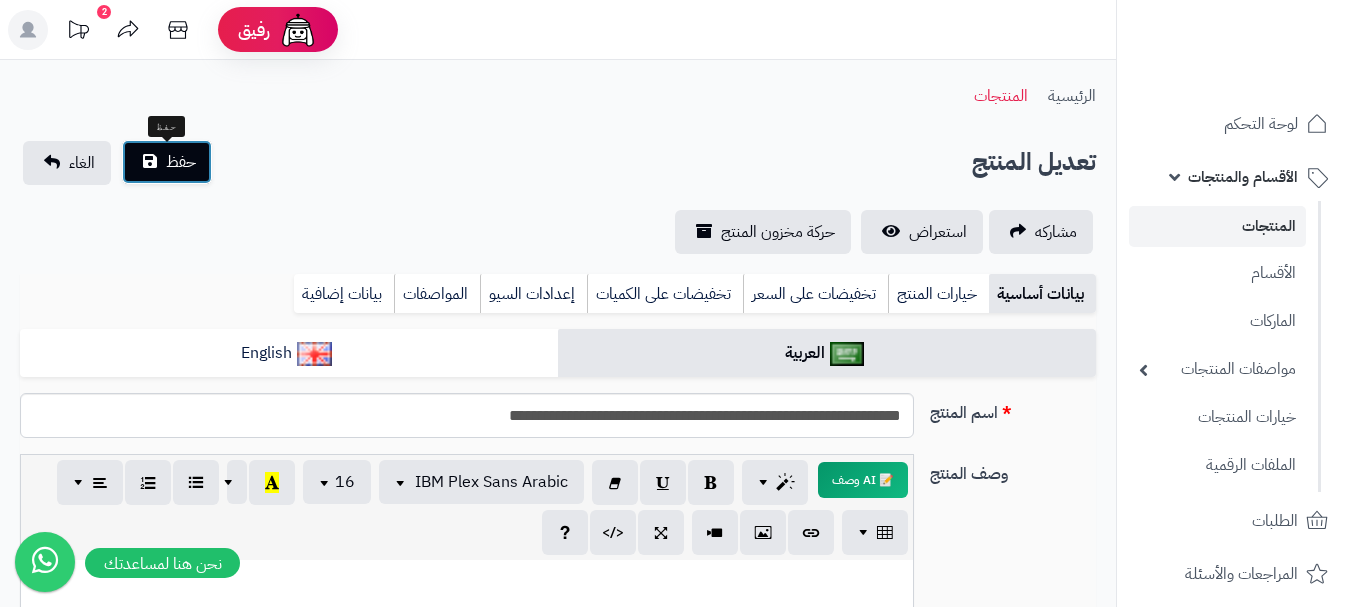 click on "حفظ" at bounding box center (167, 162) 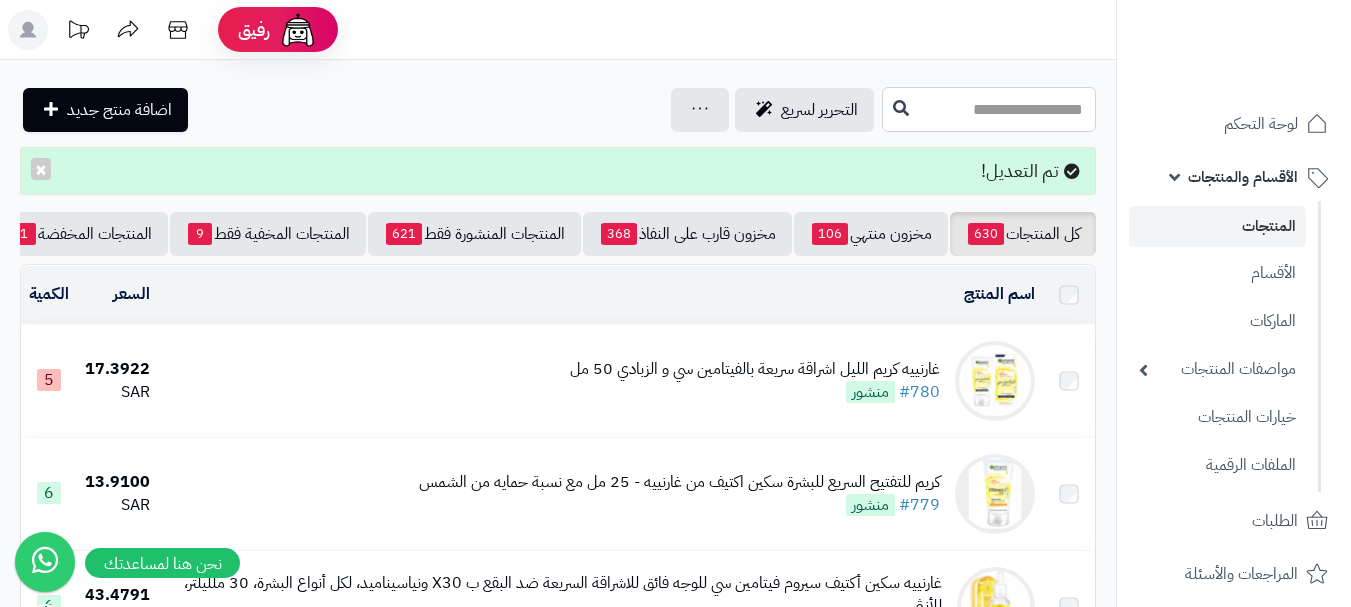 scroll, scrollTop: 0, scrollLeft: 0, axis: both 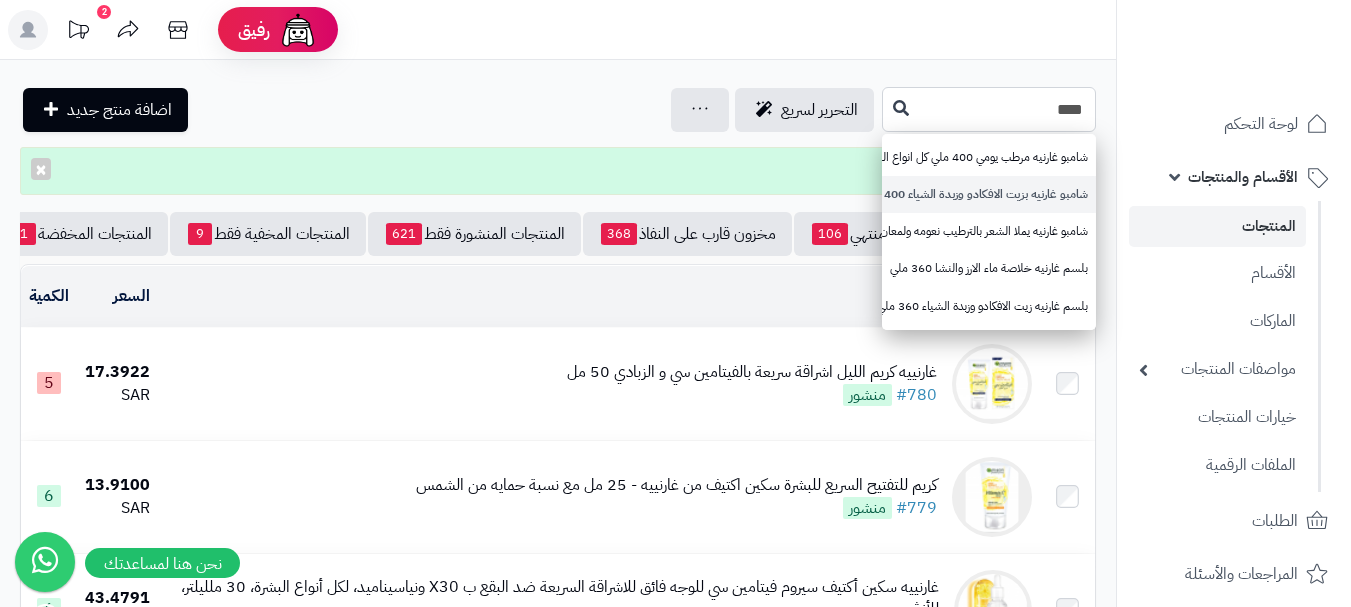 type on "****" 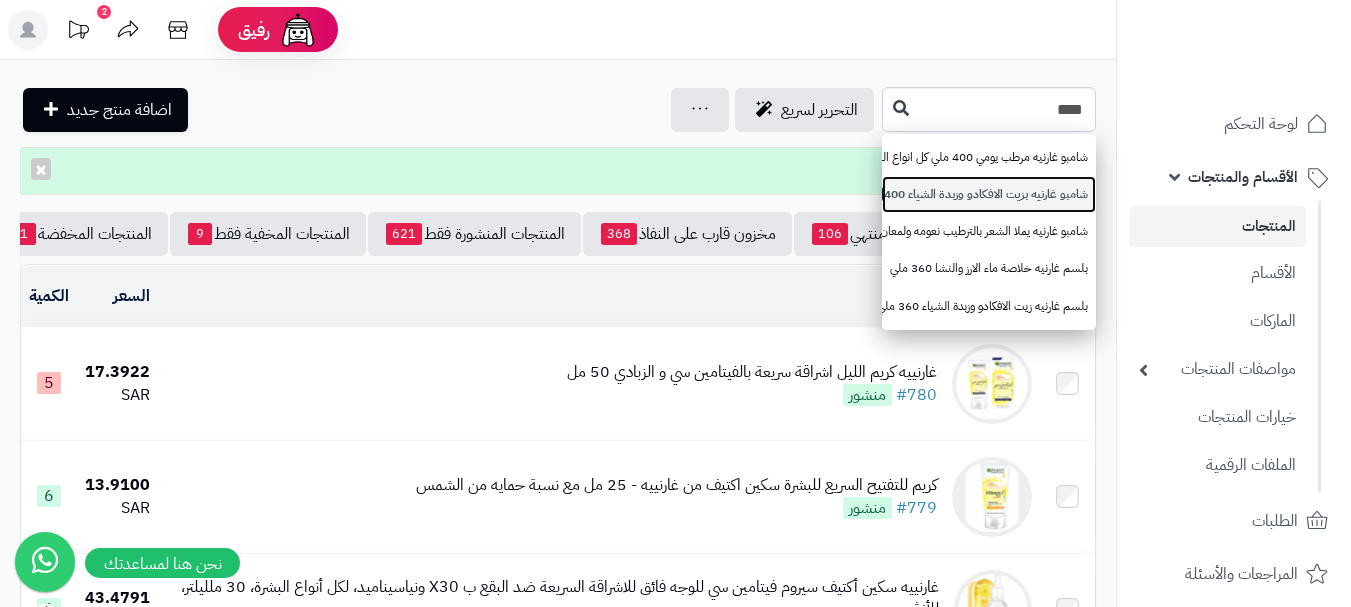 click on "شامبو غارنيه بزيت الافكادو وزبدة الشياء 400 ملي للشعر شديد الجفاف او المجعد" at bounding box center (989, 194) 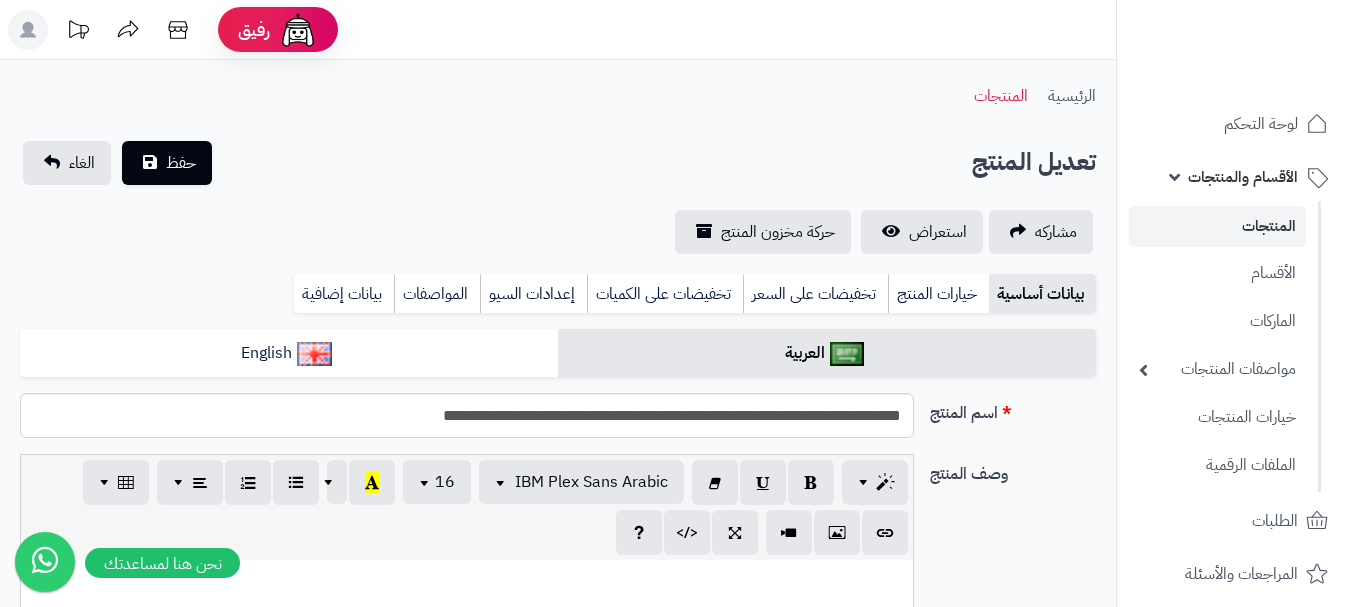 scroll, scrollTop: 400, scrollLeft: 0, axis: vertical 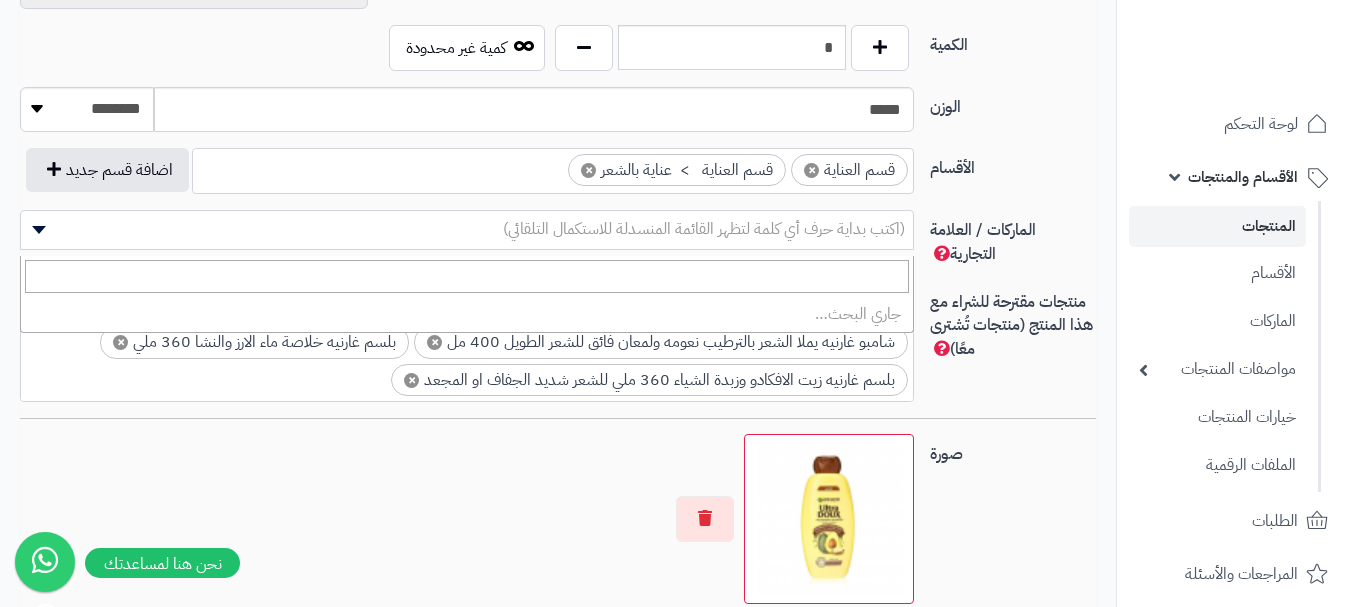 click on "(اكتب بداية حرف أي كلمة لتظهر القائمة المنسدلة للاستكمال التلقائي)" at bounding box center (704, 229) 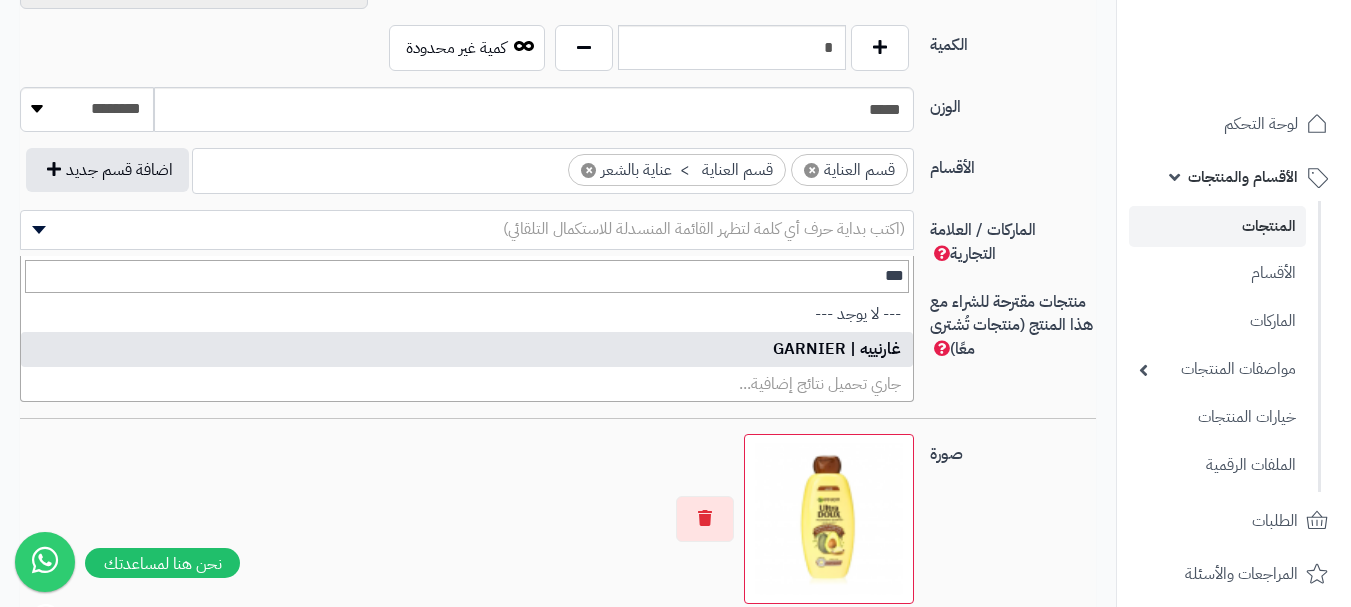 type on "***" 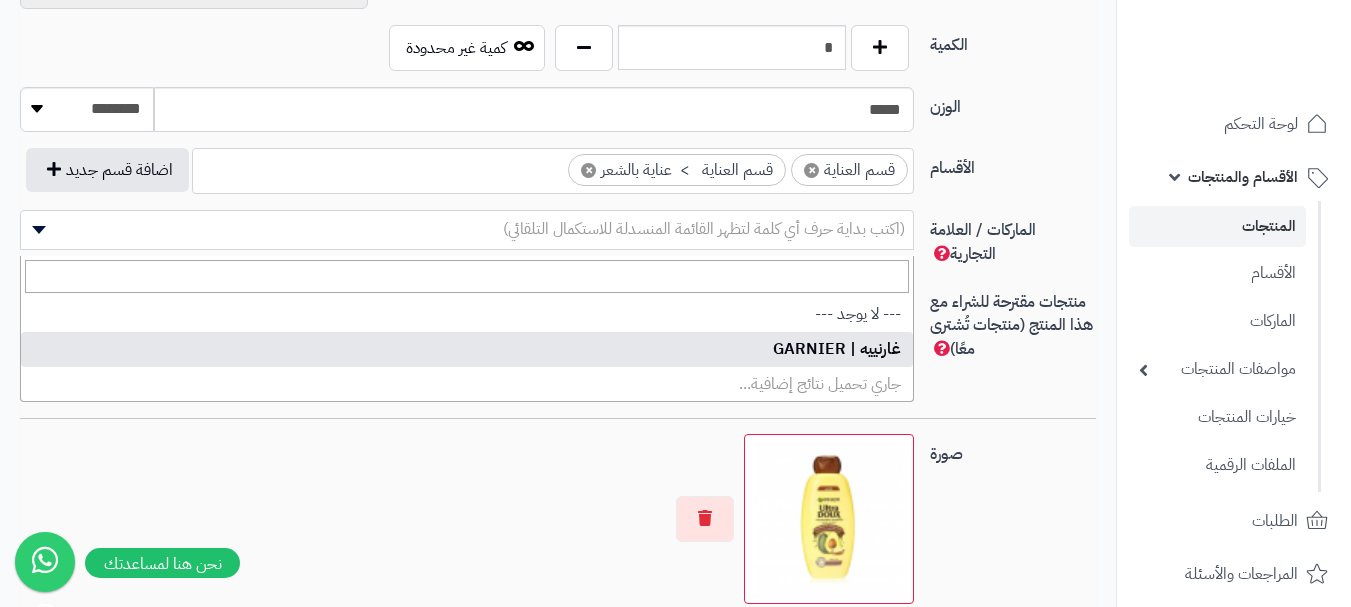 select on "**" 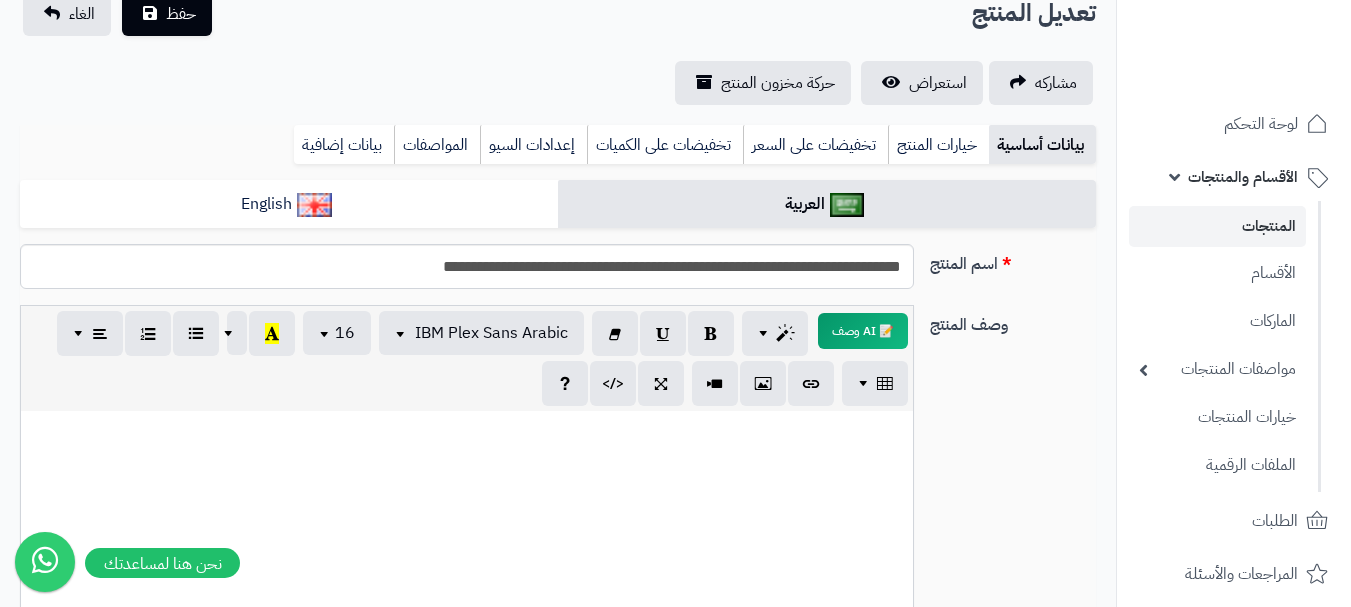 scroll, scrollTop: 100, scrollLeft: 0, axis: vertical 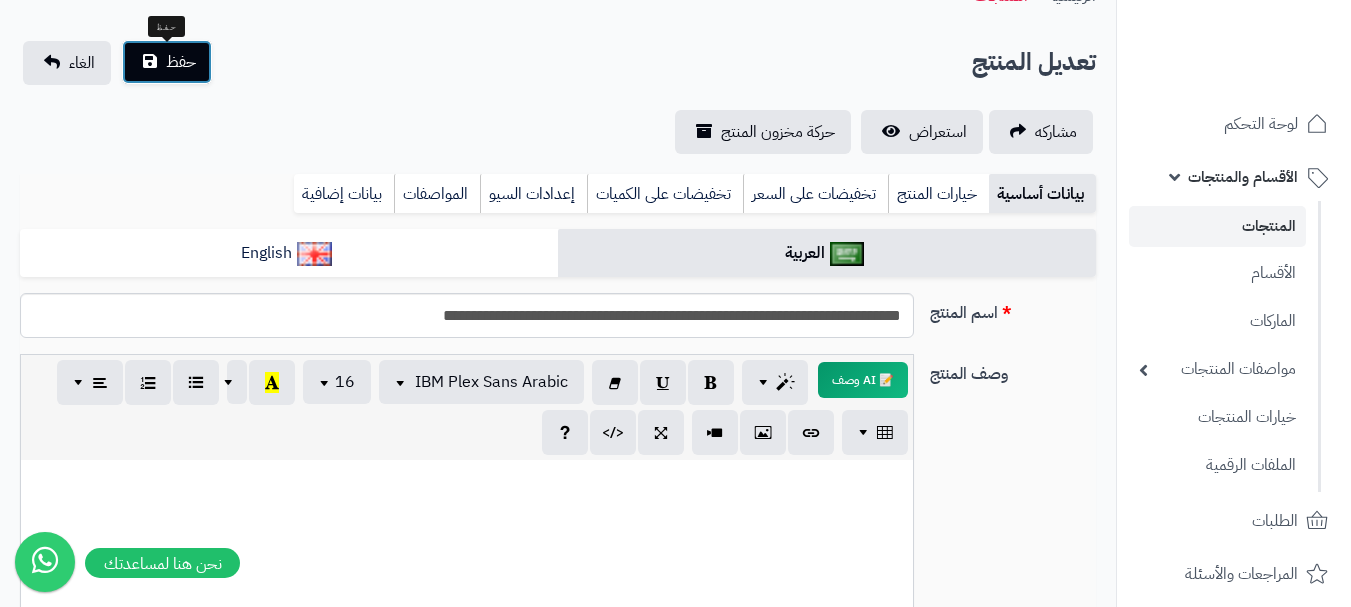 click on "حفظ" at bounding box center (167, 62) 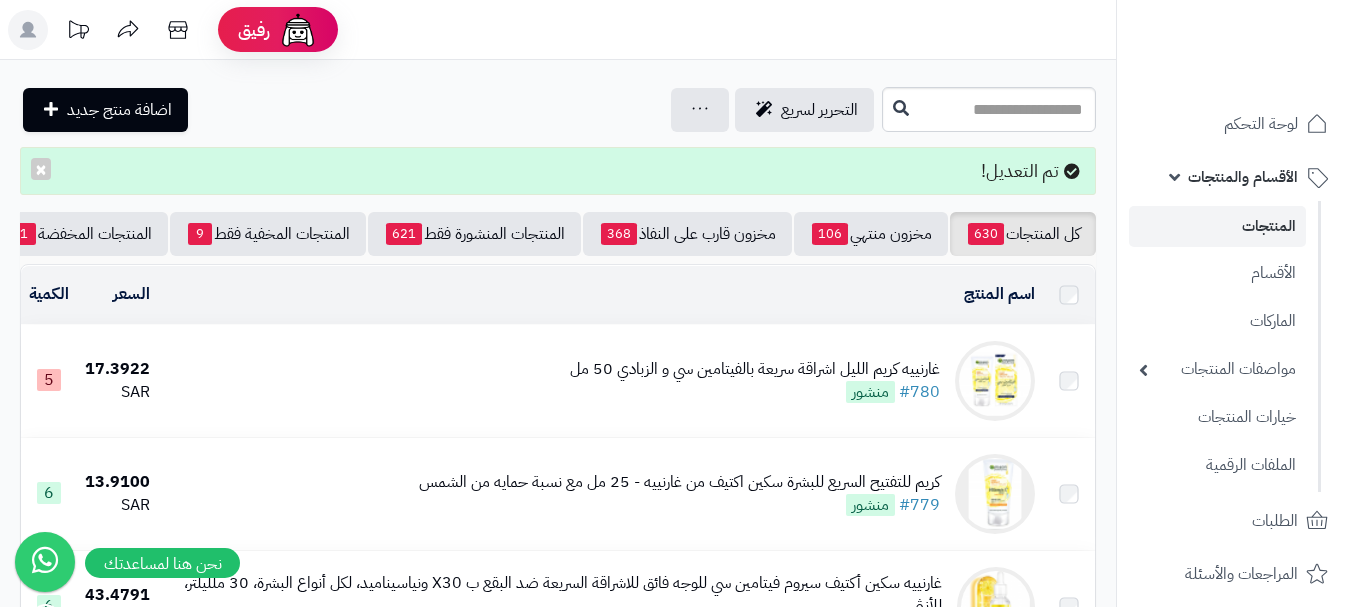 scroll, scrollTop: 0, scrollLeft: 0, axis: both 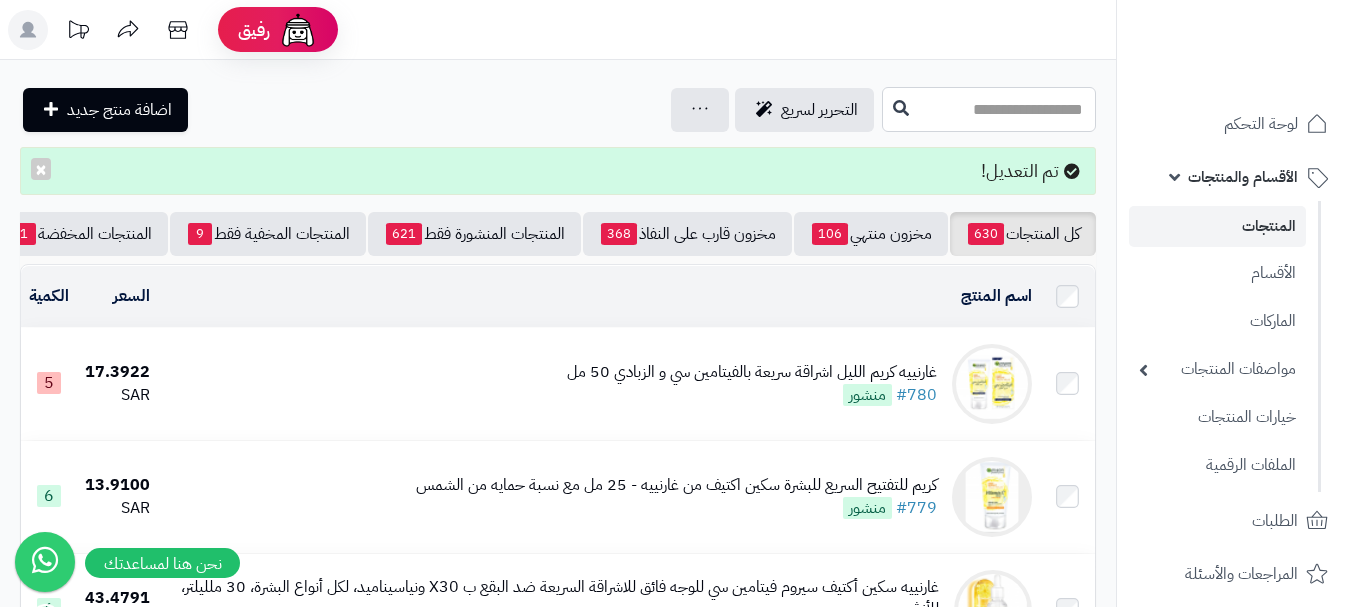 click at bounding box center (989, 109) 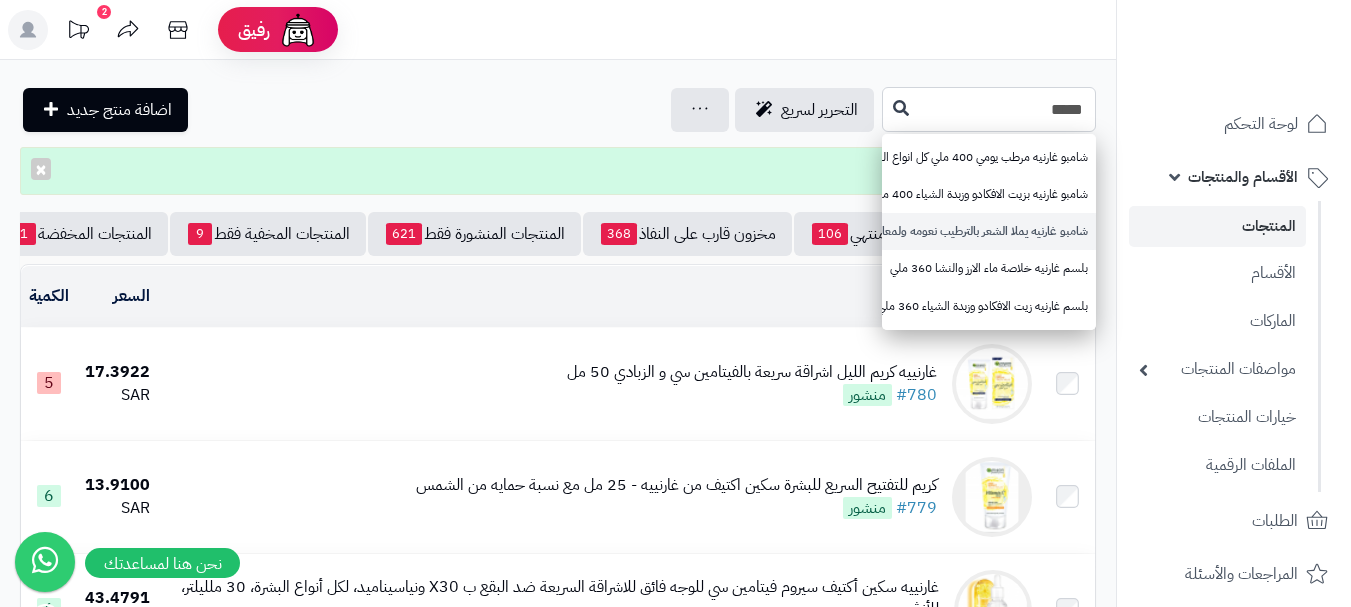 type on "*****" 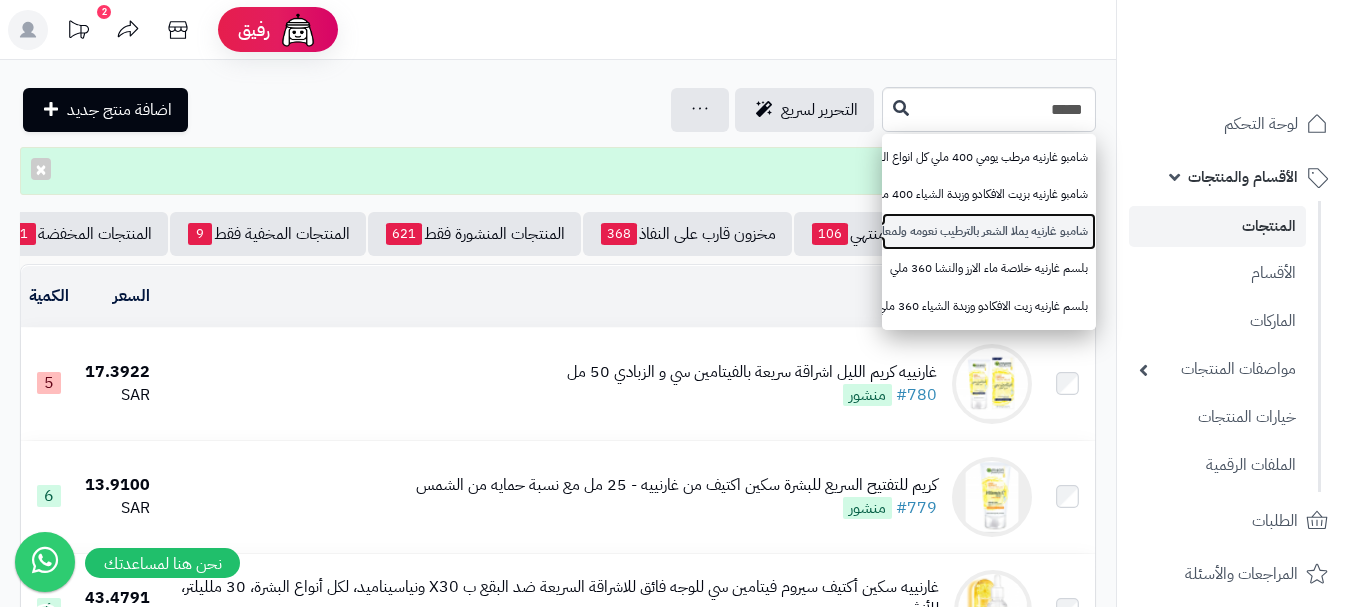 click on "شامبو غارنيه يملا الشعر بالترطيب نعومه ولمعان فائق للشعر الطويل 400 مل" at bounding box center (989, 231) 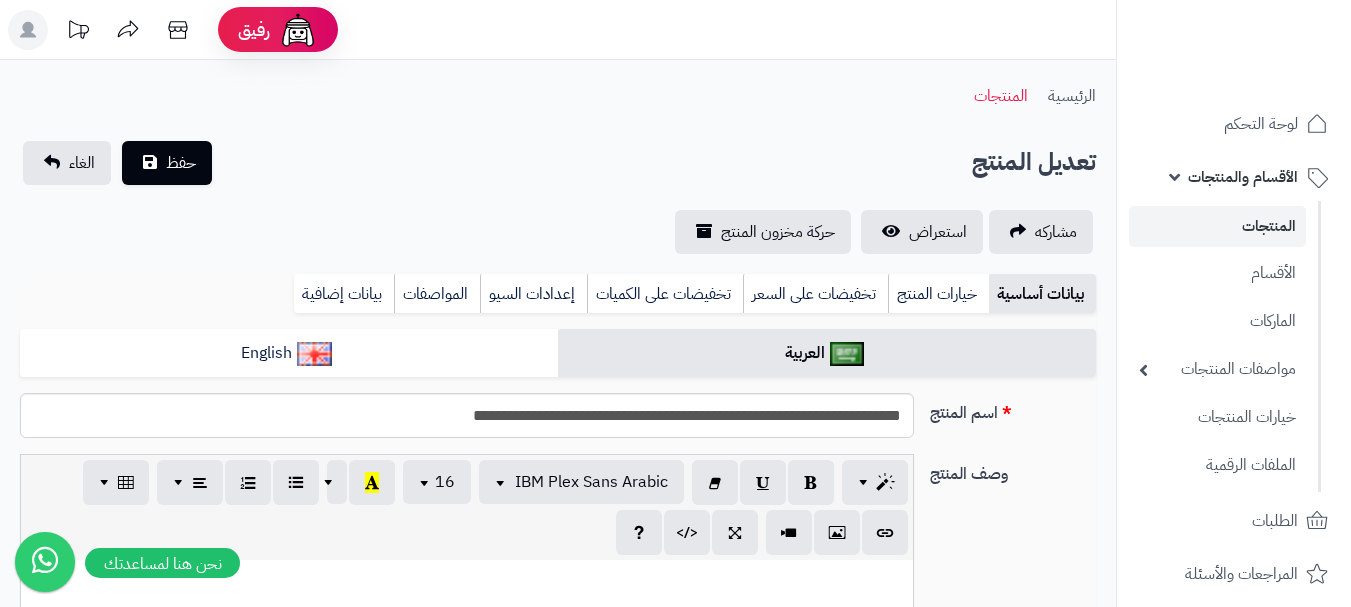 scroll, scrollTop: 500, scrollLeft: 0, axis: vertical 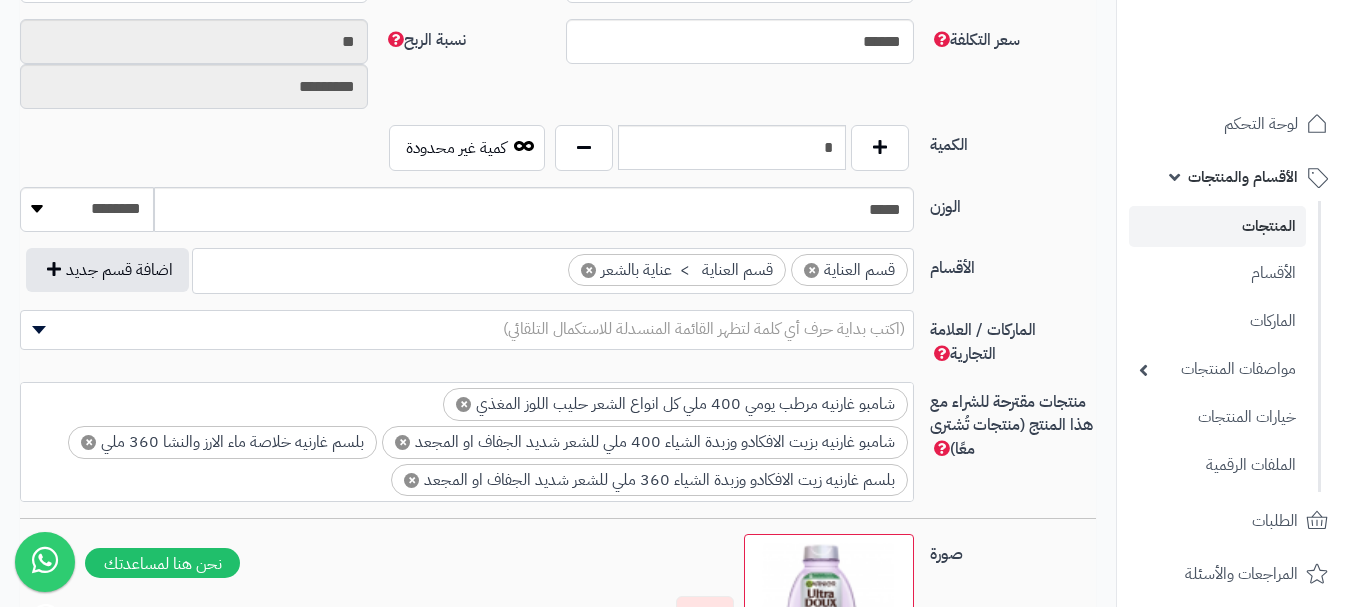 click on "(اكتب بداية حرف أي كلمة لتظهر القائمة المنسدلة للاستكمال التلقائي)" at bounding box center [704, 329] 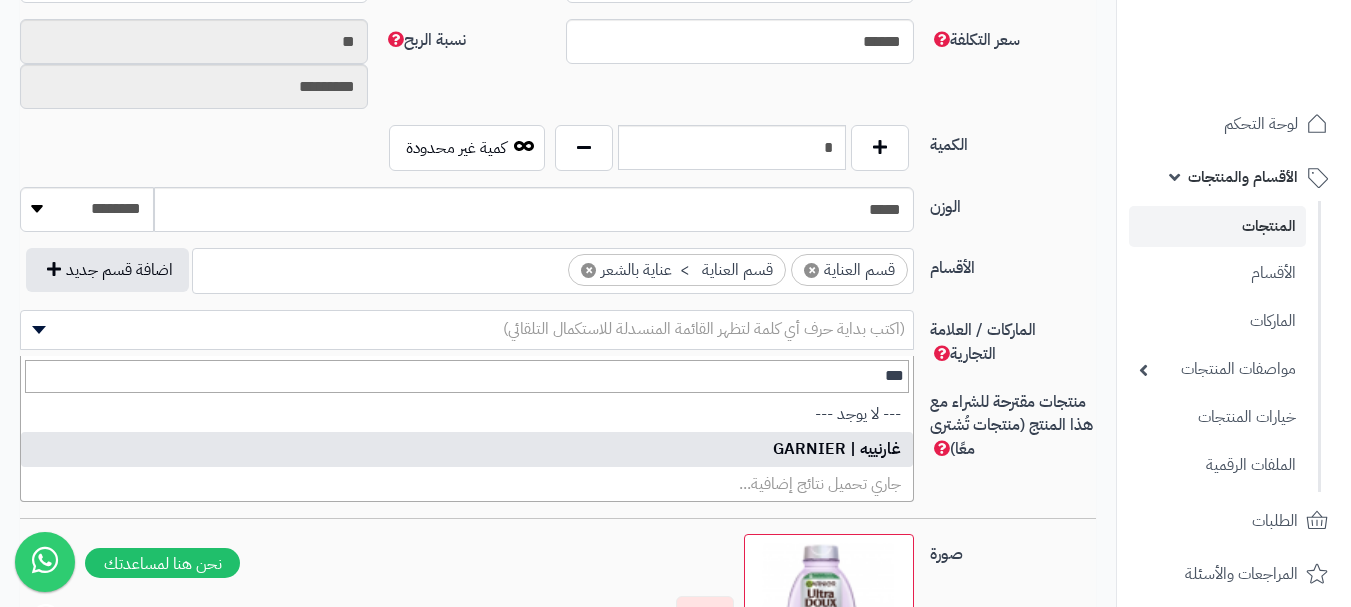 type on "***" 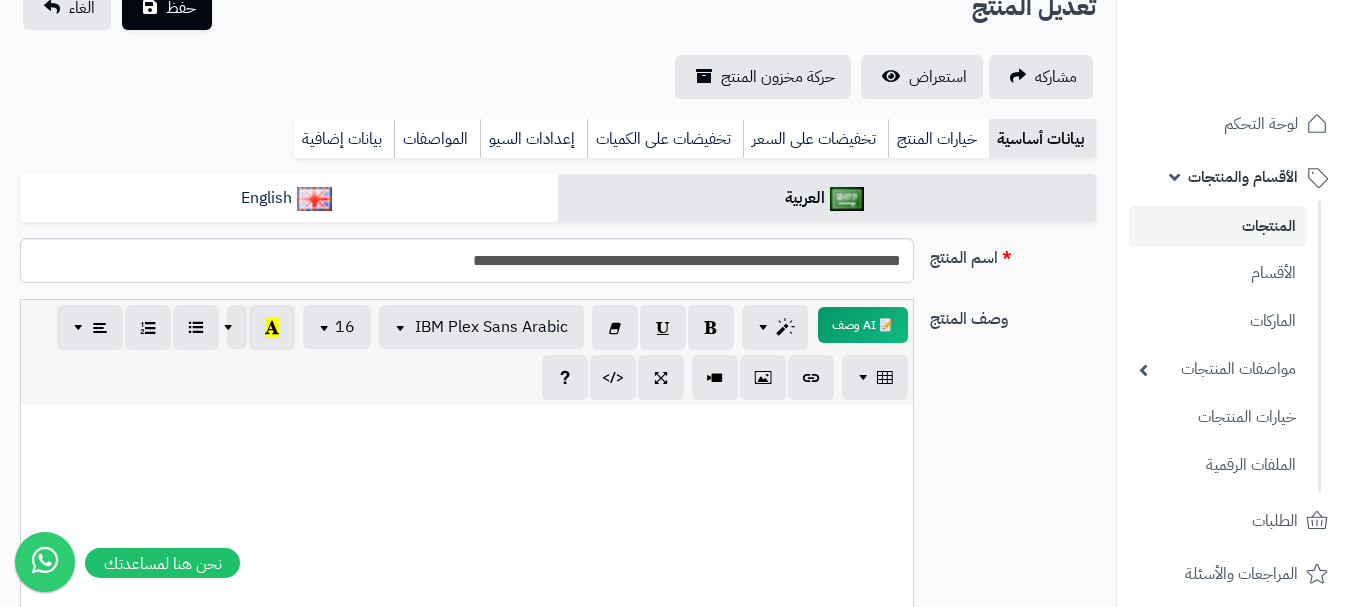 scroll, scrollTop: 0, scrollLeft: 0, axis: both 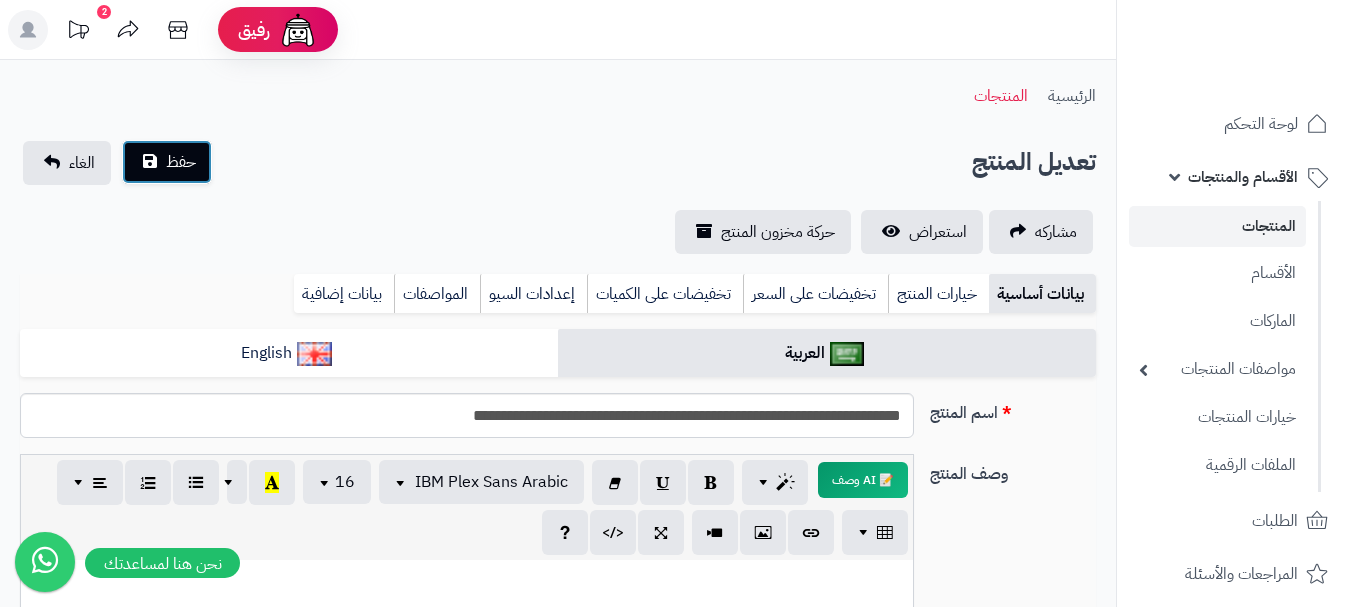 click on "حفظ" at bounding box center (167, 162) 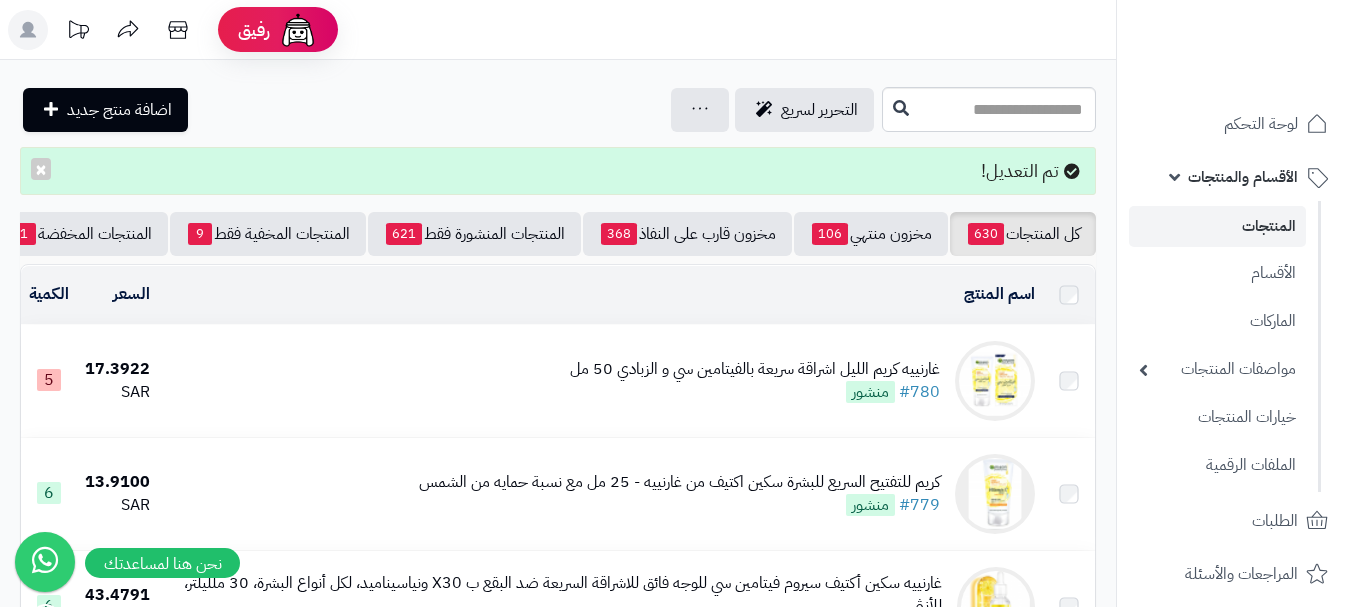 scroll, scrollTop: 0, scrollLeft: 0, axis: both 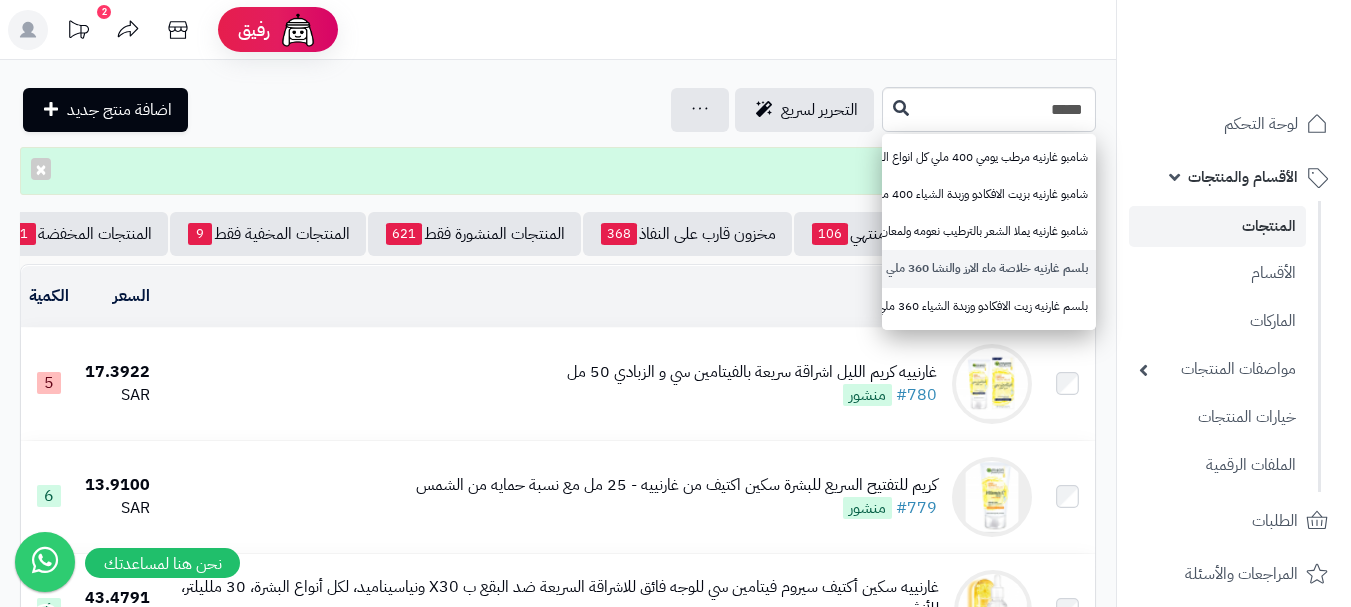 type on "*****" 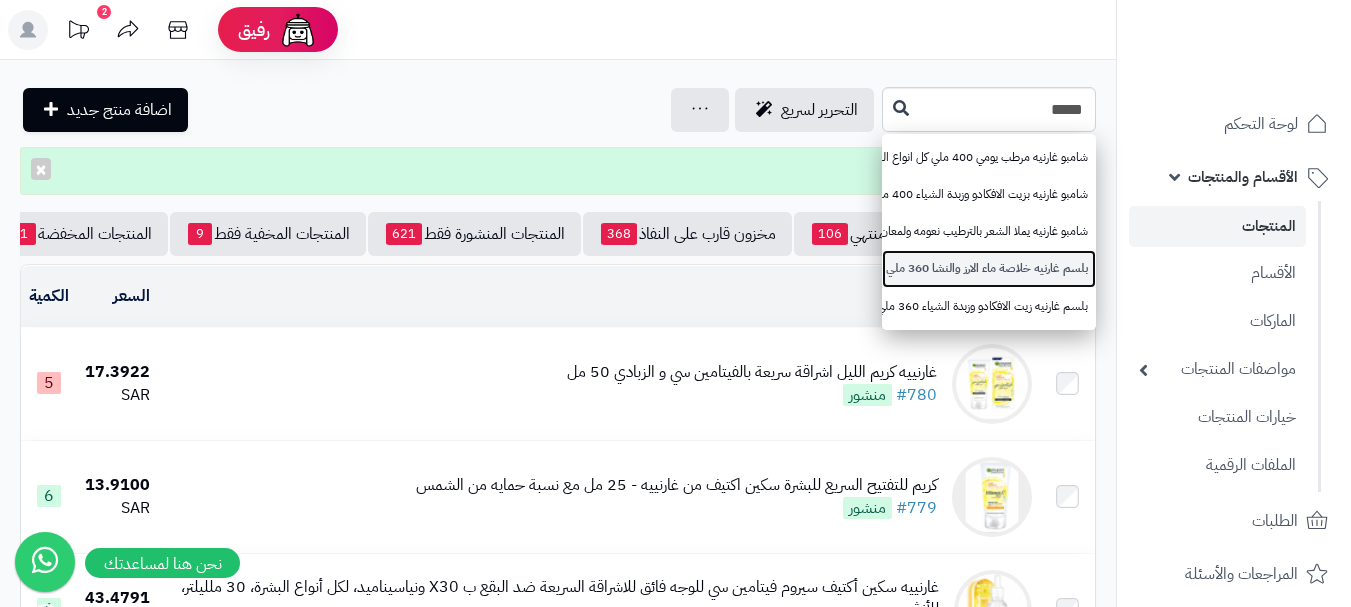 click on "بلسم غارنيه خلاصة ماء الارز والنشا 360 ملي" at bounding box center [989, 268] 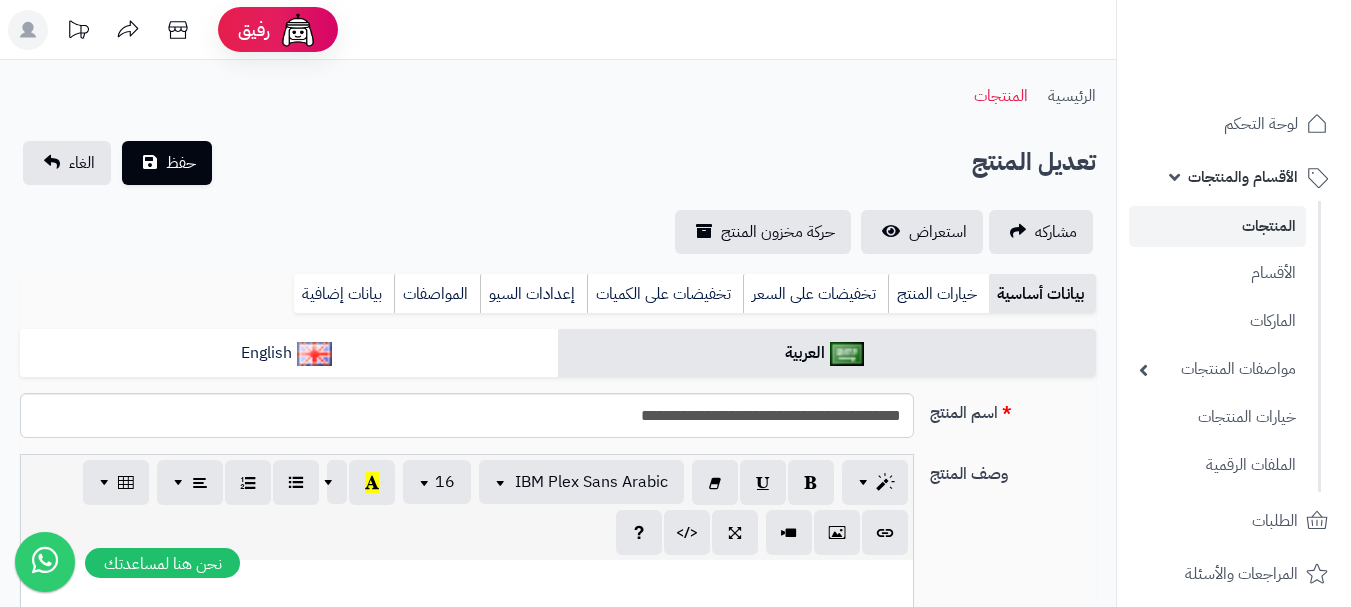 scroll, scrollTop: 0, scrollLeft: 0, axis: both 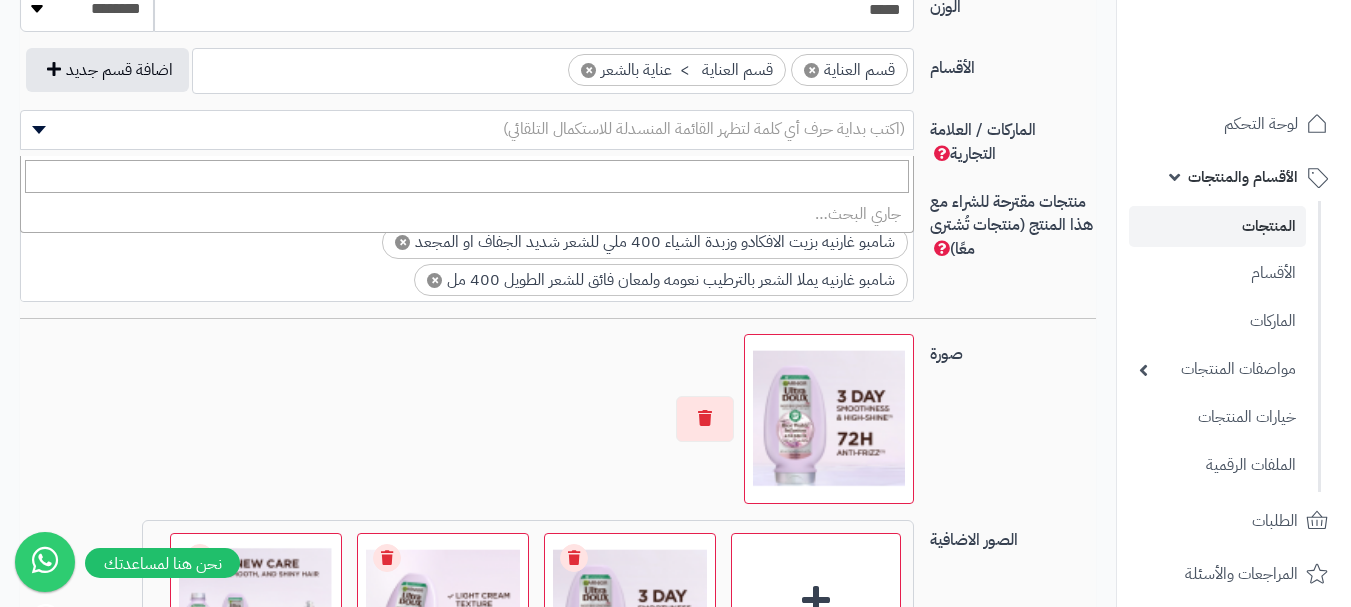 click on "(اكتب بداية حرف أي كلمة لتظهر القائمة المنسدلة للاستكمال التلقائي)" at bounding box center (704, 129) 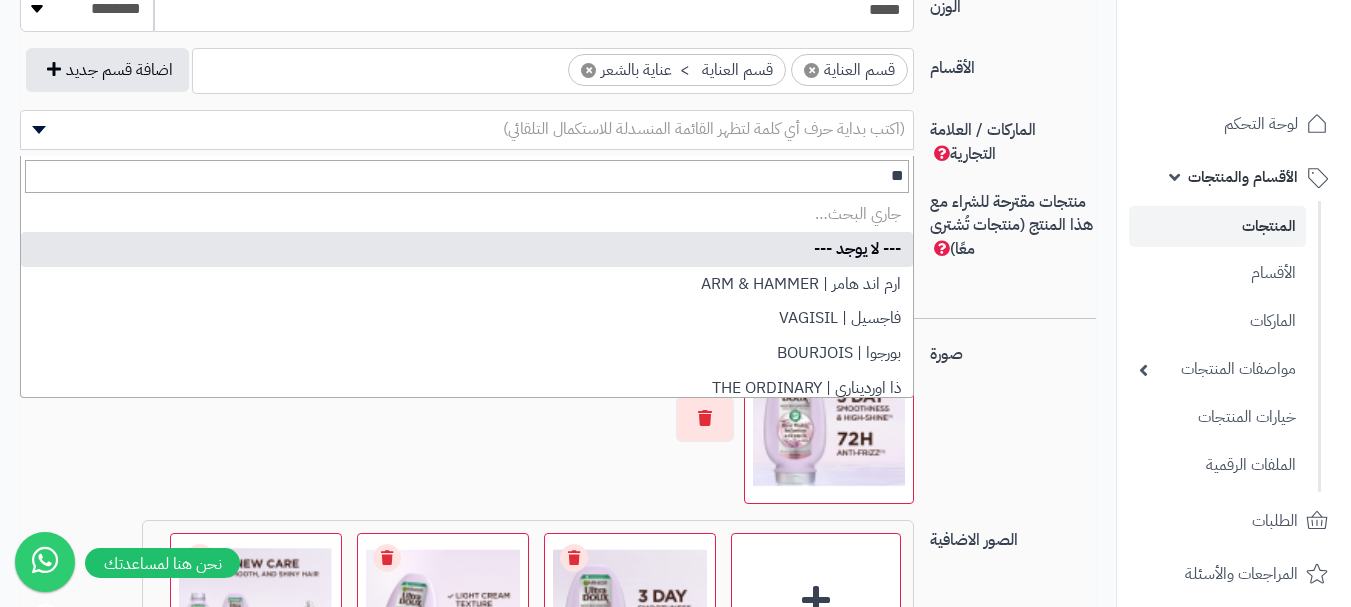 type on "***" 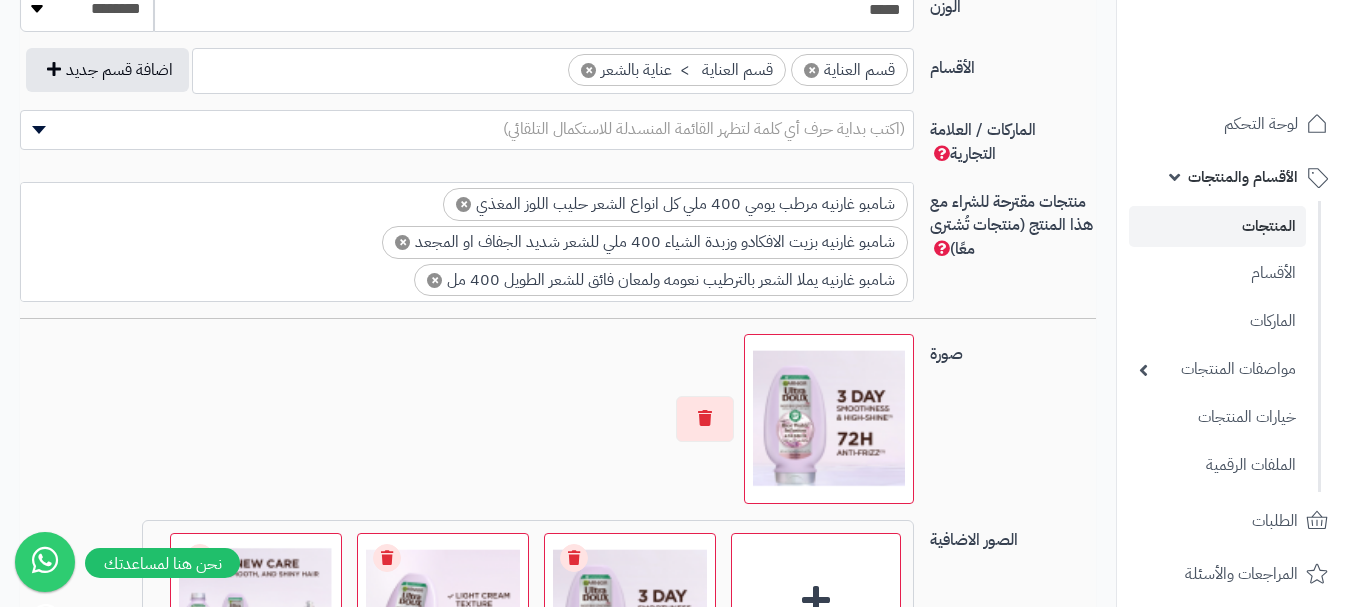 click at bounding box center [829, 419] 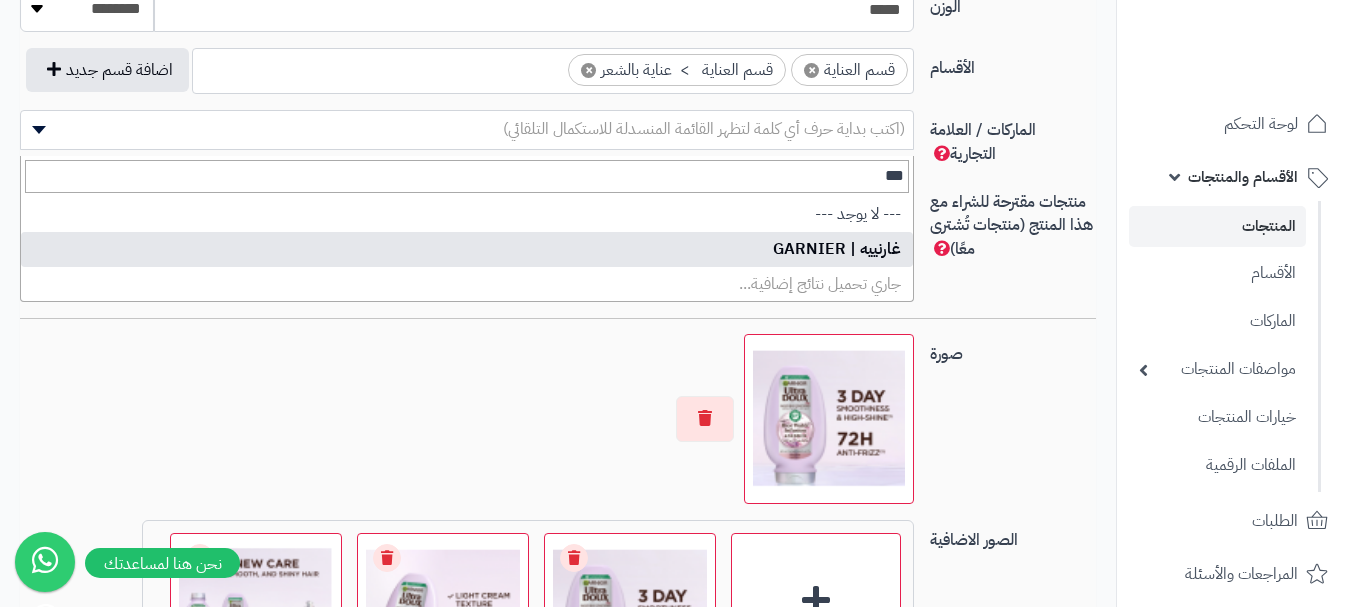 type on "***" 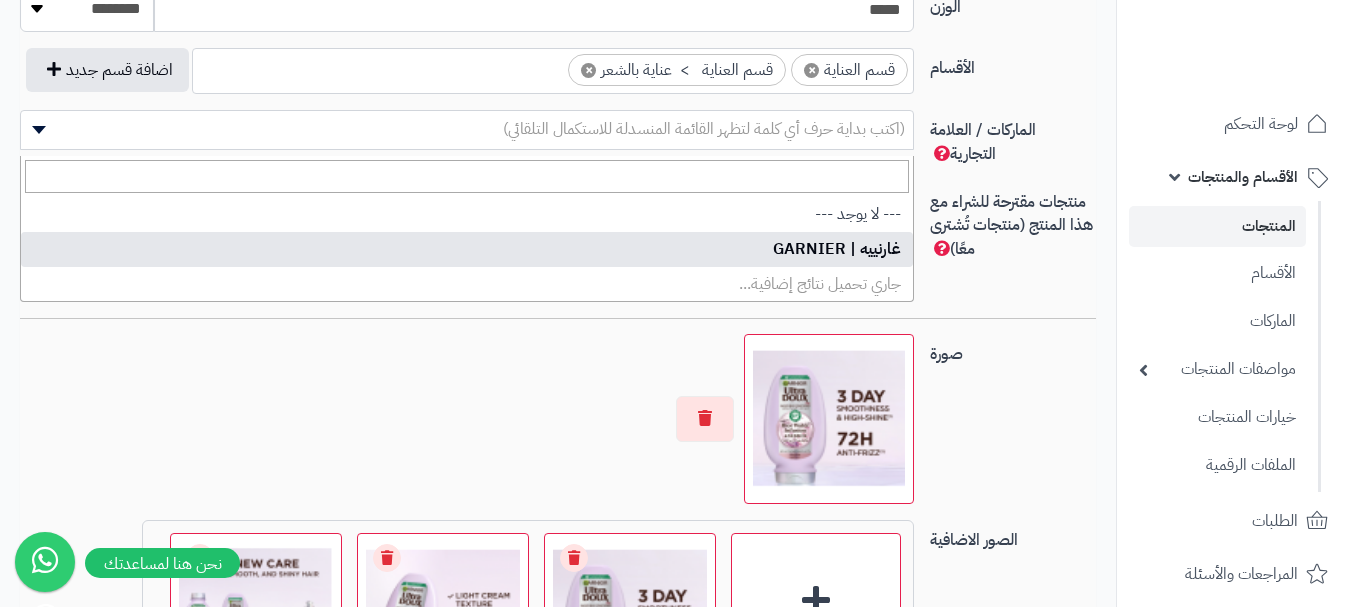 select on "**" 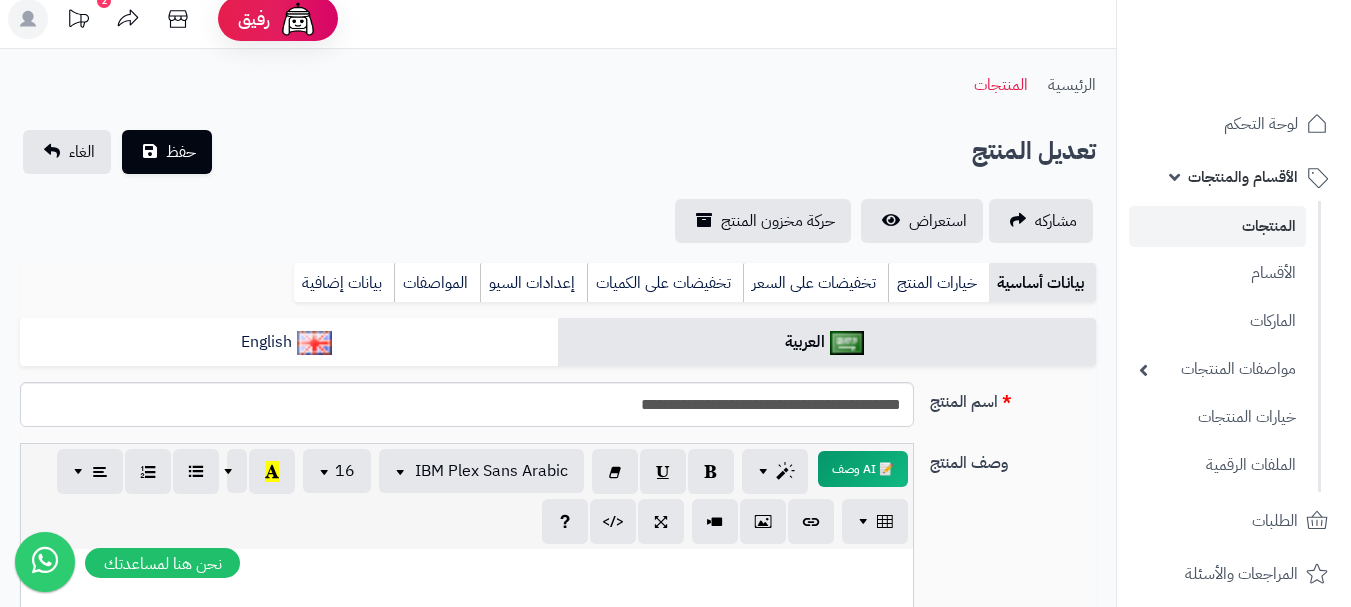 scroll, scrollTop: 0, scrollLeft: 0, axis: both 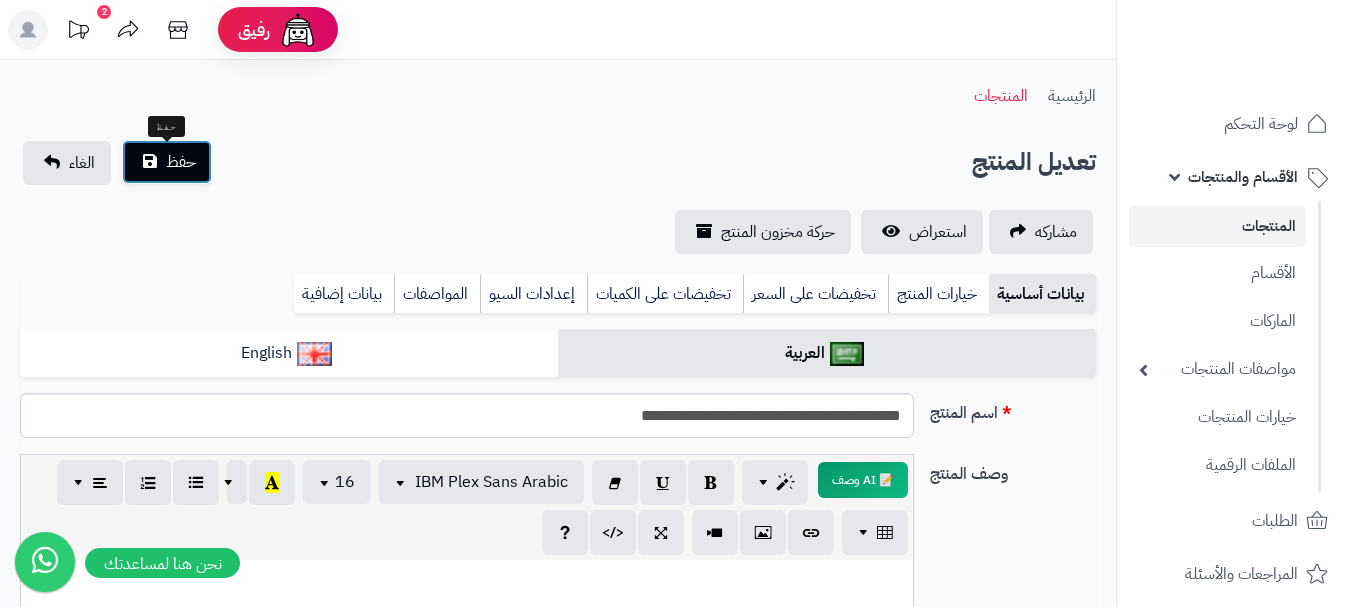 click on "حفظ" at bounding box center (167, 162) 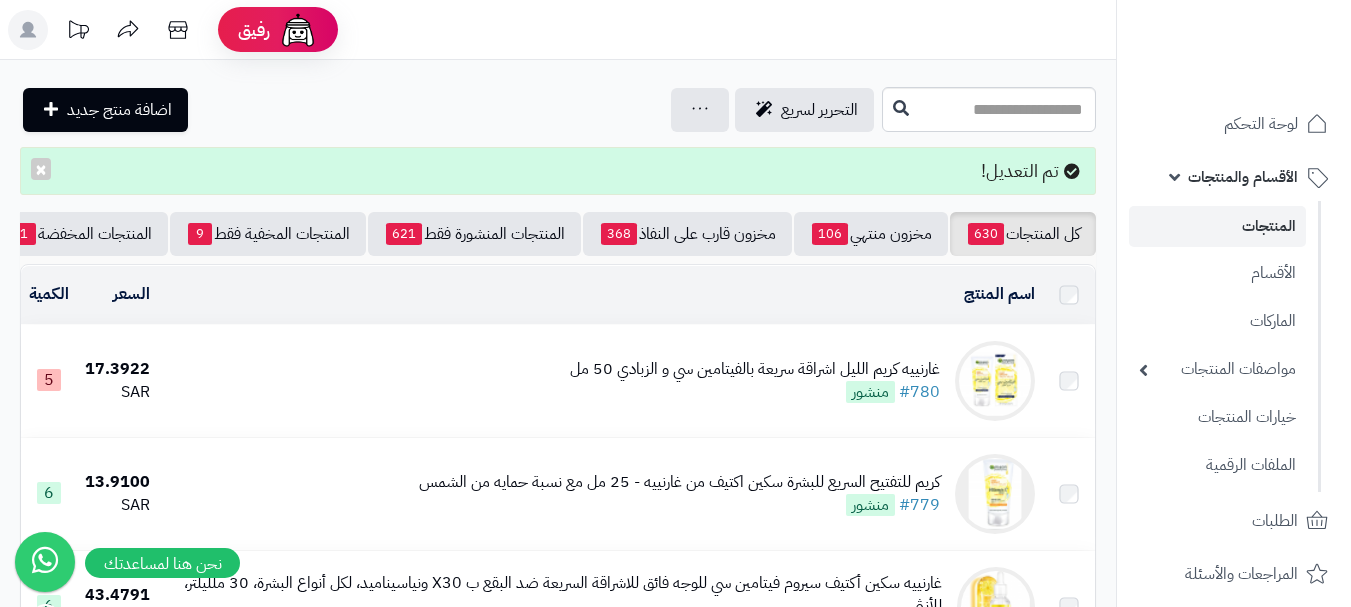 scroll, scrollTop: 0, scrollLeft: 0, axis: both 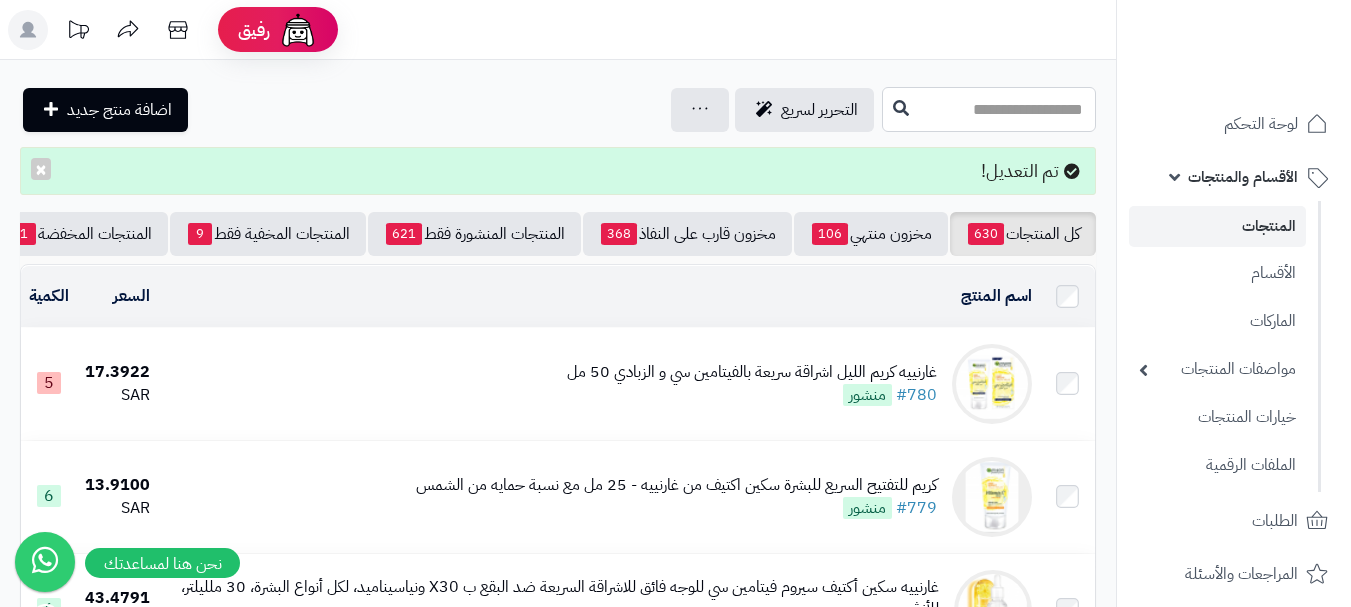 click at bounding box center (989, 109) 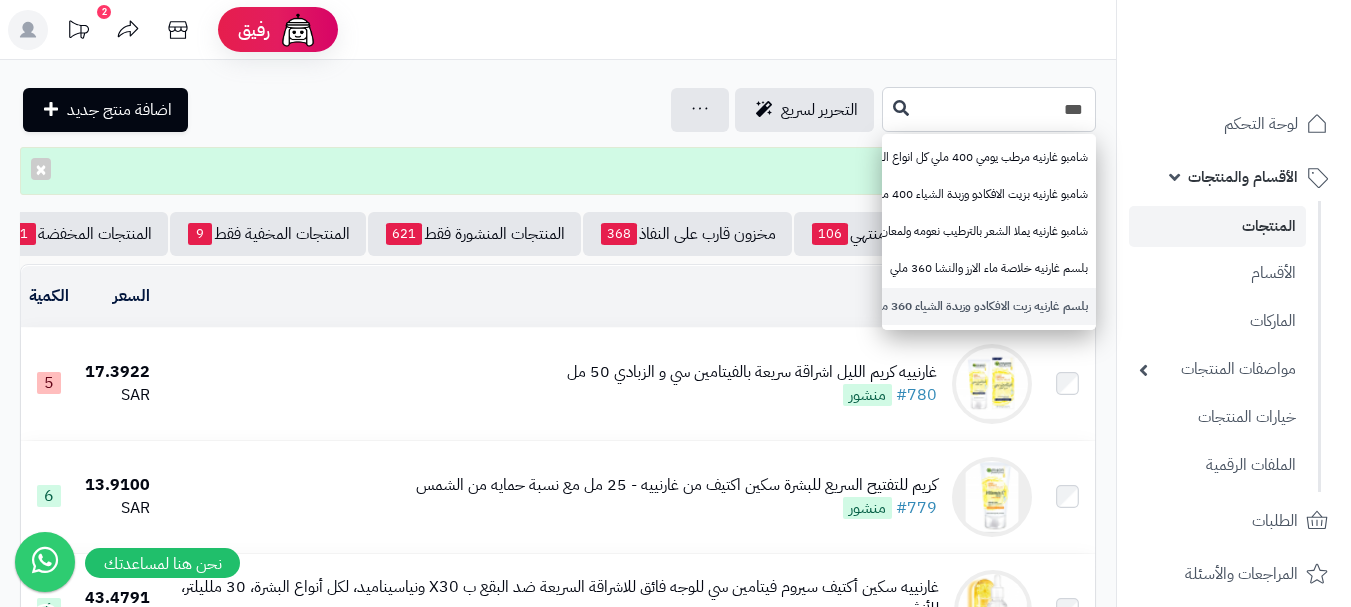 type on "***" 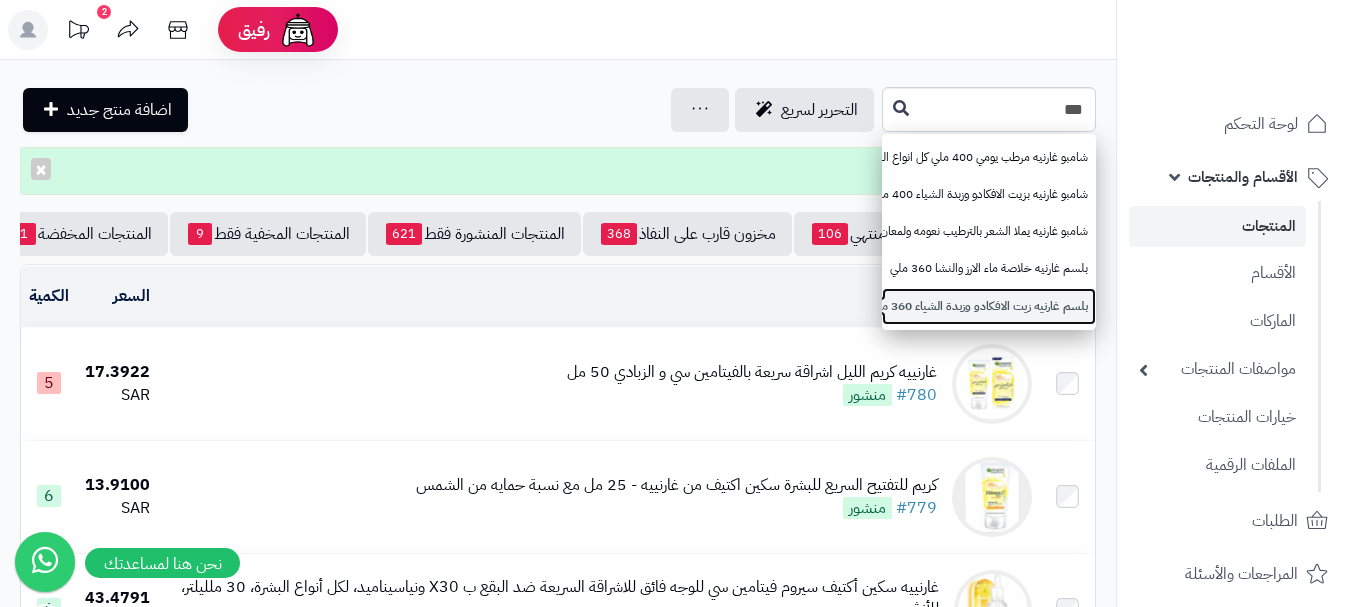 click on "بلسم غارنيه زيت الافكادو وزبدة الشياء 360 ملي للشعر شديد الجفاف او المجعد" at bounding box center (989, 306) 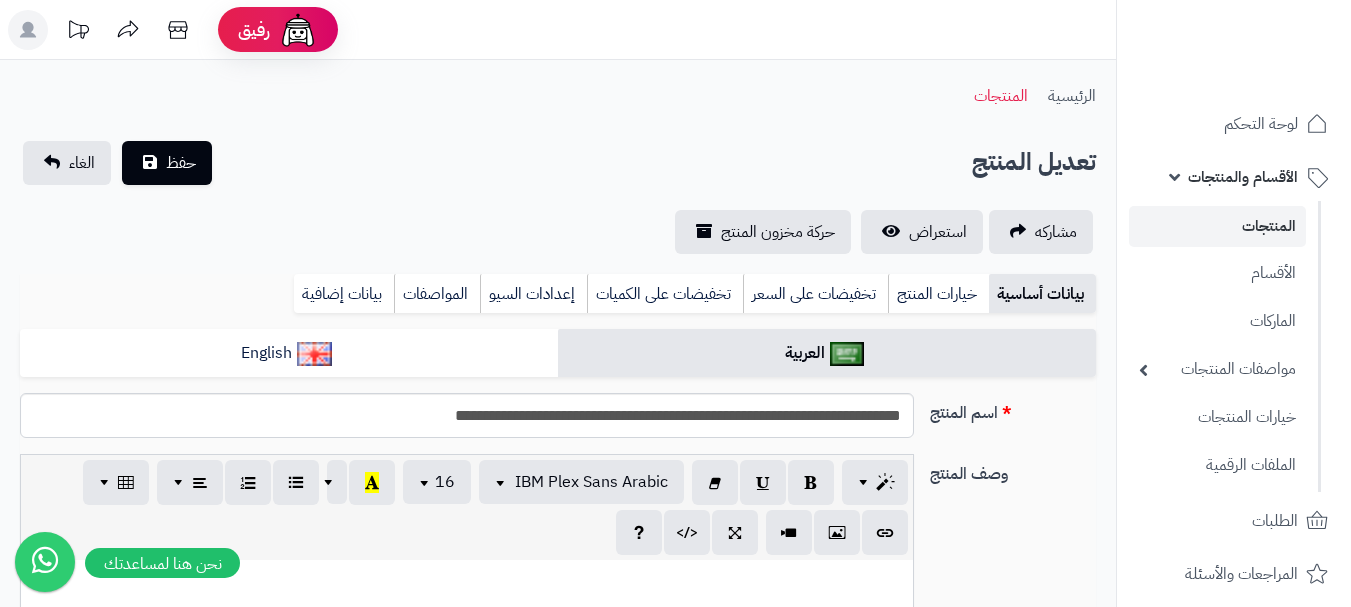 scroll, scrollTop: 400, scrollLeft: 0, axis: vertical 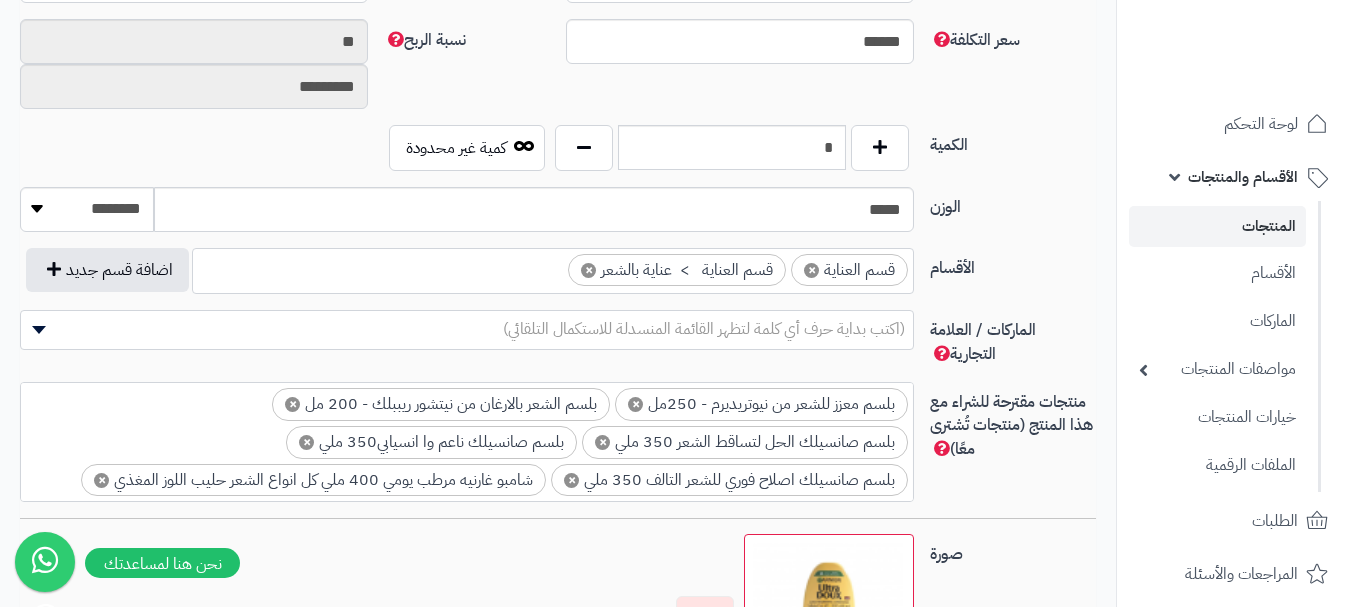 click on "(اكتب بداية حرف أي كلمة لتظهر القائمة المنسدلة للاستكمال التلقائي)" at bounding box center [704, 329] 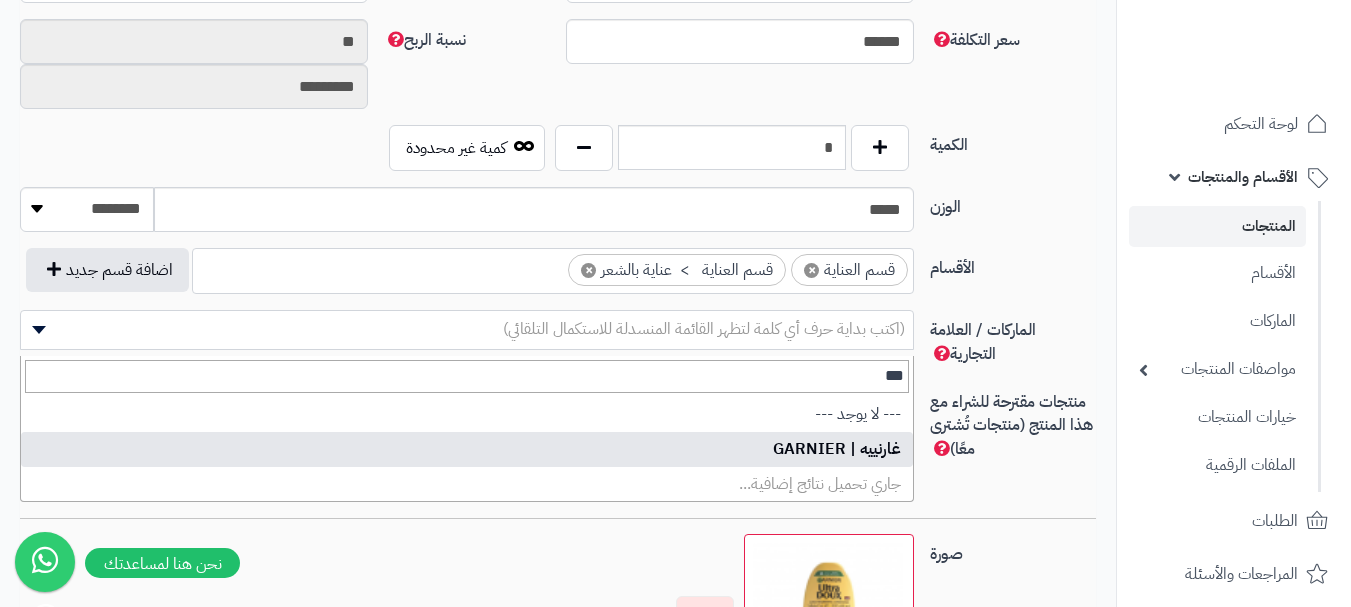 type on "***" 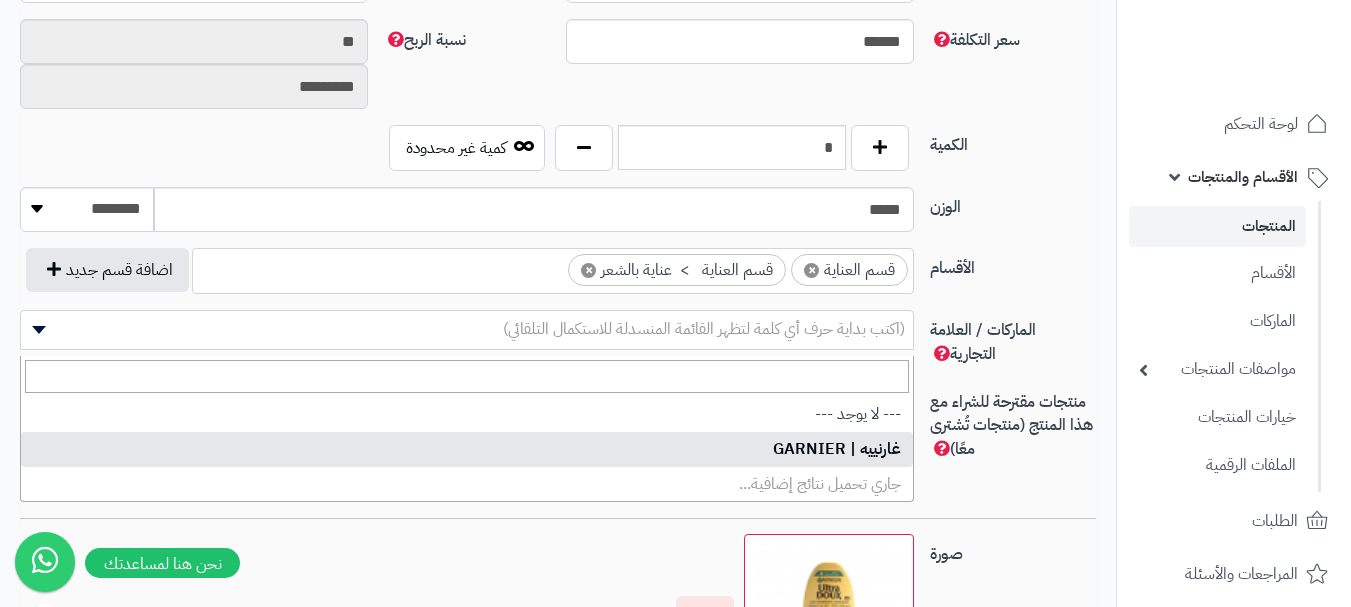 select on "**" 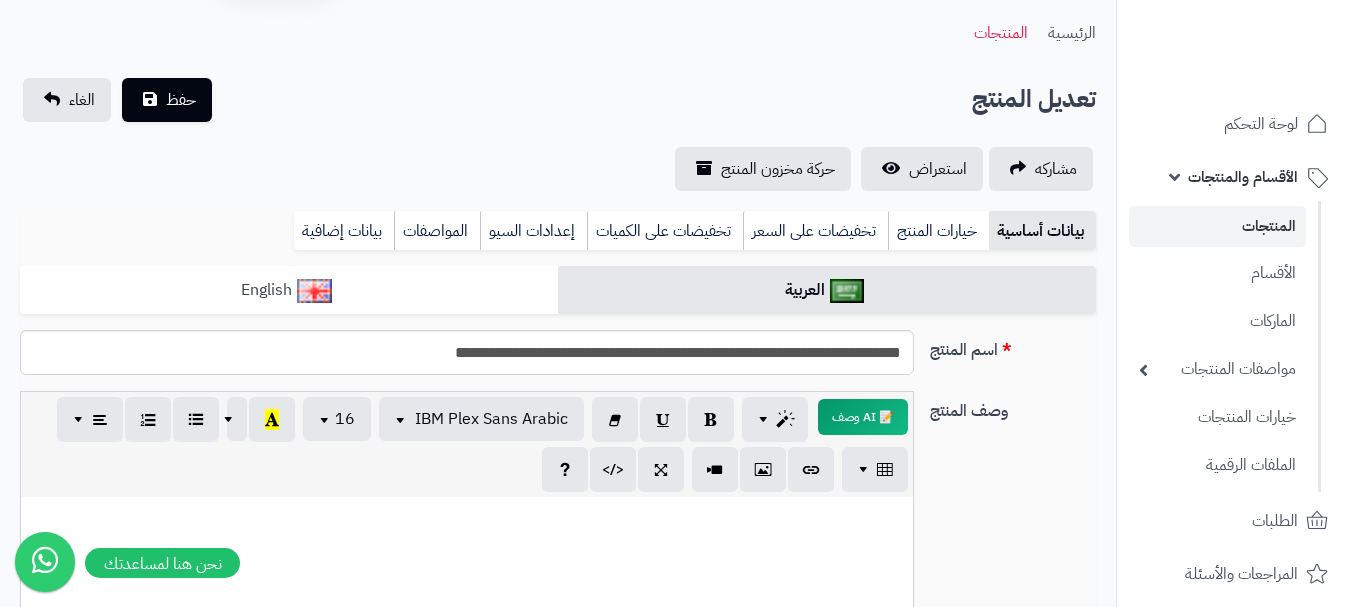 scroll, scrollTop: 0, scrollLeft: 0, axis: both 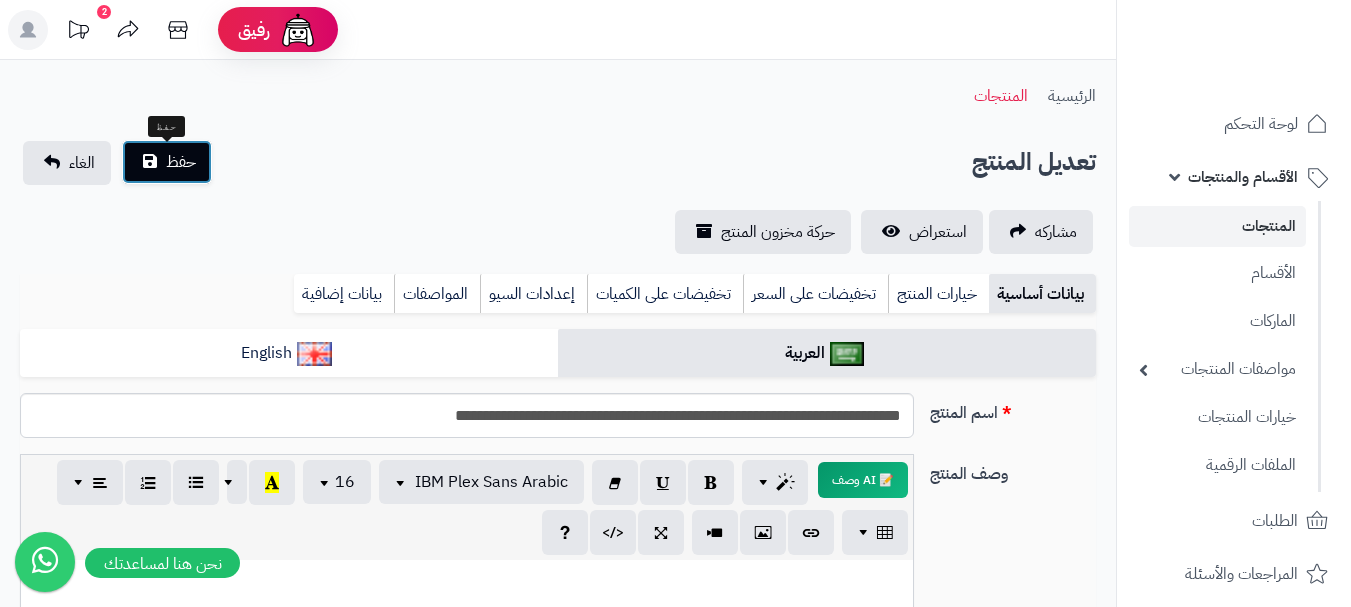 click on "حفظ" at bounding box center [181, 162] 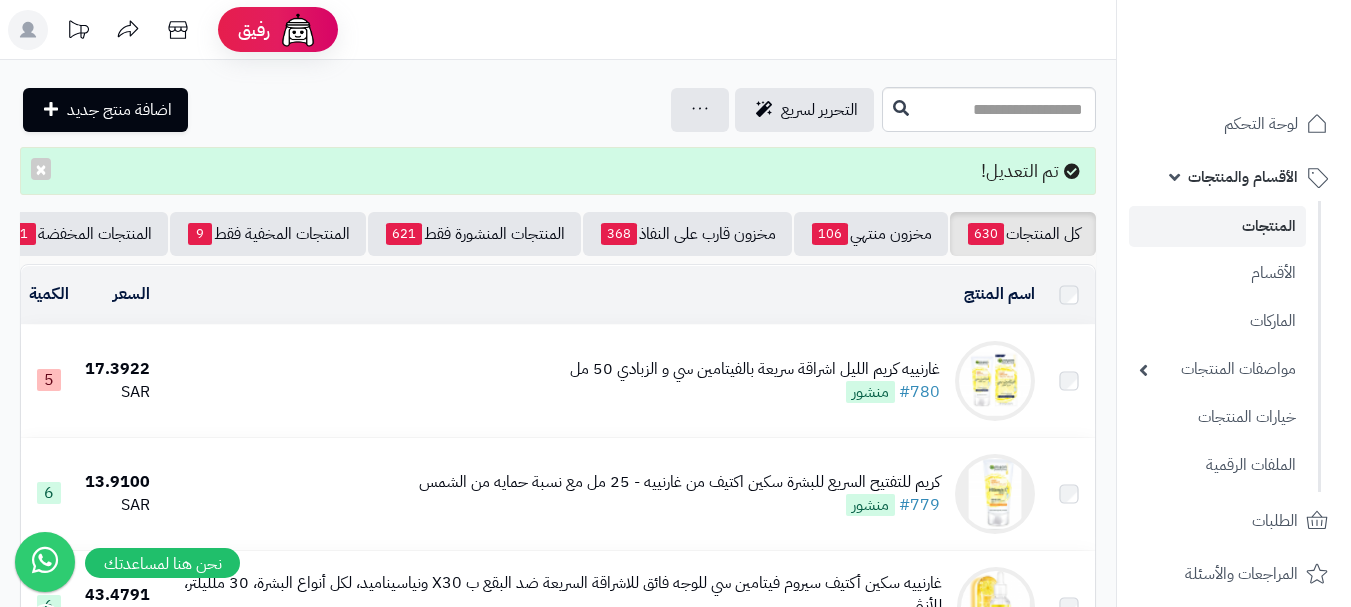 scroll, scrollTop: 0, scrollLeft: 0, axis: both 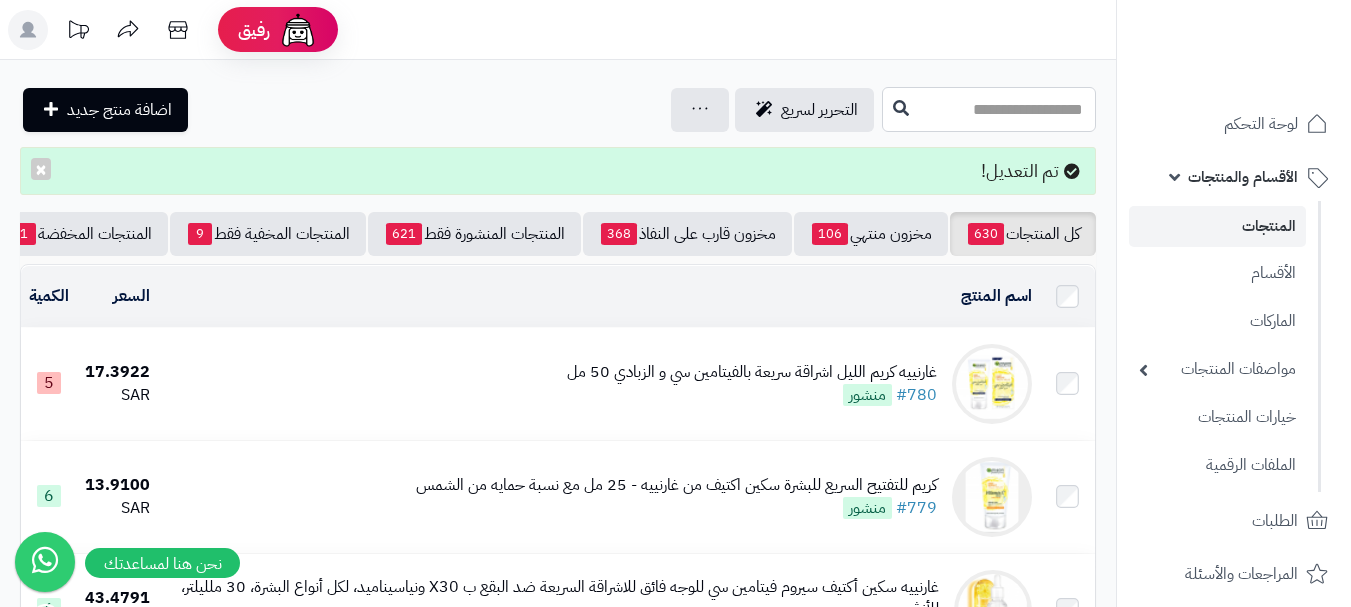 click at bounding box center (989, 109) 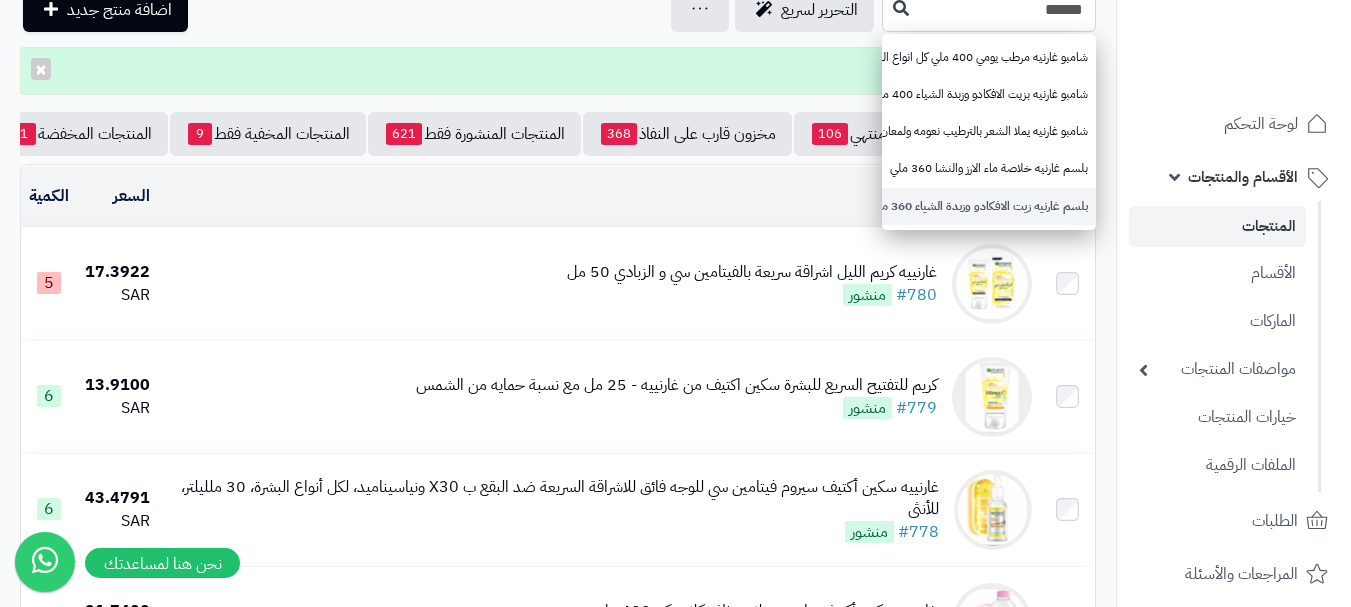 scroll, scrollTop: 200, scrollLeft: 0, axis: vertical 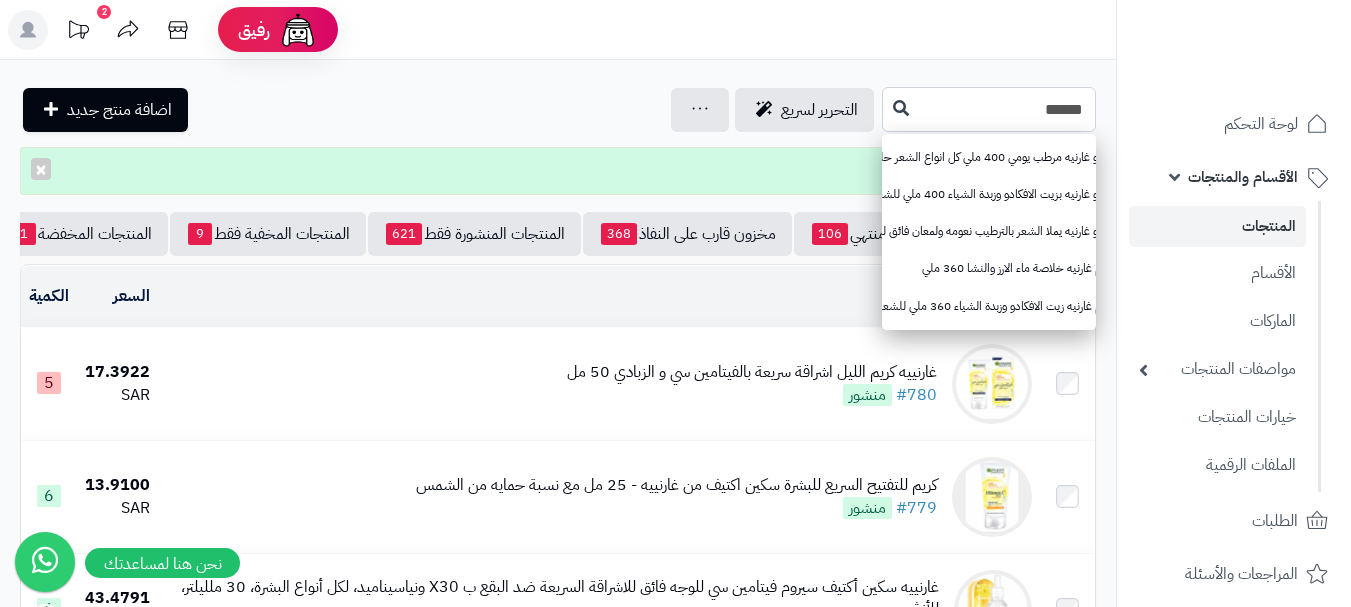 type on "******" 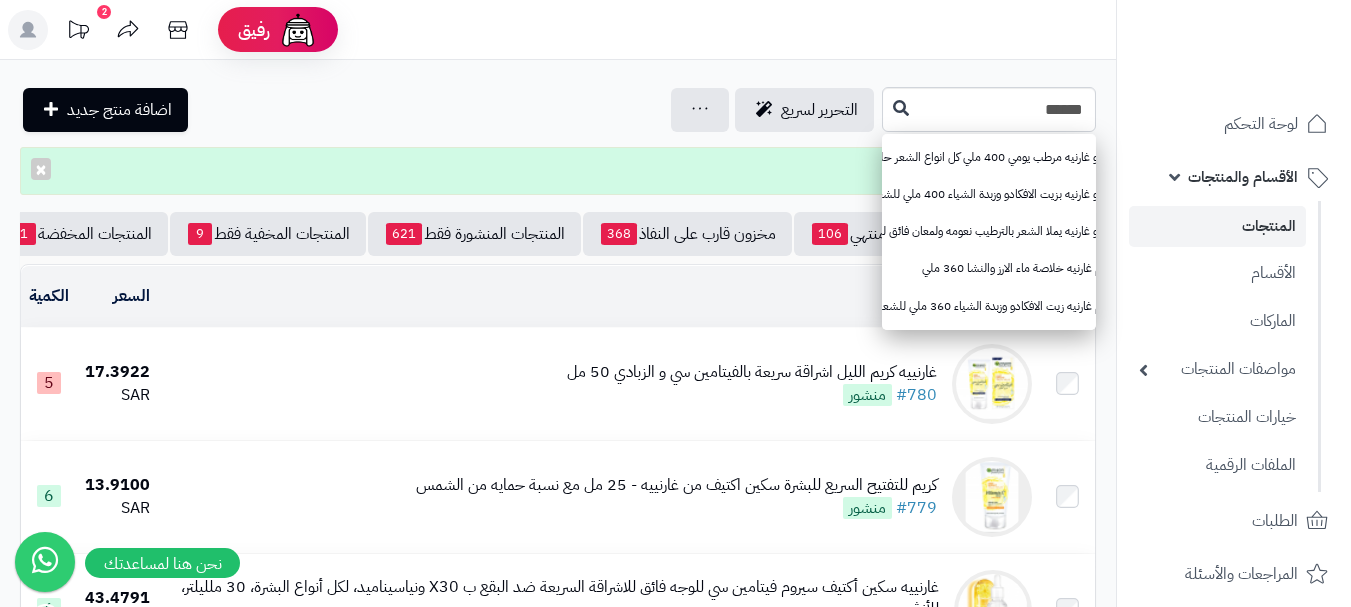 click on "شامبو غارنيه مرطب يومي 400 ملي كل انواع الشعر  حليب اللوز المغذي  شامبو غارنيه بزيت الافكادو وزبدة الشياء 400 ملي للشعر شديد الجفاف او المجعد  شامبو غارنيه يملا الشعر بالترطيب نعومه ولمعان فائق للشعر الطويل 400 مل  بلسم غارنيه خلاصة ماء الارز والنشا 360 ملي  بلسم غارنيه زيت الافكادو وزبدة الشياء 360 ملي للشعر شديد الجفاف او المجعد" at bounding box center (989, 232) 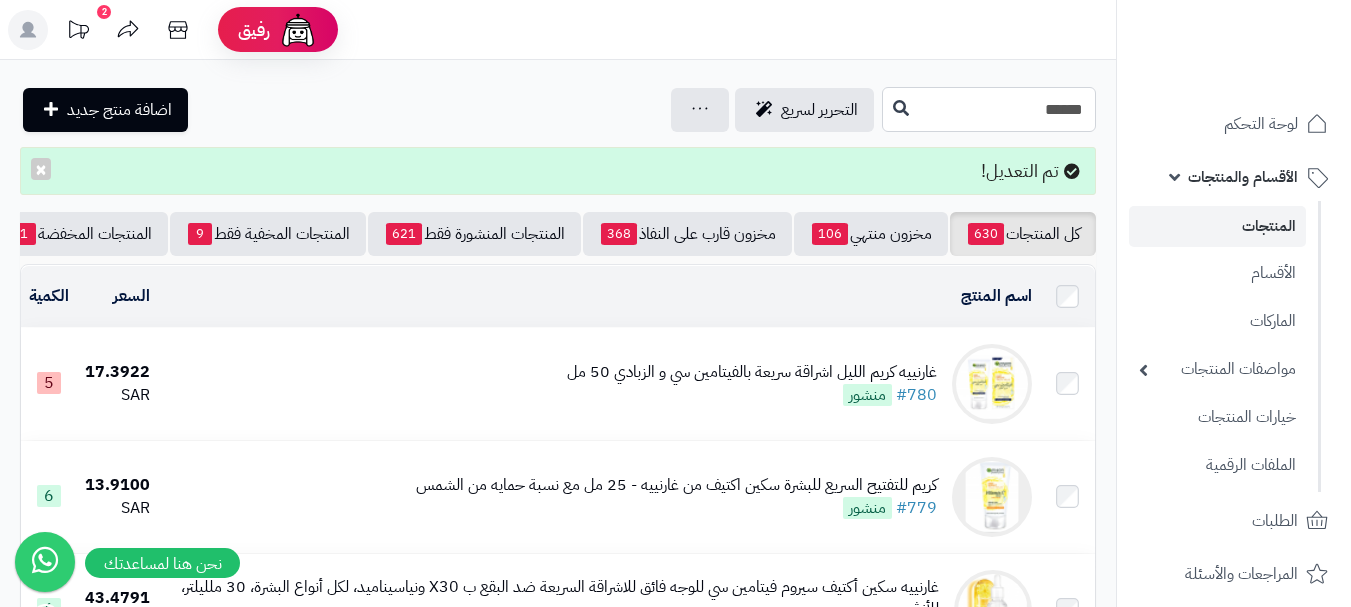 click on "******" at bounding box center [989, 109] 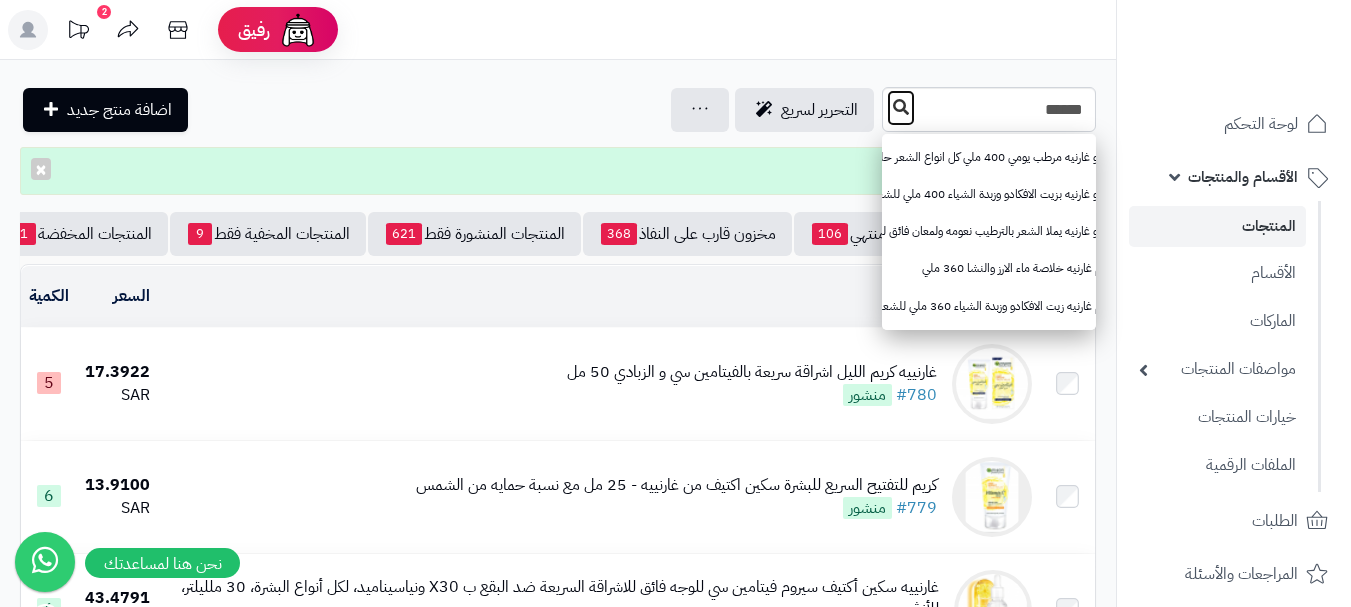 click at bounding box center [901, 107] 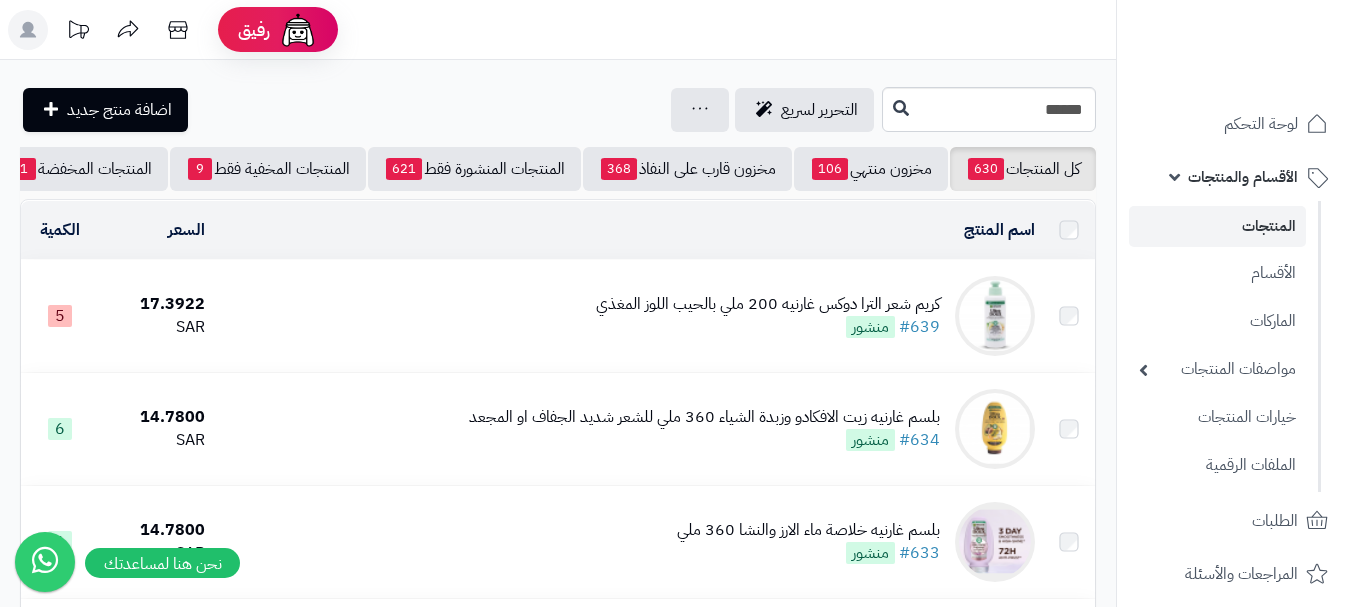 scroll, scrollTop: 0, scrollLeft: 0, axis: both 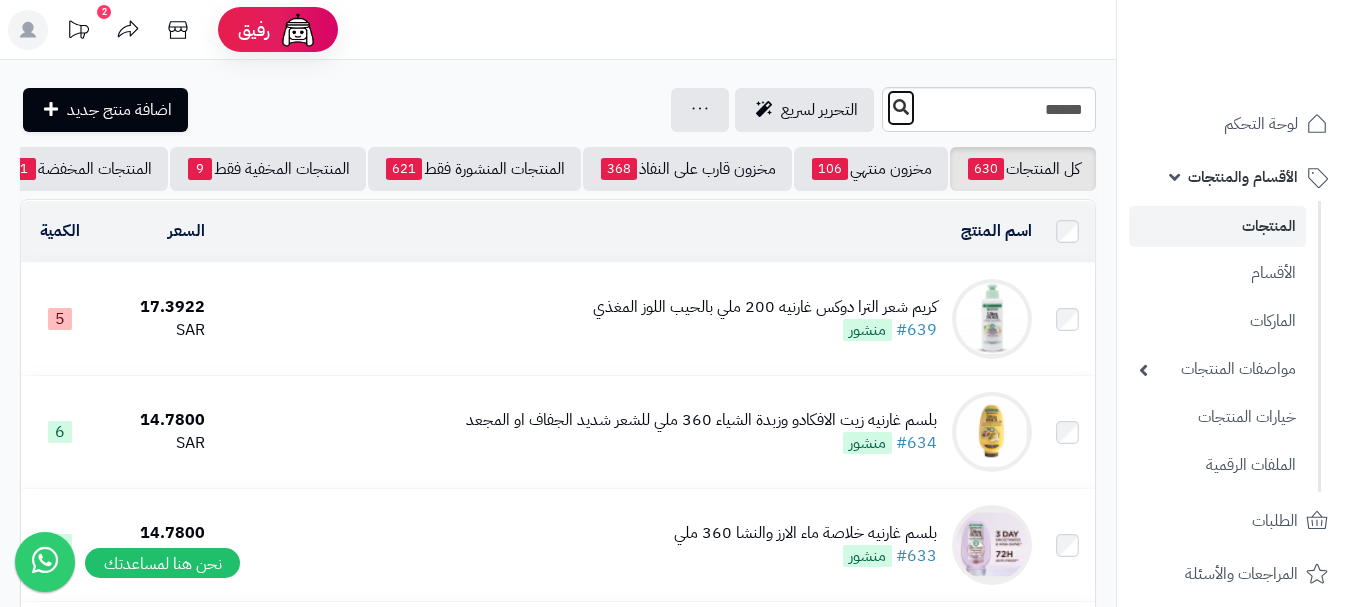 click at bounding box center [901, 107] 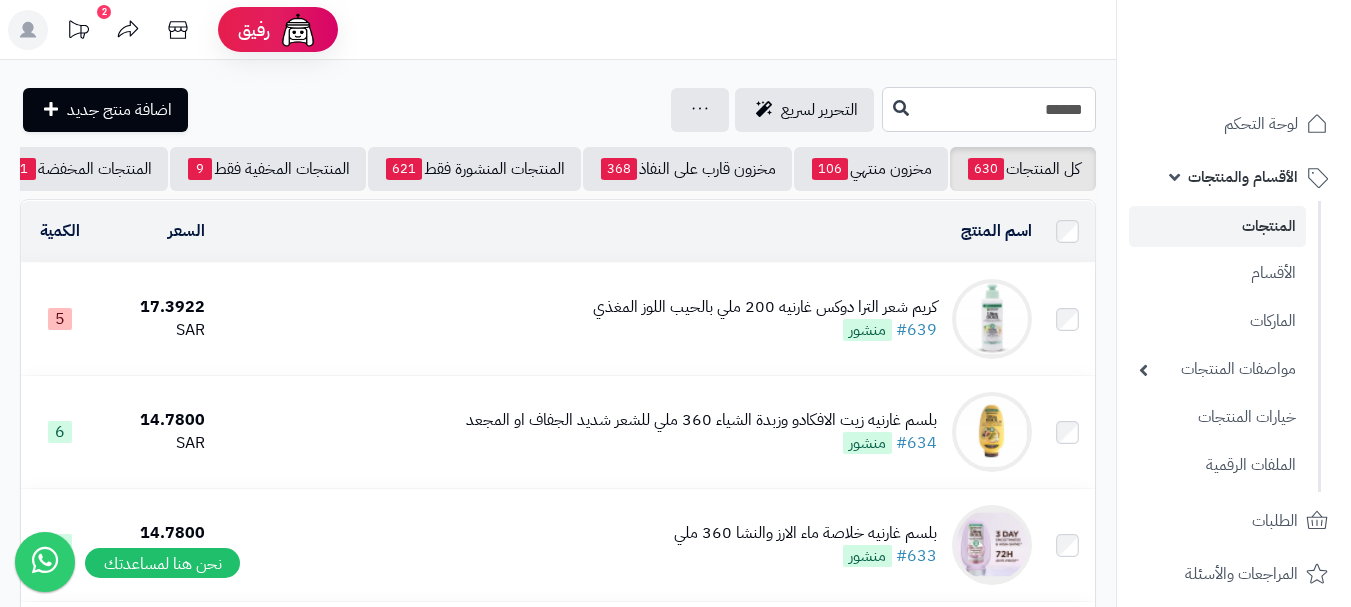 click on "******" at bounding box center [989, 109] 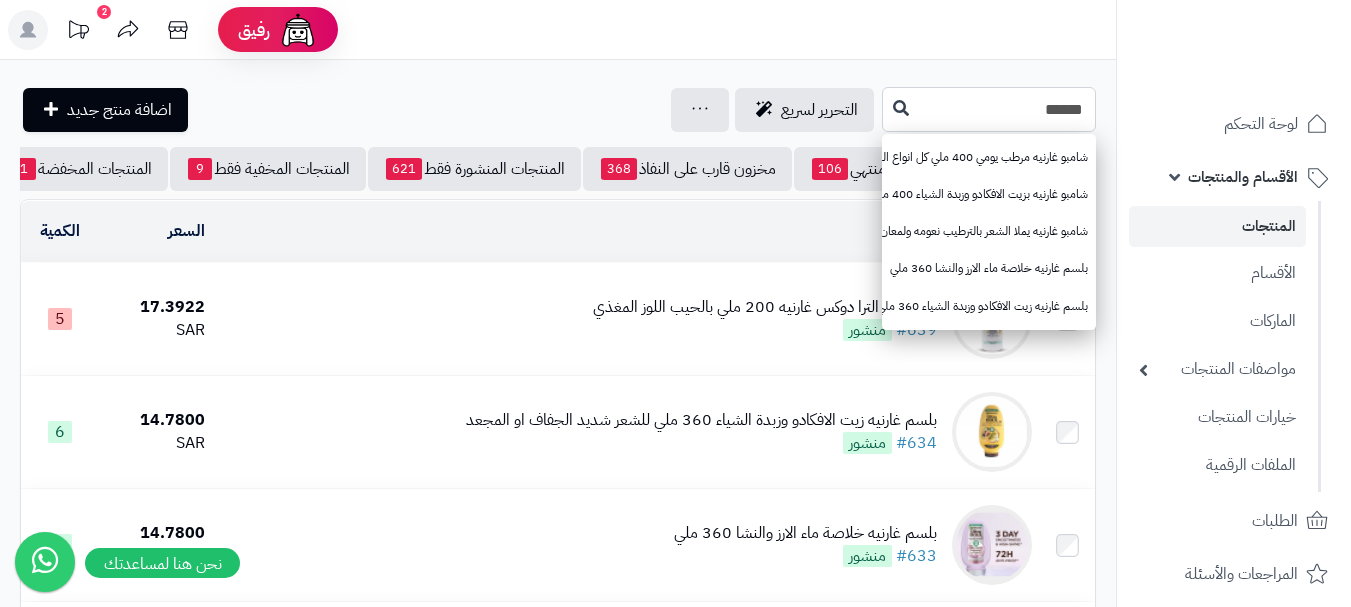 type on "*****" 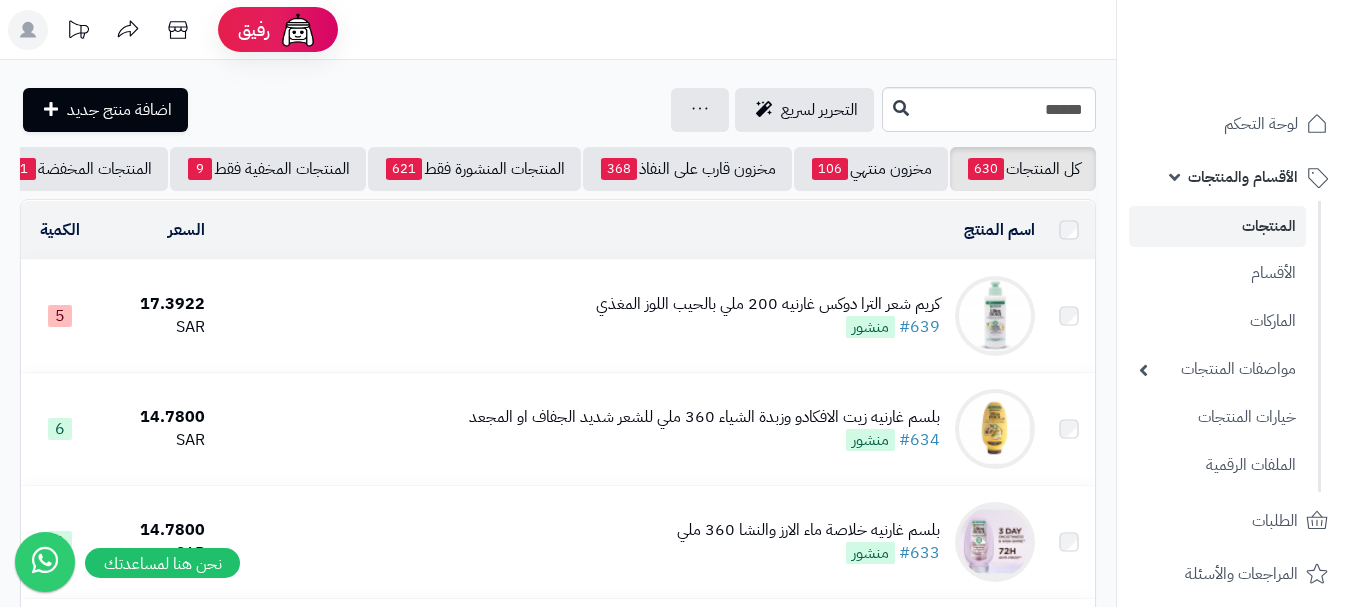 scroll, scrollTop: 0, scrollLeft: 0, axis: both 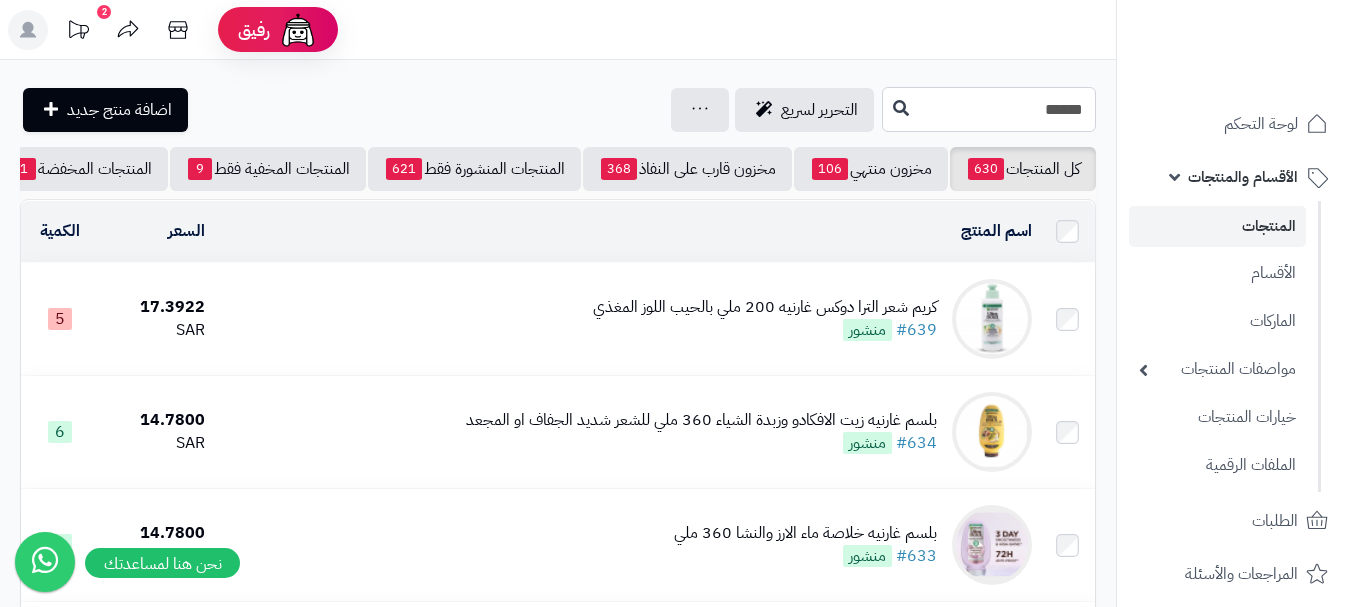 click on "******" at bounding box center [989, 109] 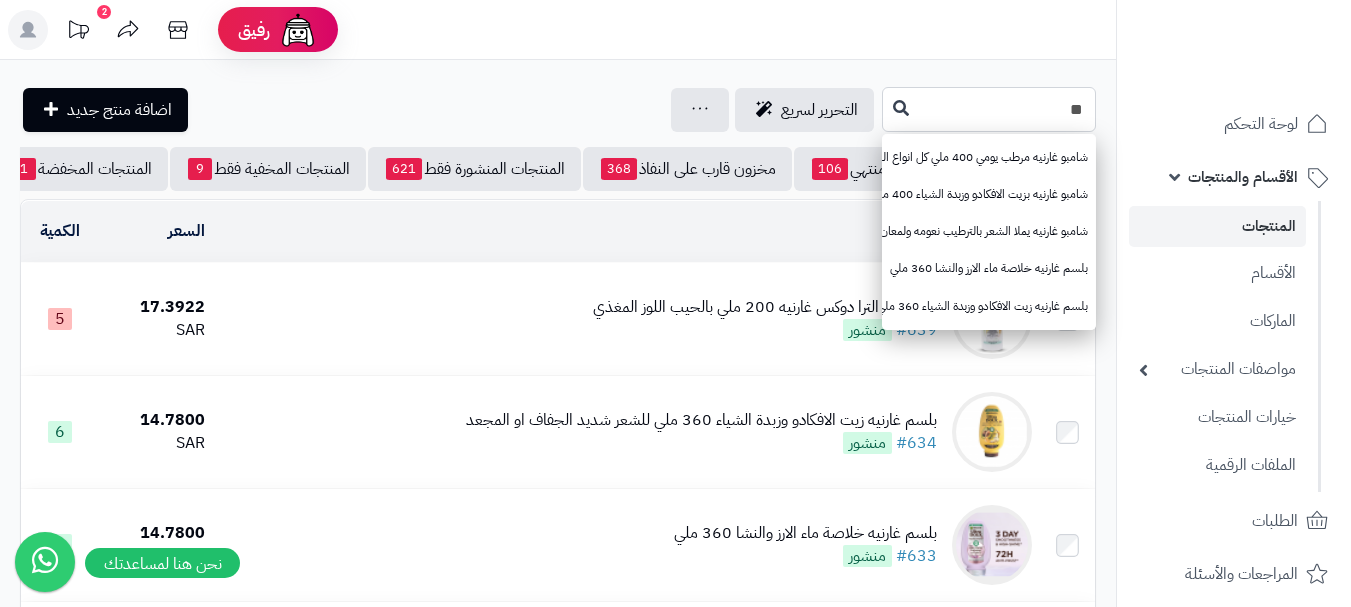 type on "*" 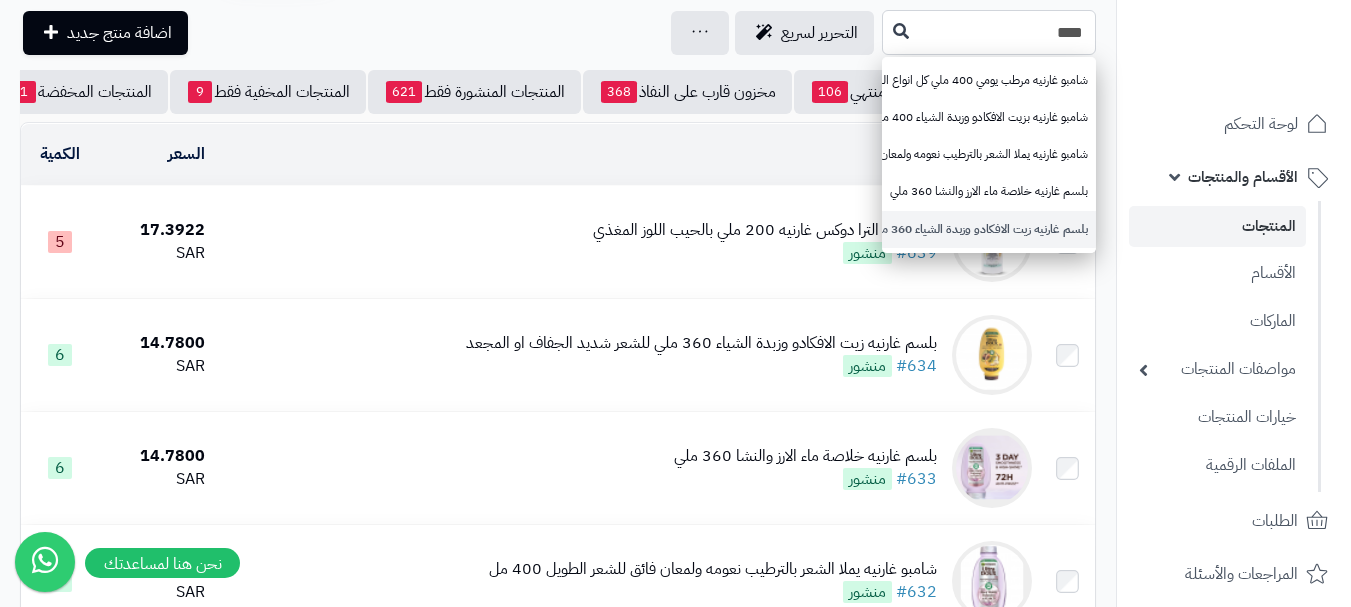 scroll, scrollTop: 0, scrollLeft: 0, axis: both 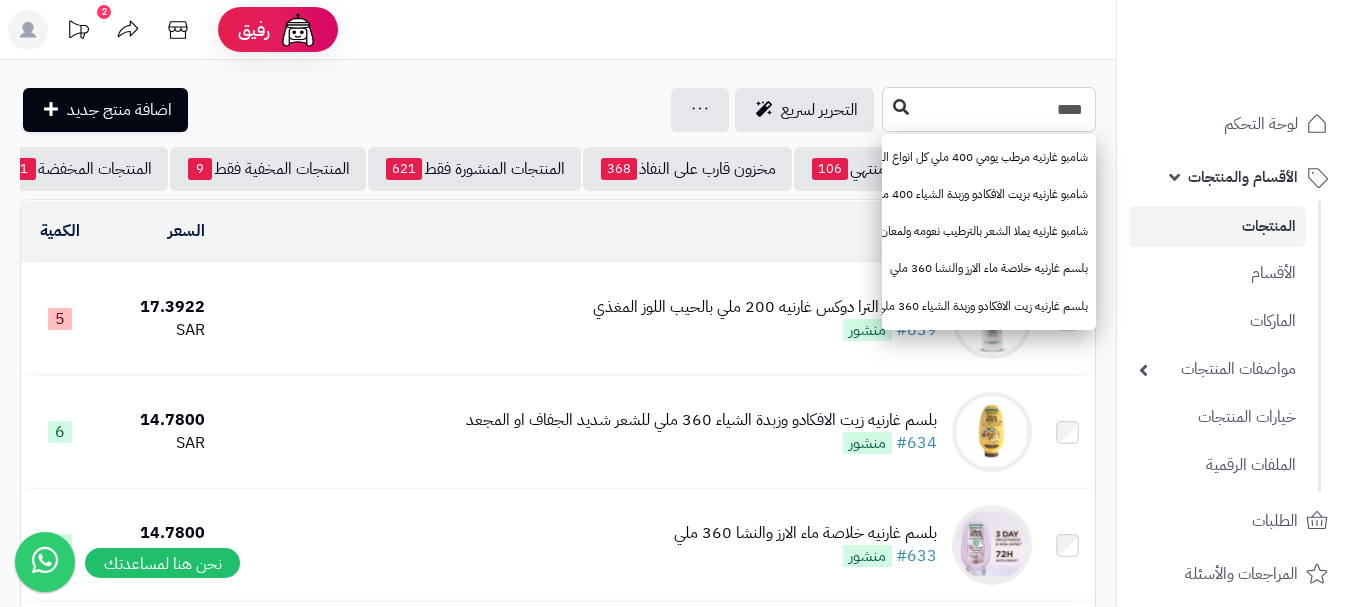 type on "****" 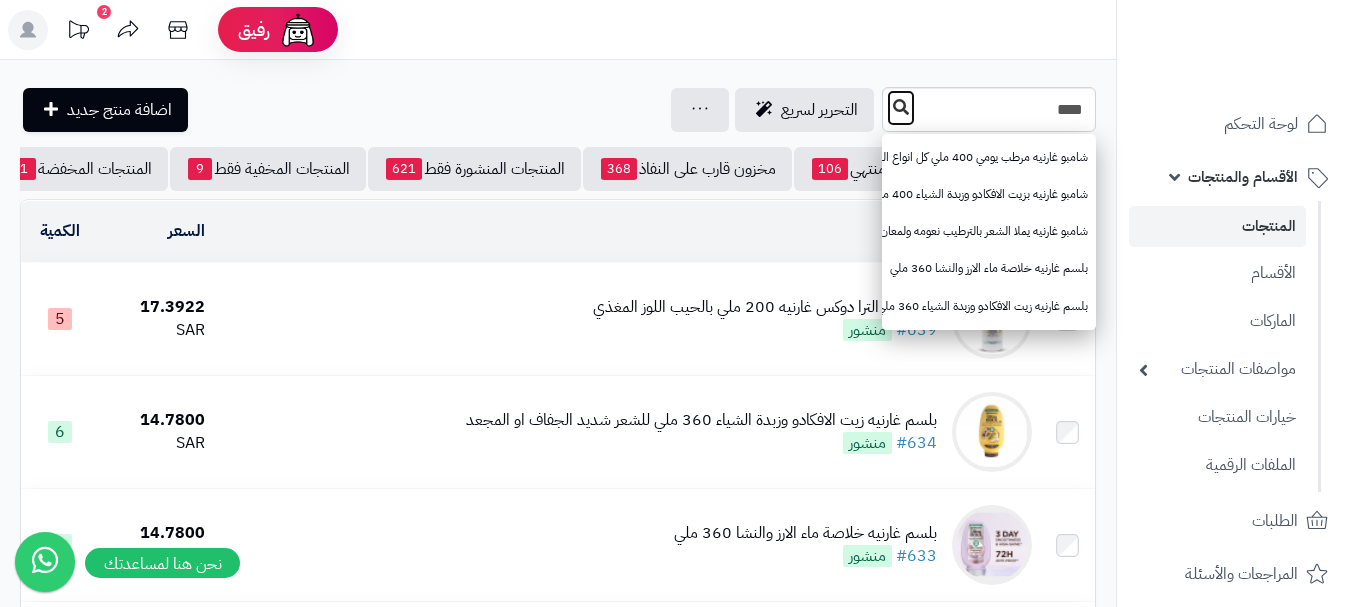 click at bounding box center [901, 107] 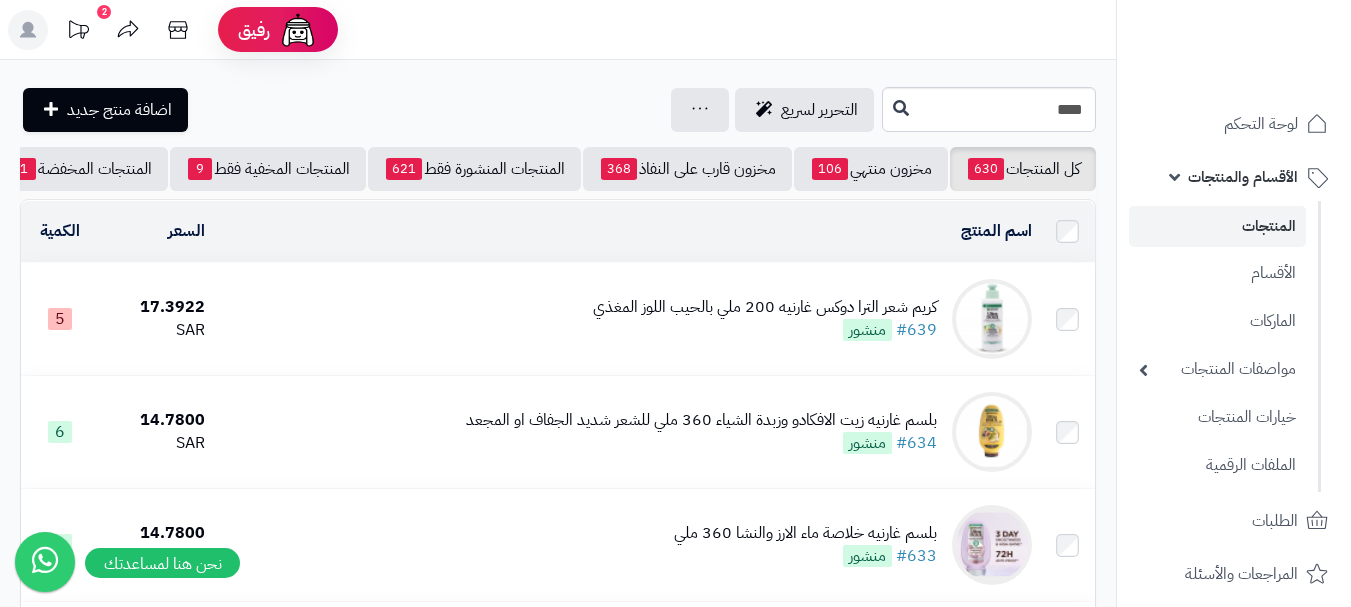 click on "كريم شعر الترا دوكس غارنيه 200 ملي بالحيب اللوز المغذي" at bounding box center (765, 307) 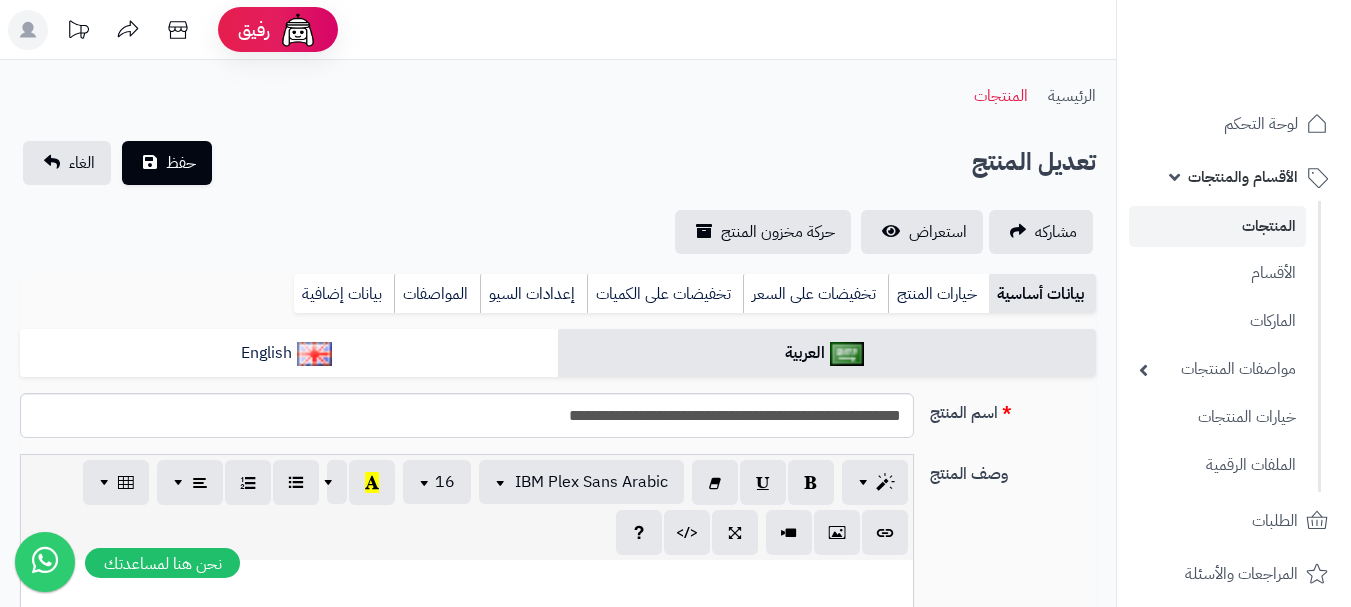 scroll, scrollTop: 441, scrollLeft: 0, axis: vertical 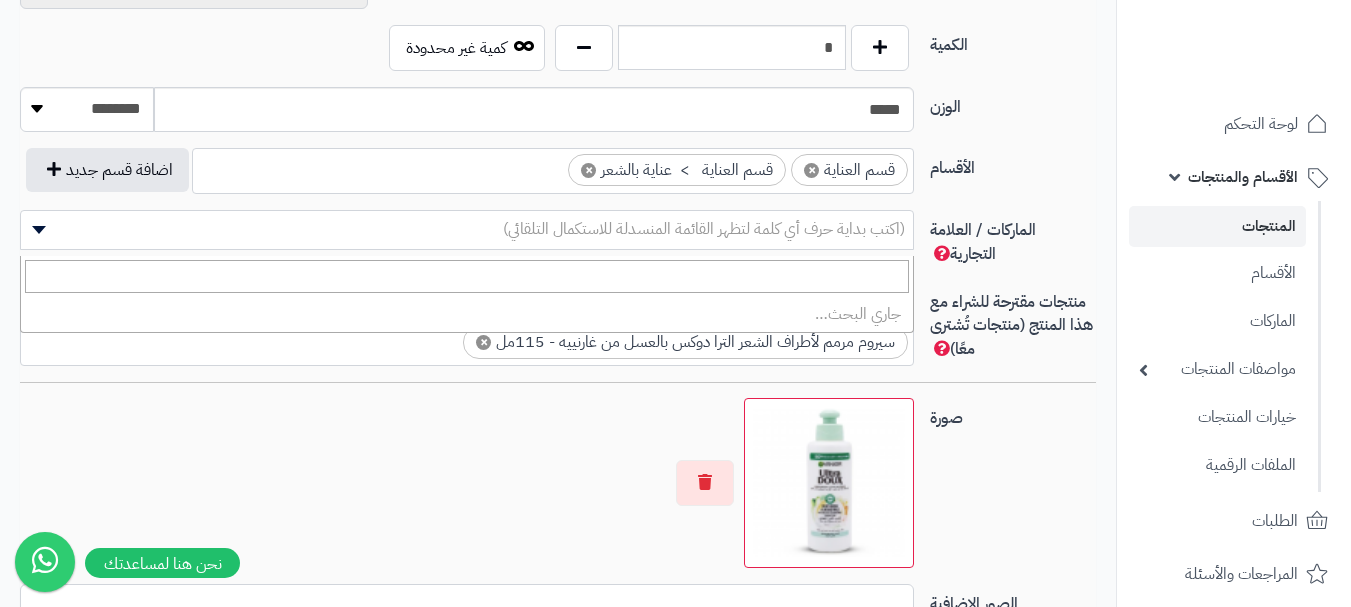 click on "(اكتب بداية حرف أي كلمة لتظهر القائمة المنسدلة للاستكمال التلقائي)" at bounding box center (704, 229) 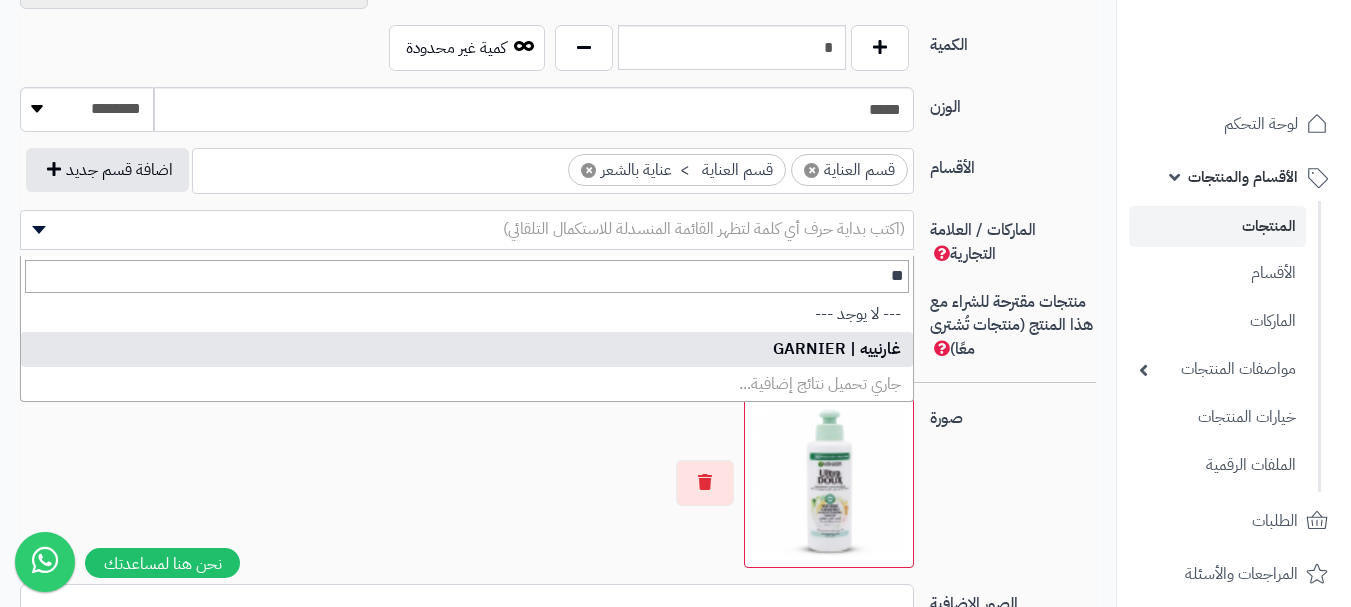 type on "**" 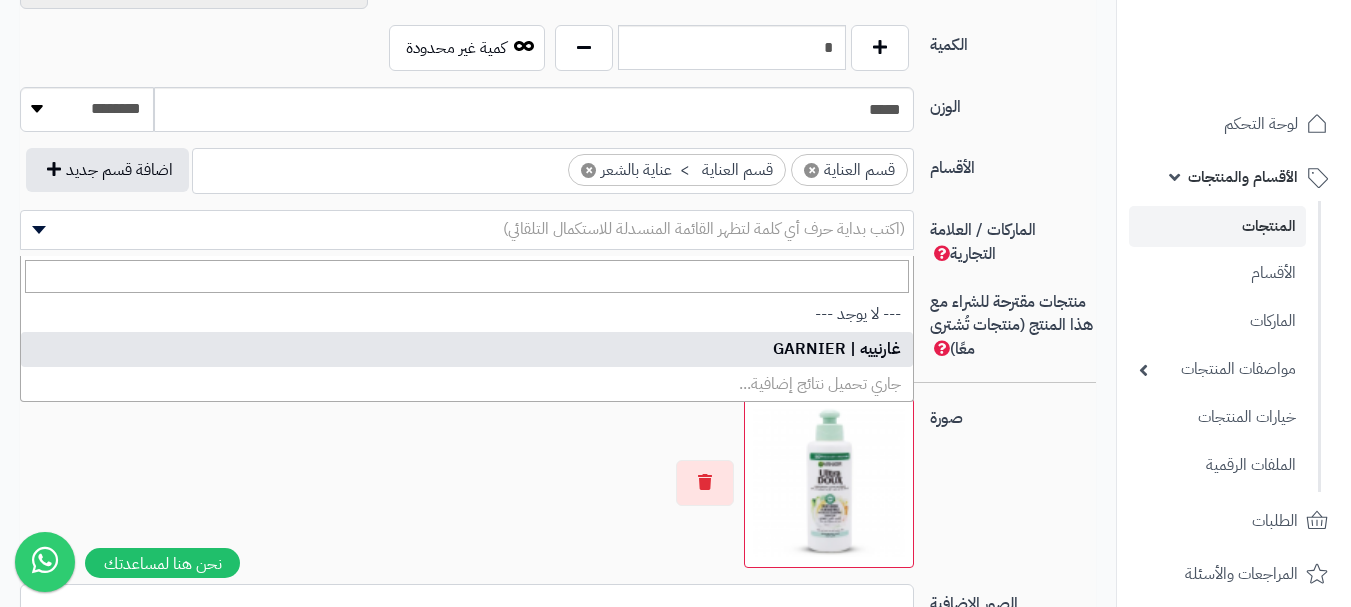 select on "**" 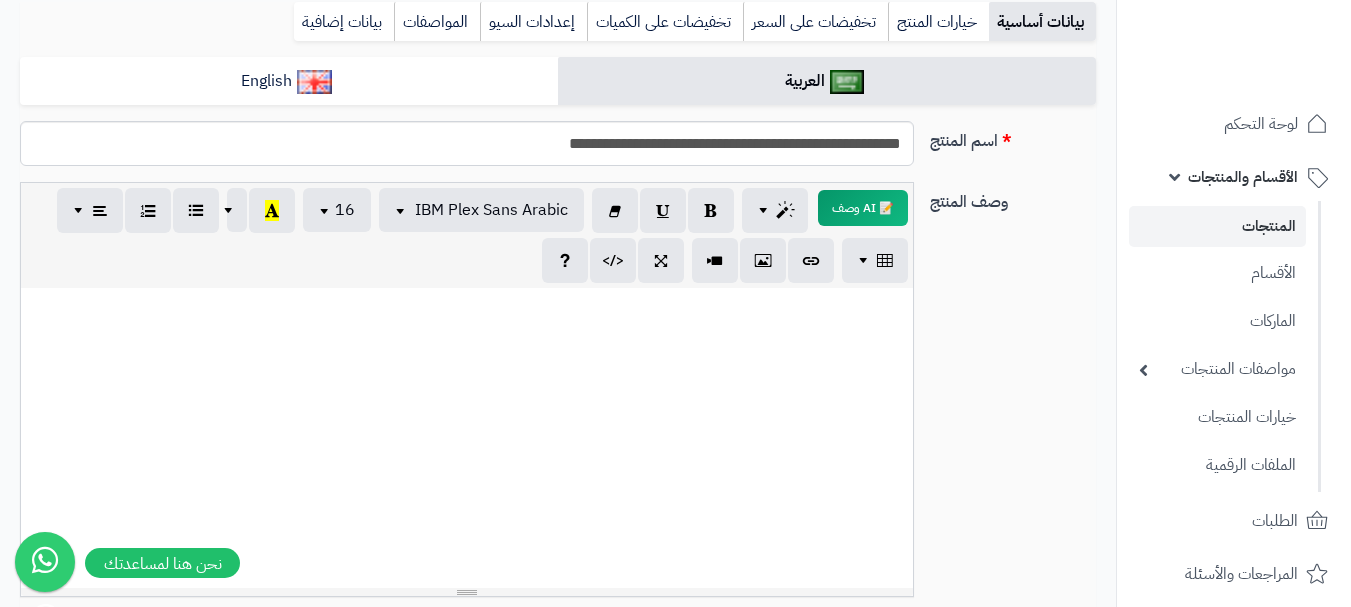 scroll, scrollTop: 100, scrollLeft: 0, axis: vertical 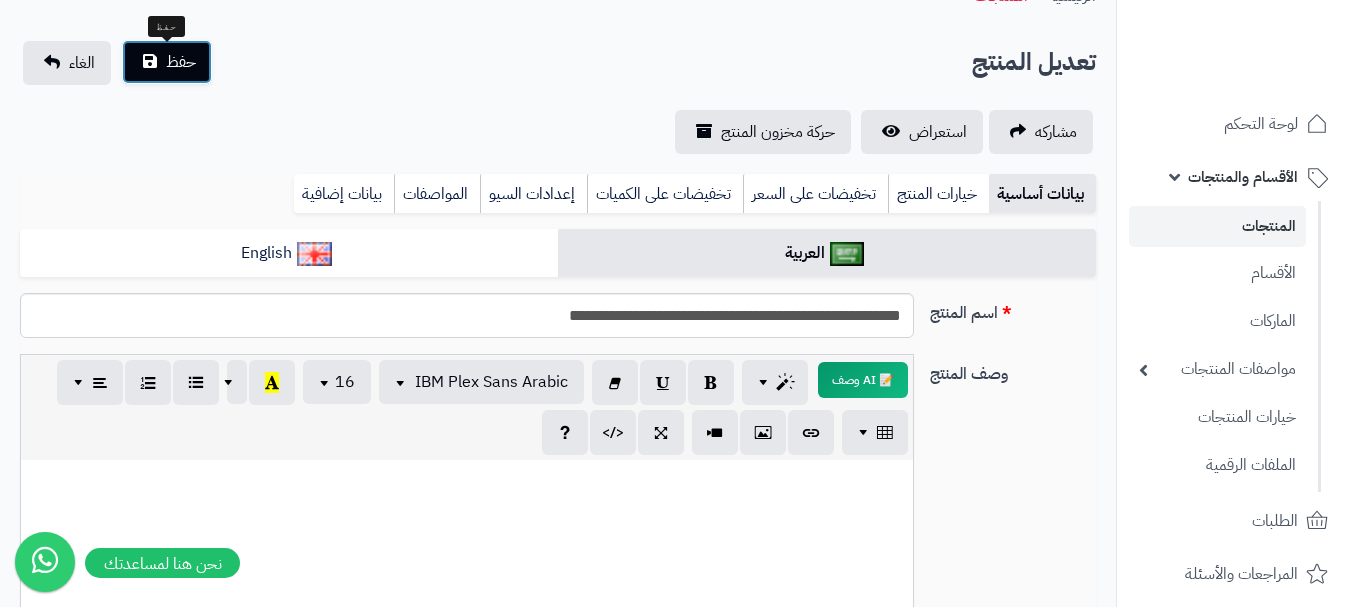 click on "حفظ" at bounding box center [181, 62] 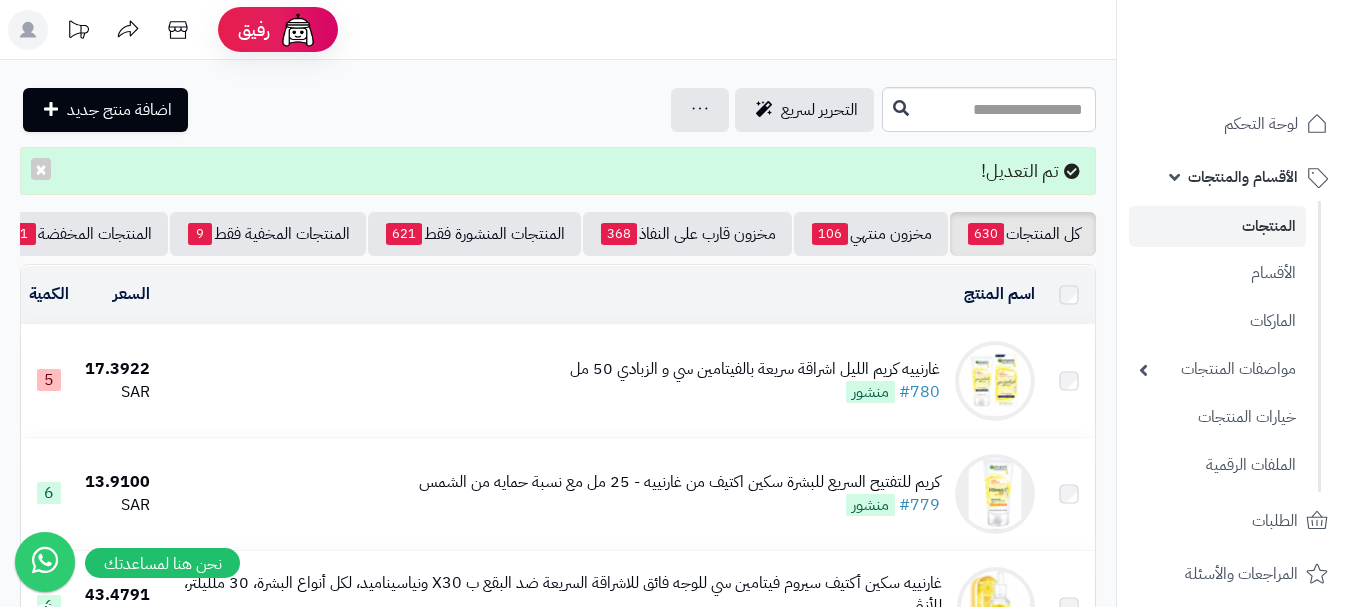 scroll, scrollTop: 0, scrollLeft: 0, axis: both 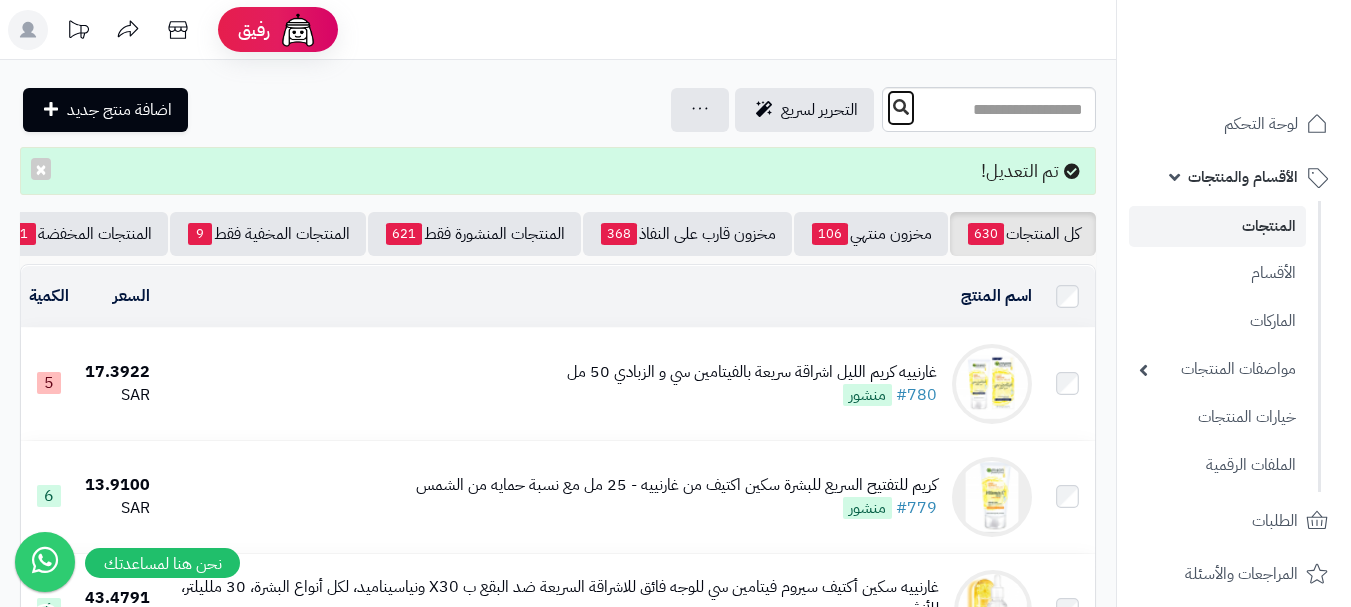 click at bounding box center (901, 108) 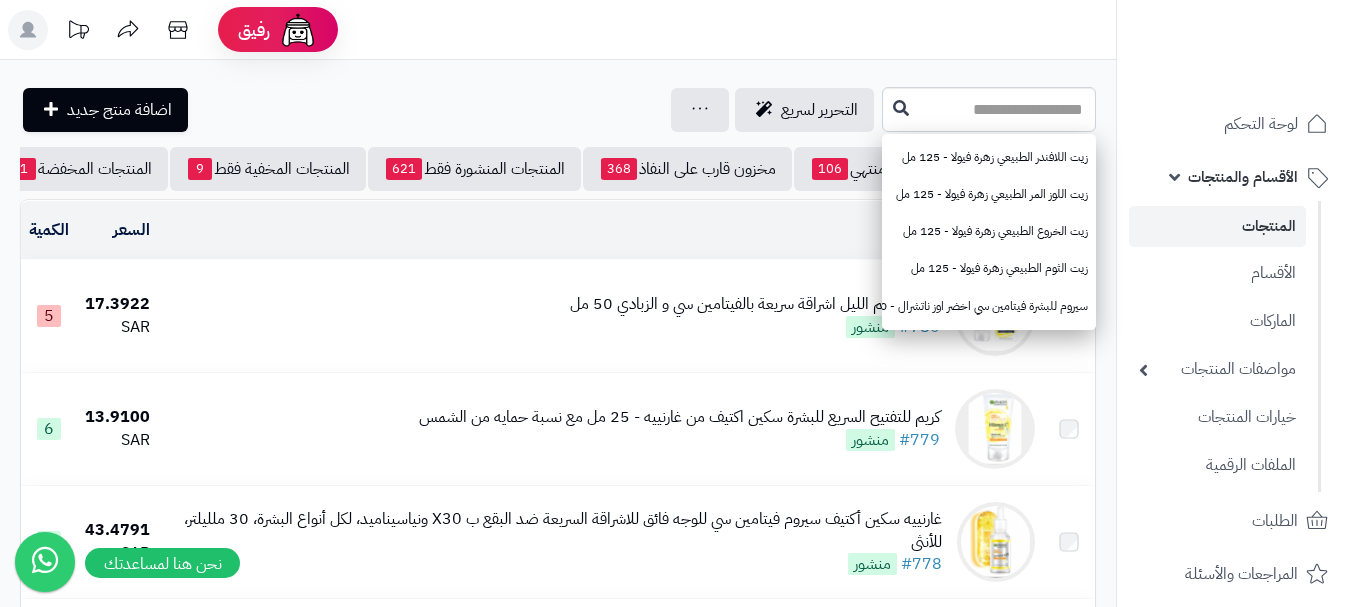 scroll, scrollTop: 0, scrollLeft: 0, axis: both 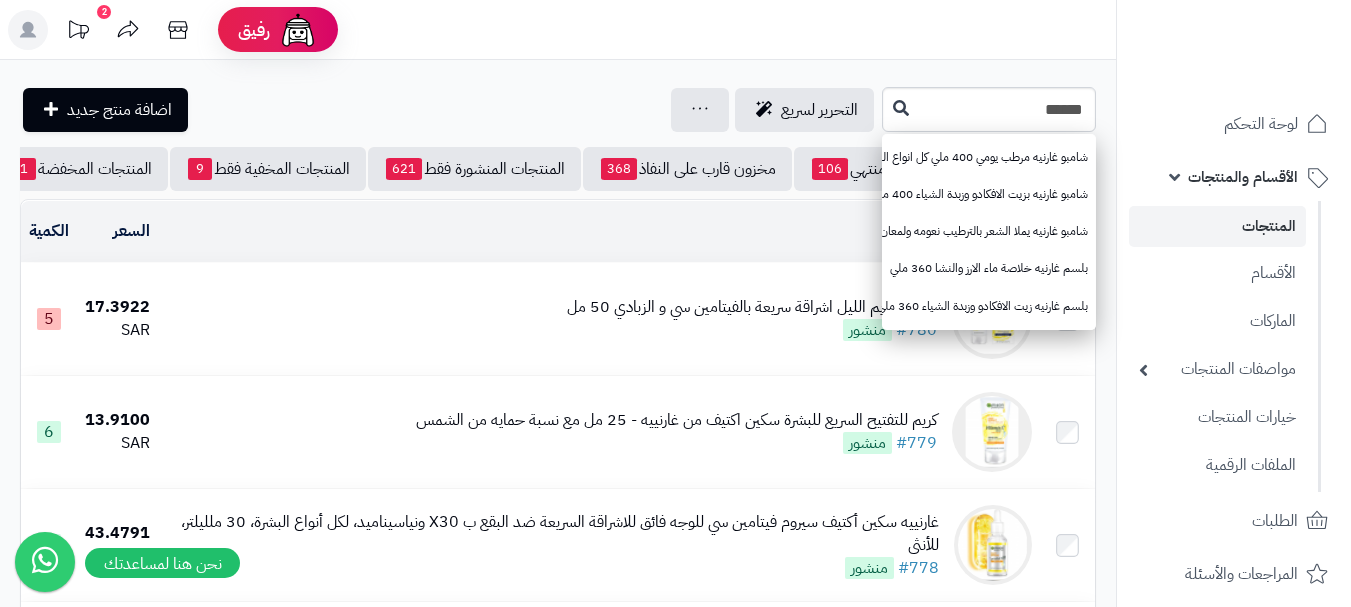 type on "******" 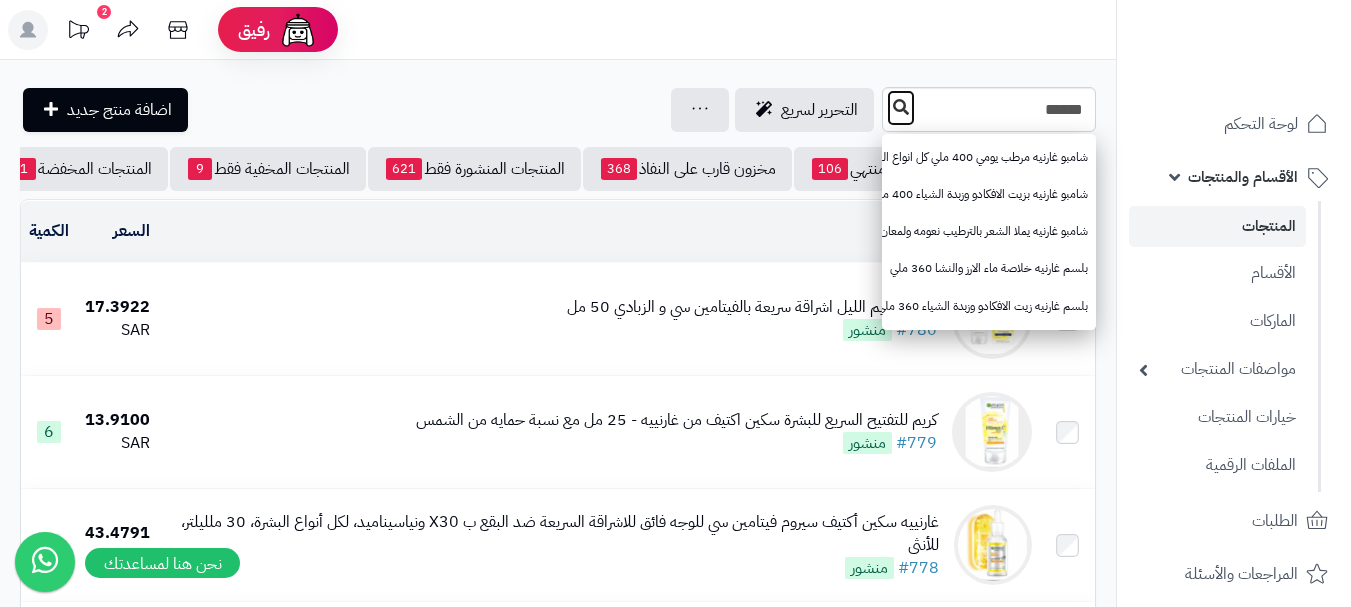 click at bounding box center [901, 107] 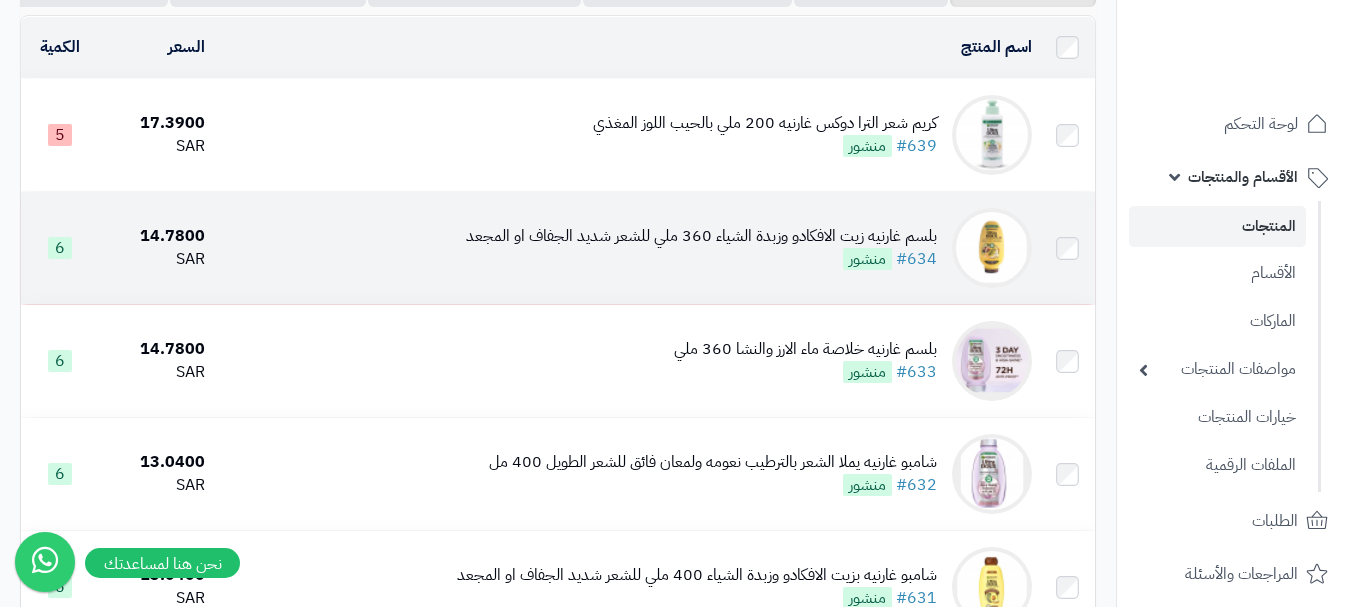 scroll, scrollTop: 300, scrollLeft: 0, axis: vertical 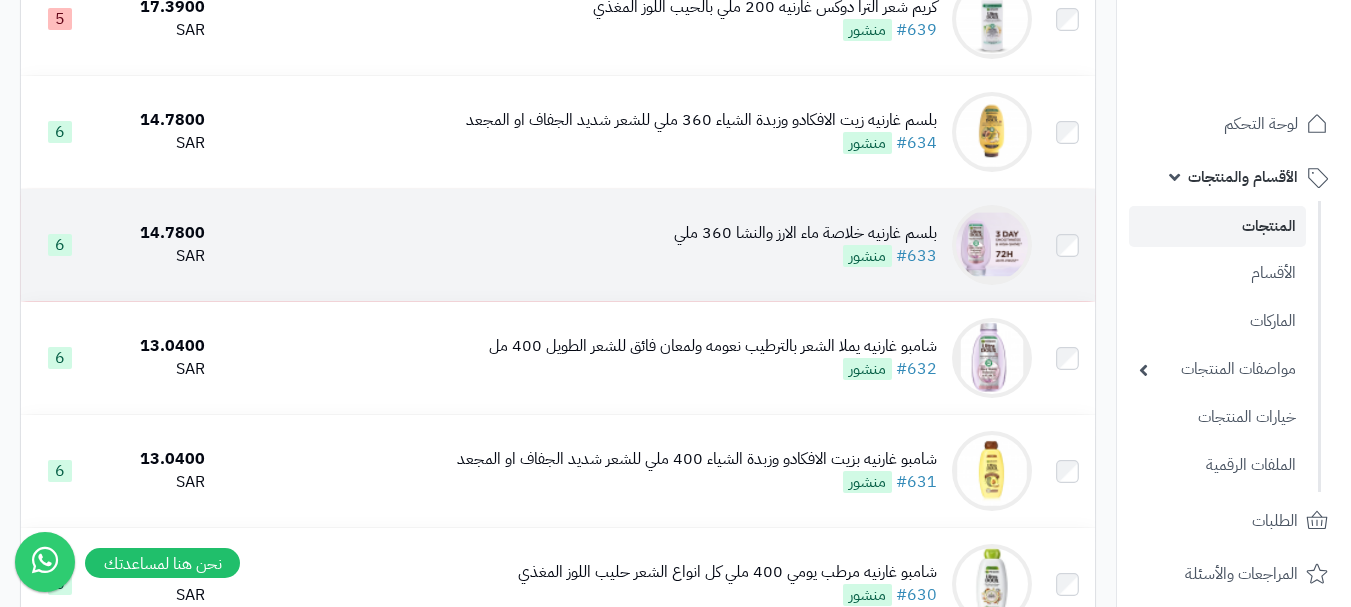 click on "بلسم غارنيه خلاصة ماء الارز والنشا 360 ملي" at bounding box center (805, 233) 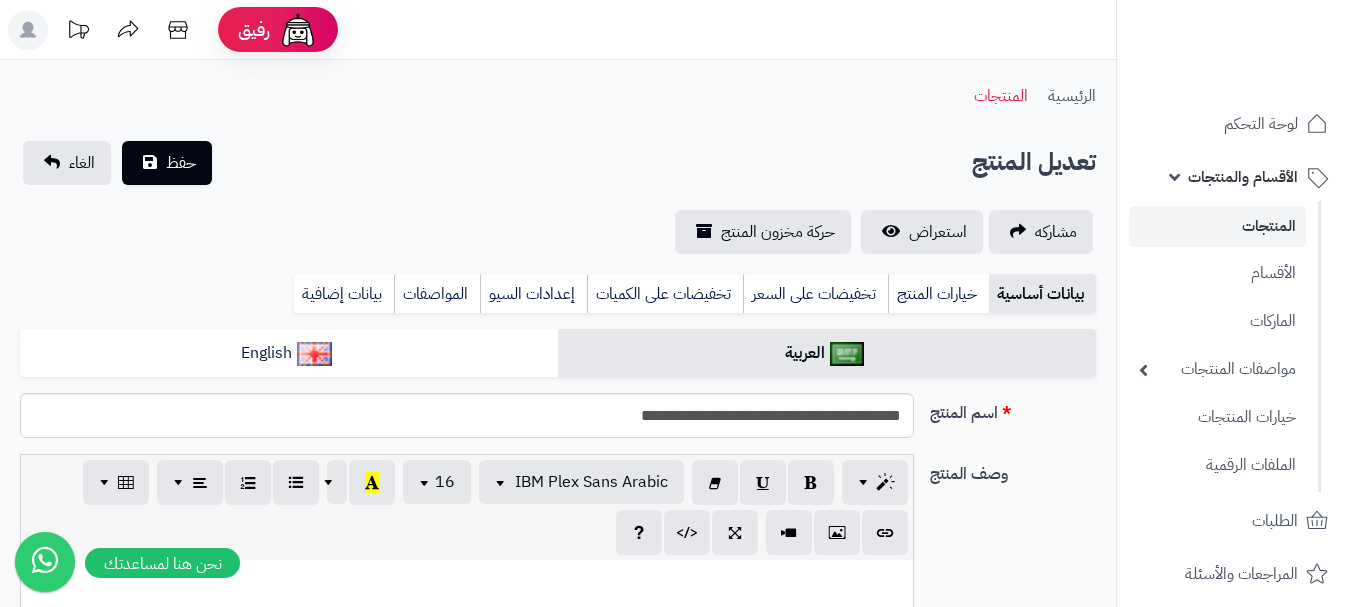 scroll, scrollTop: 0, scrollLeft: 0, axis: both 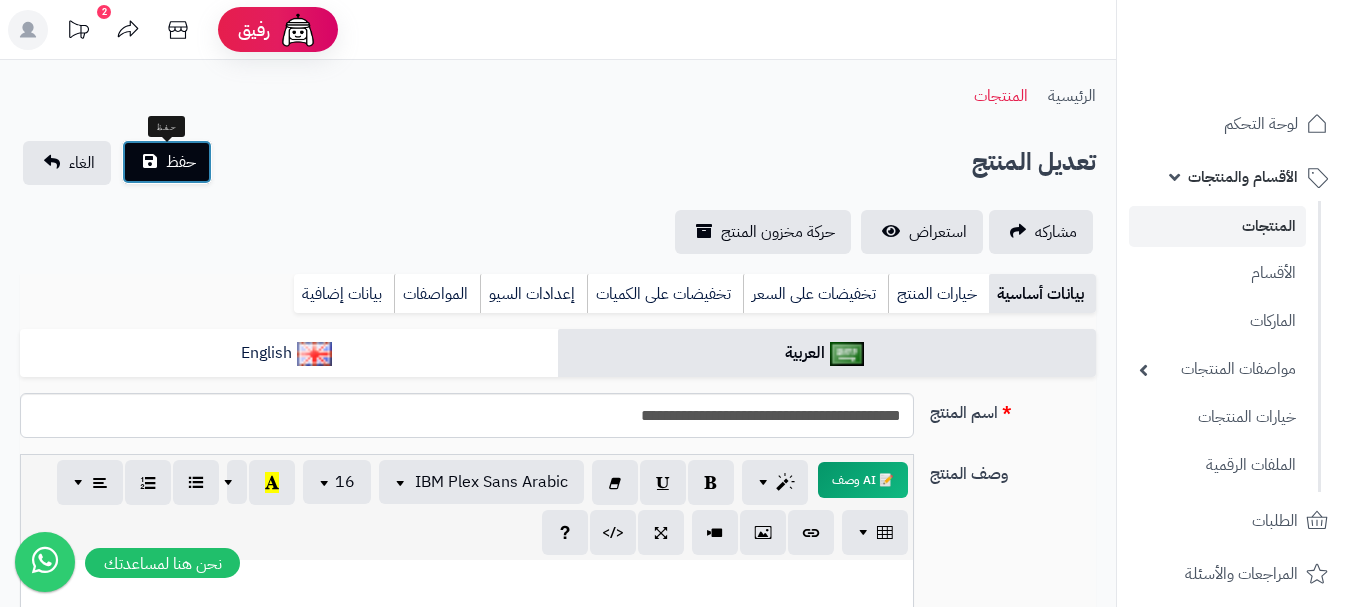 click on "حفظ" at bounding box center [181, 162] 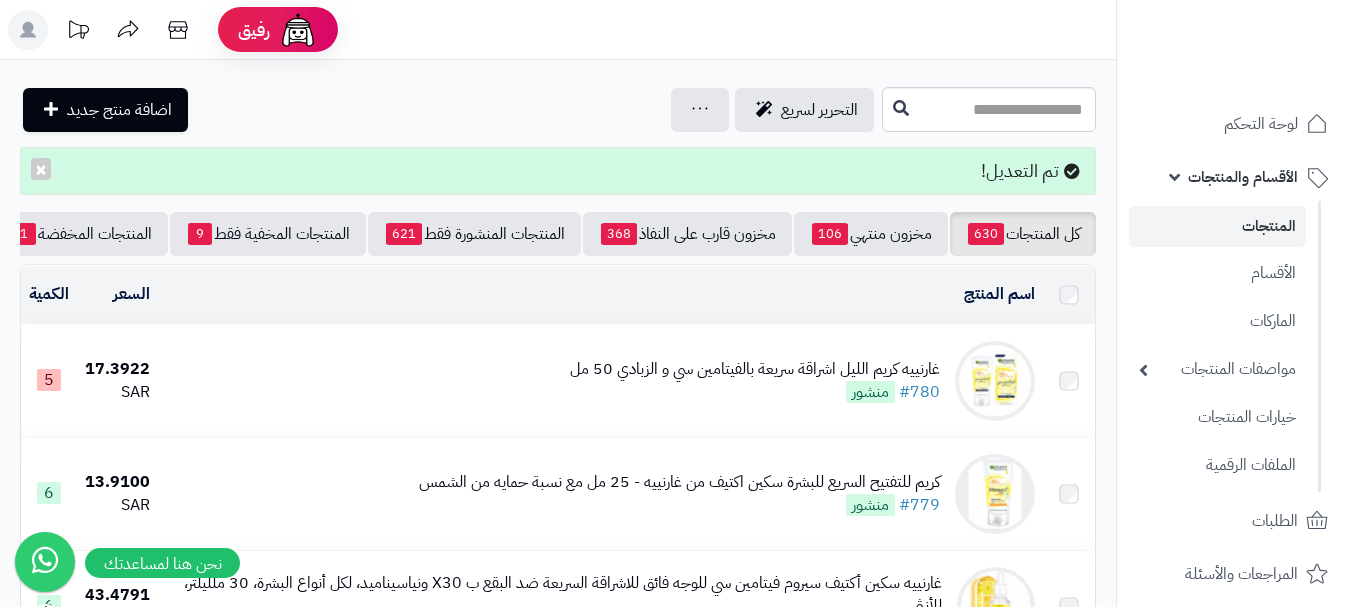 scroll, scrollTop: 0, scrollLeft: 0, axis: both 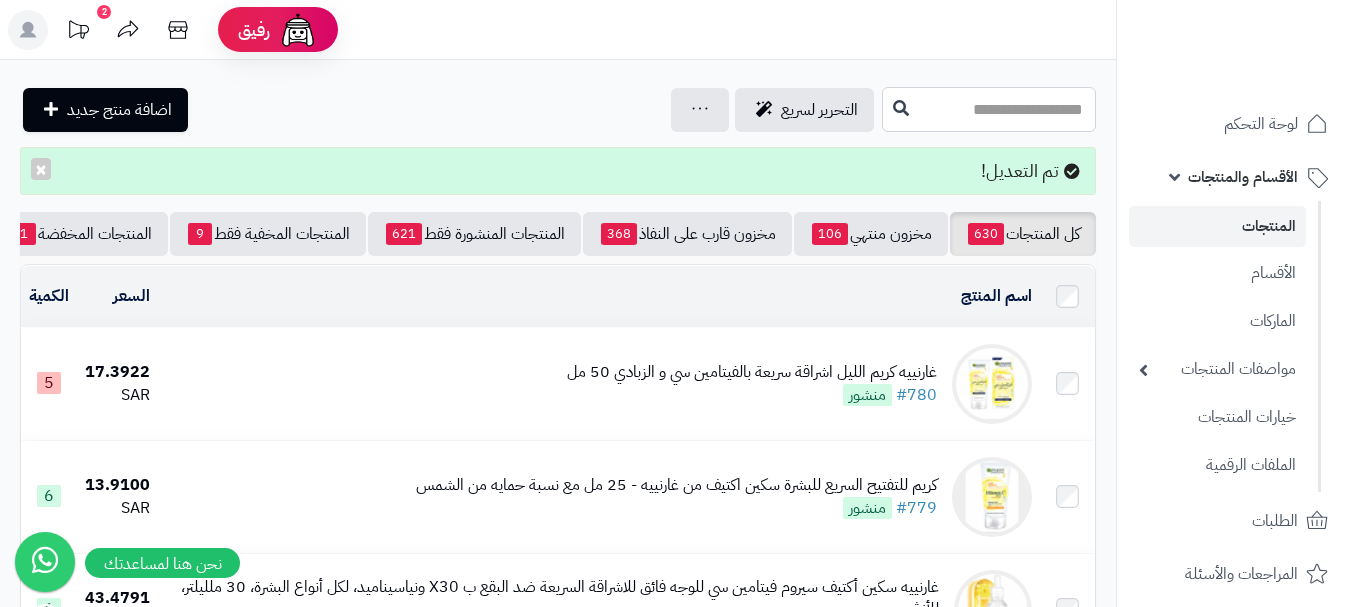 click at bounding box center (989, 109) 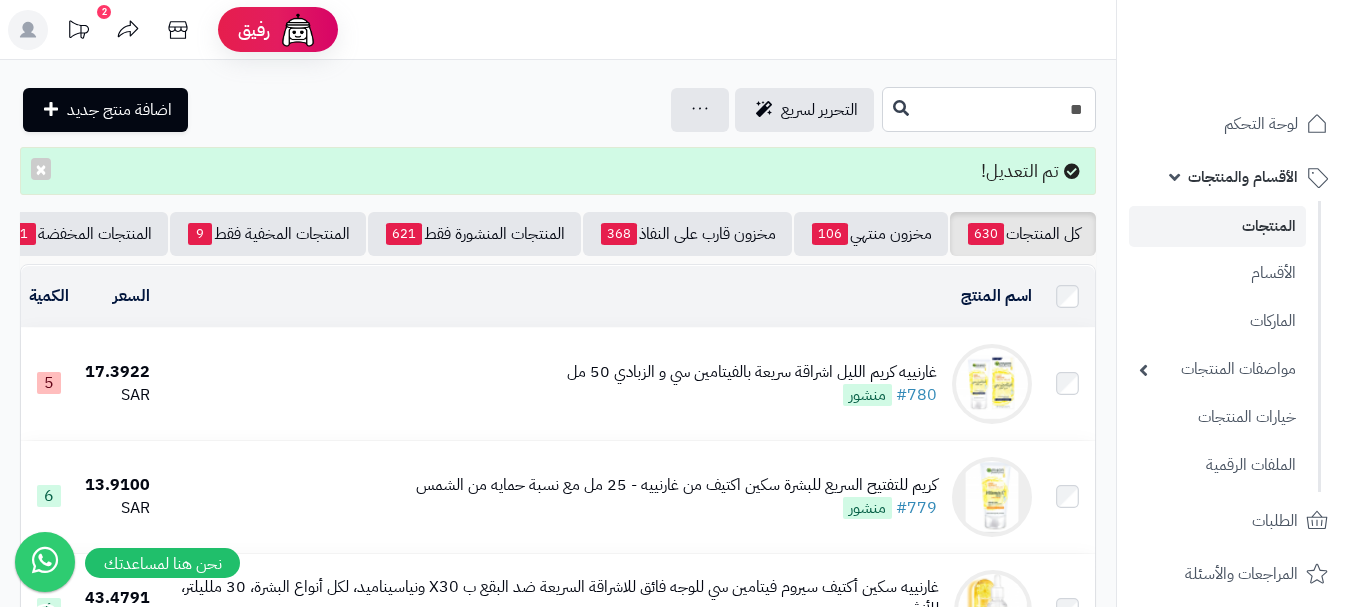 type on "*" 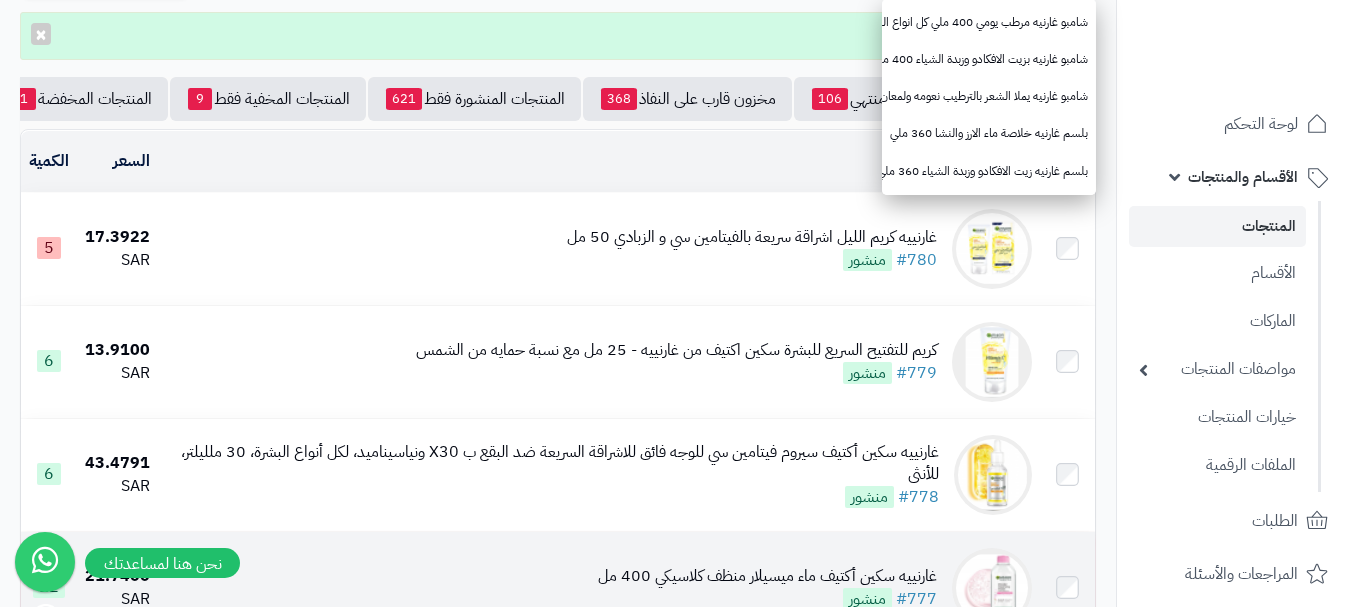 scroll, scrollTop: 100, scrollLeft: 0, axis: vertical 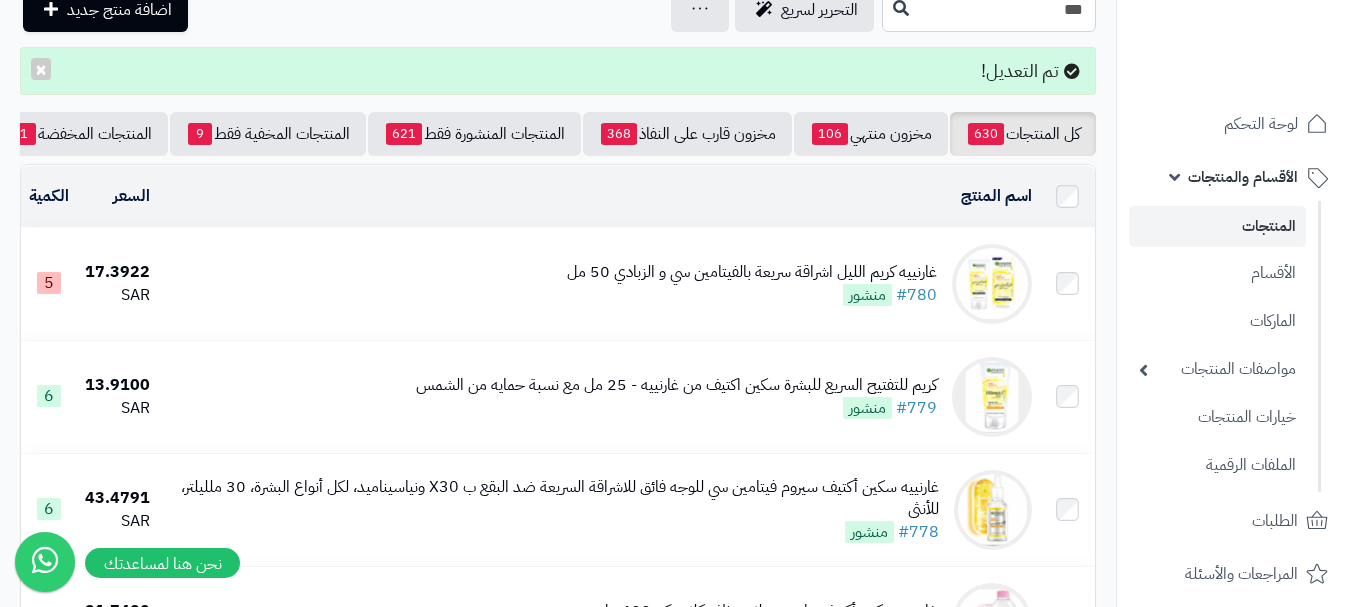 drag, startPoint x: 862, startPoint y: 170, endPoint x: 1115, endPoint y: 319, distance: 293.6154 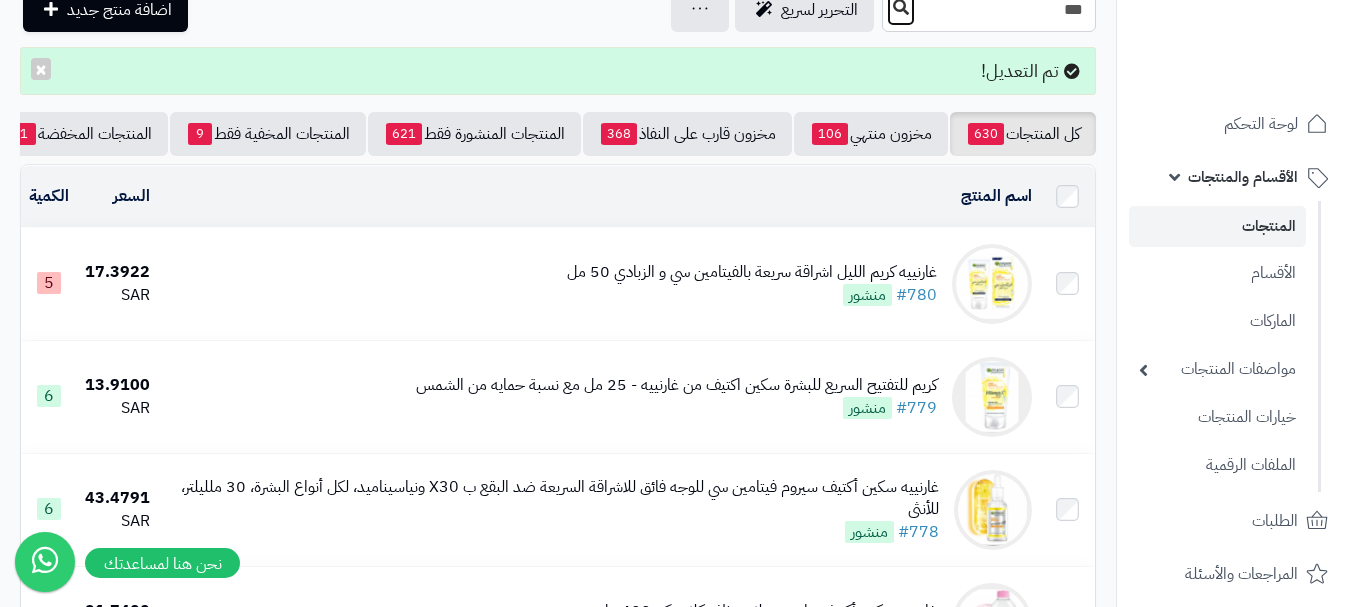 click at bounding box center [901, 8] 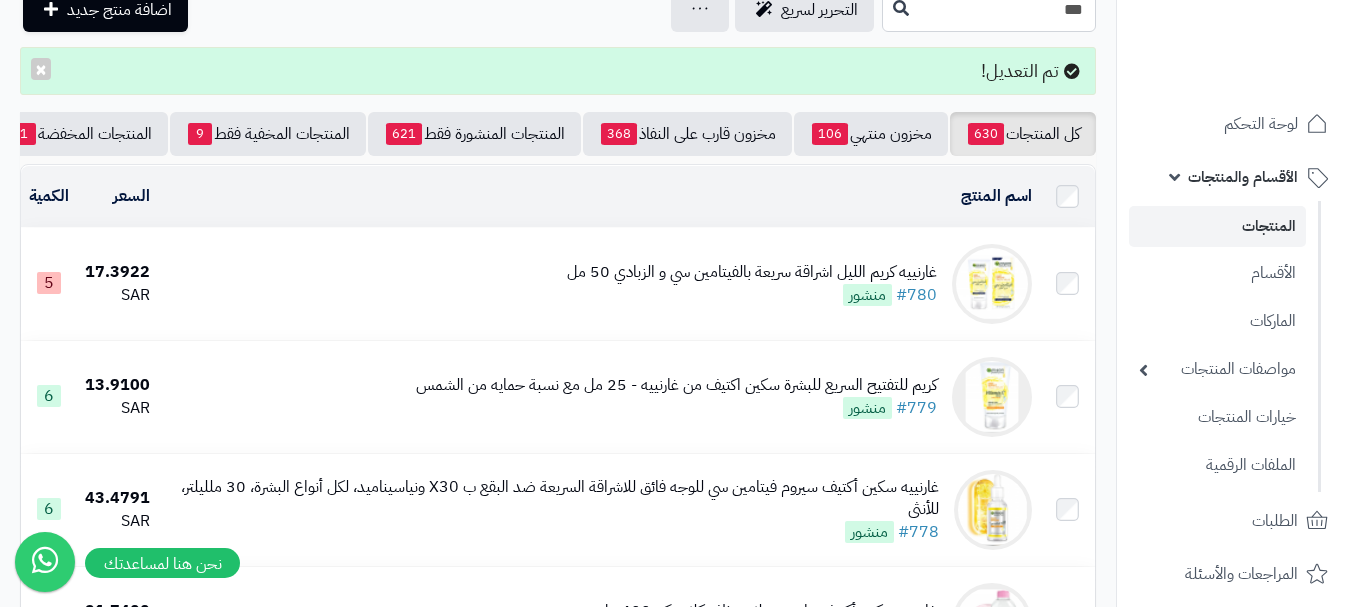 click on "***" at bounding box center [989, 9] 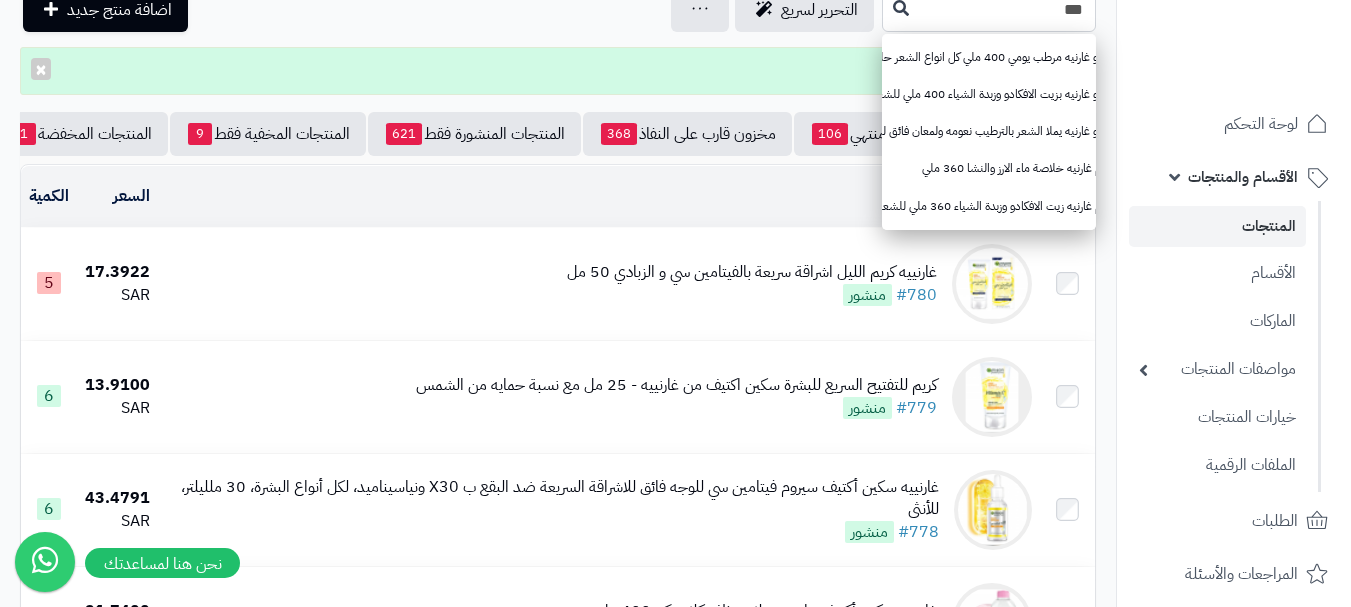 type on "**" 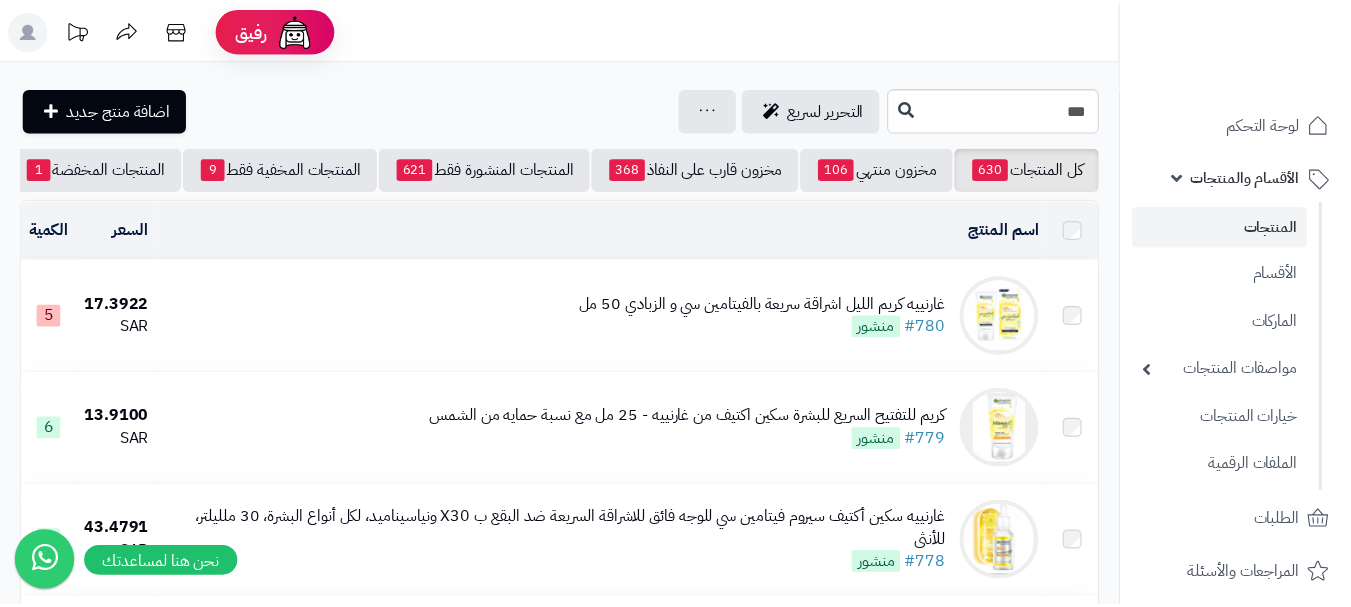 scroll, scrollTop: 0, scrollLeft: 0, axis: both 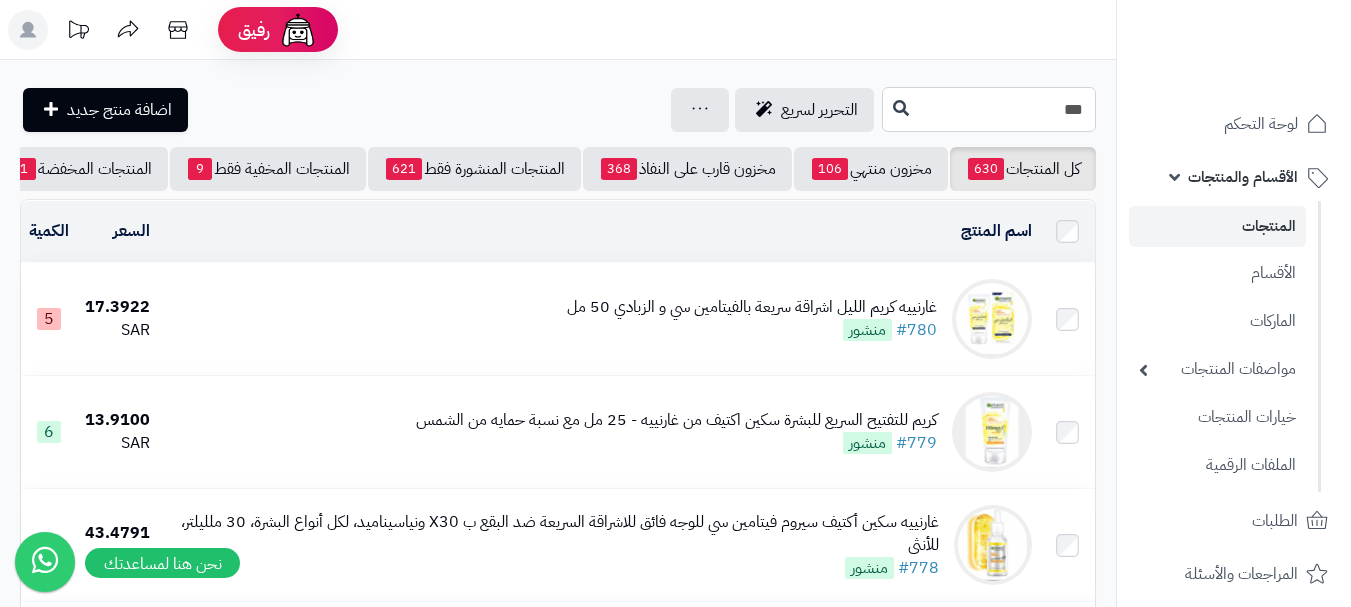 click on "***" at bounding box center [989, 109] 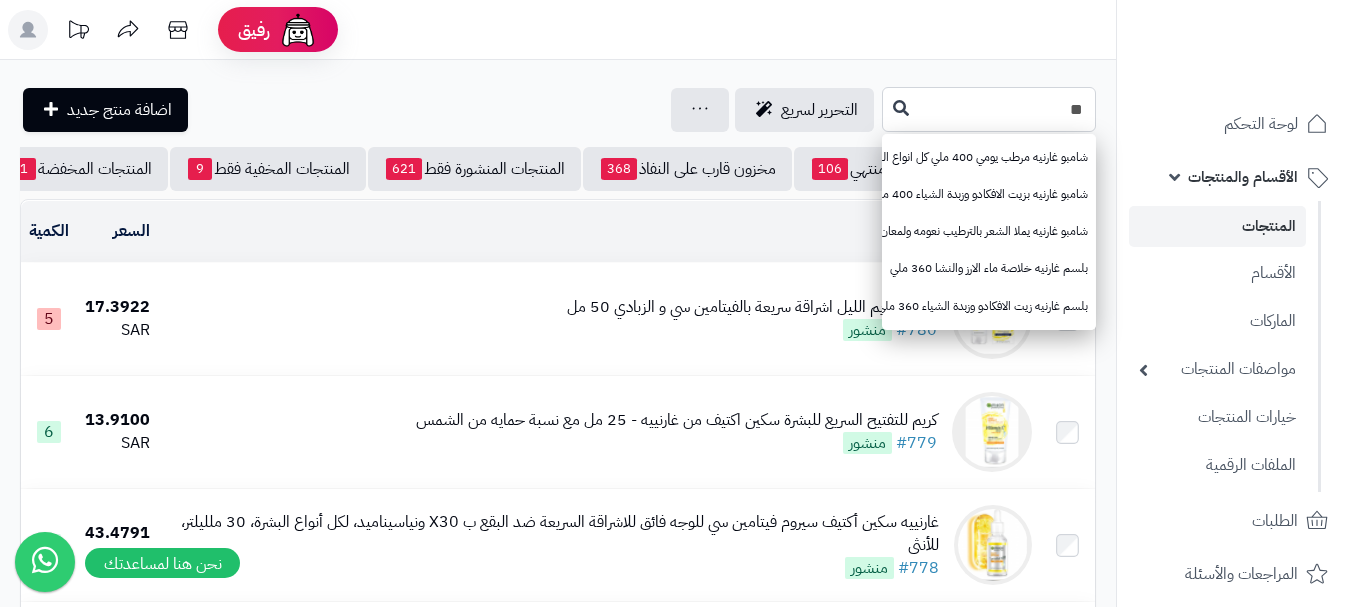 type on "*" 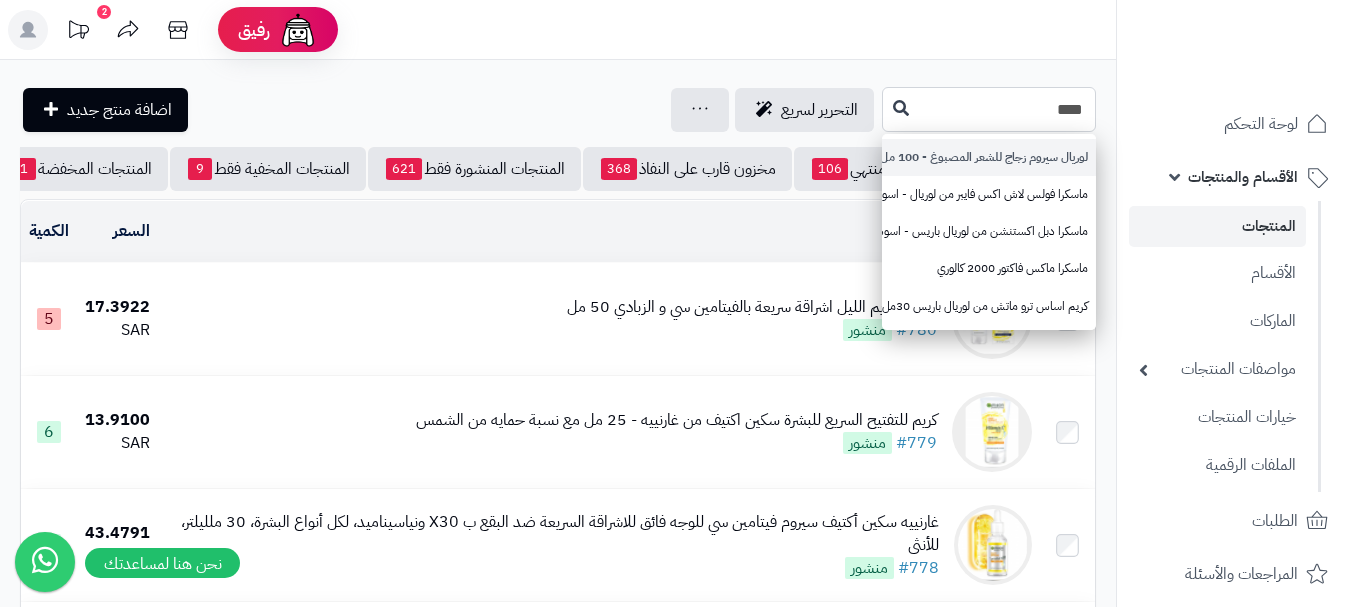type on "****" 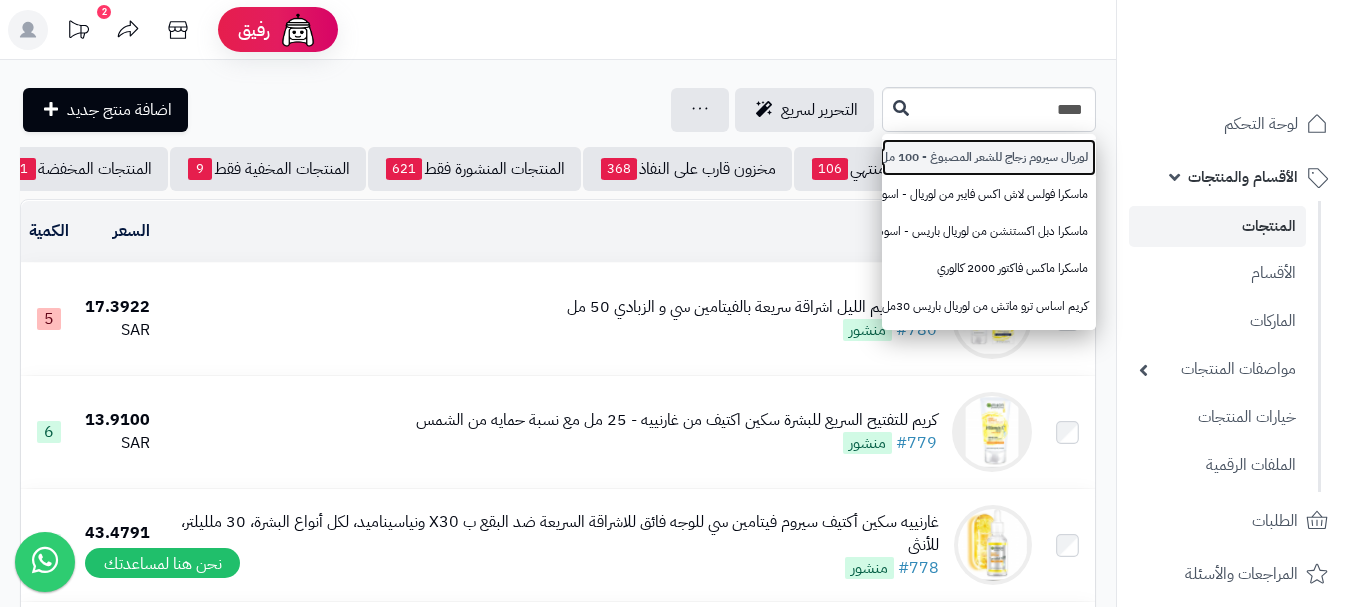 click on "لوريال سيروم زجاج للشعر المصبوغ - 100 مل" at bounding box center [989, 157] 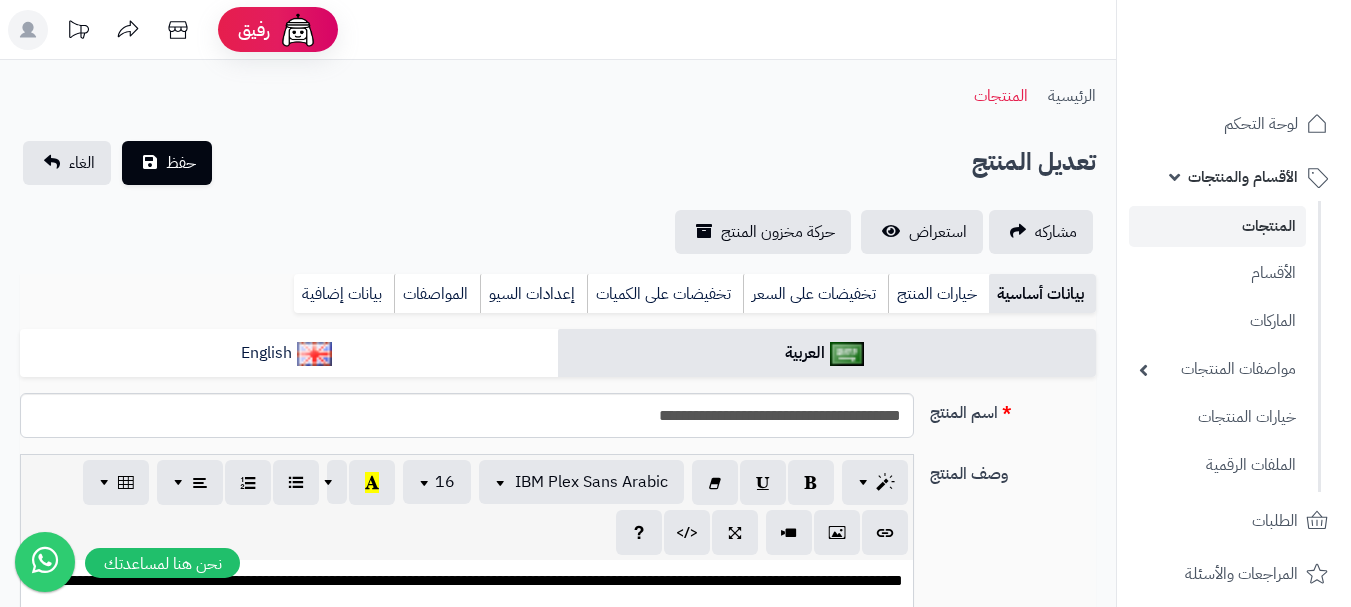 scroll, scrollTop: 0, scrollLeft: 0, axis: both 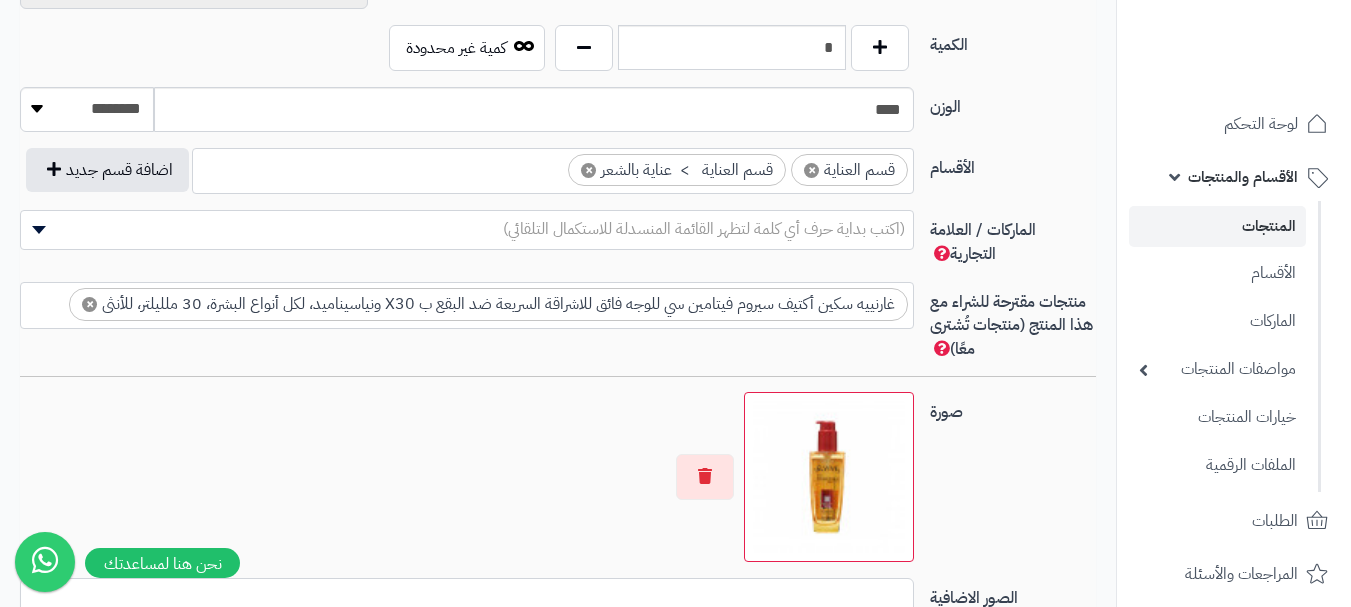 click on "(اكتب بداية حرف أي كلمة لتظهر القائمة المنسدلة للاستكمال التلقائي)" at bounding box center (467, 229) 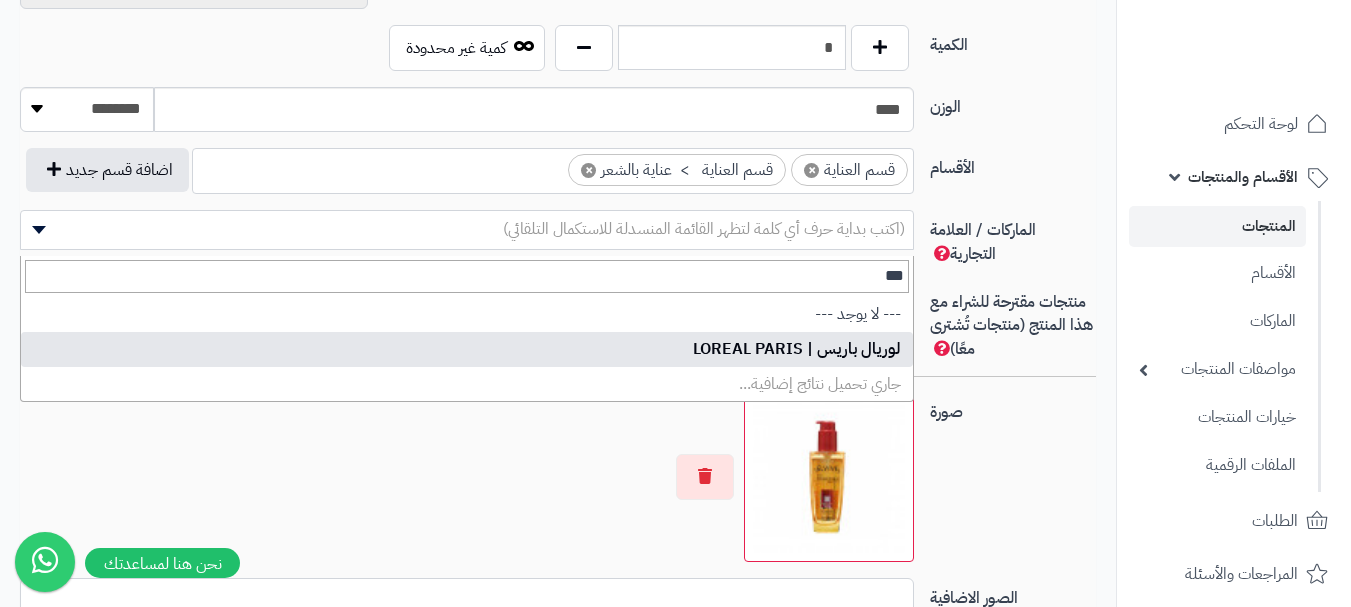 type on "***" 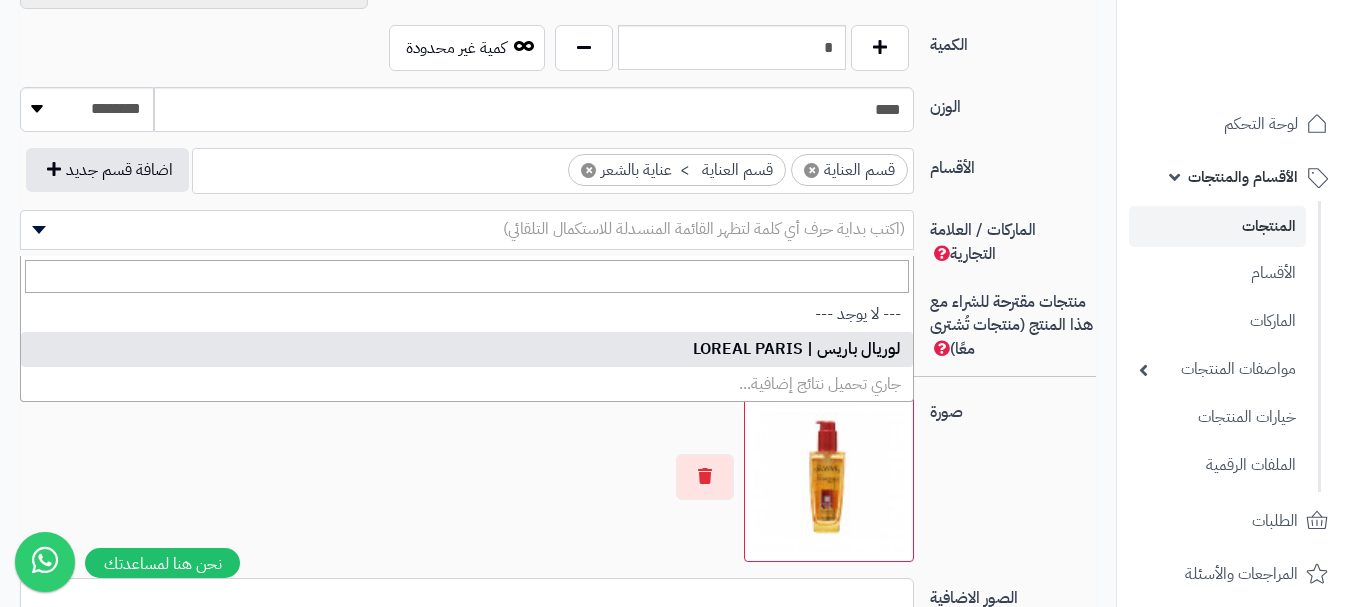 select on "**" 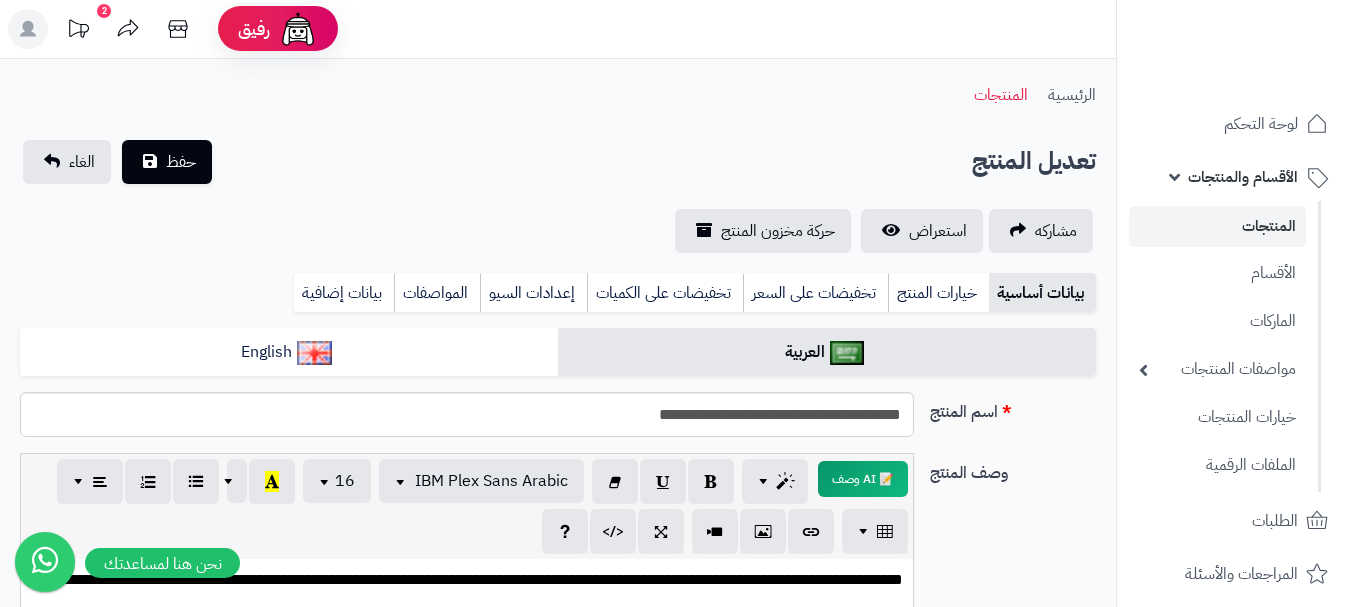 scroll, scrollTop: 0, scrollLeft: 0, axis: both 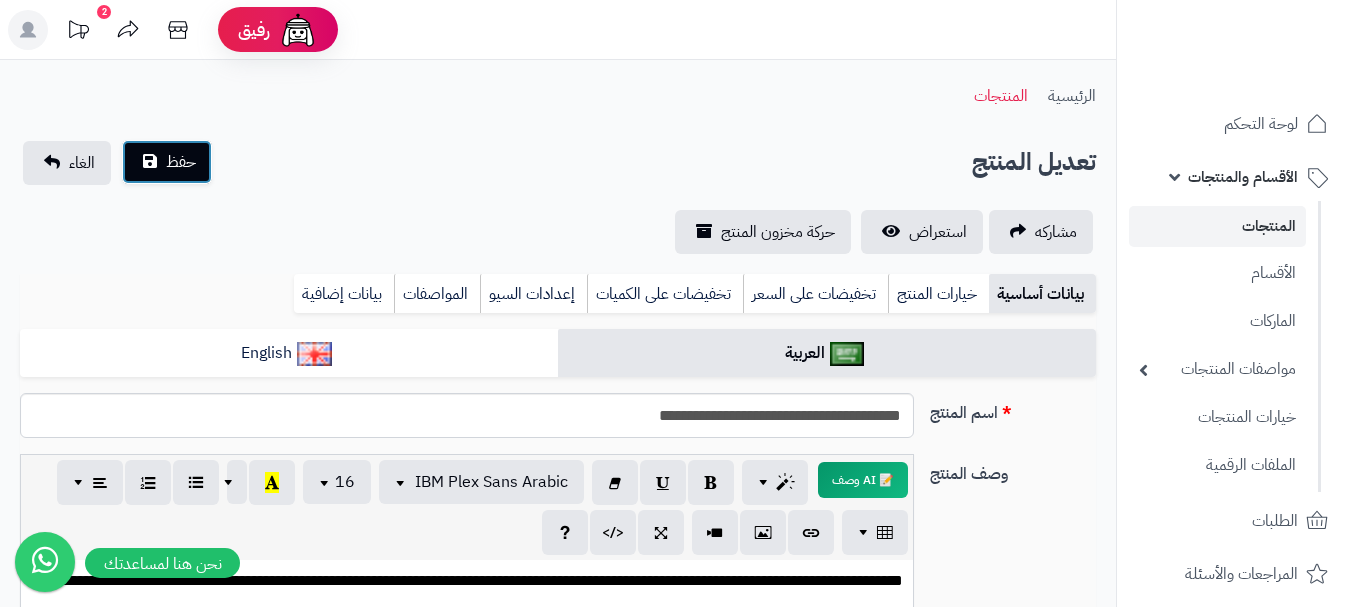 click on "حفظ" at bounding box center (167, 162) 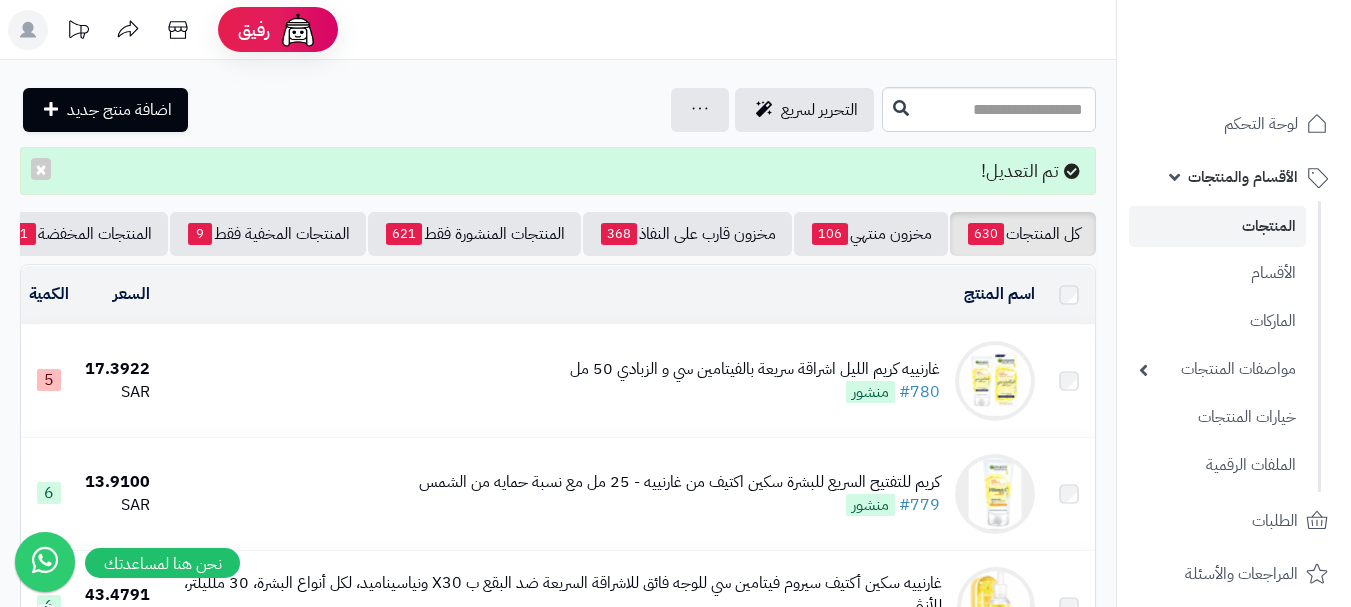 scroll, scrollTop: 0, scrollLeft: 0, axis: both 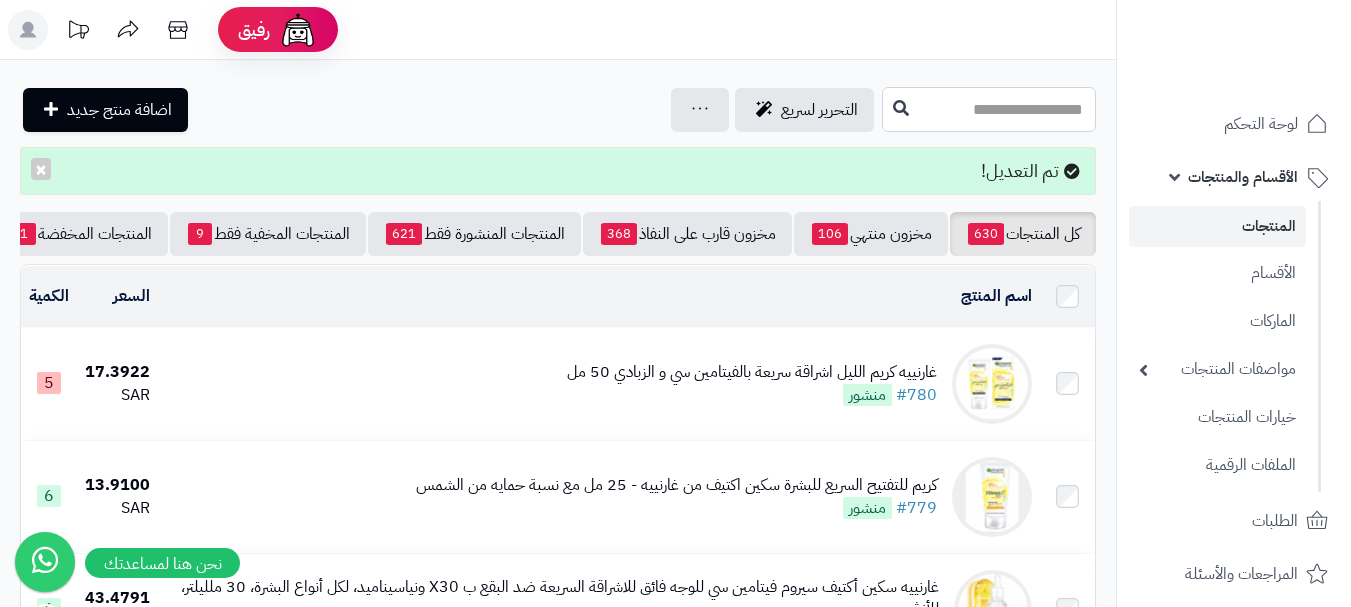 click at bounding box center [989, 109] 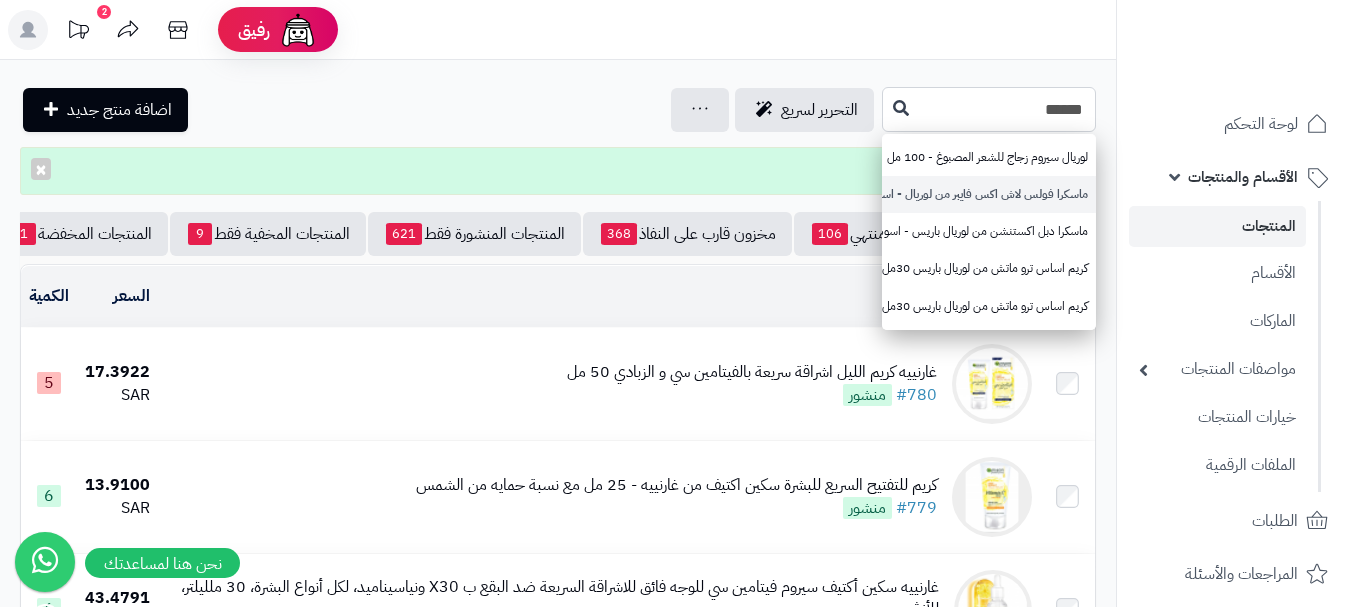 type on "******" 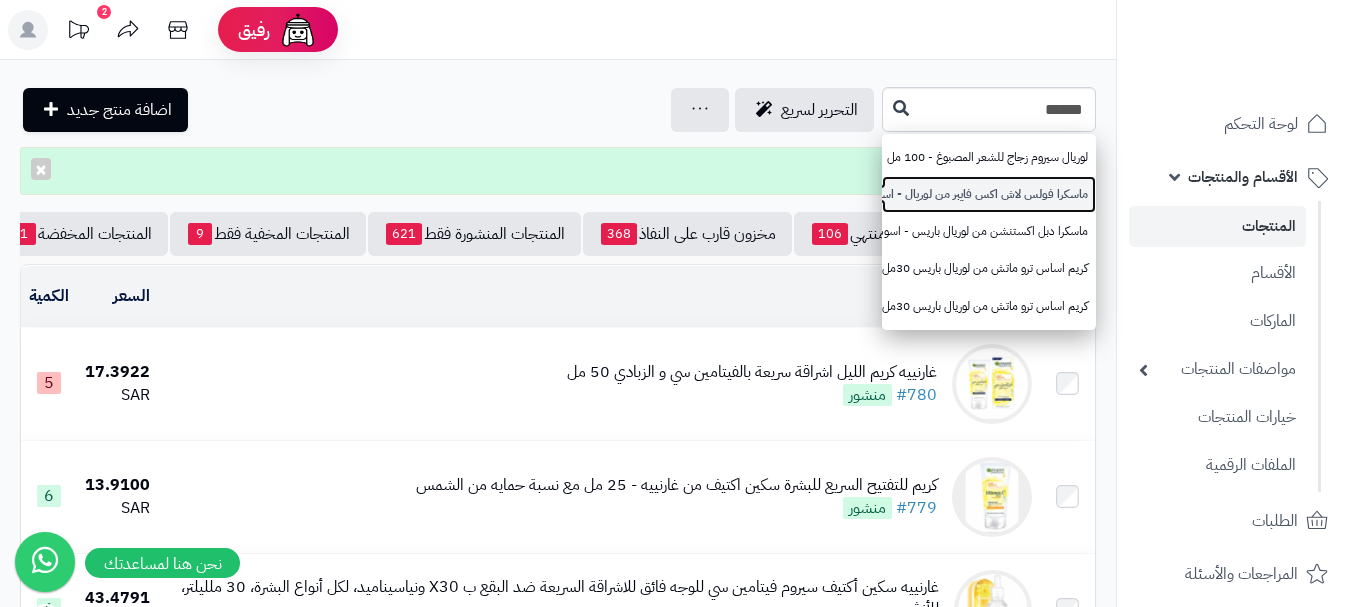 click on "ماسكرا فولس لاش اكس فايبر من لوريال - اسود" at bounding box center [989, 194] 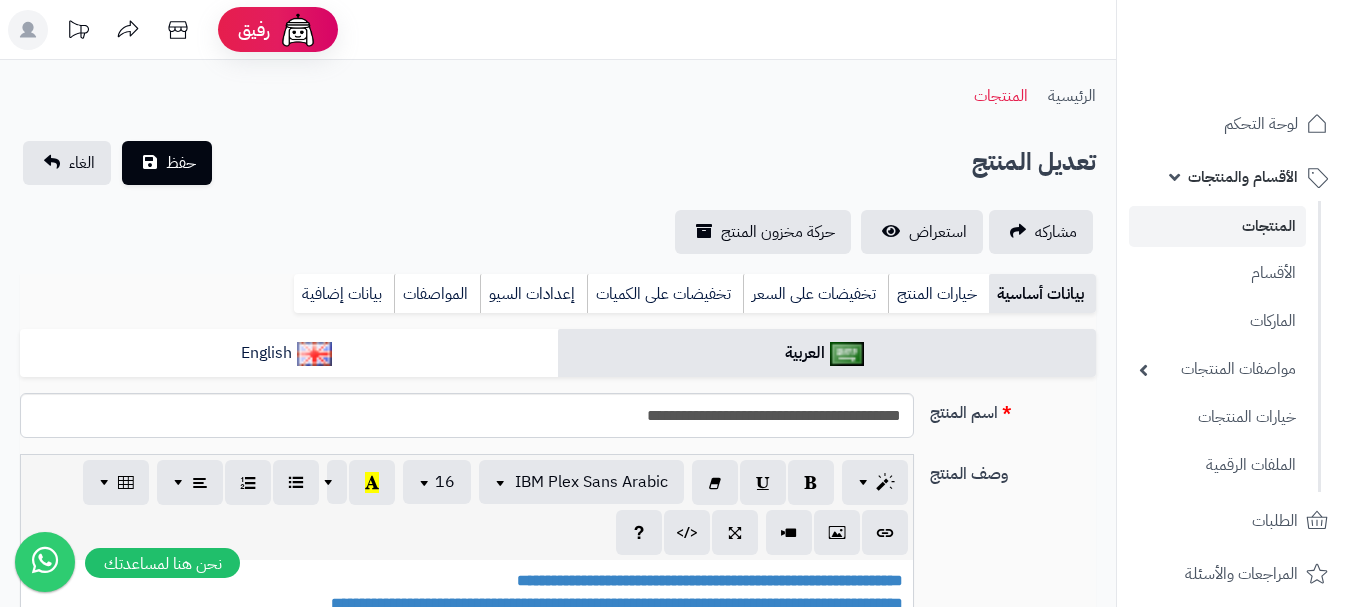 scroll, scrollTop: 717, scrollLeft: 0, axis: vertical 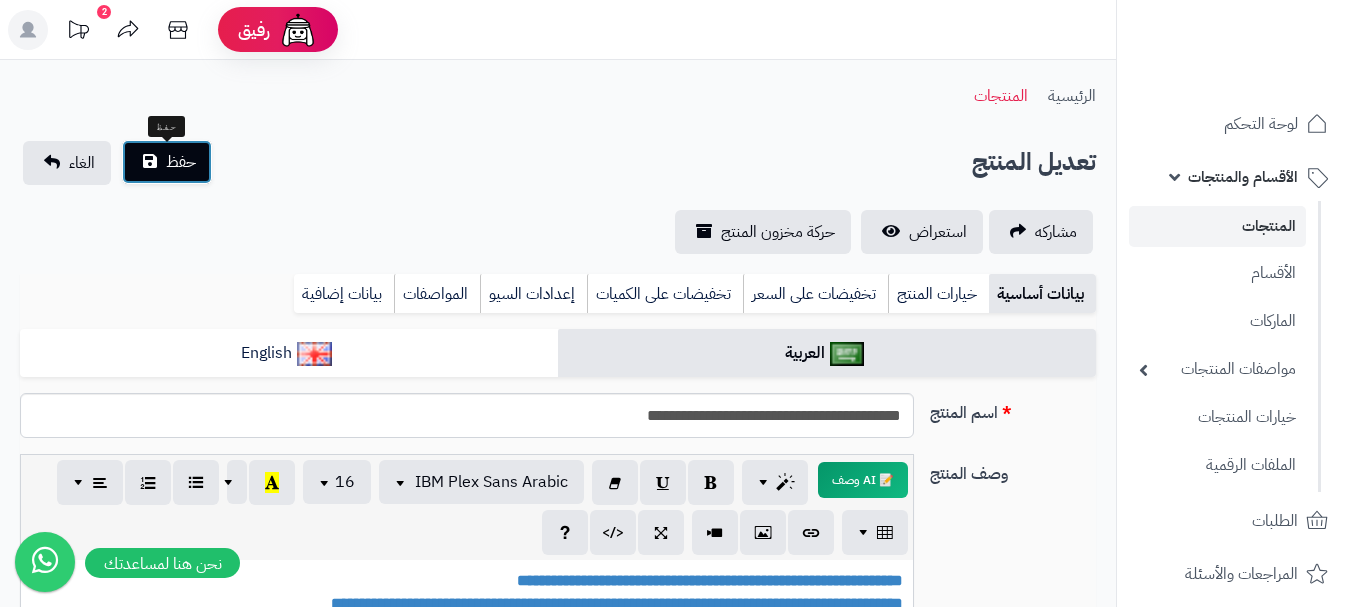 click on "حفظ" at bounding box center [181, 162] 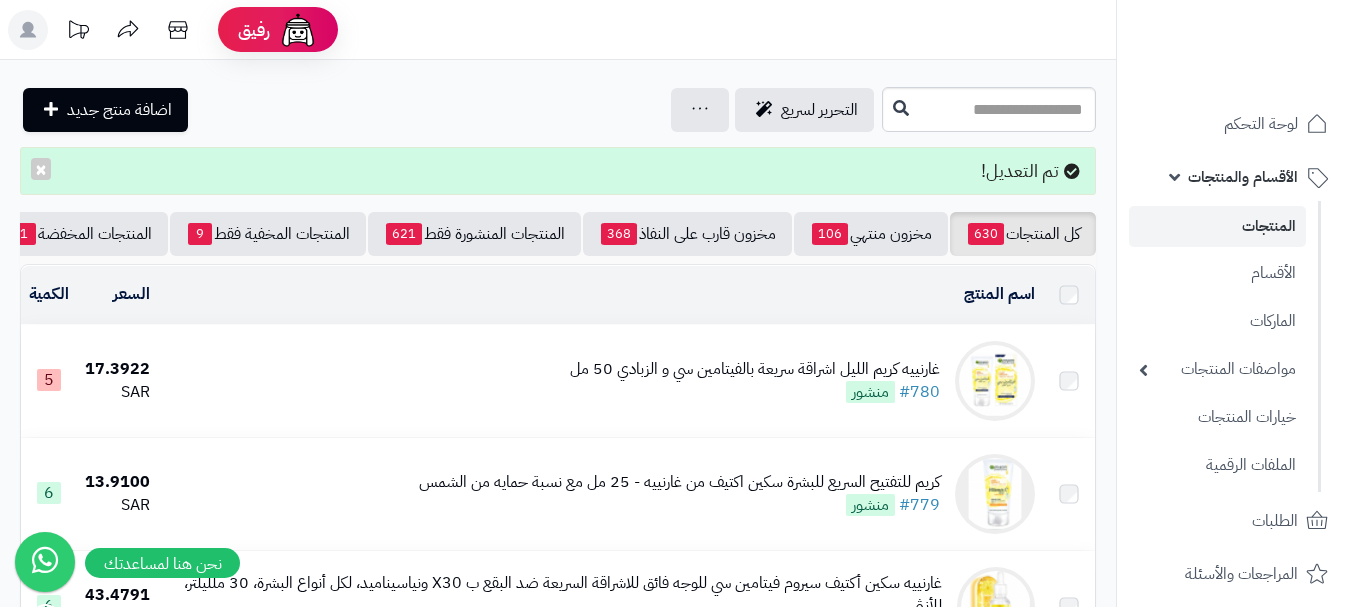 scroll, scrollTop: 0, scrollLeft: 0, axis: both 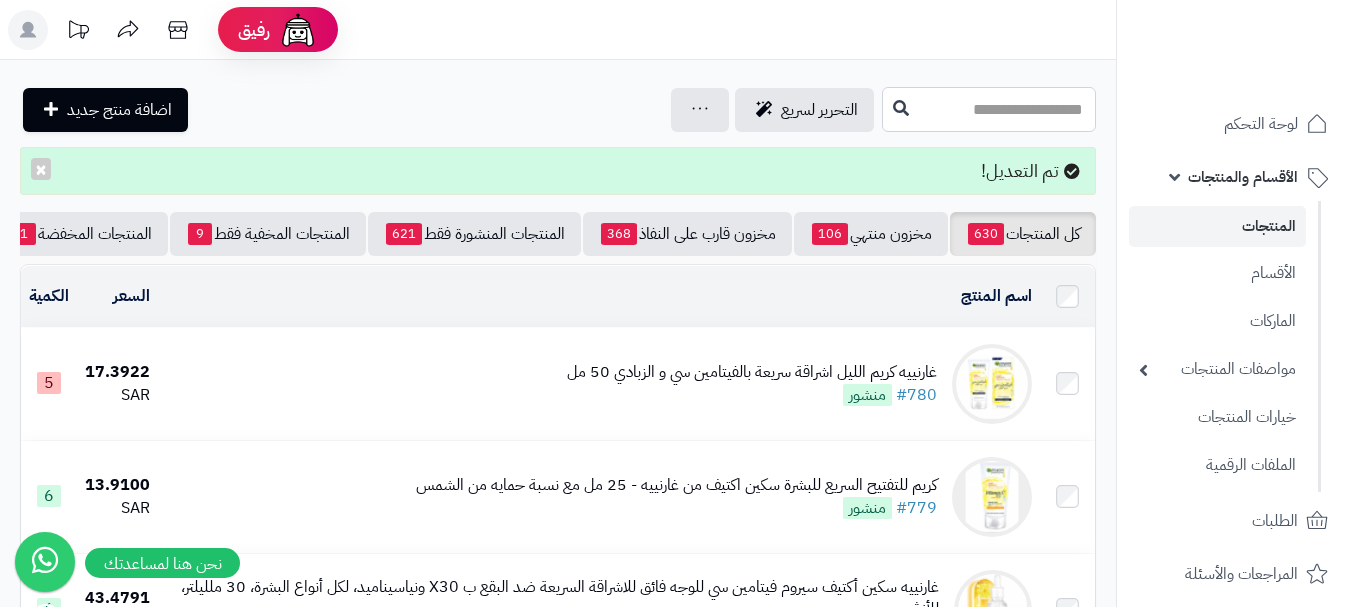 click at bounding box center [989, 109] 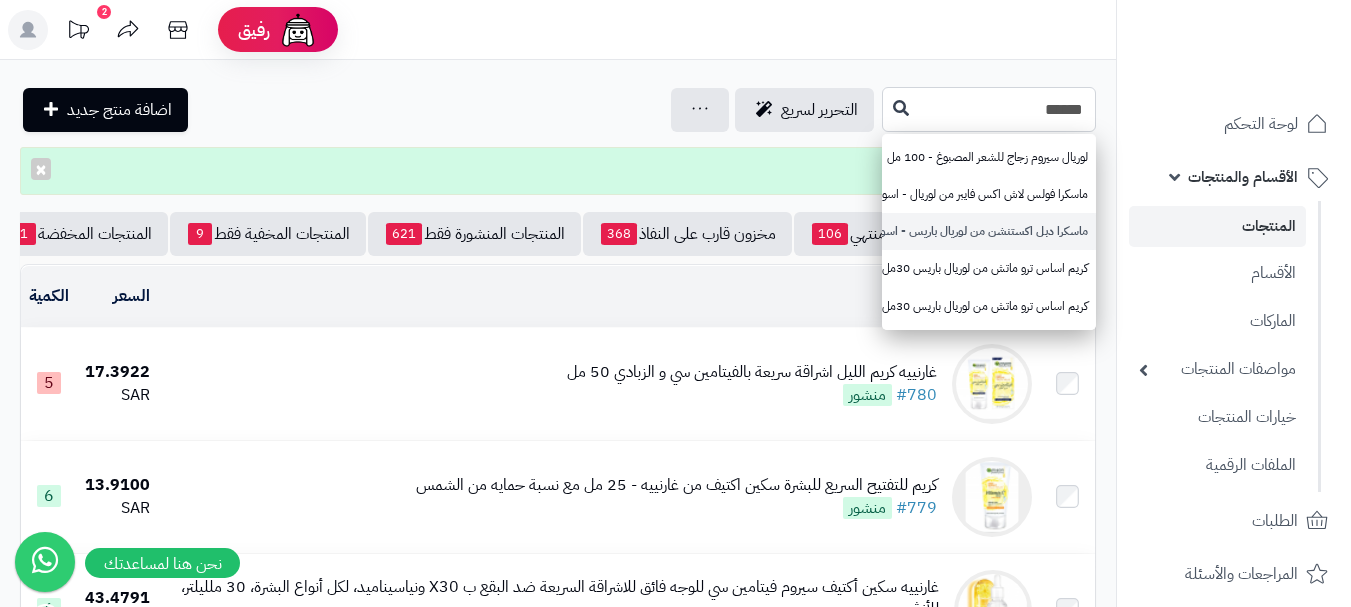 type on "******" 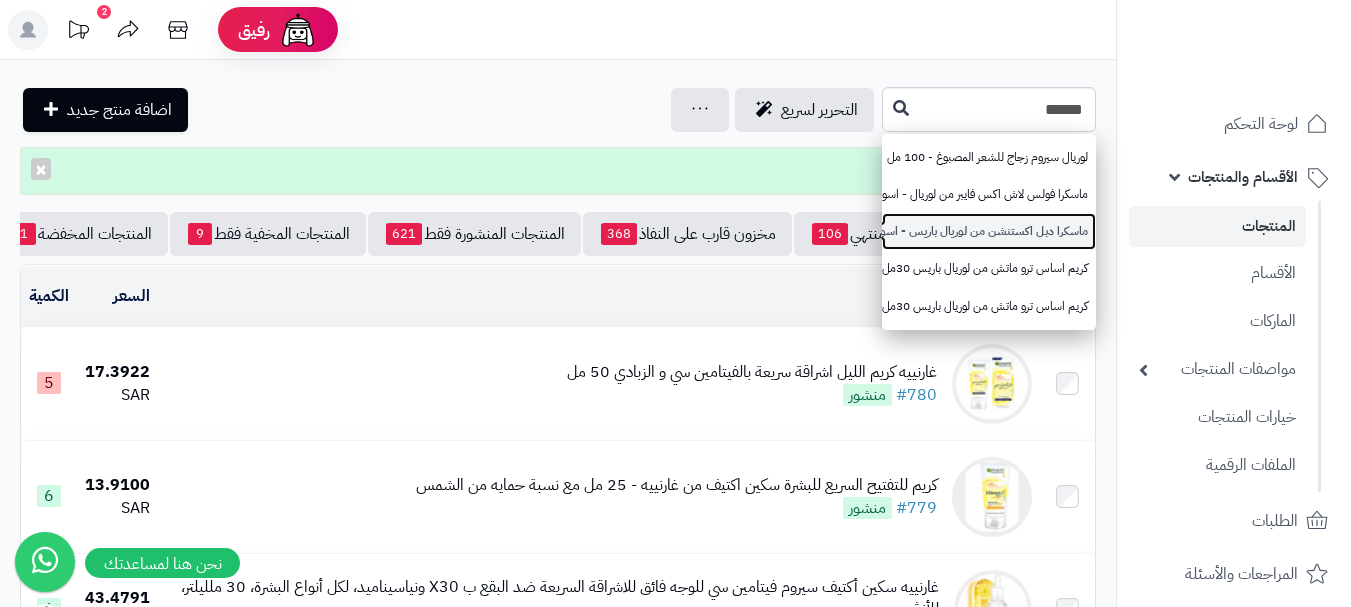 click on "ماسكرا دبل اكستنشن من لوريال باريس - اسود" at bounding box center (989, 231) 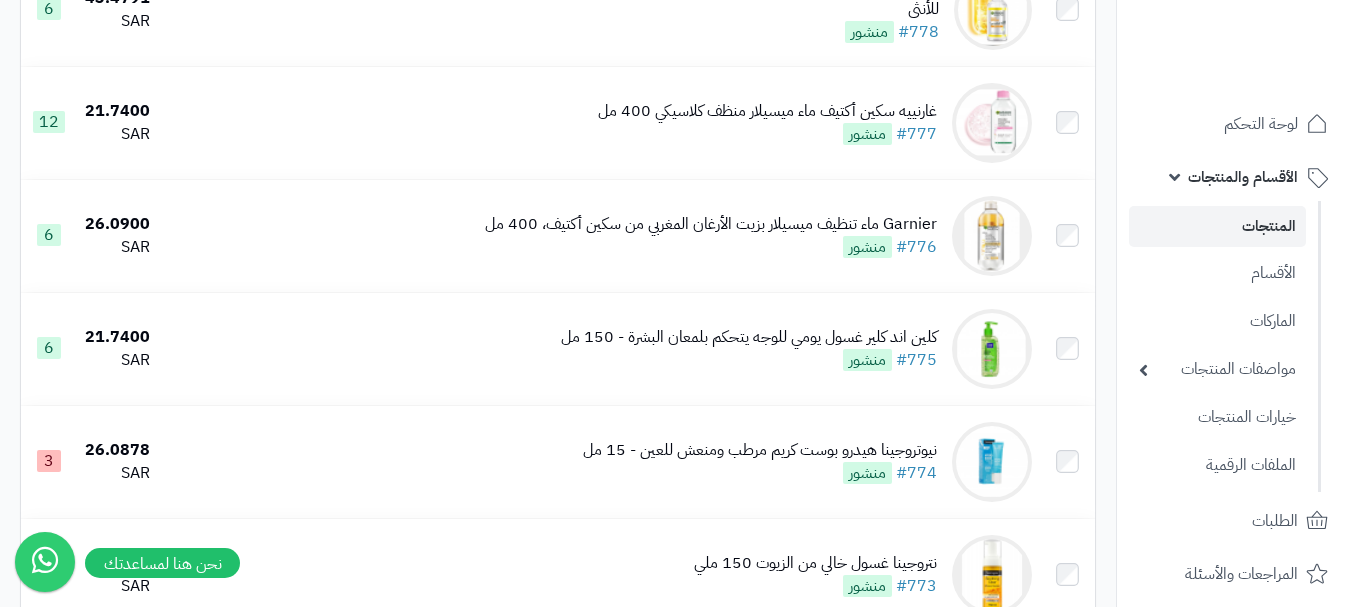 scroll, scrollTop: 871, scrollLeft: 0, axis: vertical 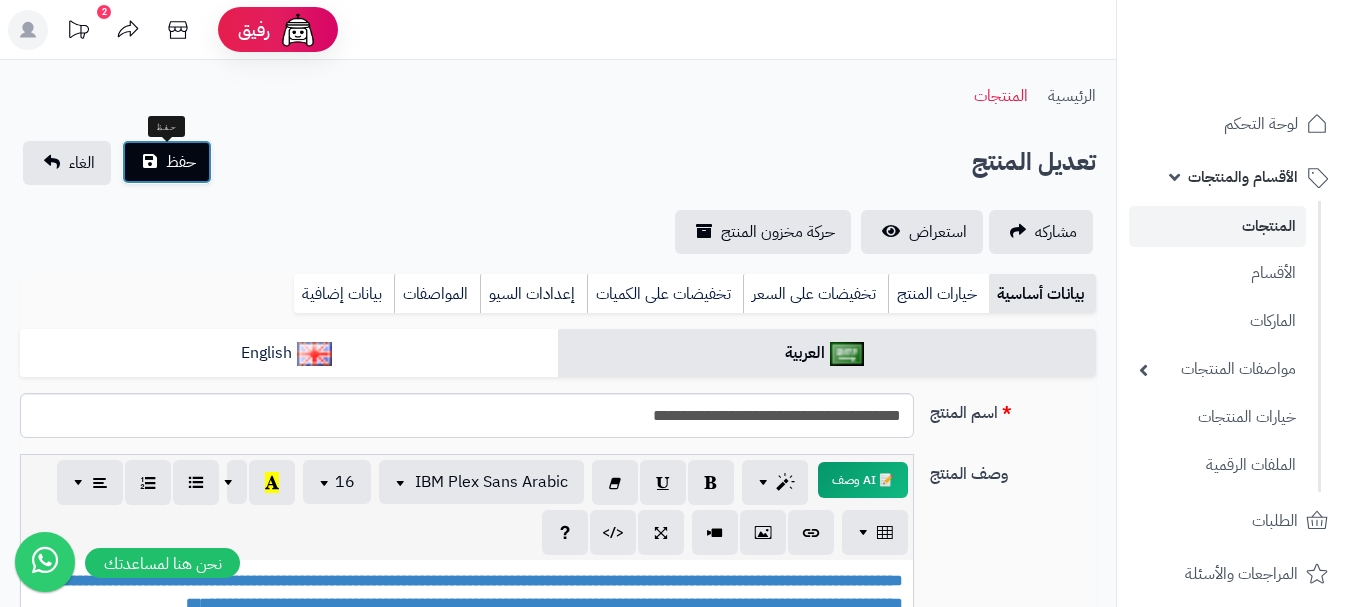 click on "حفظ" at bounding box center [181, 162] 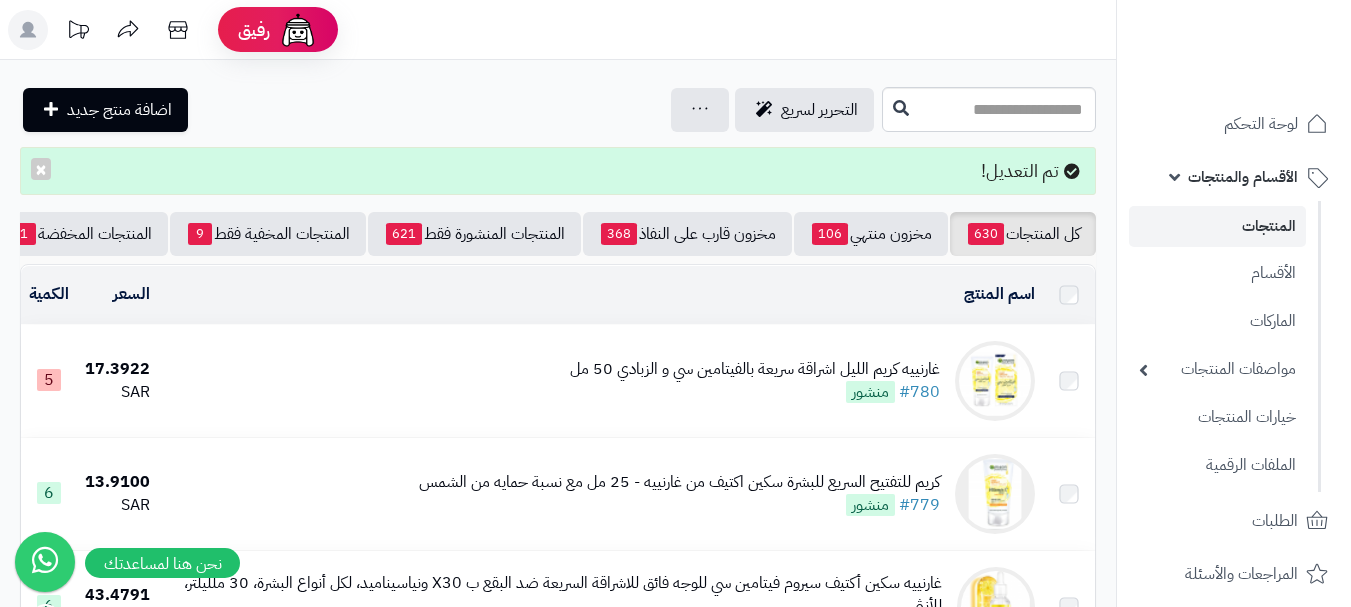 scroll, scrollTop: 0, scrollLeft: 0, axis: both 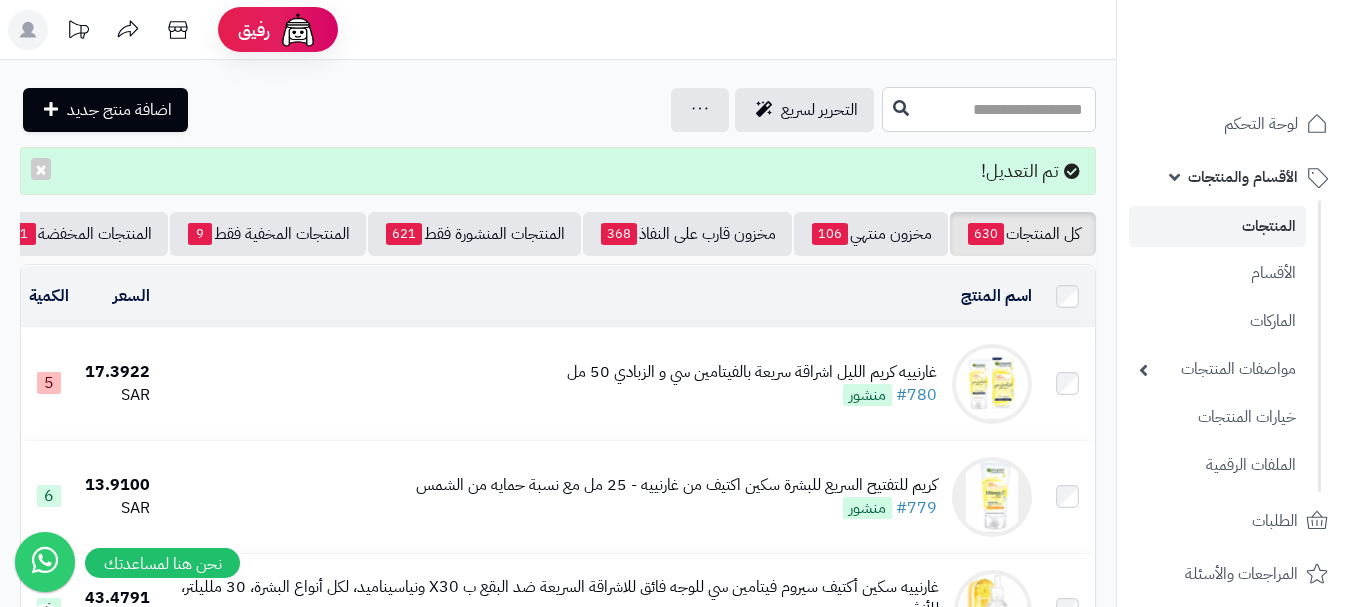 click at bounding box center (989, 109) 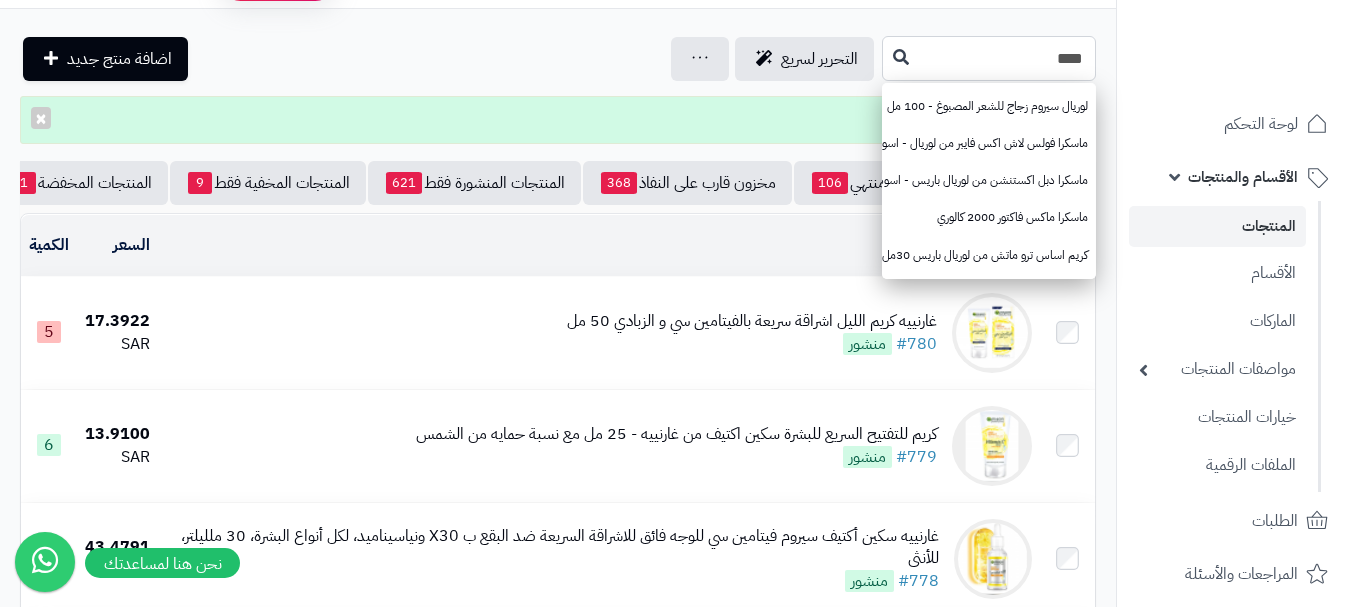 scroll, scrollTop: 0, scrollLeft: 0, axis: both 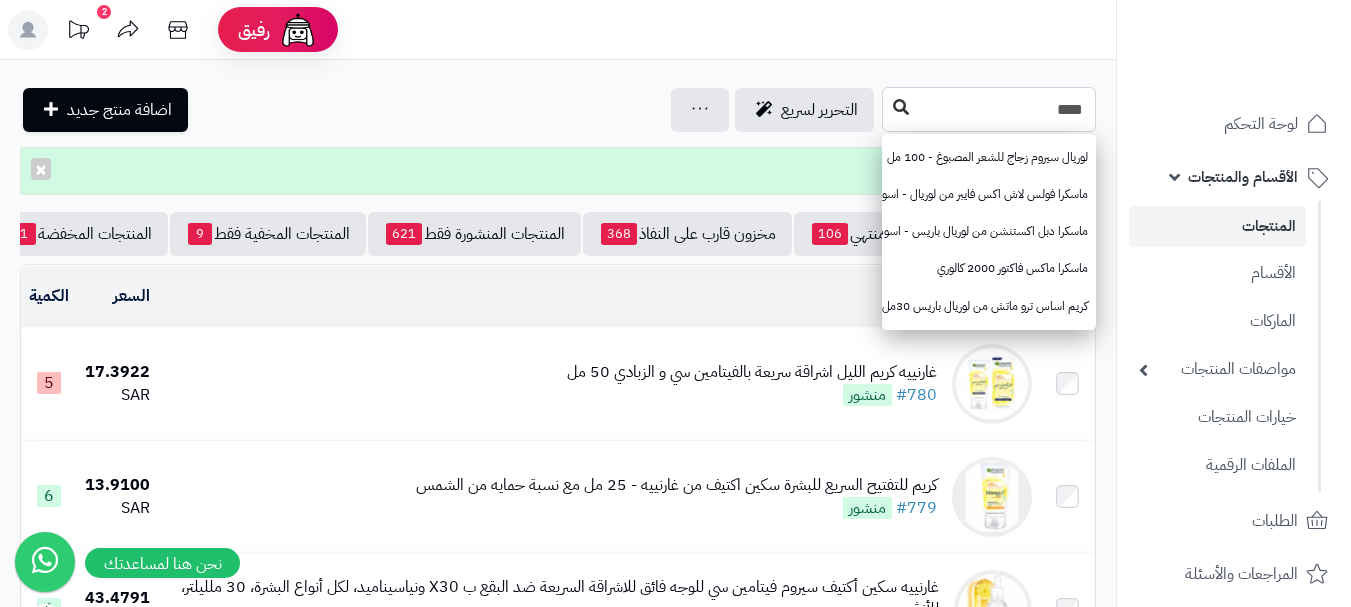 type on "****" 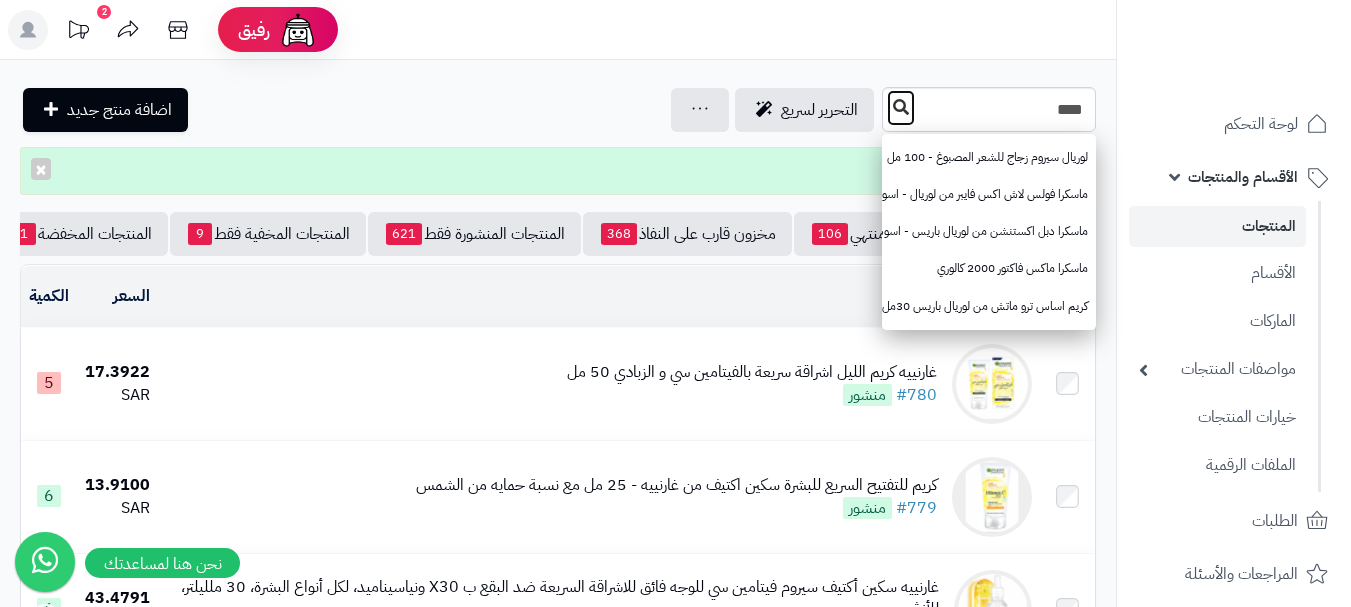 click at bounding box center (901, 107) 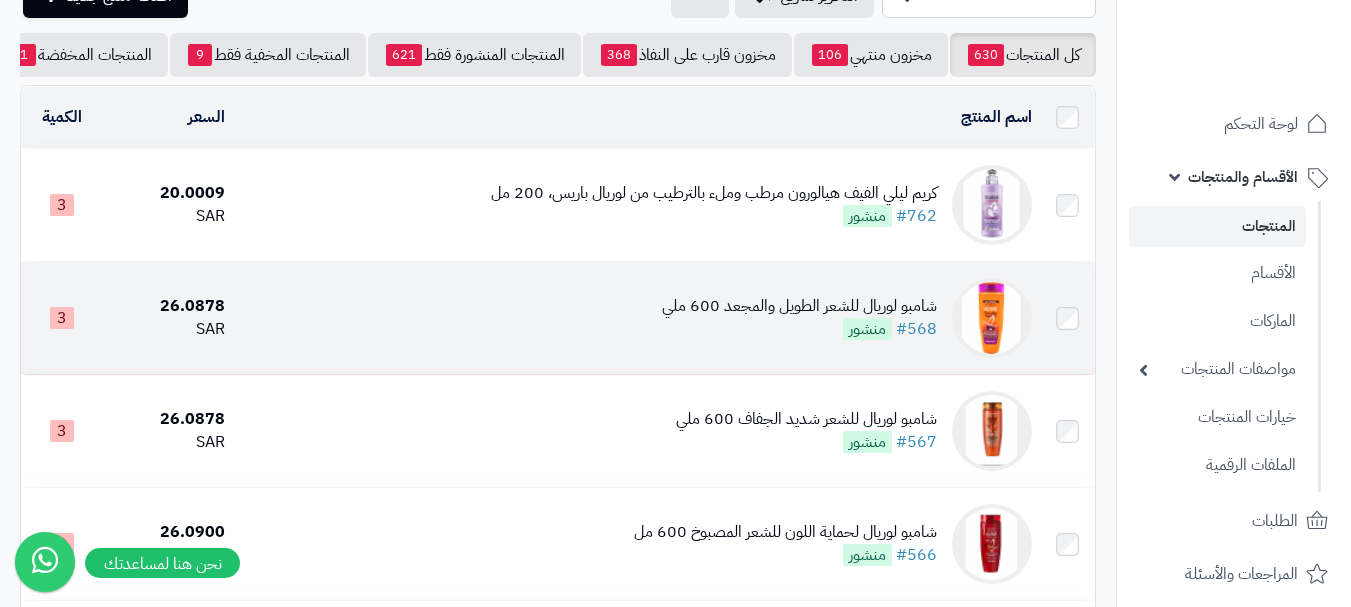 scroll, scrollTop: 113, scrollLeft: 0, axis: vertical 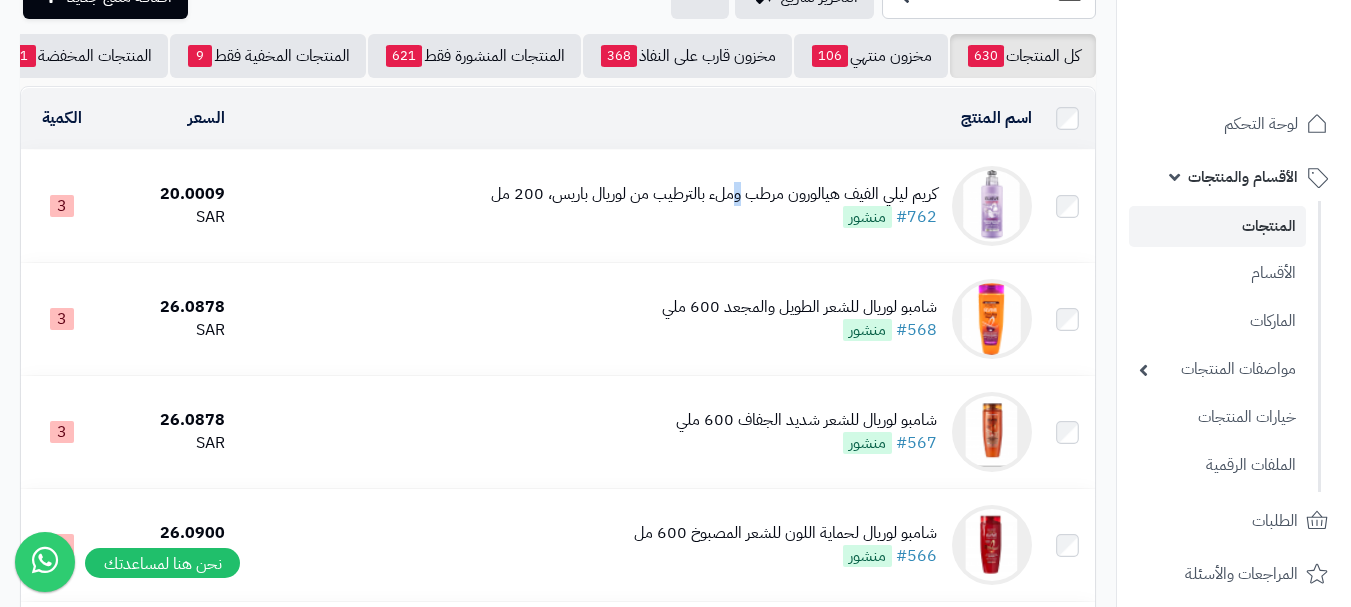 click on "كريم ليلي الفيف هيالورون مرطب وملء بالترطيب من لوريال باريس، 200 مل" at bounding box center [714, 194] 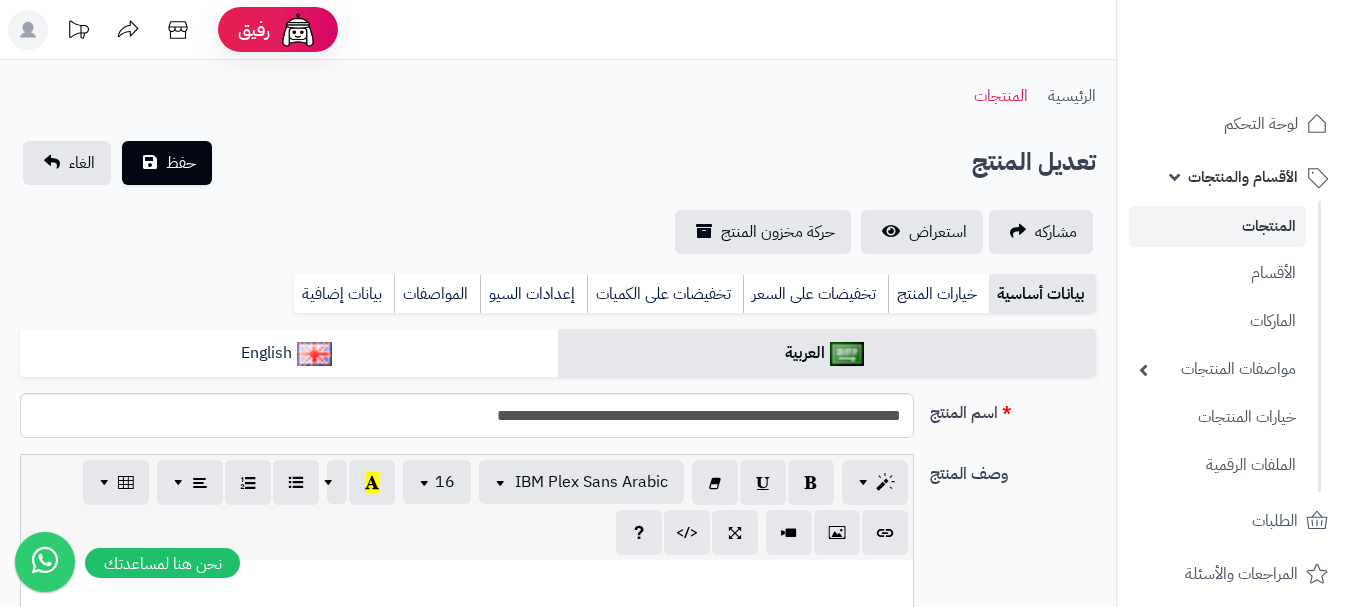 scroll, scrollTop: 501, scrollLeft: 0, axis: vertical 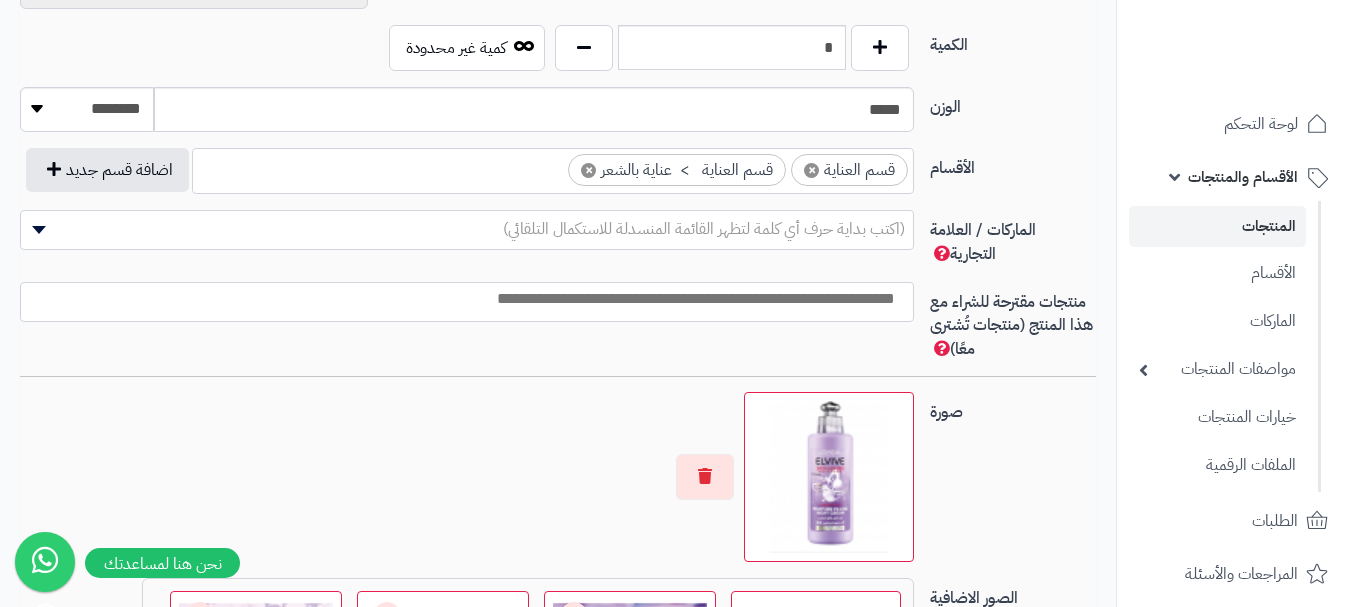 click on "(اكتب بداية حرف أي كلمة لتظهر القائمة المنسدلة للاستكمال التلقائي)" at bounding box center (704, 229) 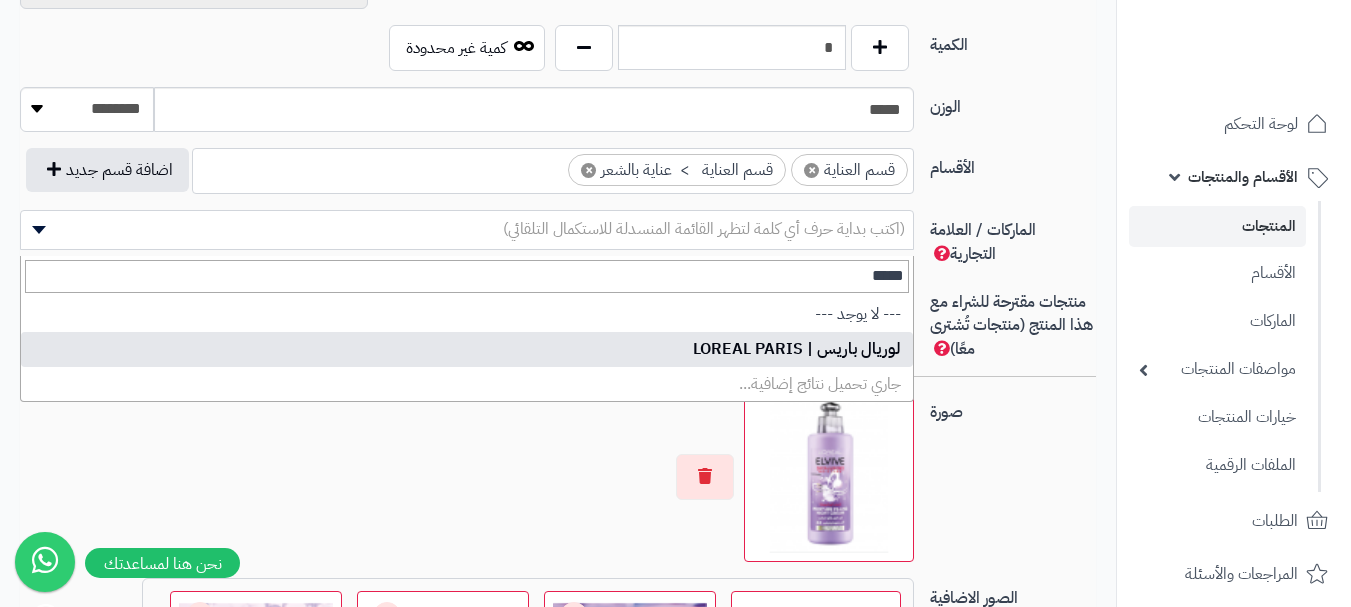 type on "*****" 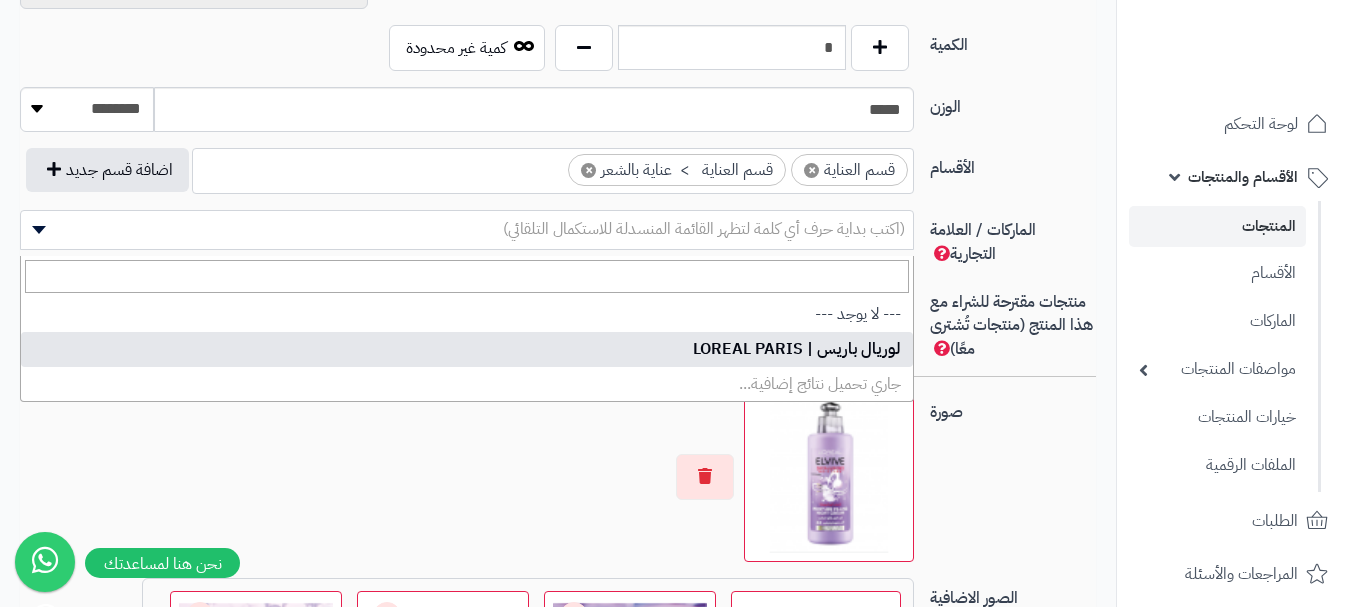 select on "**" 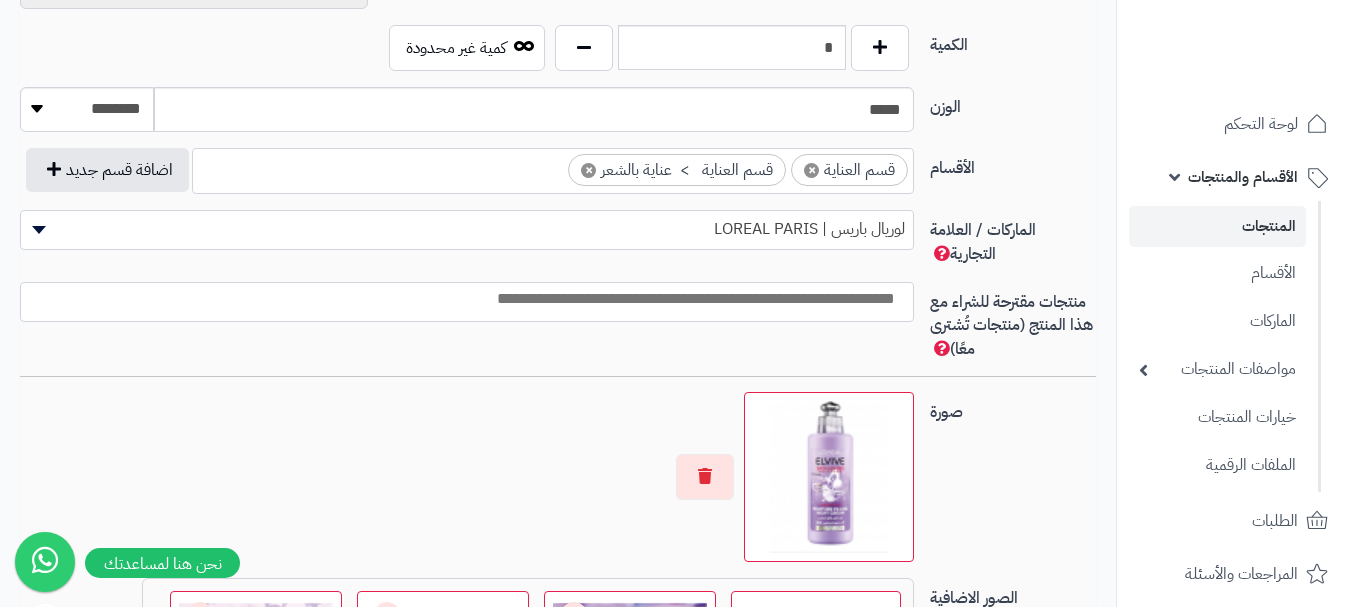 click at bounding box center [462, 299] 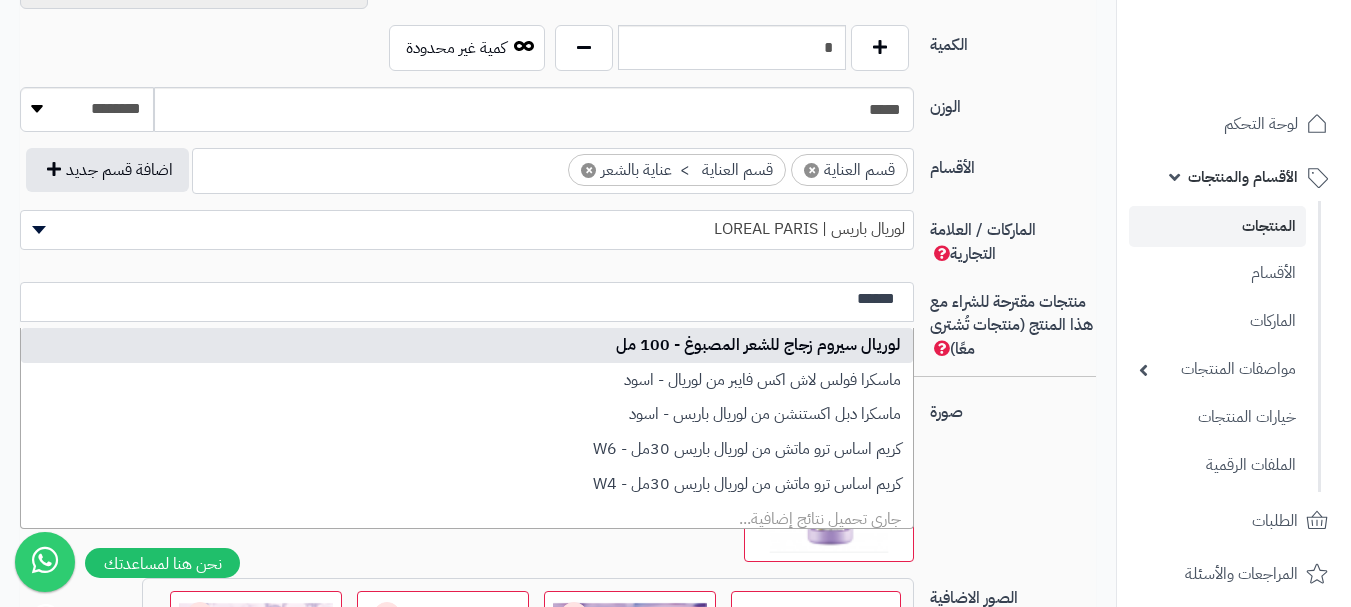 type on "******" 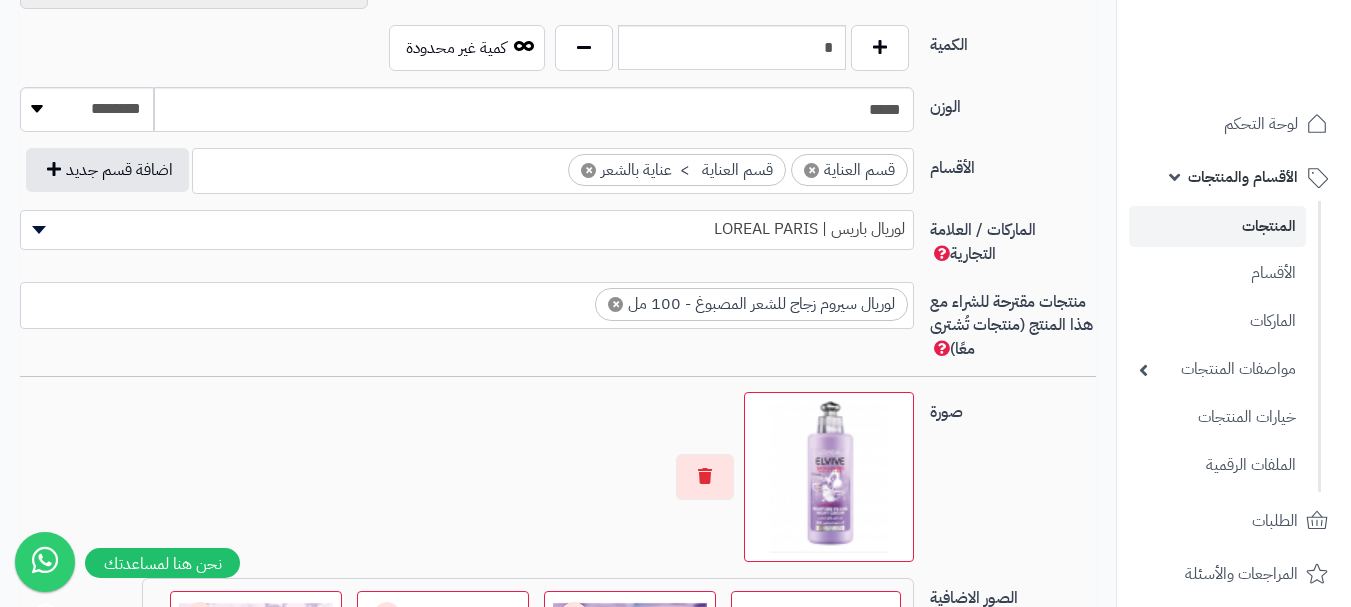 scroll, scrollTop: 0, scrollLeft: 0, axis: both 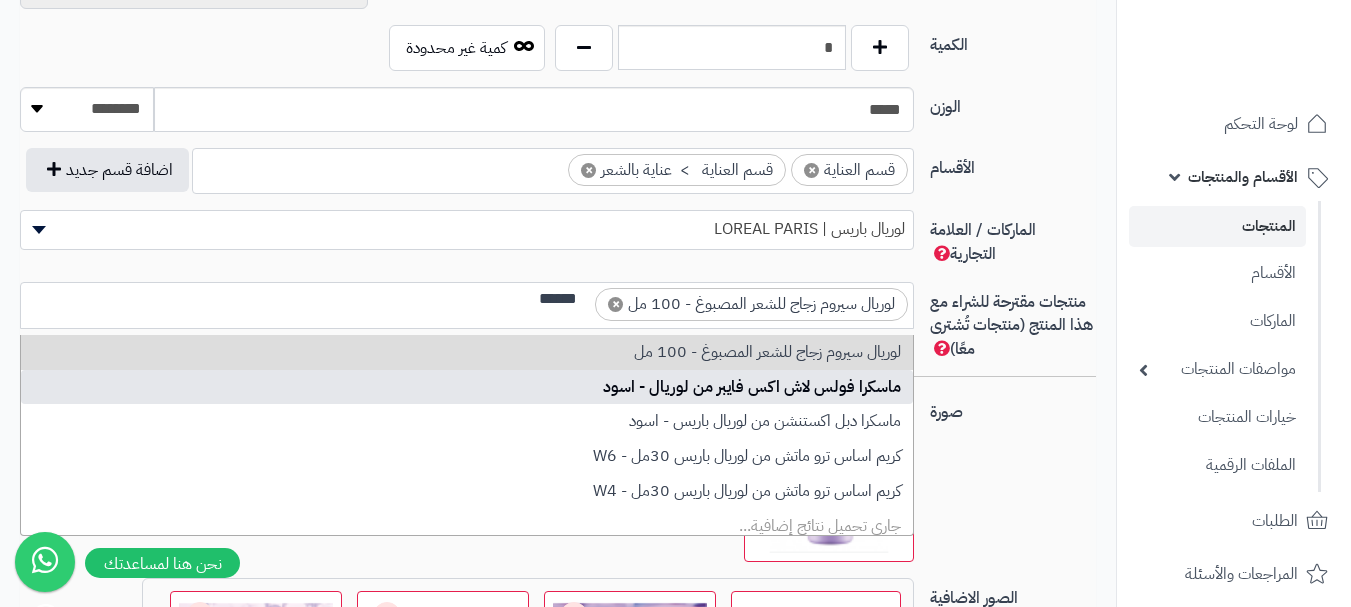 type on "******" 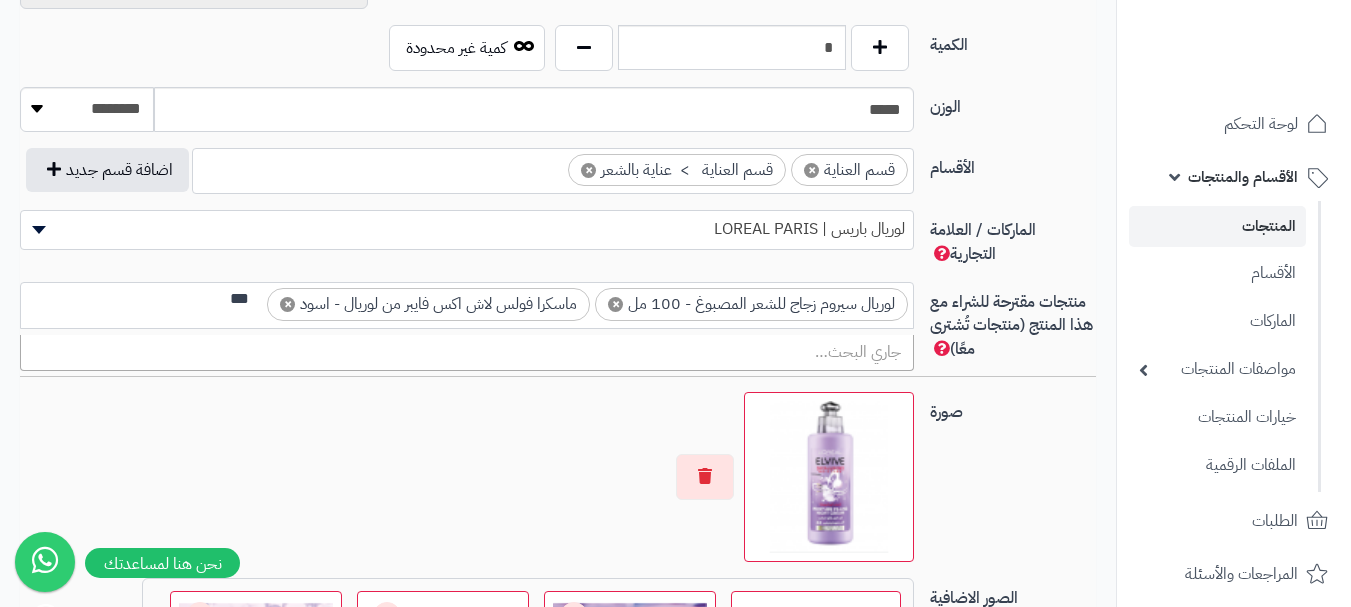 scroll, scrollTop: 0, scrollLeft: 0, axis: both 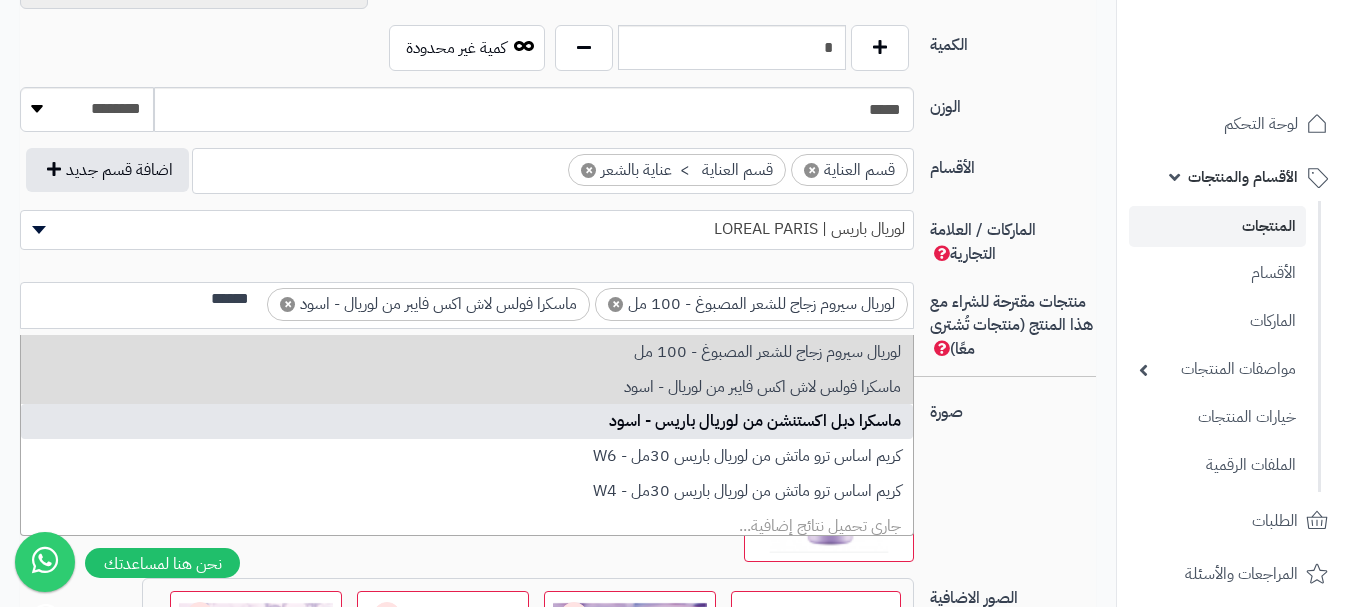 type on "******" 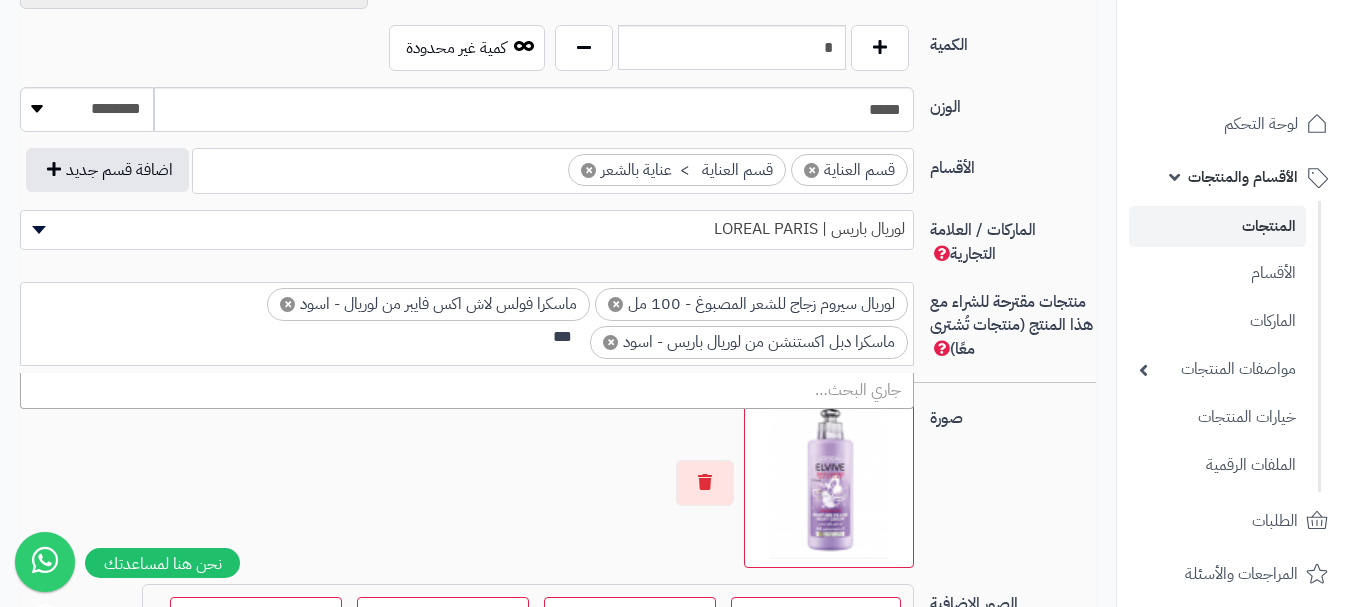 scroll, scrollTop: 0, scrollLeft: 0, axis: both 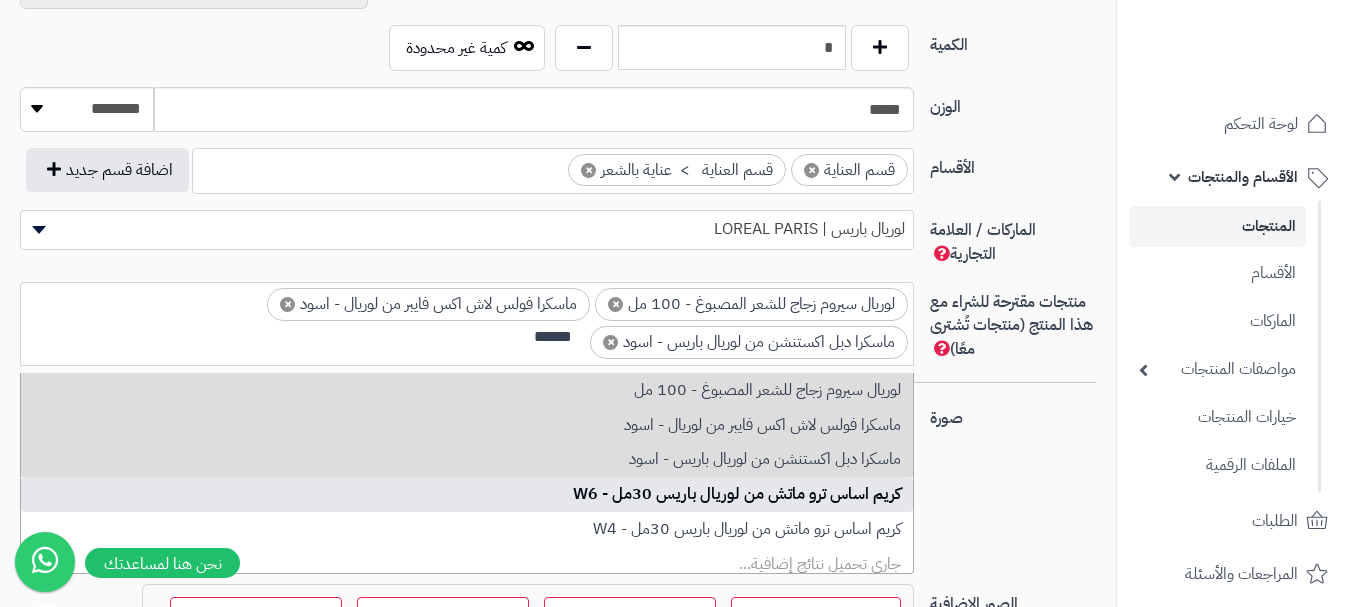 type on "******" 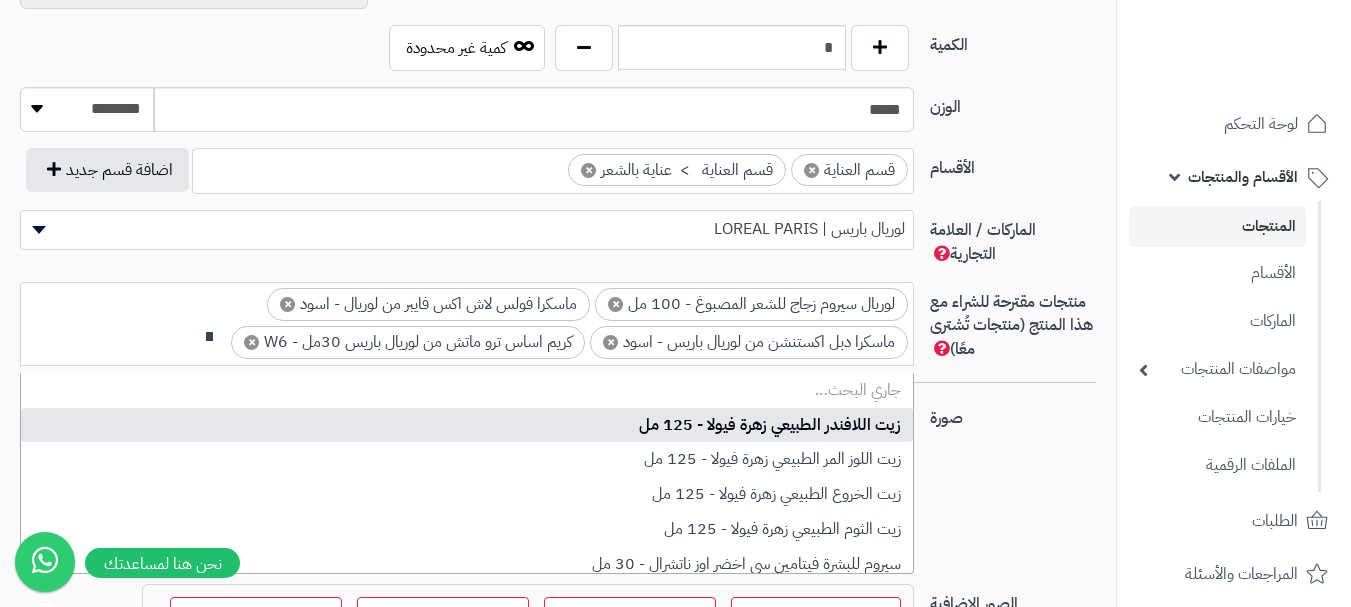 scroll, scrollTop: 0, scrollLeft: 0, axis: both 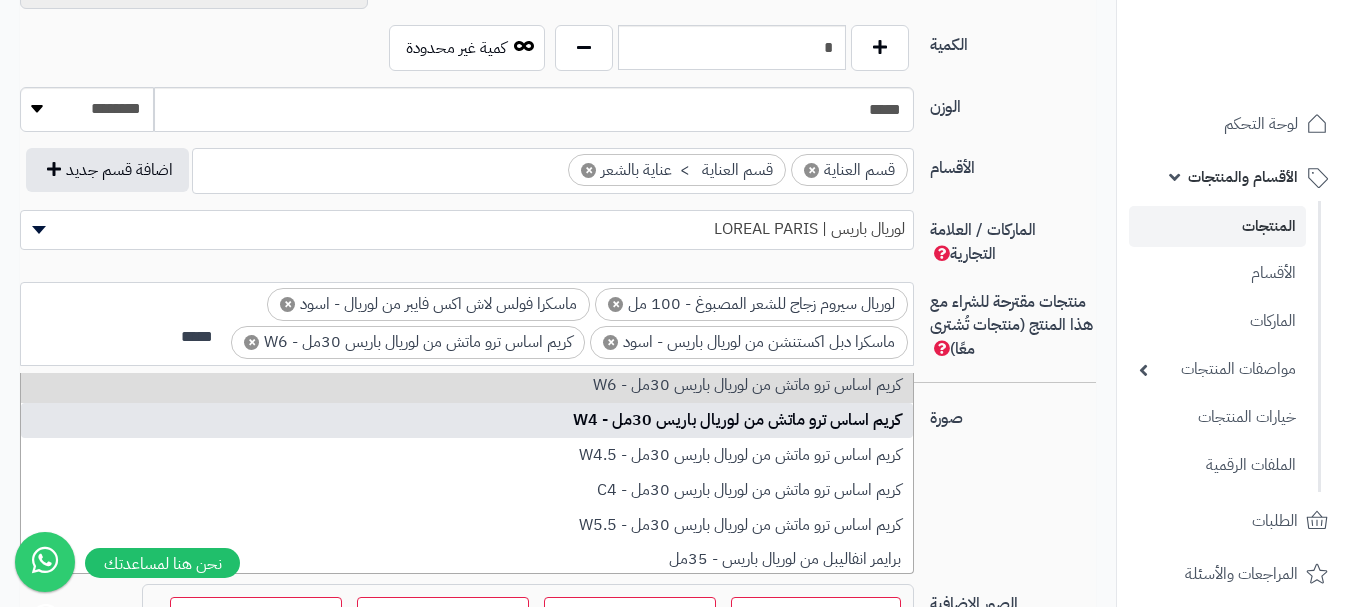 type on "*****" 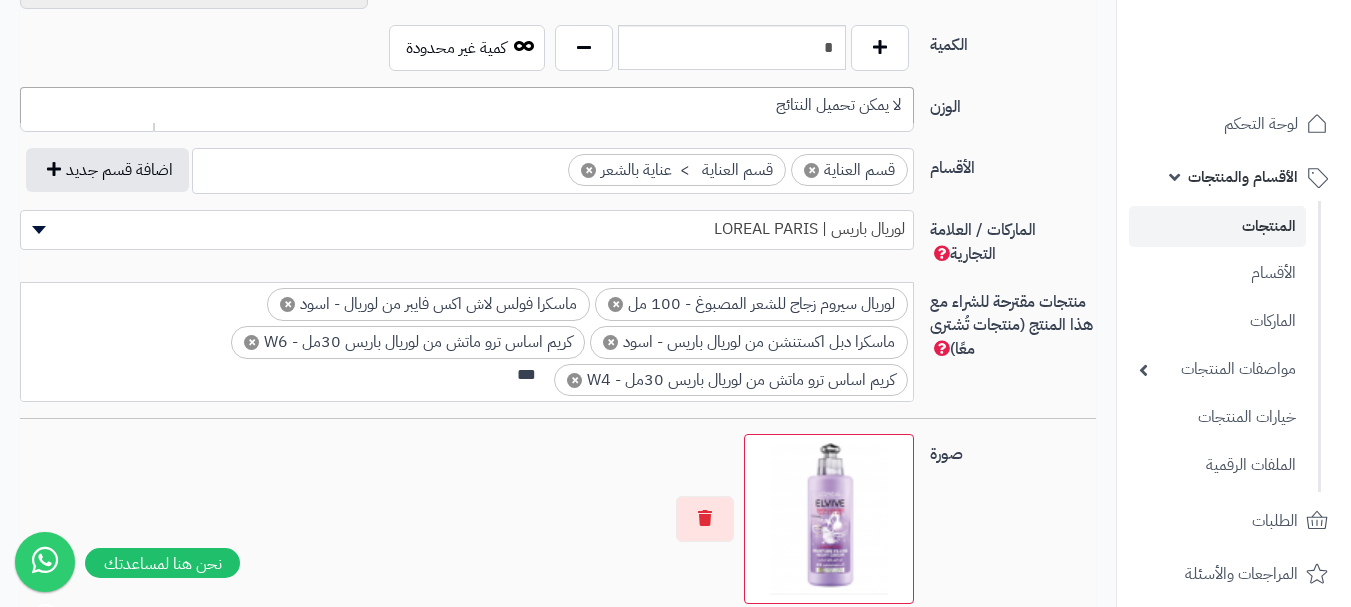 scroll, scrollTop: 0, scrollLeft: 0, axis: both 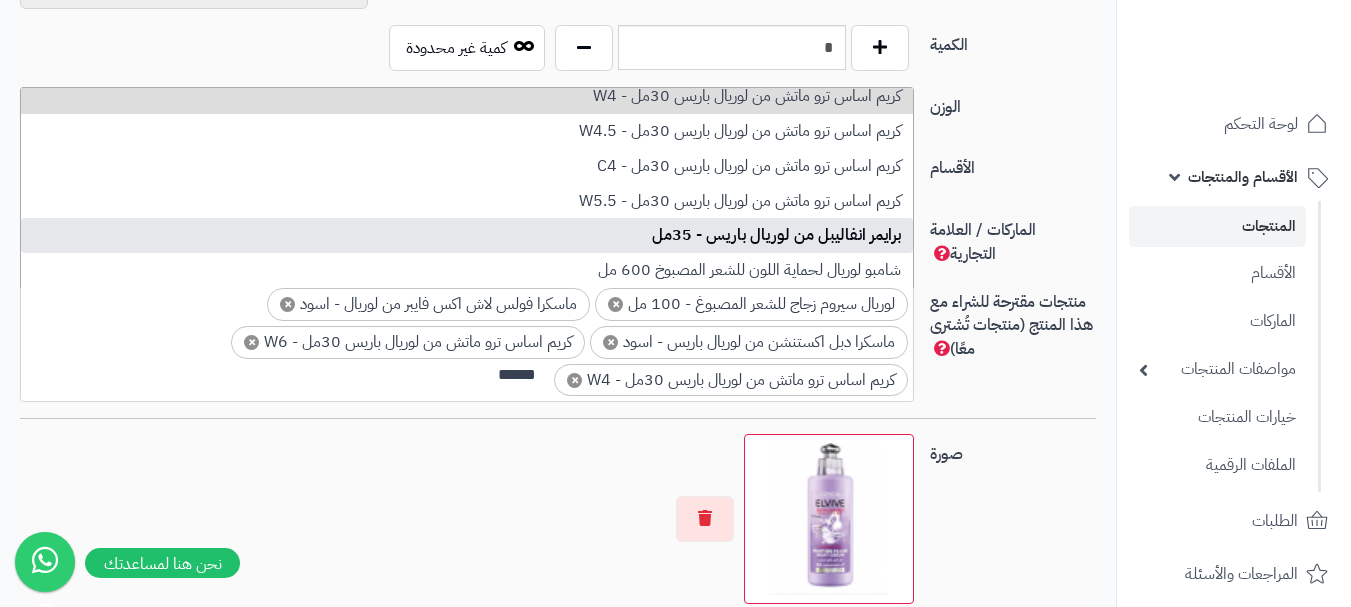 type on "******" 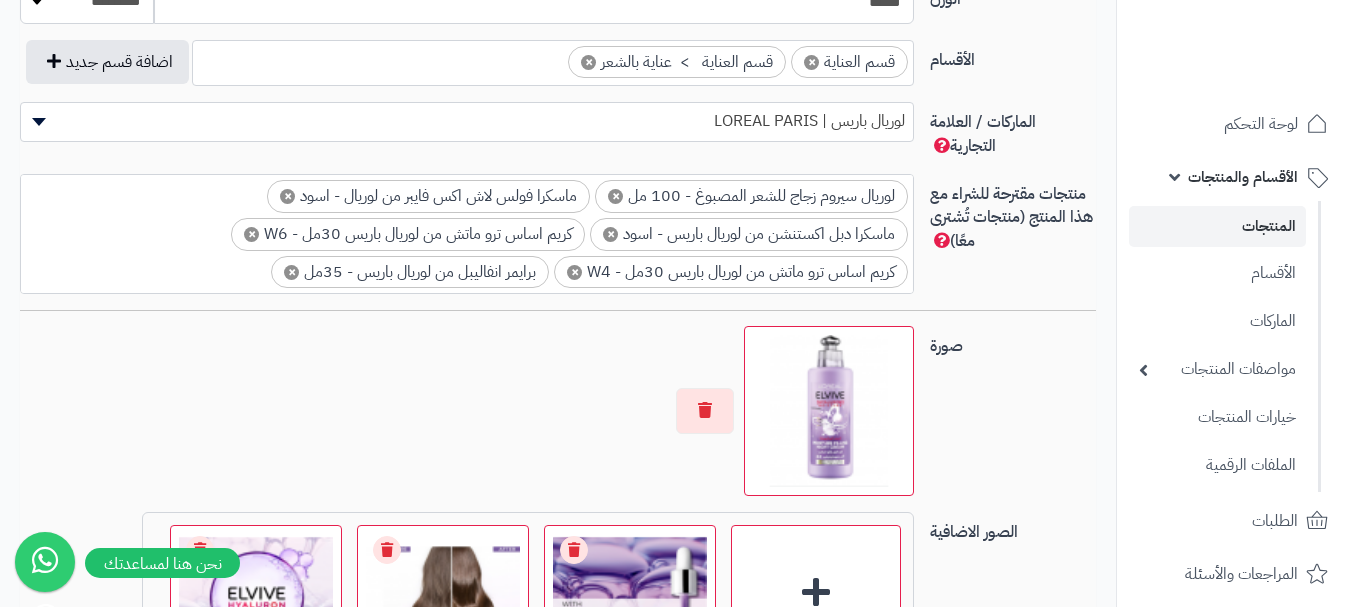 scroll, scrollTop: 1200, scrollLeft: 0, axis: vertical 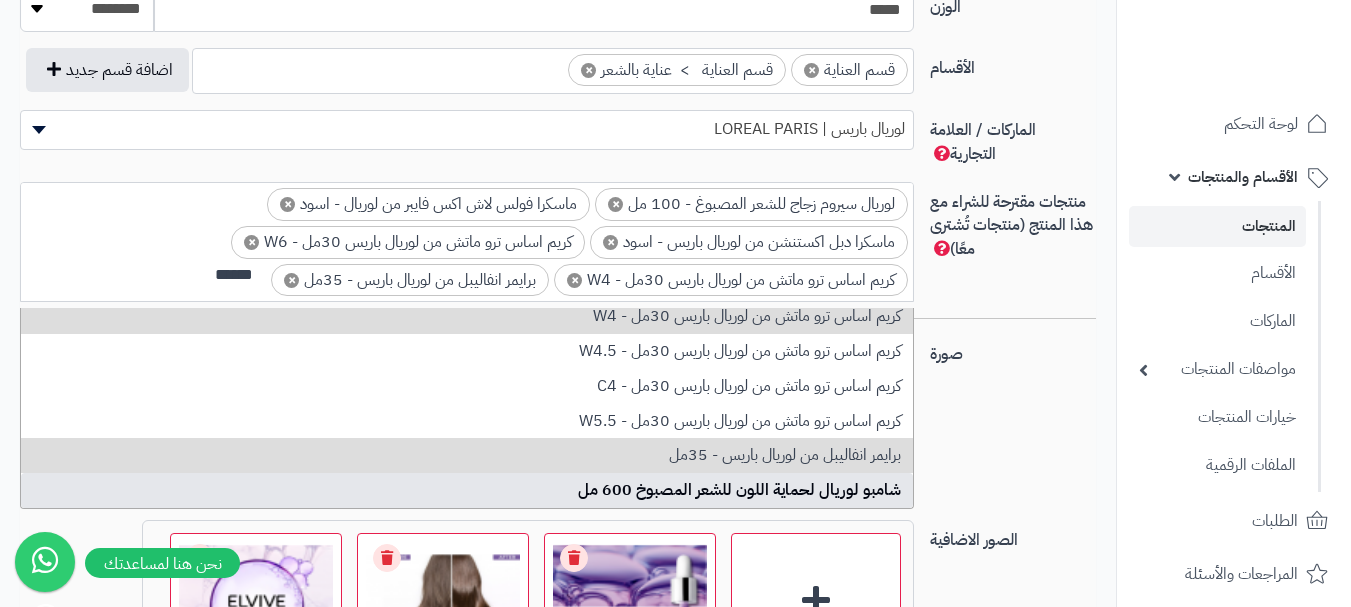 type on "******" 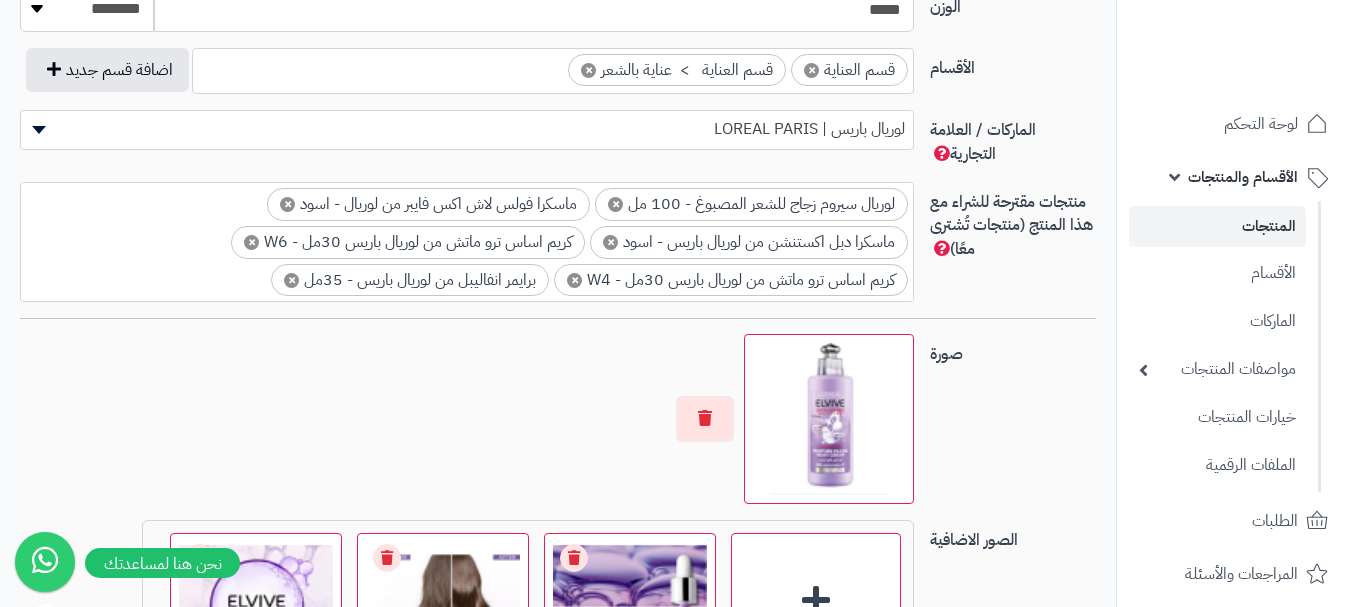 scroll, scrollTop: 40, scrollLeft: 0, axis: vertical 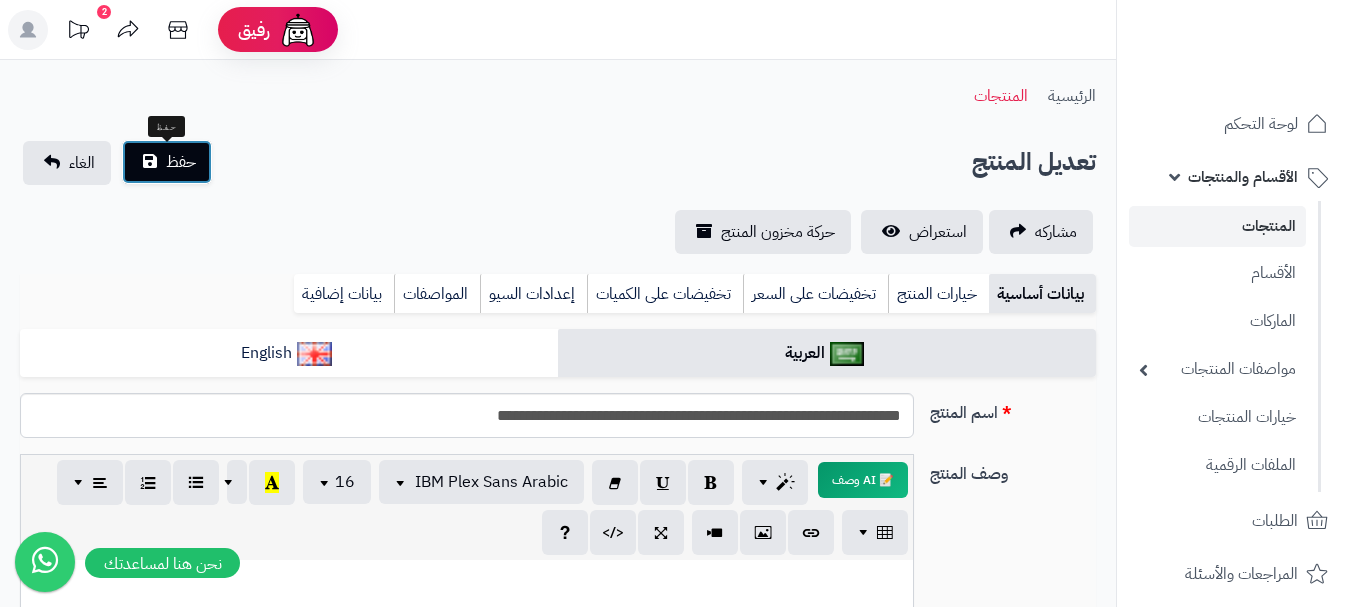 click on "حفظ" at bounding box center (181, 162) 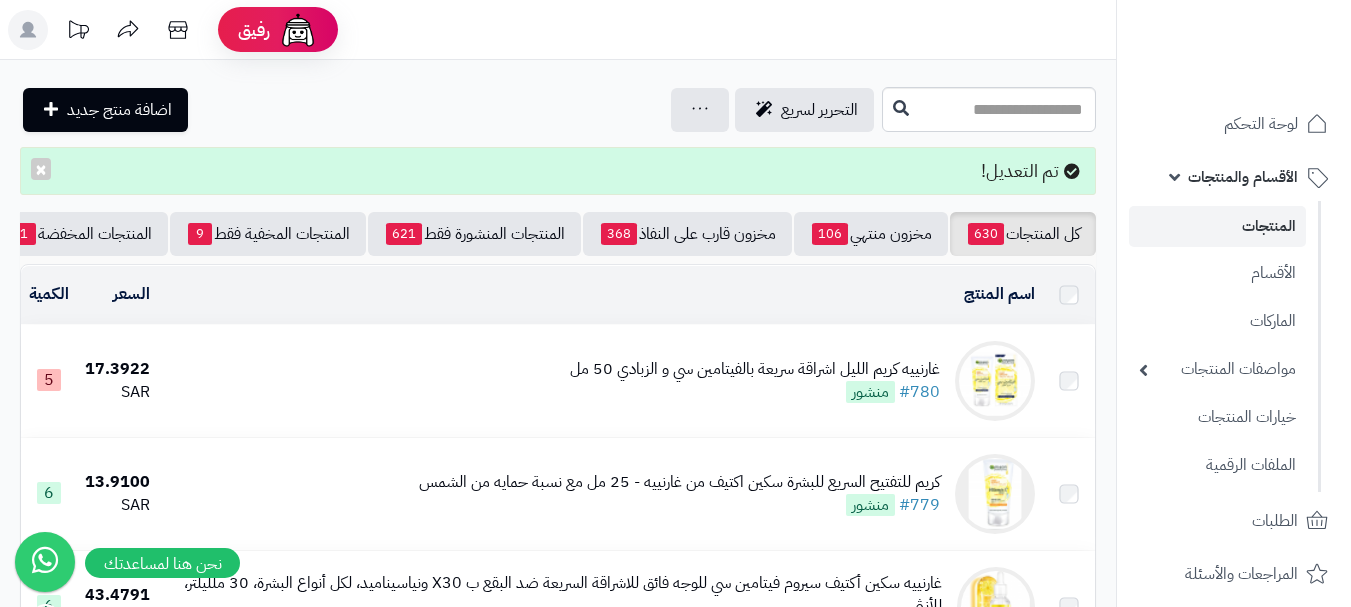 scroll, scrollTop: 0, scrollLeft: 0, axis: both 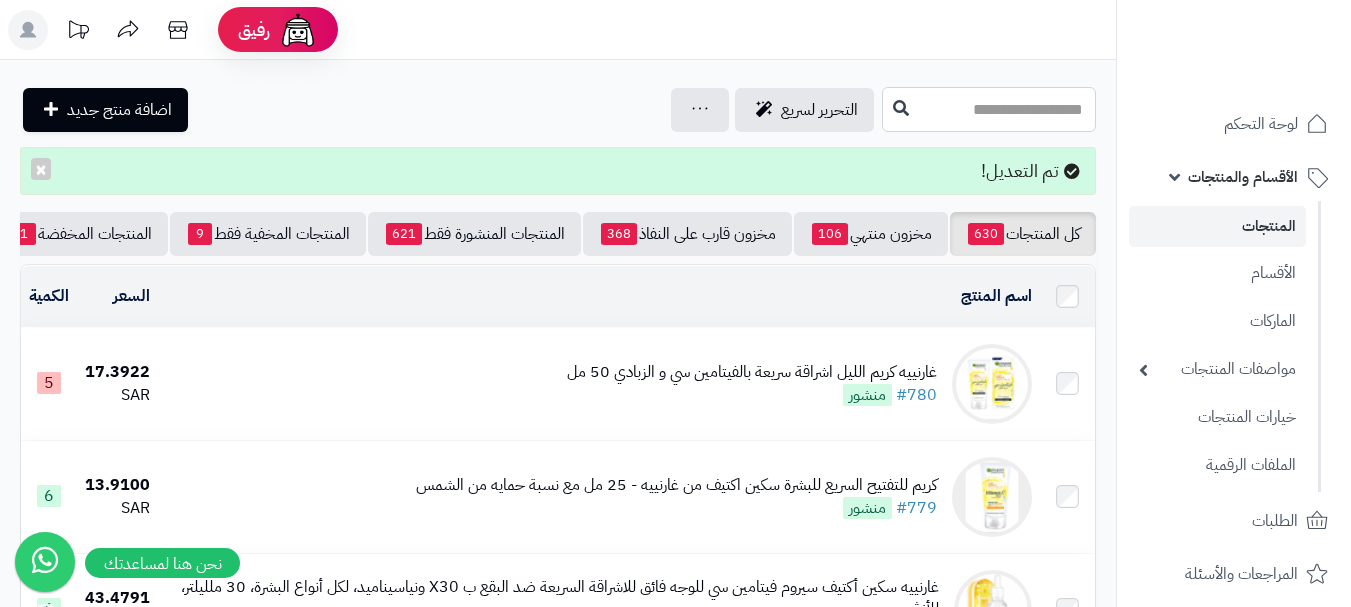 click at bounding box center (989, 109) 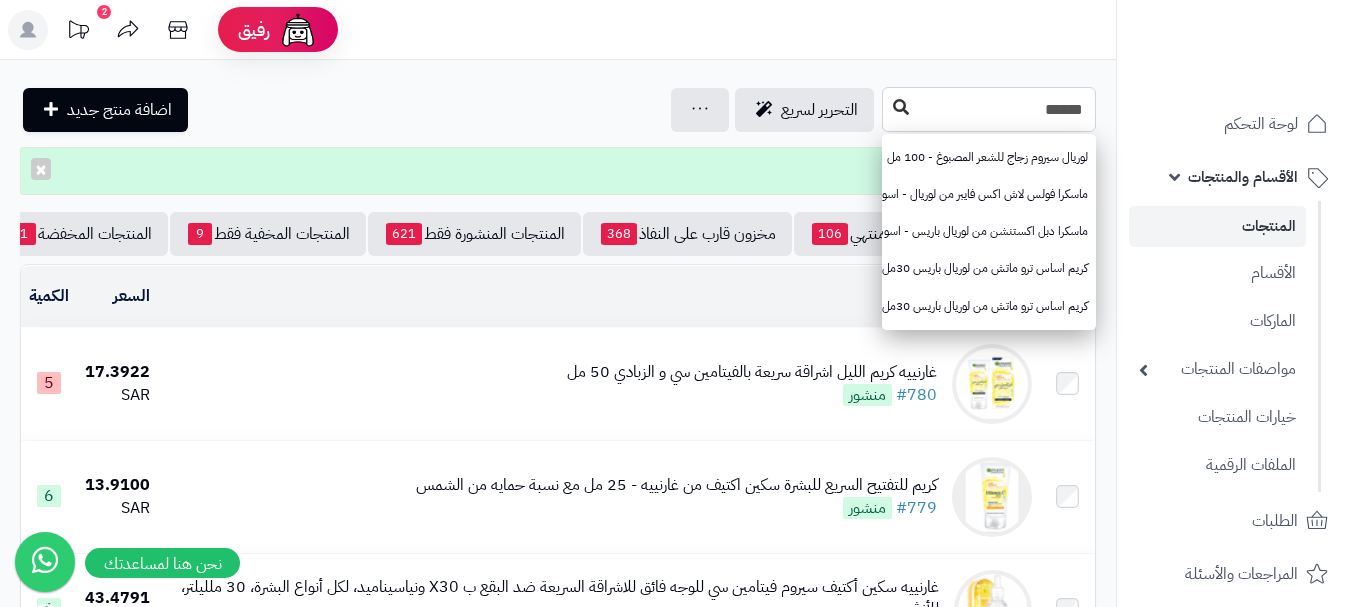 type on "******" 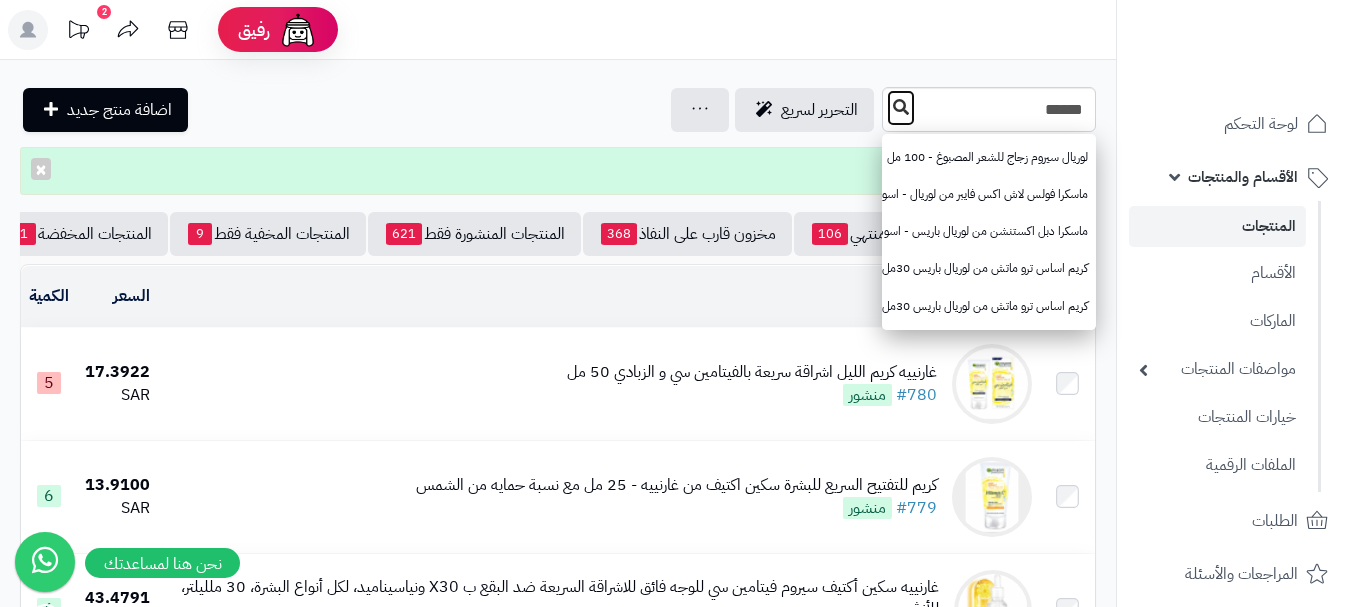 click at bounding box center [901, 107] 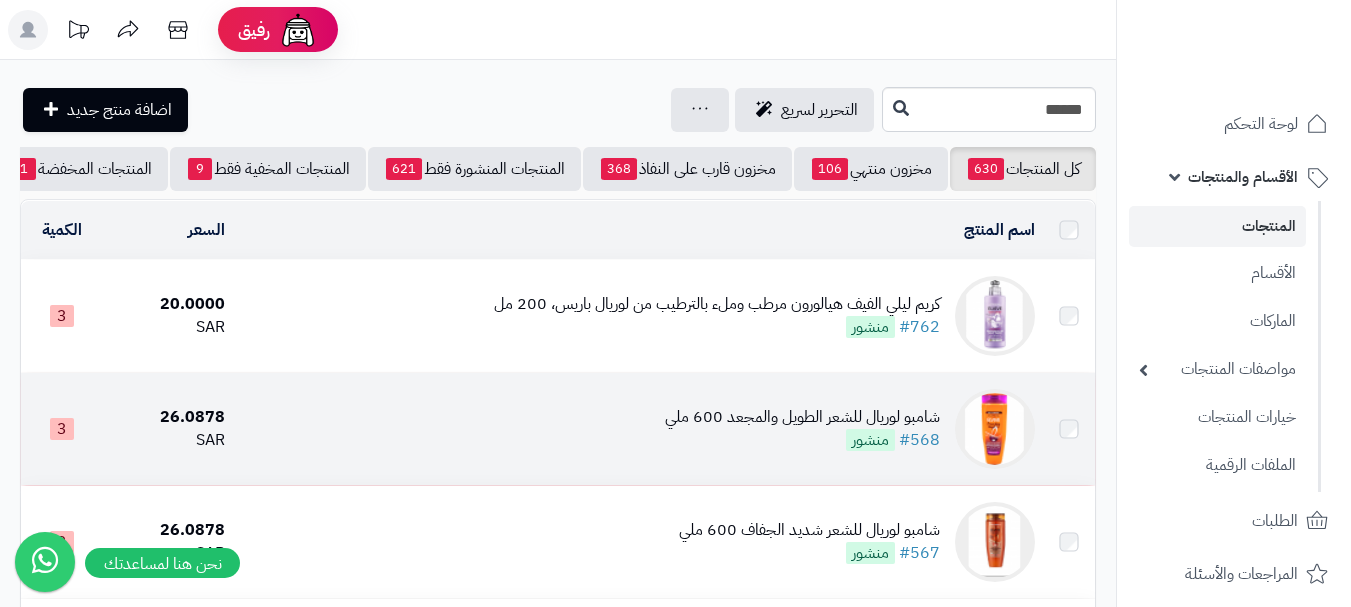 scroll, scrollTop: 0, scrollLeft: 0, axis: both 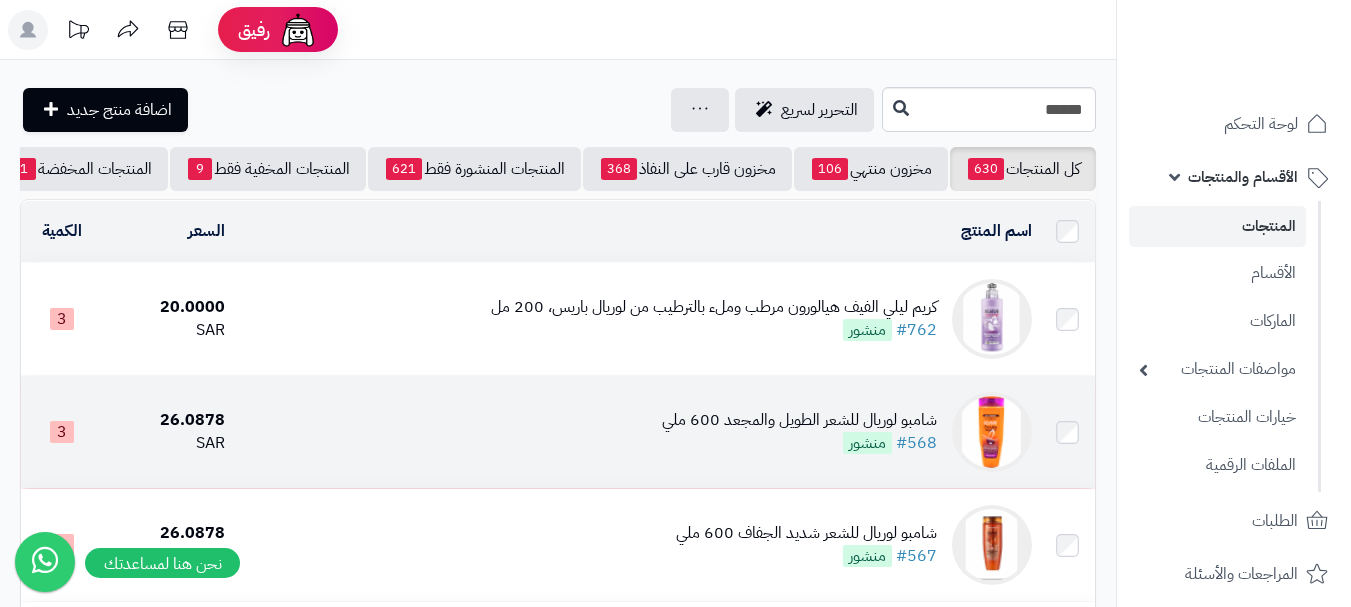 click on "شامبو لوريال للشعر الطويل والمجعد 600 ملي" at bounding box center [799, 420] 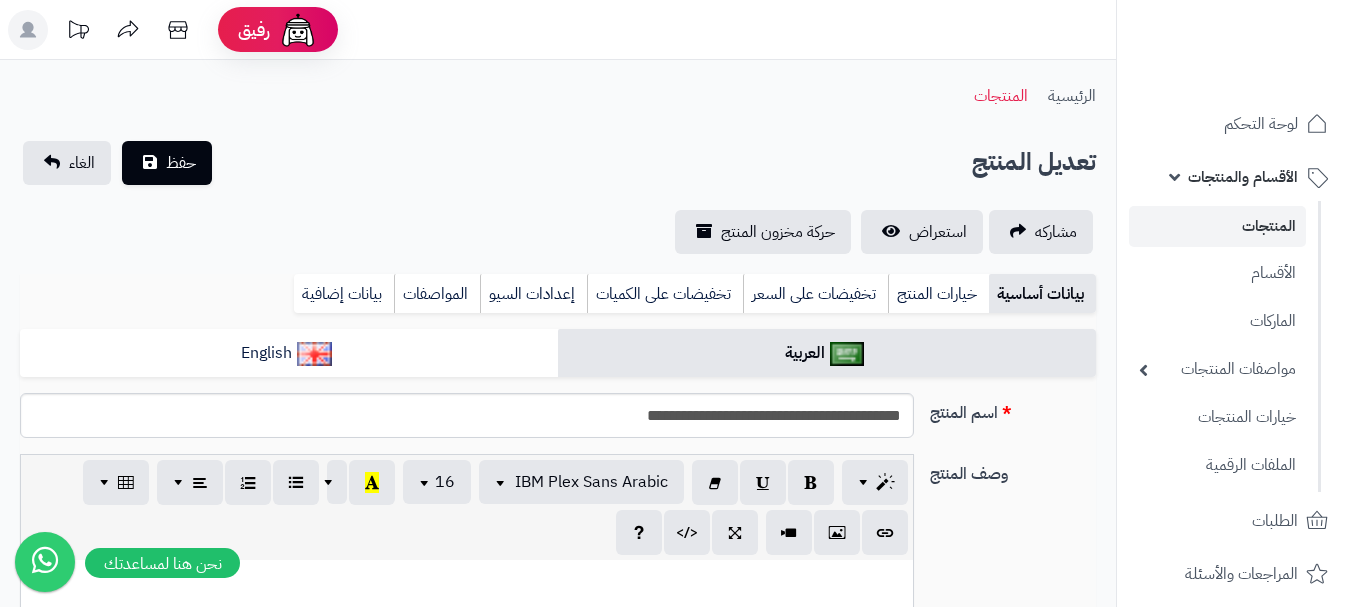 scroll, scrollTop: 0, scrollLeft: 0, axis: both 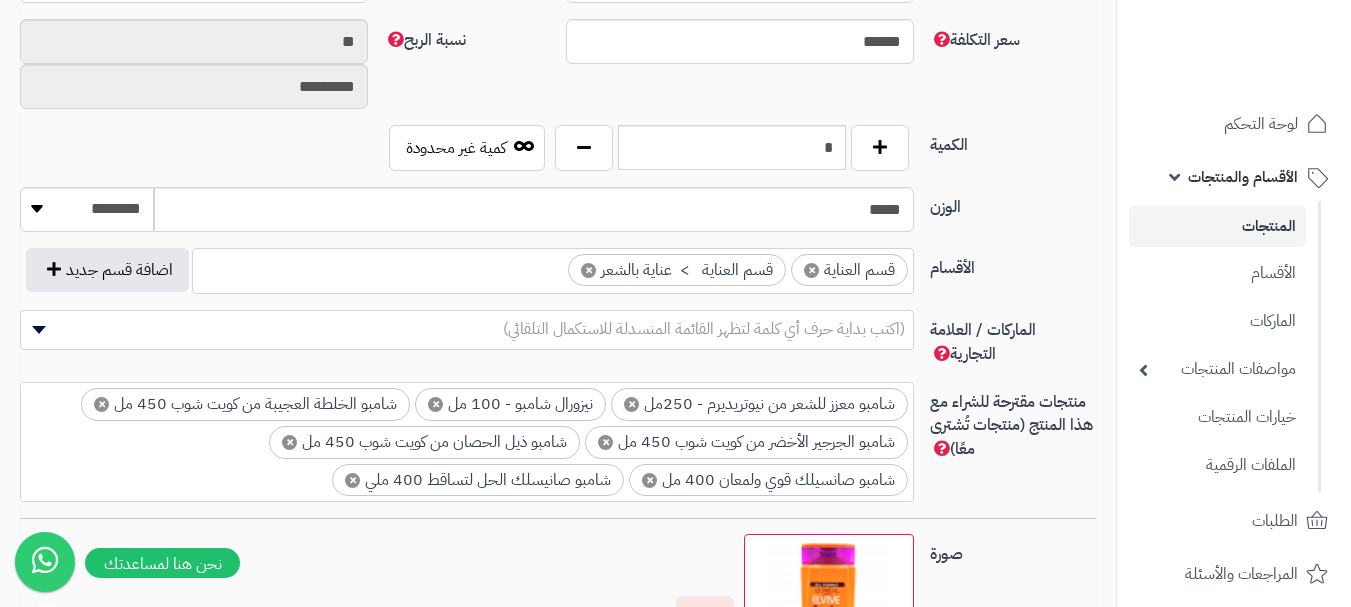 click on "(اكتب بداية حرف أي كلمة لتظهر القائمة المنسدلة للاستكمال التلقائي)" at bounding box center [704, 329] 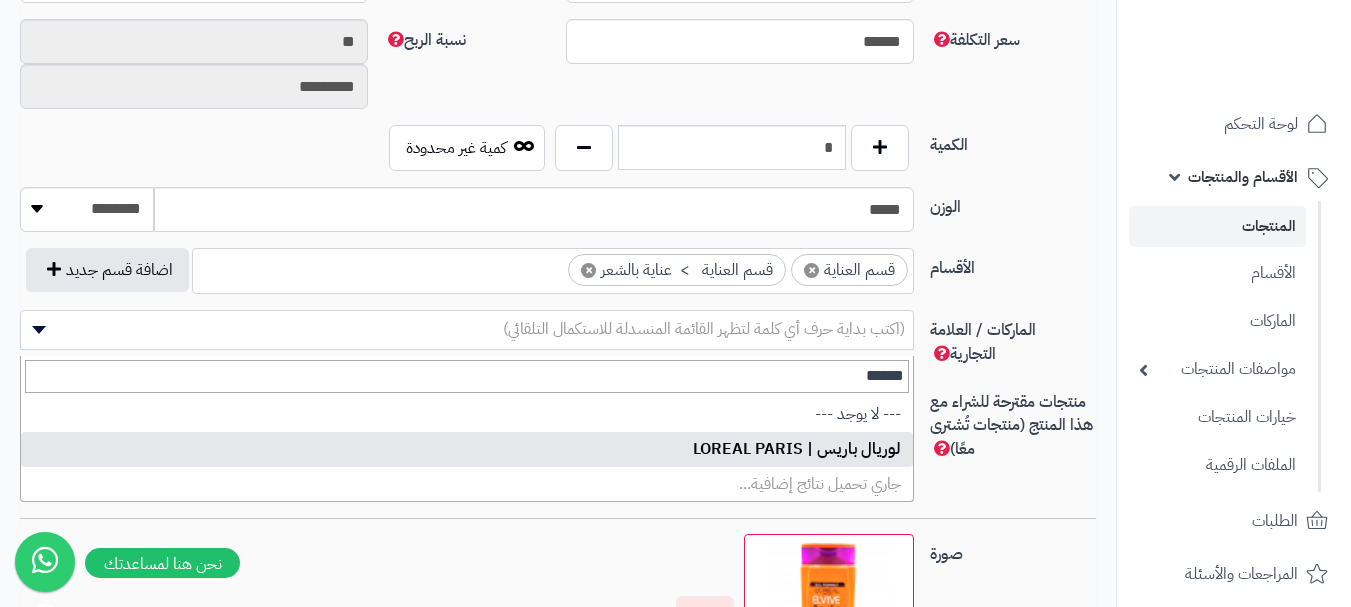 type on "******" 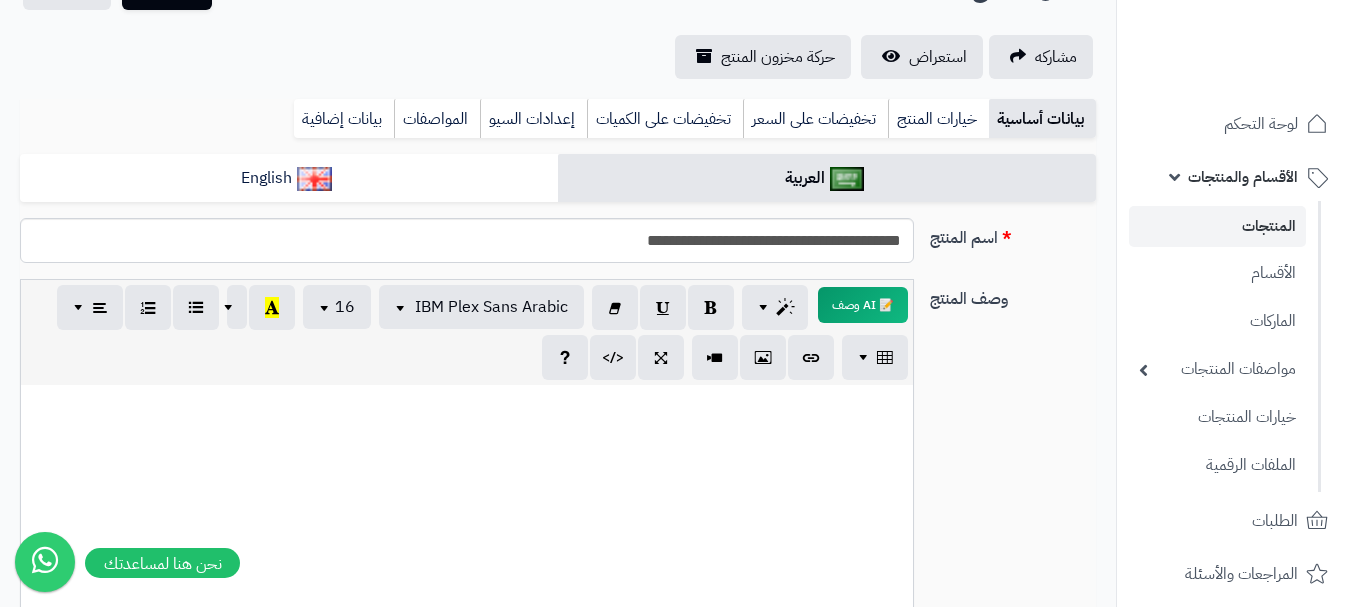 scroll, scrollTop: 0, scrollLeft: 0, axis: both 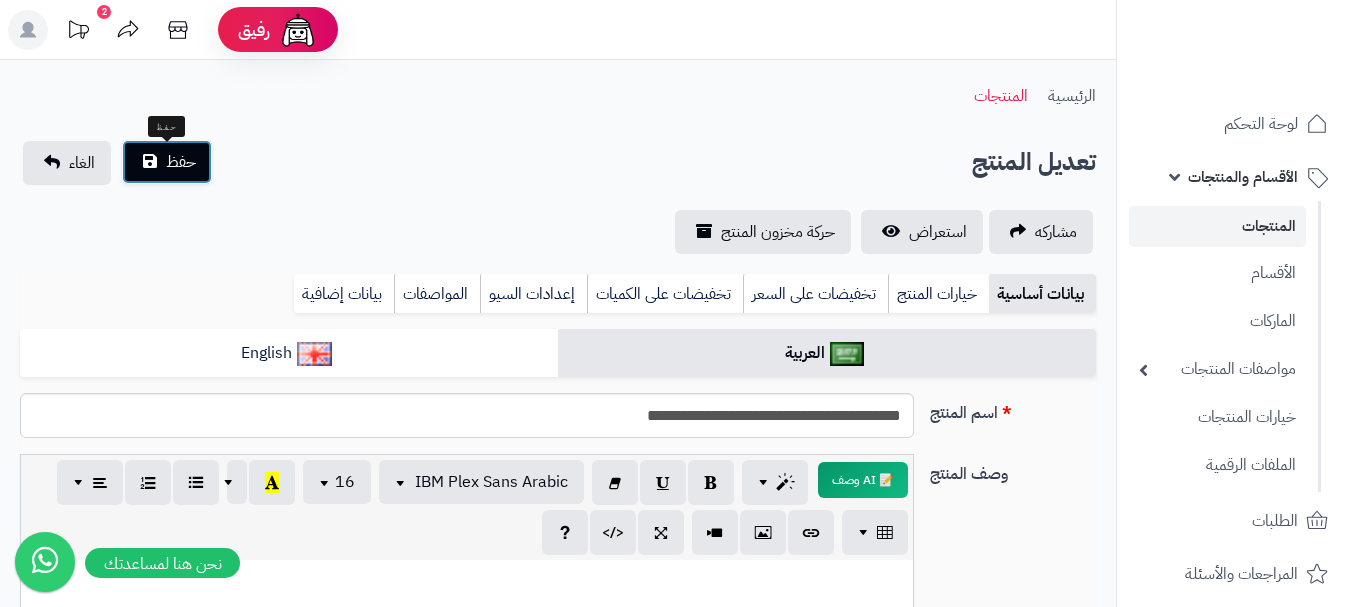 click on "حفظ" at bounding box center [167, 162] 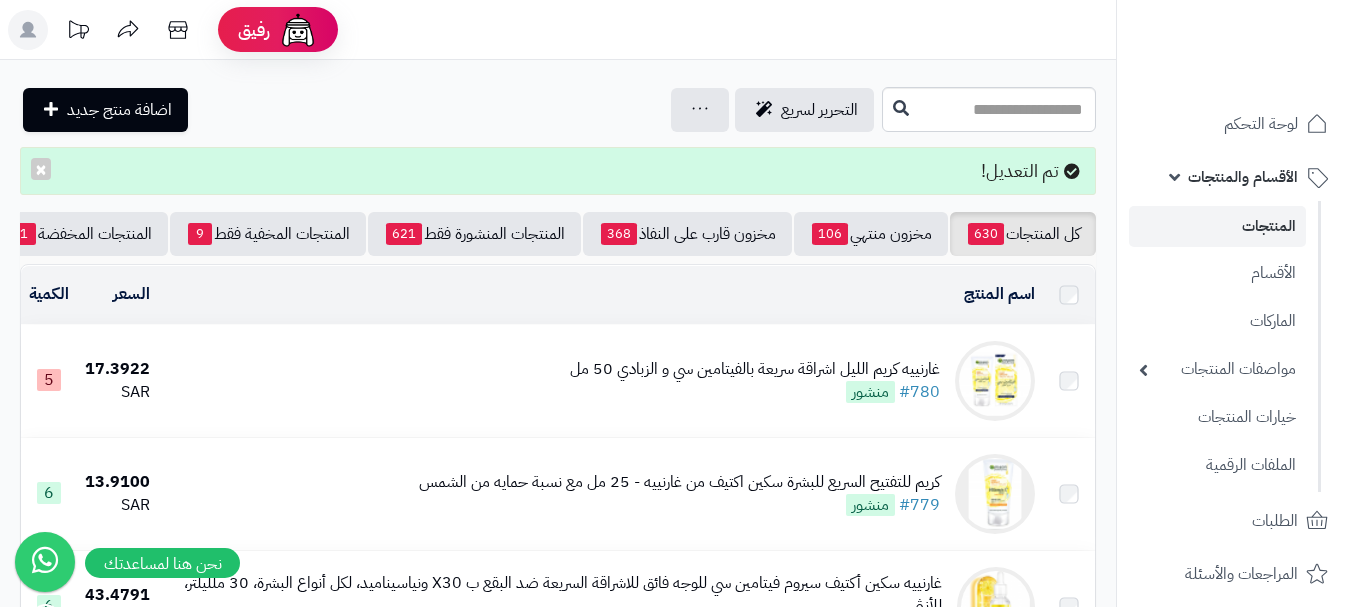 scroll, scrollTop: 0, scrollLeft: 0, axis: both 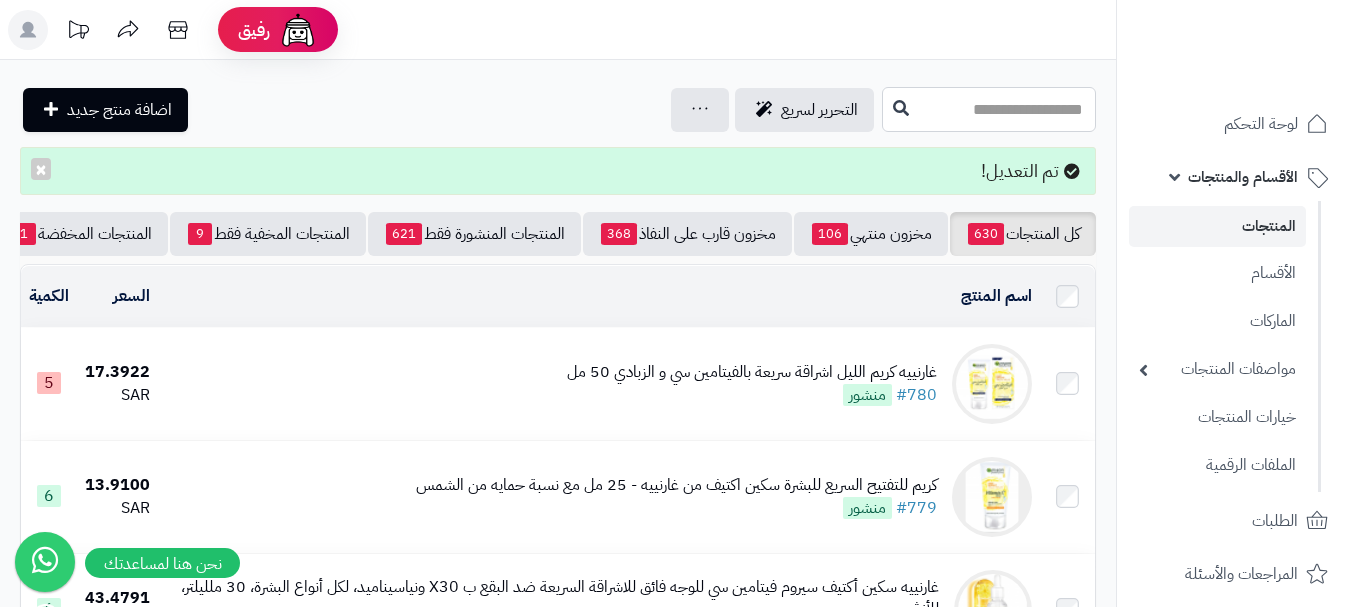 click at bounding box center [989, 109] 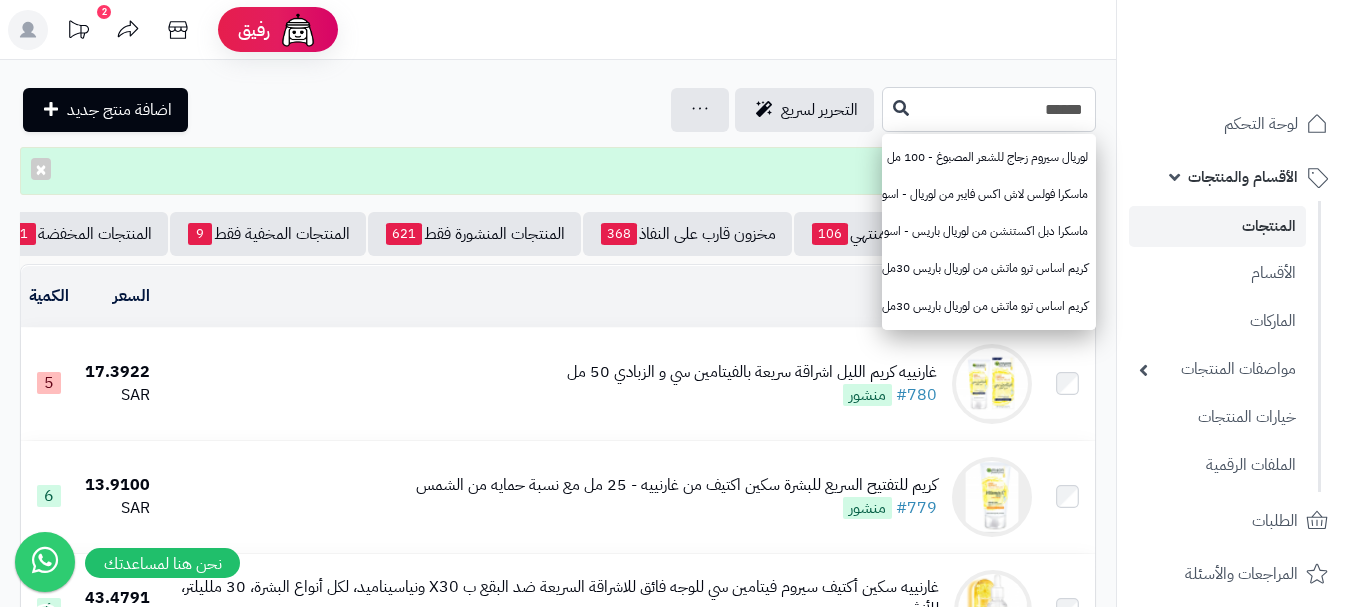 type on "******" 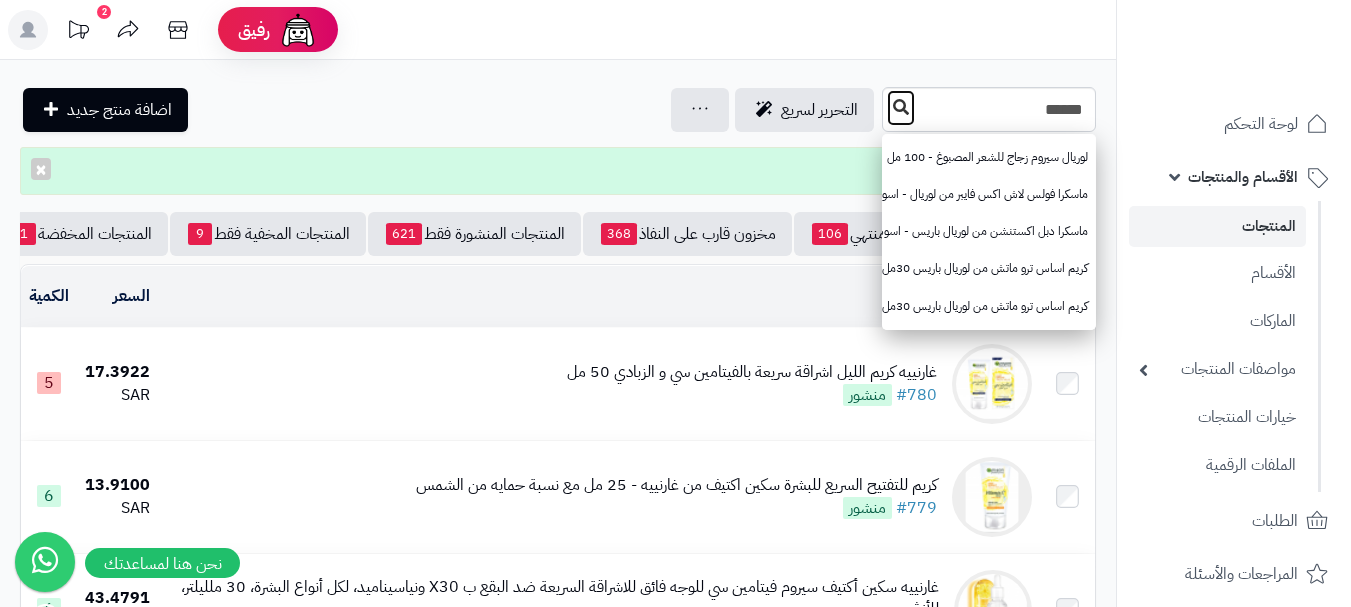 click at bounding box center [901, 107] 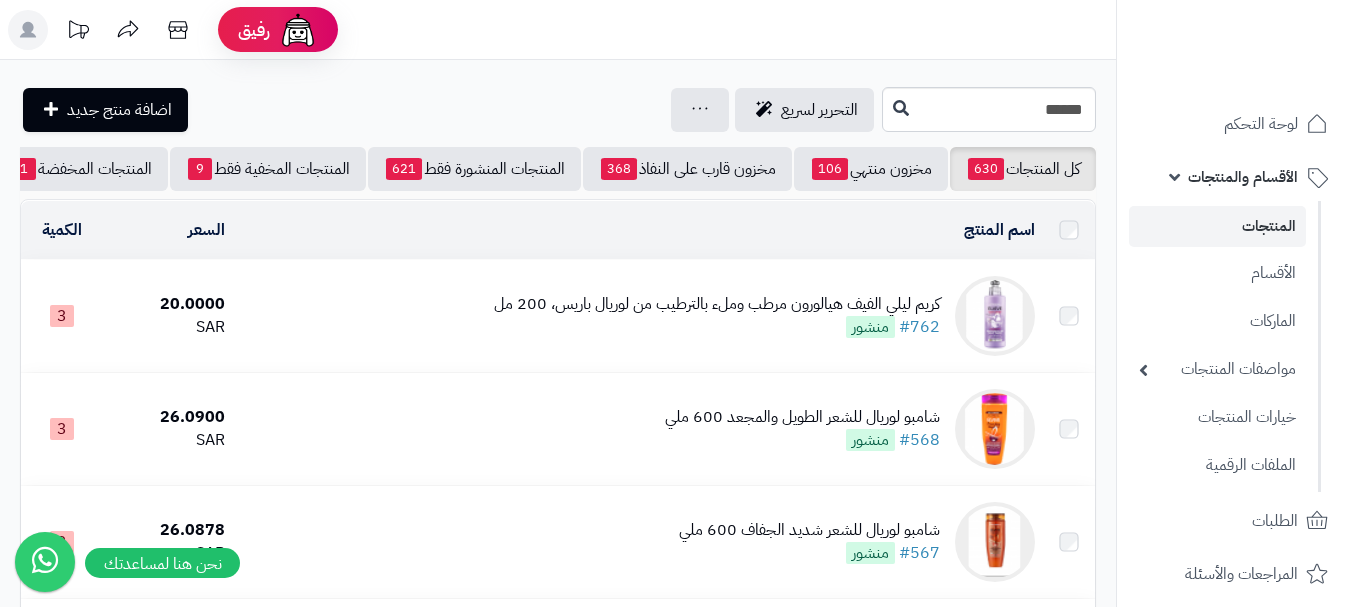 scroll, scrollTop: 0, scrollLeft: 0, axis: both 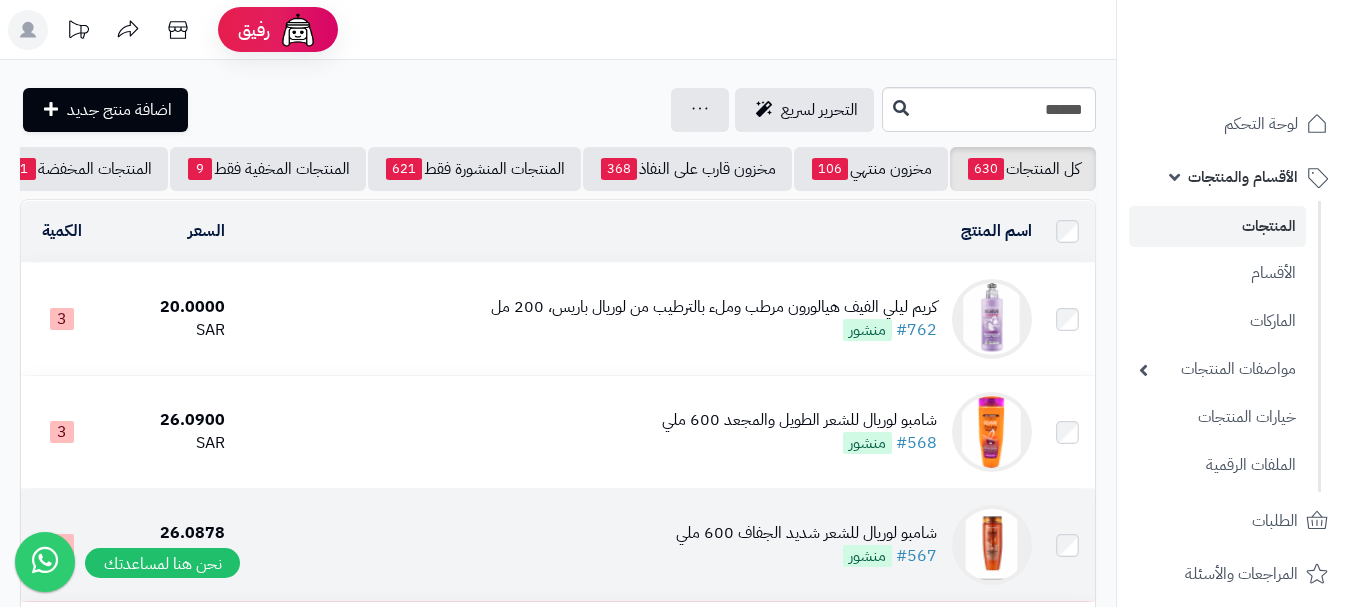 click on "شامبو لوريال للشعر شديد الجفاف 600 ملي
#567
منشور" at bounding box center (636, 545) 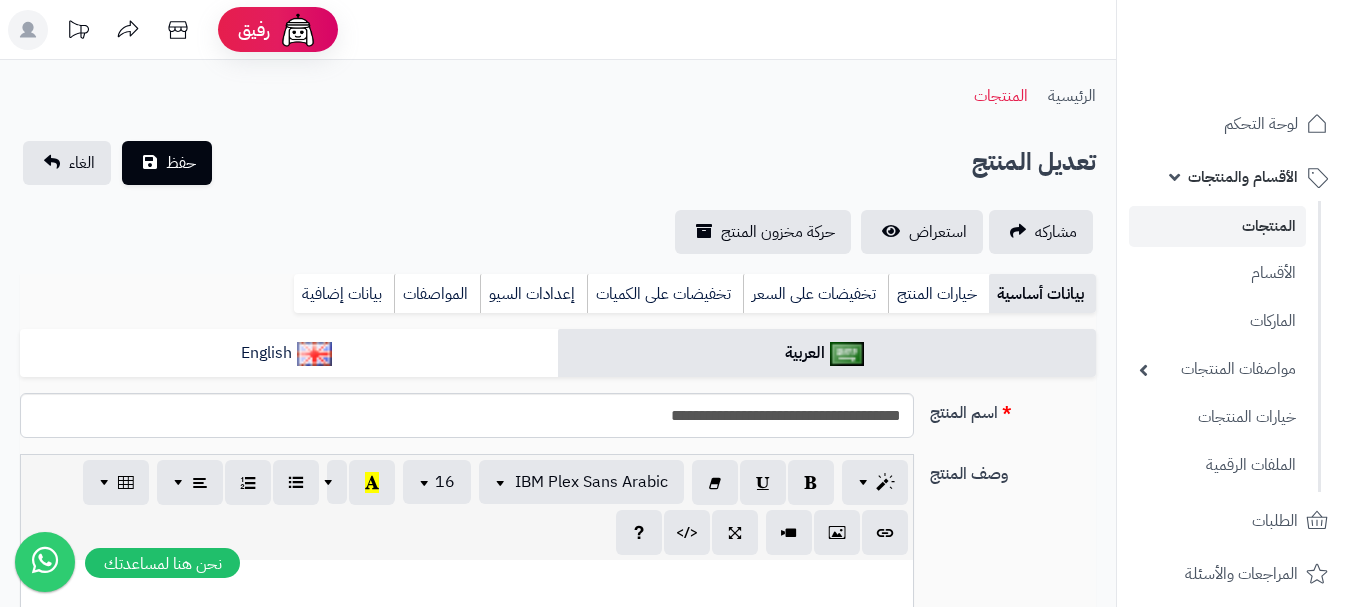 scroll, scrollTop: 379, scrollLeft: 0, axis: vertical 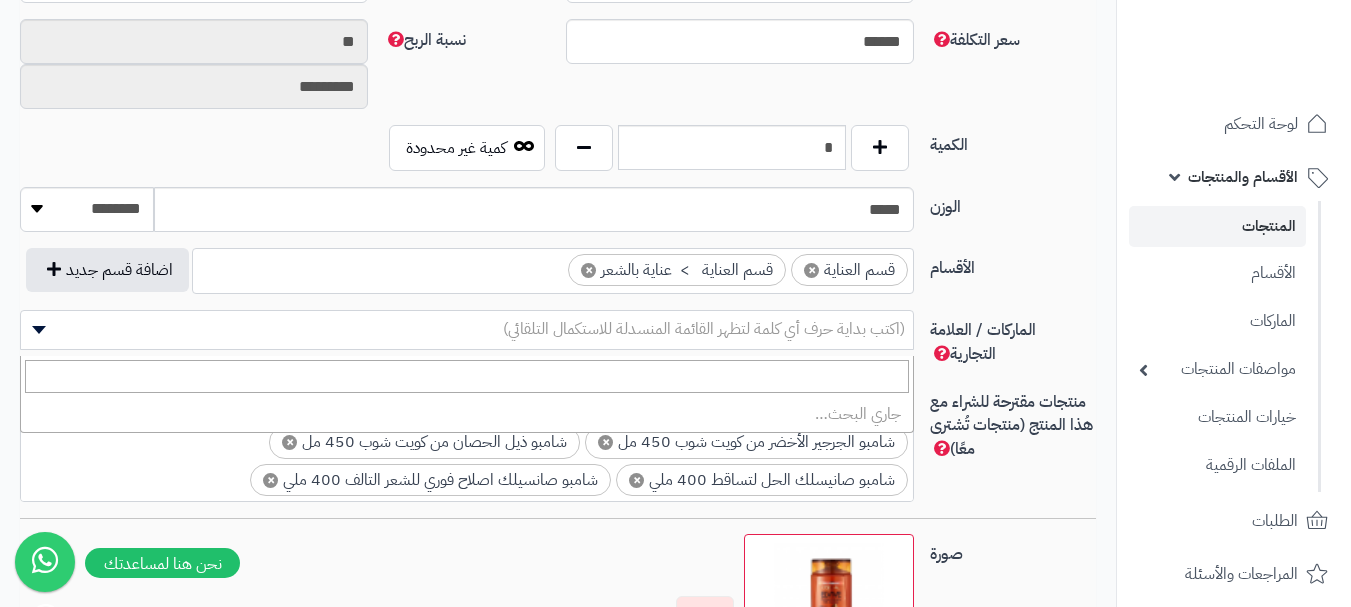 click on "(اكتب بداية حرف أي كلمة لتظهر القائمة المنسدلة للاستكمال التلقائي)" at bounding box center [704, 329] 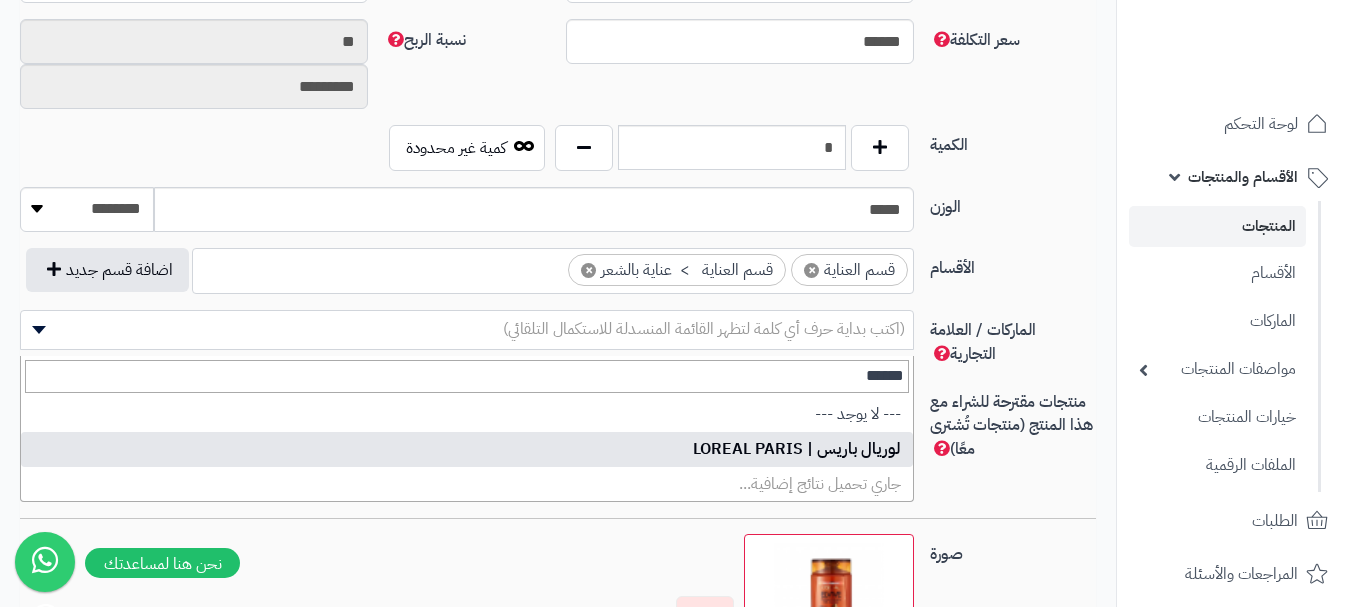 type on "******" 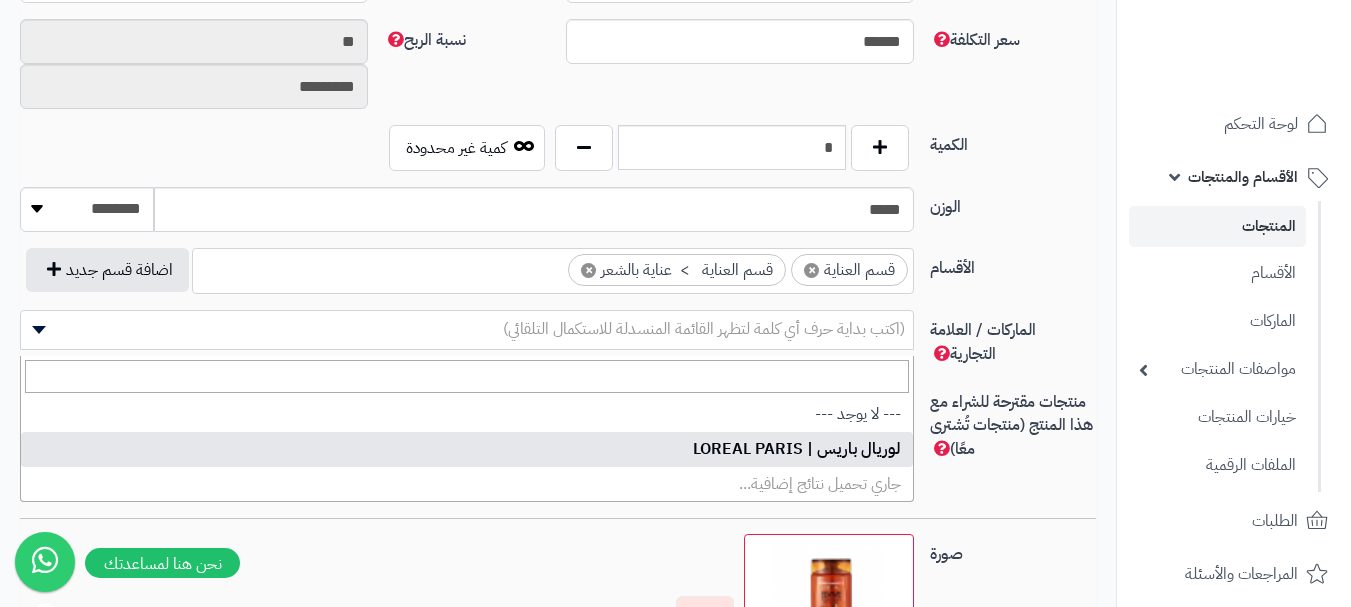 select on "**" 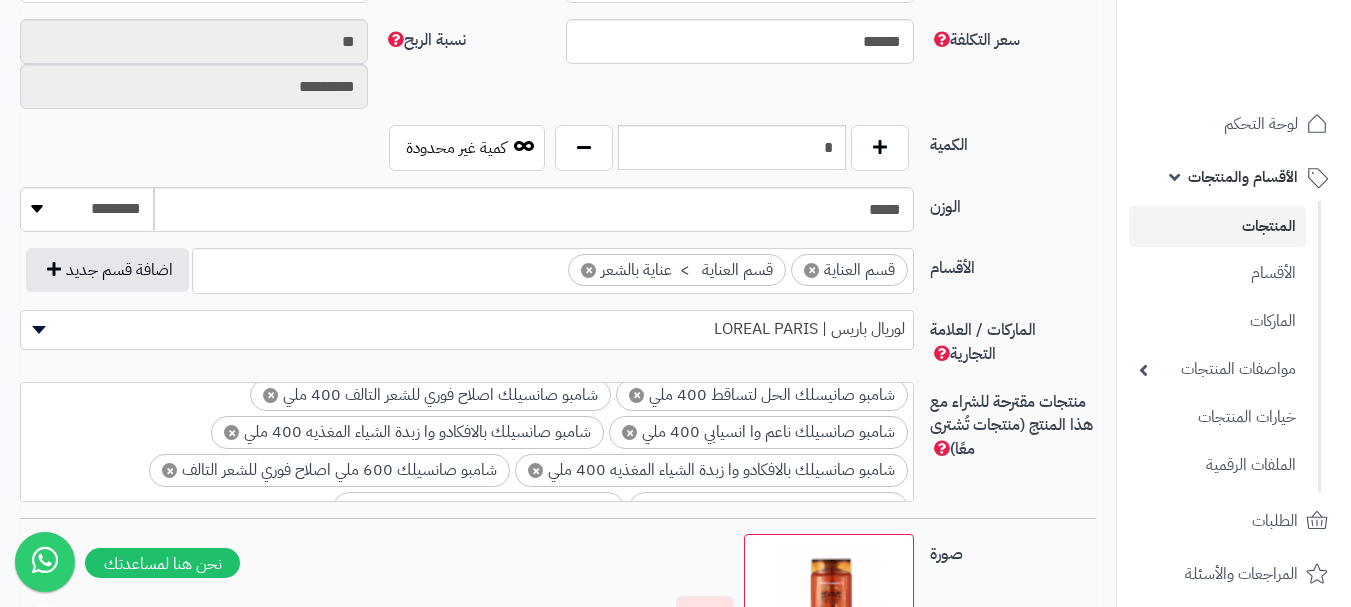 scroll, scrollTop: 191, scrollLeft: 0, axis: vertical 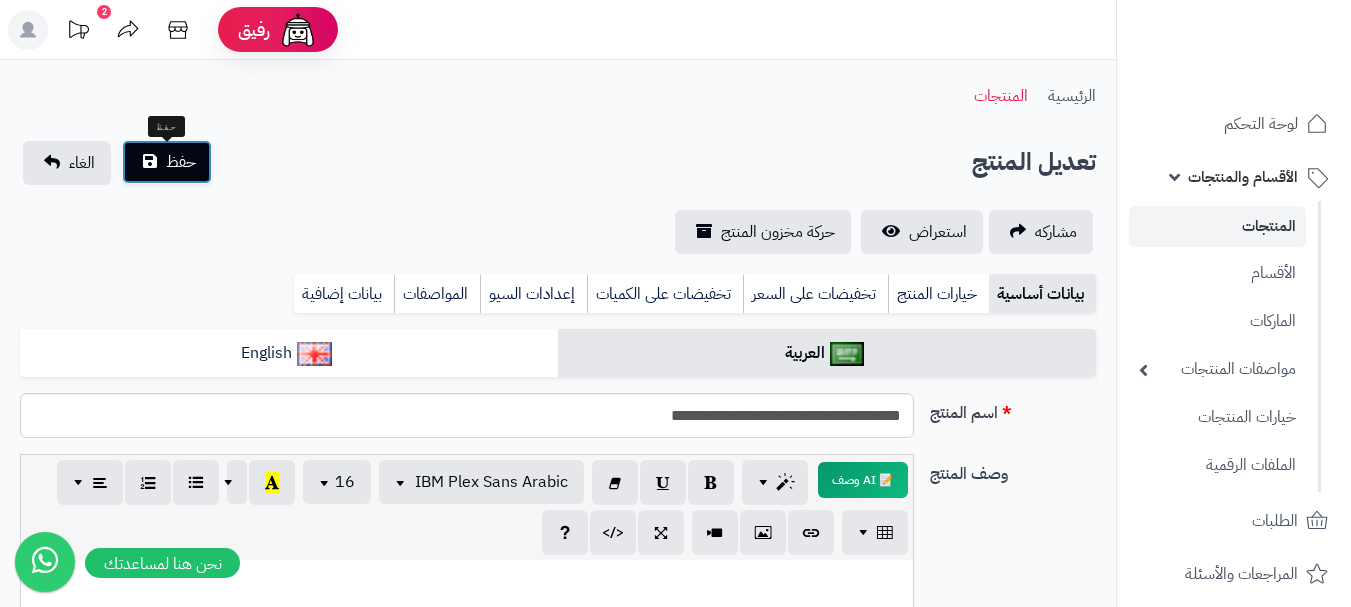 click on "حفظ" at bounding box center [181, 162] 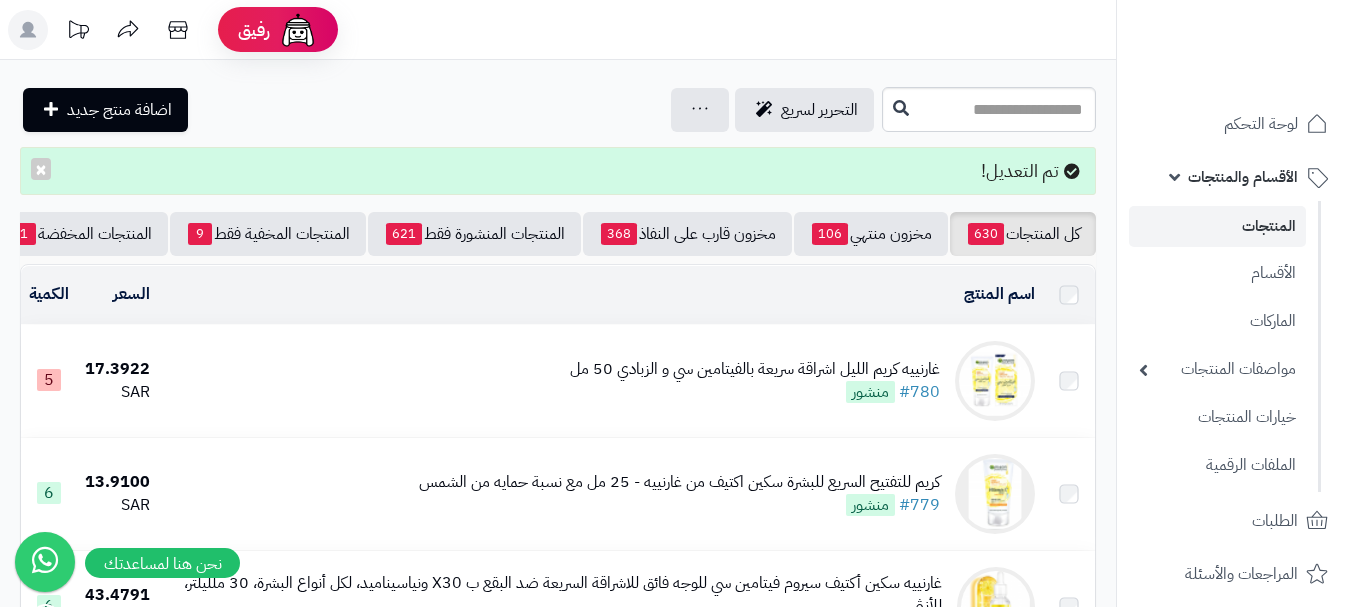 scroll, scrollTop: 0, scrollLeft: 0, axis: both 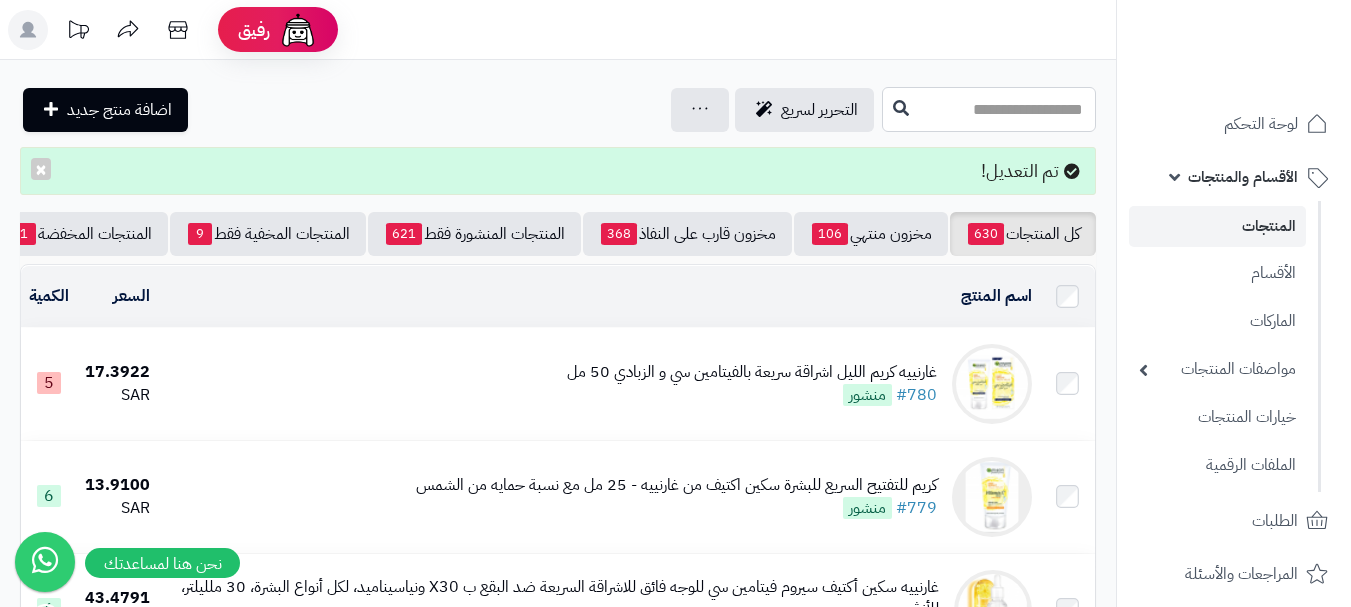 click at bounding box center (989, 109) 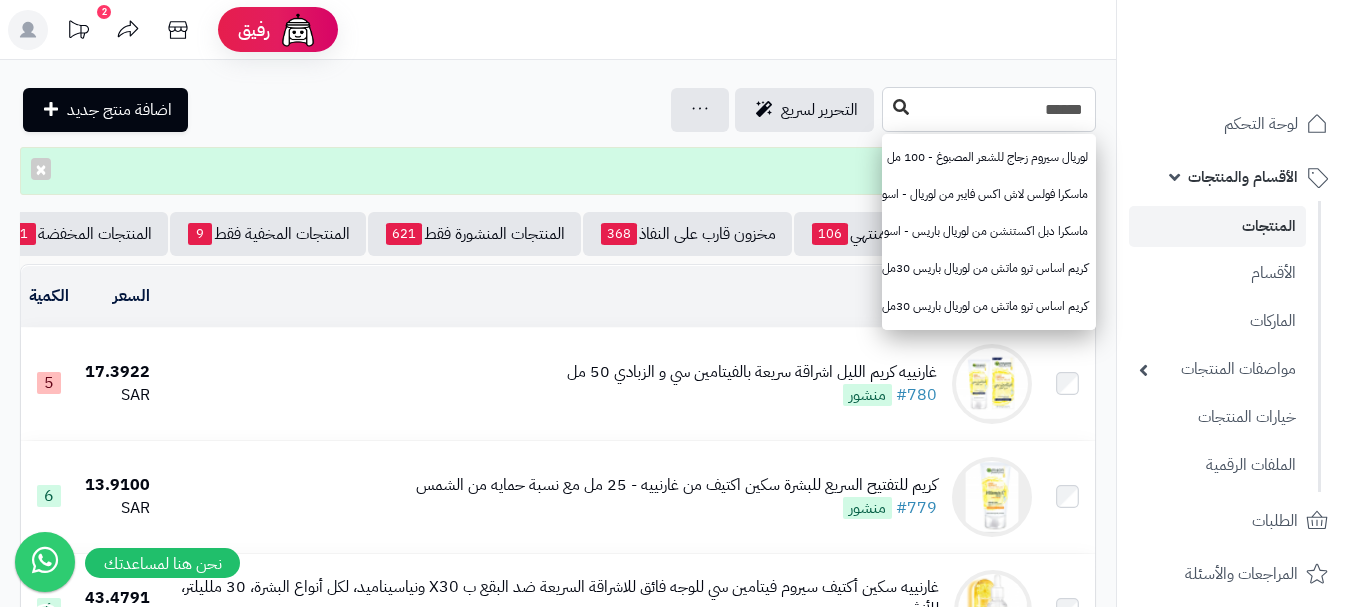 type on "******" 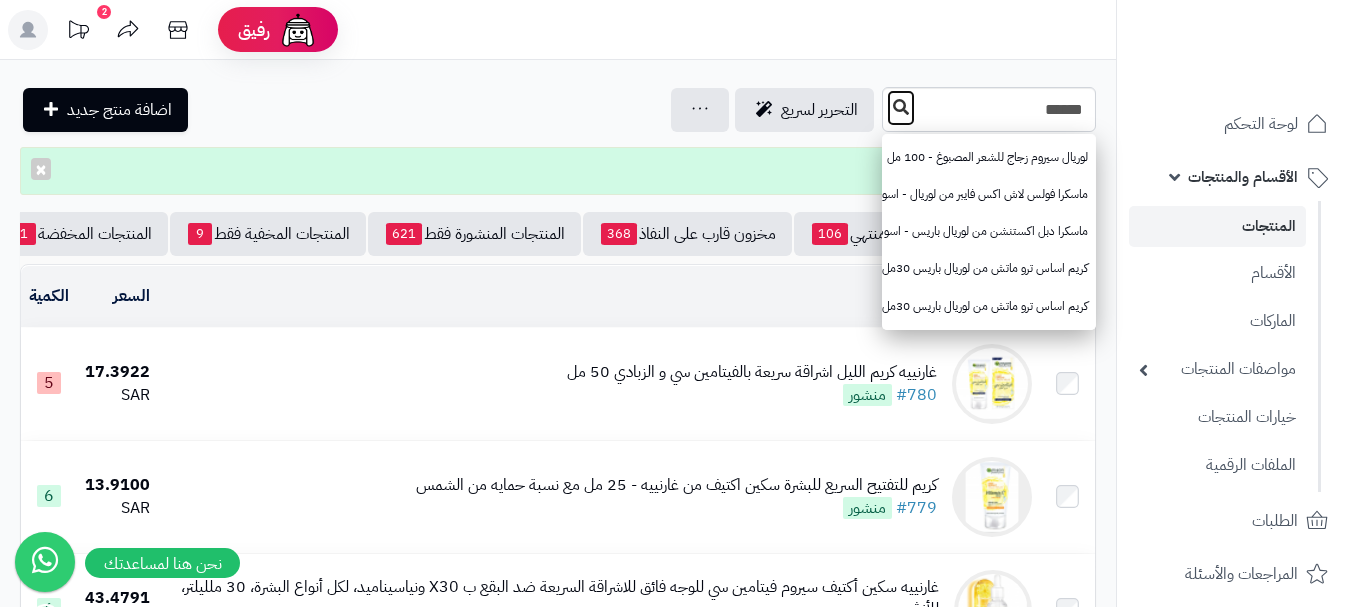 click at bounding box center (901, 108) 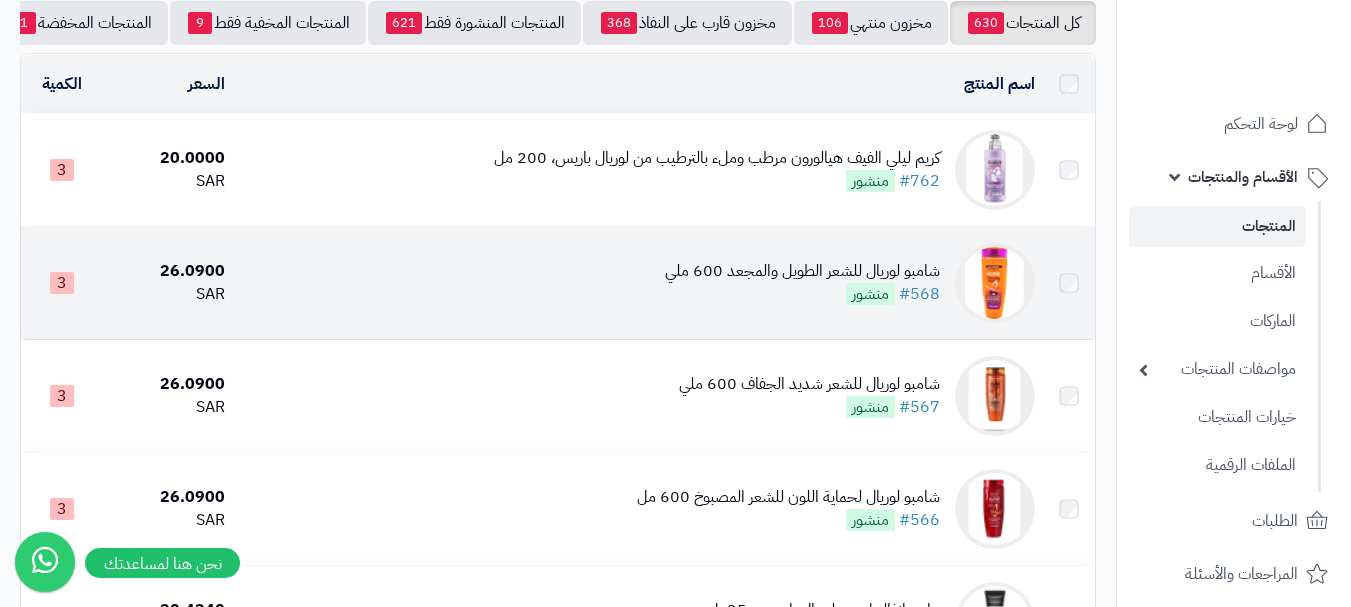 scroll, scrollTop: 200, scrollLeft: 0, axis: vertical 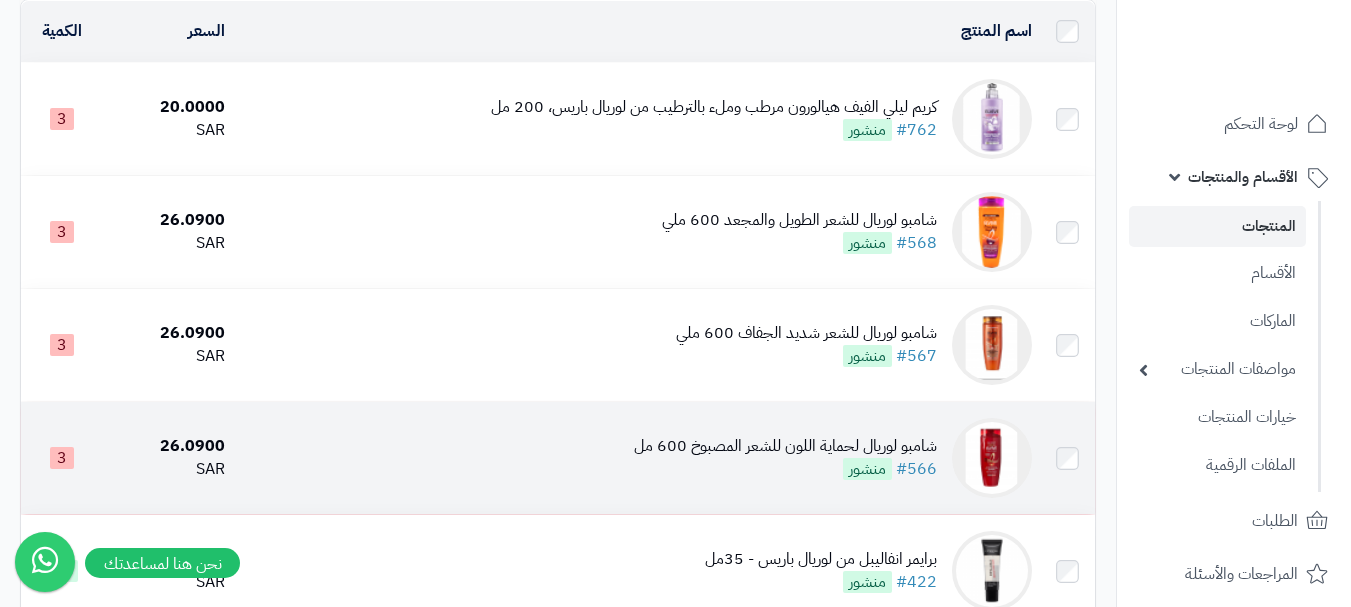 click on "شامبو لوريال لحماية اللون للشعر المصبوخ 600 مل" at bounding box center [785, 446] 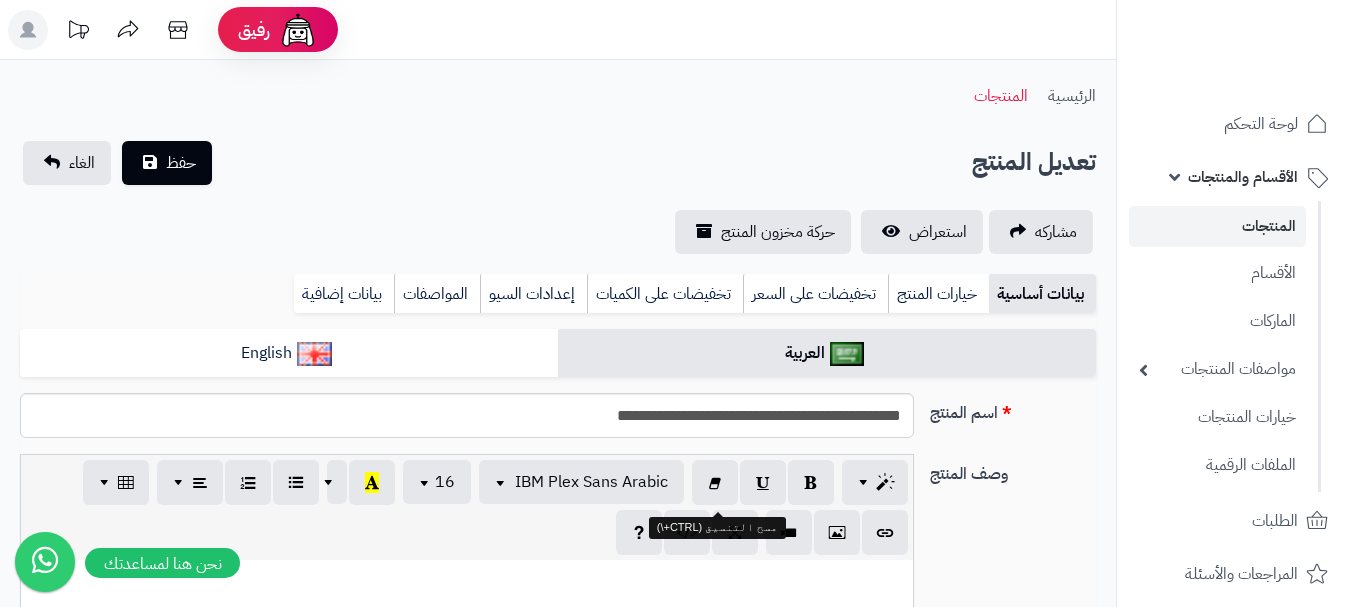 scroll, scrollTop: 0, scrollLeft: 0, axis: both 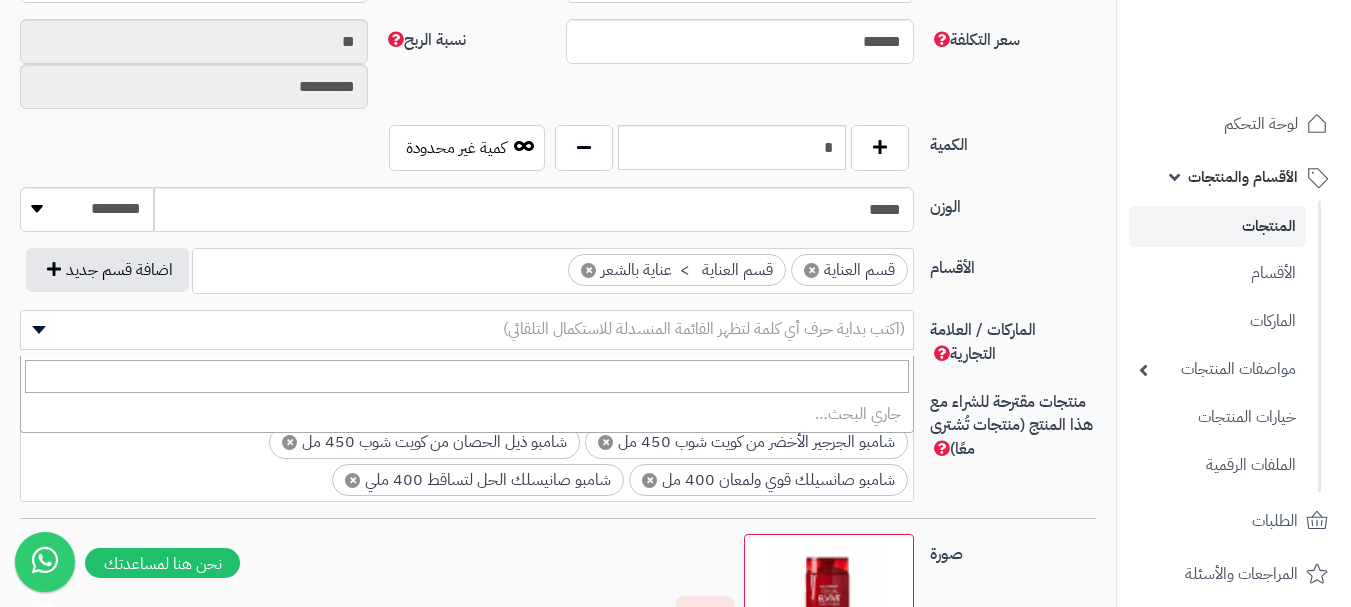 click on "(اكتب بداية حرف أي كلمة لتظهر القائمة المنسدلة للاستكمال التلقائي)" at bounding box center (704, 329) 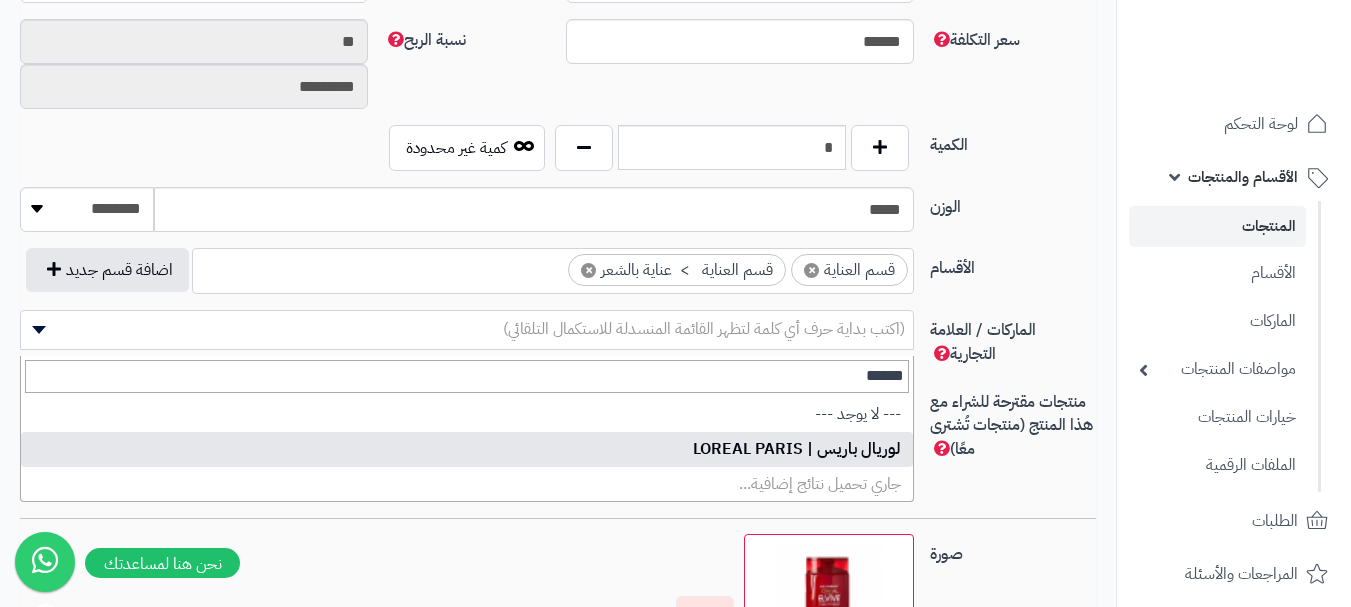 type on "******" 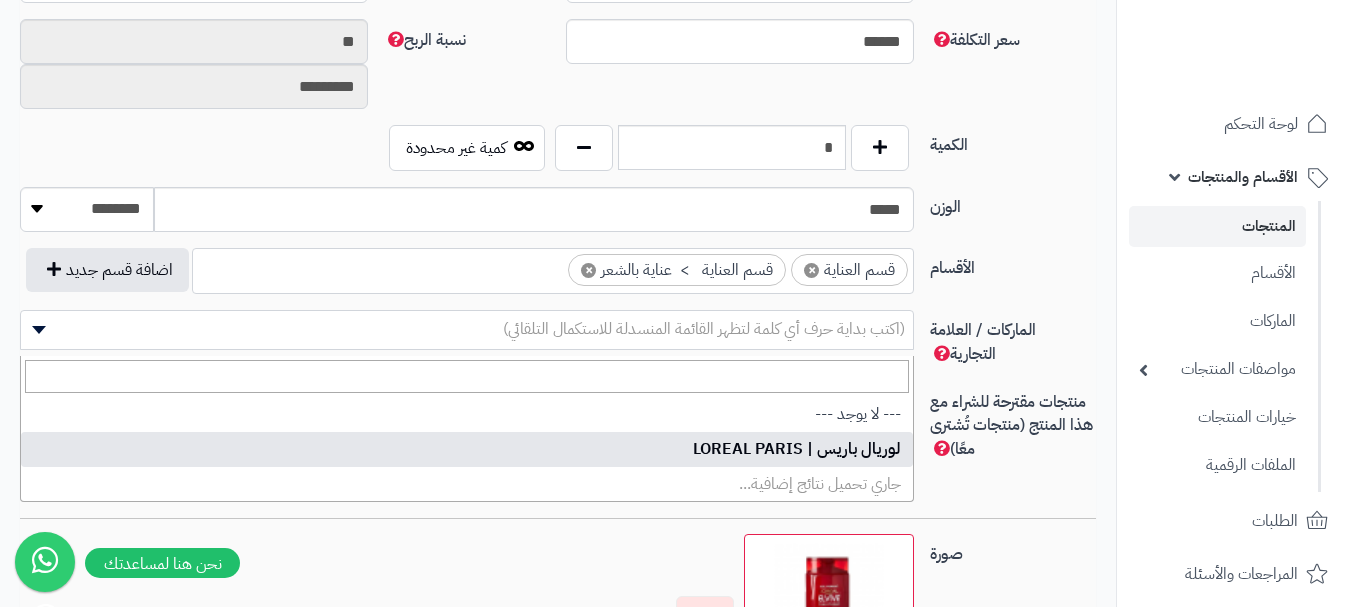 select on "**" 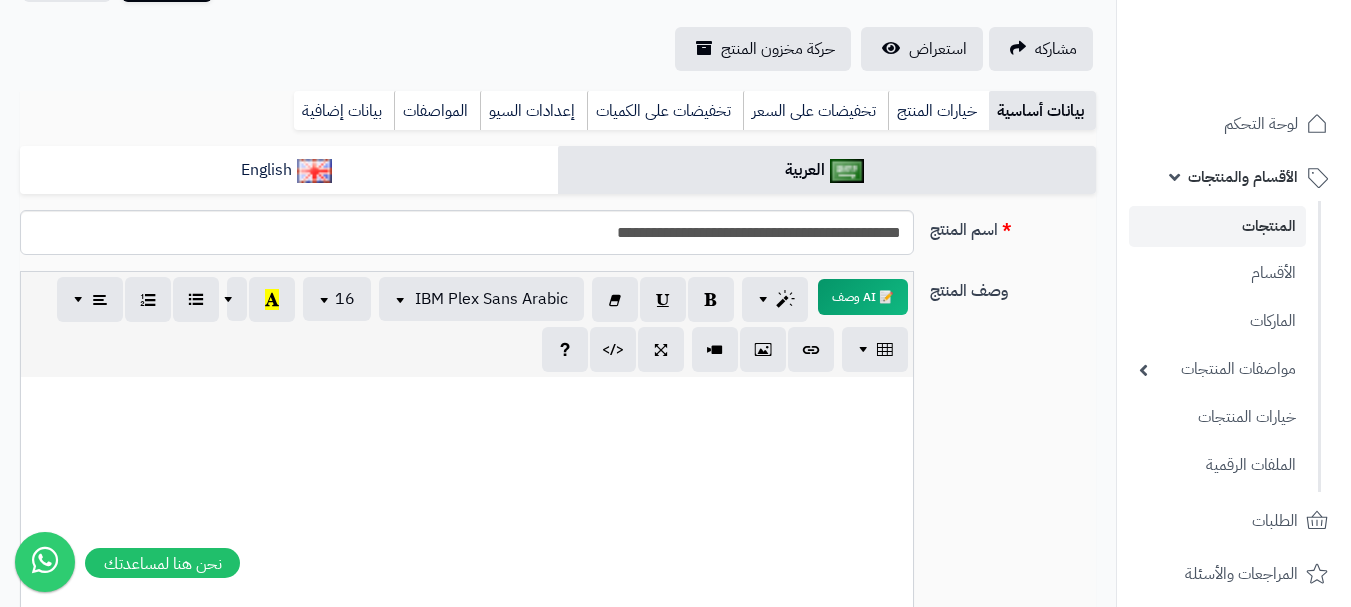 scroll, scrollTop: 0, scrollLeft: 0, axis: both 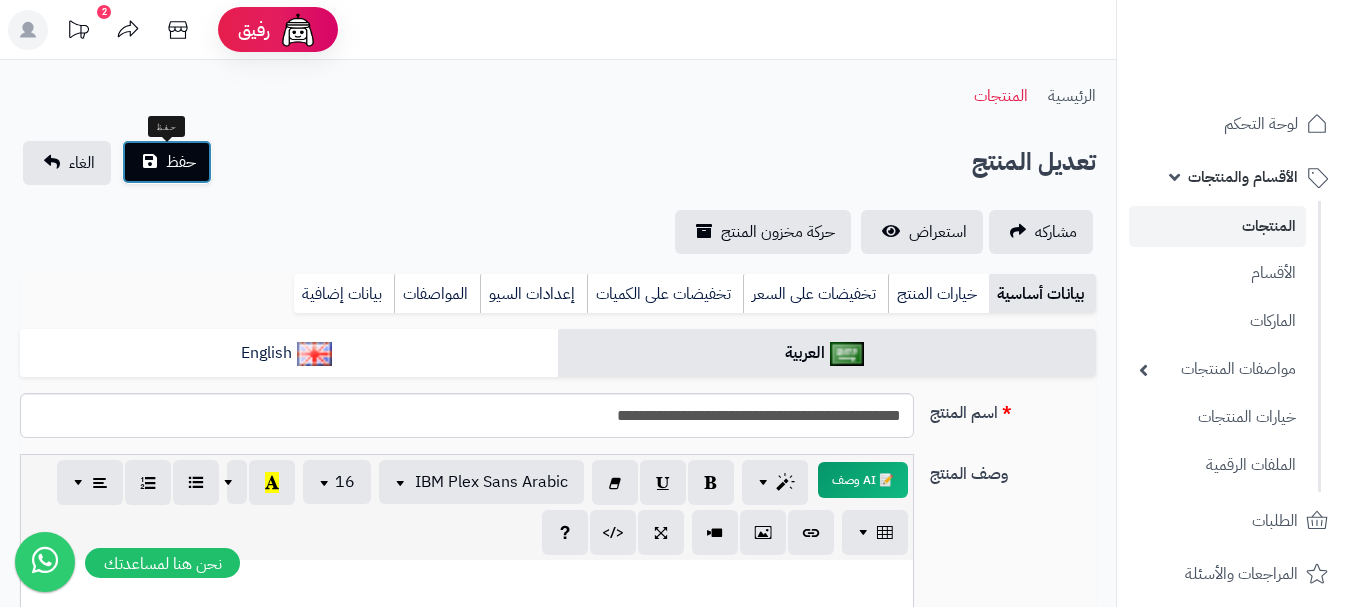 click on "حفظ" at bounding box center [181, 162] 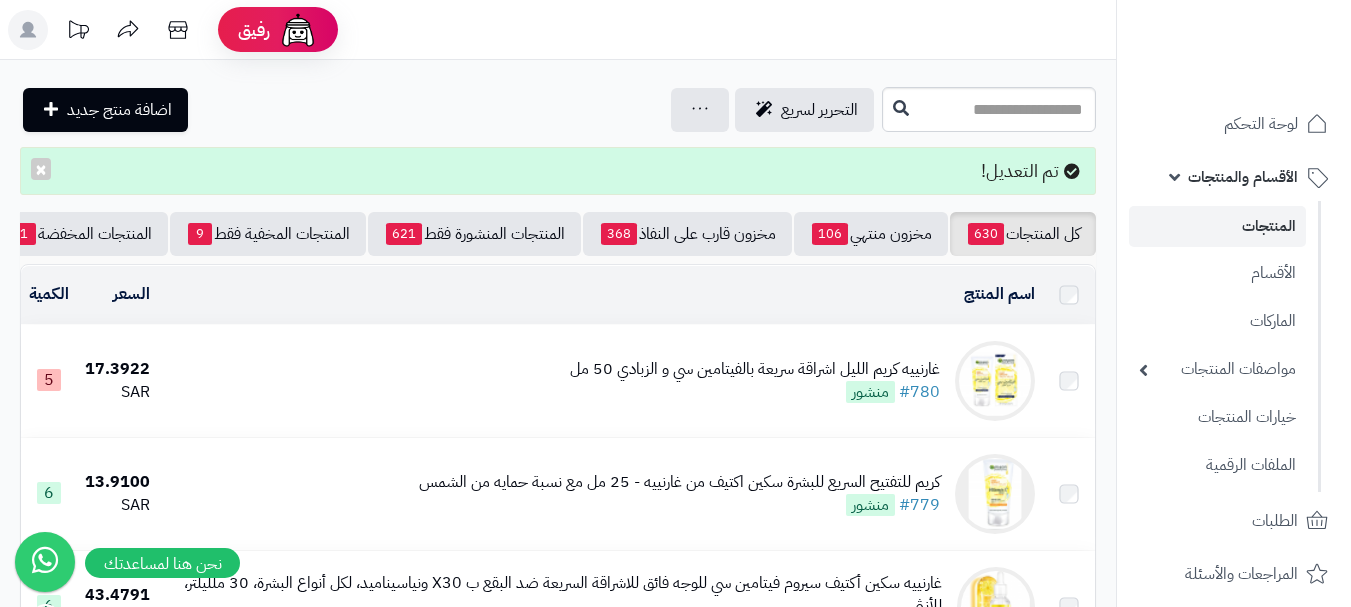 scroll, scrollTop: 0, scrollLeft: 0, axis: both 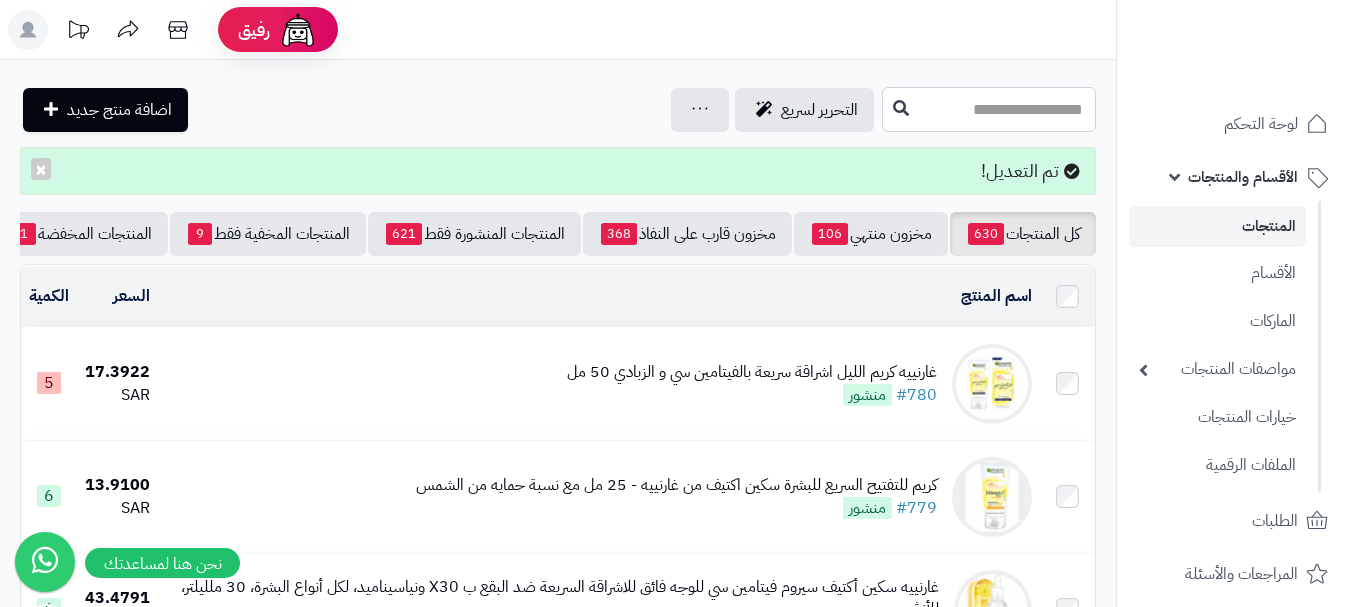 click at bounding box center (989, 109) 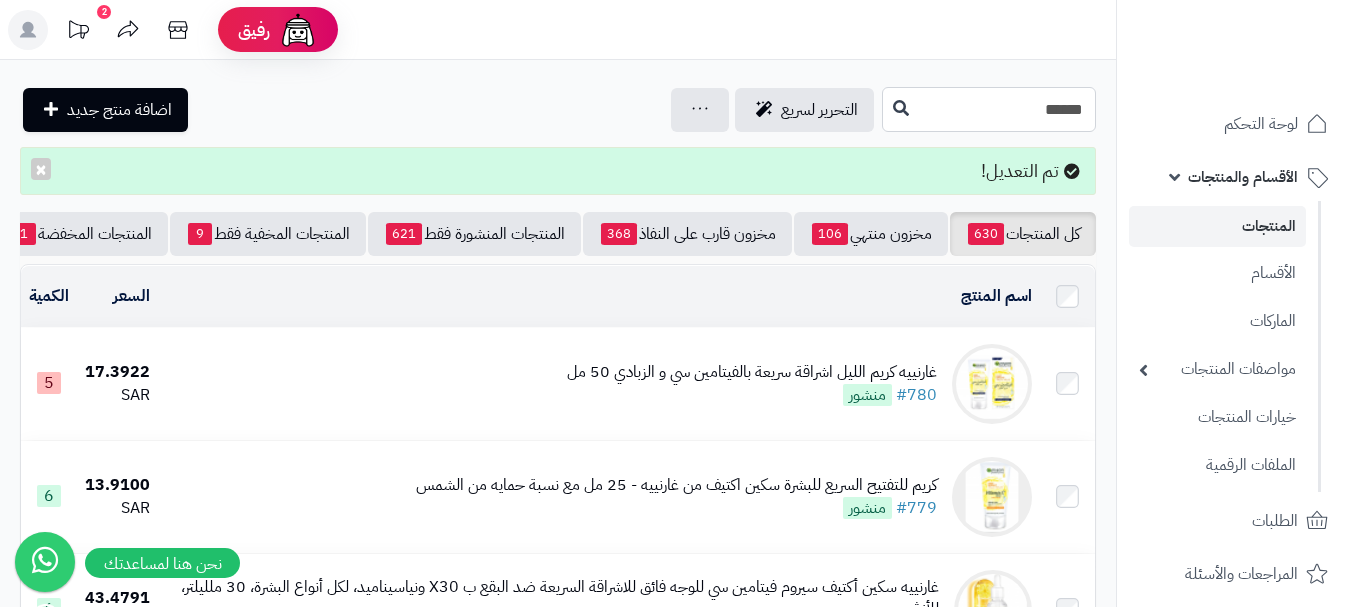 type on "******" 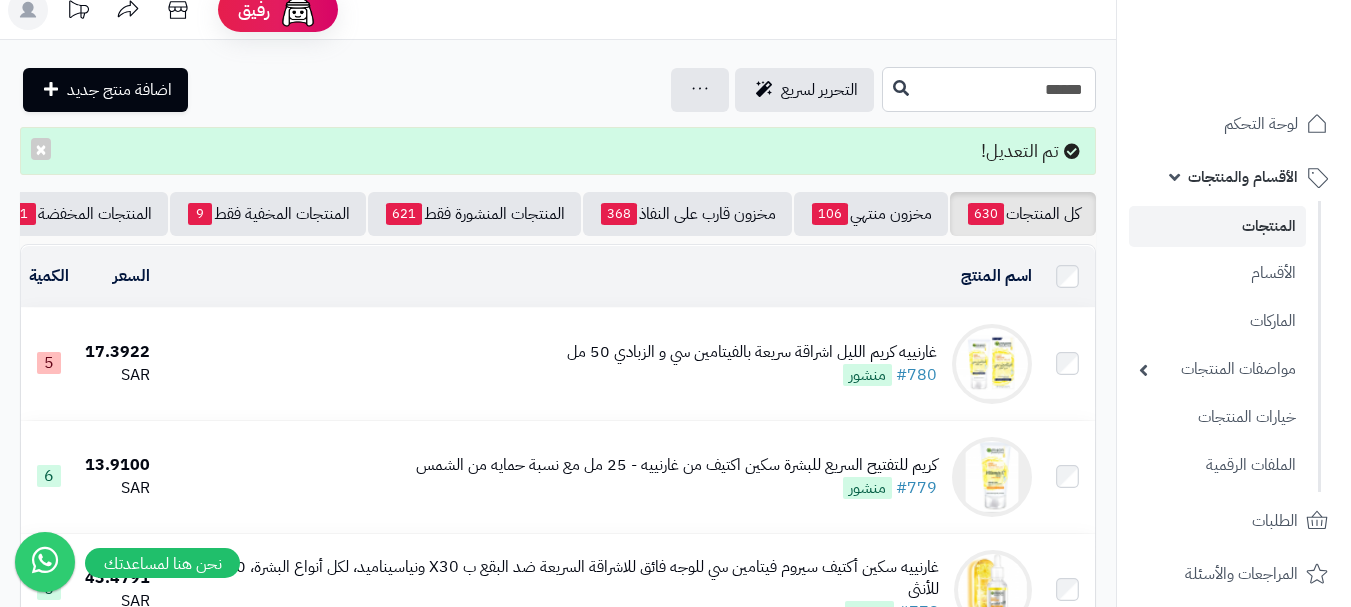 scroll, scrollTop: 0, scrollLeft: 0, axis: both 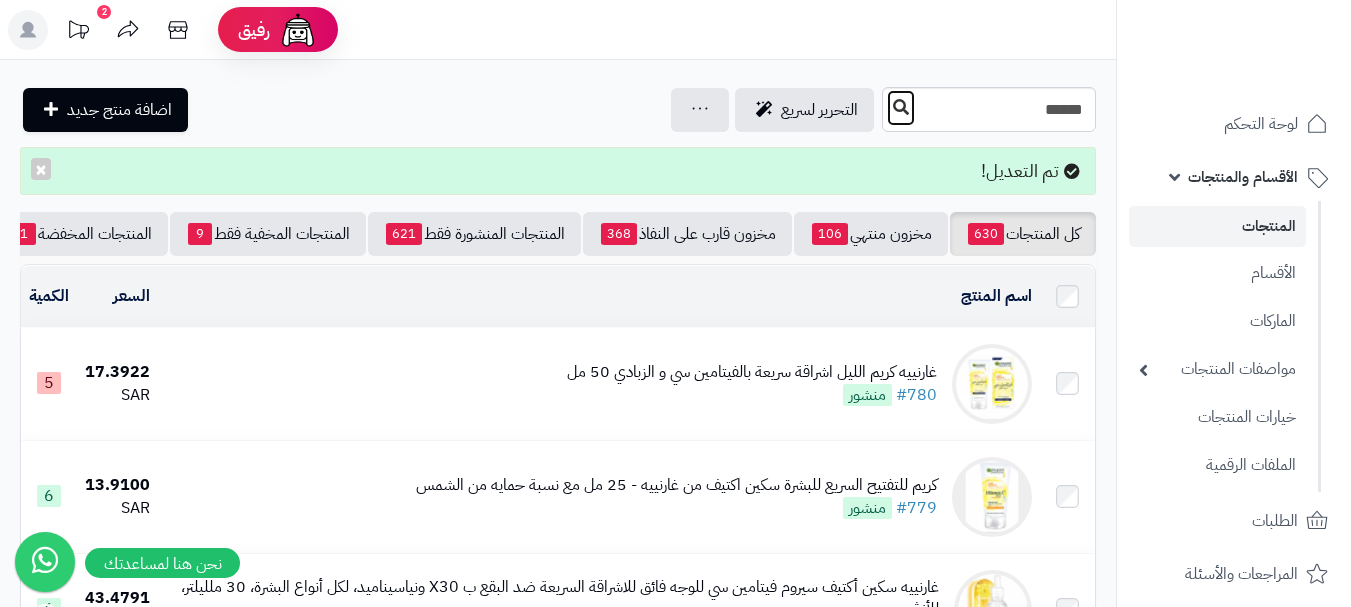click at bounding box center [901, 107] 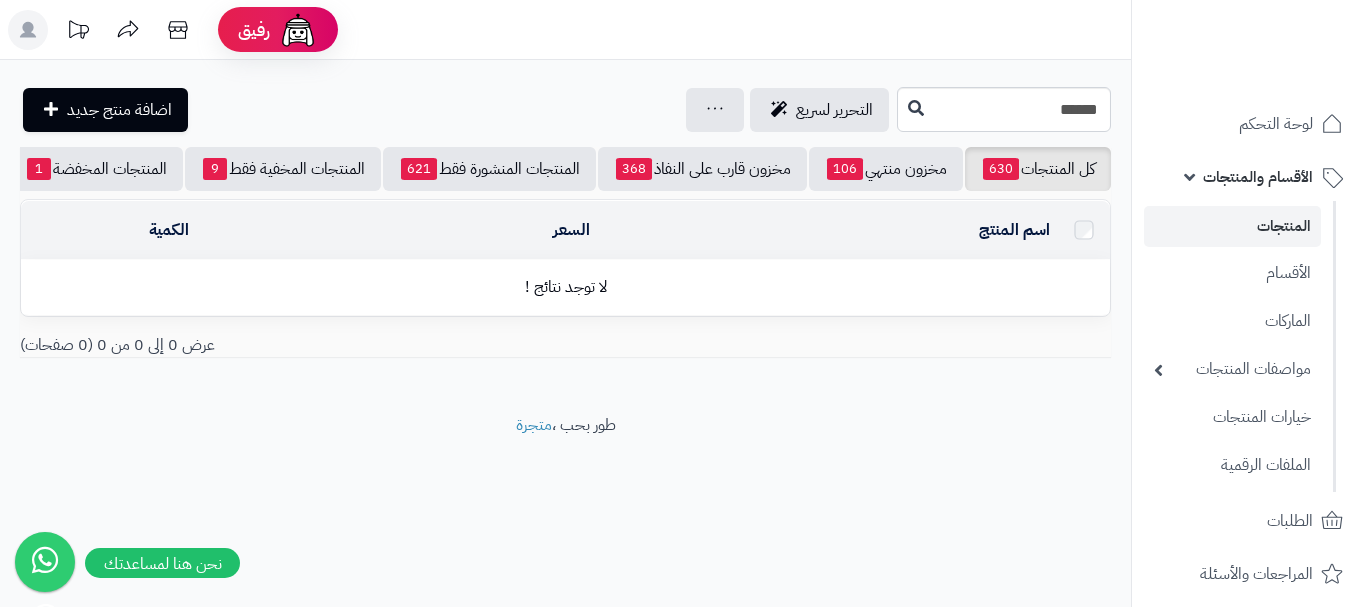 scroll, scrollTop: 0, scrollLeft: 0, axis: both 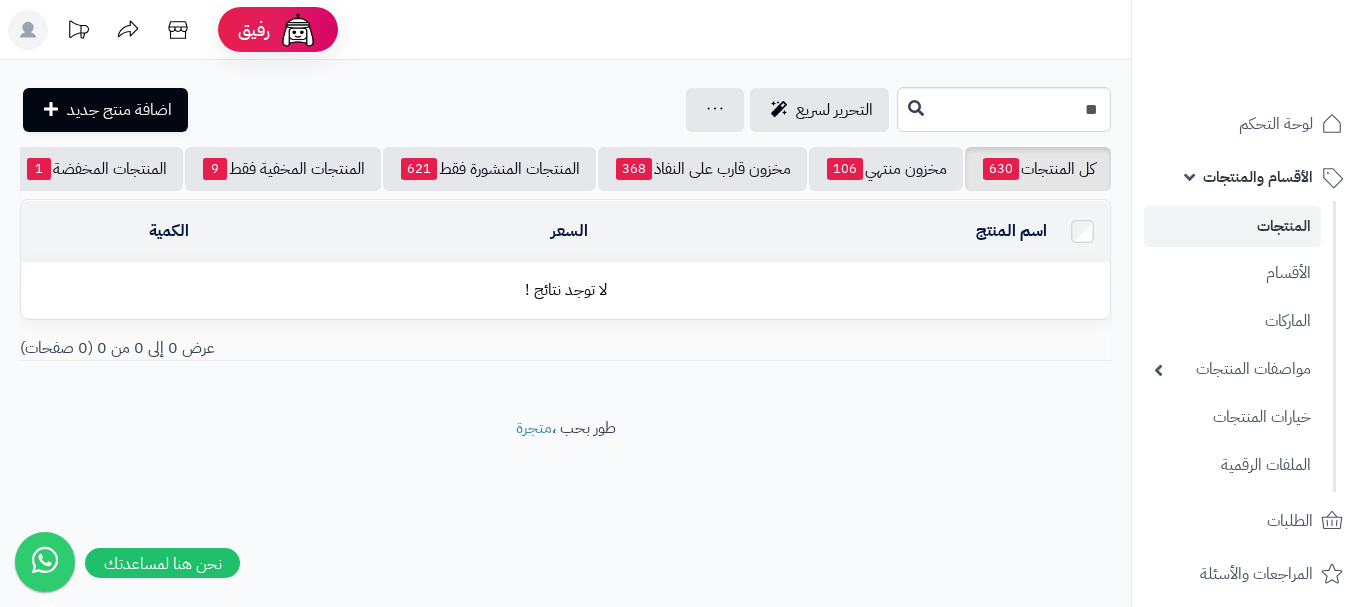 type on "*" 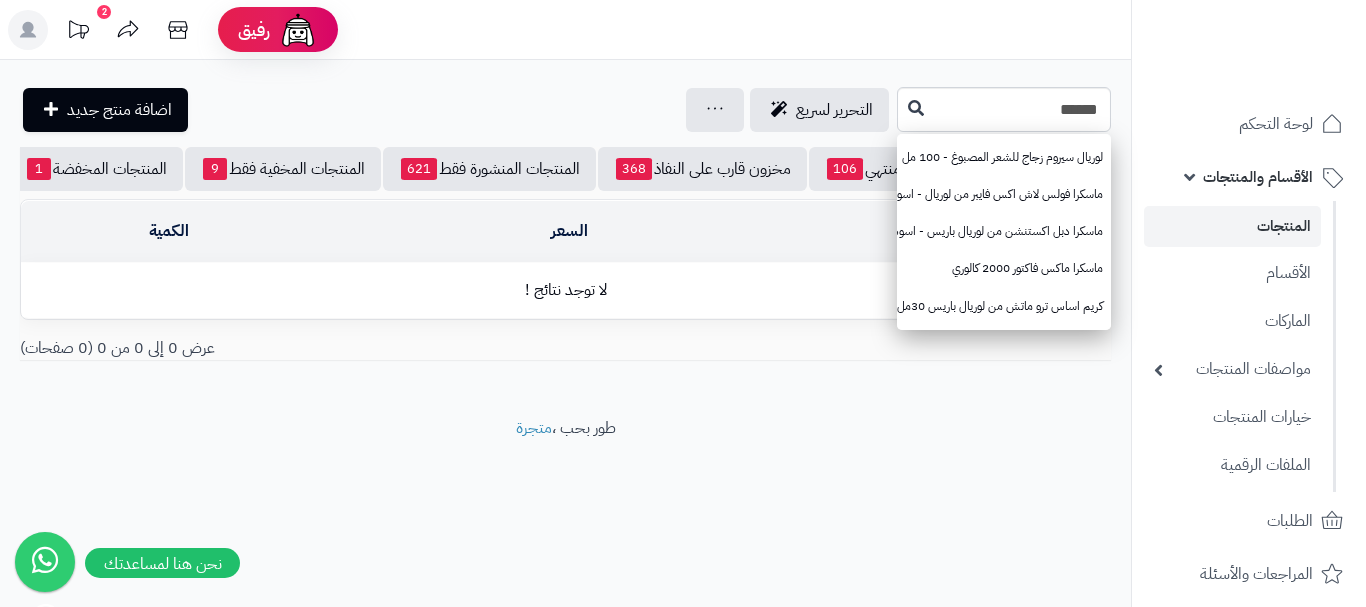 type on "******" 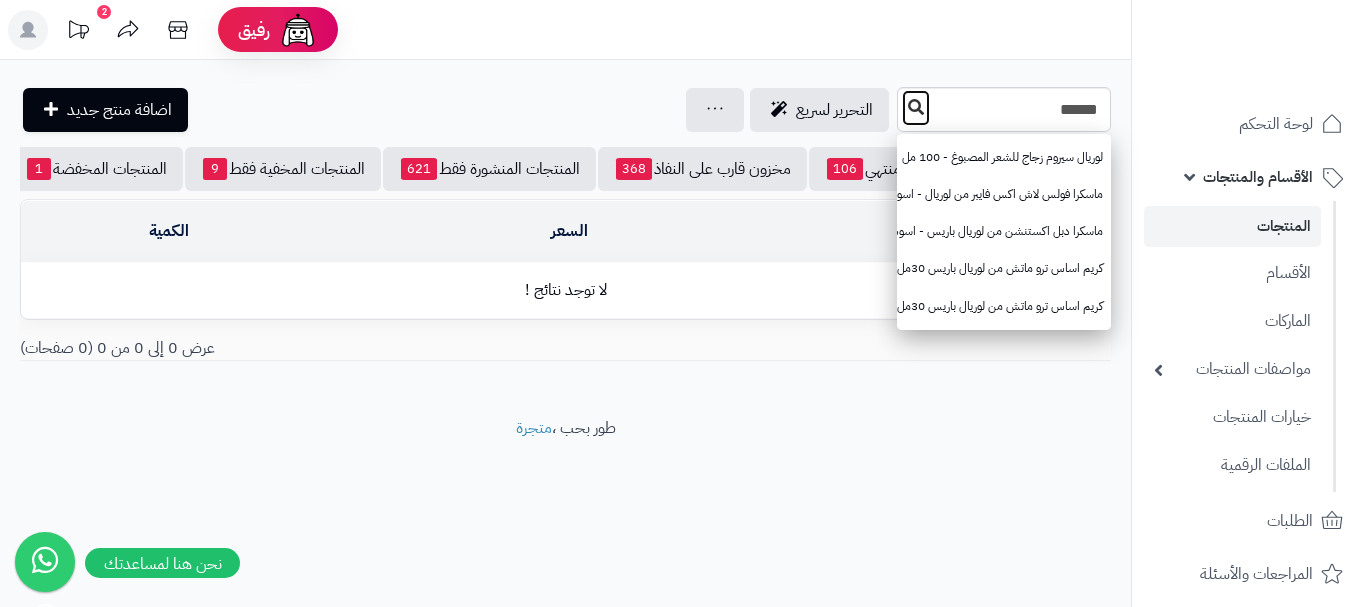 click at bounding box center (916, 108) 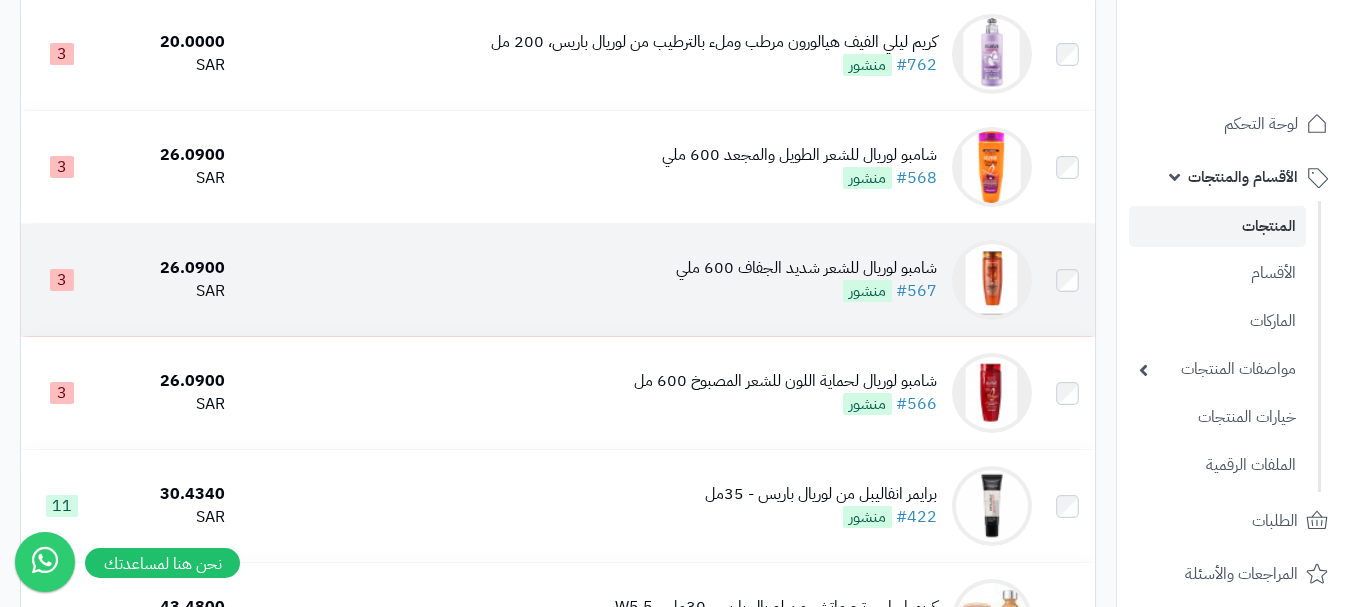 scroll, scrollTop: 300, scrollLeft: 0, axis: vertical 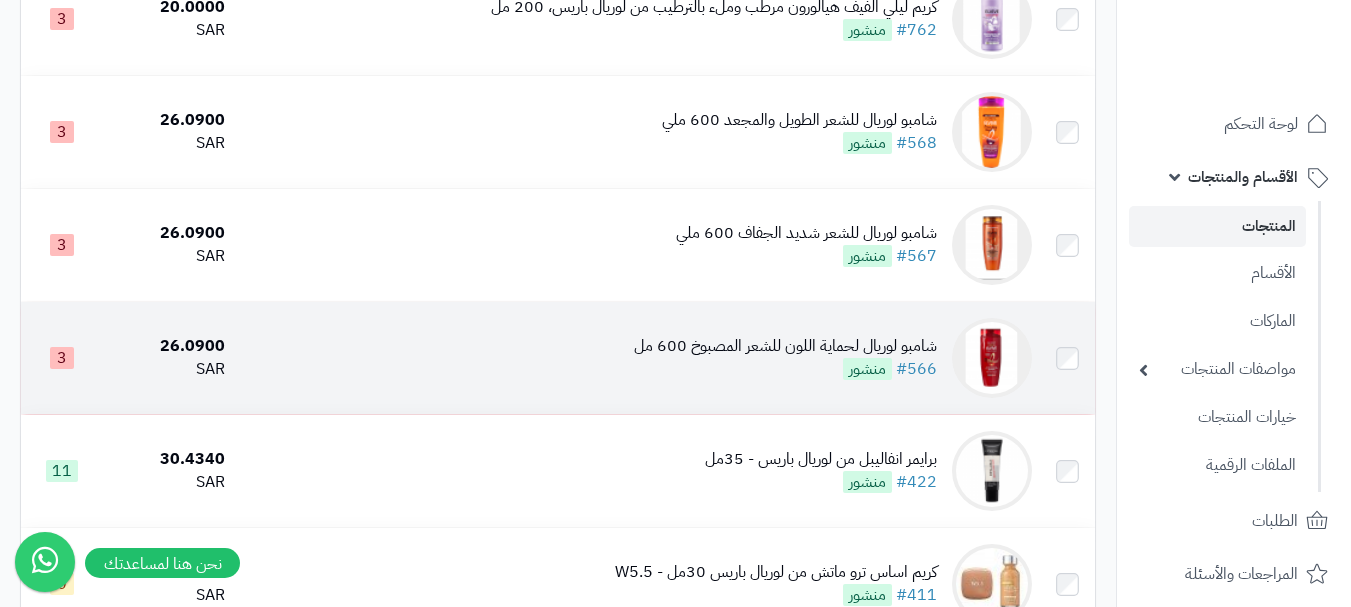 click on "شامبو لوريال لحماية اللون للشعر المصبوخ 600 مل" at bounding box center [785, 346] 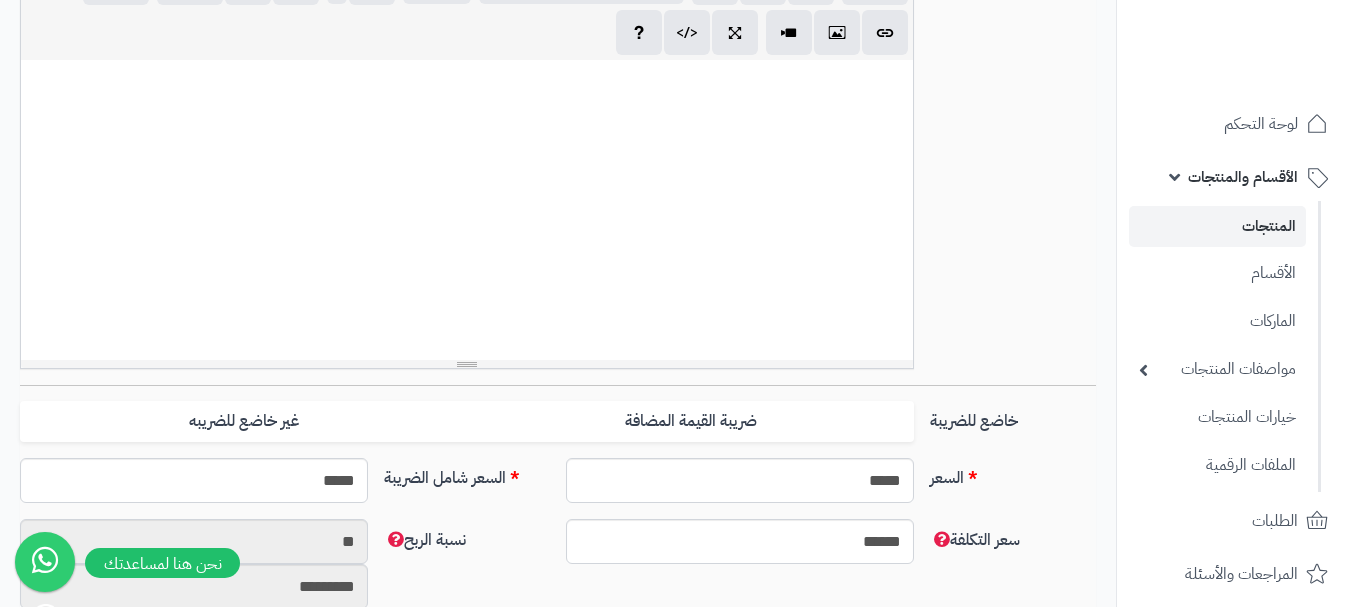 scroll, scrollTop: 501, scrollLeft: 0, axis: vertical 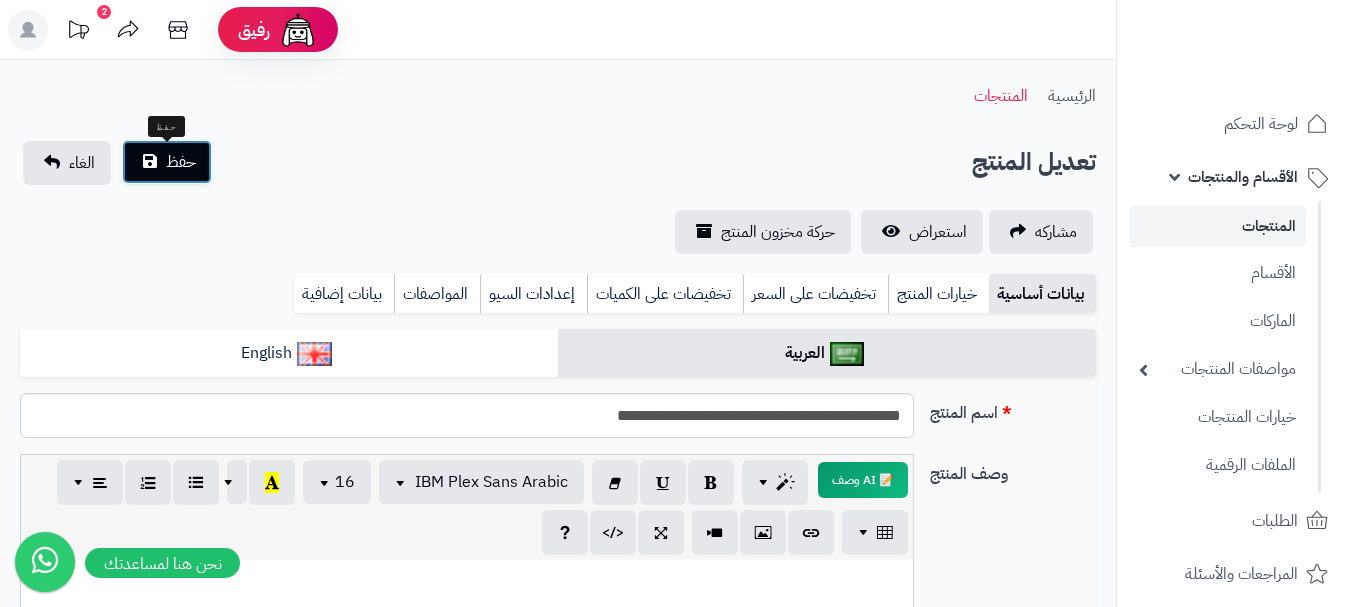 click on "حفظ" at bounding box center [167, 162] 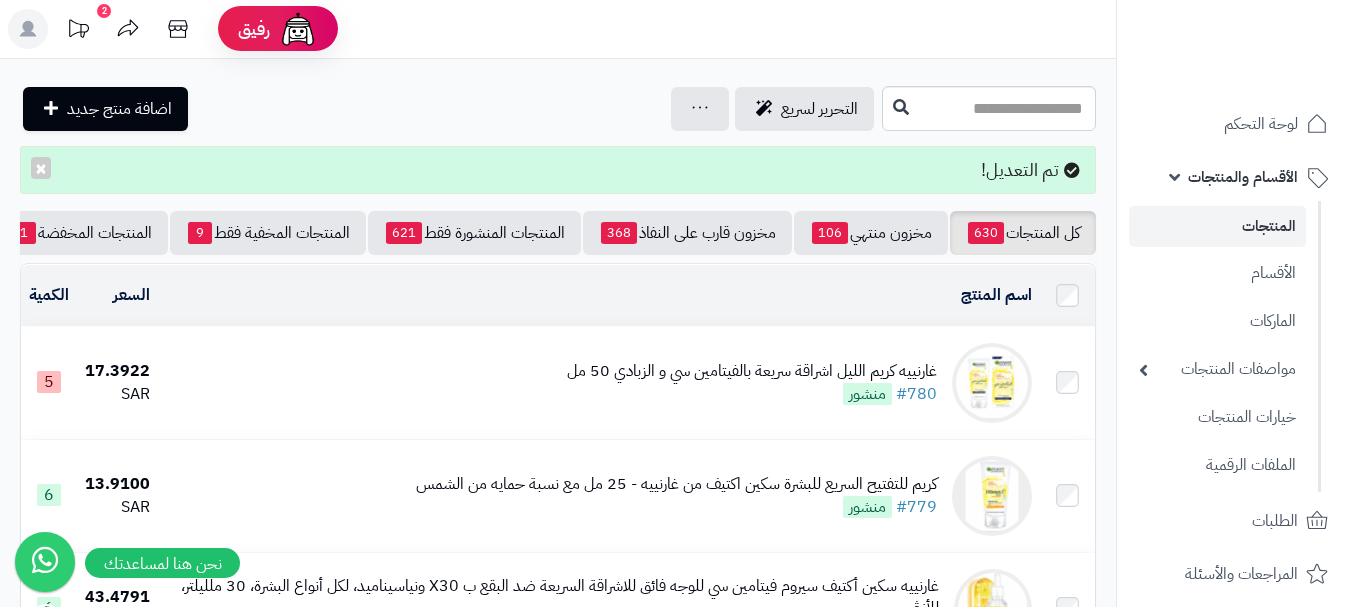 scroll, scrollTop: 0, scrollLeft: 0, axis: both 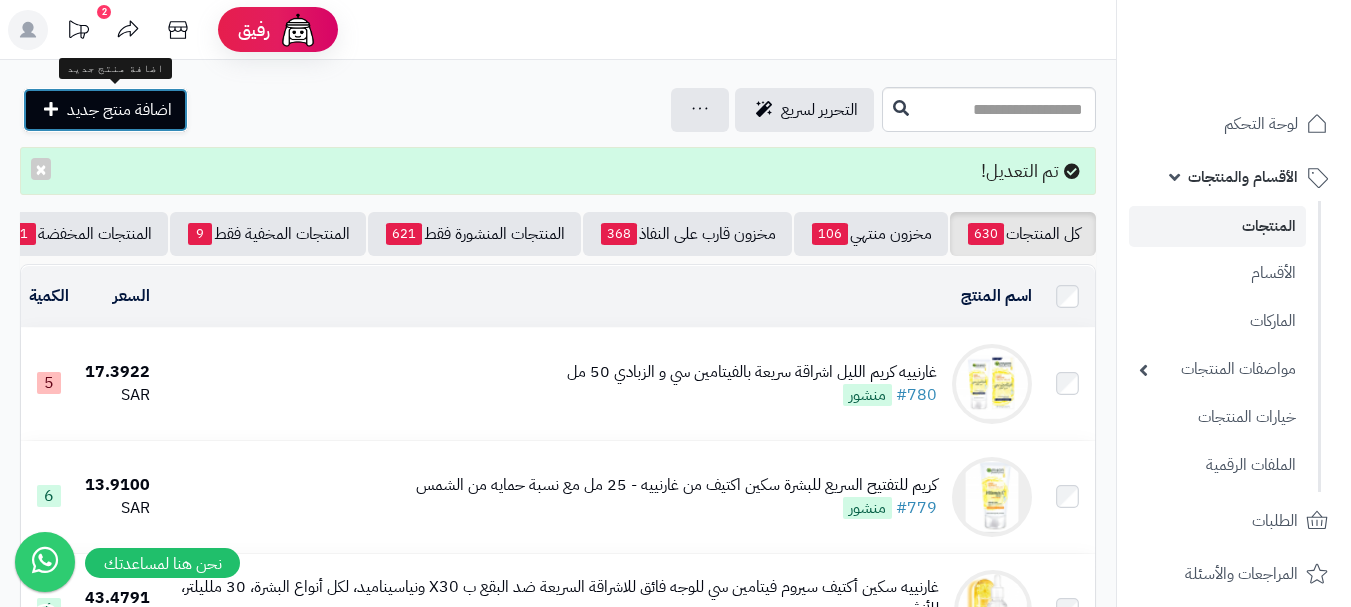 click on "اضافة منتج جديد" at bounding box center [119, 110] 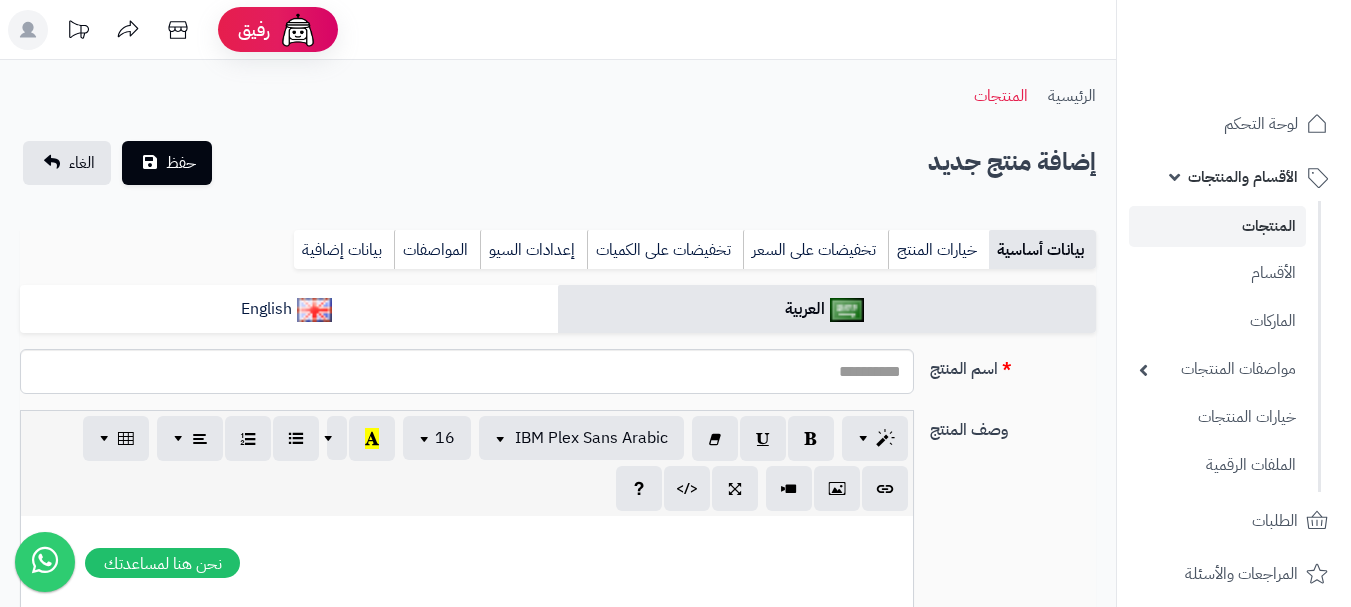 select 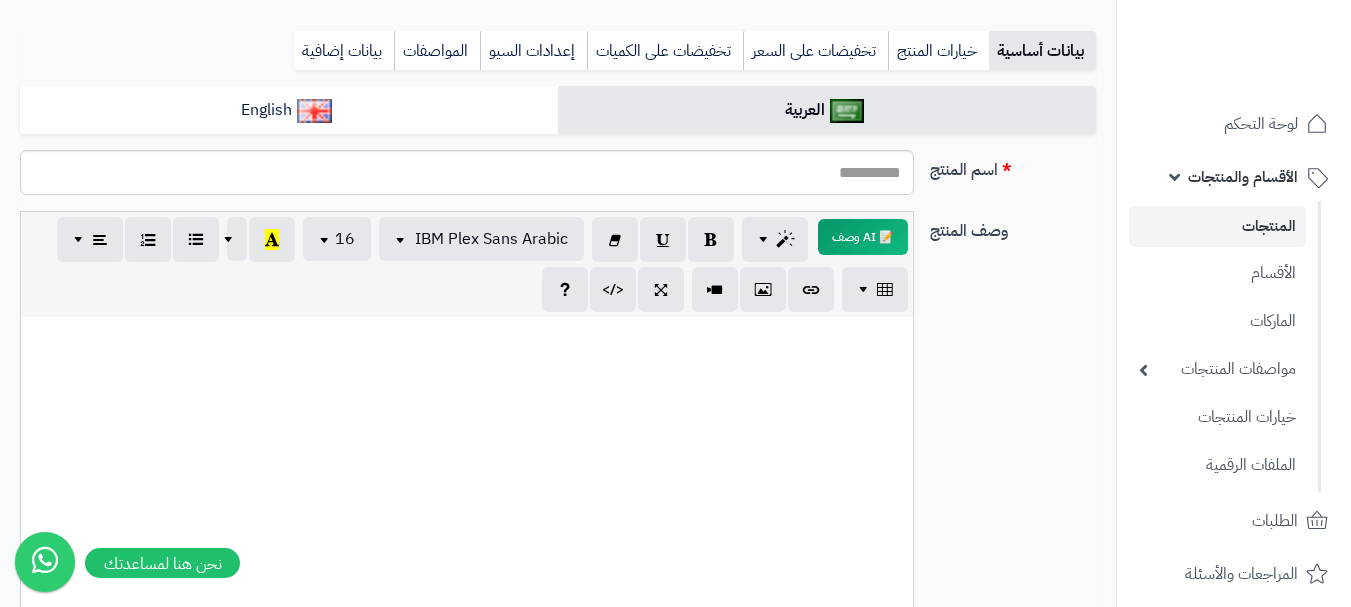 scroll, scrollTop: 200, scrollLeft: 0, axis: vertical 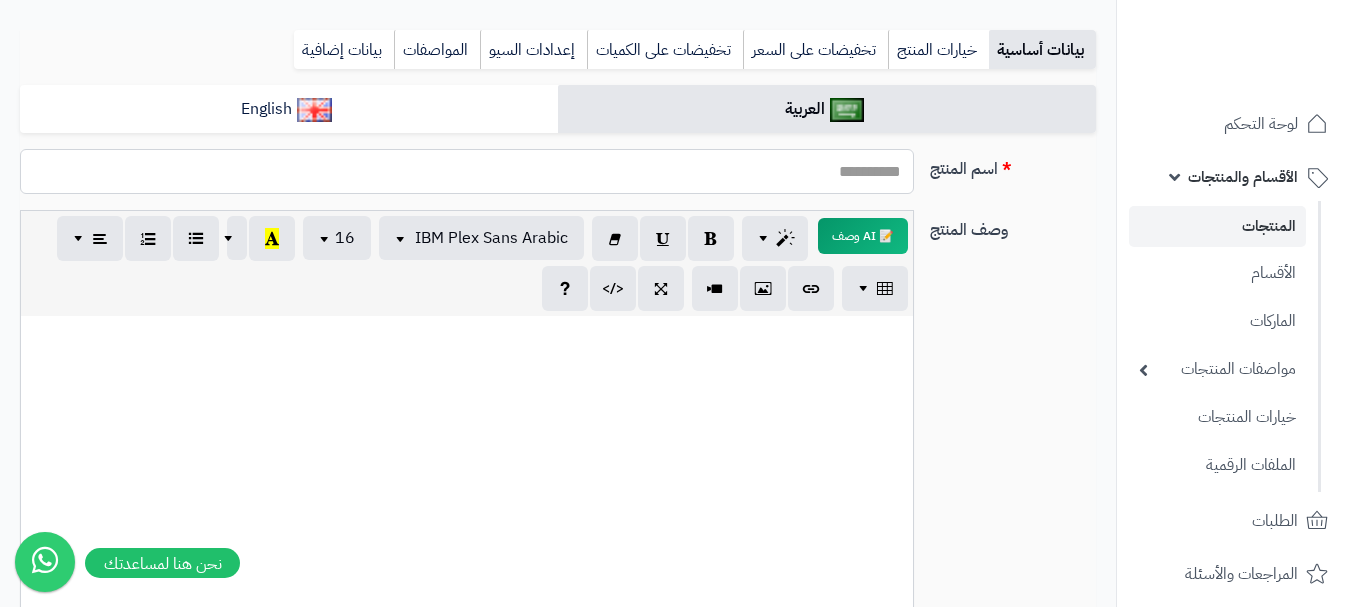 paste on "**********" 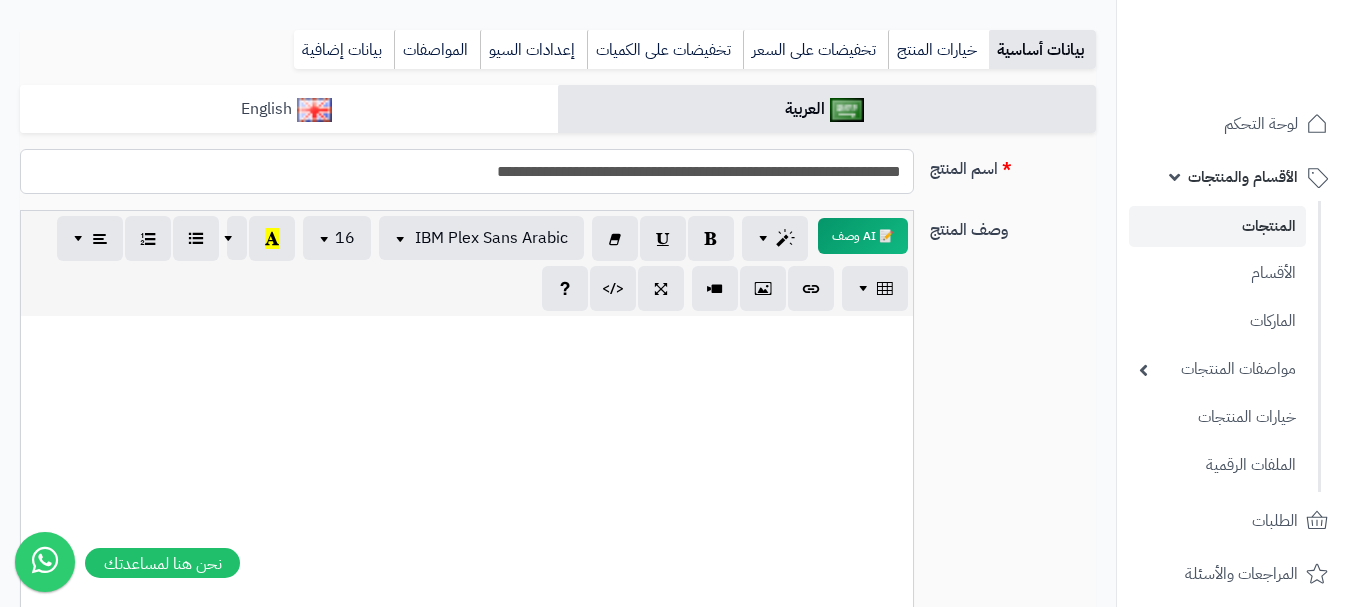 type on "**********" 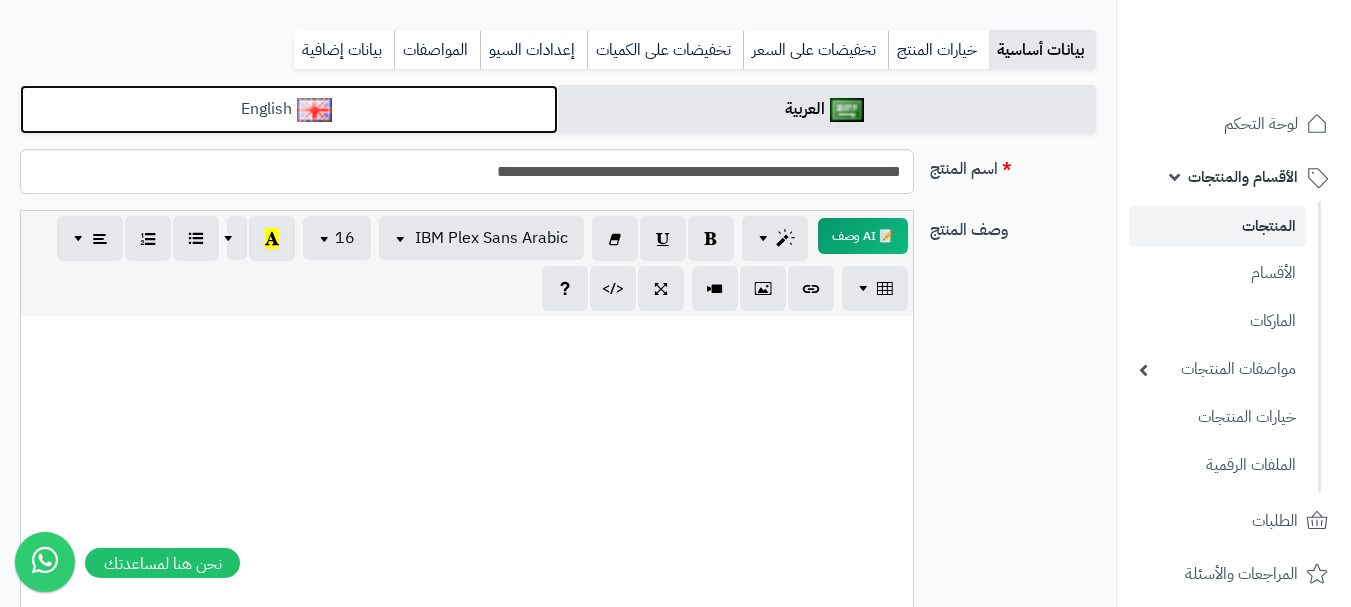 click on "English" at bounding box center [289, 109] 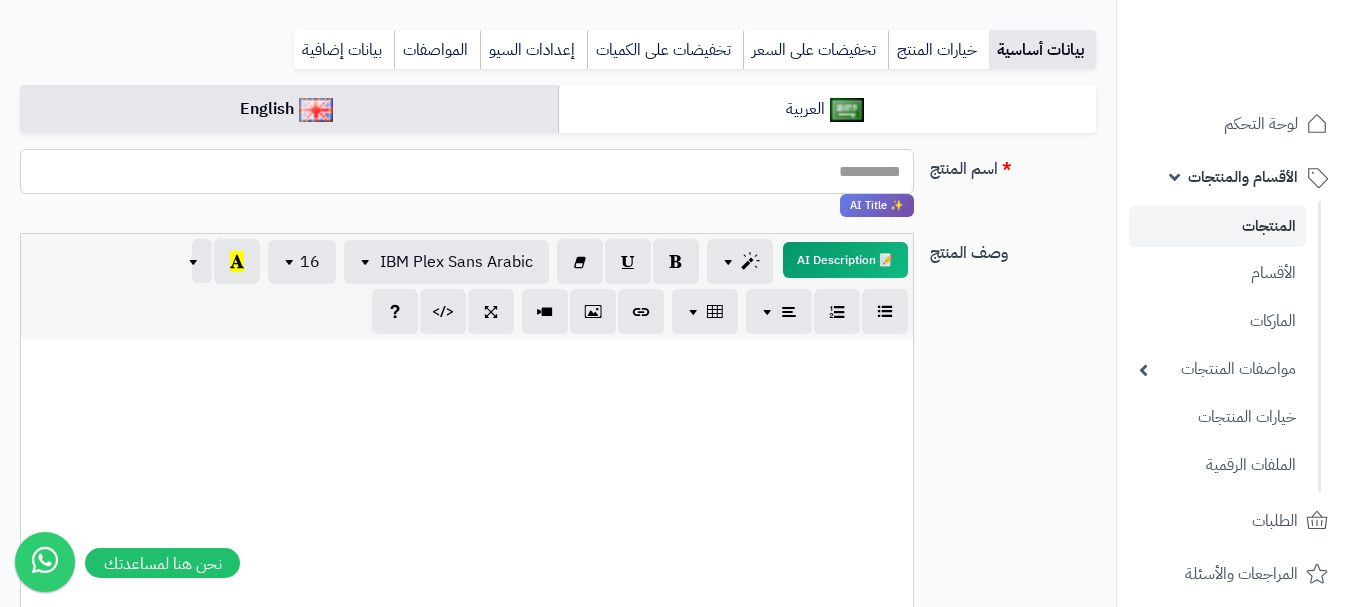paste on "**********" 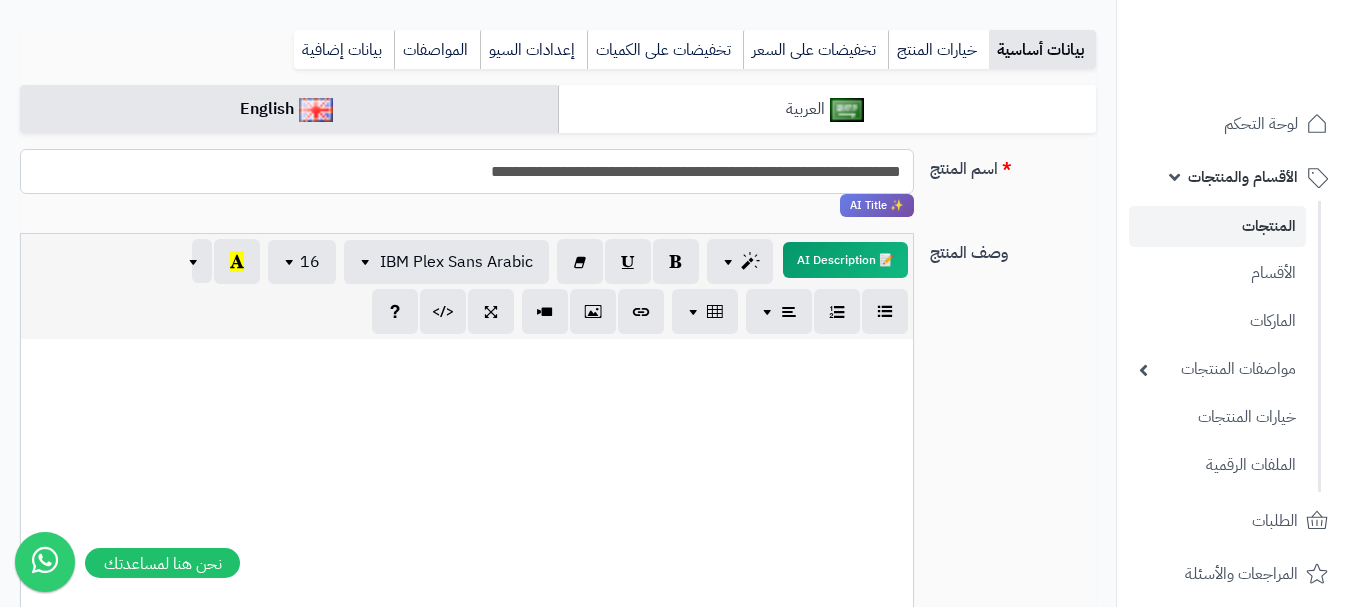 type on "**********" 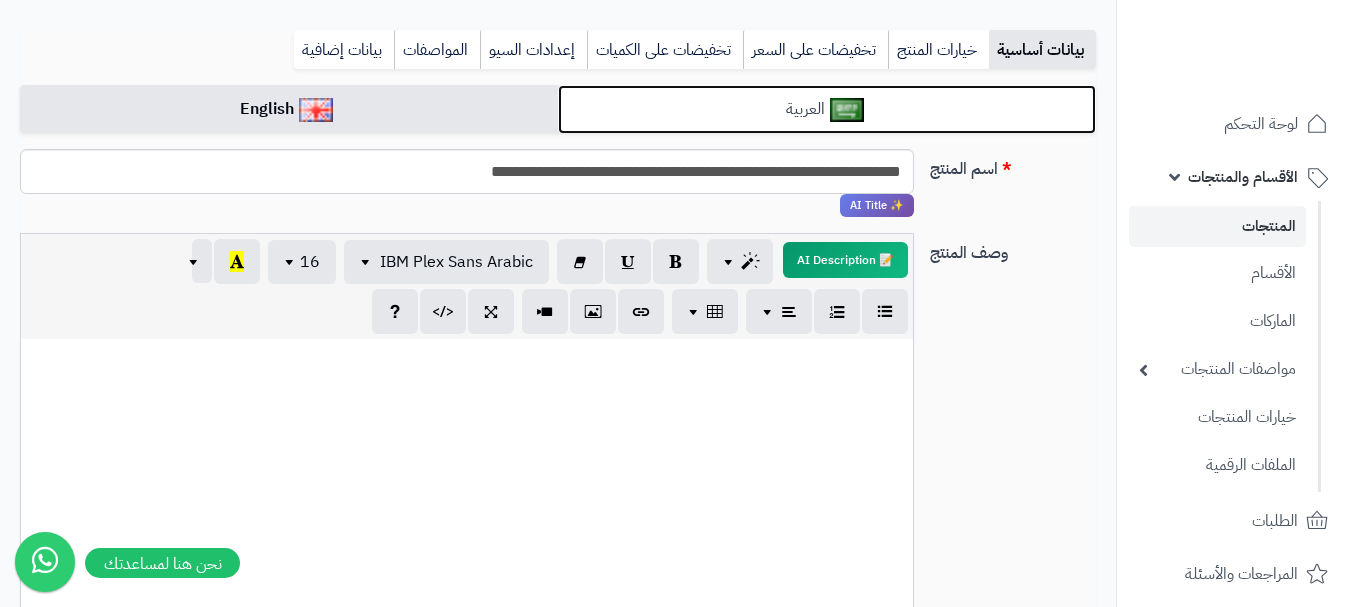 click at bounding box center [847, 110] 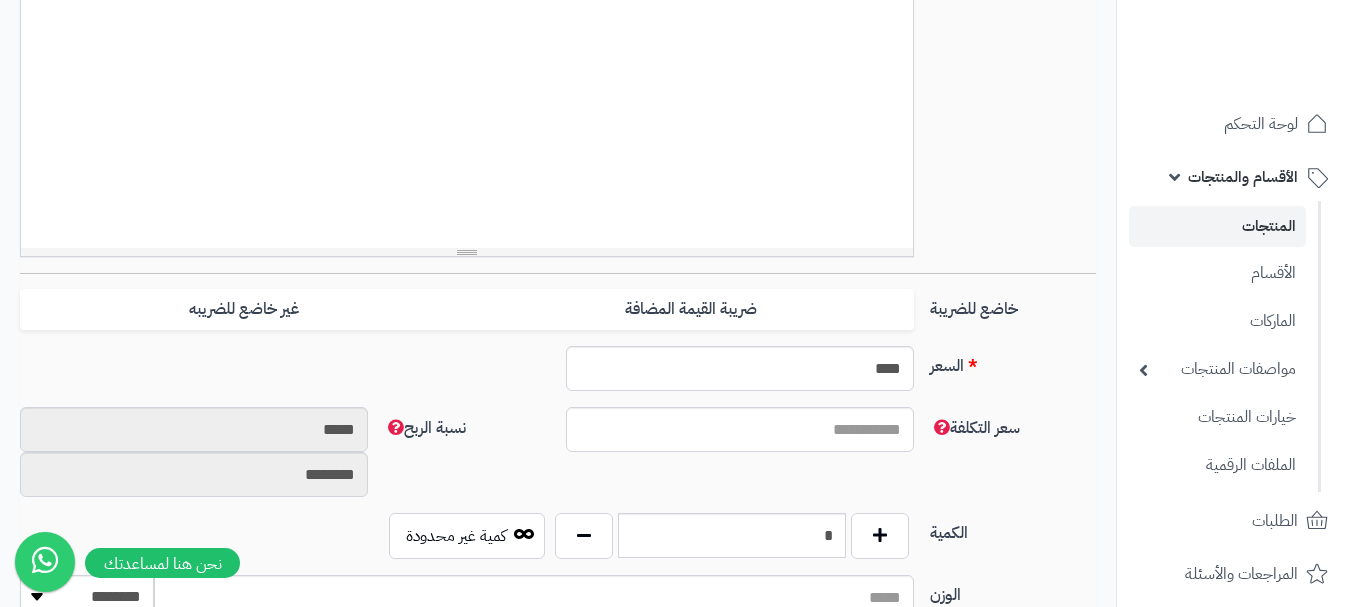 scroll, scrollTop: 700, scrollLeft: 0, axis: vertical 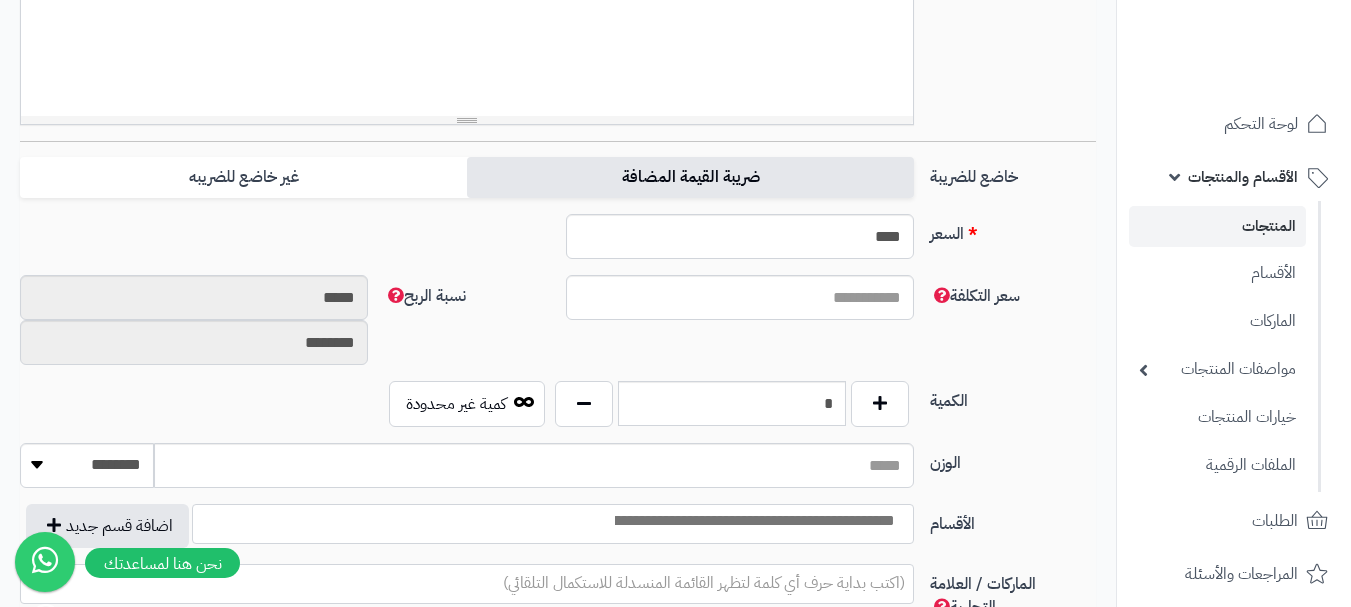 click on "ضريبة القيمة المضافة" at bounding box center (690, 177) 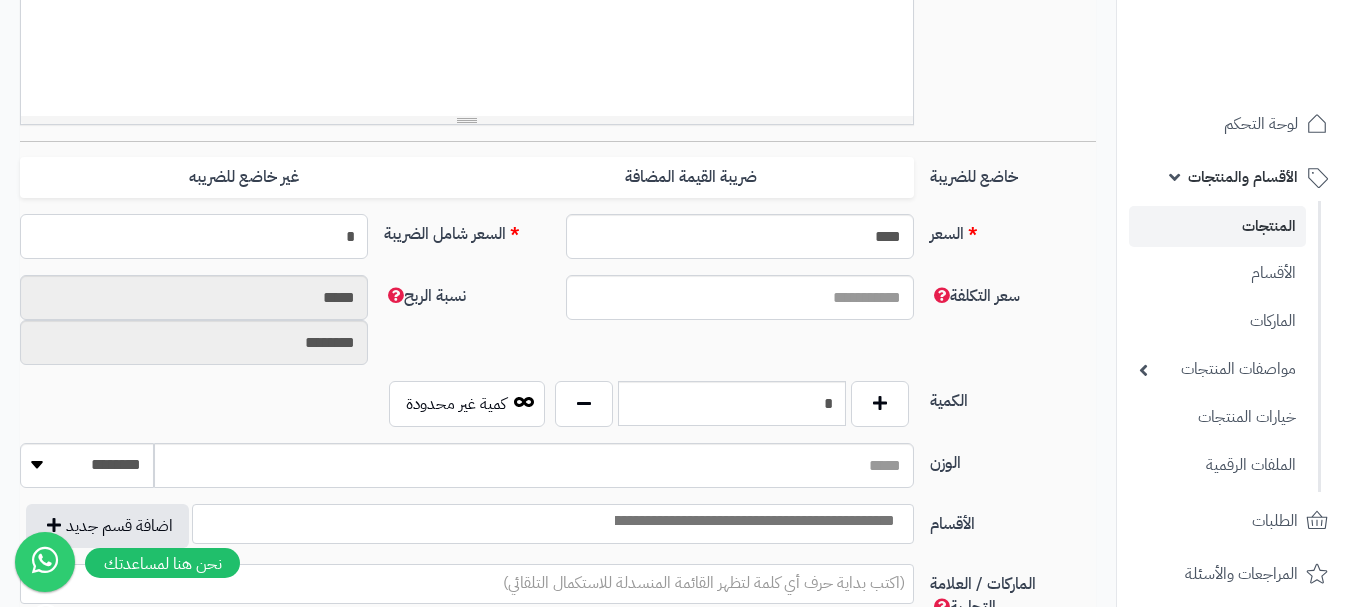 click on "*" at bounding box center [194, 236] 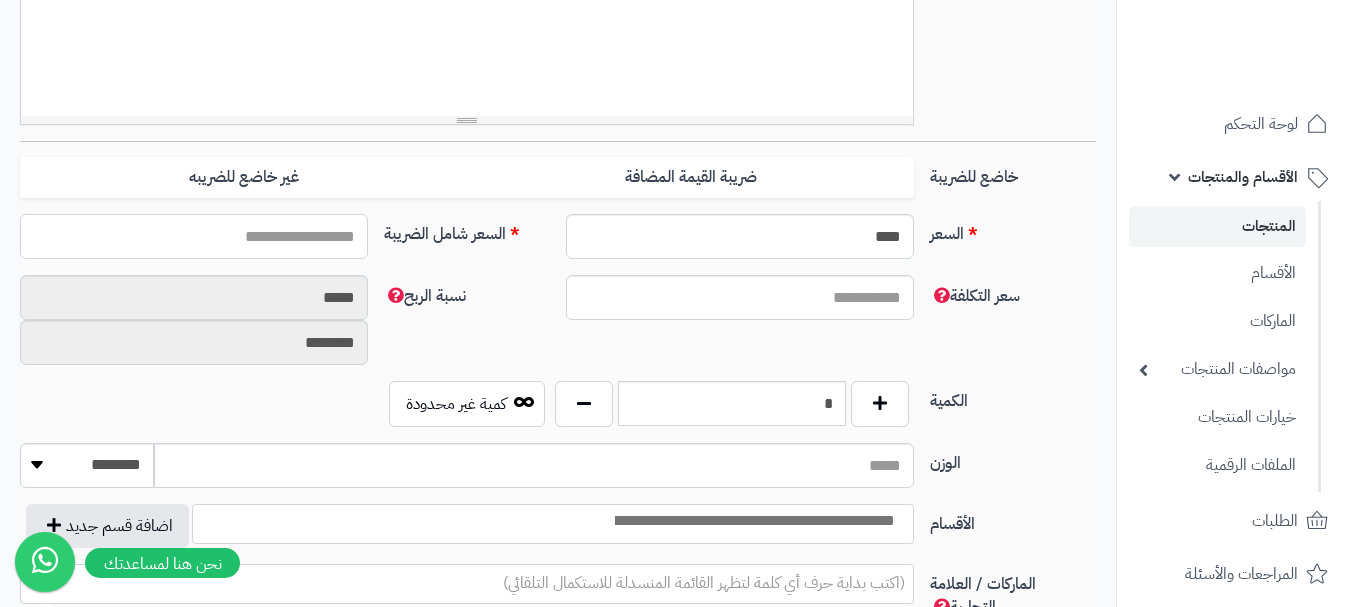 type on "*" 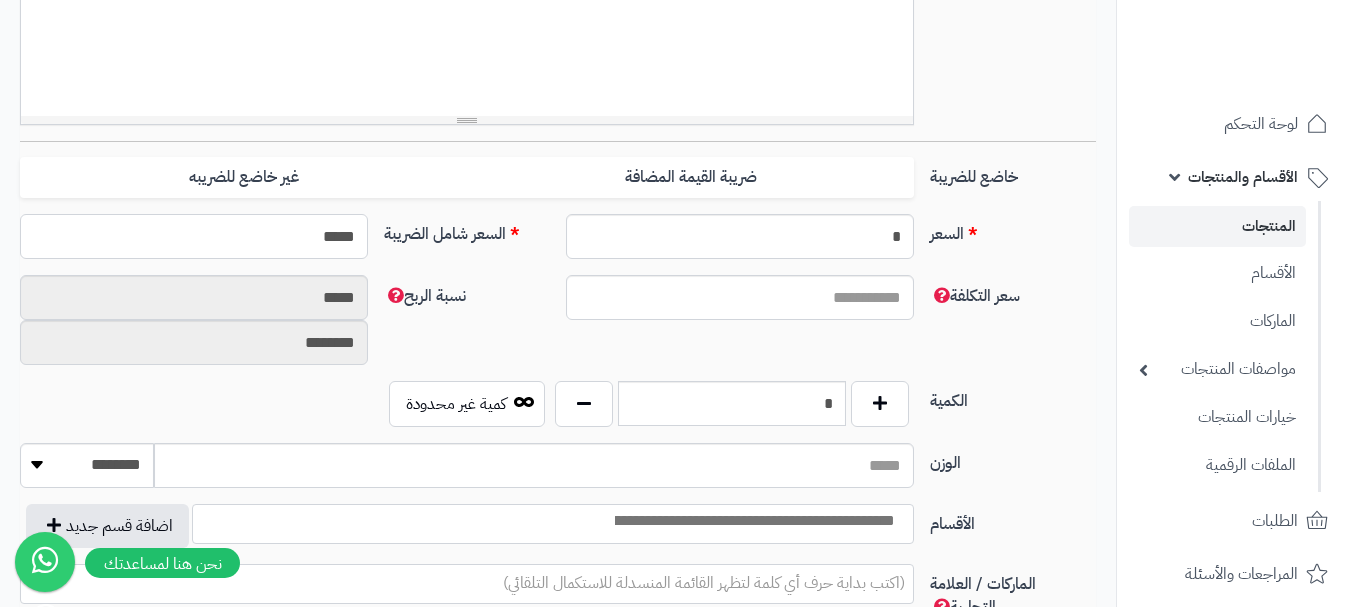 type on "******" 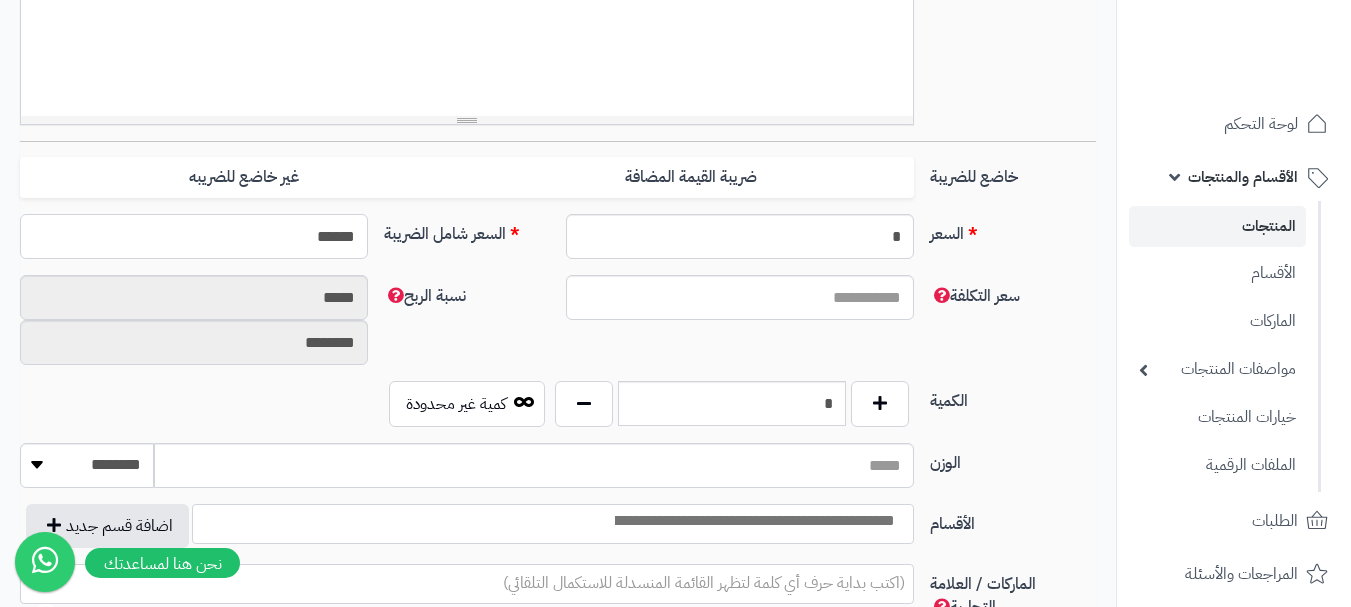 type on "*****" 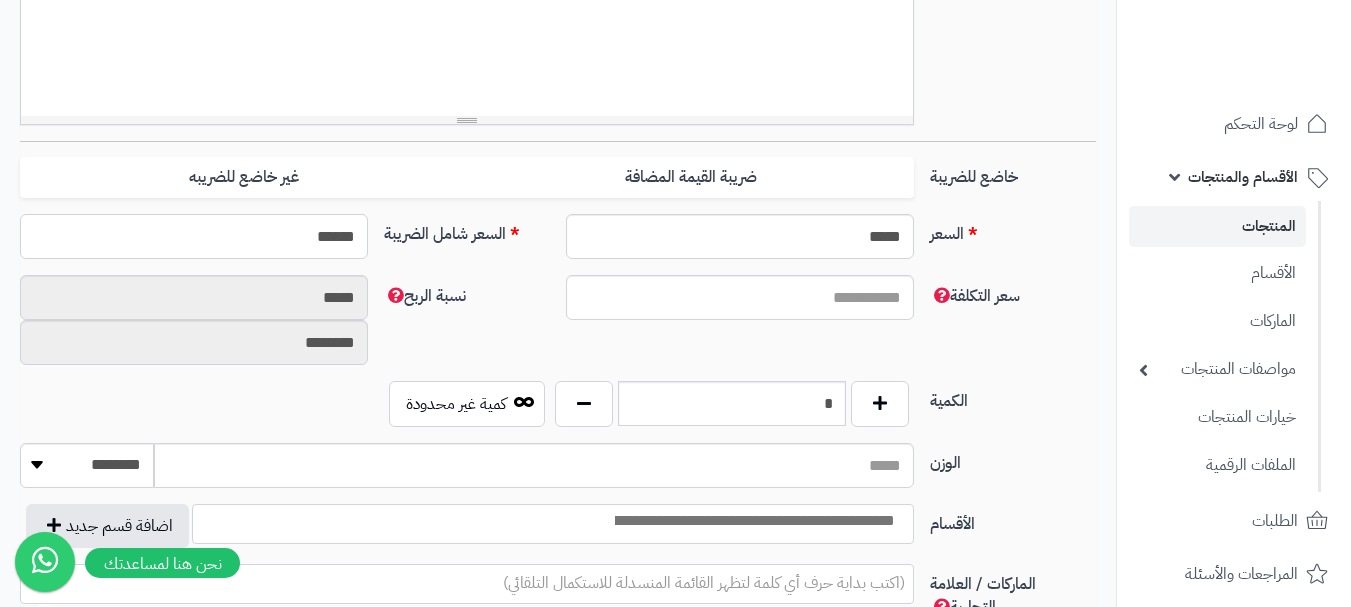 type on "******" 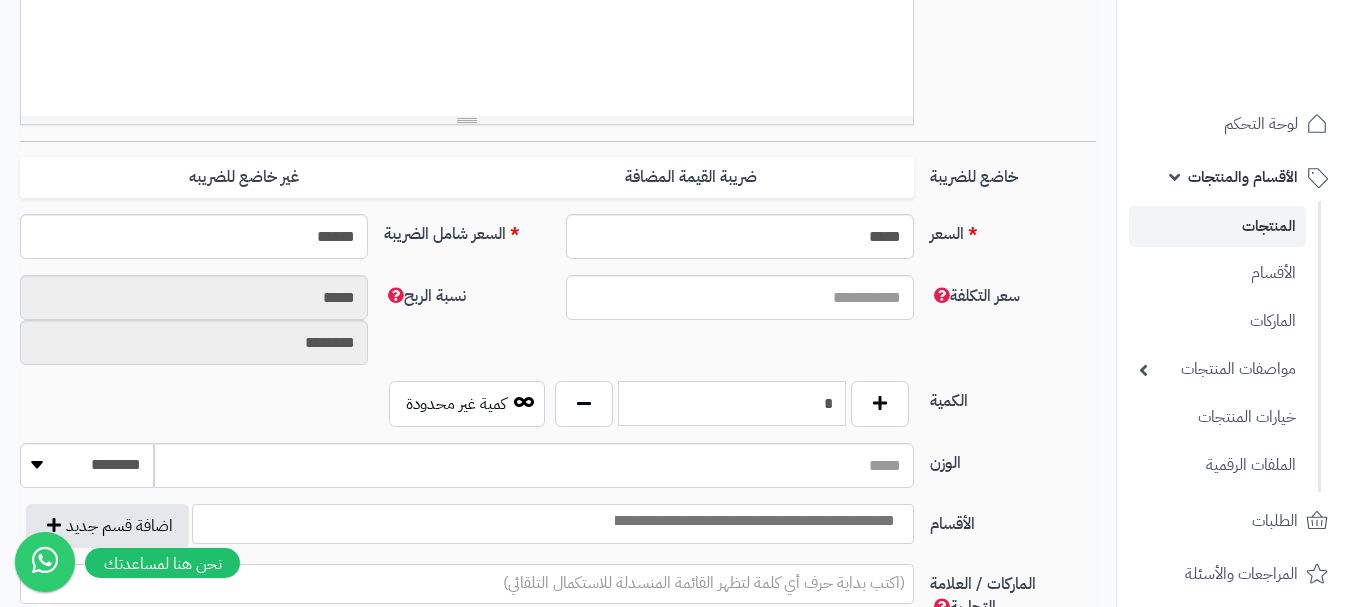 click on "*" at bounding box center [732, 403] 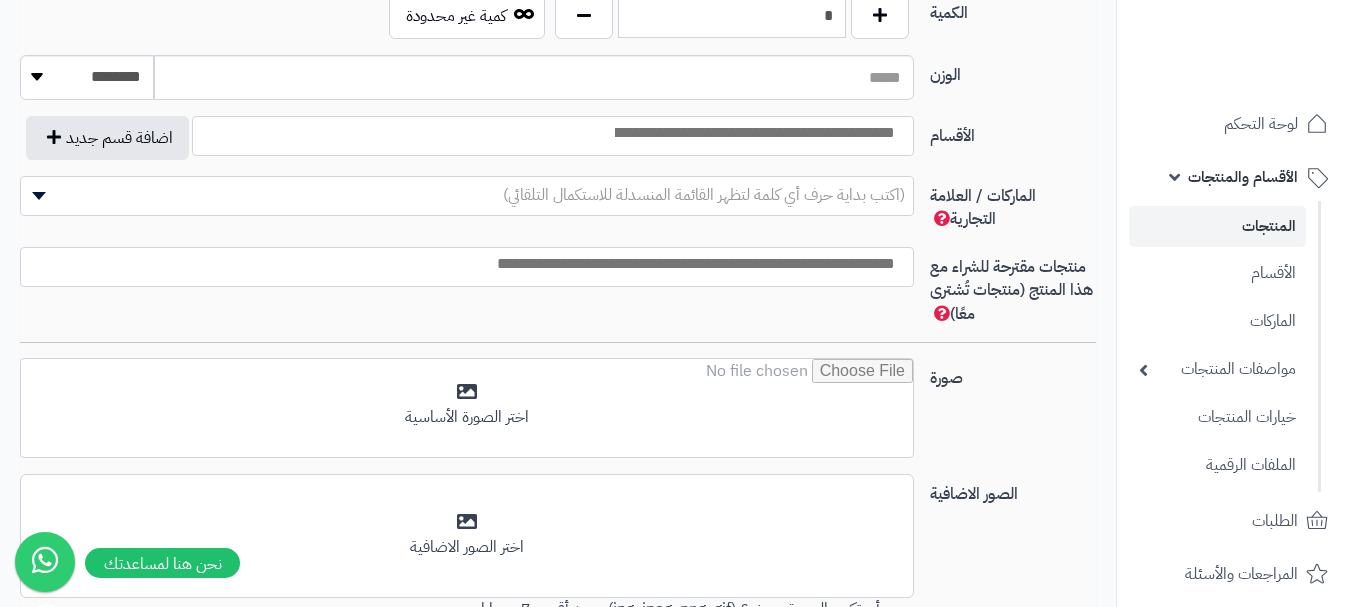 scroll, scrollTop: 1100, scrollLeft: 0, axis: vertical 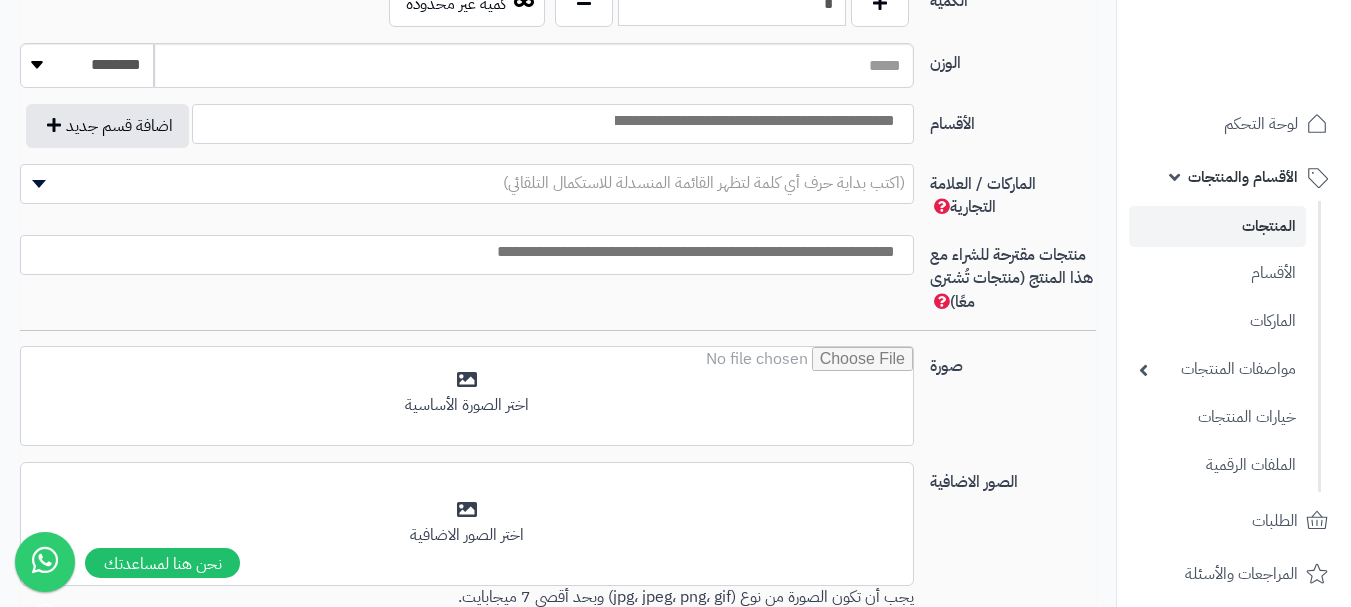type on "*" 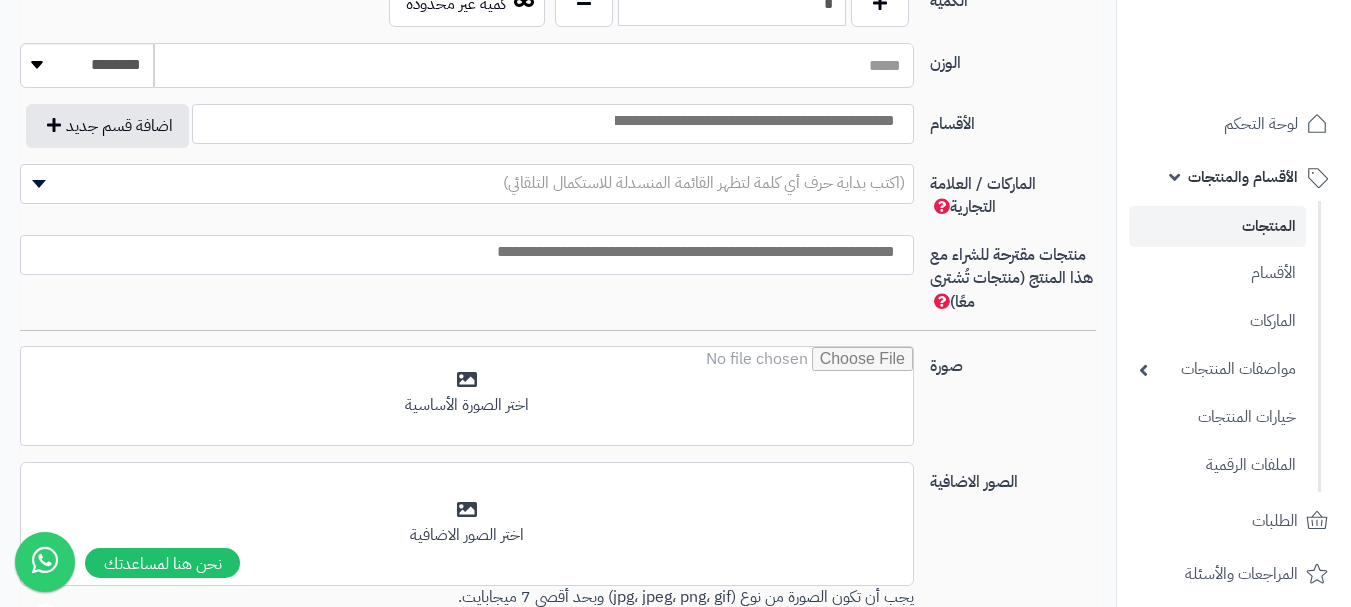 click on "الوزن" at bounding box center [534, 65] 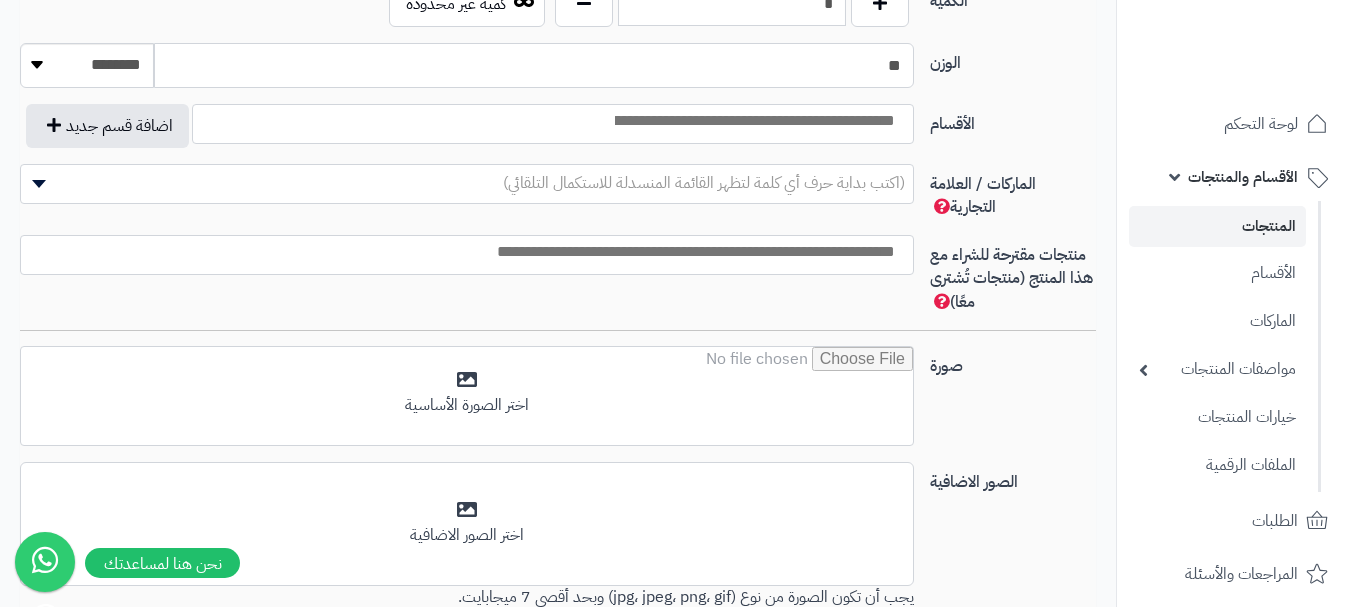 type on "**" 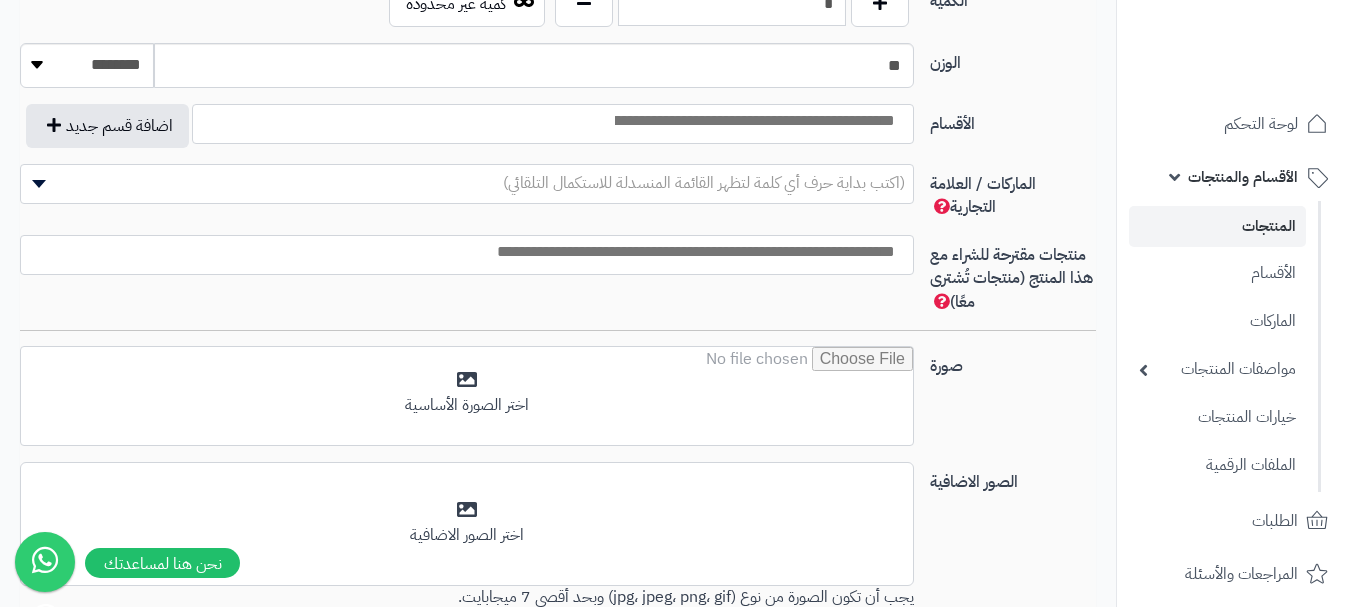click at bounding box center [753, 121] 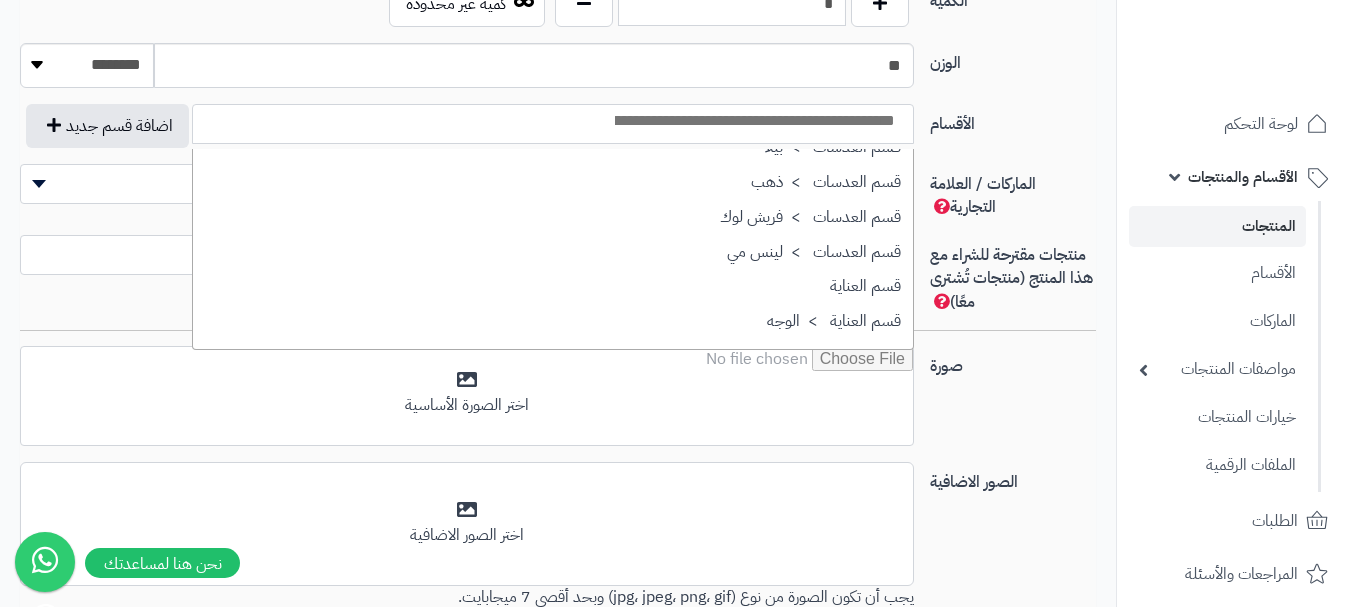 scroll, scrollTop: 1700, scrollLeft: 0, axis: vertical 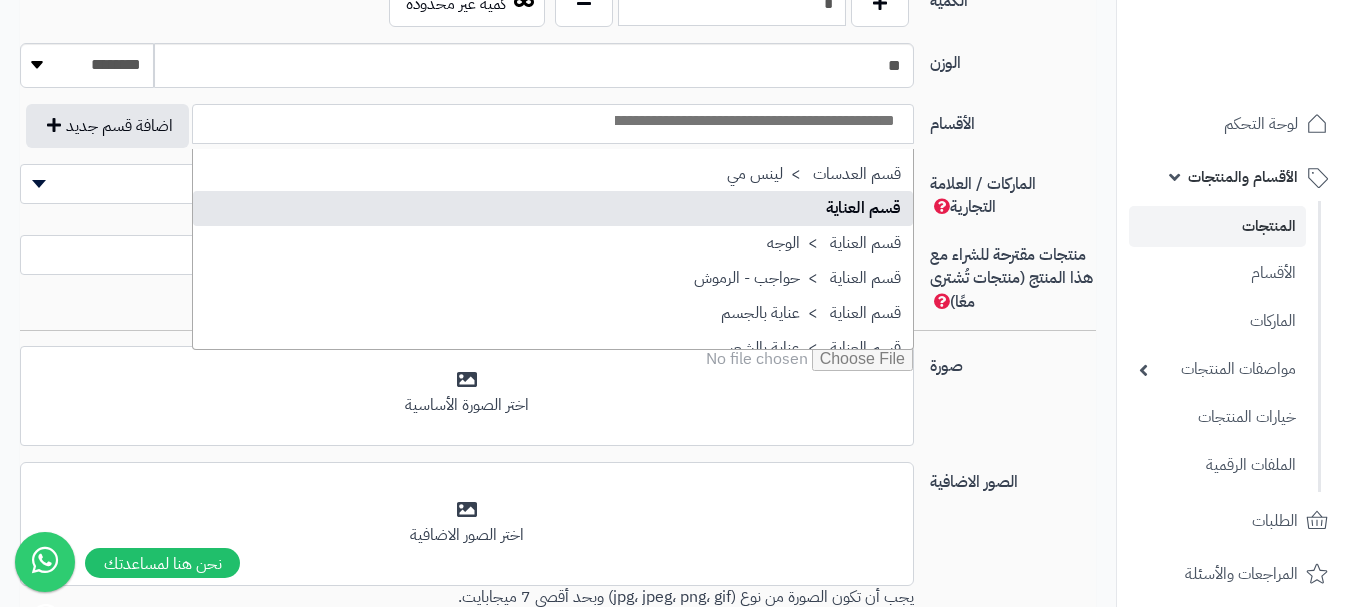 select on "**" 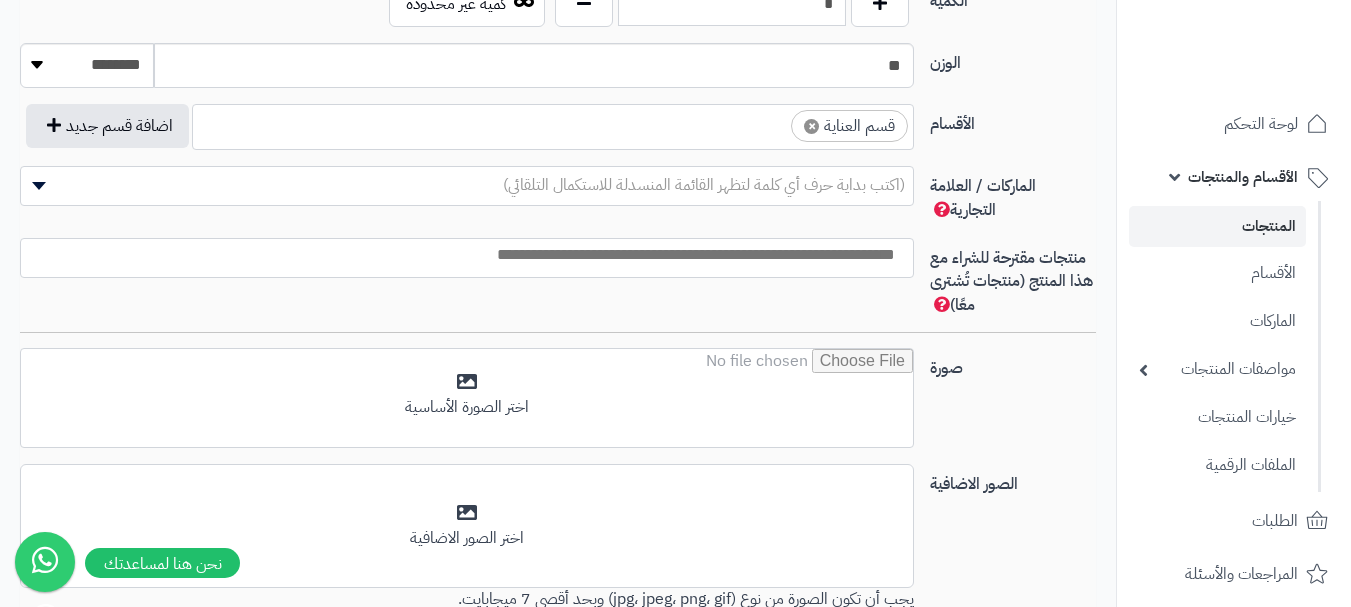 click on "× قسم العناية" at bounding box center (553, 124) 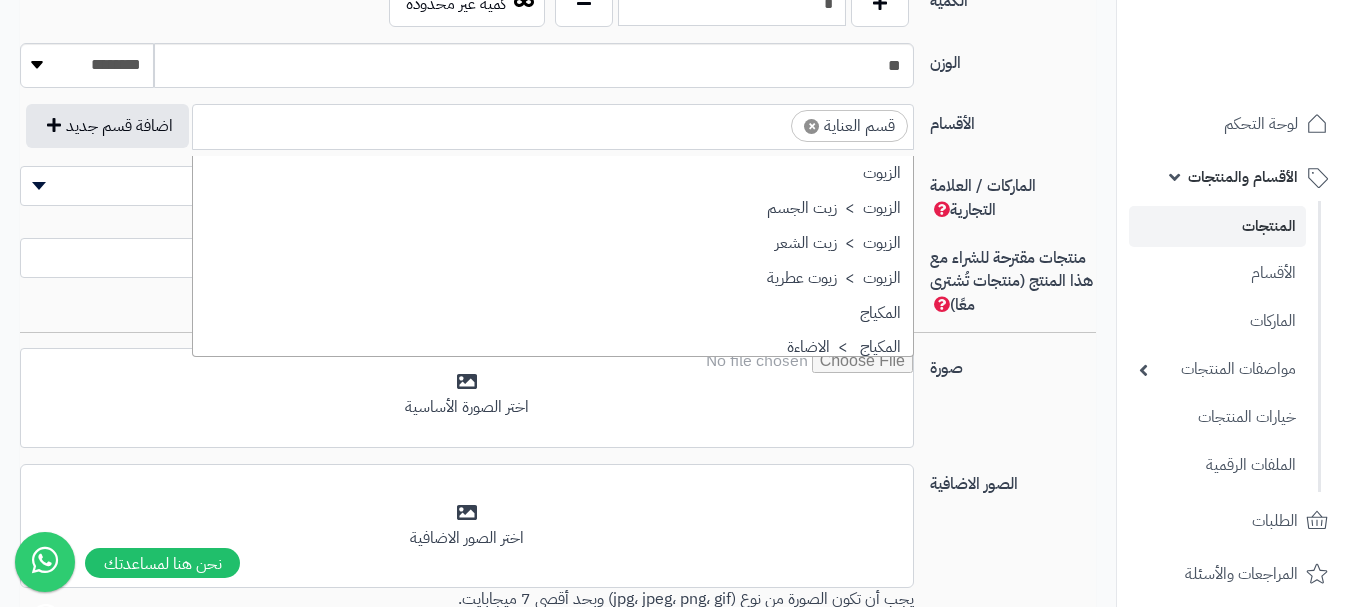 scroll, scrollTop: 1707, scrollLeft: 0, axis: vertical 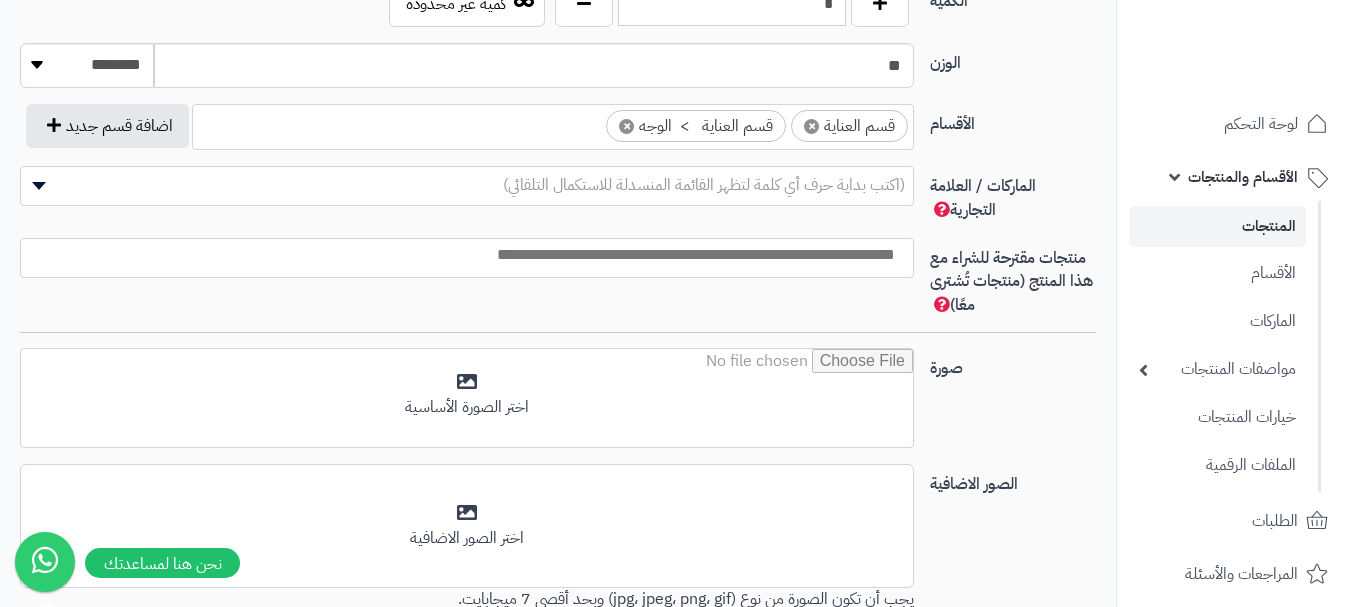 click on "×" at bounding box center [626, 126] 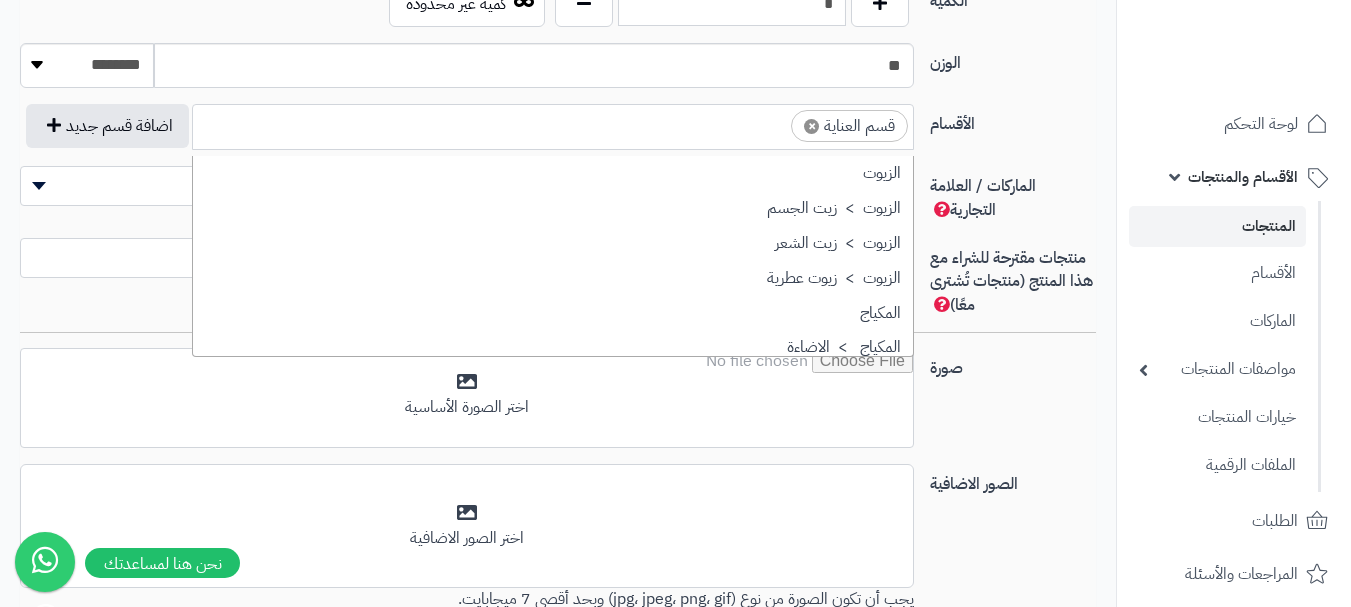 scroll, scrollTop: 1707, scrollLeft: 0, axis: vertical 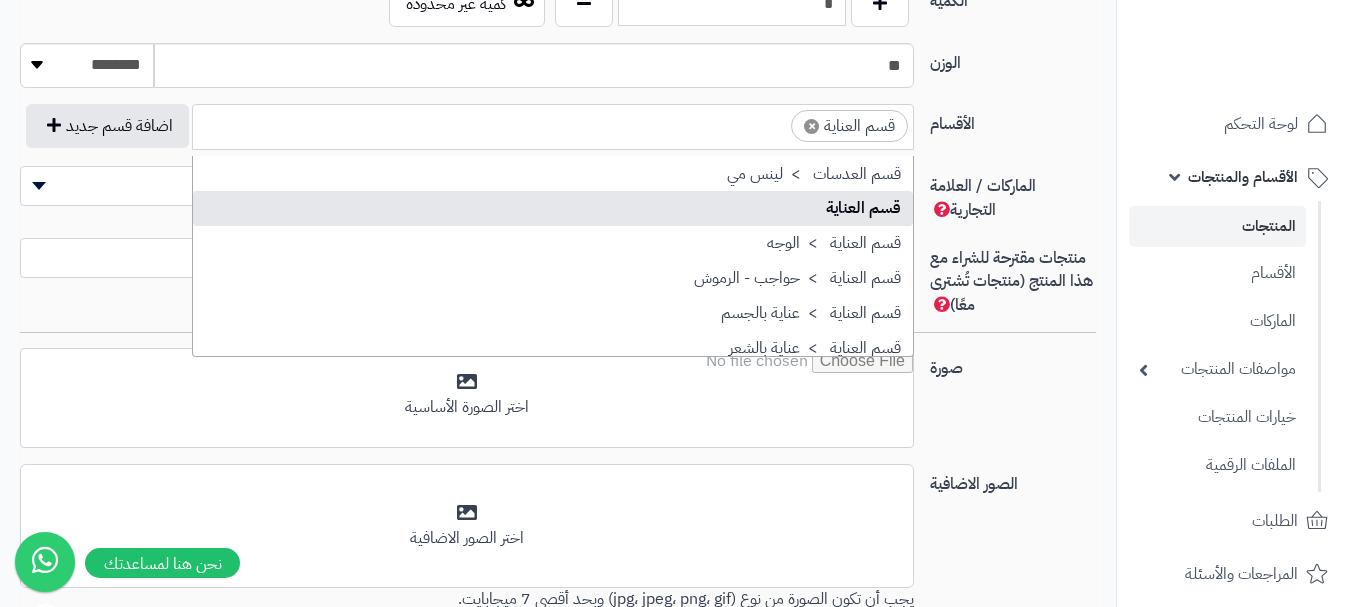 drag, startPoint x: 705, startPoint y: 127, endPoint x: 714, endPoint y: 138, distance: 14.21267 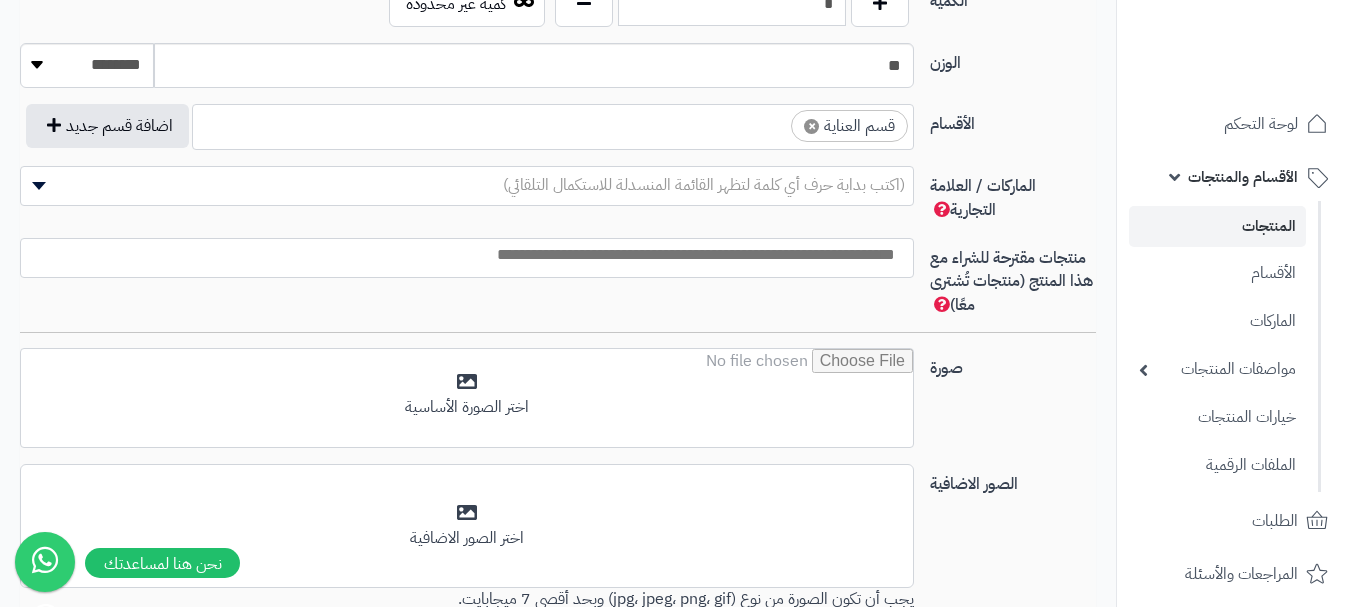 click on "× قسم العناية" at bounding box center (553, 124) 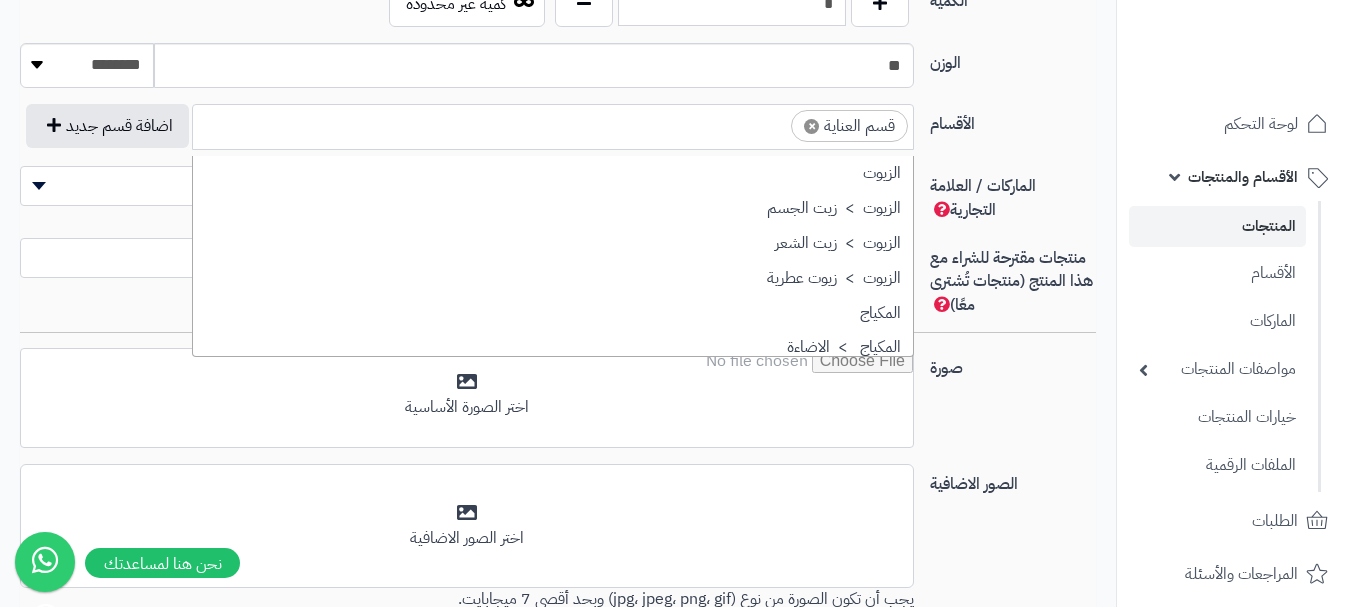 scroll, scrollTop: 1707, scrollLeft: 0, axis: vertical 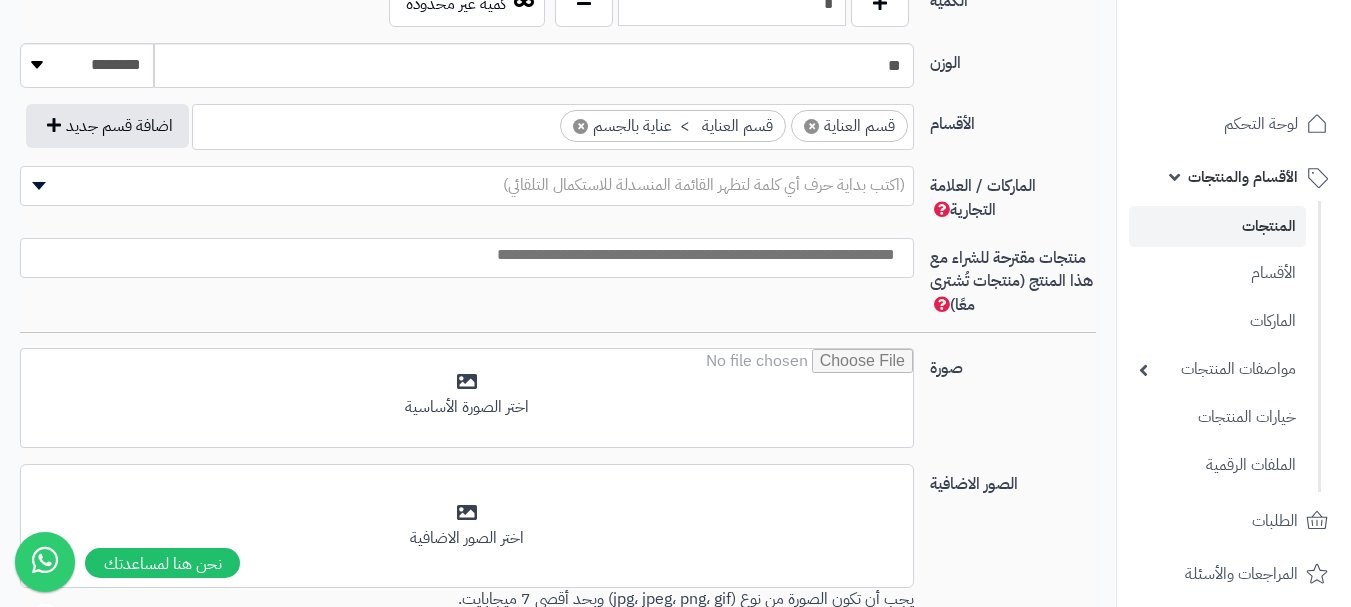 click at bounding box center [542, 121] 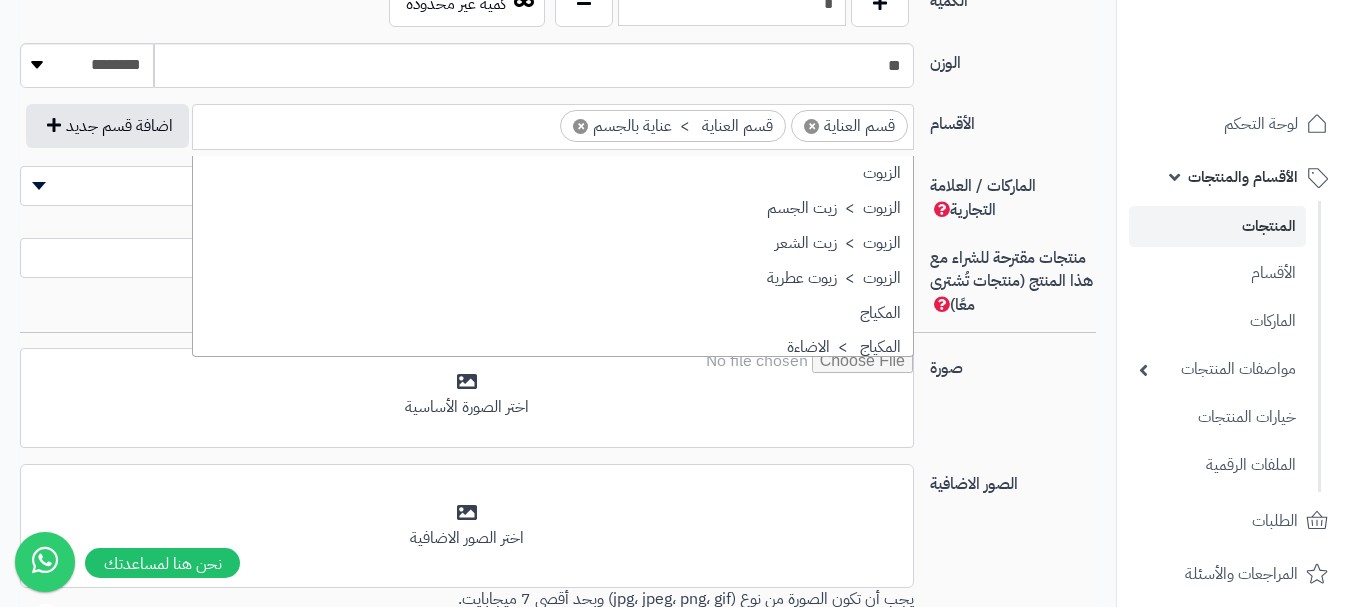 scroll, scrollTop: 1707, scrollLeft: 0, axis: vertical 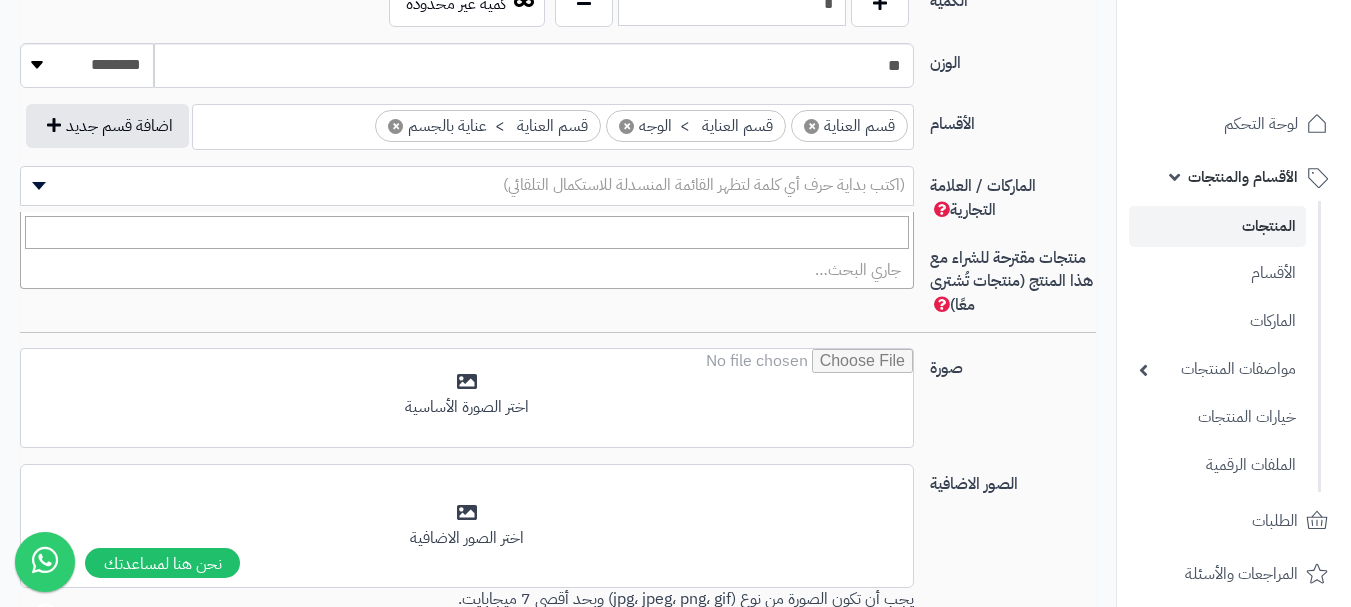 click on "(اكتب بداية حرف أي كلمة لتظهر القائمة المنسدلة للاستكمال التلقائي)" at bounding box center [704, 185] 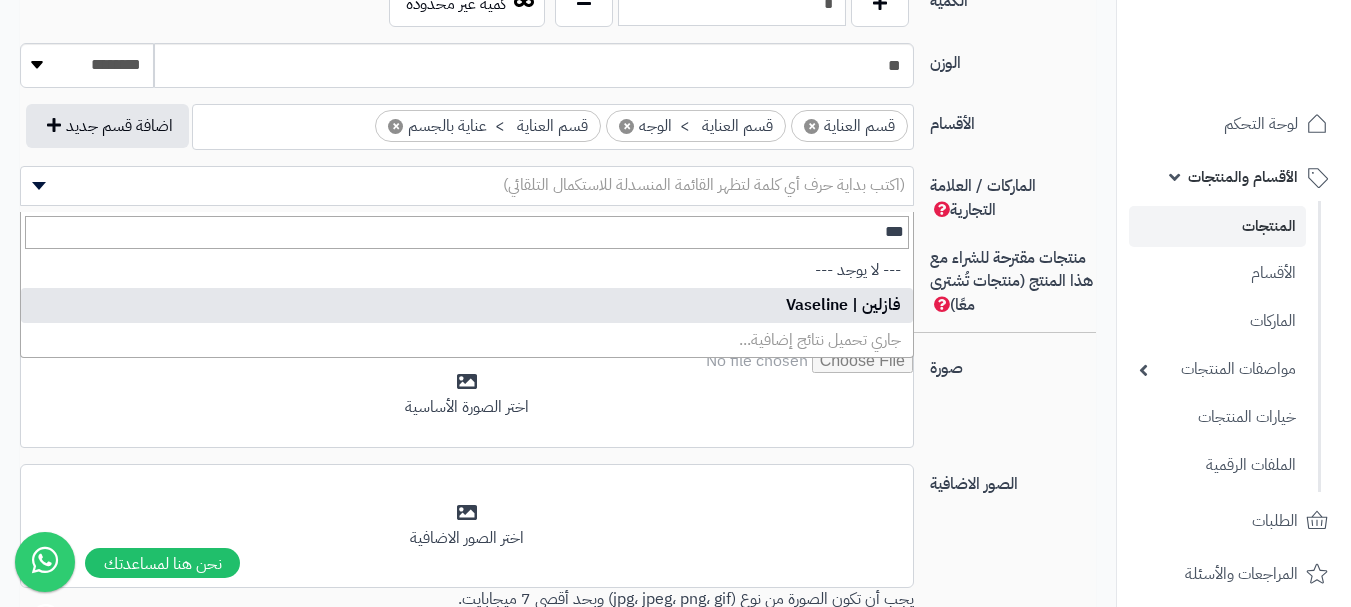 type on "***" 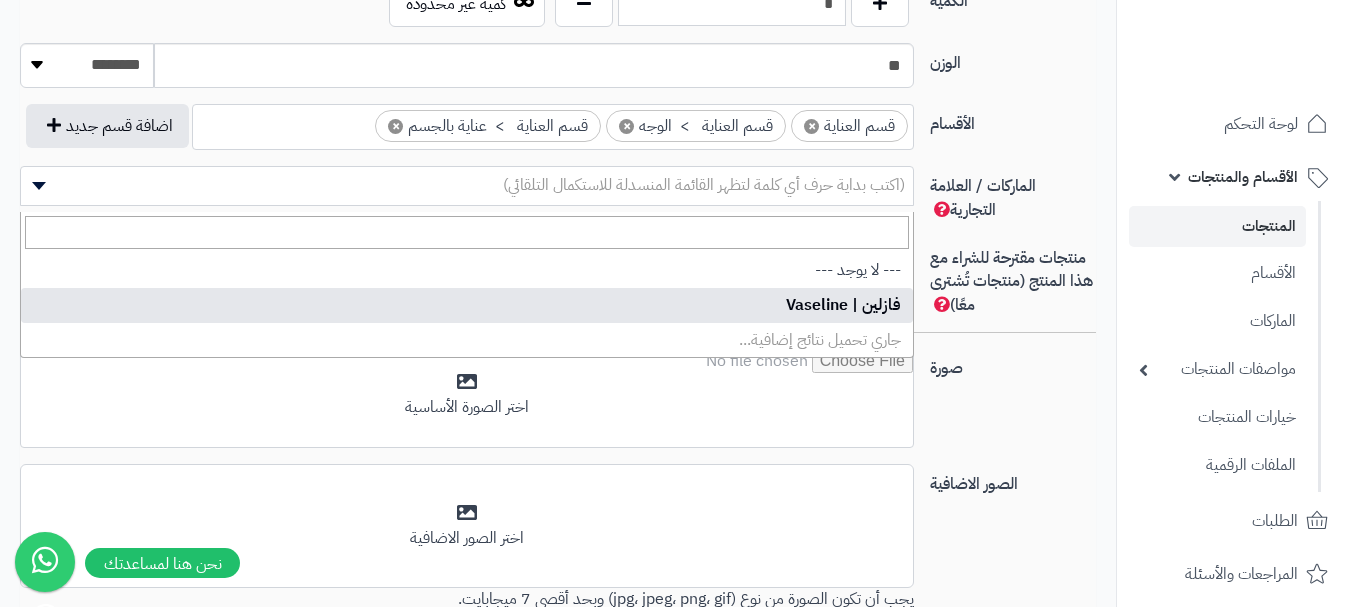 select on "**" 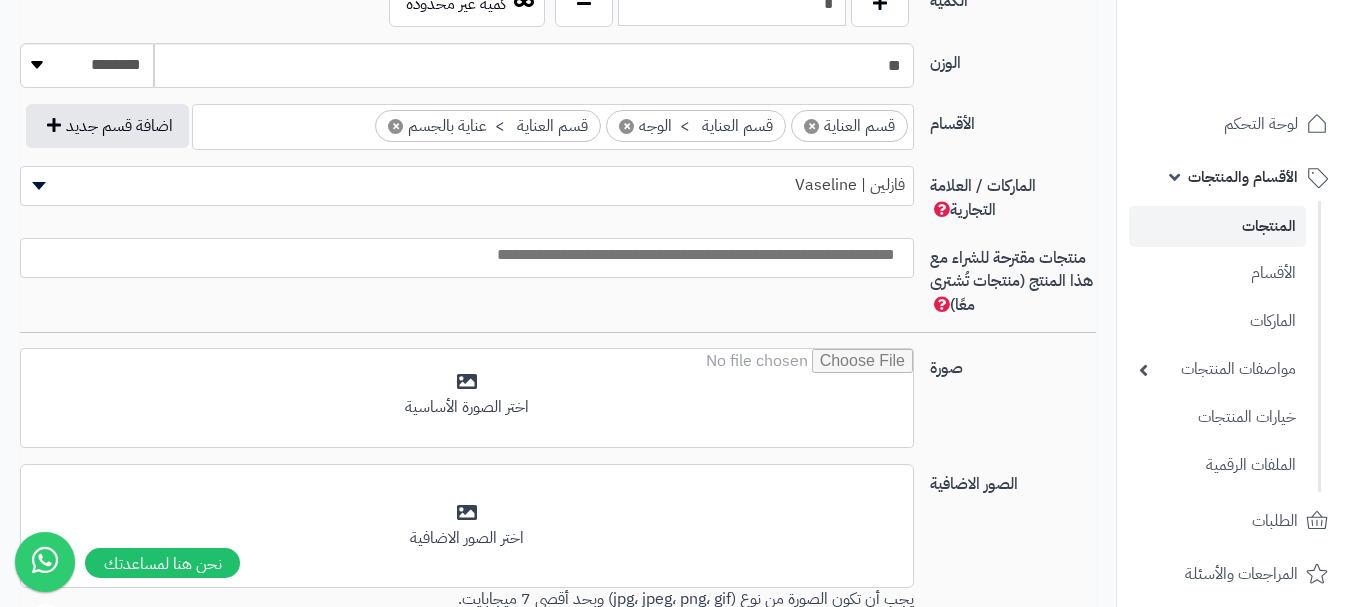 click at bounding box center (462, 255) 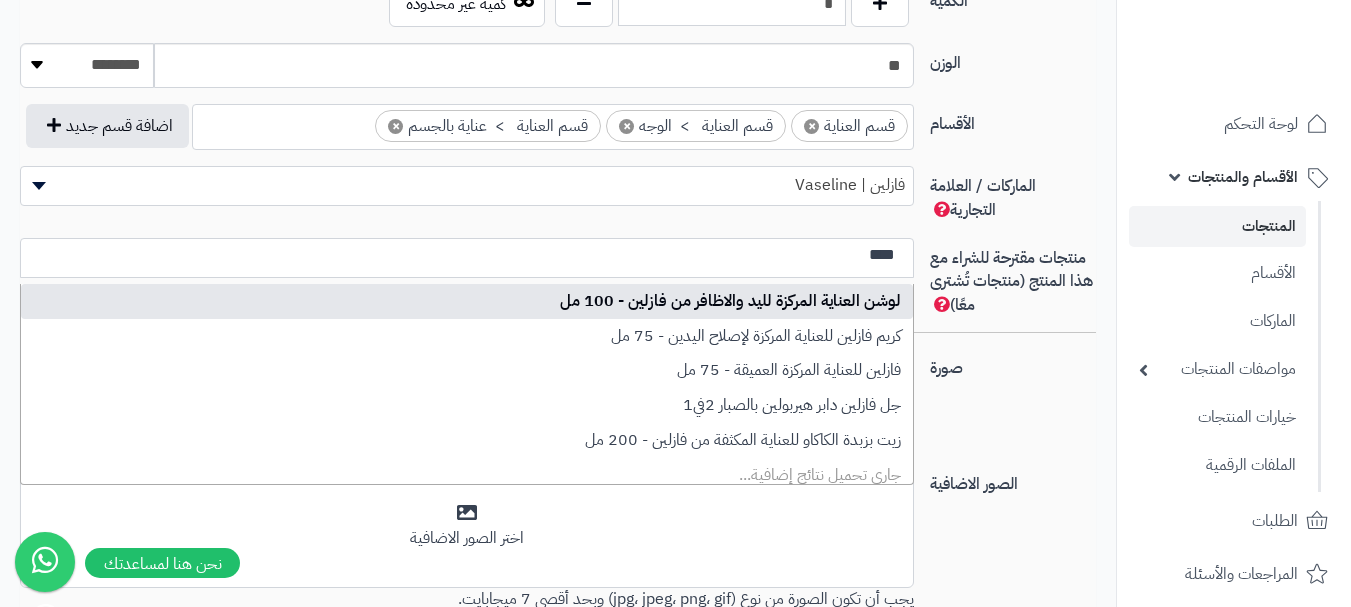 type on "****" 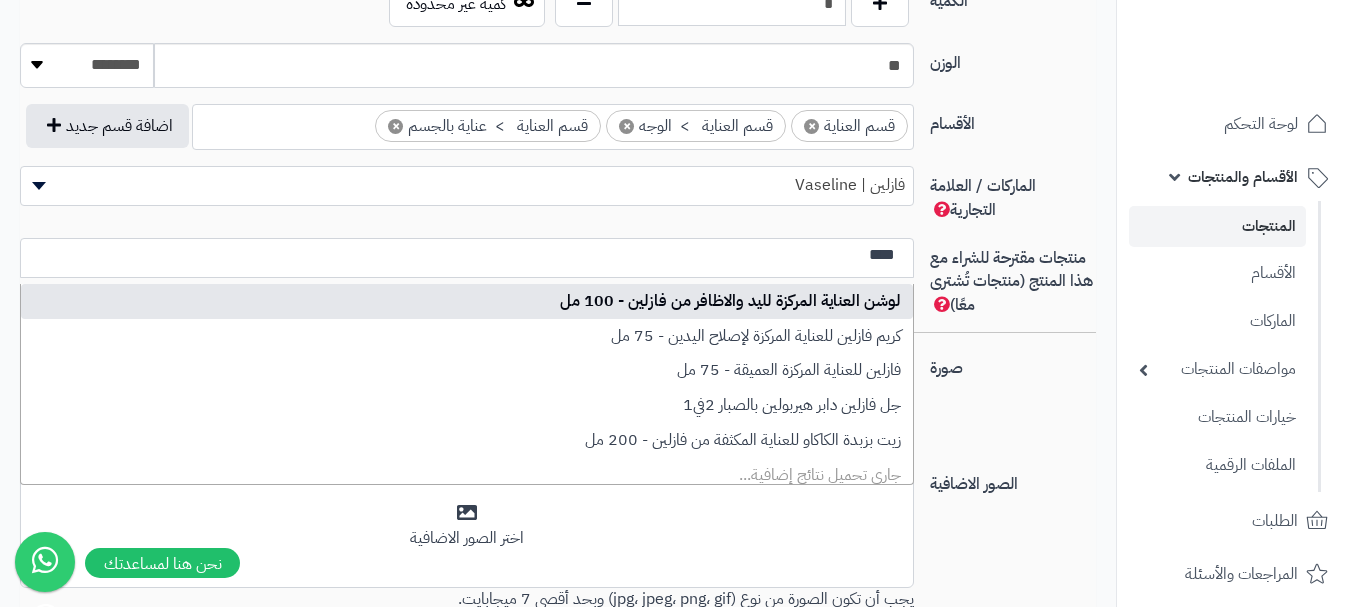 type 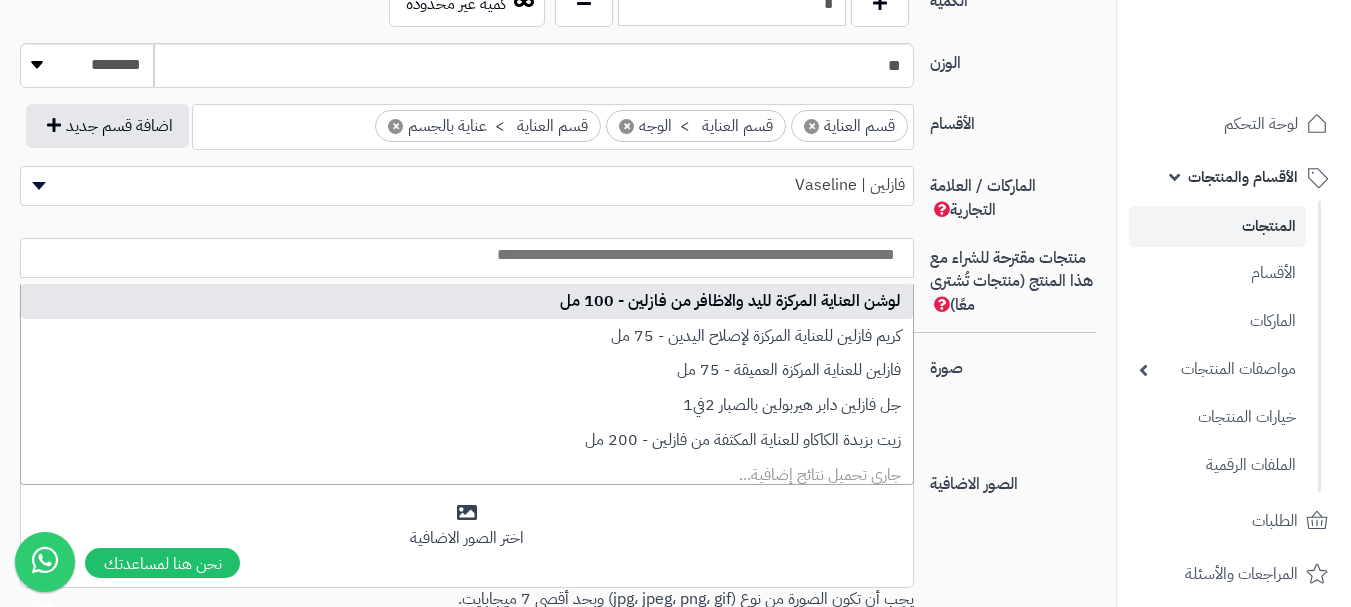 scroll, scrollTop: 0, scrollLeft: 0, axis: both 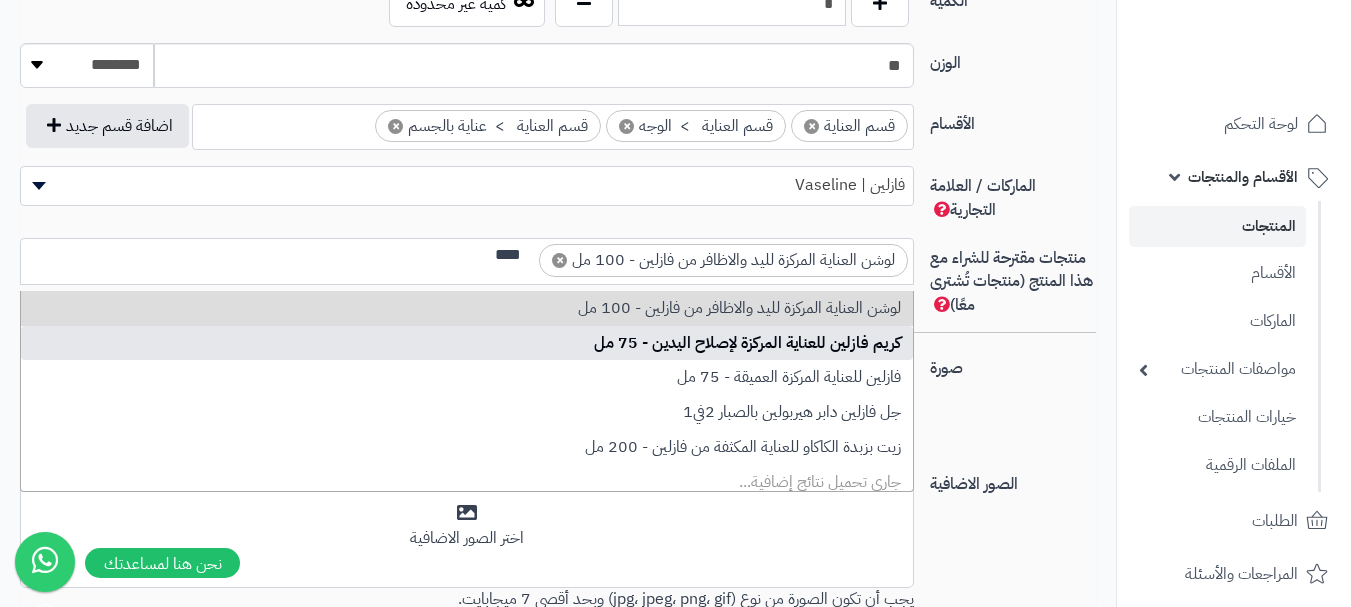 type on "****" 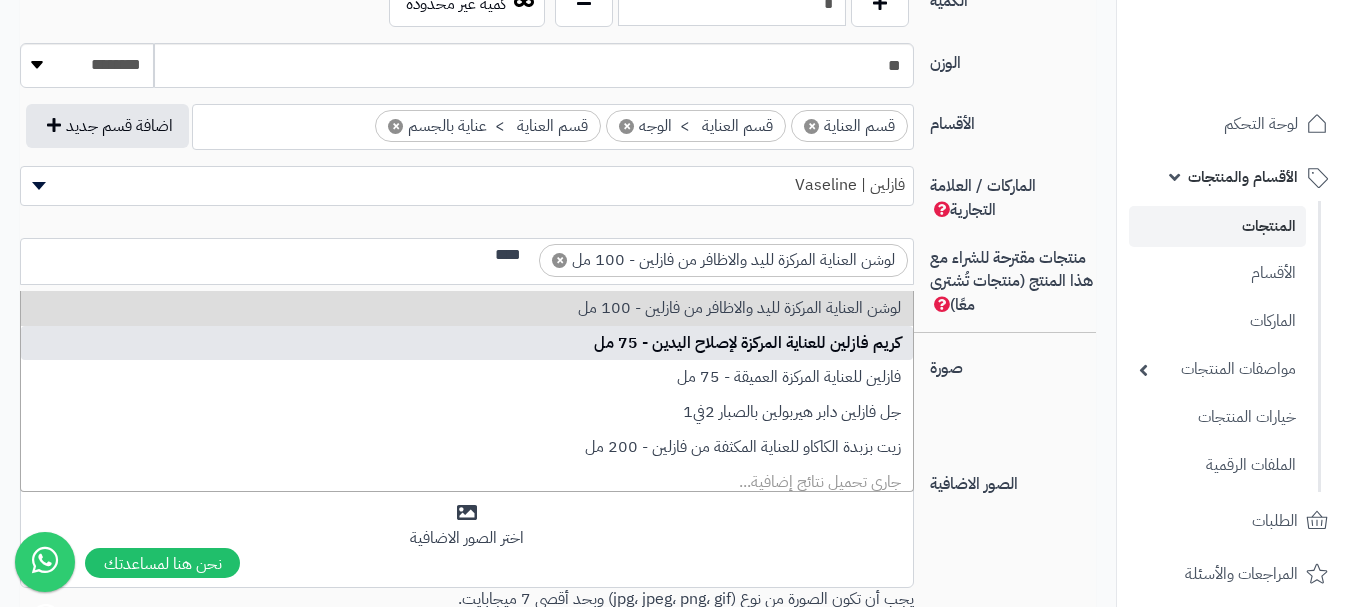 type 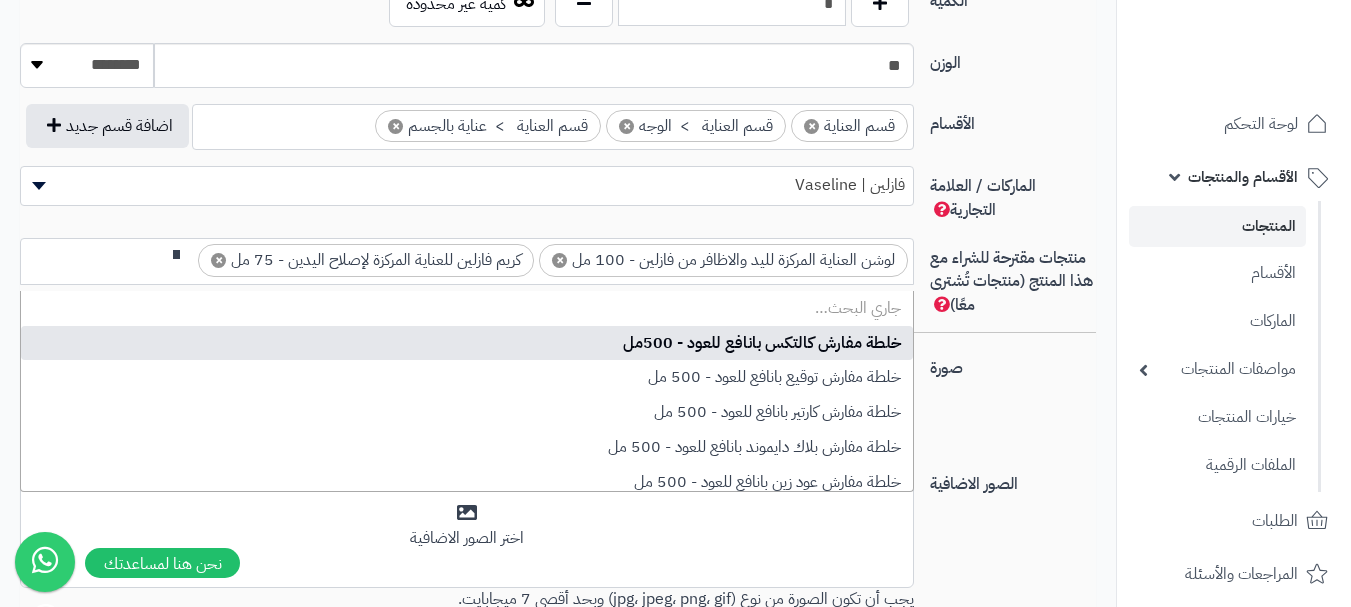 scroll, scrollTop: 0, scrollLeft: 0, axis: both 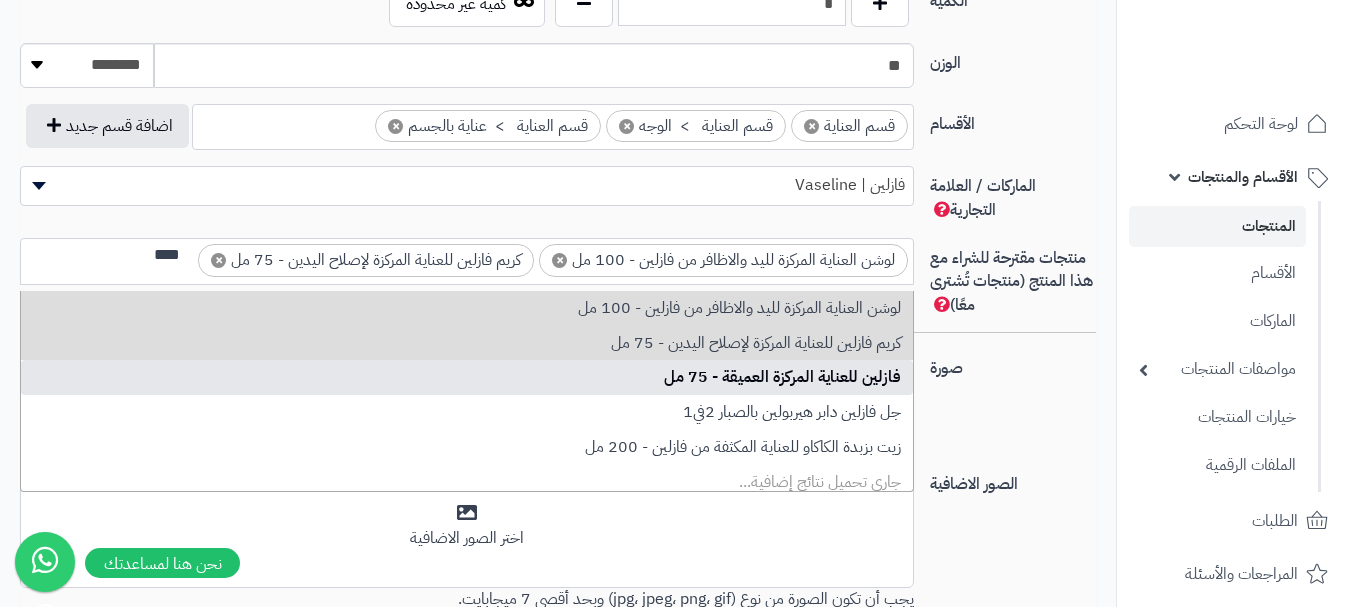 type on "****" 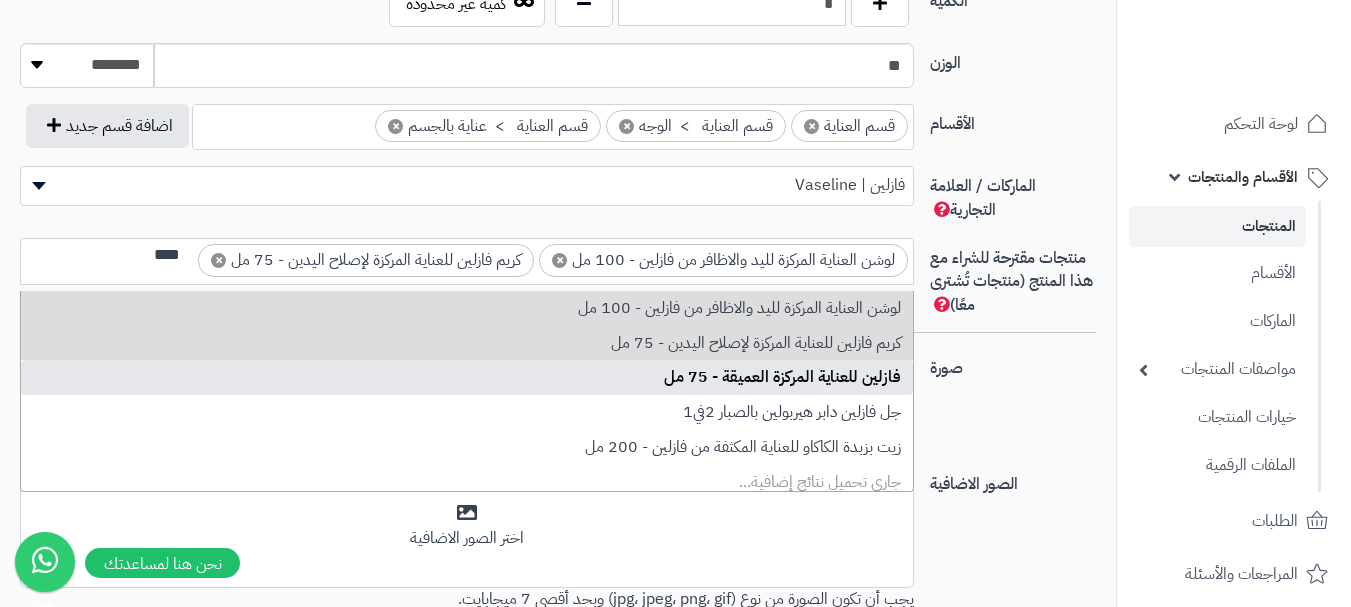 type 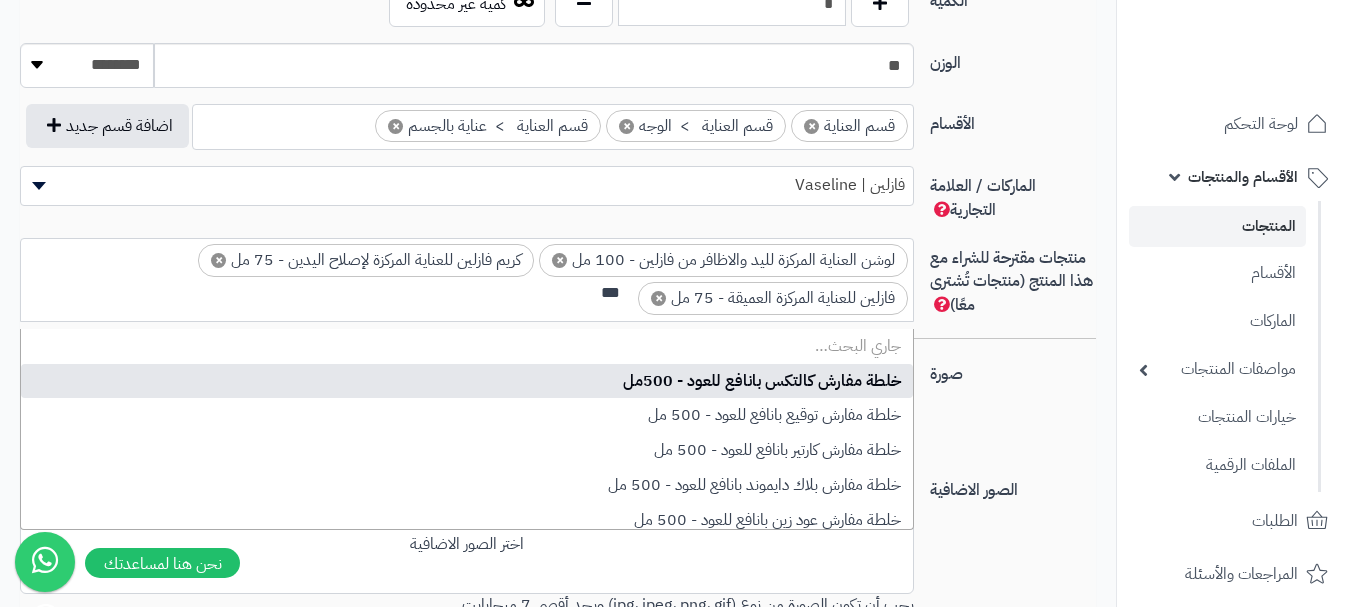 scroll, scrollTop: 0, scrollLeft: 0, axis: both 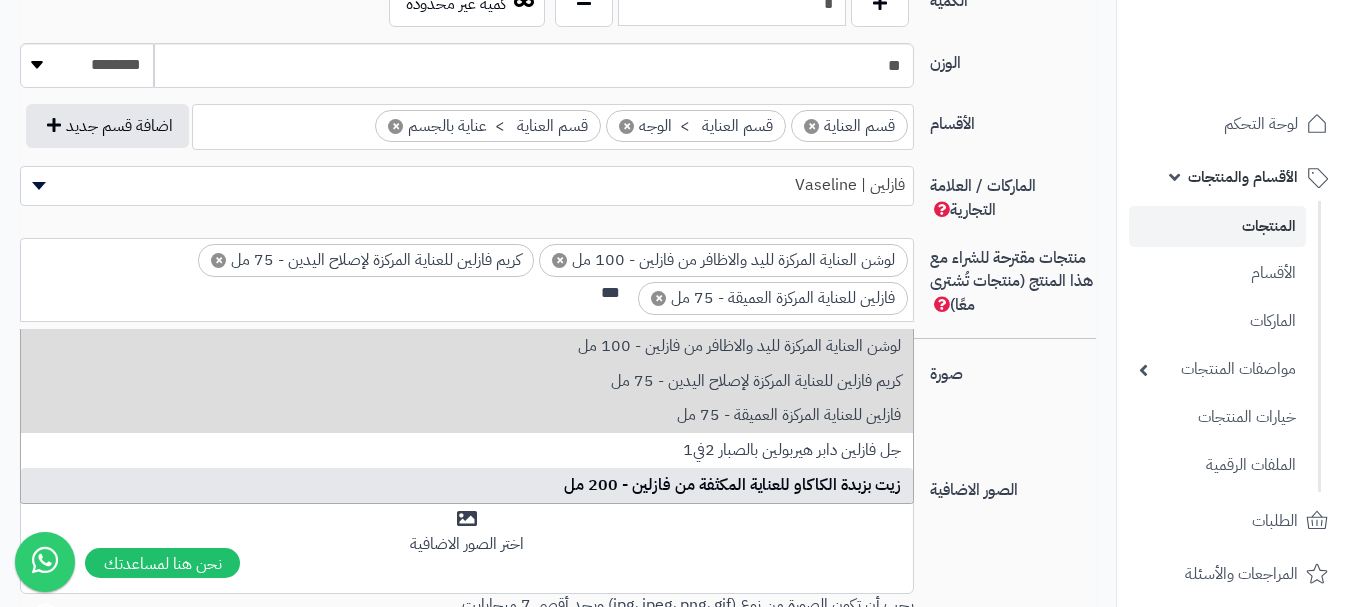 type on "***" 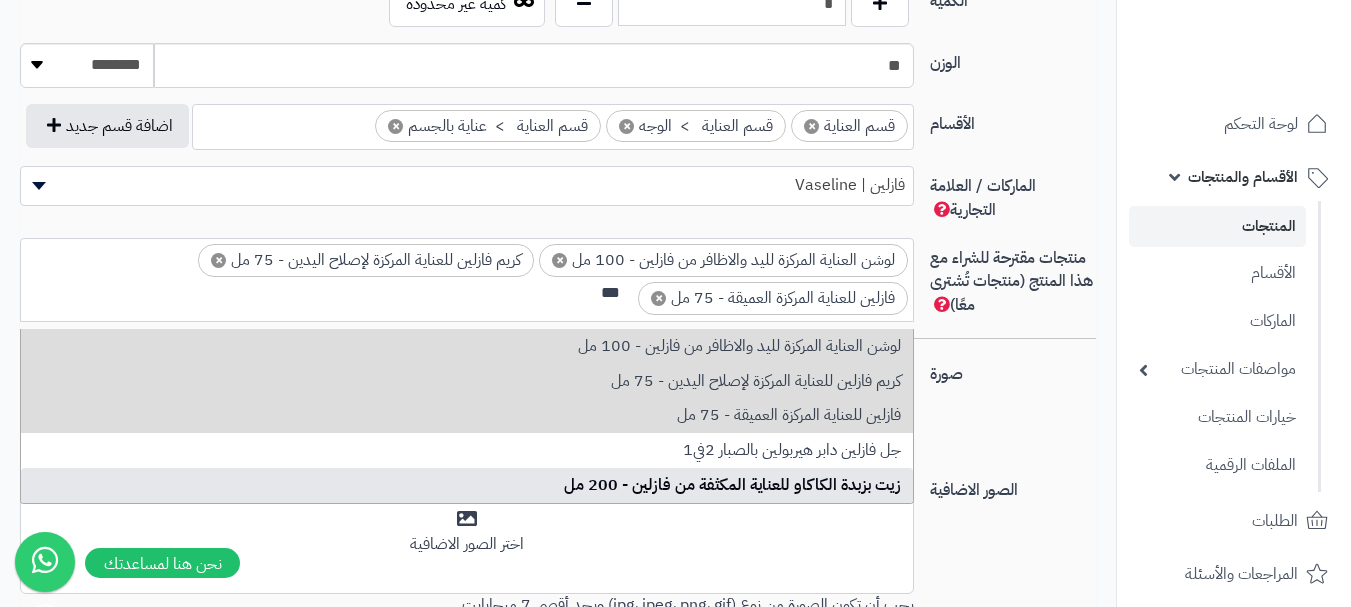 type 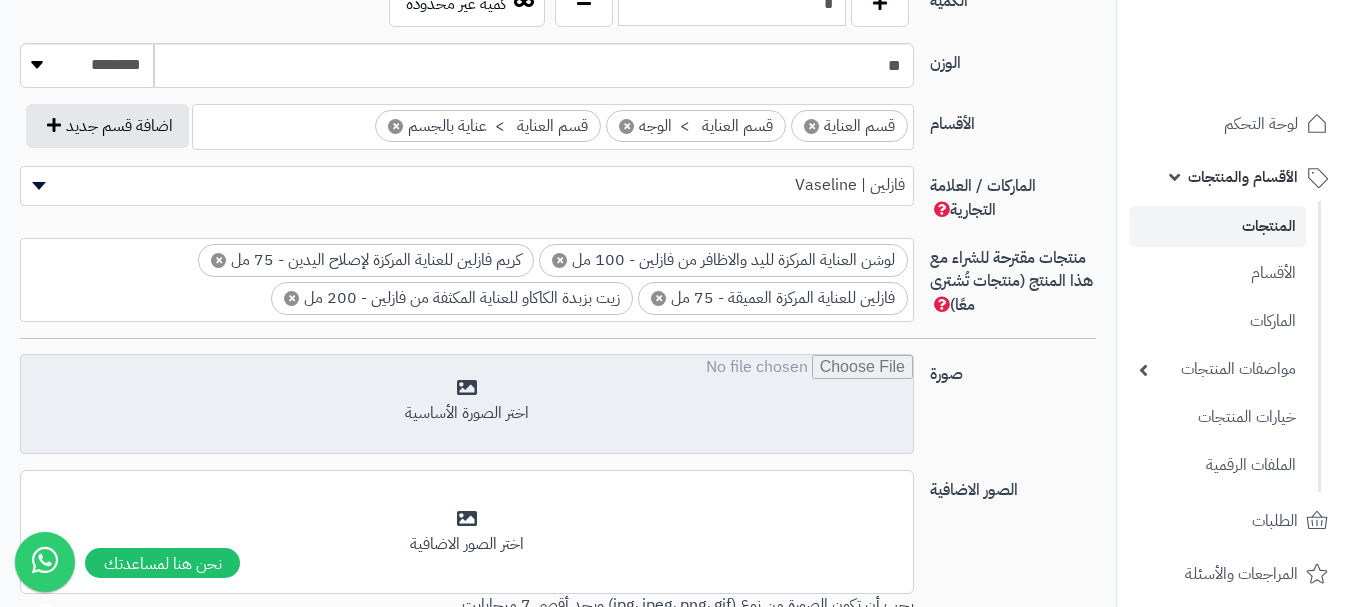 drag, startPoint x: 678, startPoint y: 403, endPoint x: 694, endPoint y: 403, distance: 16 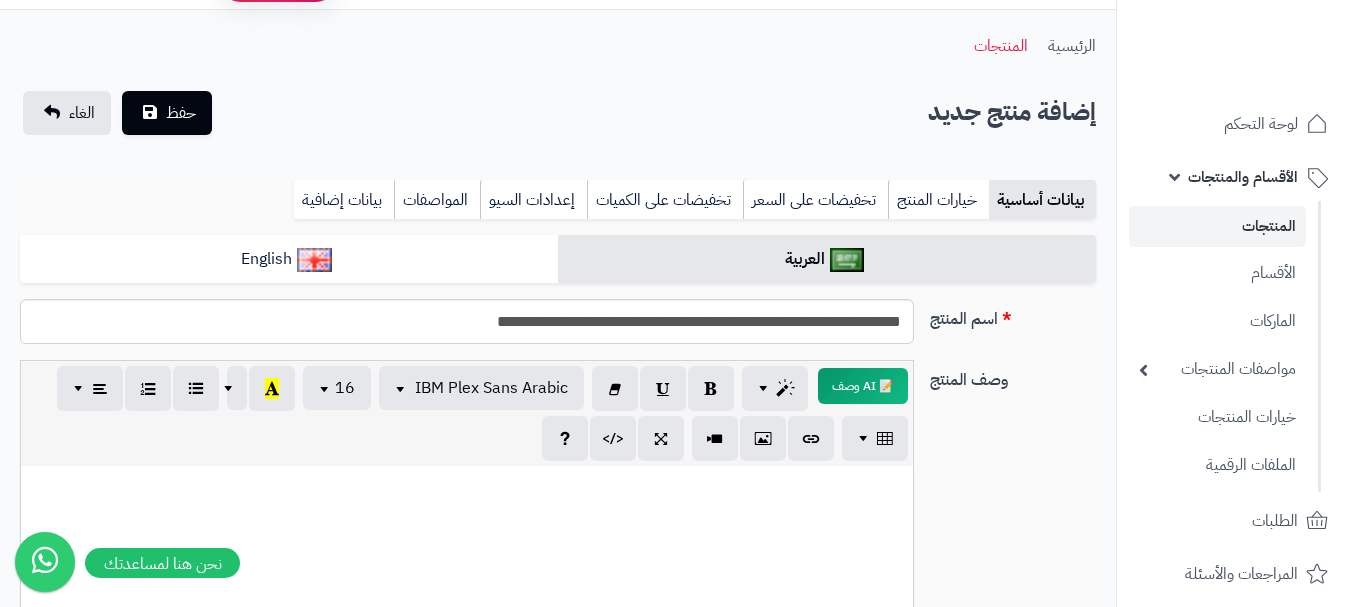 scroll, scrollTop: 0, scrollLeft: 0, axis: both 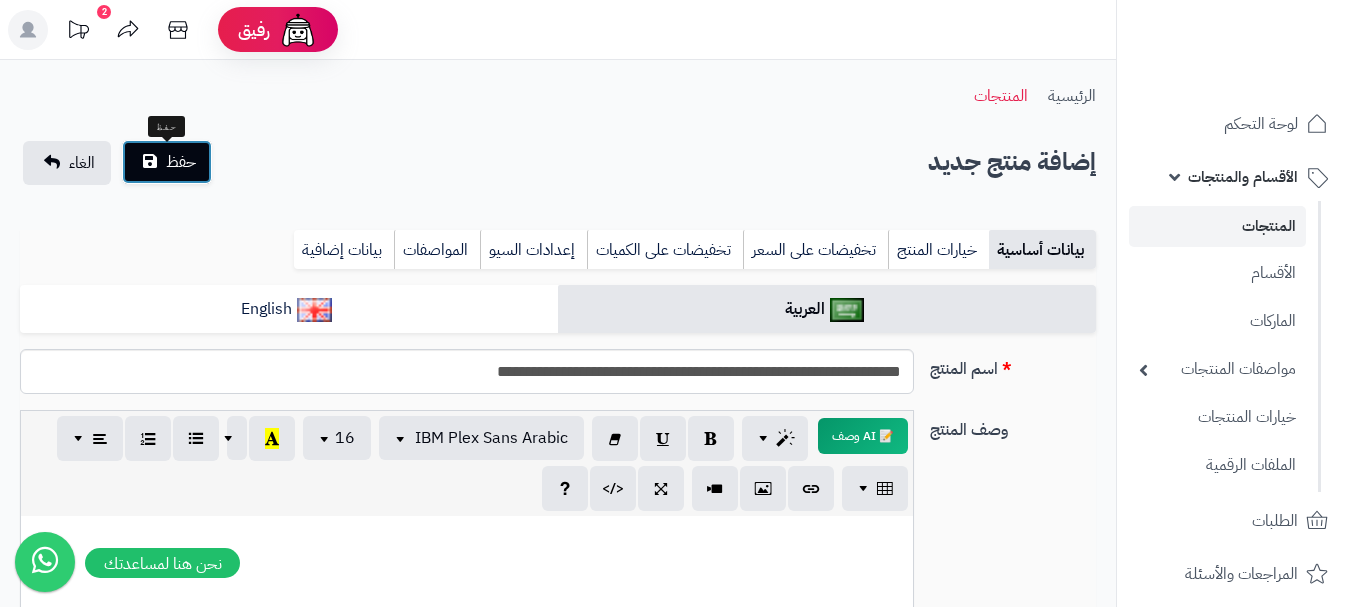 click on "حفظ" at bounding box center (167, 162) 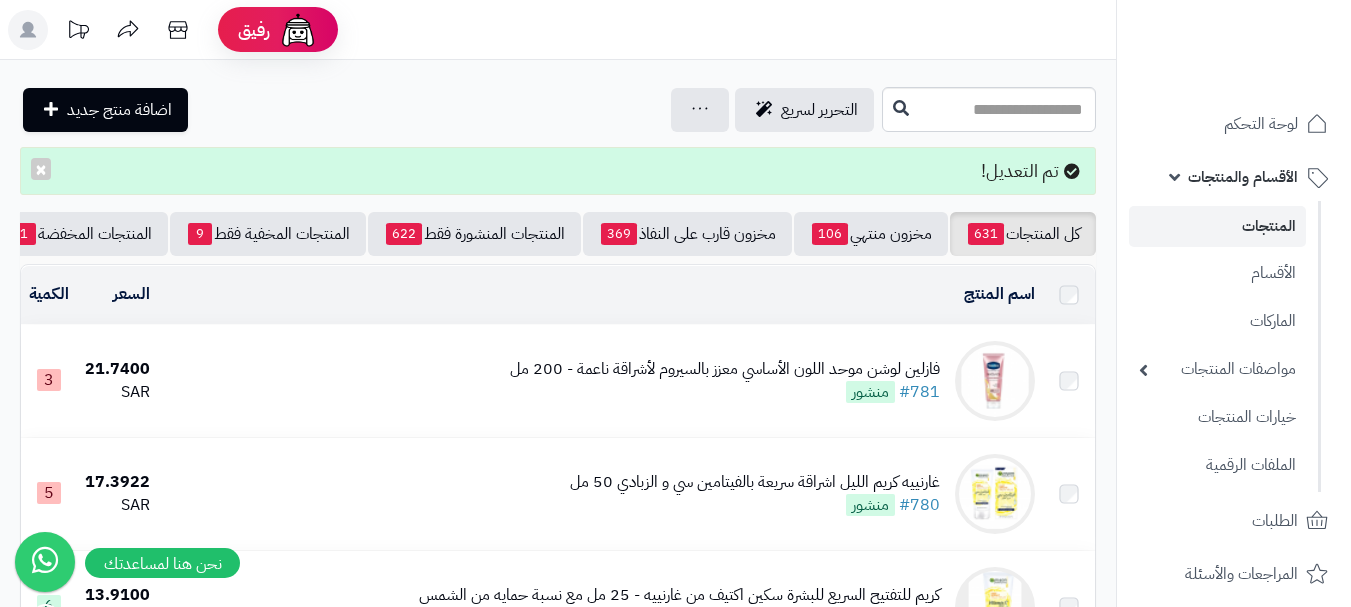 scroll, scrollTop: 0, scrollLeft: 0, axis: both 